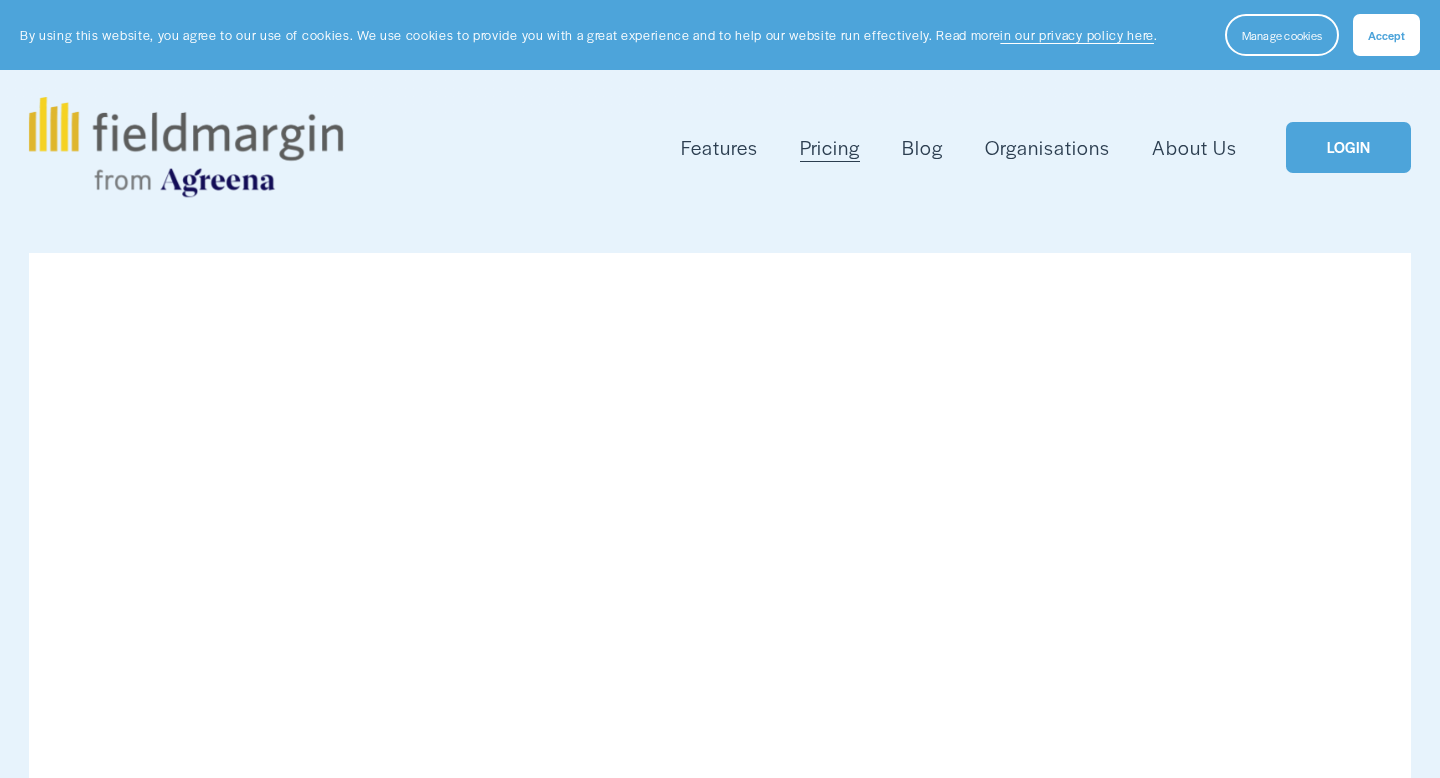 scroll, scrollTop: 0, scrollLeft: 0, axis: both 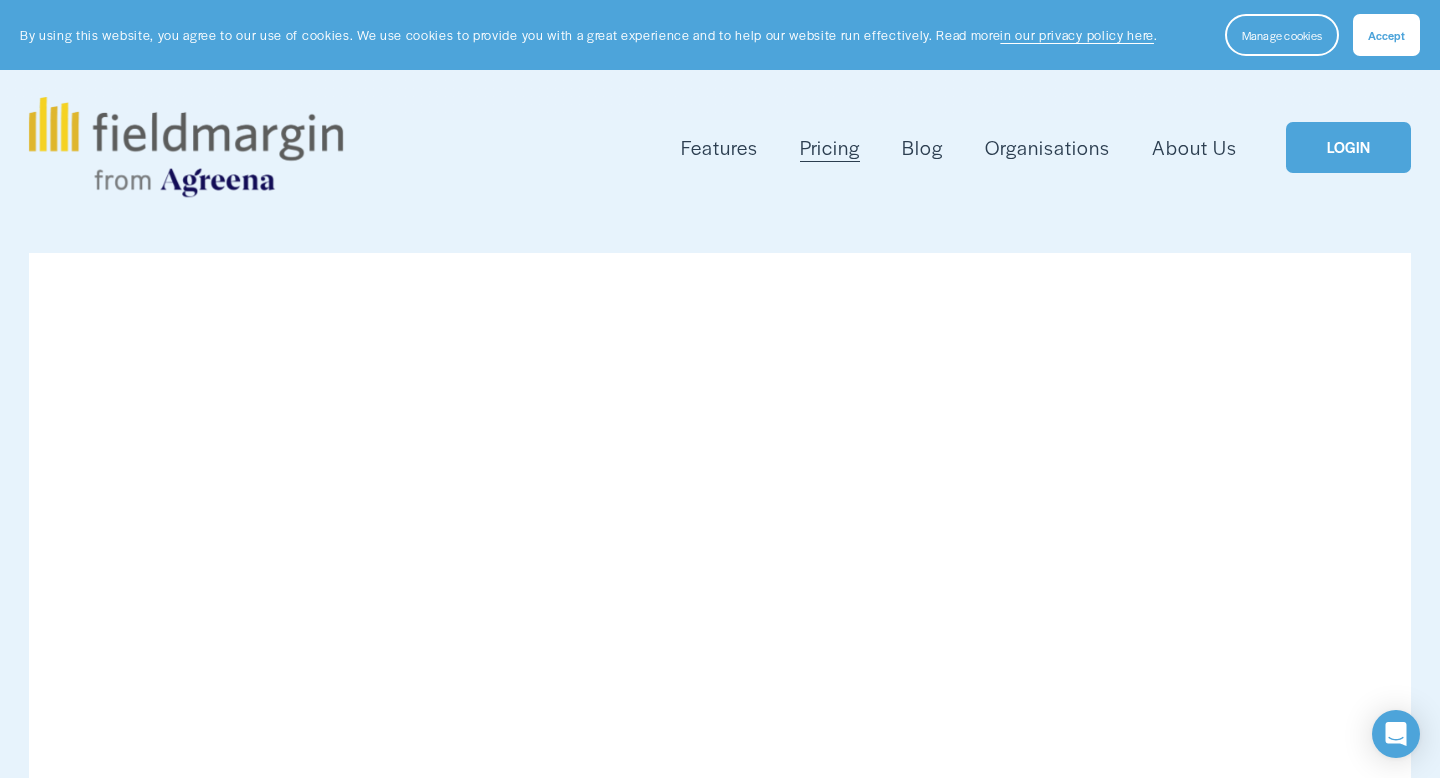 click on "LOGIN" at bounding box center [1348, 147] 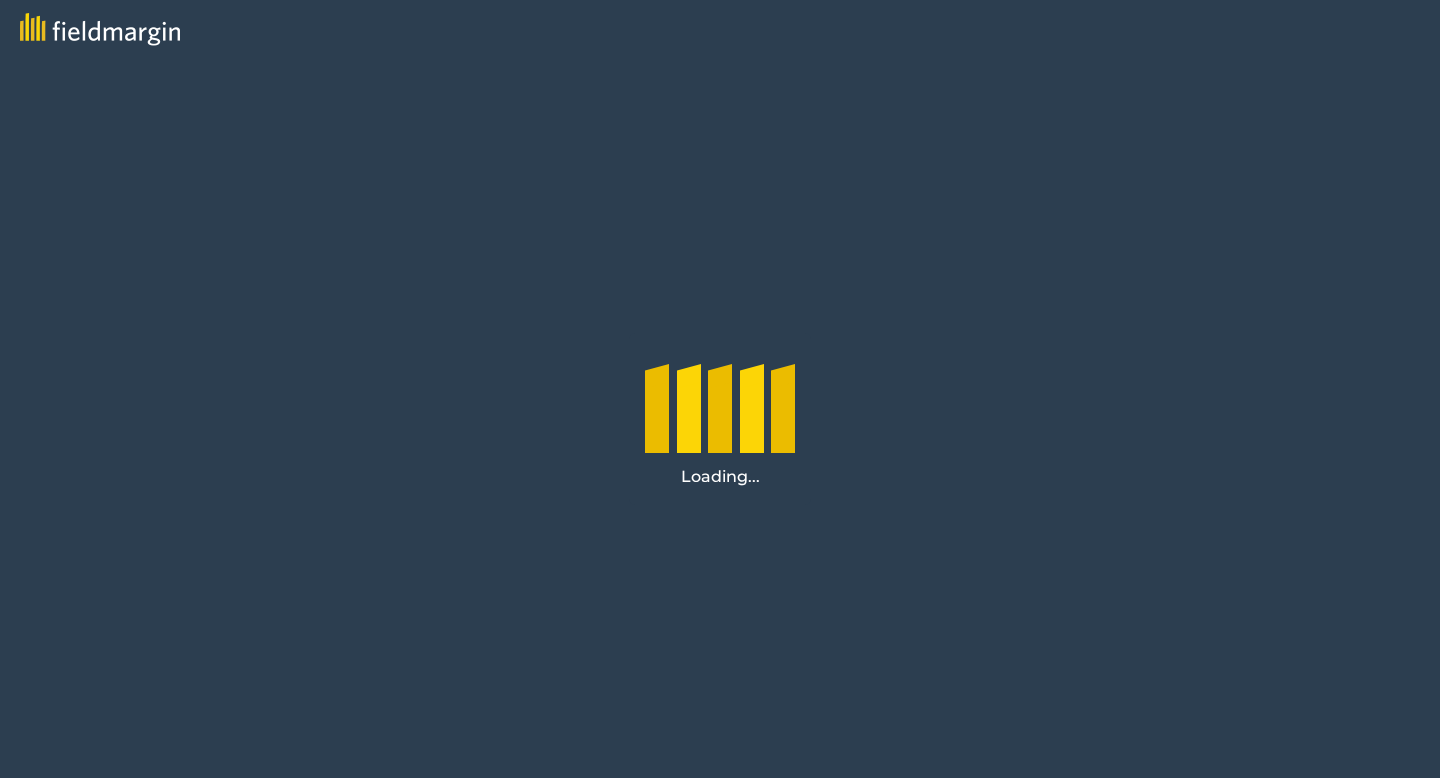 scroll, scrollTop: 0, scrollLeft: 0, axis: both 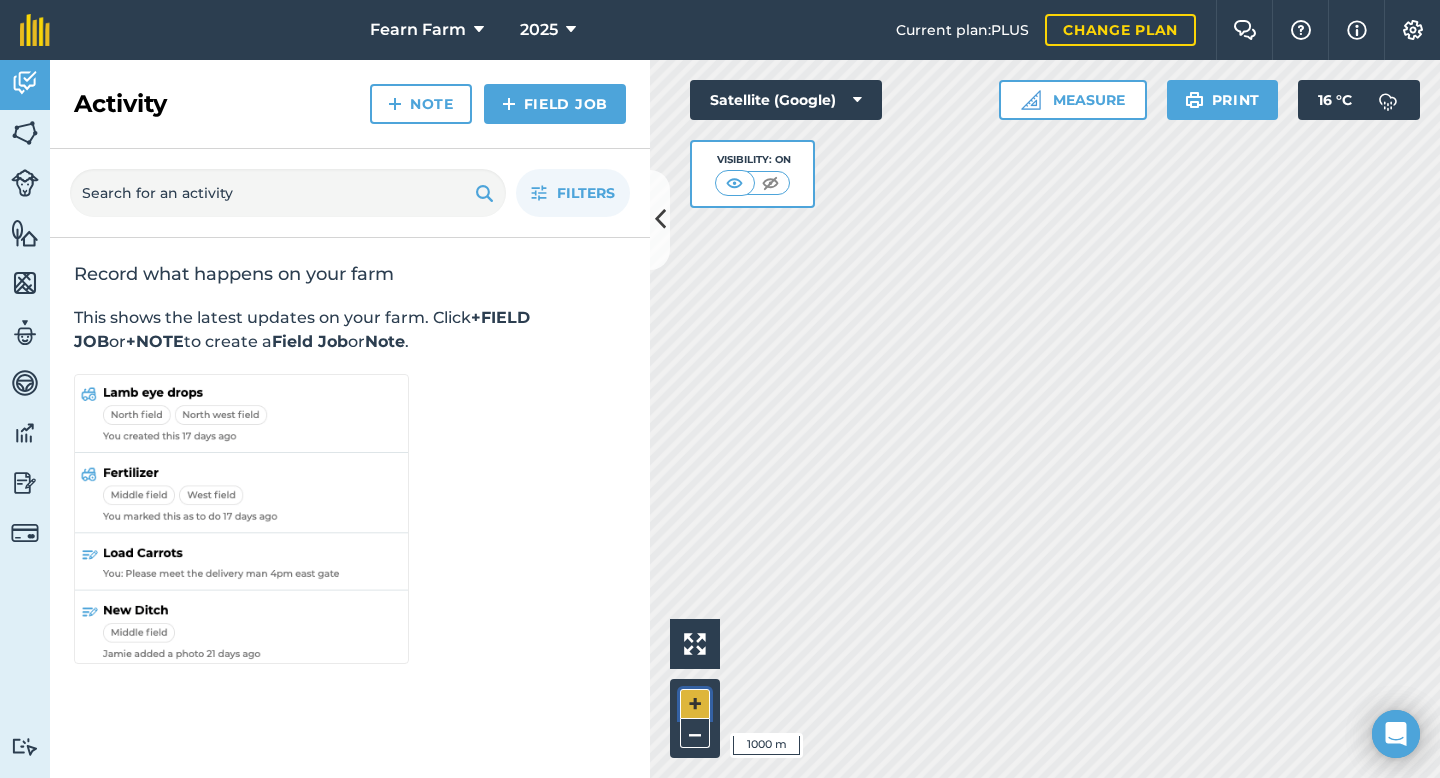click on "+" at bounding box center (695, 704) 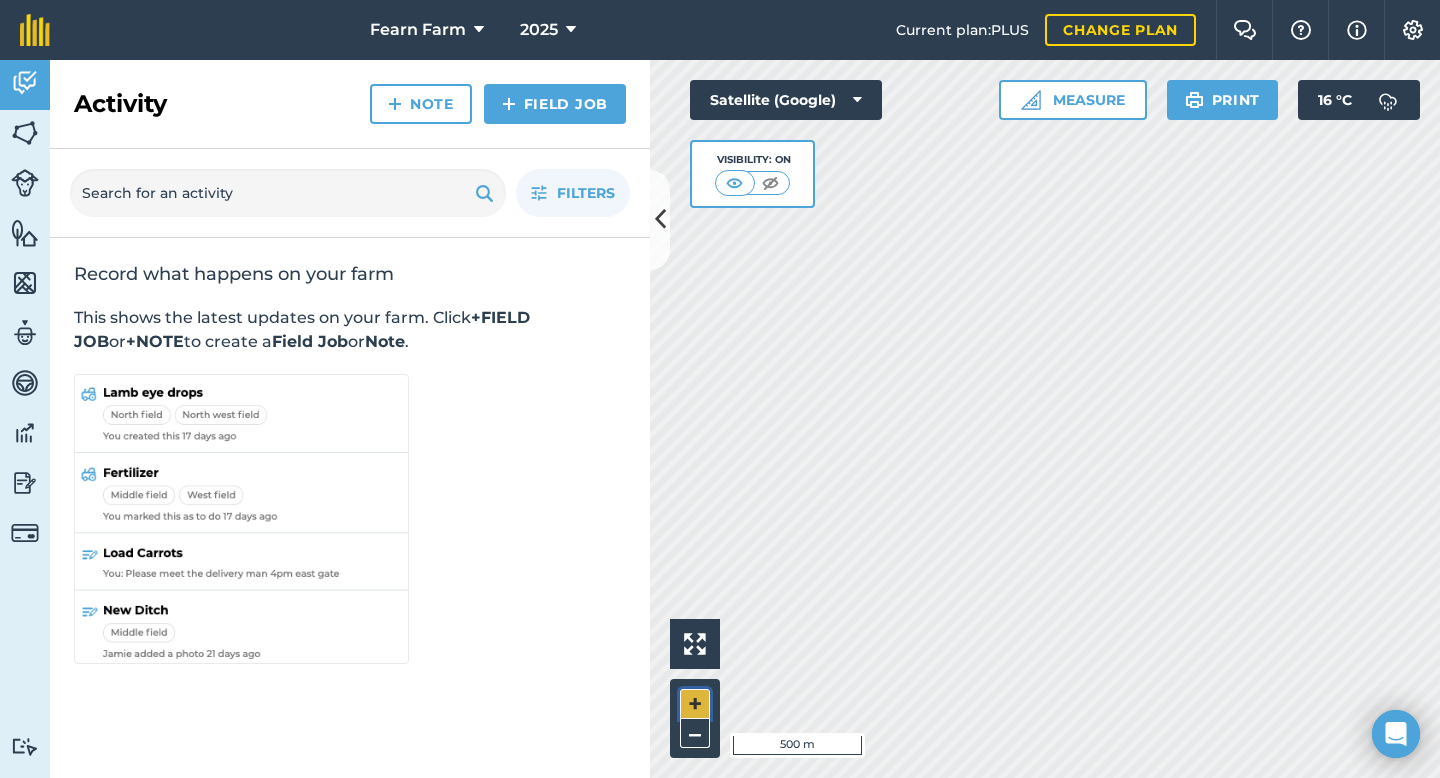 click on "+" at bounding box center (695, 704) 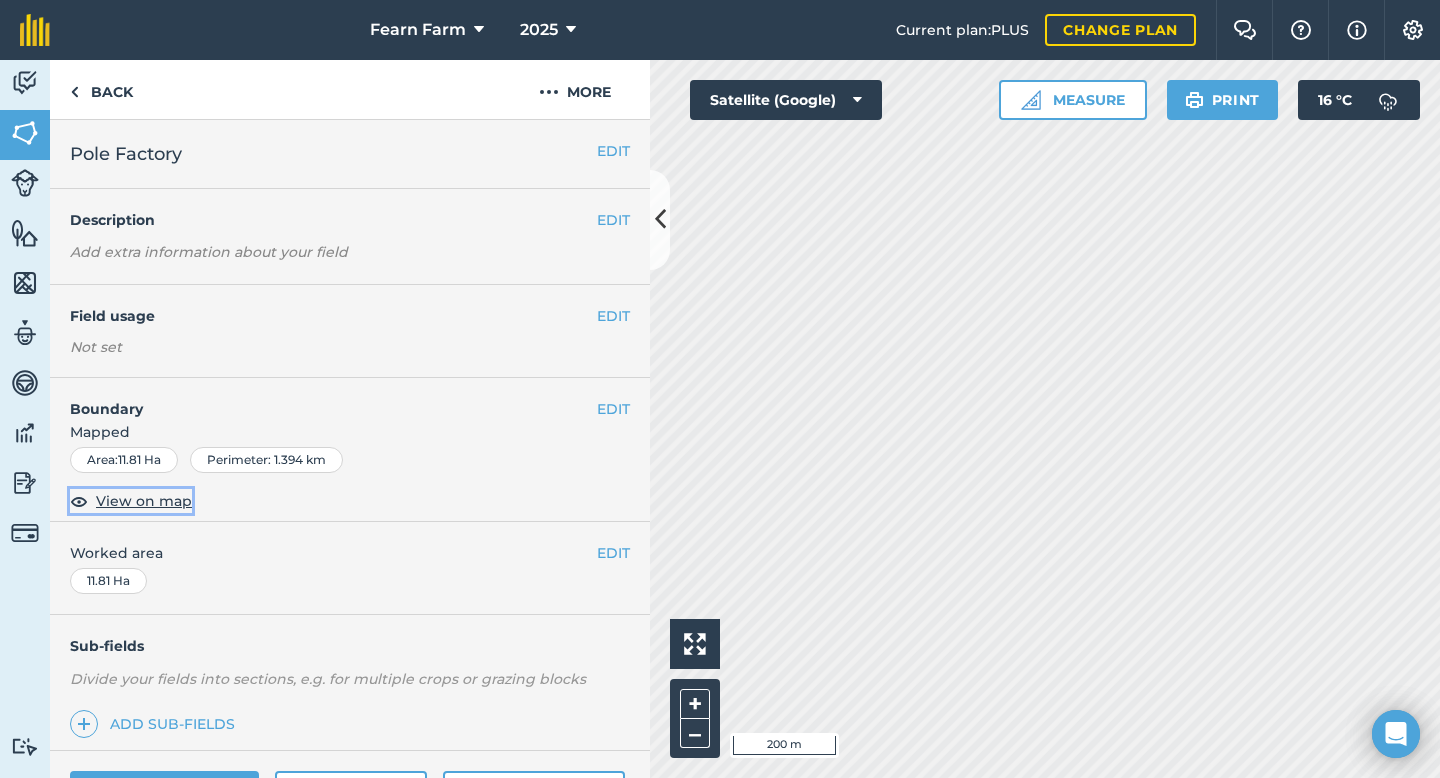 click on "View on map" at bounding box center [144, 501] 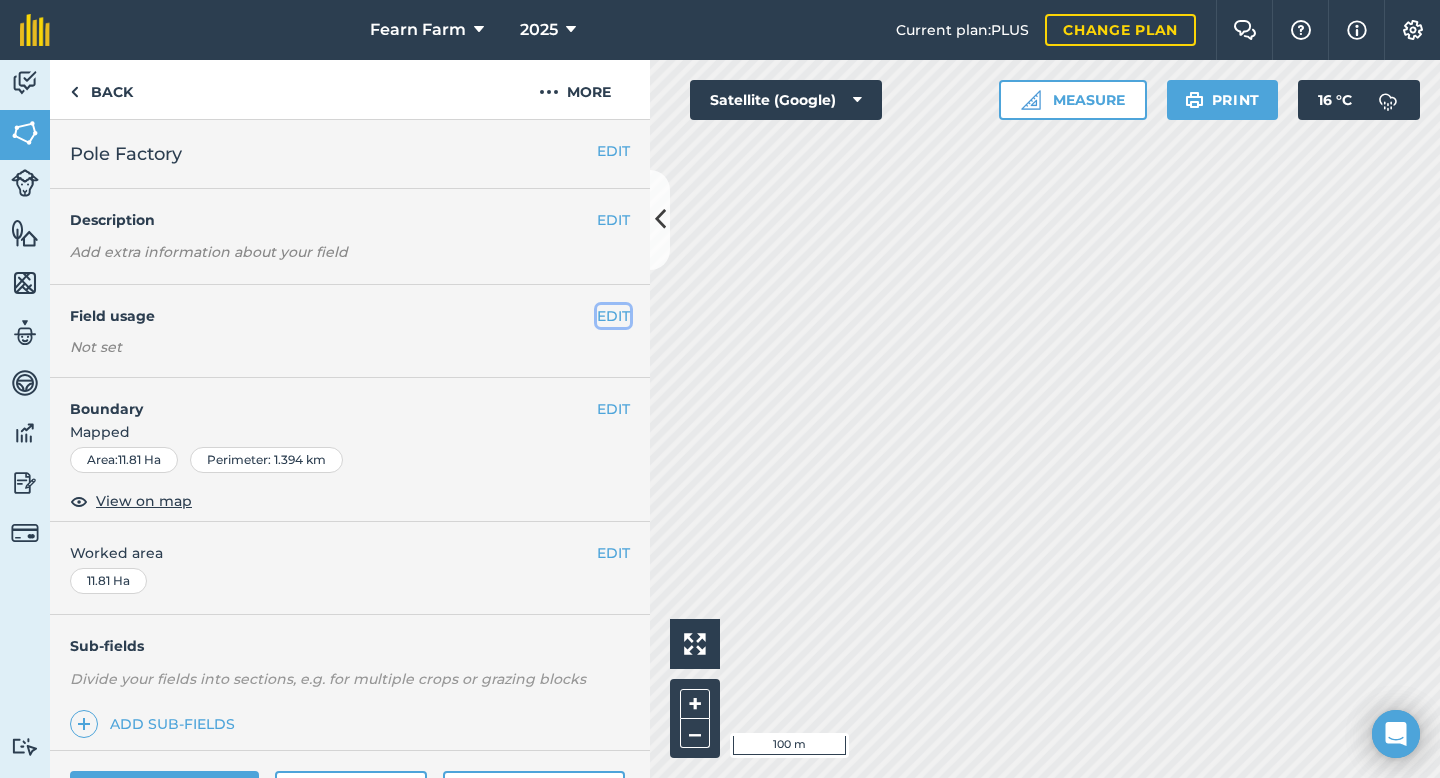 click on "EDIT" at bounding box center (613, 316) 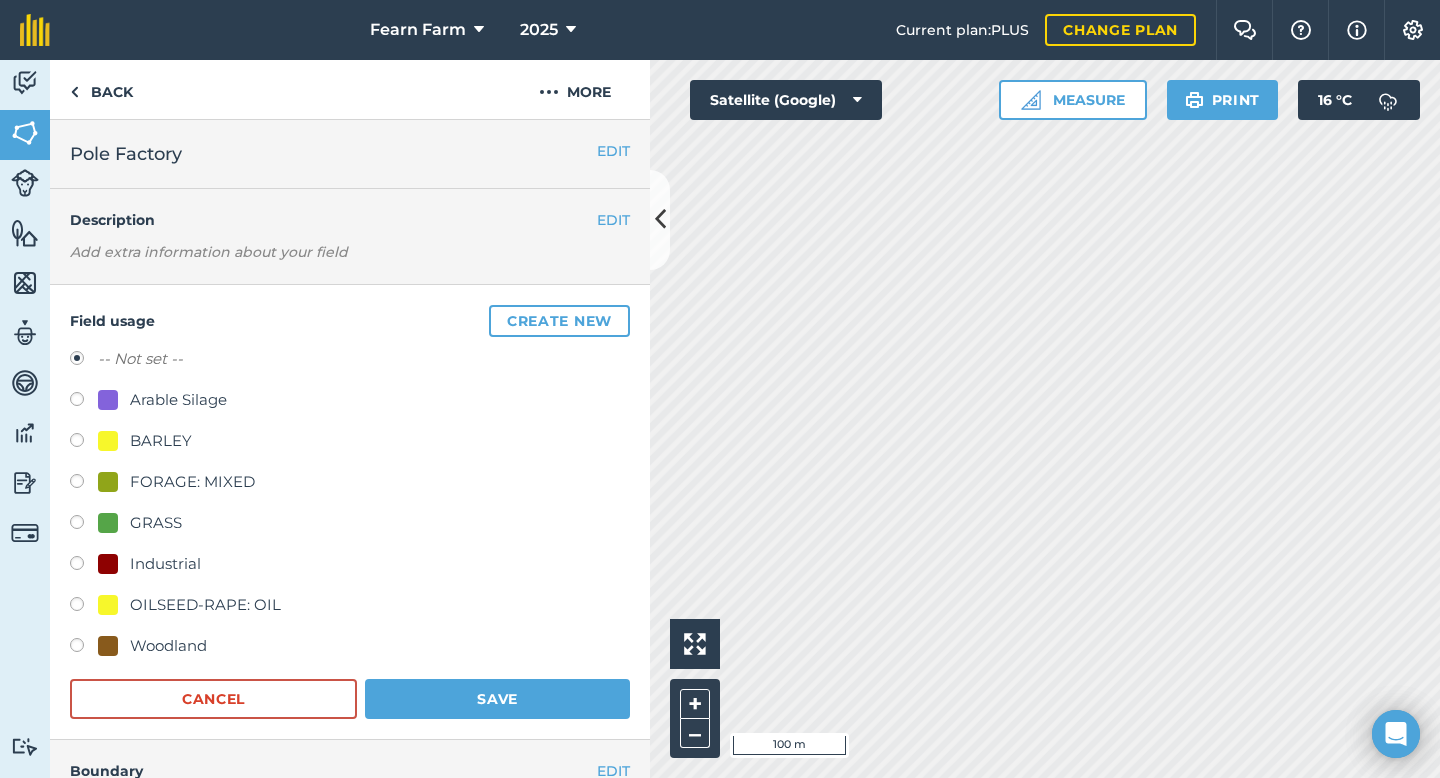 click at bounding box center (84, 525) 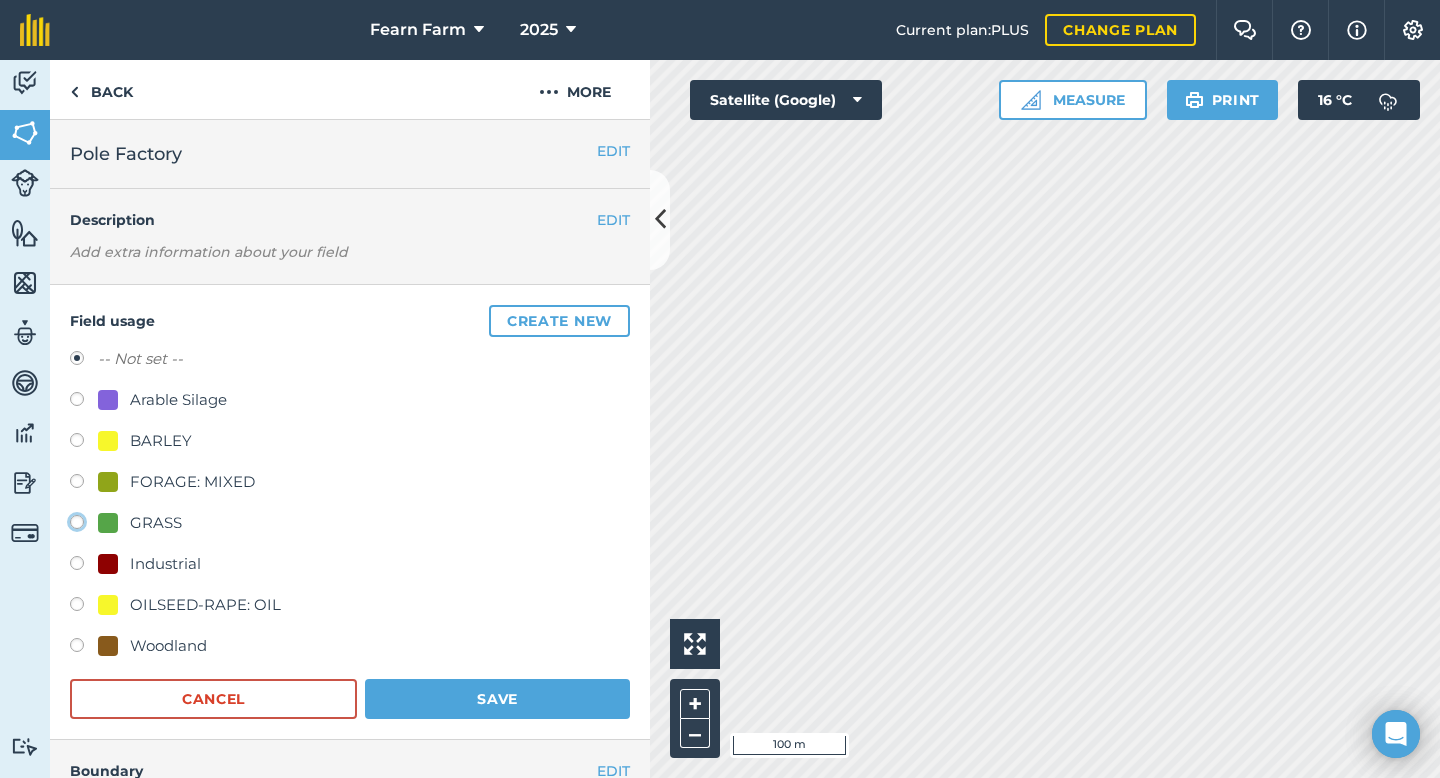click on "GRASS" at bounding box center [-9923, 521] 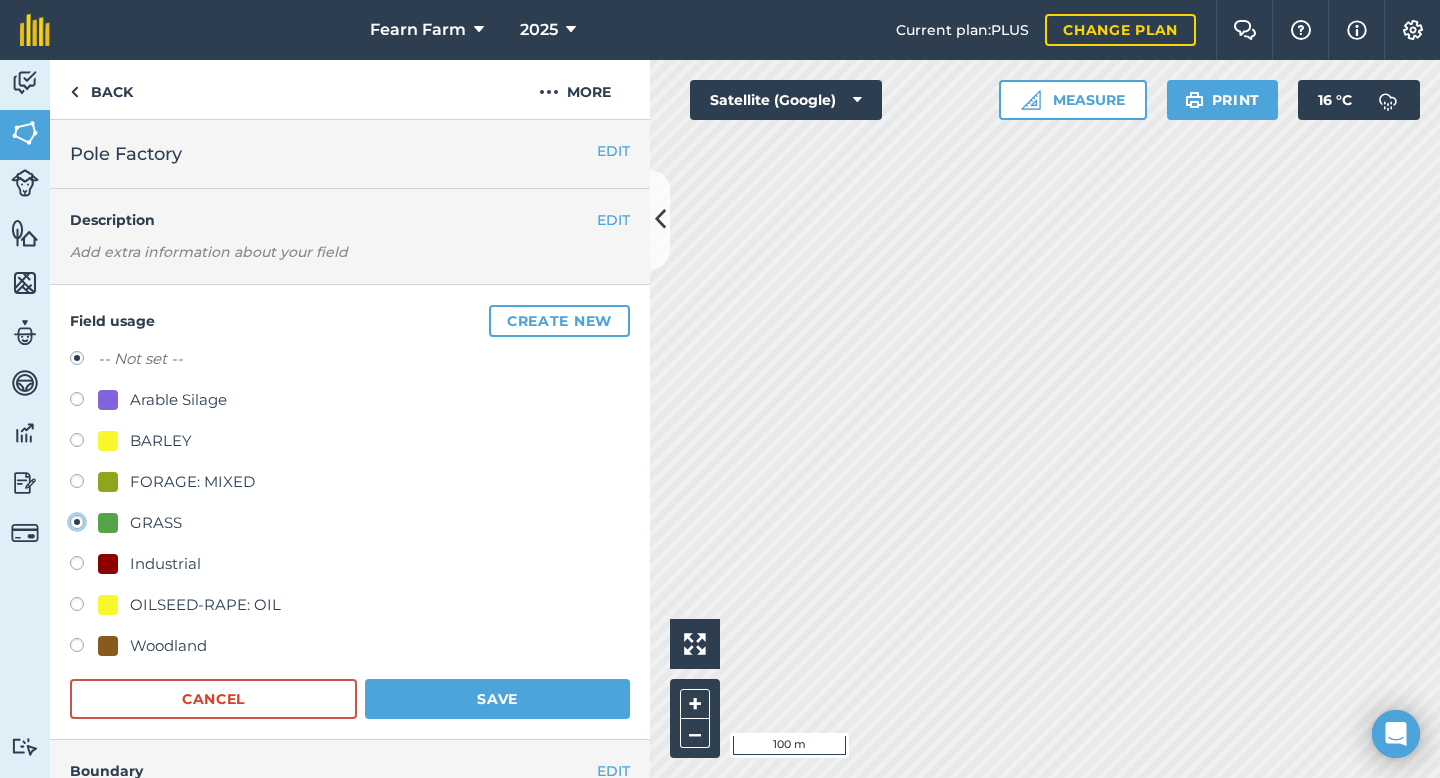 radio on "true" 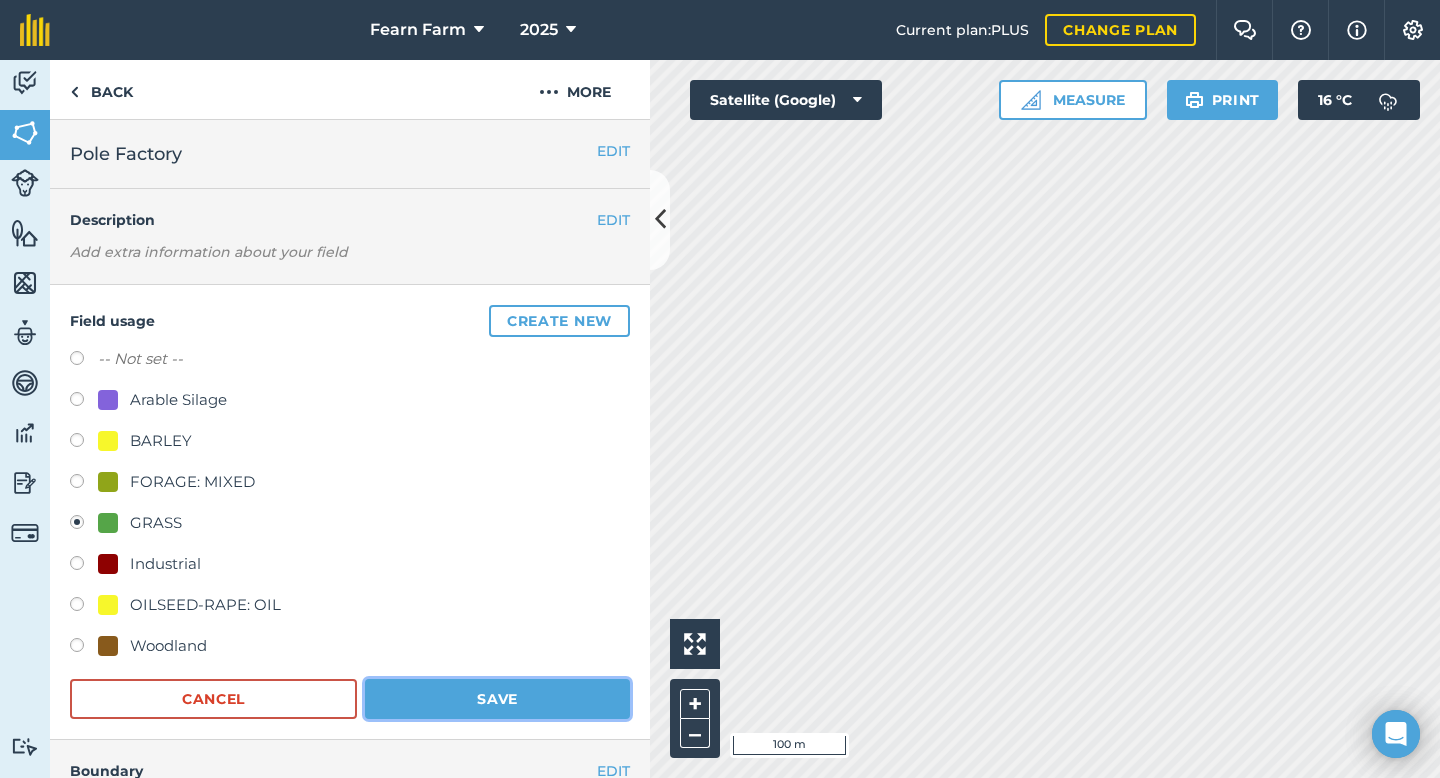 click on "Save" at bounding box center (497, 699) 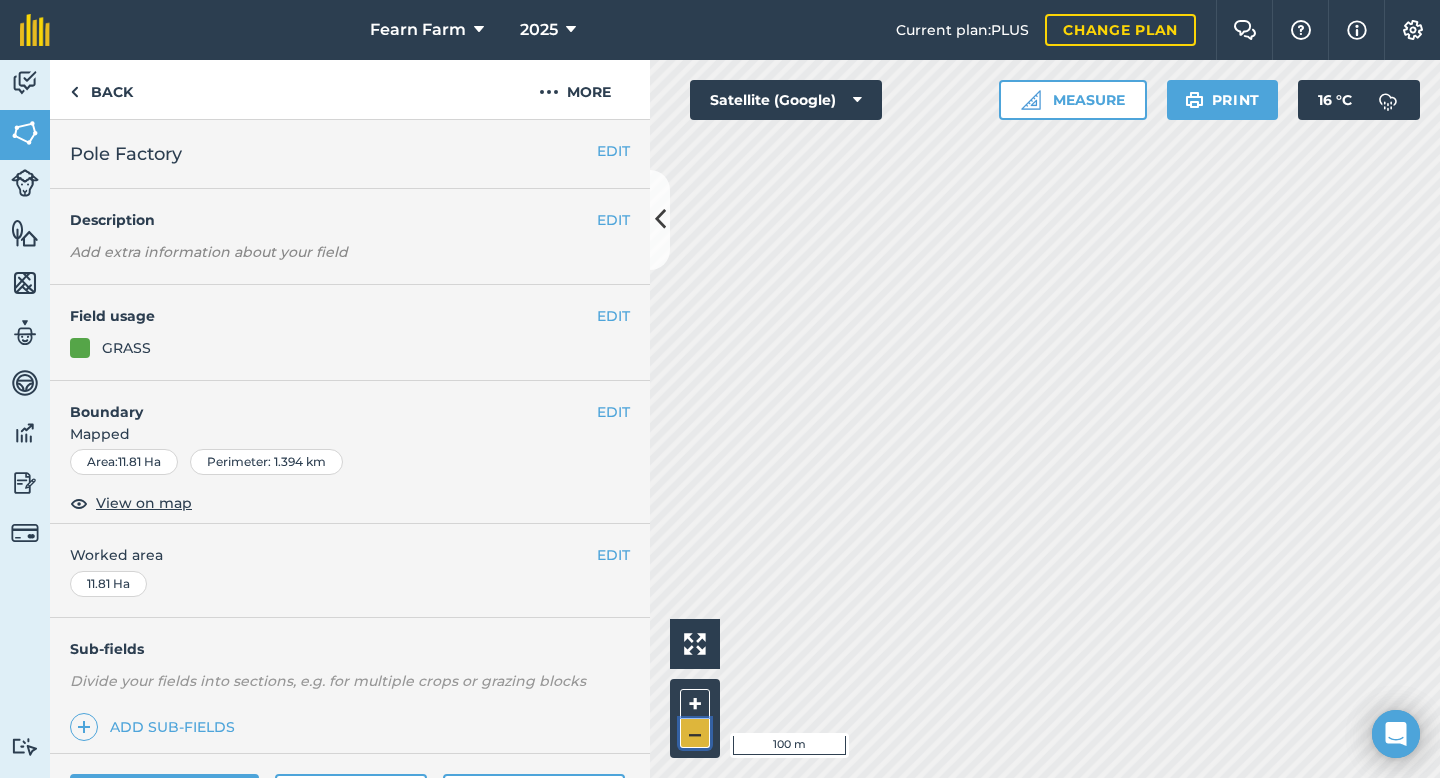 click on "–" at bounding box center (695, 733) 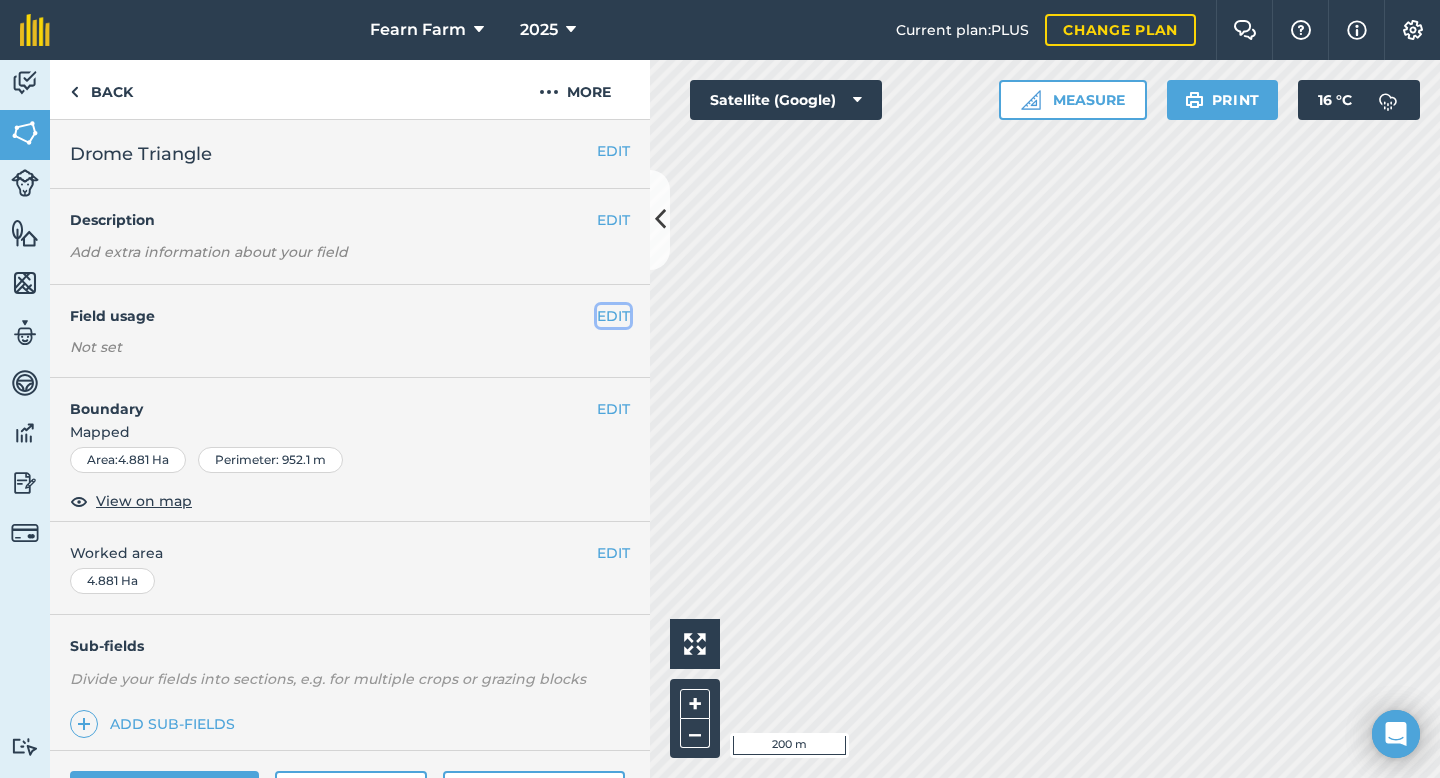 click on "EDIT" at bounding box center (613, 316) 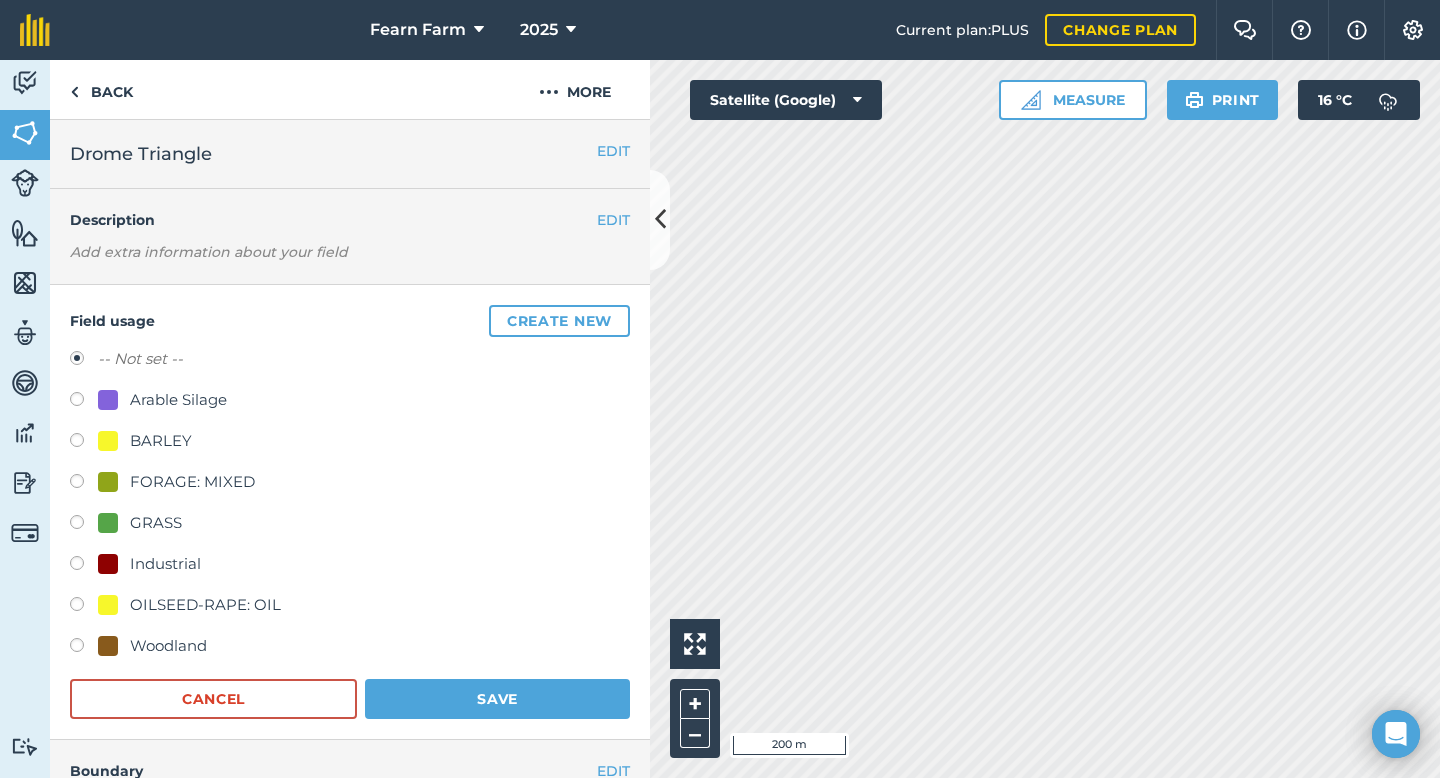 click at bounding box center (84, 525) 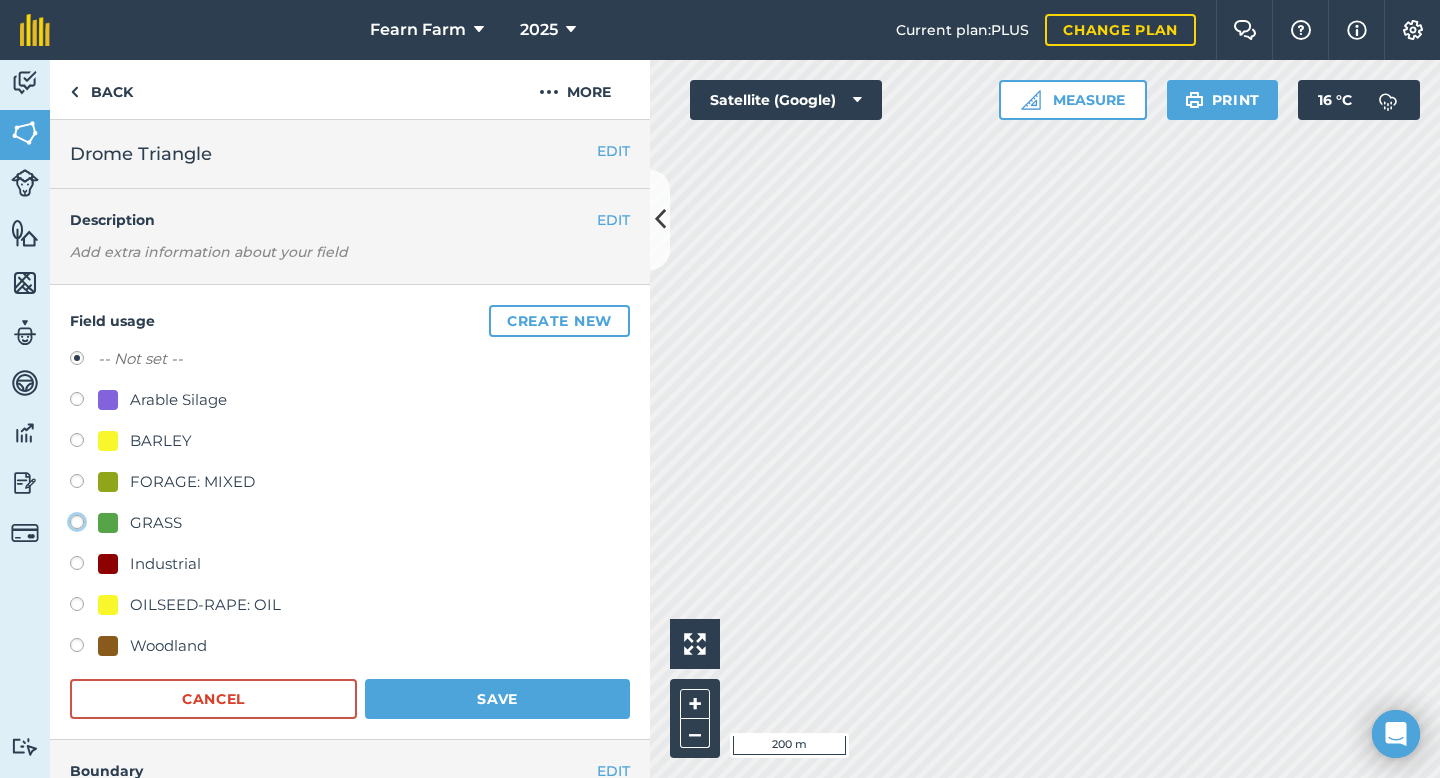 click on "GRASS" at bounding box center [-9923, 521] 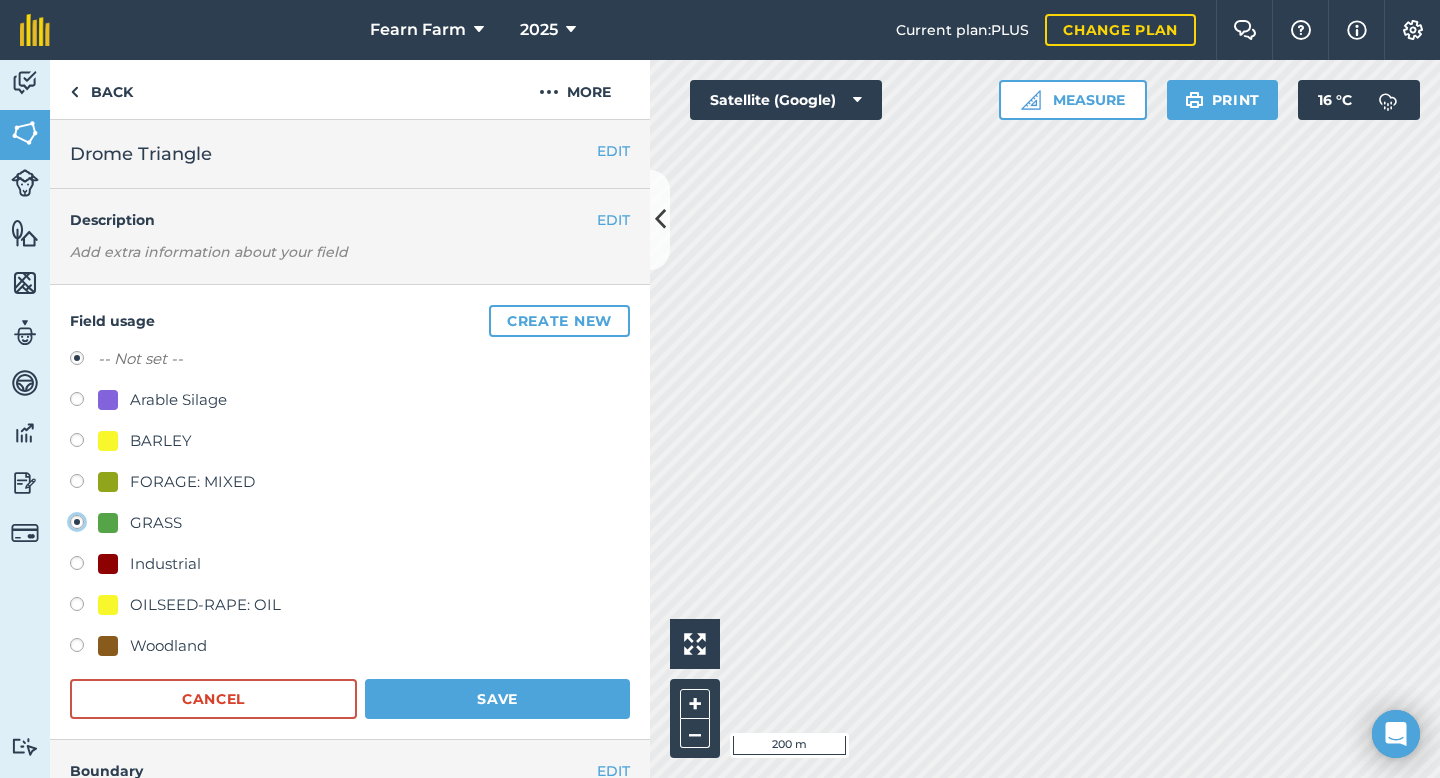 radio on "true" 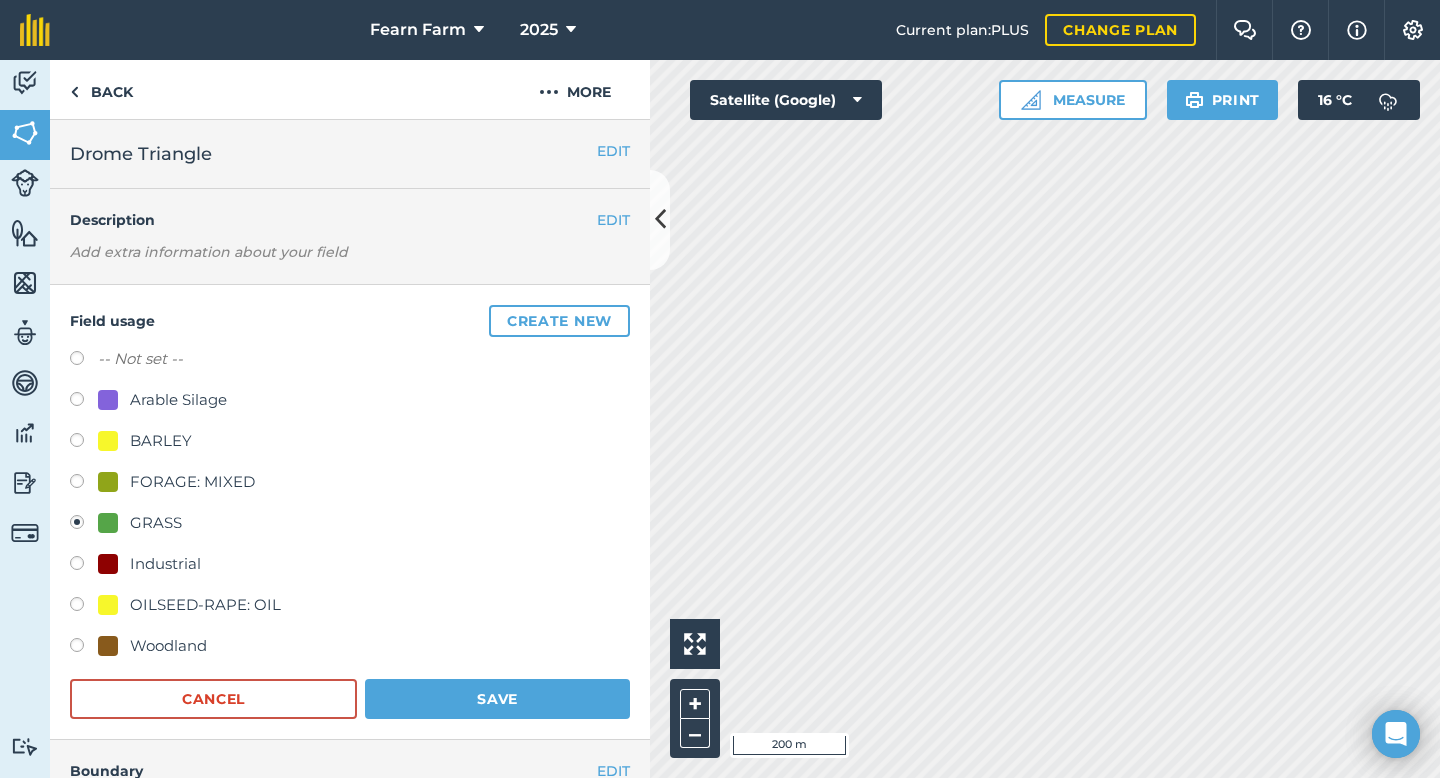 click at bounding box center [84, 443] 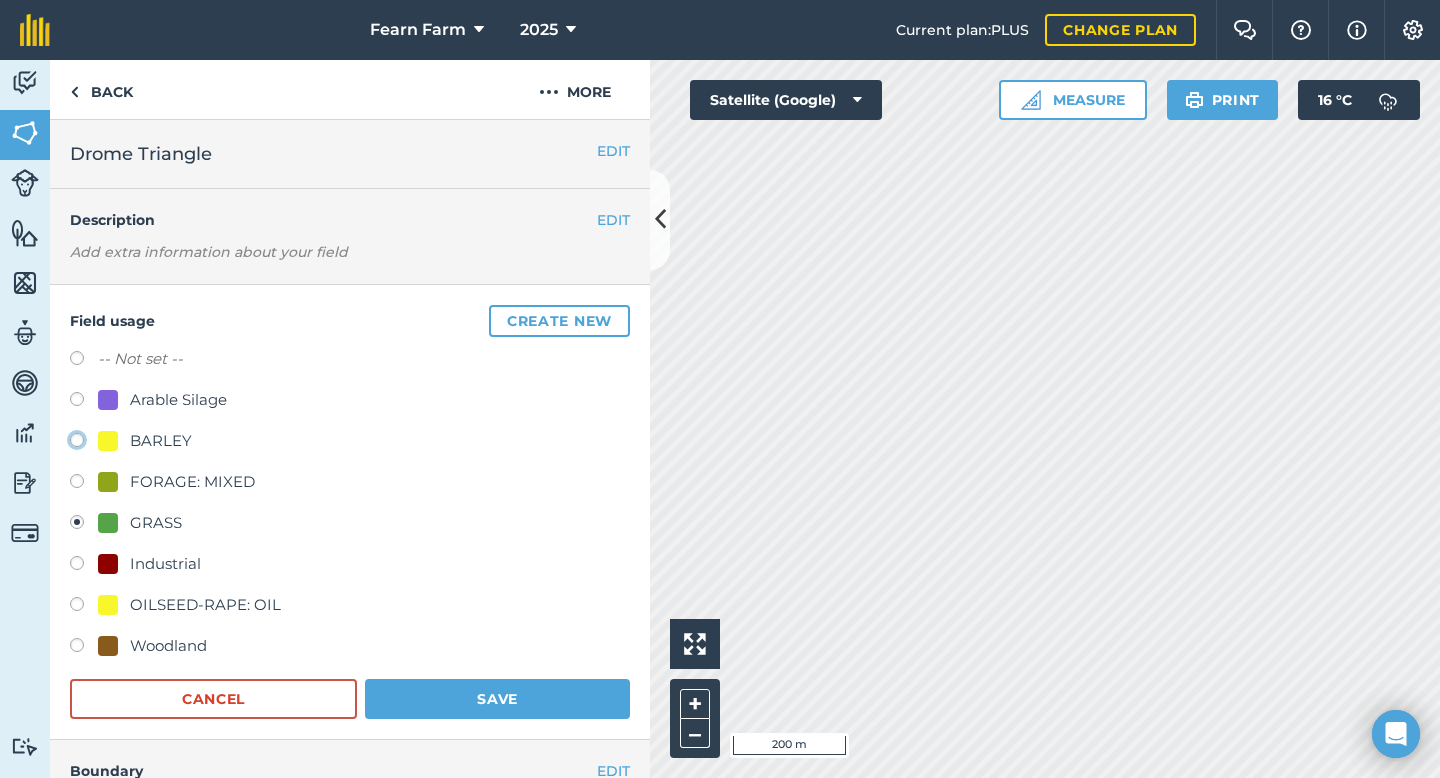 click on "BARLEY" at bounding box center (-9923, 439) 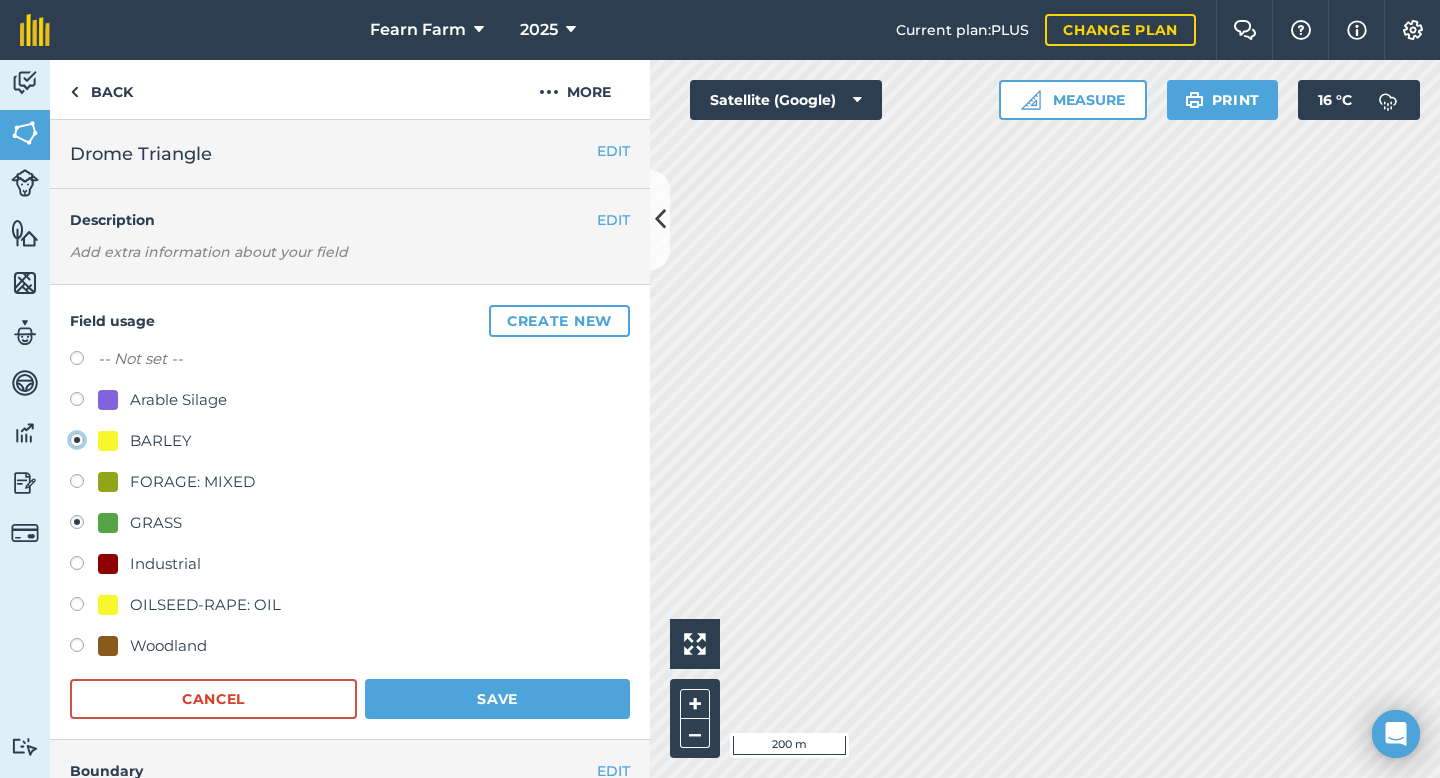 radio on "true" 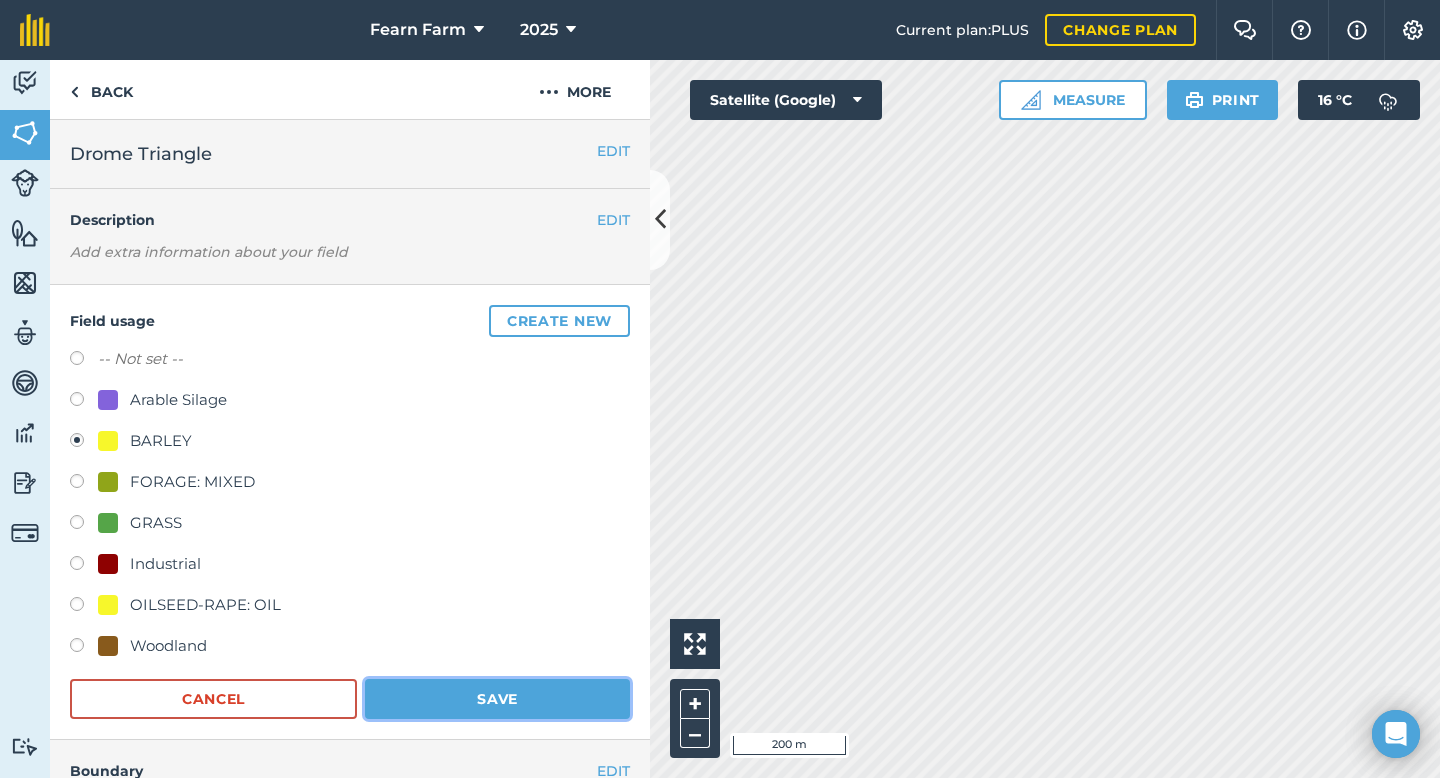 click on "Save" at bounding box center (497, 699) 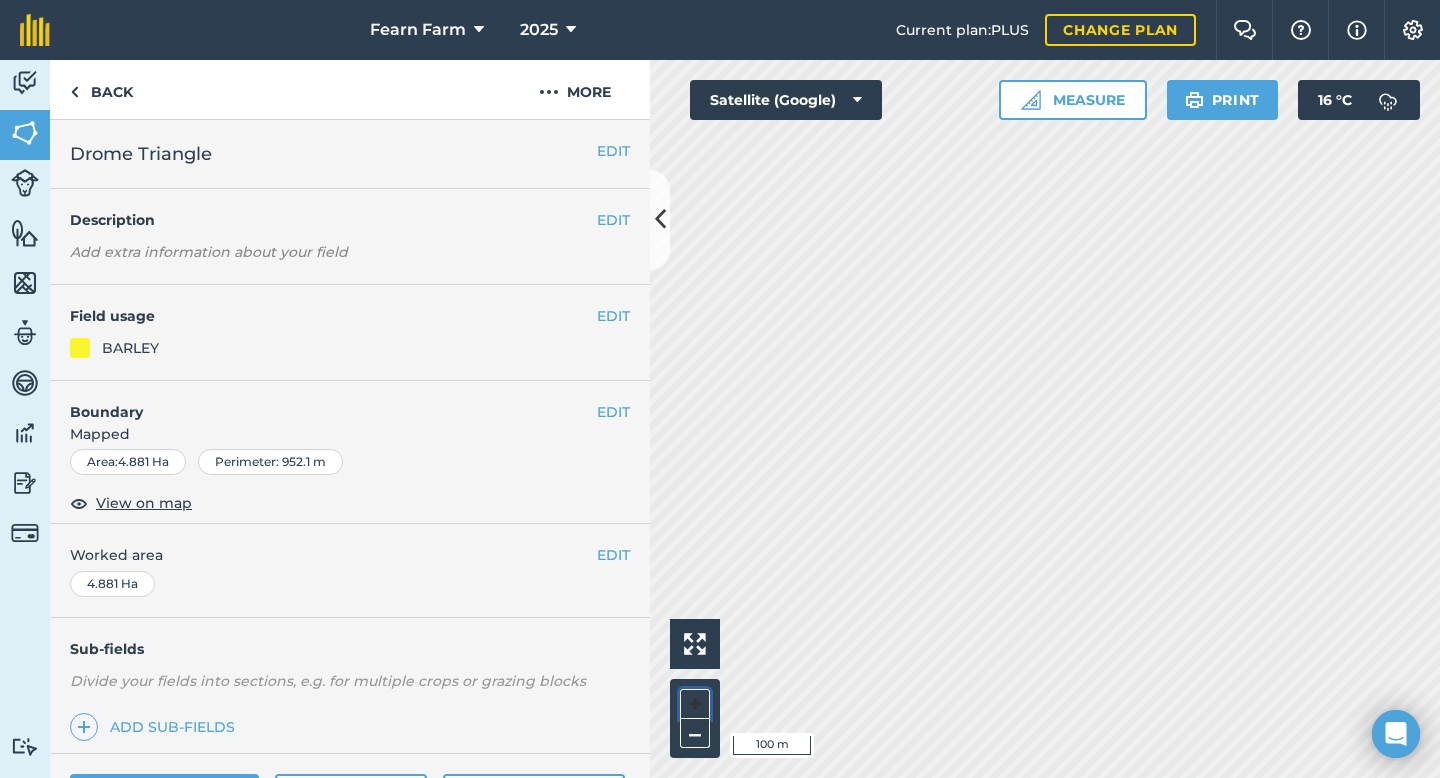 type 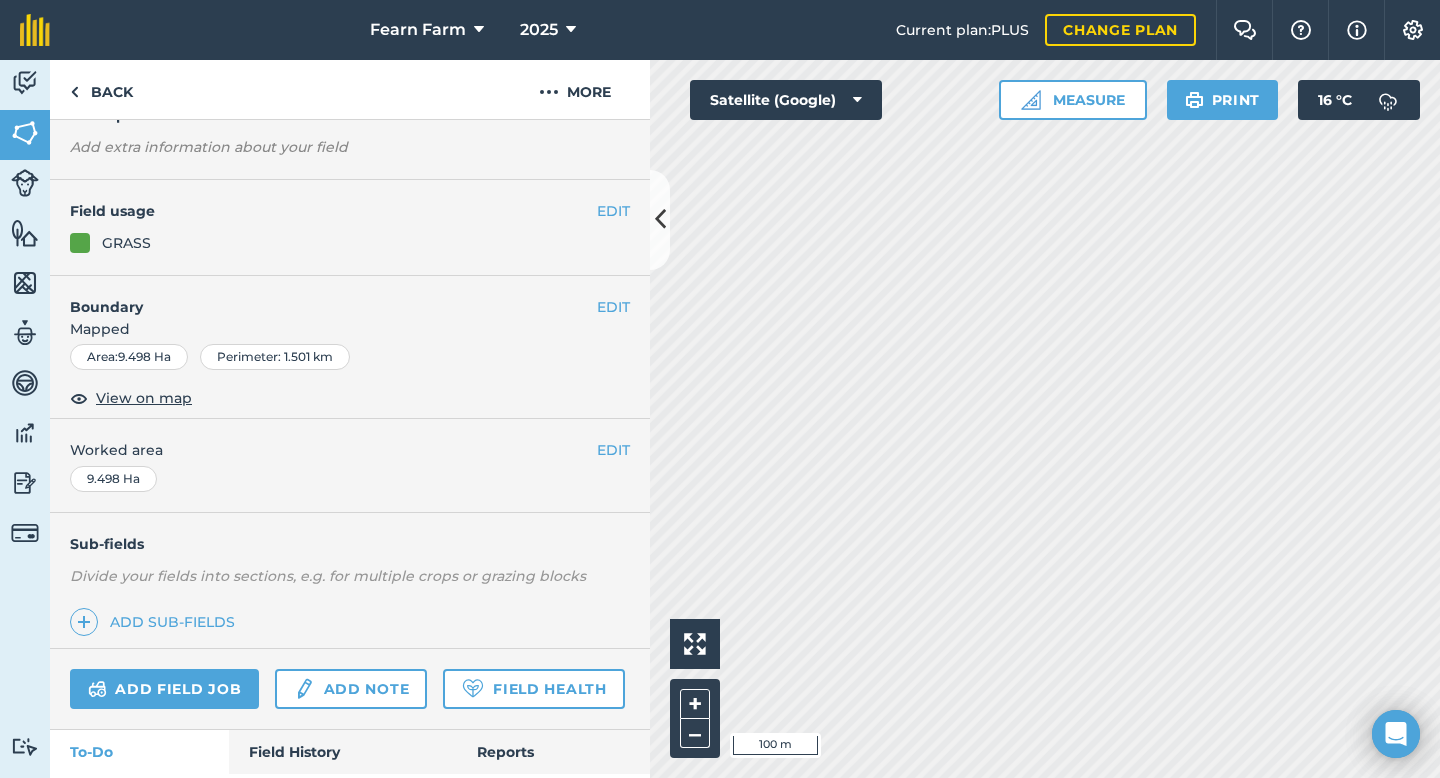 scroll, scrollTop: 138, scrollLeft: 0, axis: vertical 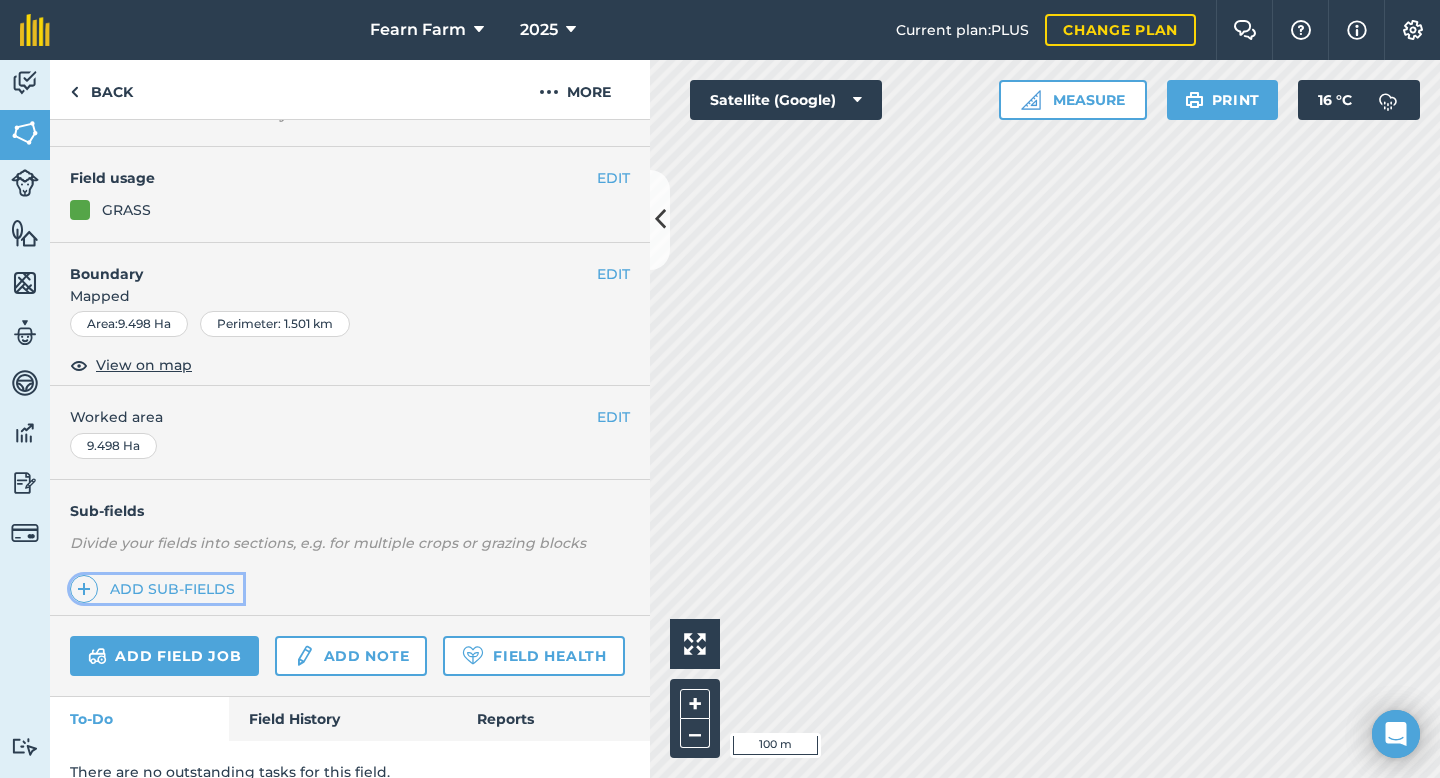click on "Add sub-fields" at bounding box center (156, 589) 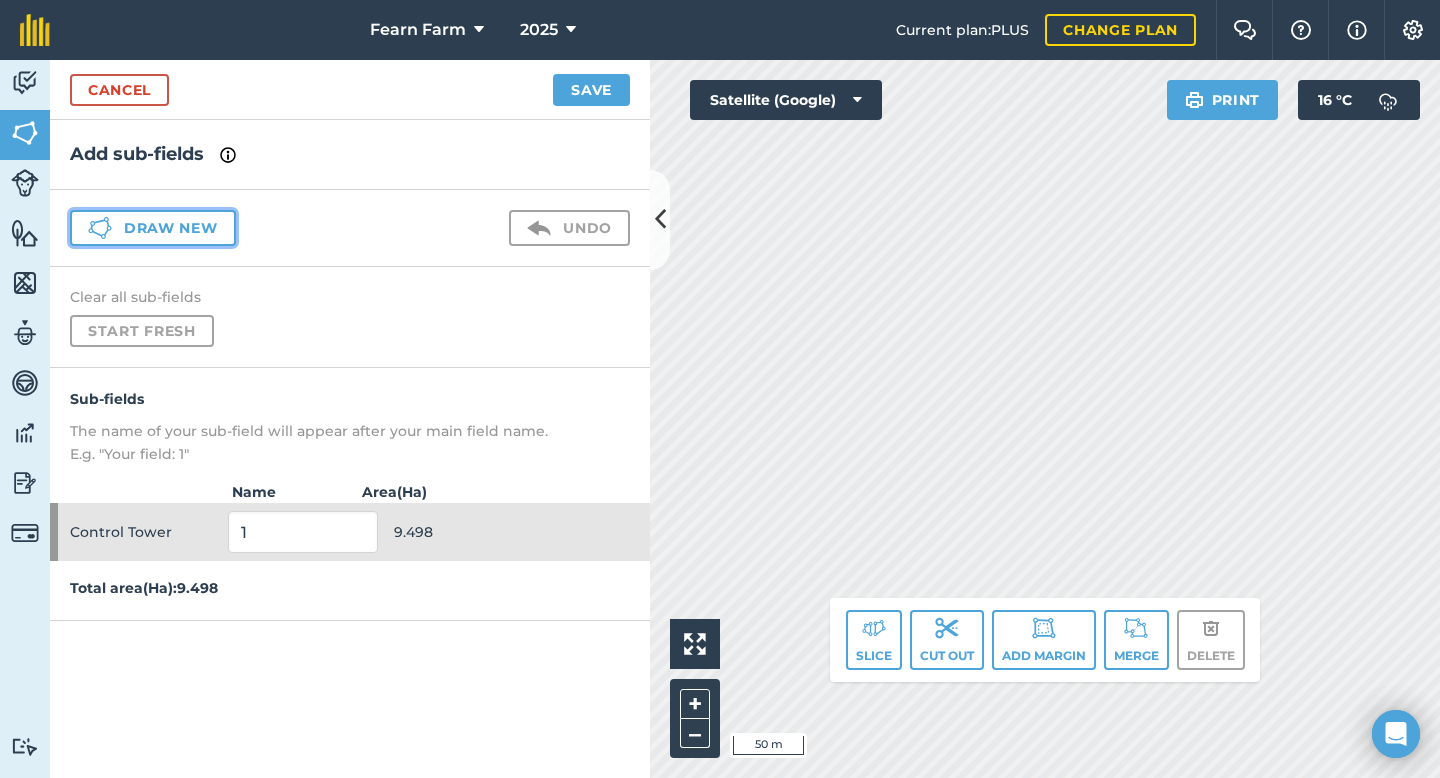 click on "Draw new" at bounding box center (153, 228) 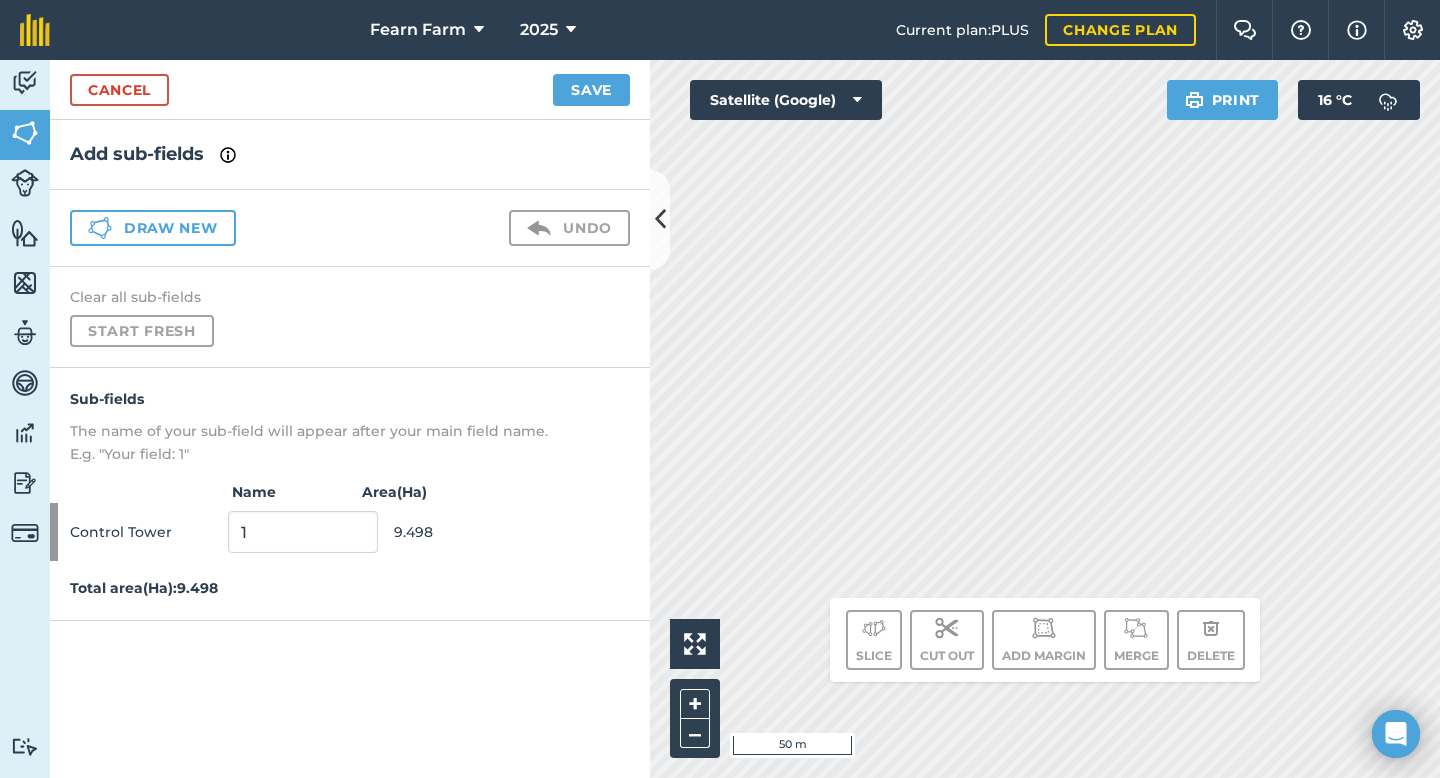 click on "Activity Fields Livestock Features Maps Team Vehicles Data Reporting Billing Tutorials Tutorials Cancel Save Add sub-fields Draw new Undo Clear all sub-fields Start fresh Sub-fields The name of your sub-field will appear after your main field name. E.g. "Your field: 1" Name Area ( Ha ) Control Tower 1 9.498 Total area ( Ha ): 9.498 Click to start drawing i 50 m + – Satellite (Google) Print 16 ° C Slice Cut out Add margin Merge Delete" at bounding box center [720, 419] 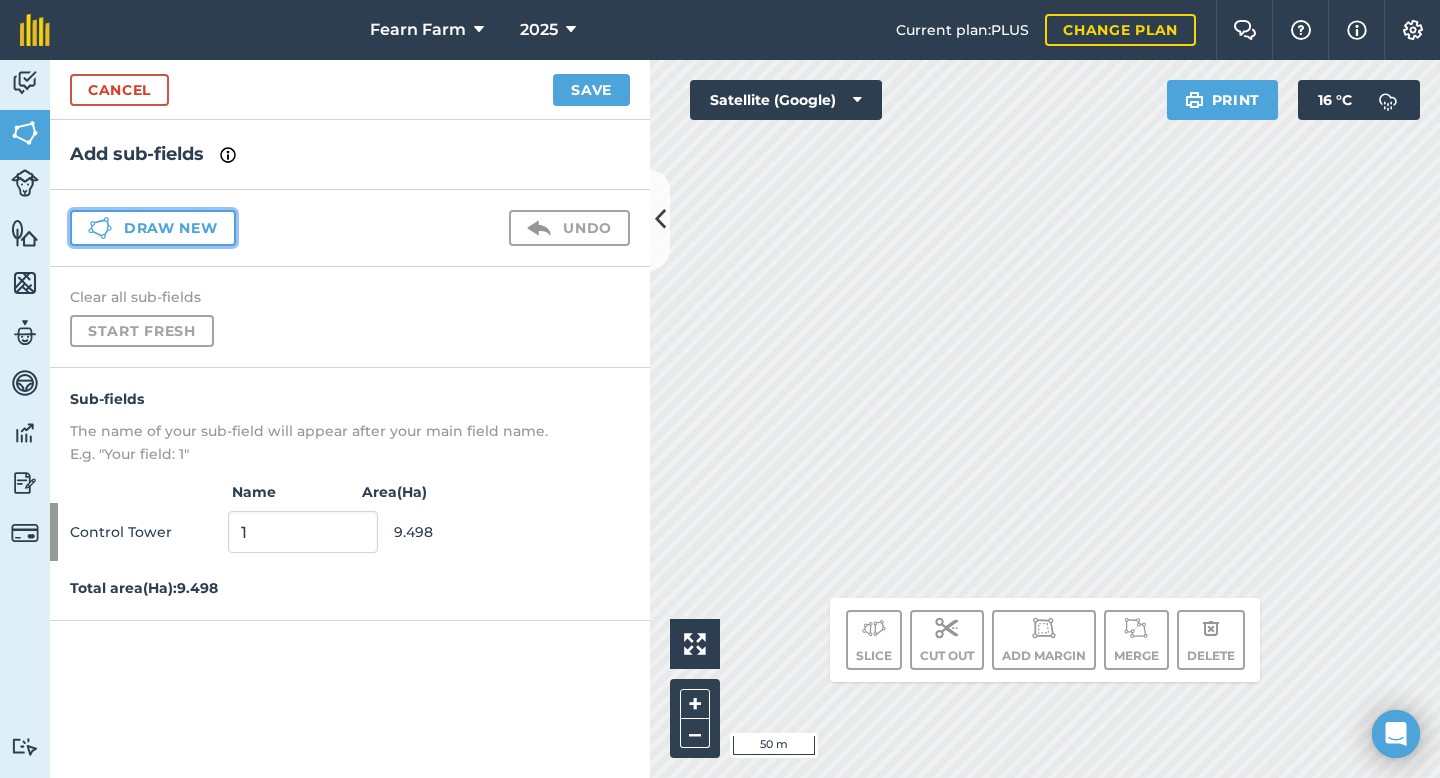 click on "Draw new" at bounding box center [153, 228] 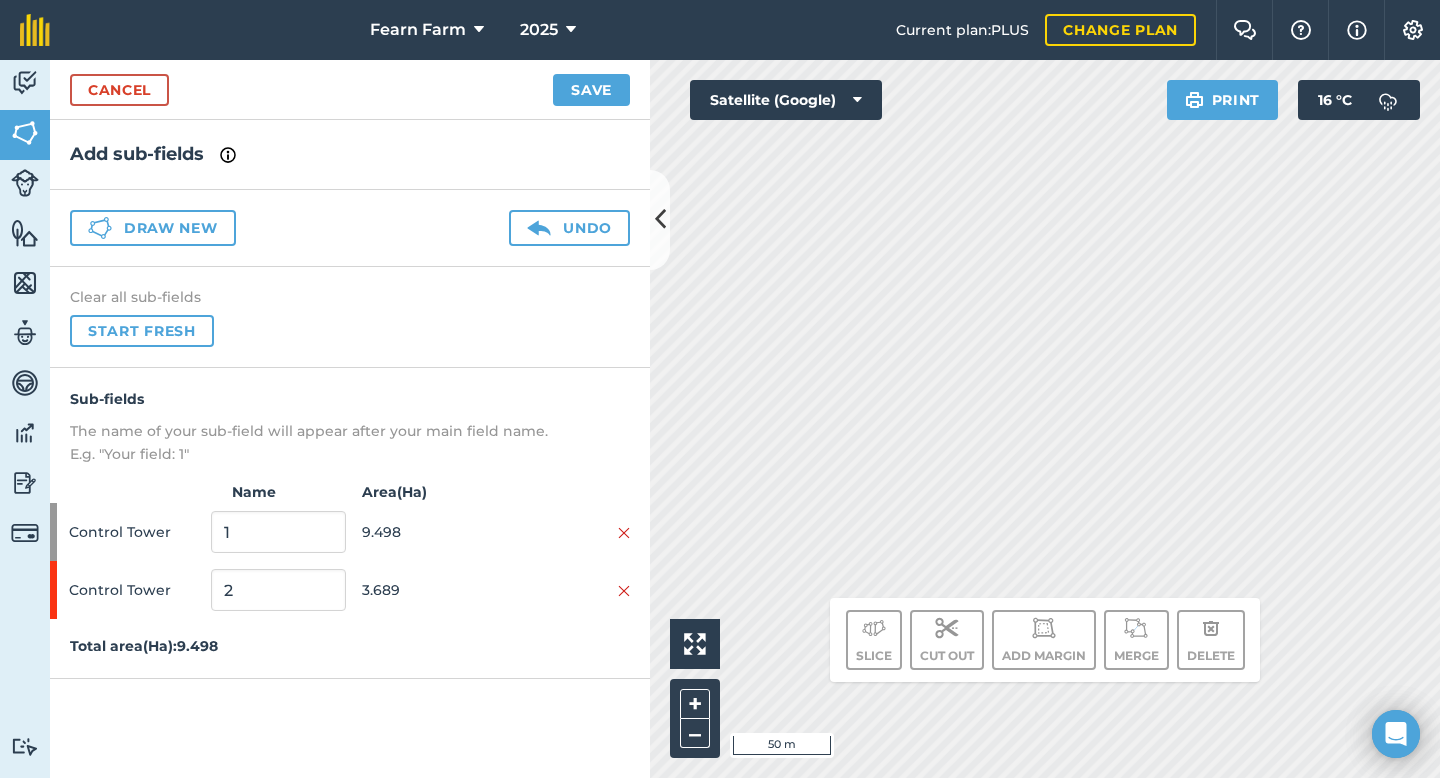 click on "Click to start drawing i 50 m + – Satellite (Google) Print 16   ° C Slice Cut out Add margin Merge Delete" at bounding box center [1045, 419] 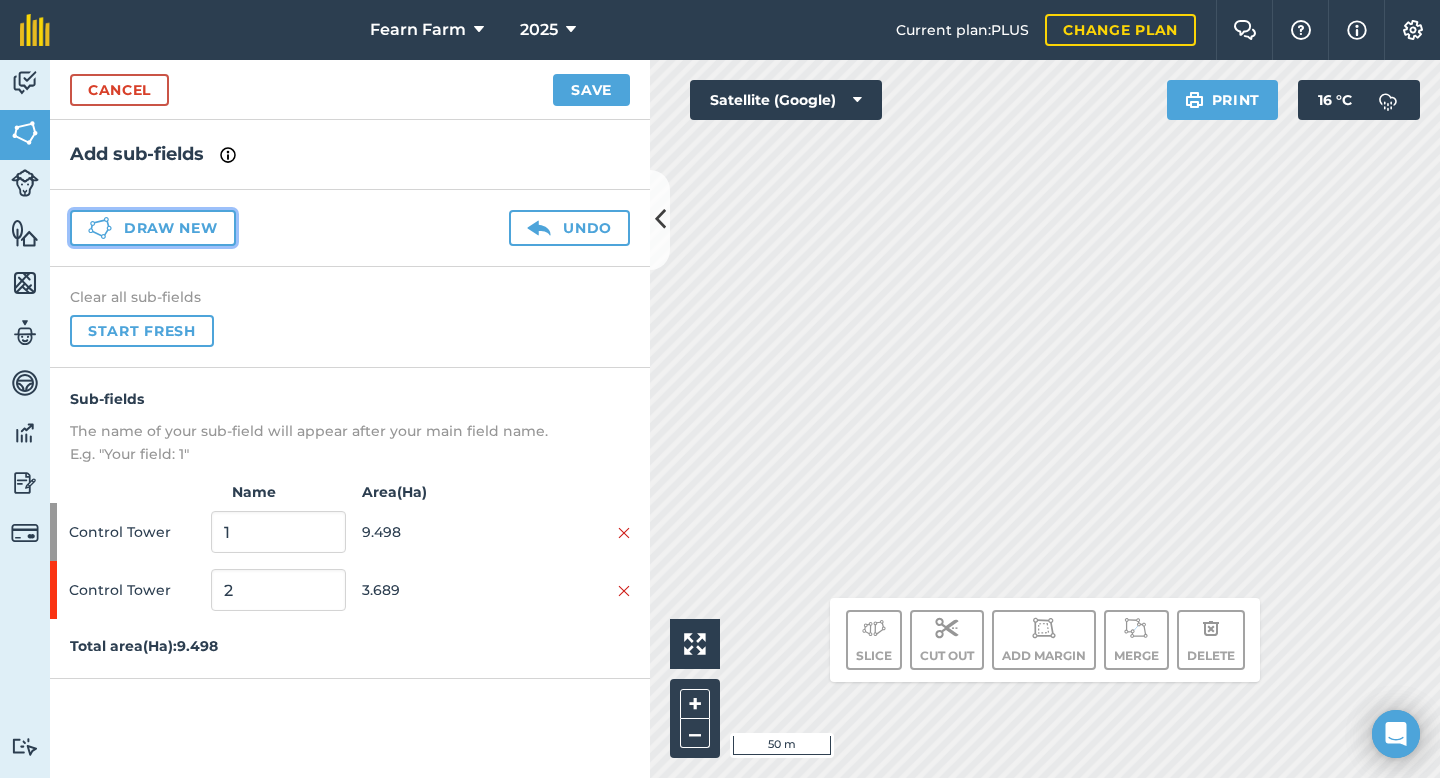 click on "Draw new" at bounding box center (153, 228) 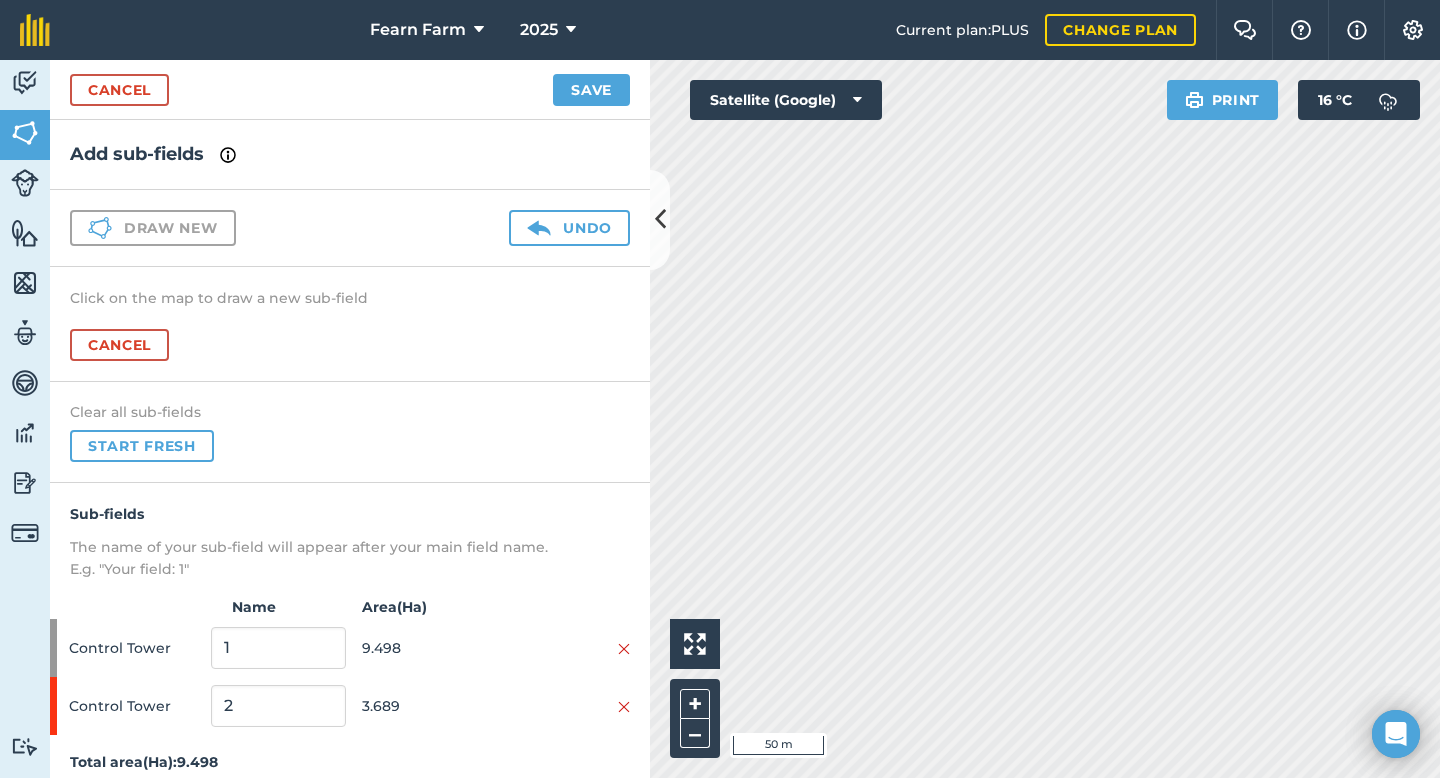 click on "Activity Fields Livestock Features Maps Team Vehicles Data Reporting Billing Tutorials Tutorials Cancel Save Add sub-fields   Draw new Undo Click on the map to draw a new sub-field Cancel Clear all sub-fields Start fresh Sub-fields The name of your sub-field will appear after your main field name. E.g. "Your field: 1" Name Area  ( Ha ) Control Tower 1 9.498 Control Tower 2 3.689 Total area  ( Ha ):  9.498 Click to start drawing i 50 m + – Satellite (Google) Print 16   ° C" at bounding box center [720, 419] 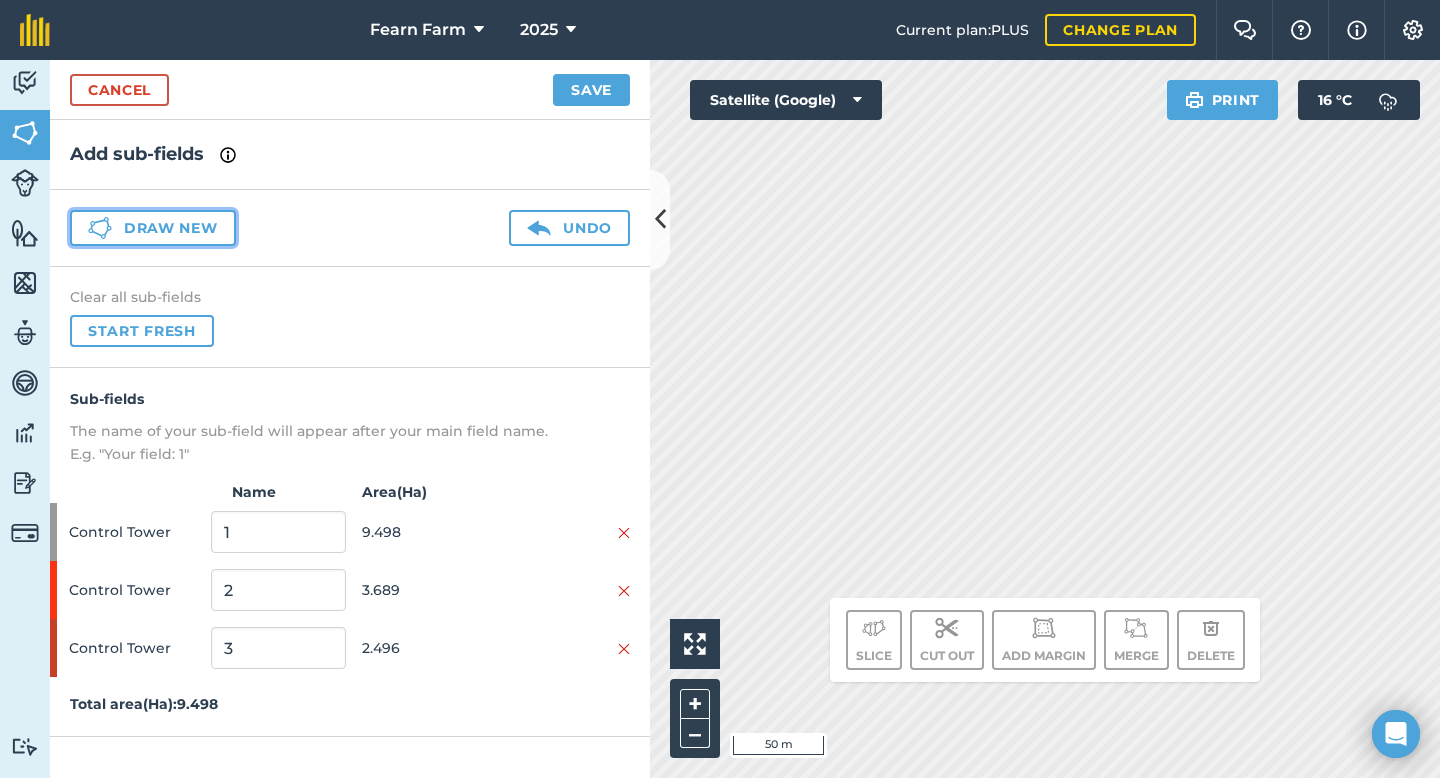 click on "Draw new" at bounding box center (153, 228) 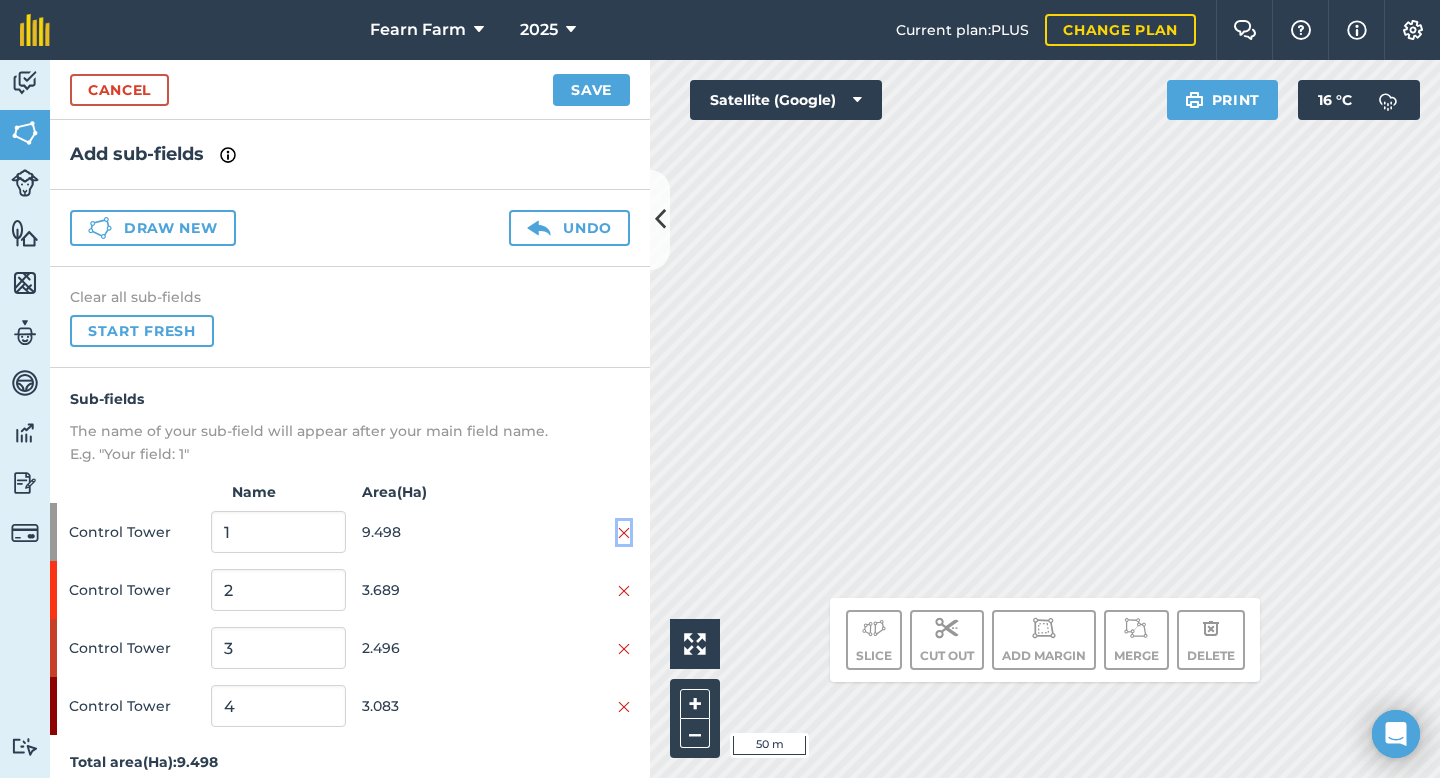 click at bounding box center (624, 533) 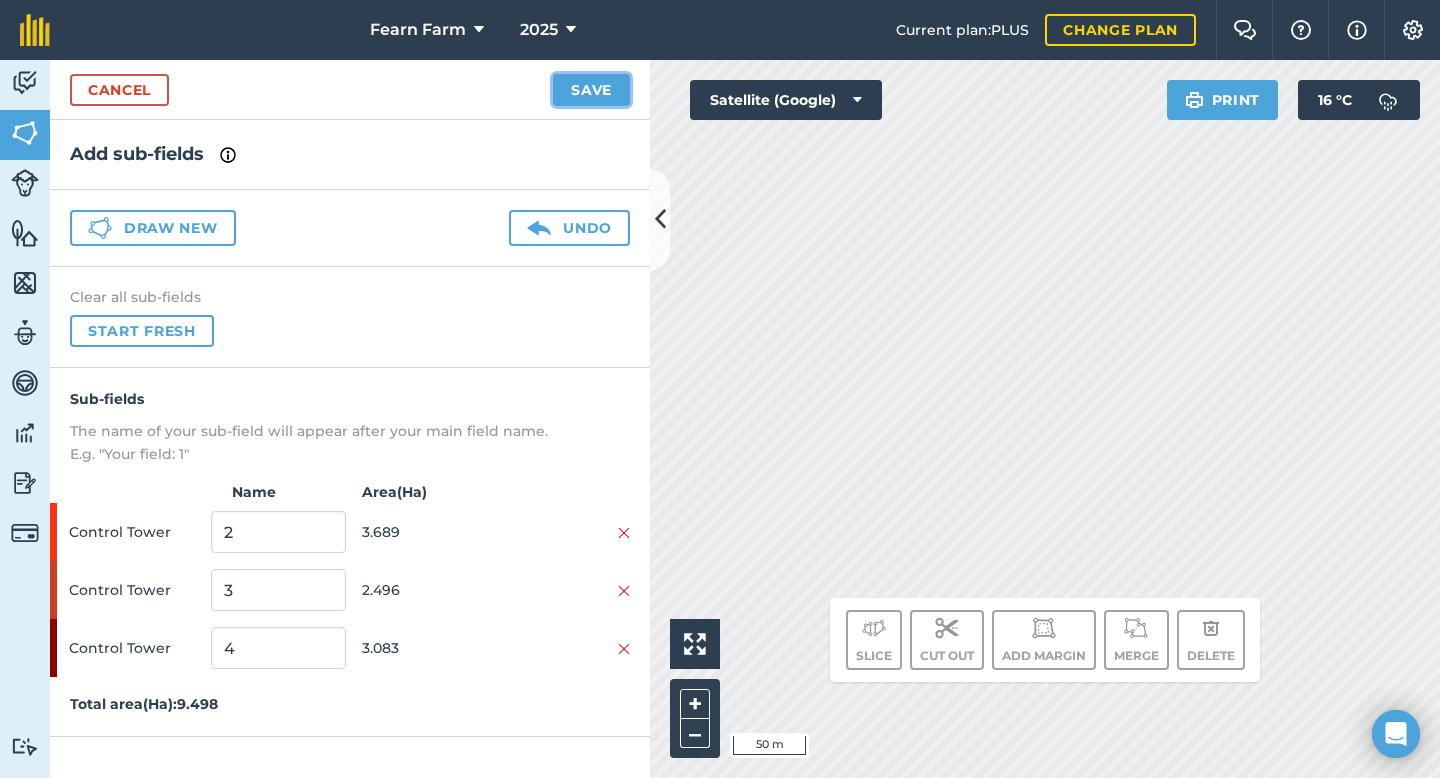 click on "Save" at bounding box center [591, 90] 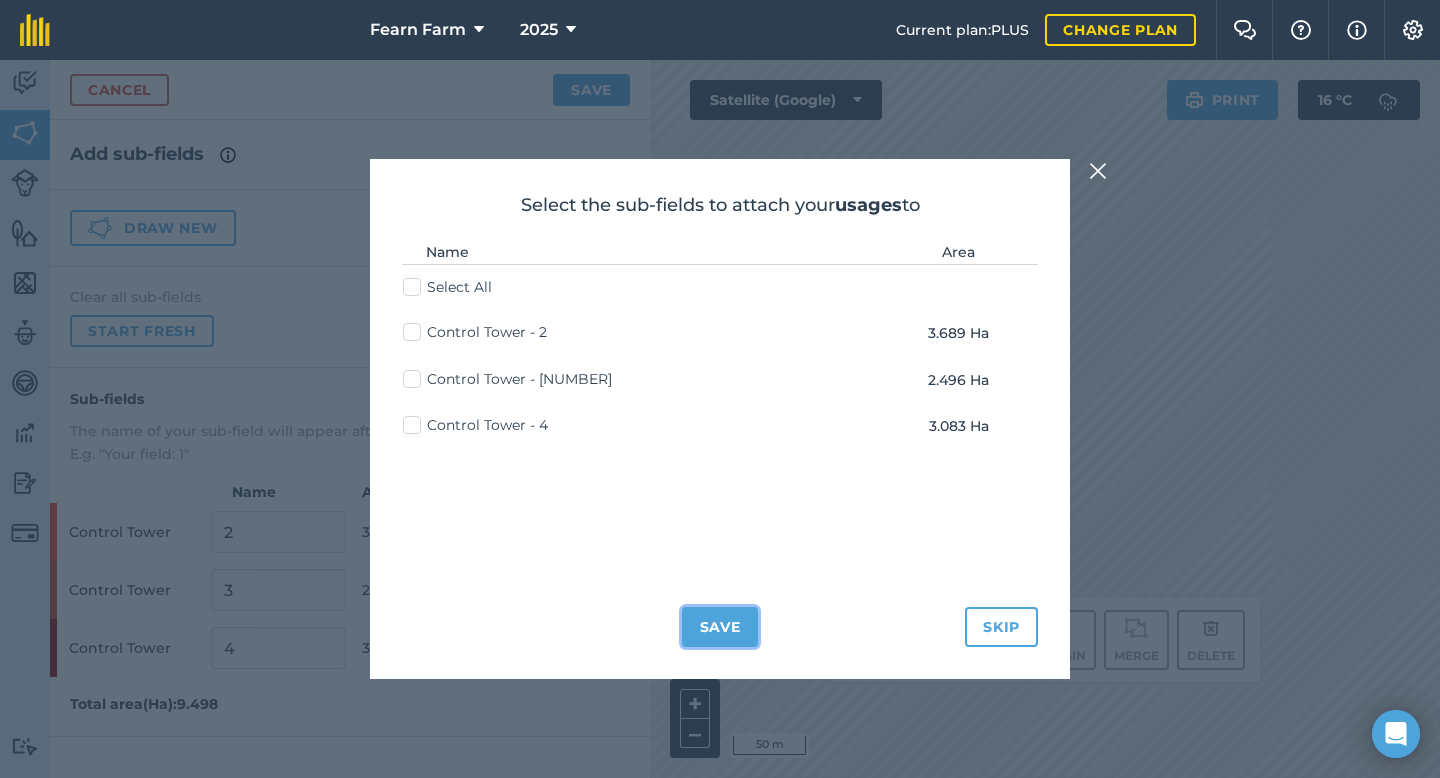 click on "Save" at bounding box center [720, 627] 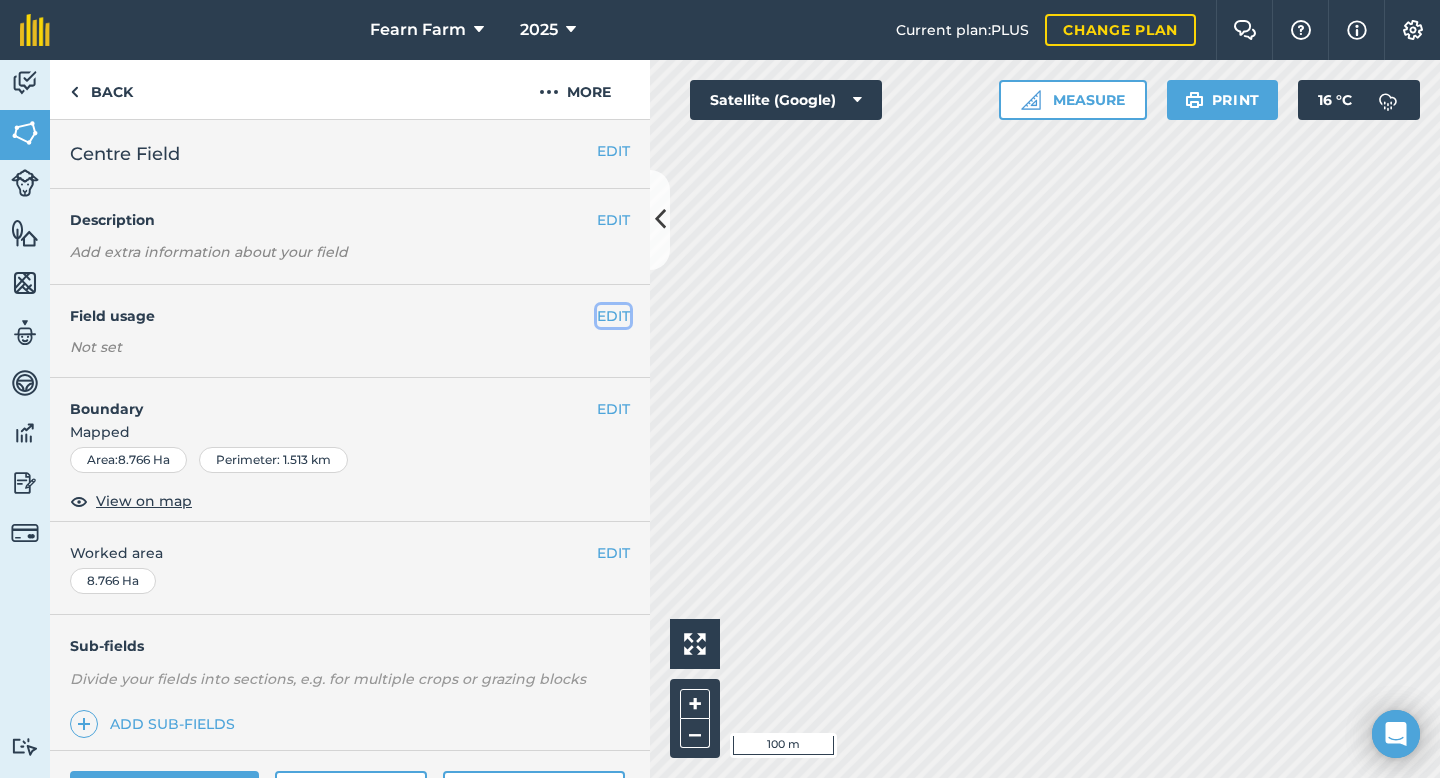 click on "EDIT" at bounding box center [613, 316] 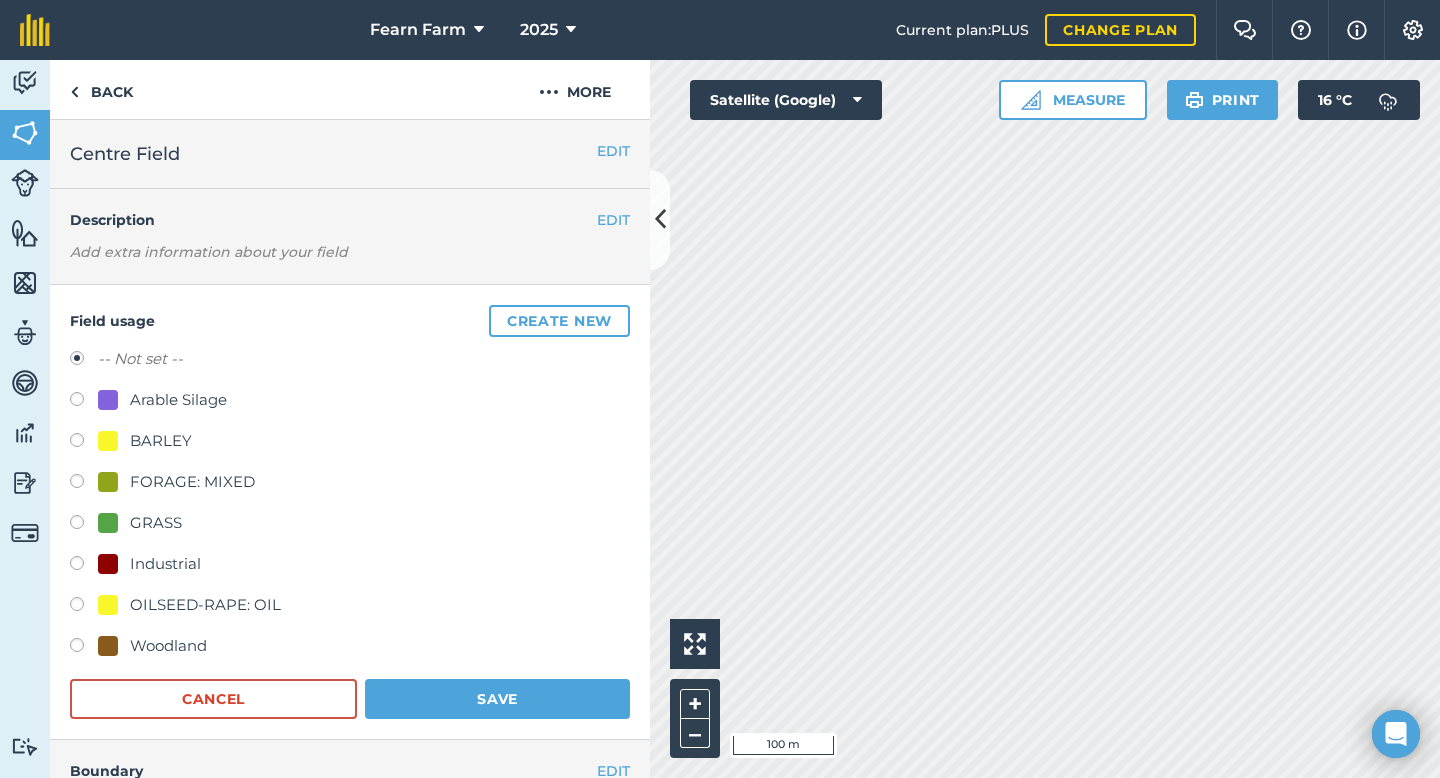 click at bounding box center [84, 484] 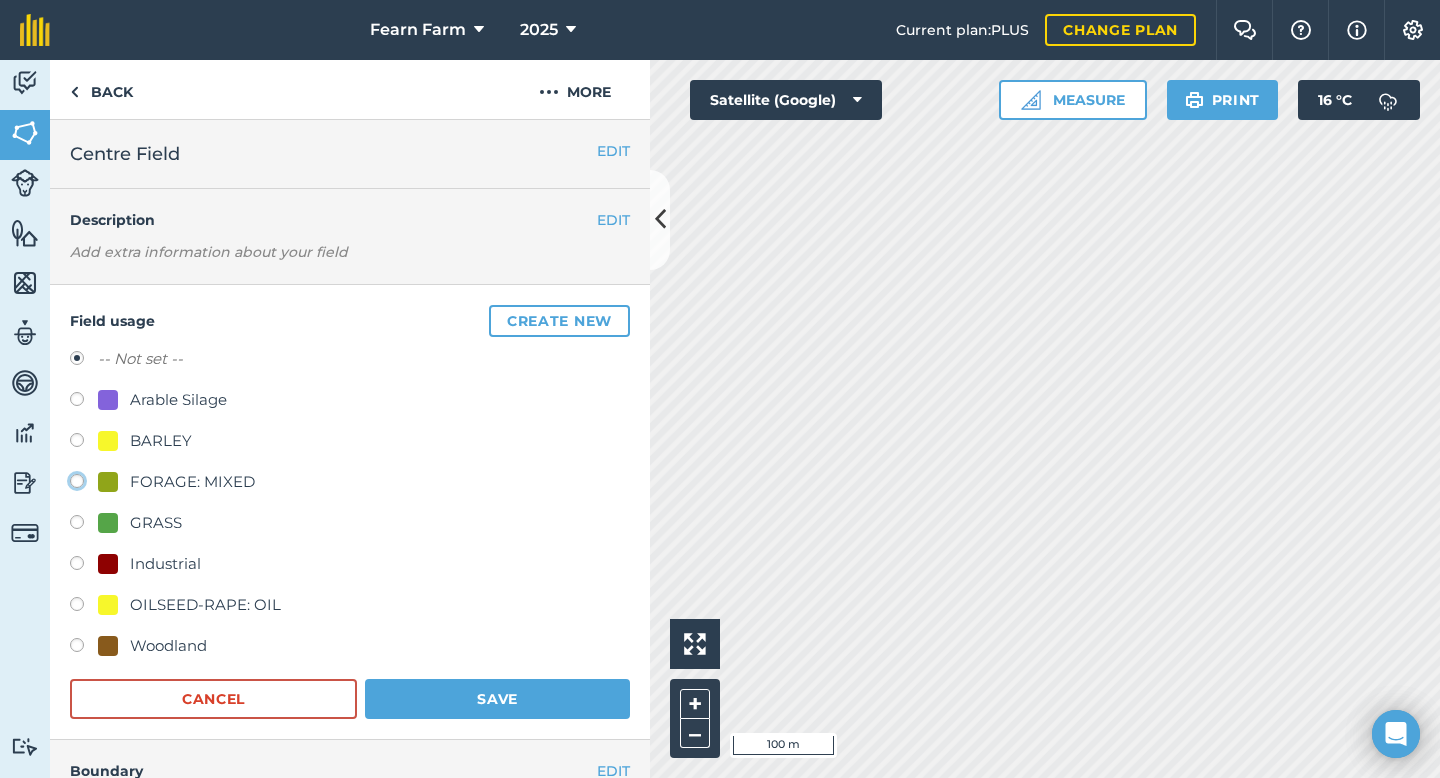 click on "FORAGE: MIXED" at bounding box center [-9923, 480] 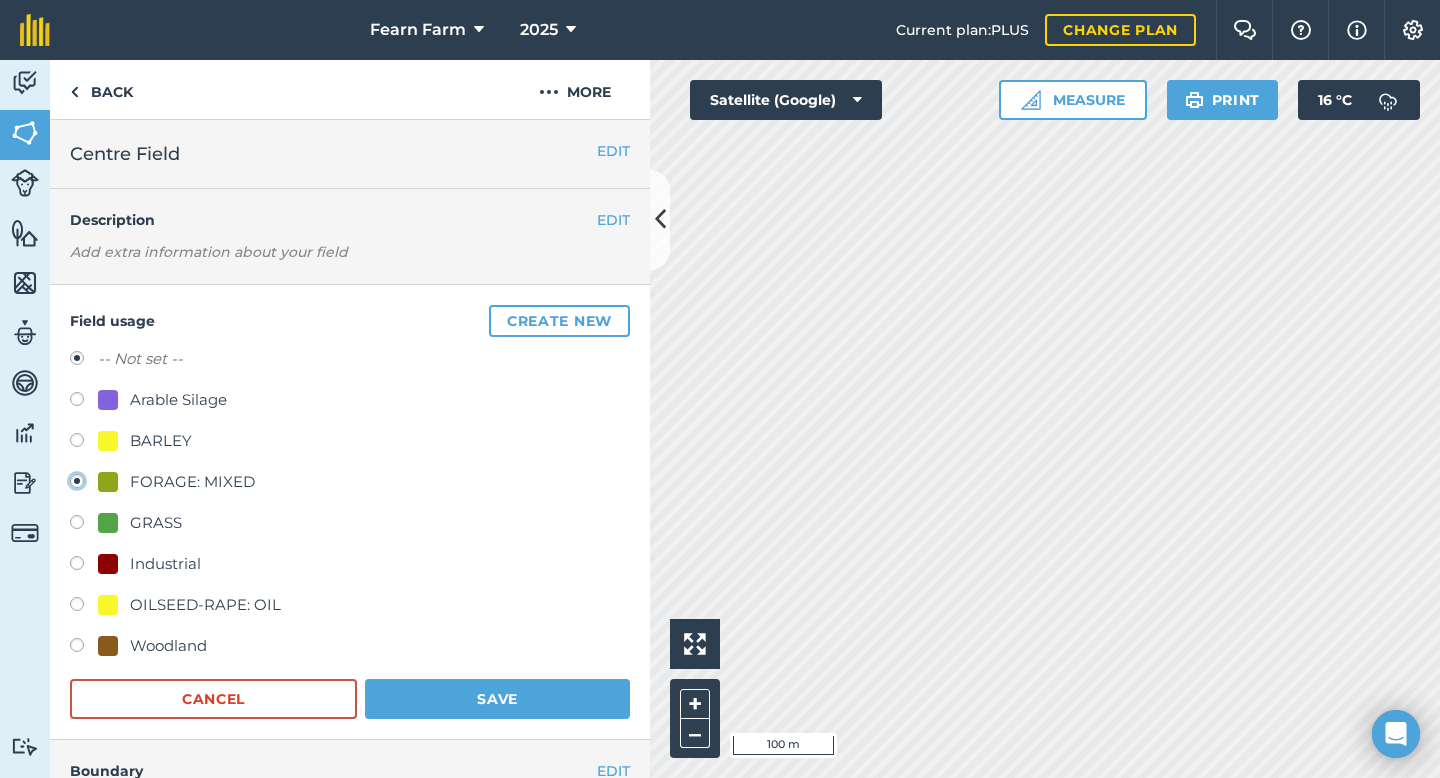 radio on "true" 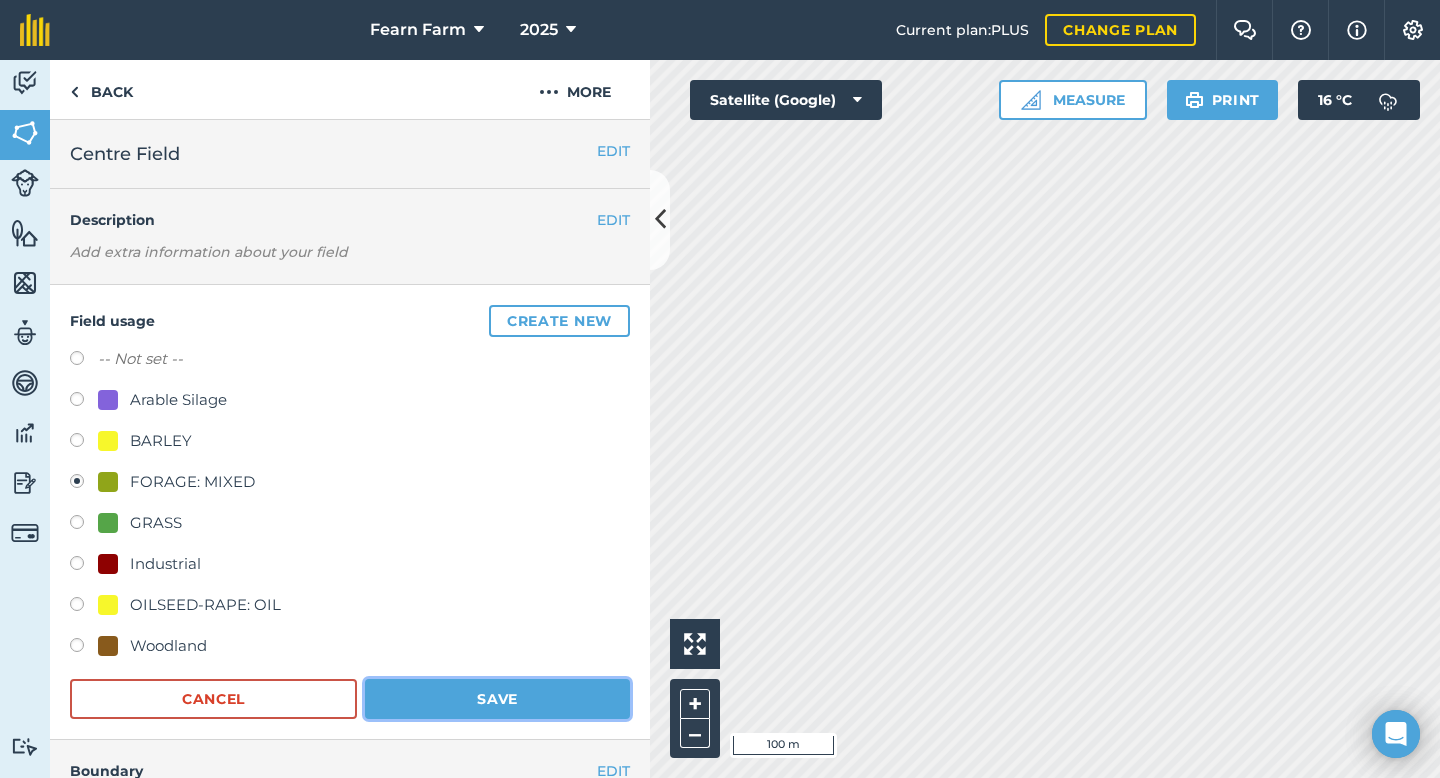 click on "Save" at bounding box center (497, 699) 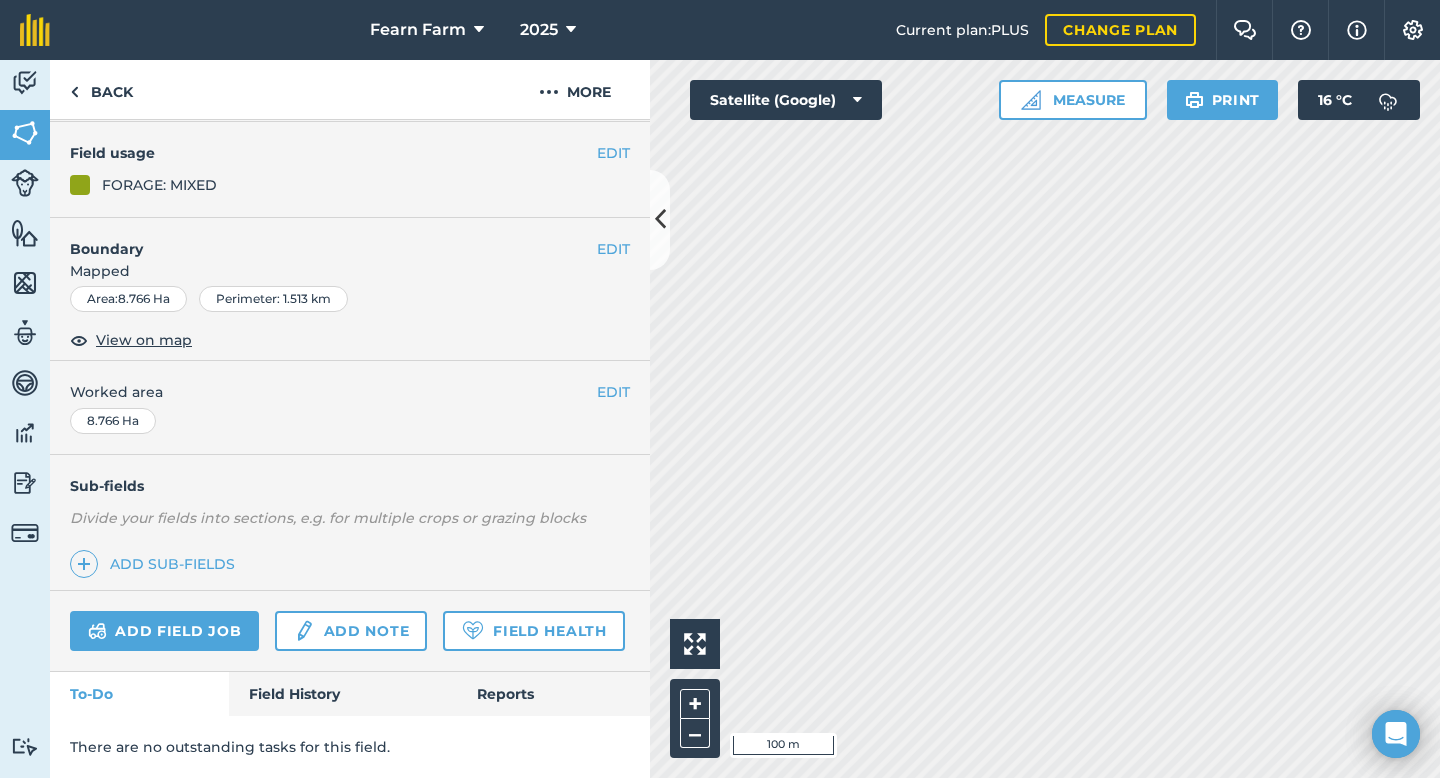 scroll, scrollTop: 0, scrollLeft: 0, axis: both 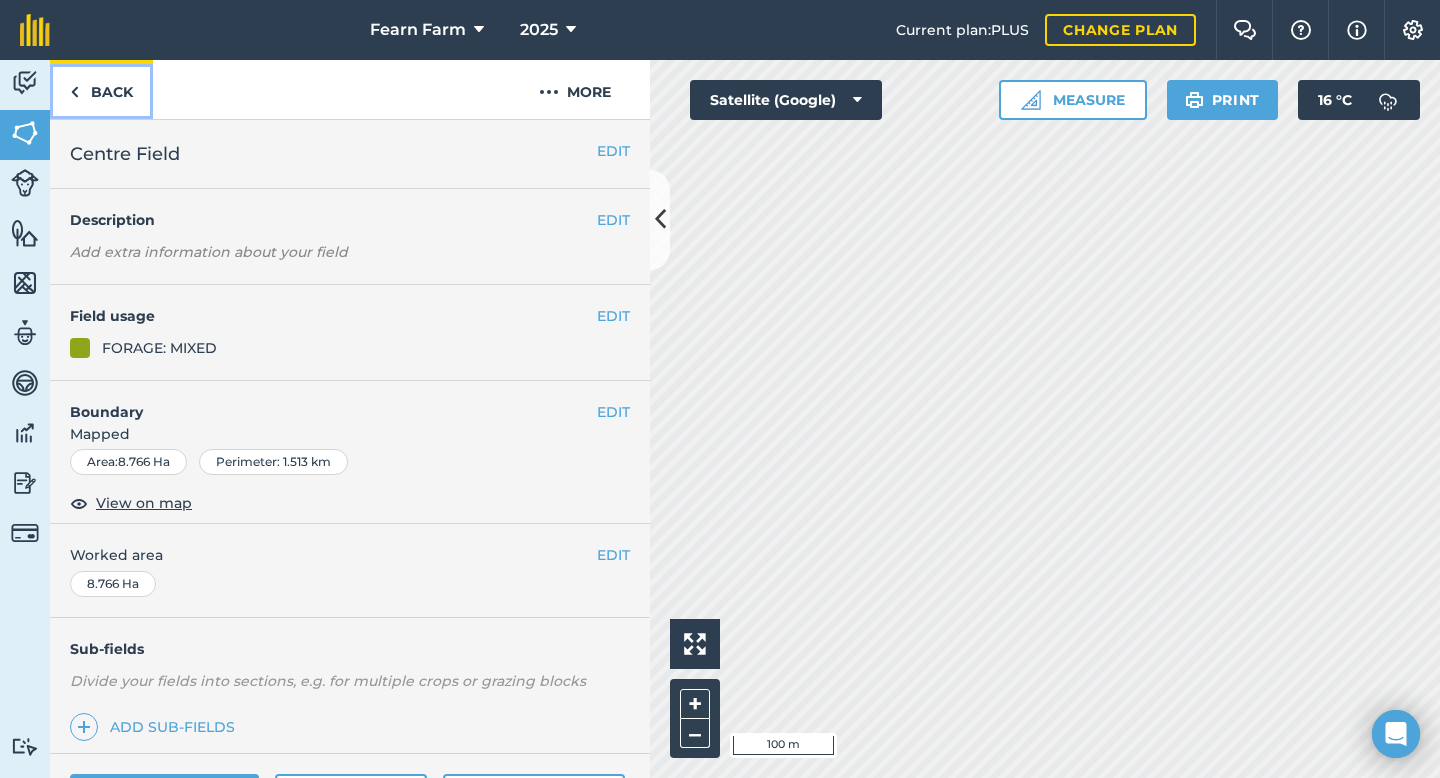 click on "Back" at bounding box center (101, 89) 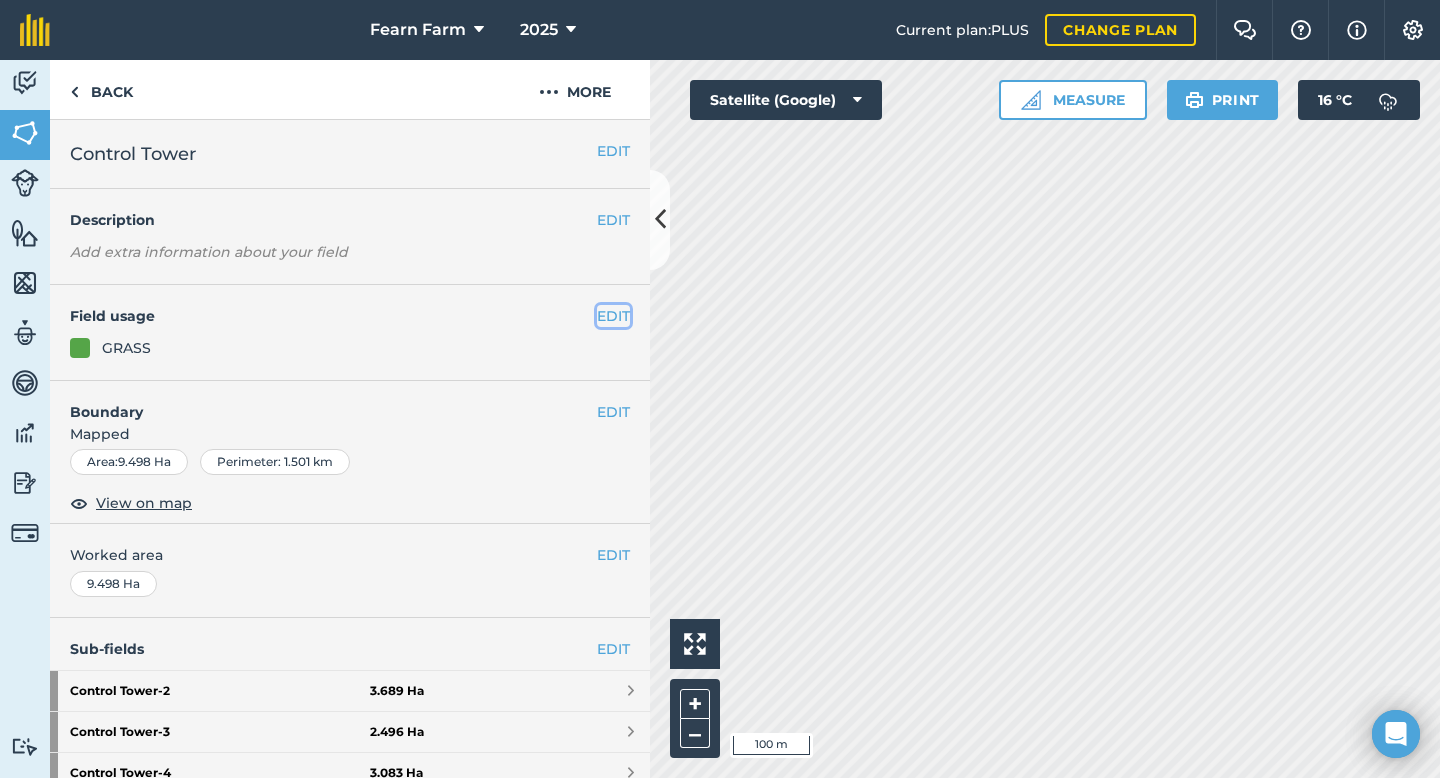 click on "EDIT" at bounding box center [613, 316] 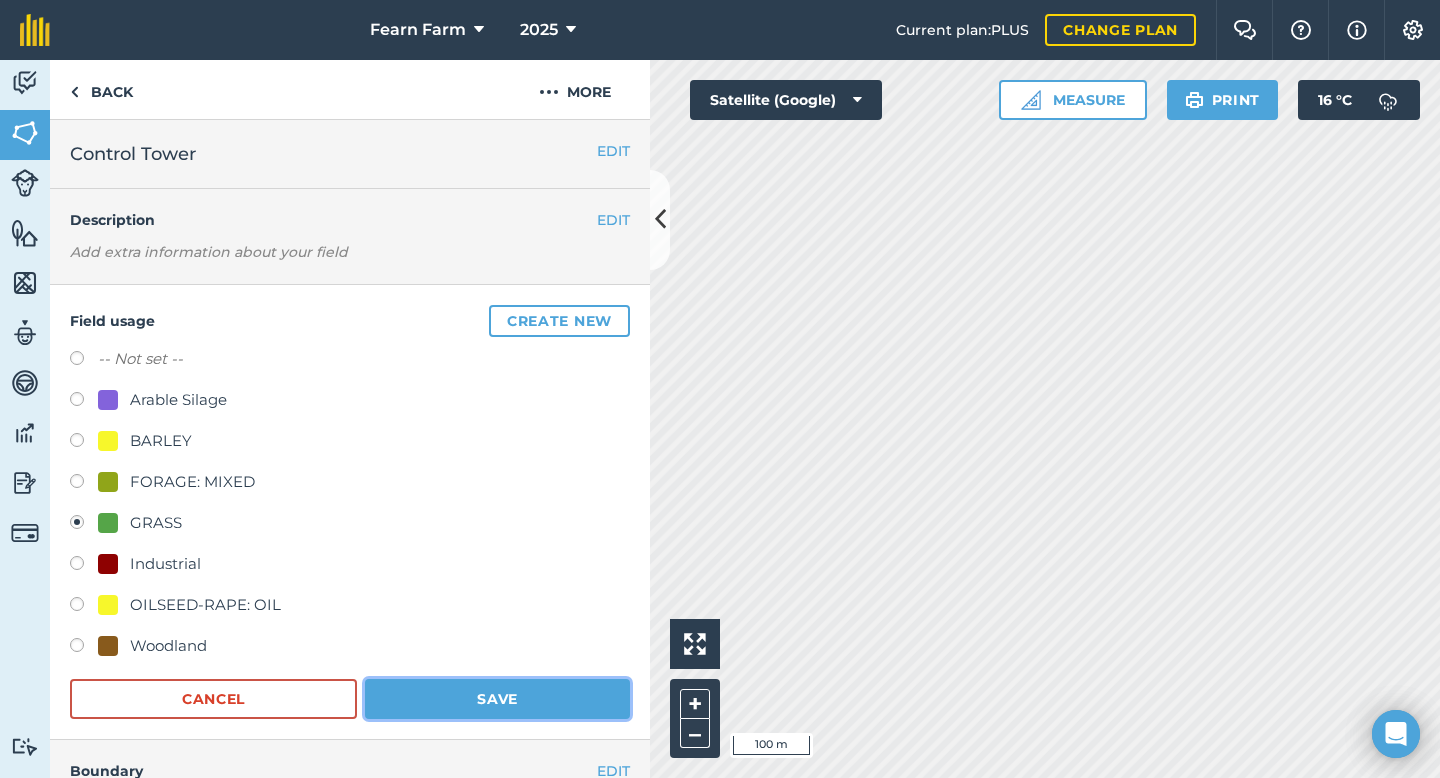 click on "Save" at bounding box center (497, 699) 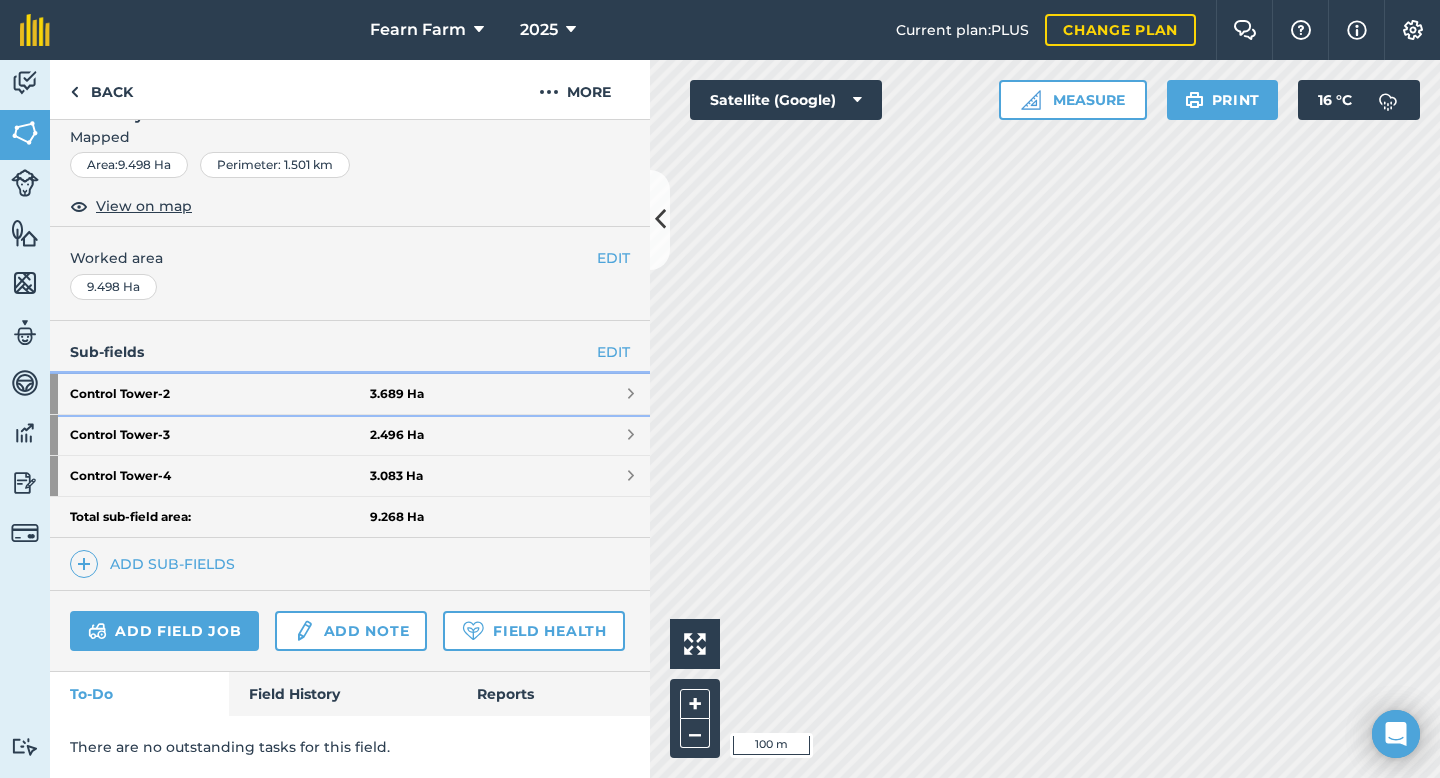 click on "Control Tower  -  2 3.689   Ha" at bounding box center [350, 394] 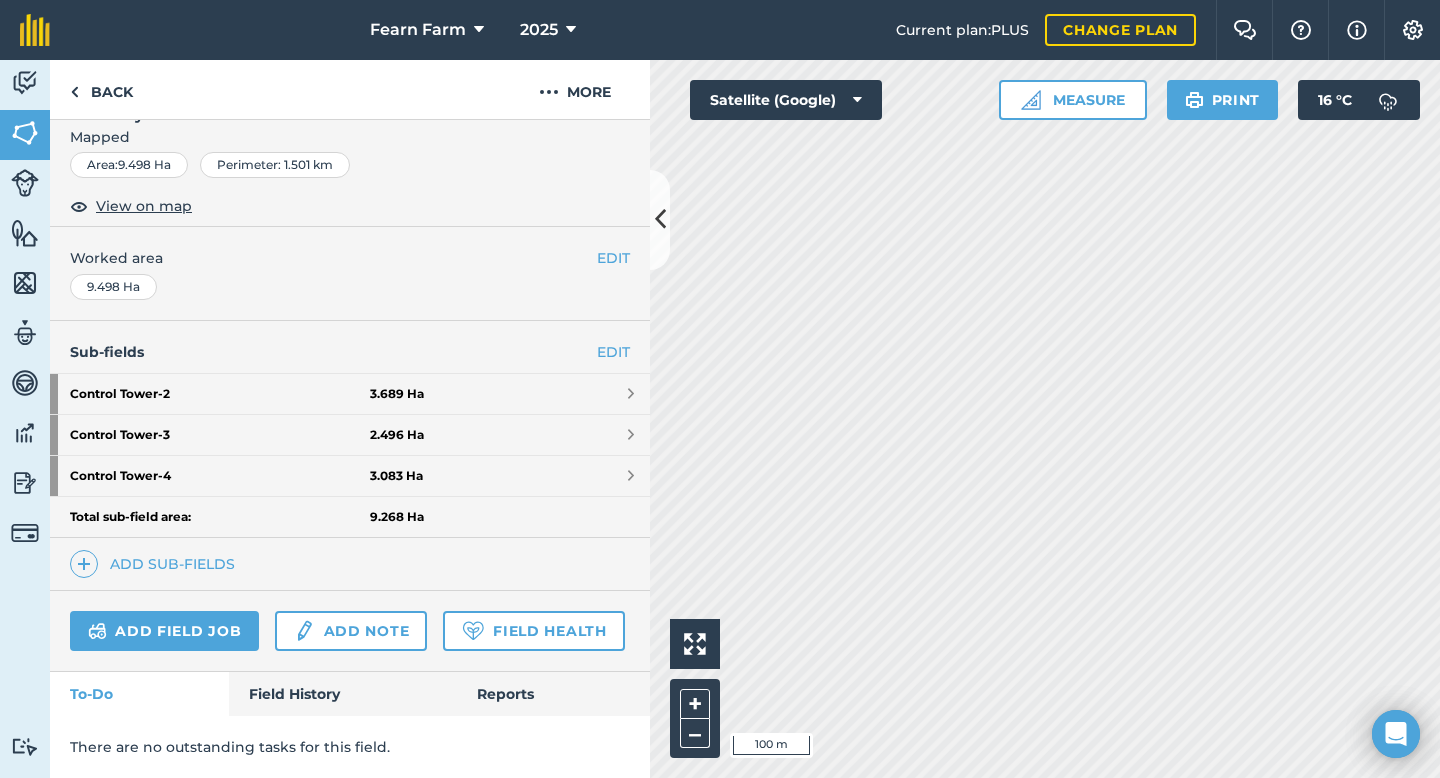 scroll, scrollTop: 67, scrollLeft: 0, axis: vertical 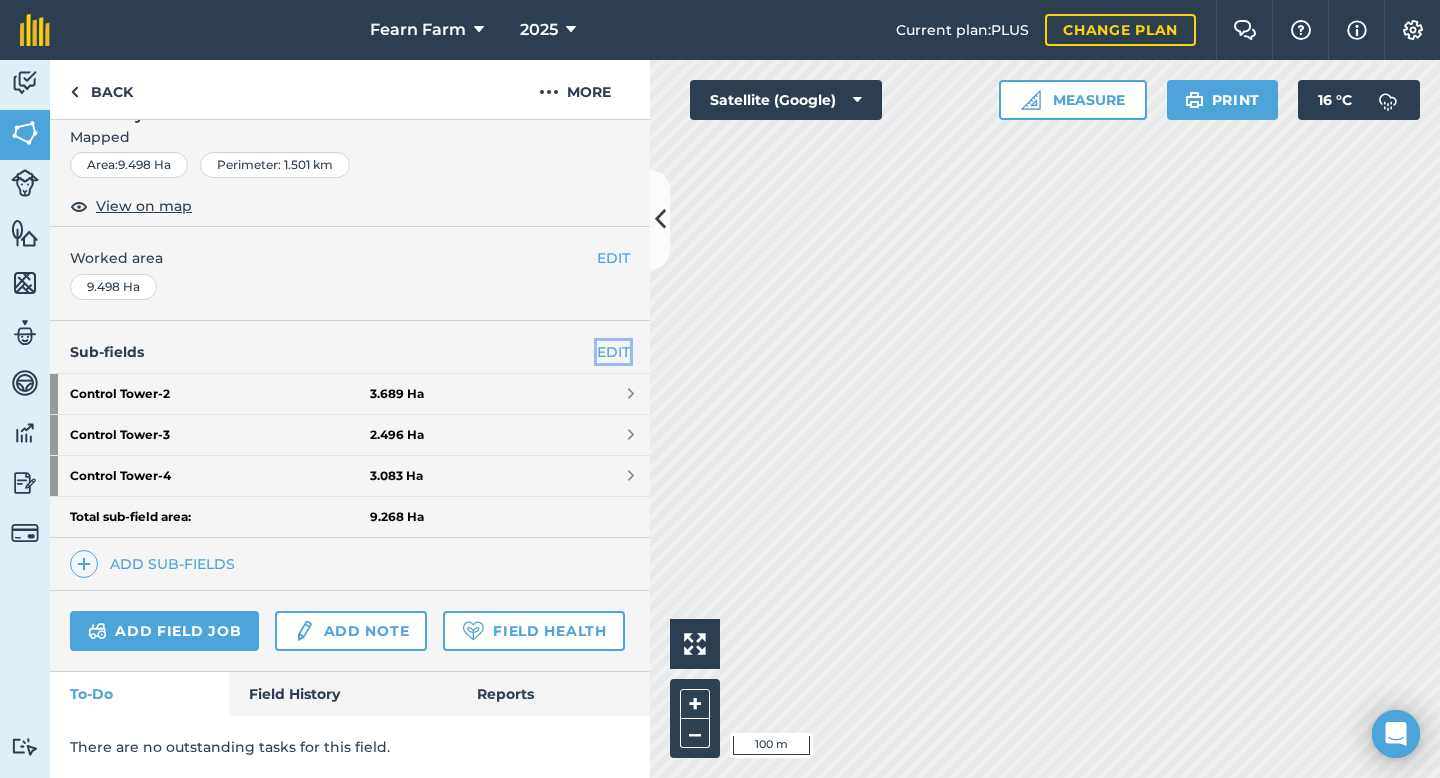click on "EDIT" at bounding box center [613, 352] 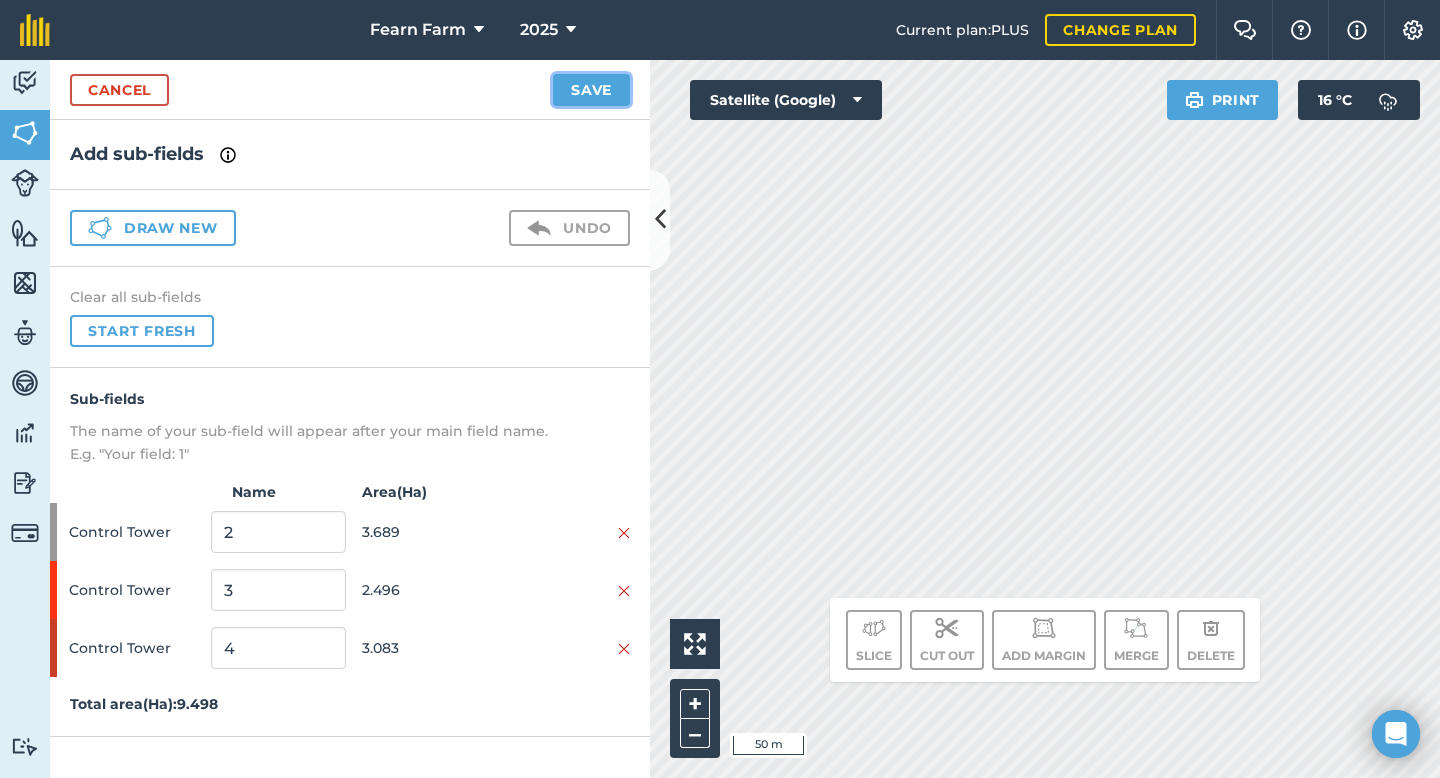click on "Save" at bounding box center (591, 90) 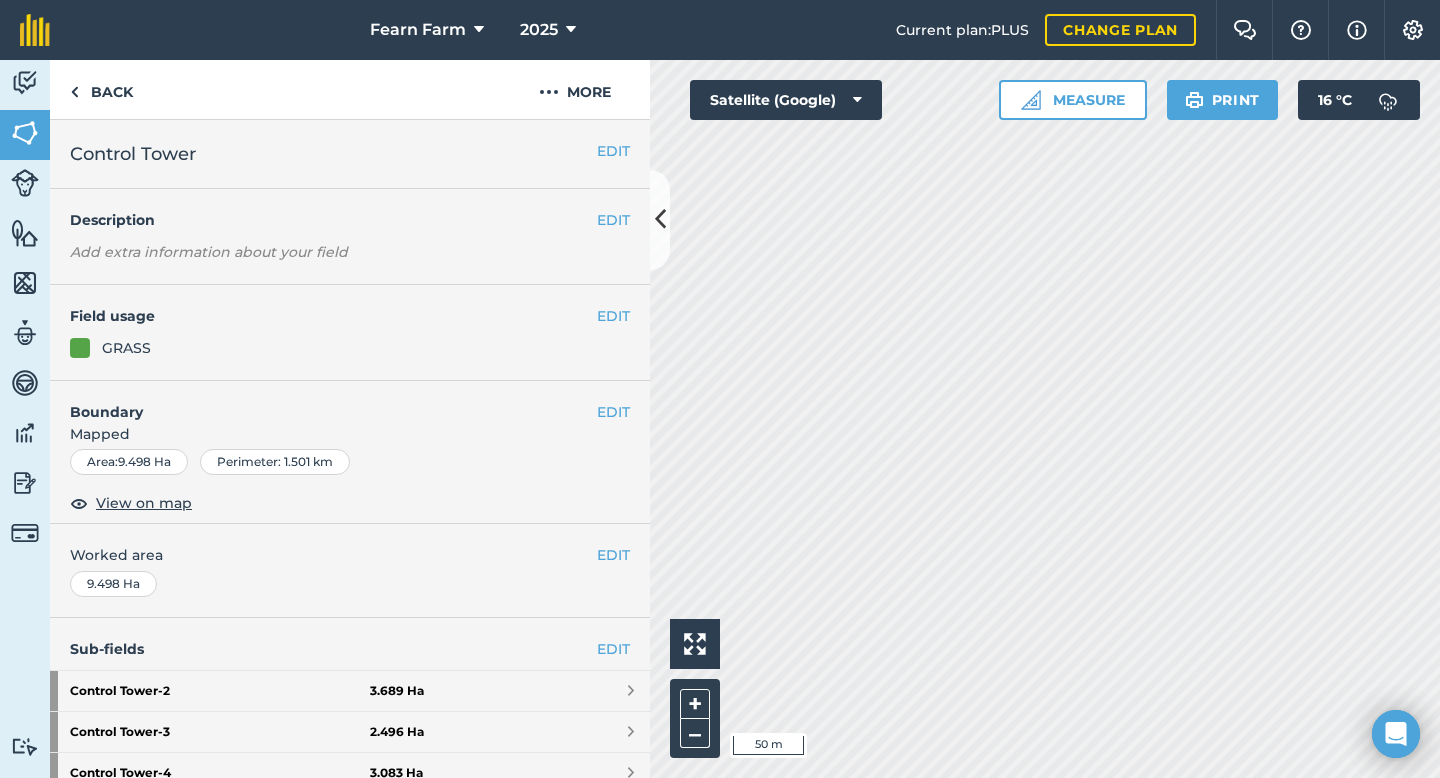 scroll, scrollTop: 297, scrollLeft: 0, axis: vertical 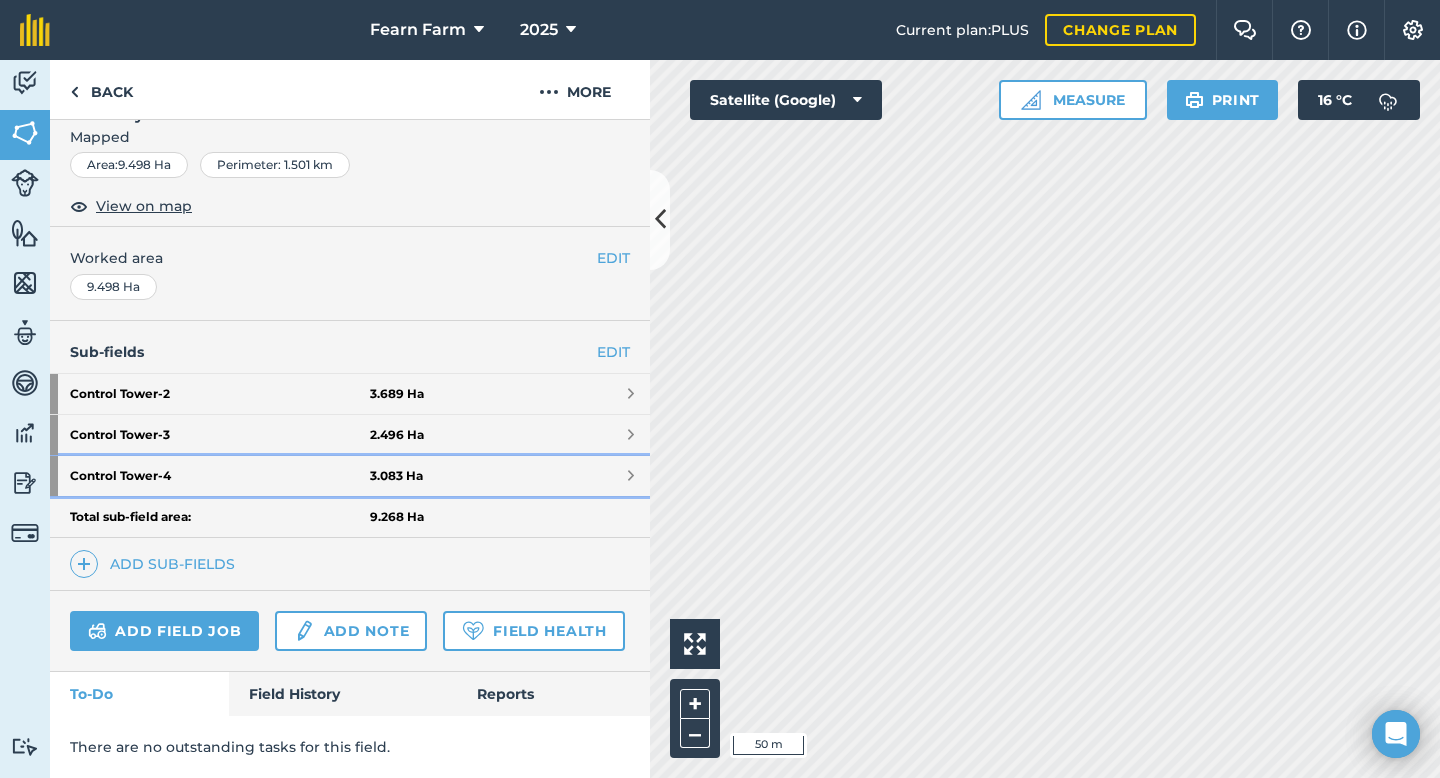 click at bounding box center (631, 476) 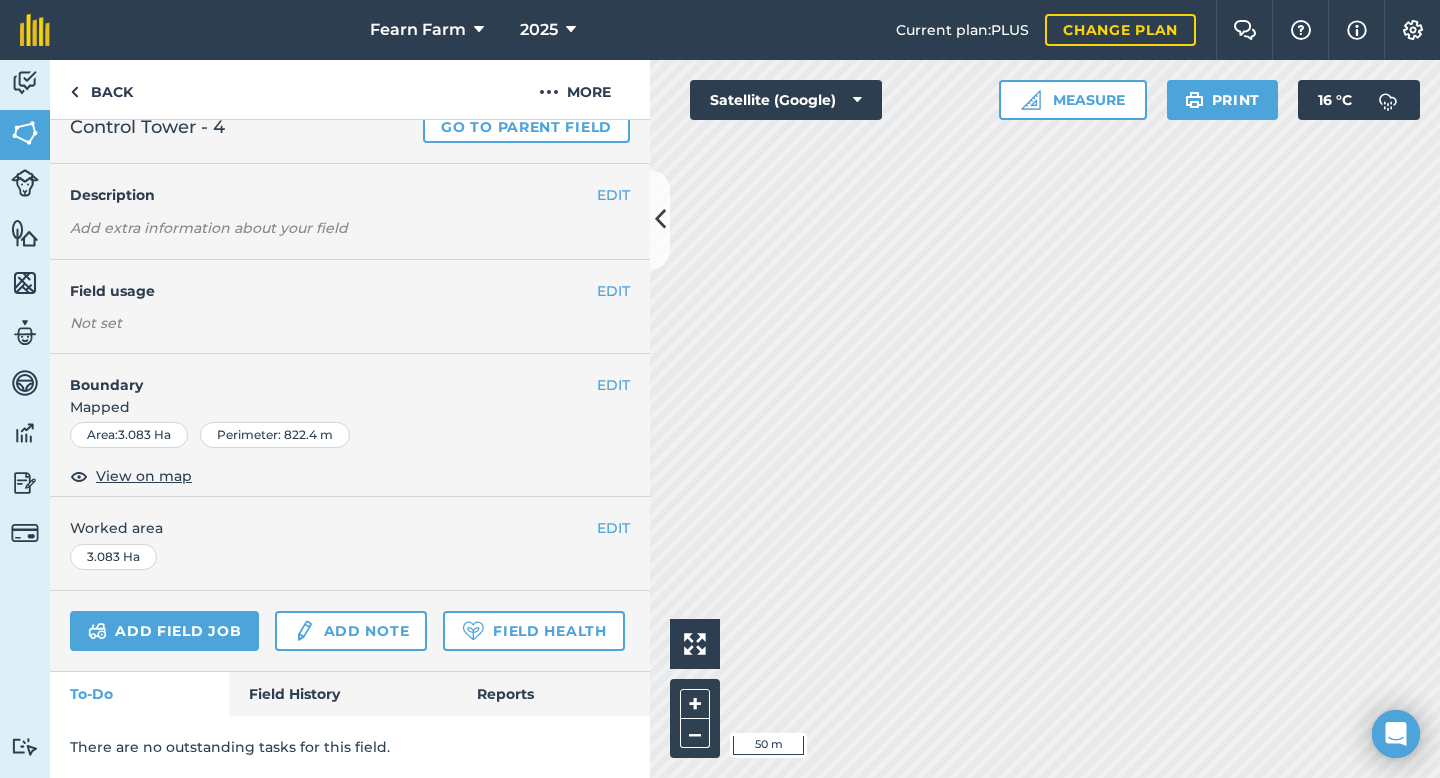 scroll, scrollTop: 0, scrollLeft: 0, axis: both 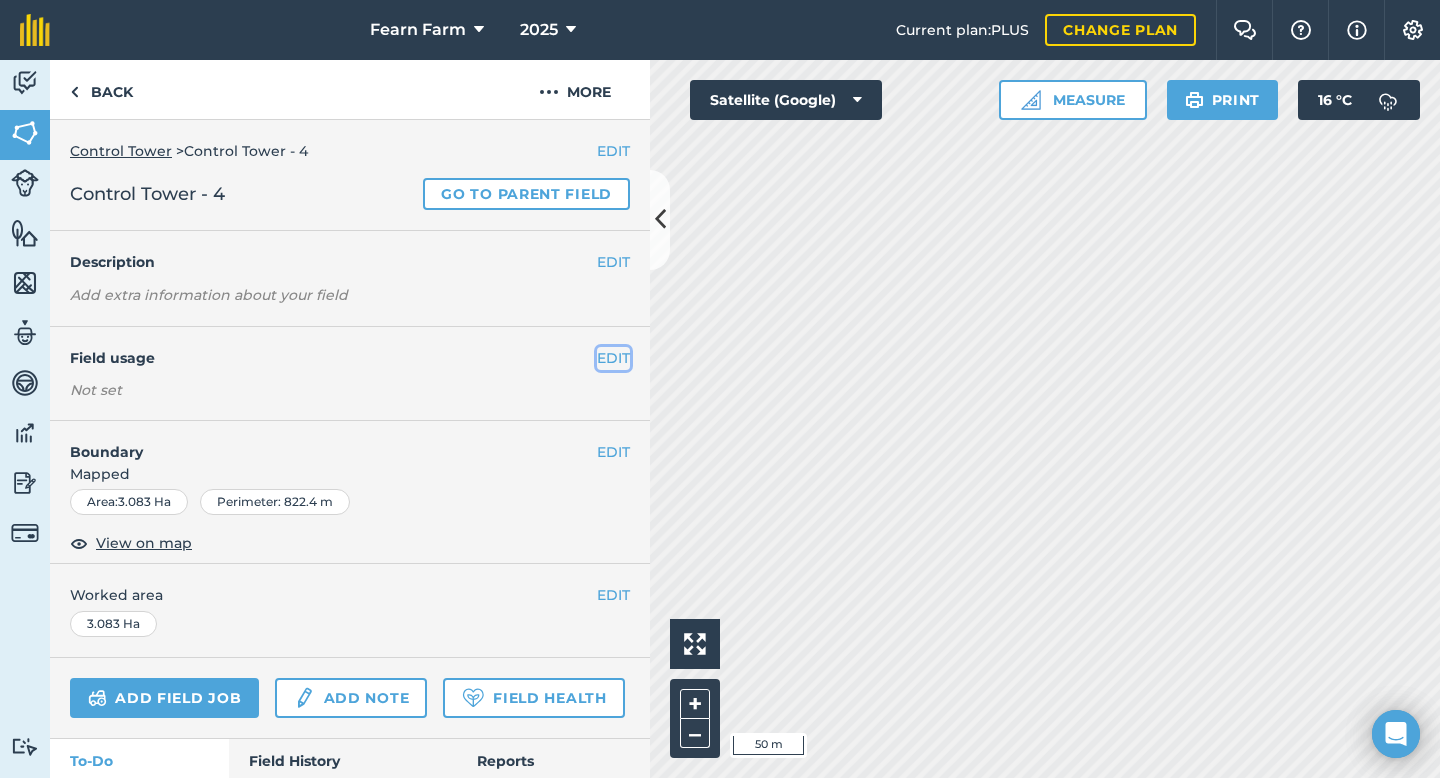 click on "EDIT" at bounding box center (613, 358) 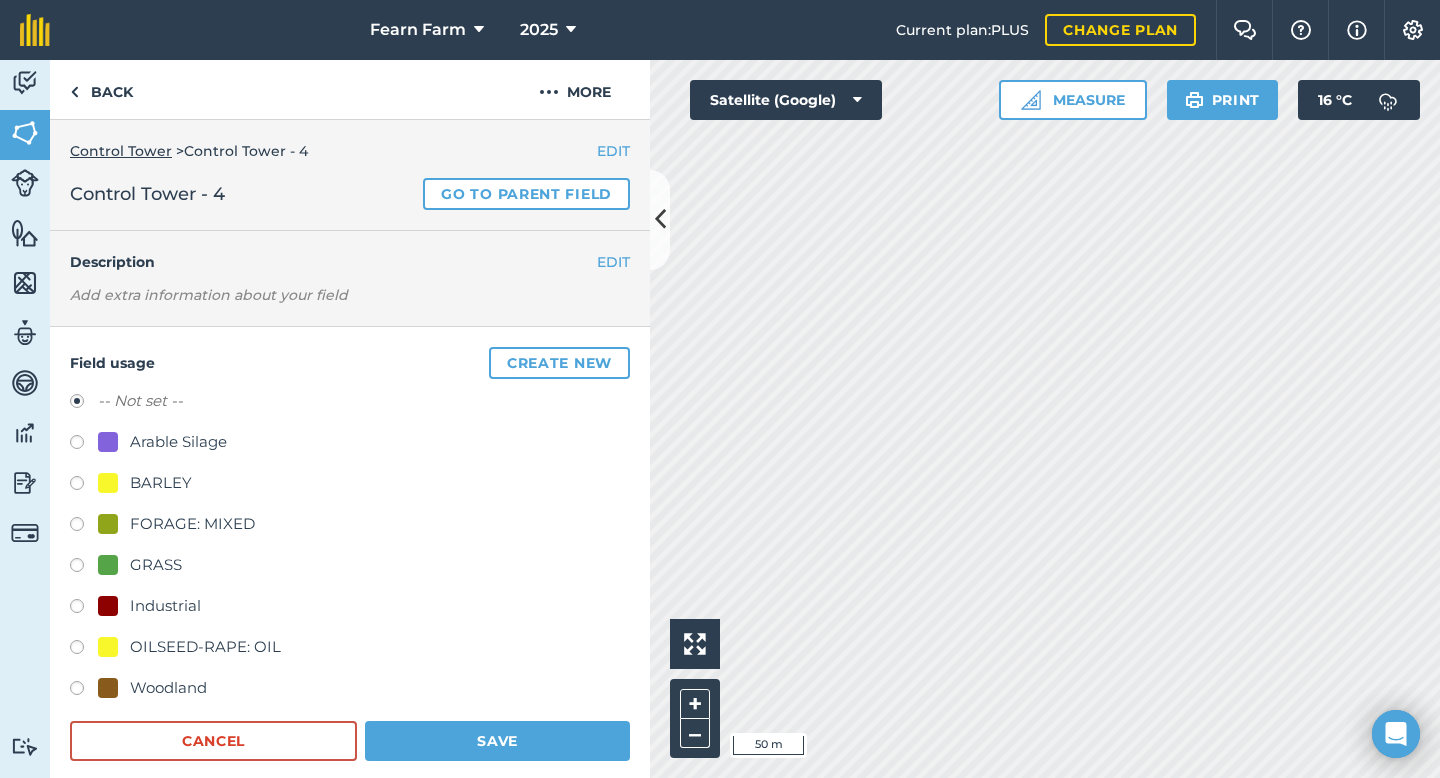 click at bounding box center [84, 568] 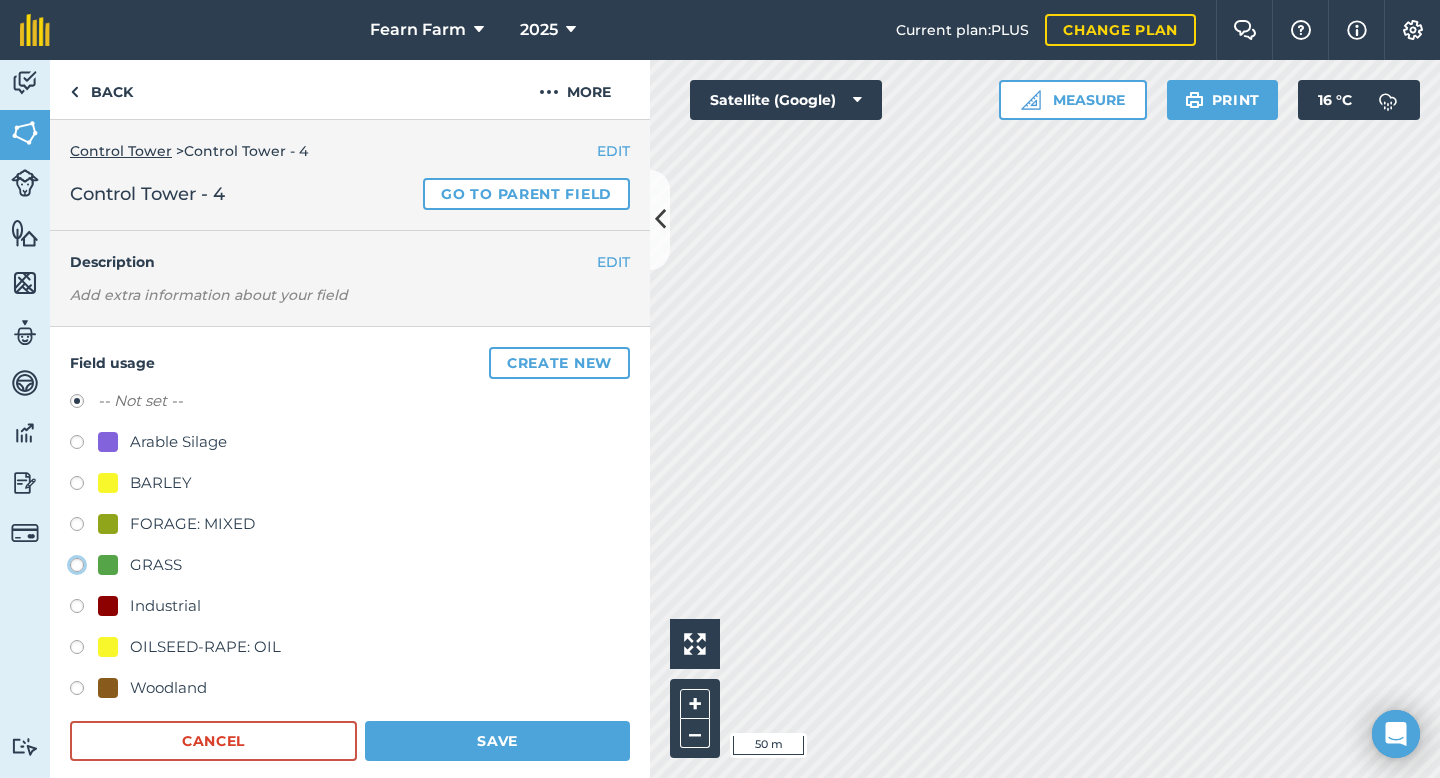 click on "GRASS" at bounding box center [-9923, 564] 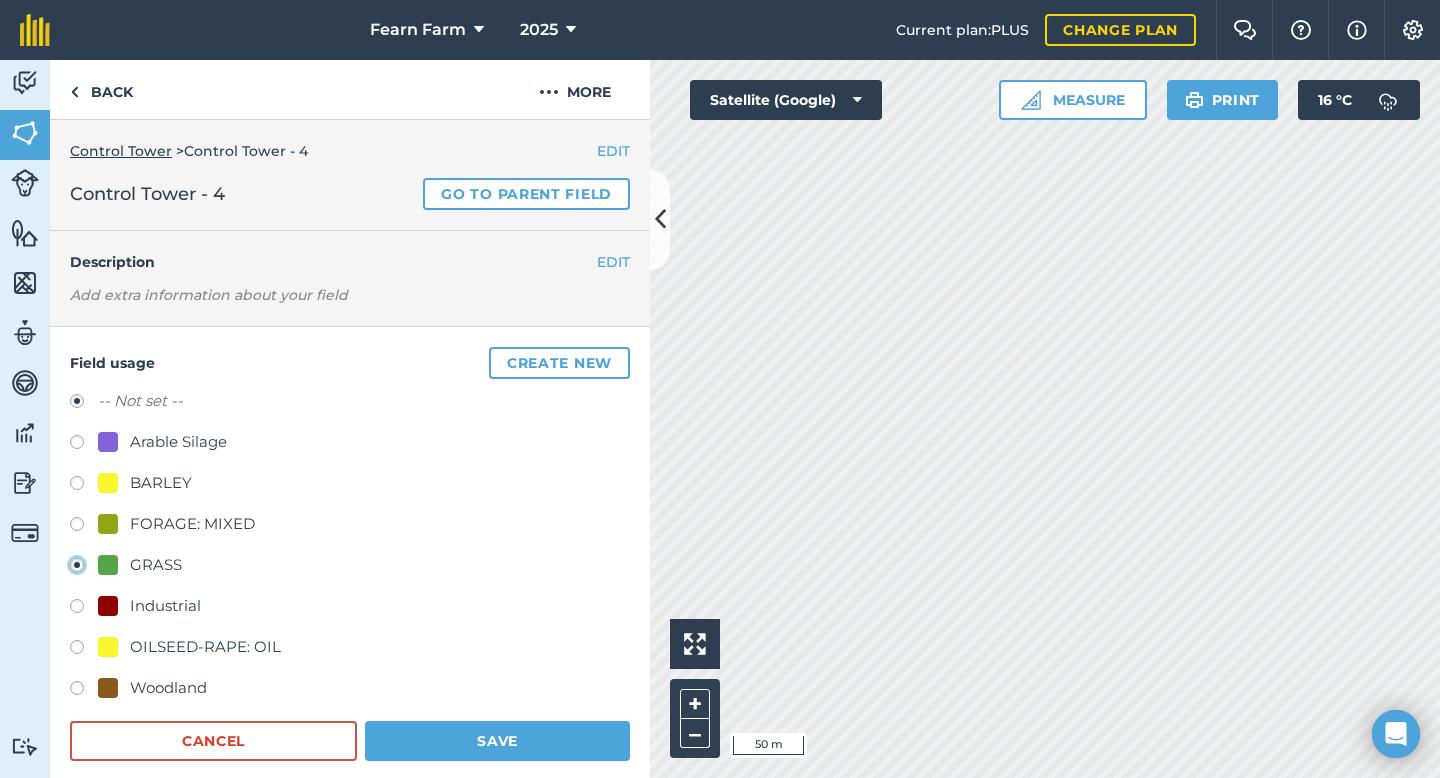 radio on "true" 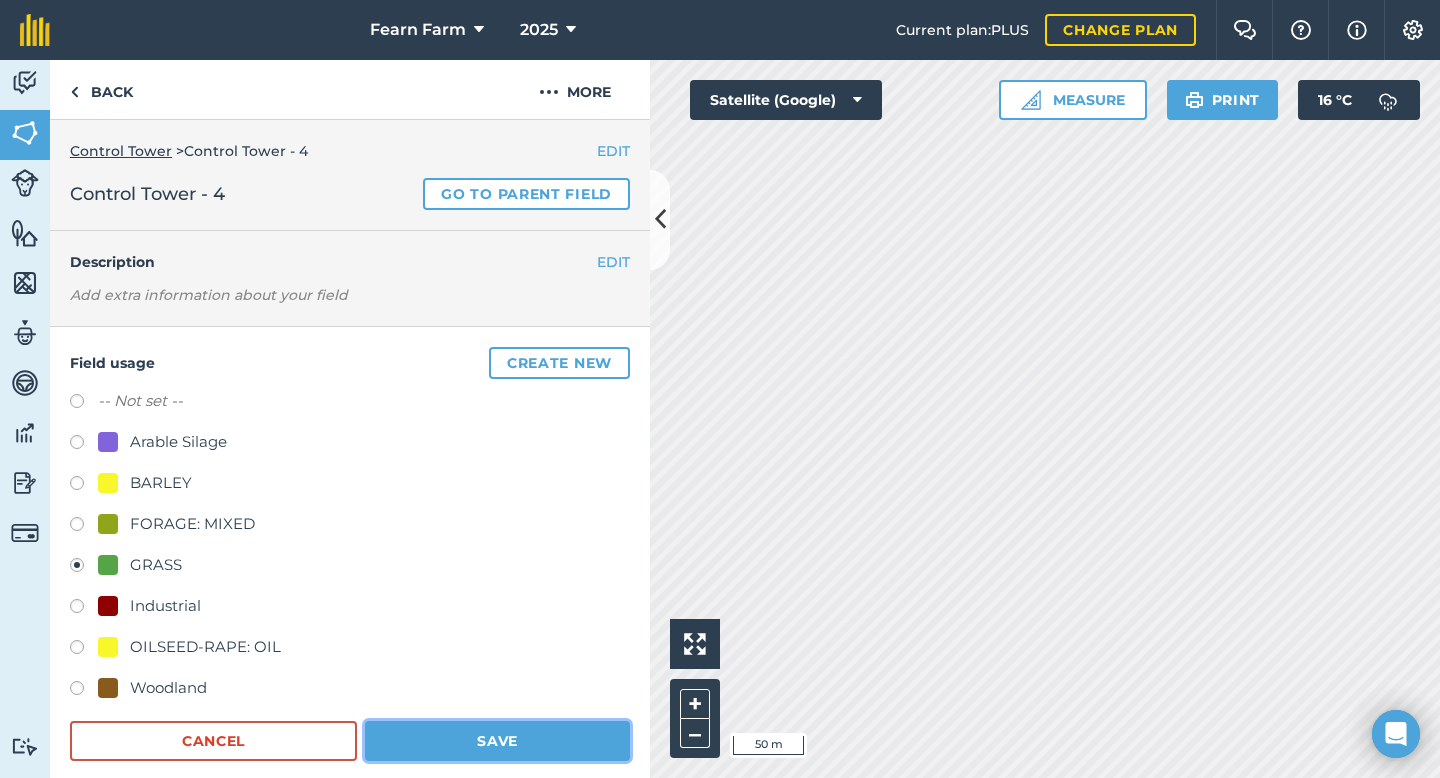 click on "Save" at bounding box center (497, 741) 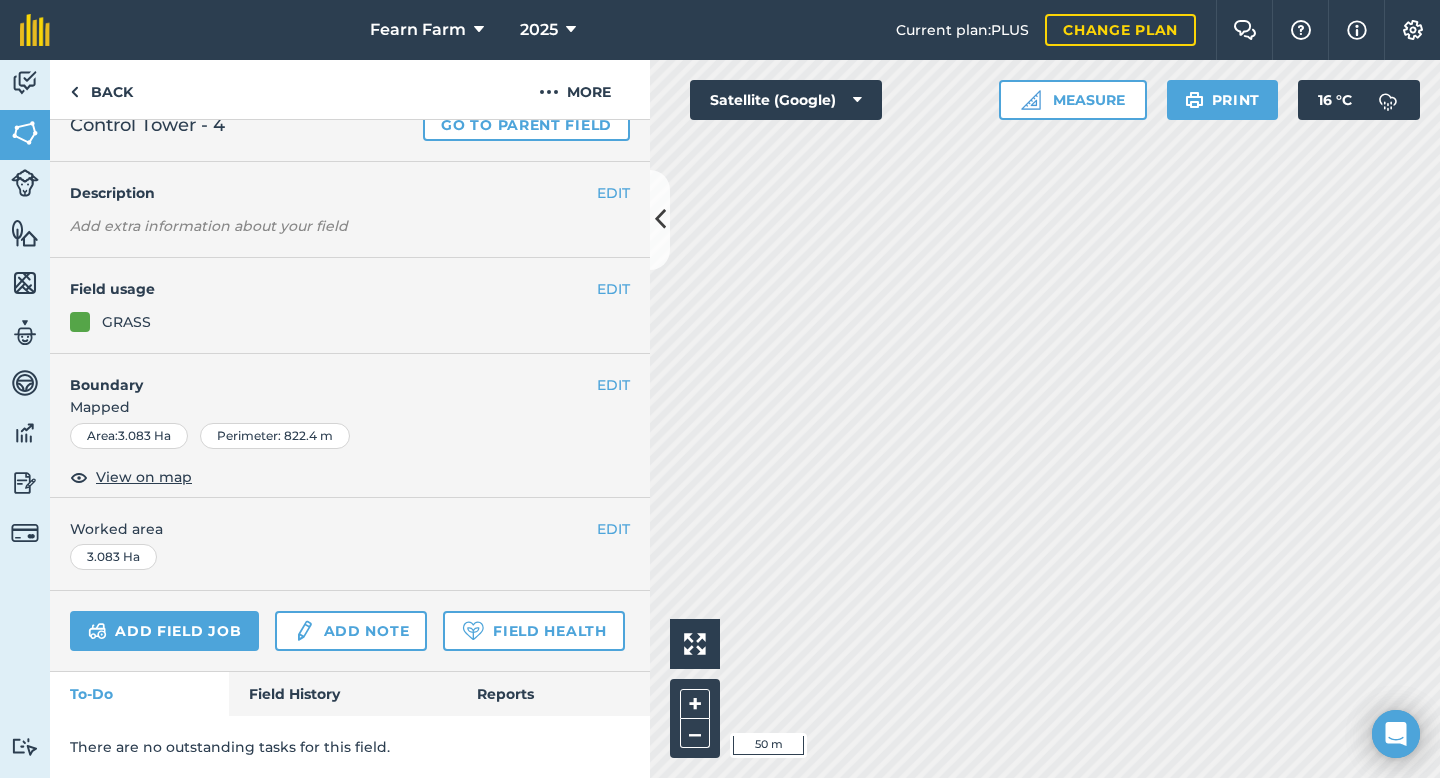 scroll, scrollTop: 0, scrollLeft: 0, axis: both 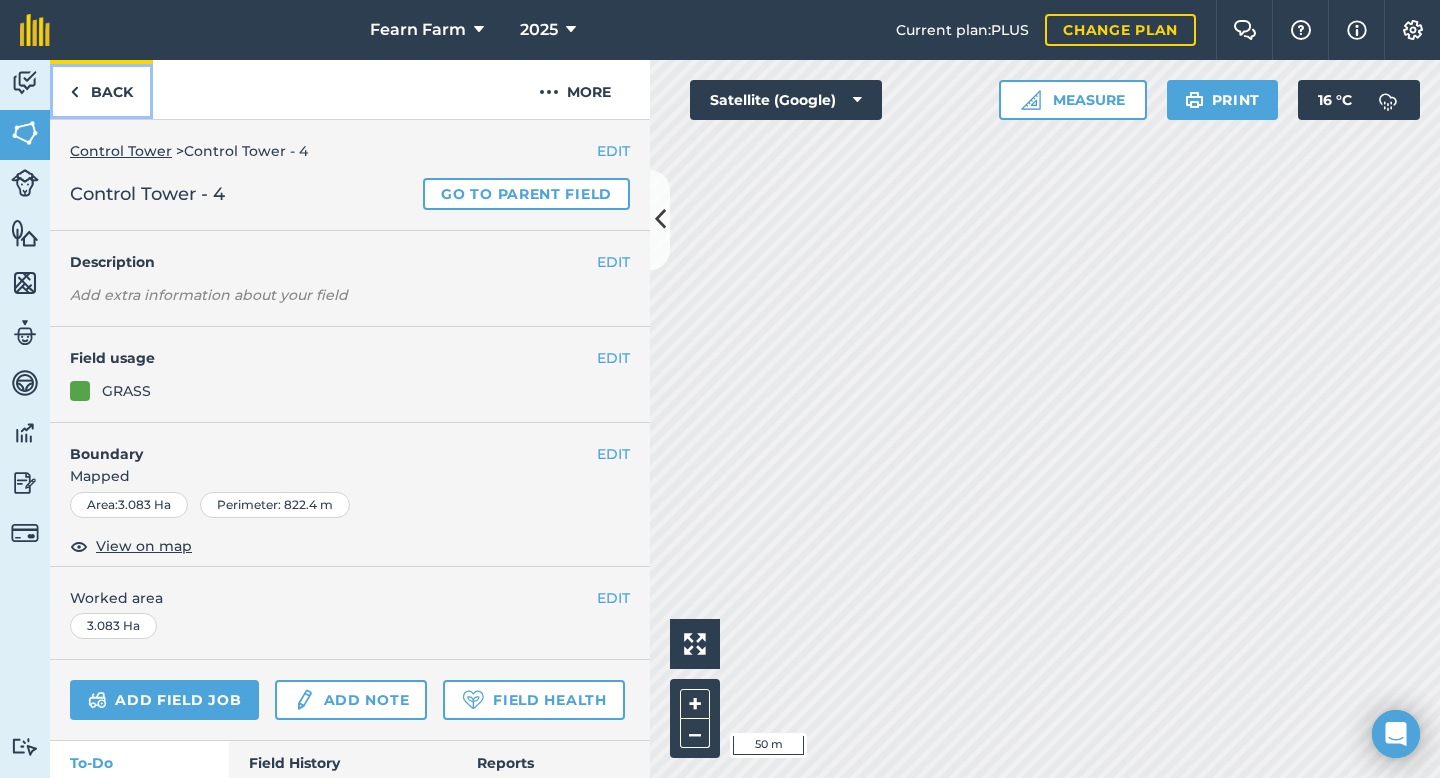 click on "Back" at bounding box center (101, 89) 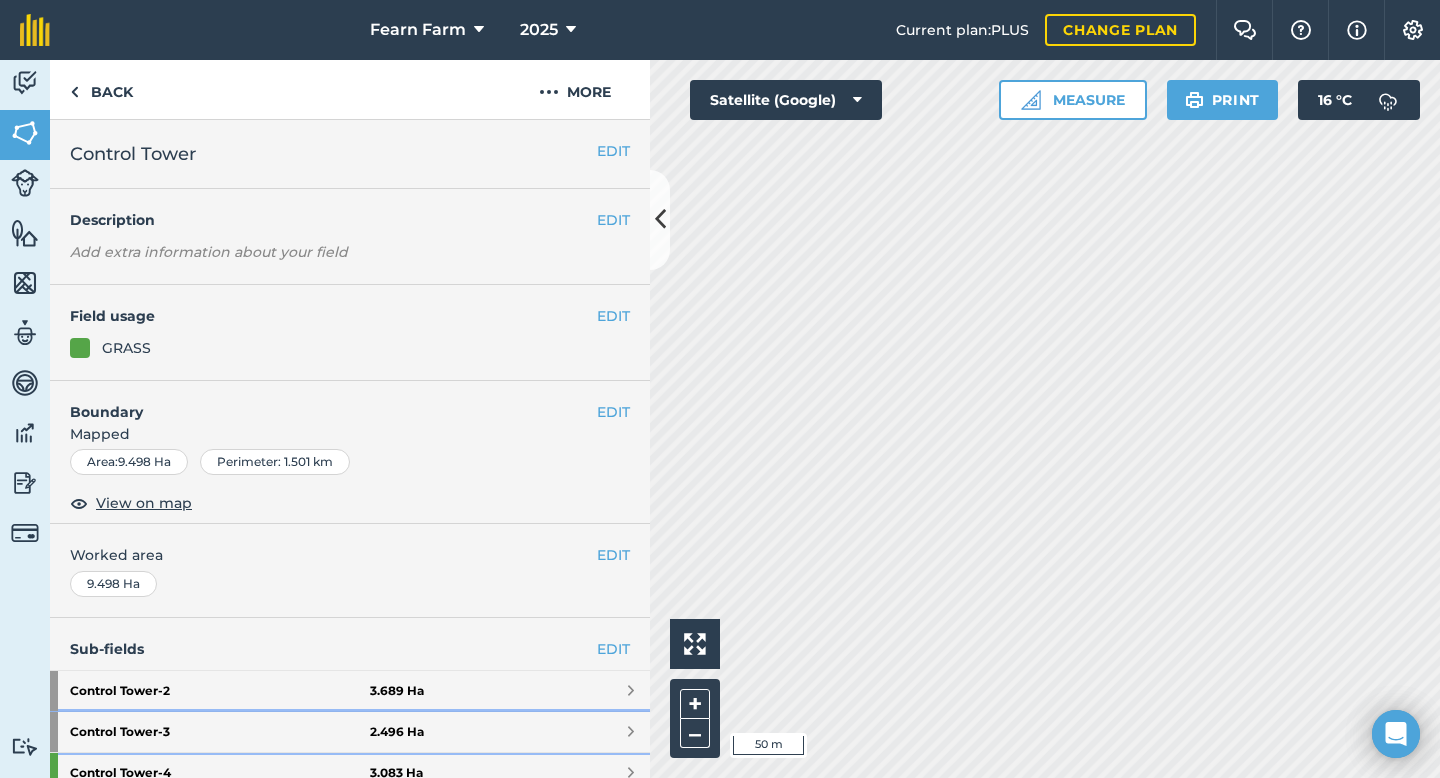click at bounding box center [631, 732] 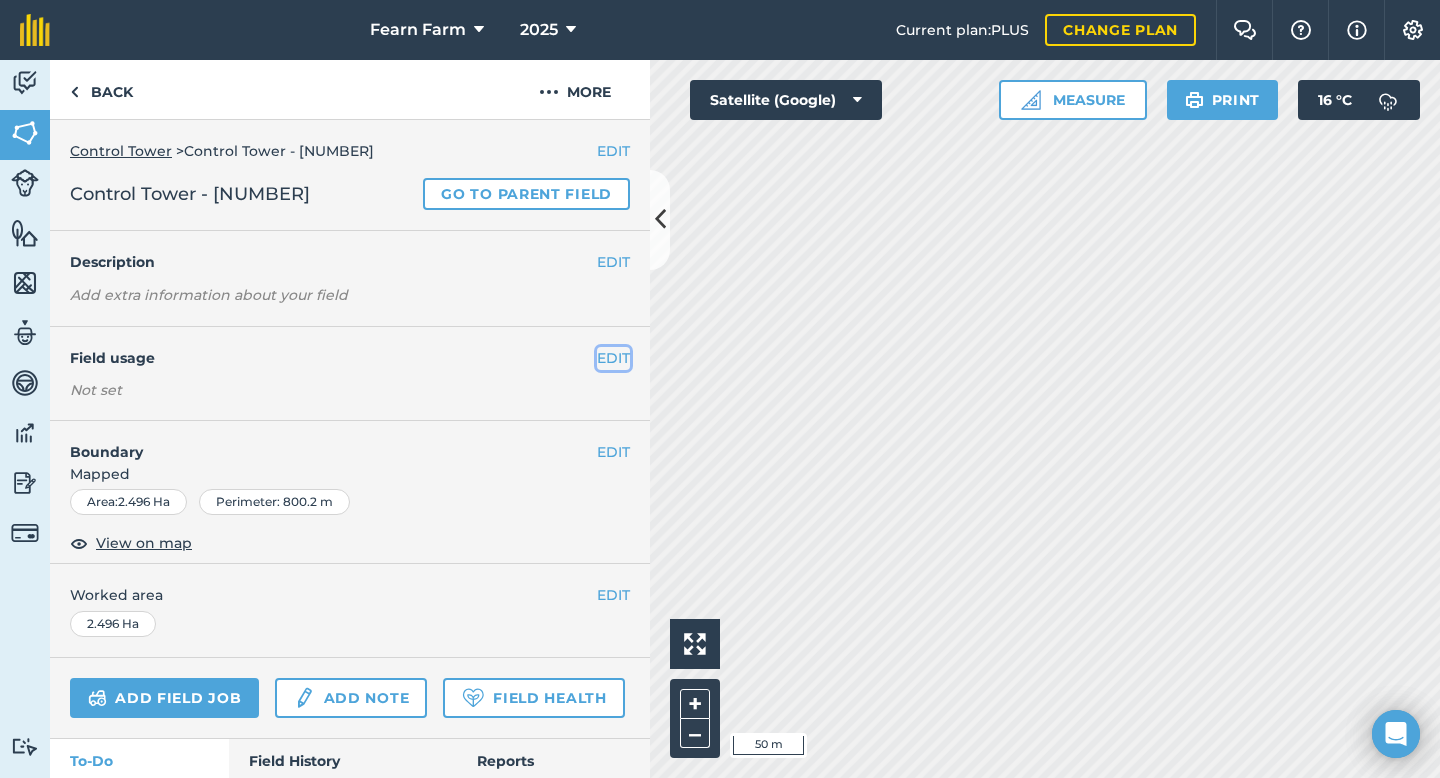 click on "EDIT" at bounding box center (613, 358) 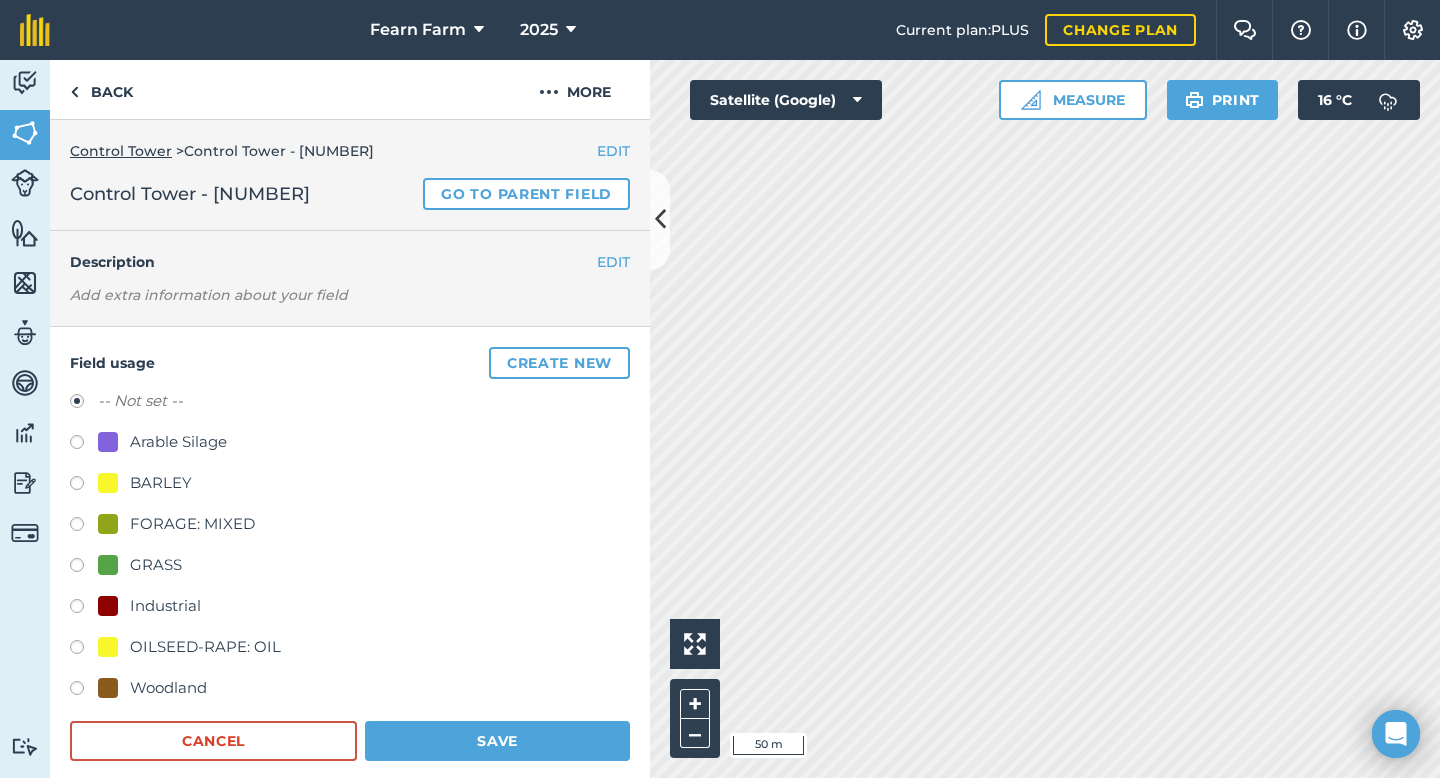click at bounding box center (84, 568) 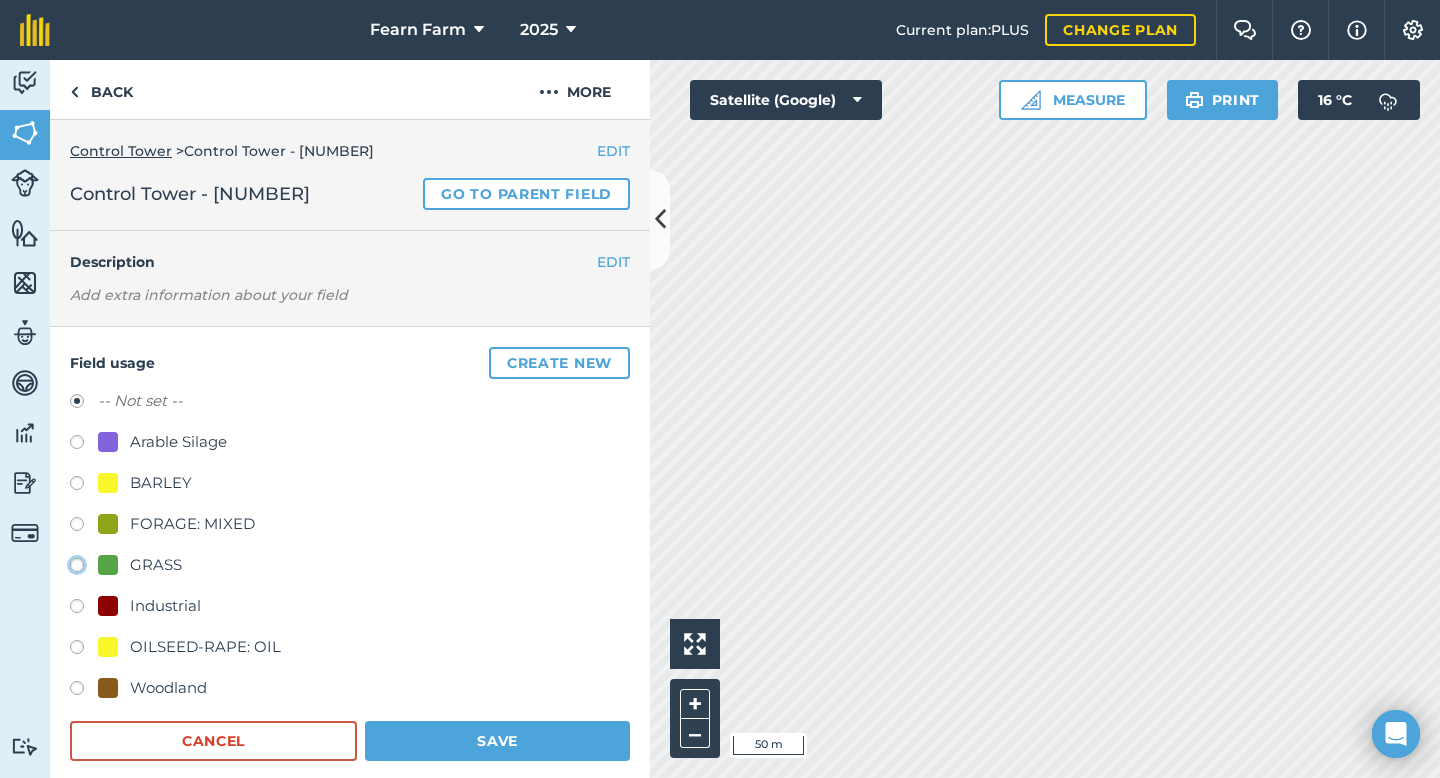click on "GRASS" at bounding box center (-9923, 564) 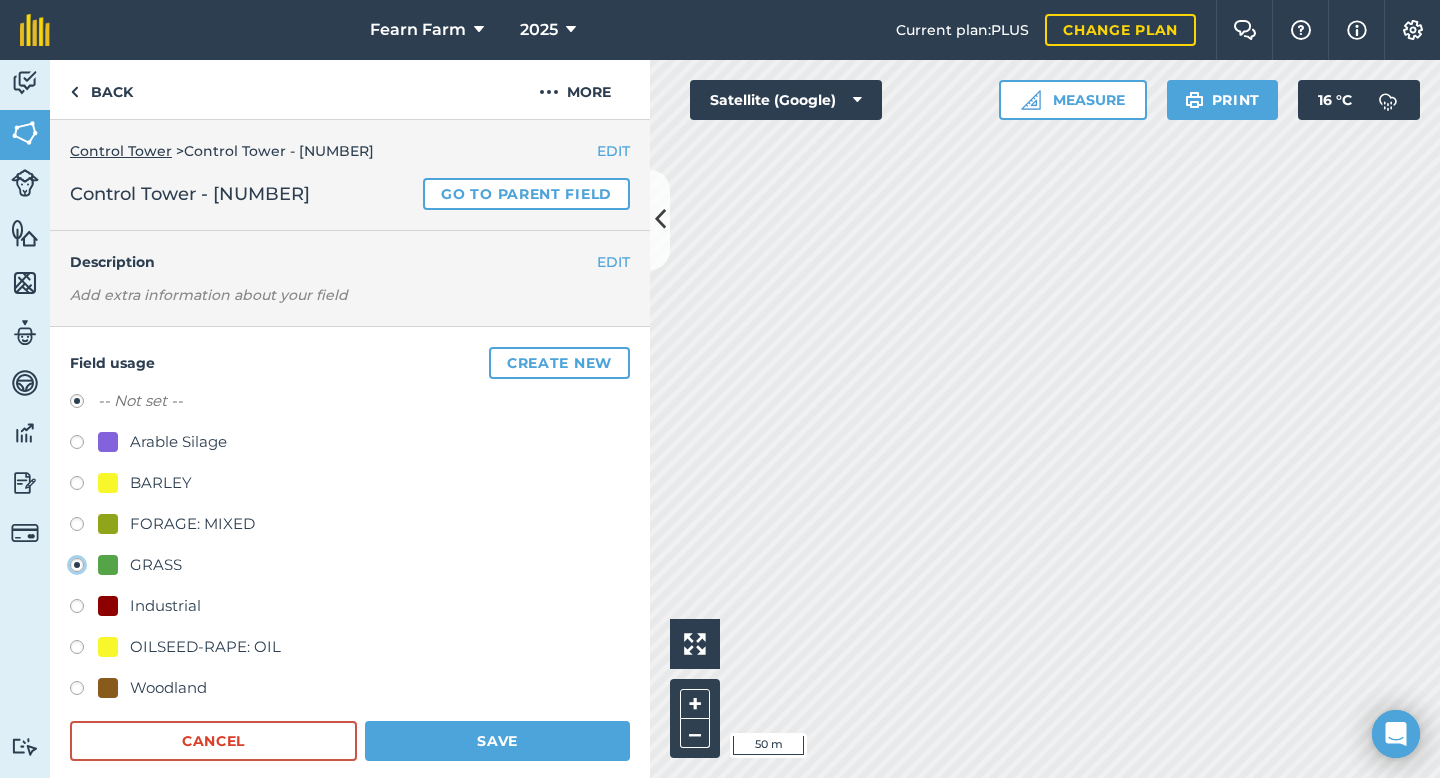 radio on "true" 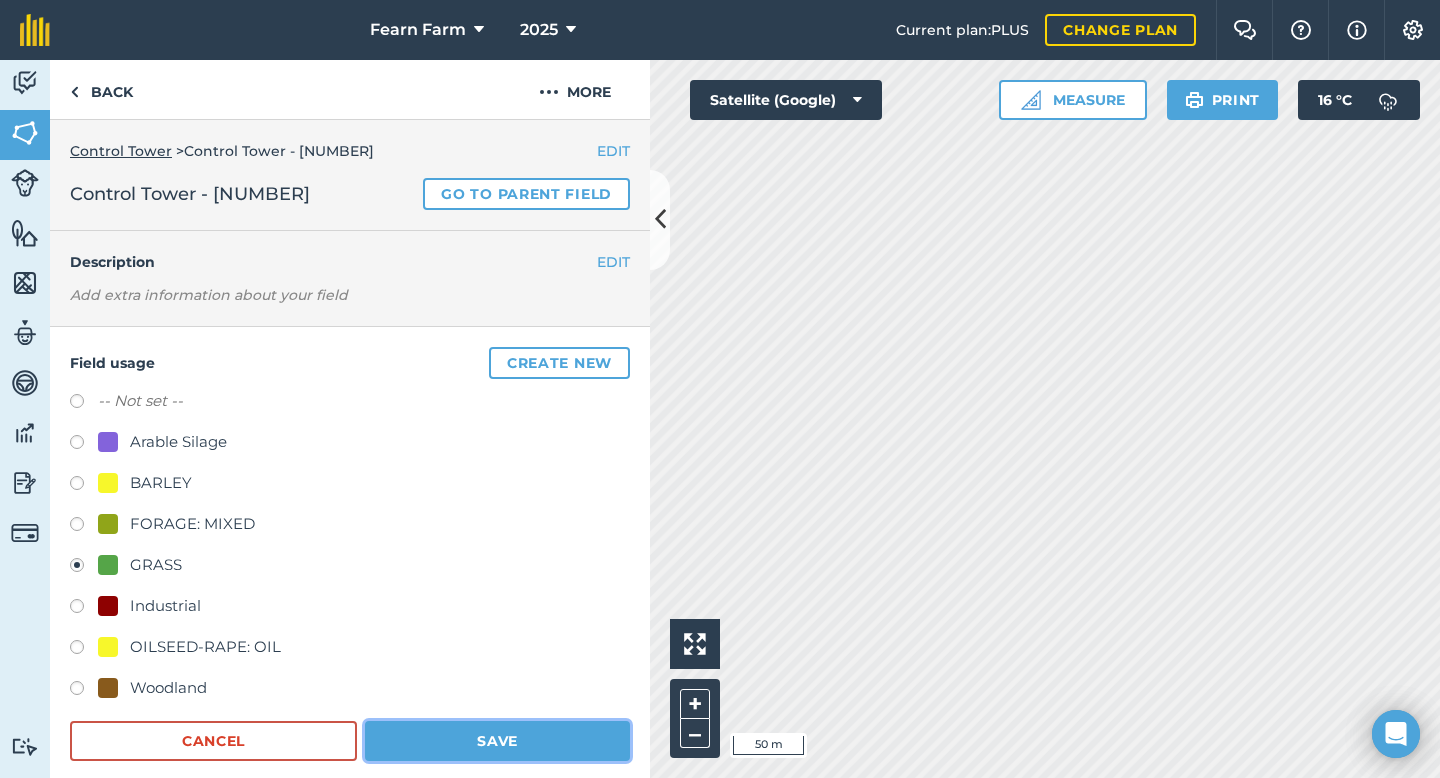 click on "Save" at bounding box center [497, 741] 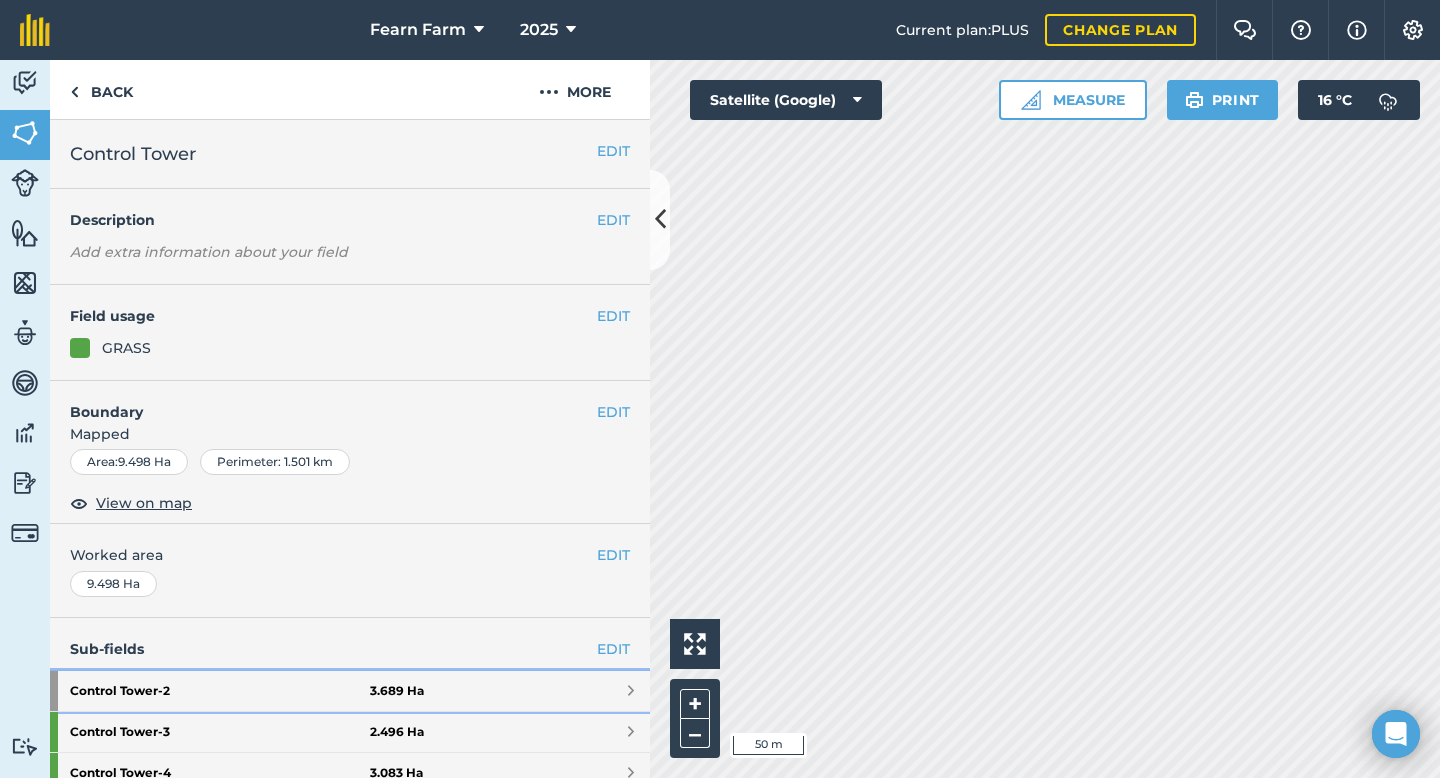 click at bounding box center (631, 691) 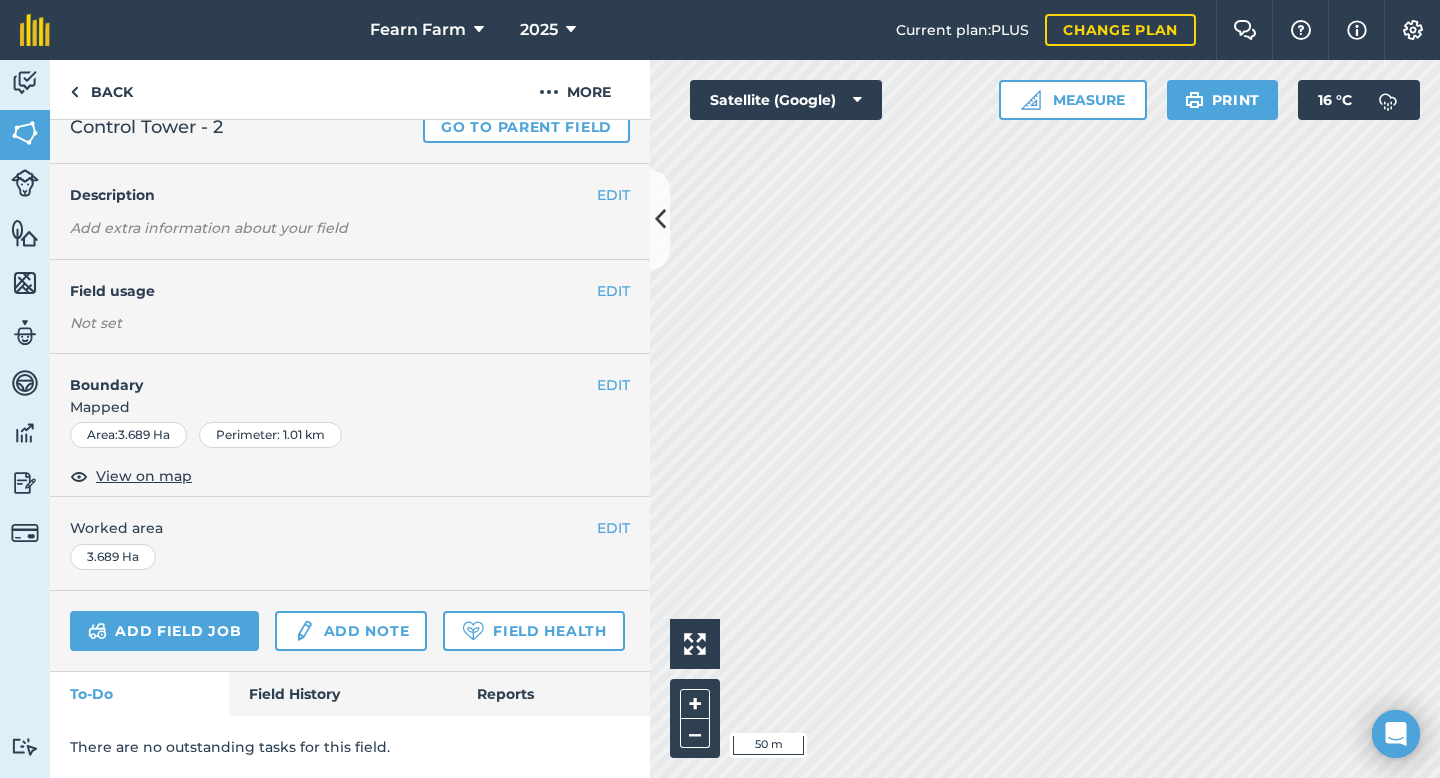 scroll, scrollTop: 0, scrollLeft: 0, axis: both 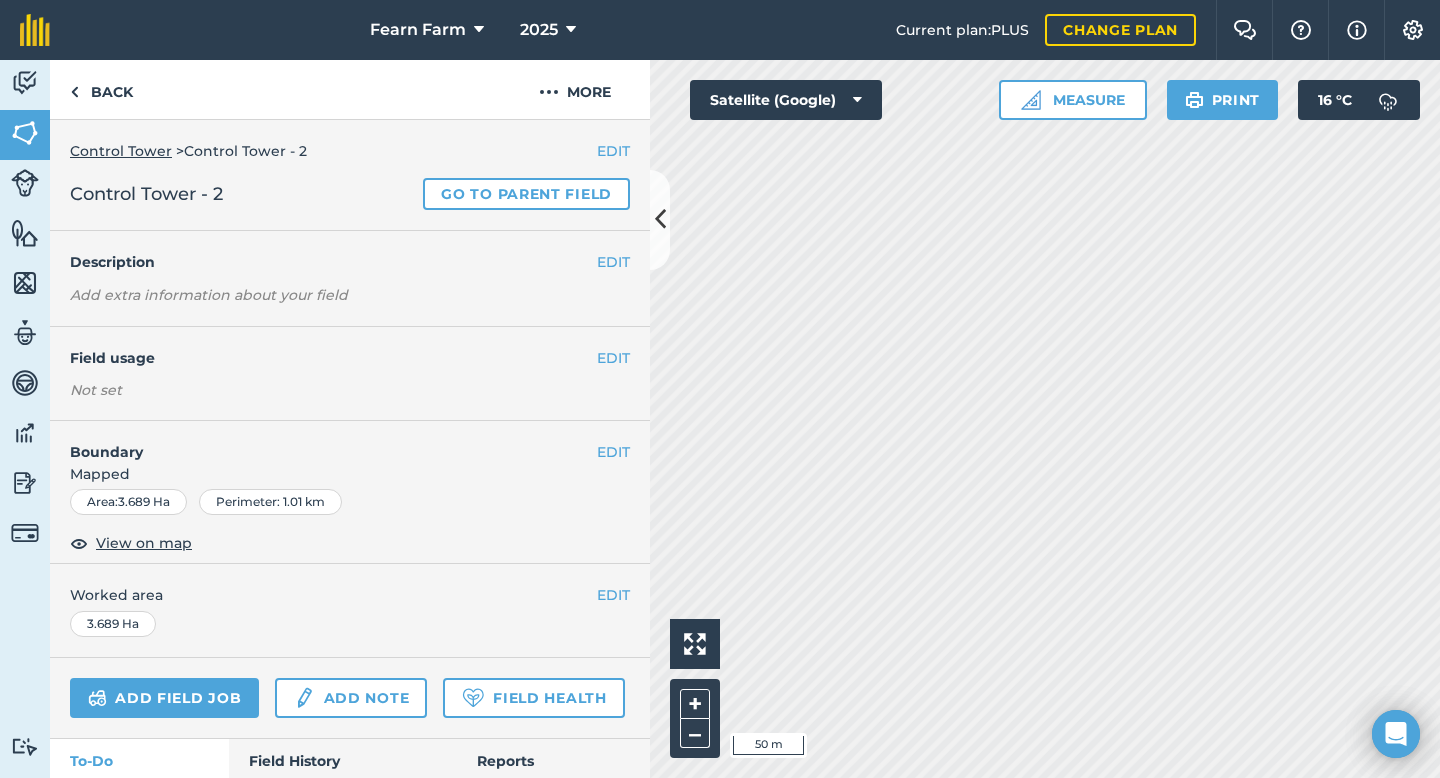 click on "Description" at bounding box center [350, 262] 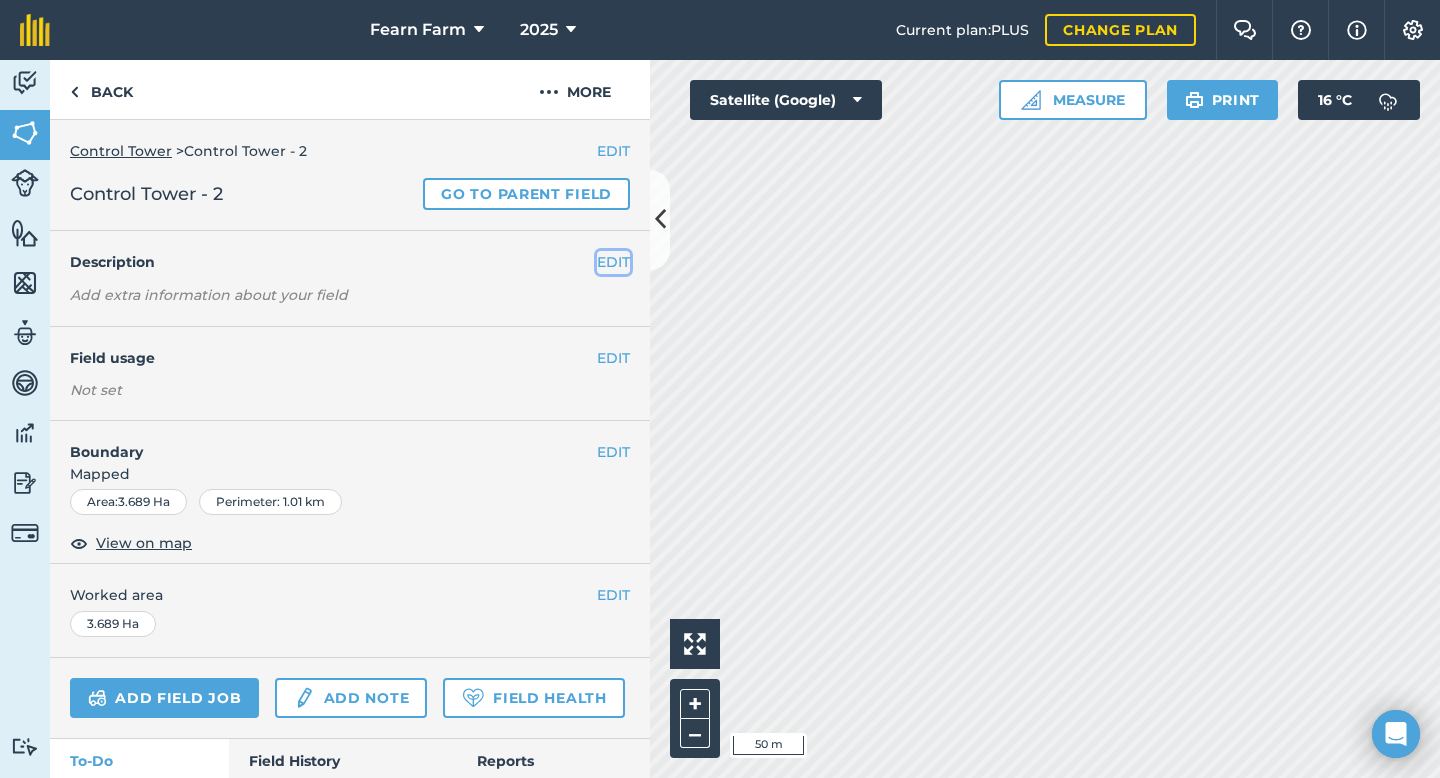 click on "EDIT" at bounding box center (613, 262) 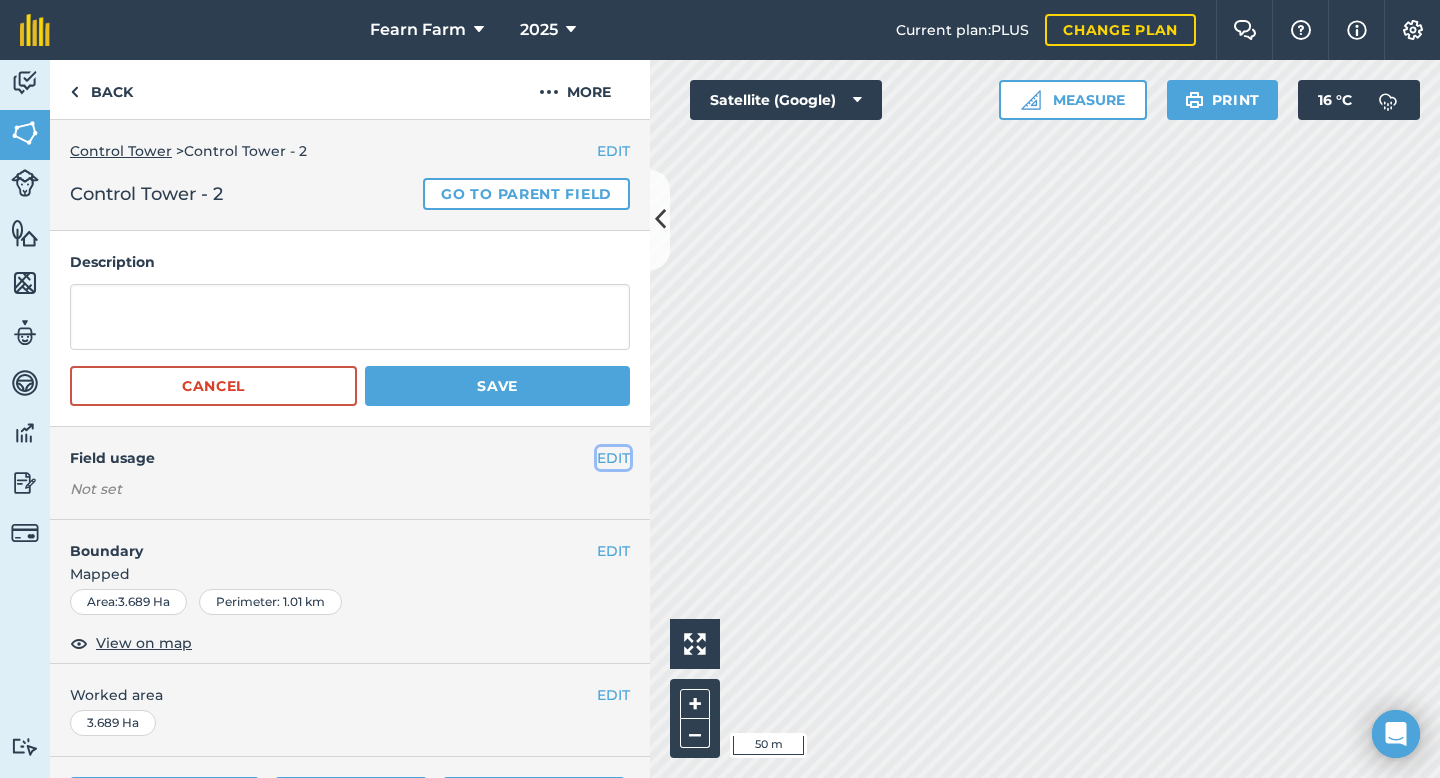 click on "EDIT" at bounding box center [613, 458] 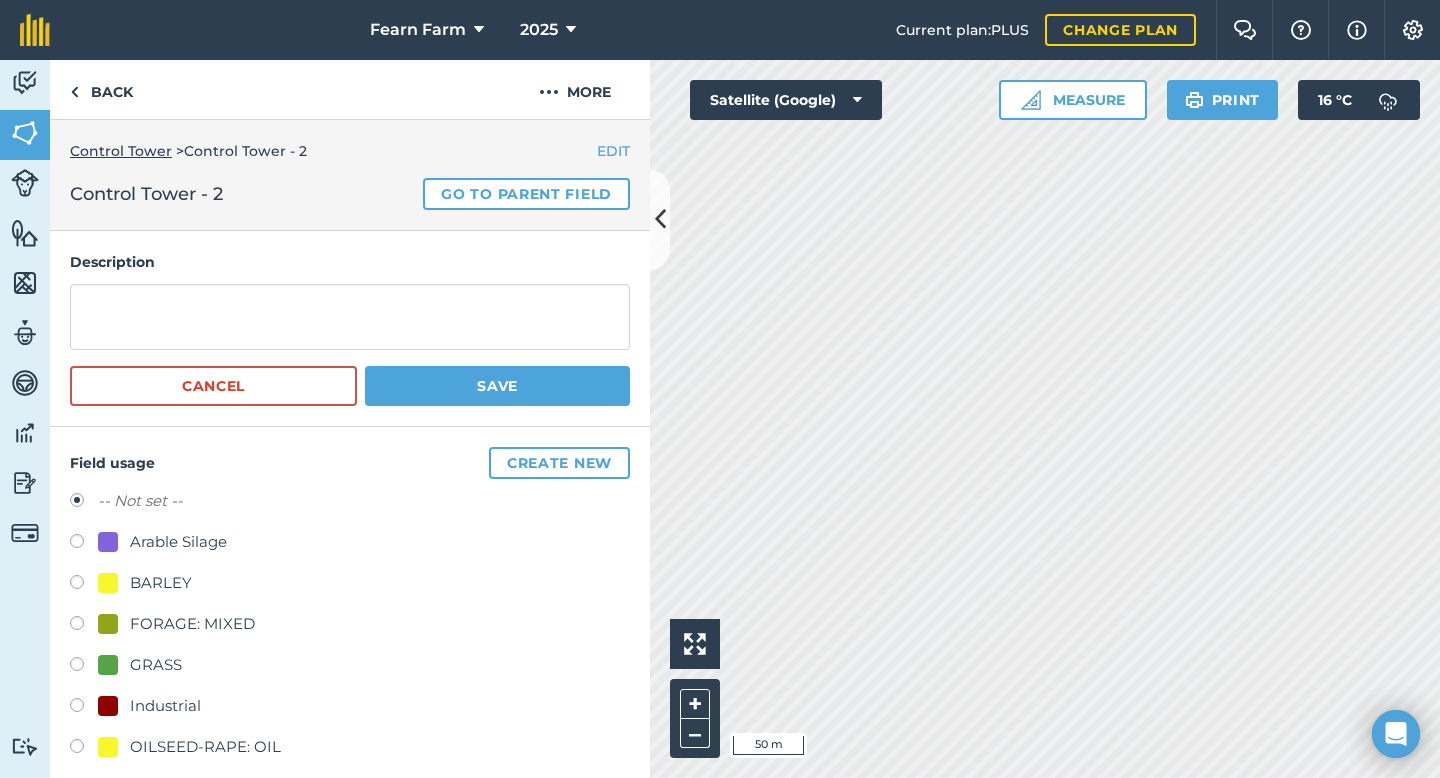 click at bounding box center (84, 626) 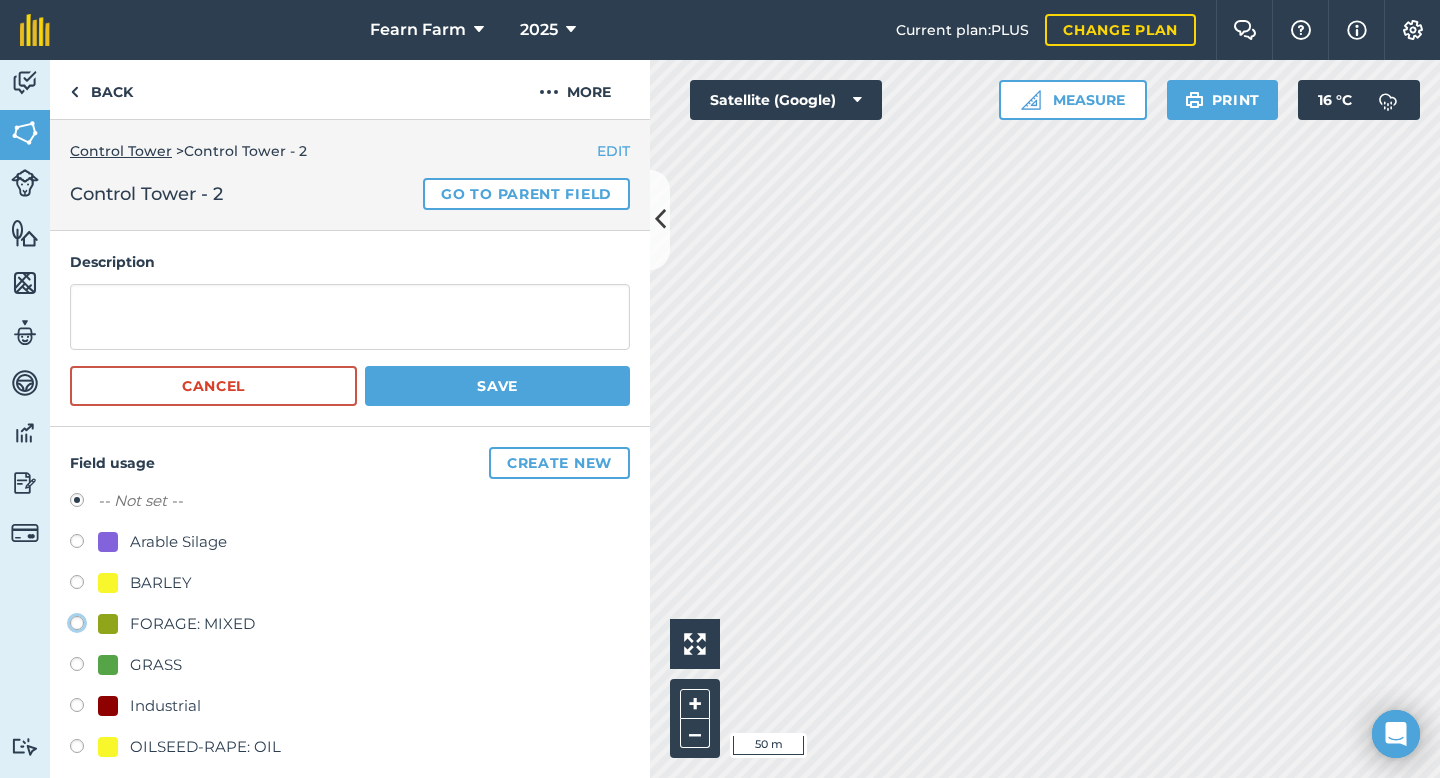 click on "FORAGE: MIXED" at bounding box center (-9923, 622) 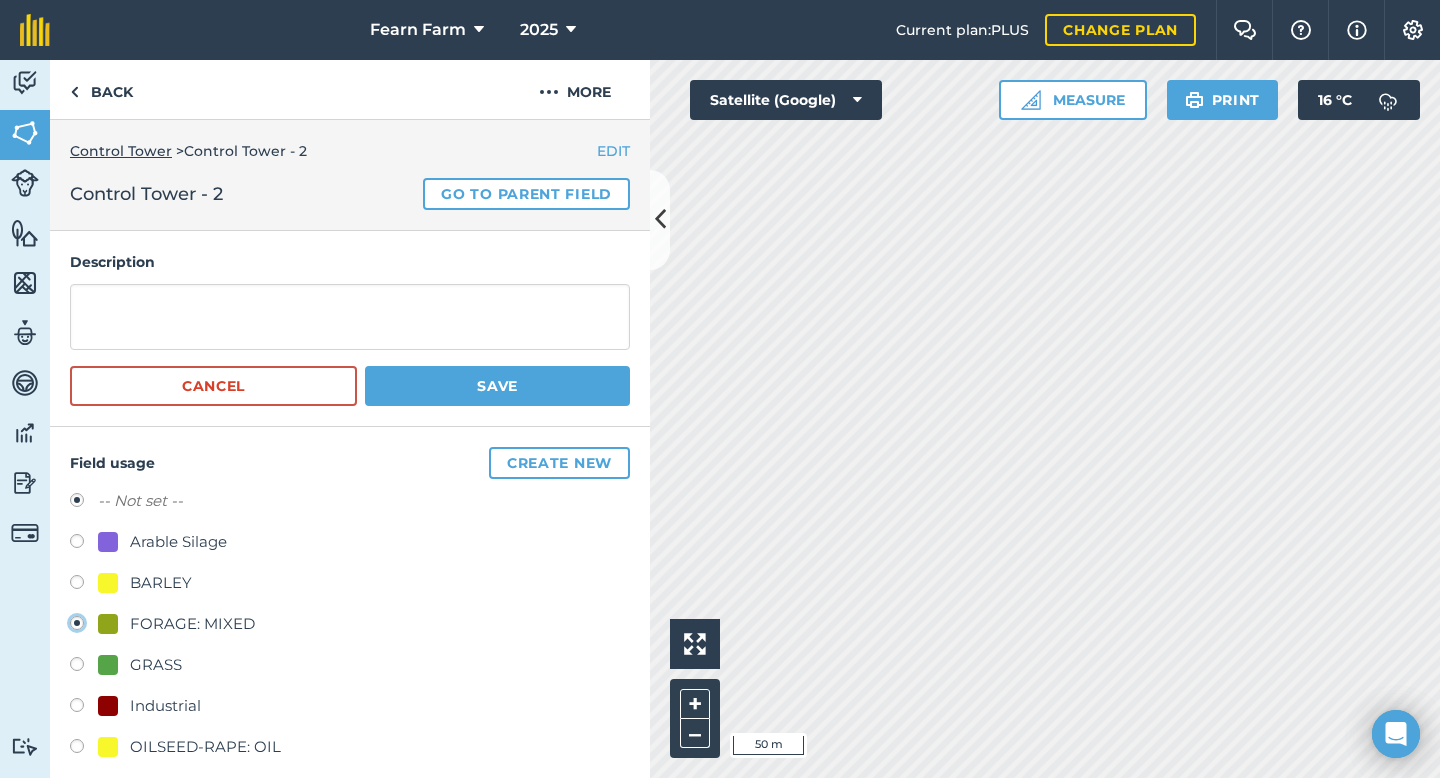 radio on "false" 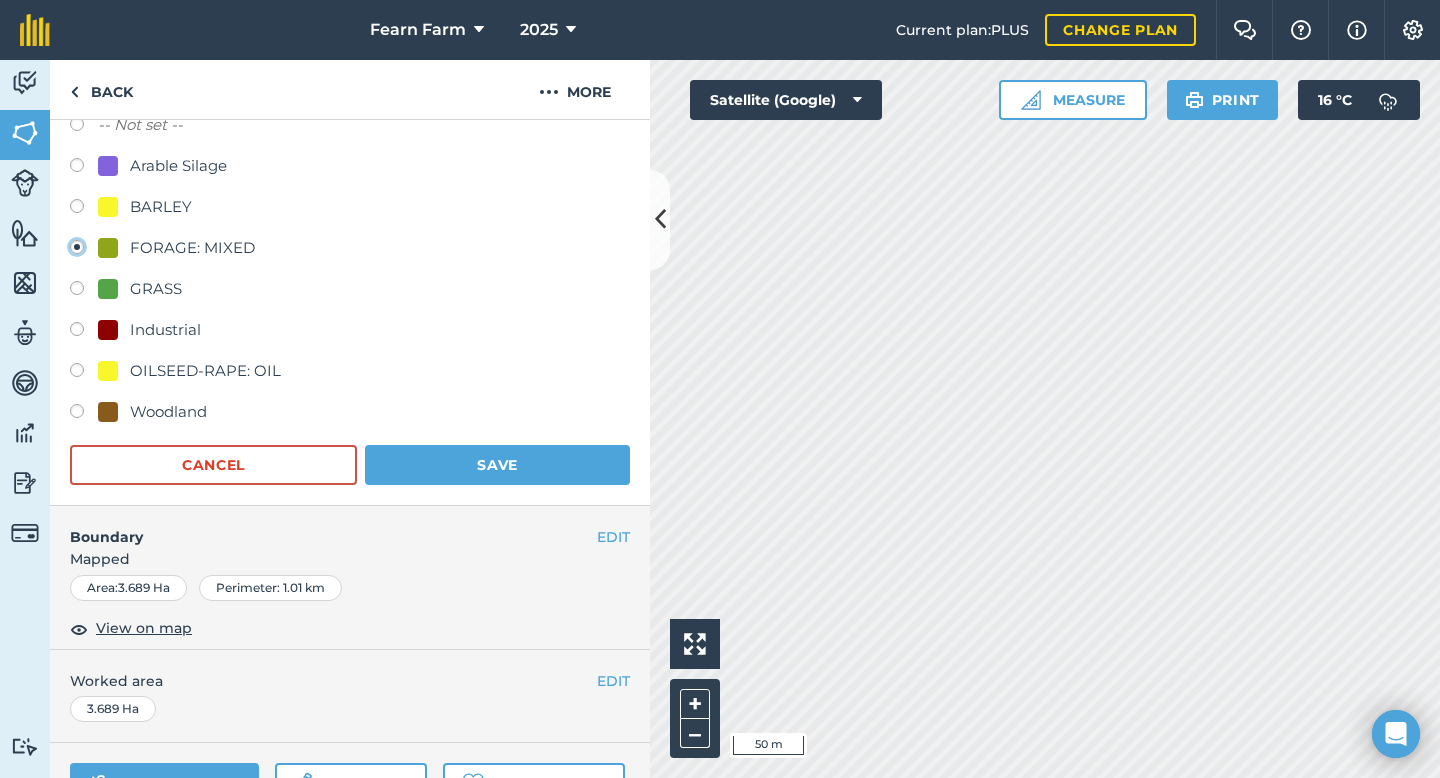 scroll, scrollTop: 448, scrollLeft: 0, axis: vertical 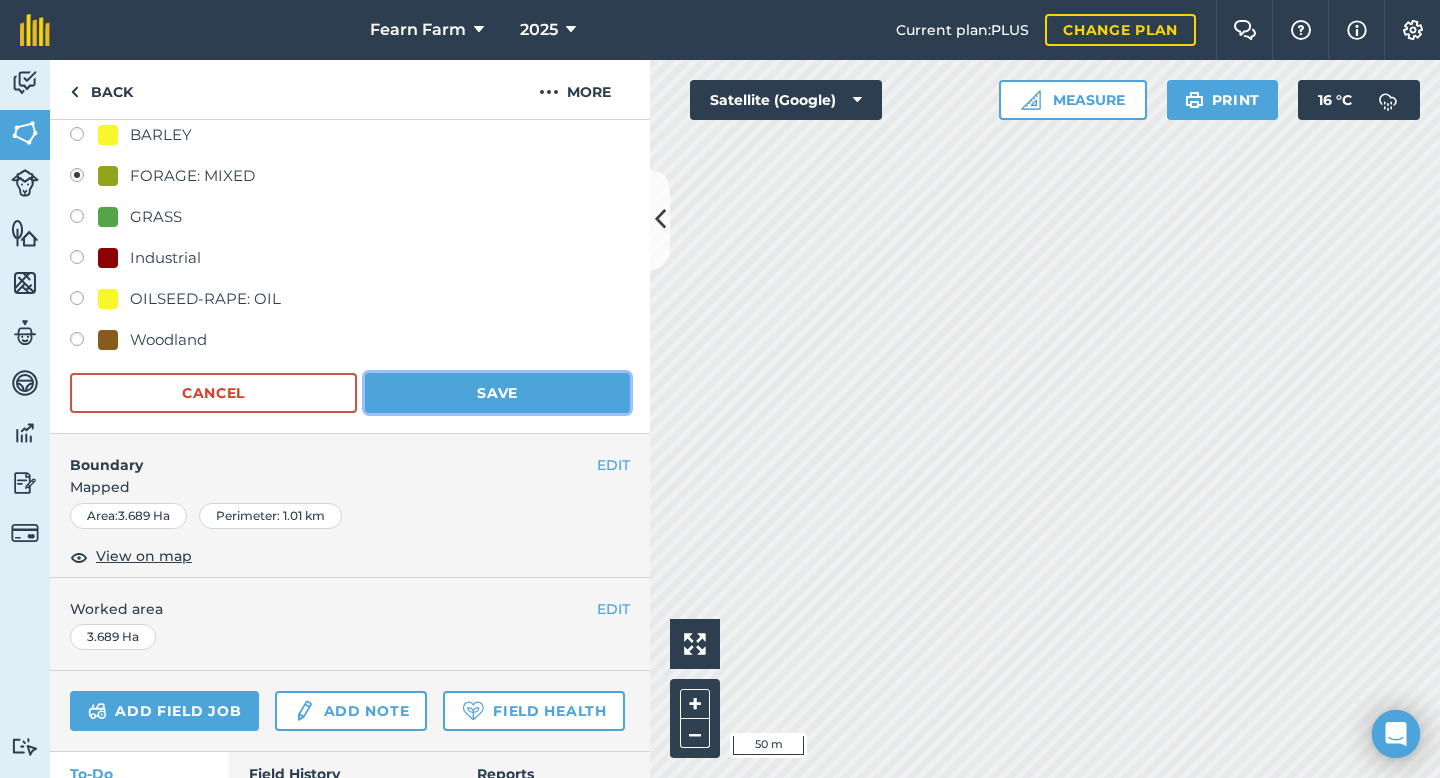 click on "Save" at bounding box center (497, 393) 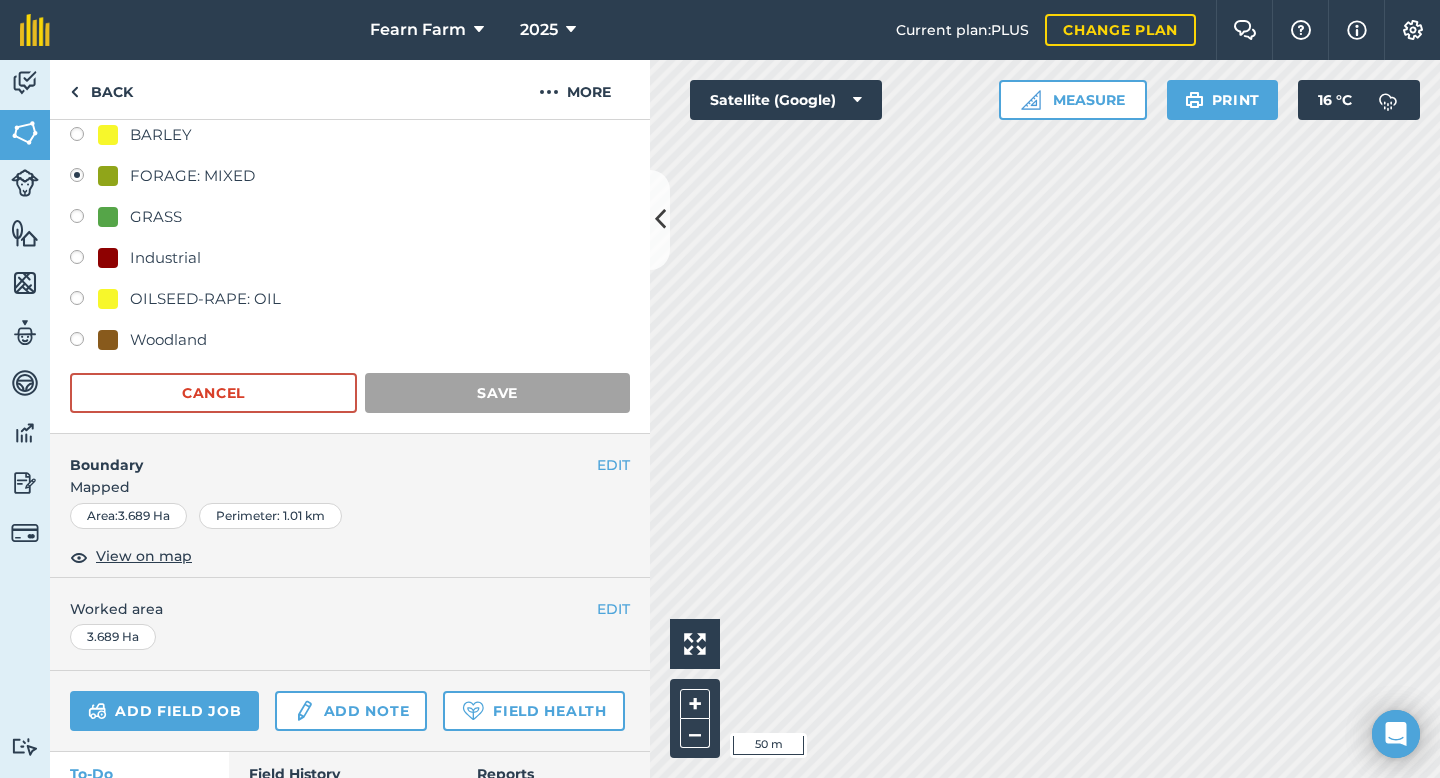 scroll, scrollTop: 169, scrollLeft: 0, axis: vertical 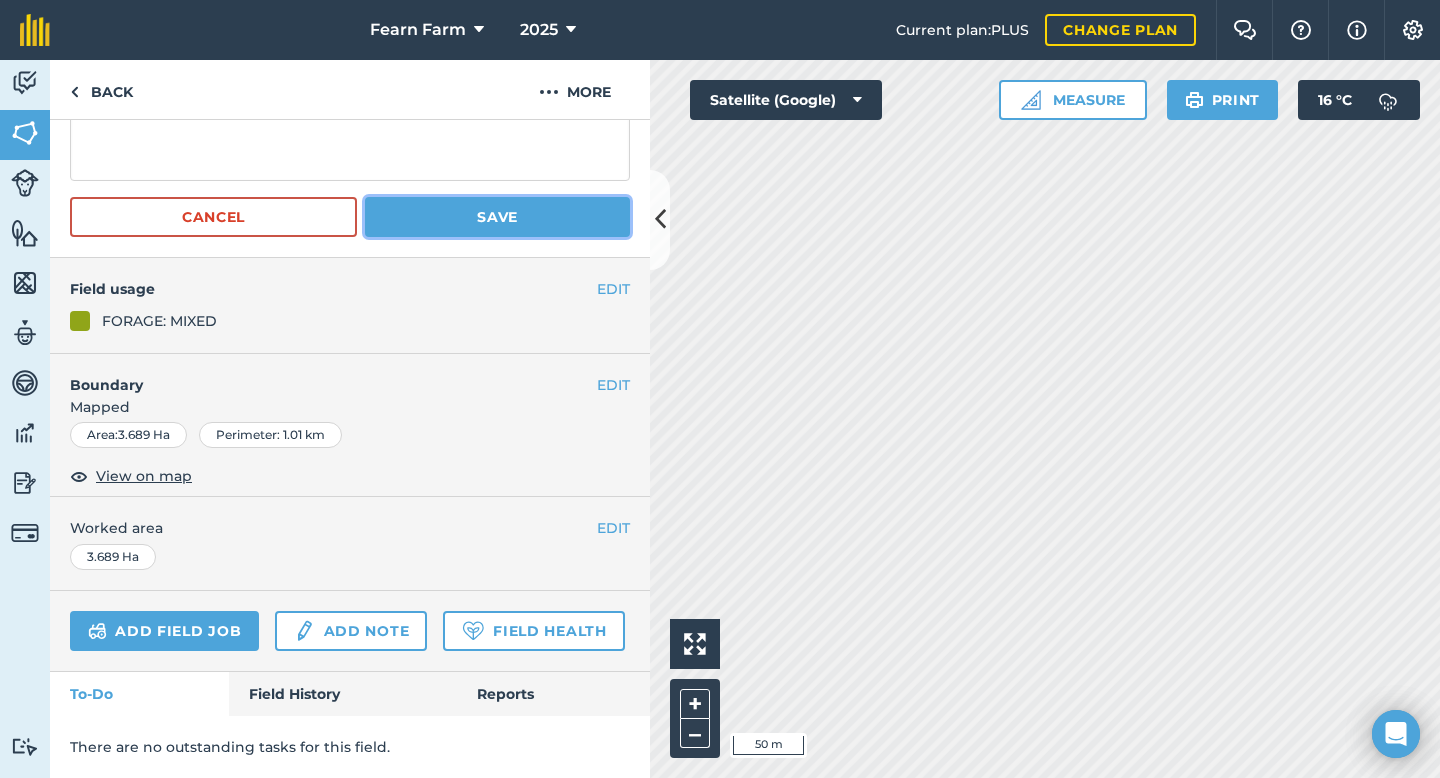 click on "Save" at bounding box center [497, 217] 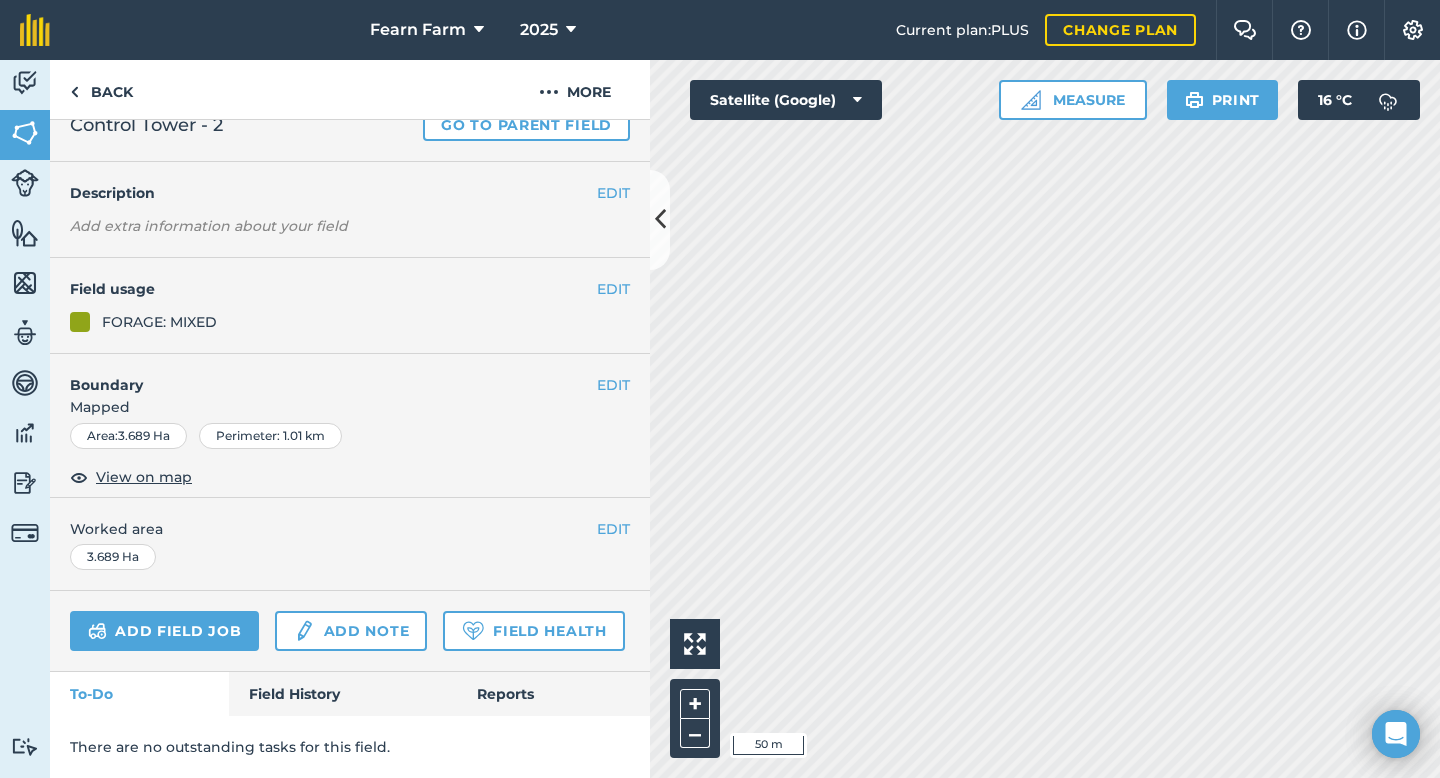 scroll, scrollTop: 0, scrollLeft: 0, axis: both 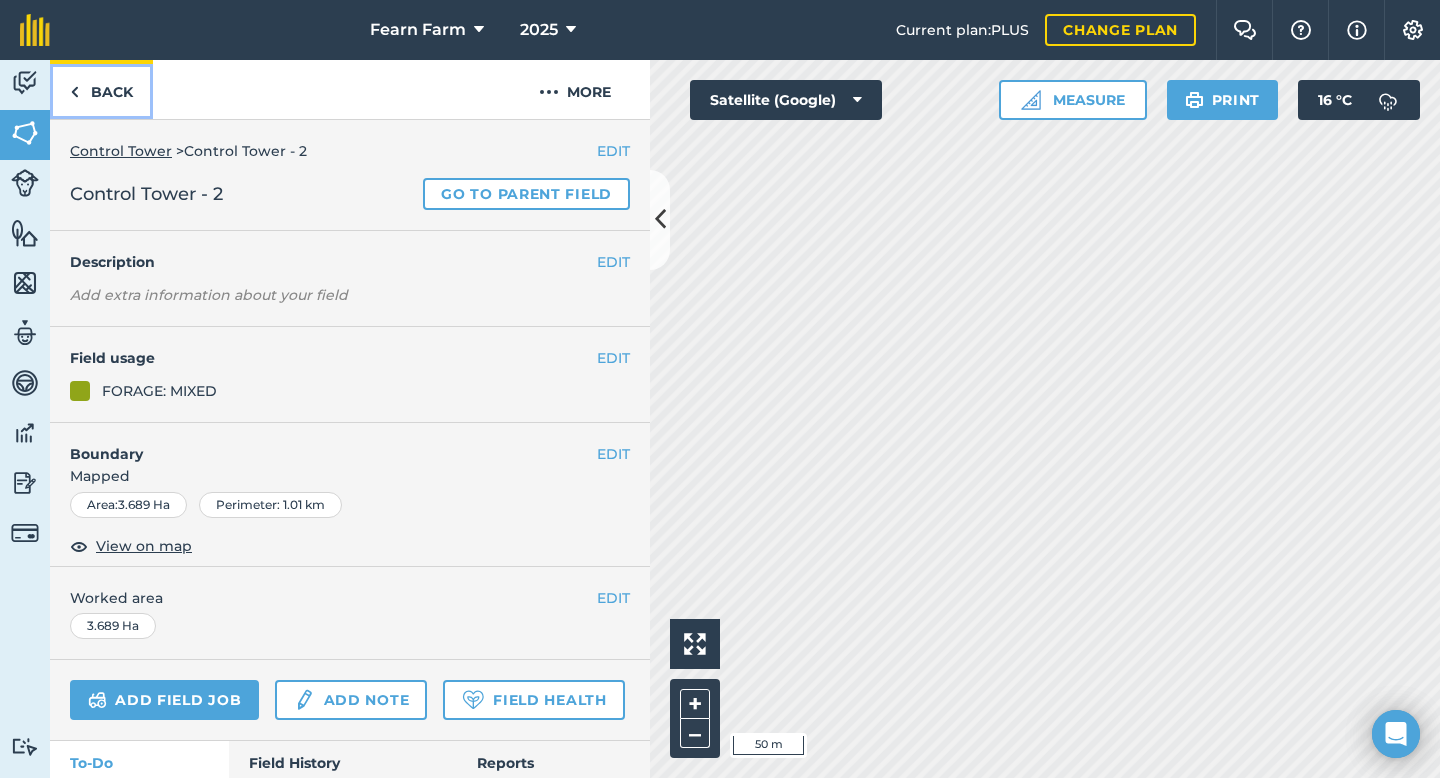 click on "Back" at bounding box center [101, 89] 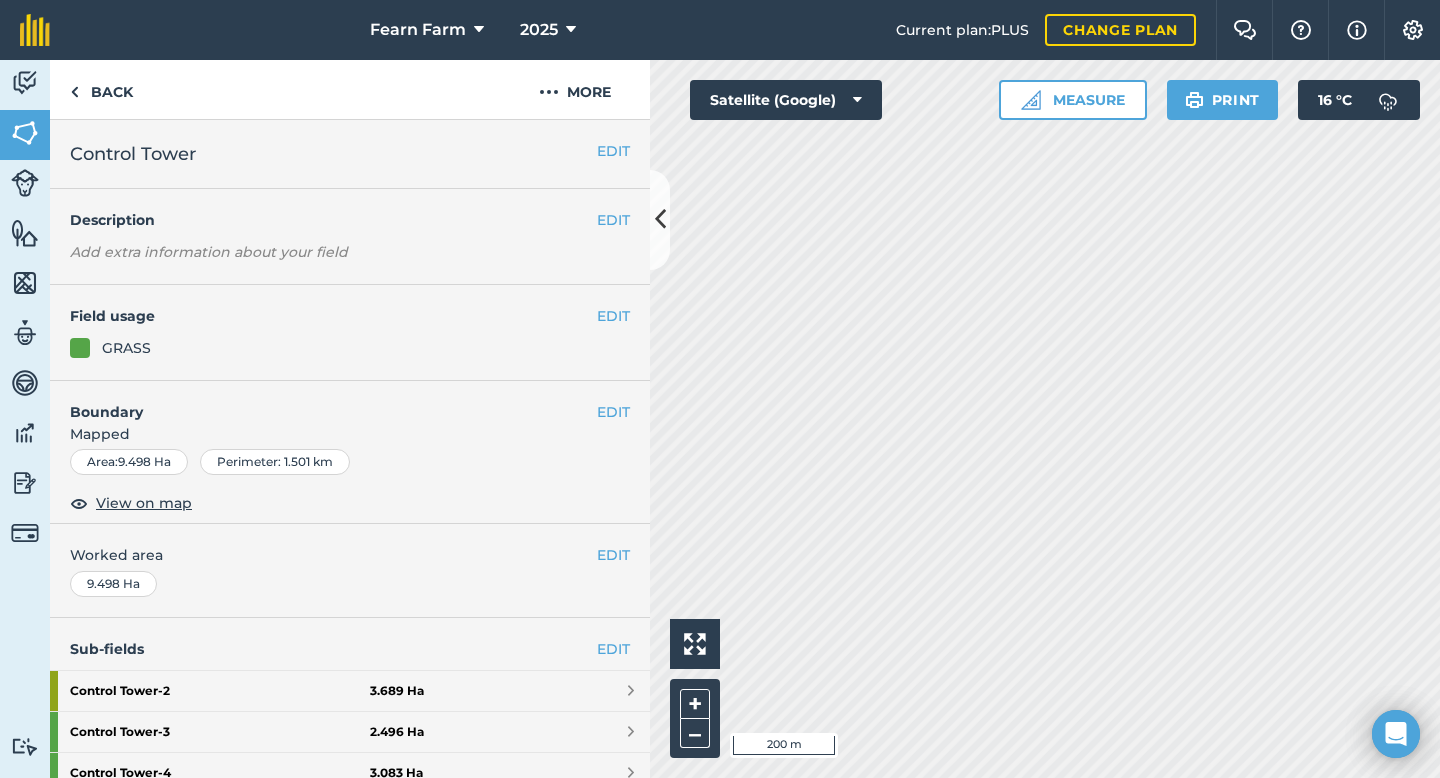 click on "Click to start drawing i 200 m + – Satellite (Google) Measure Print 16   ° C" at bounding box center [1045, 419] 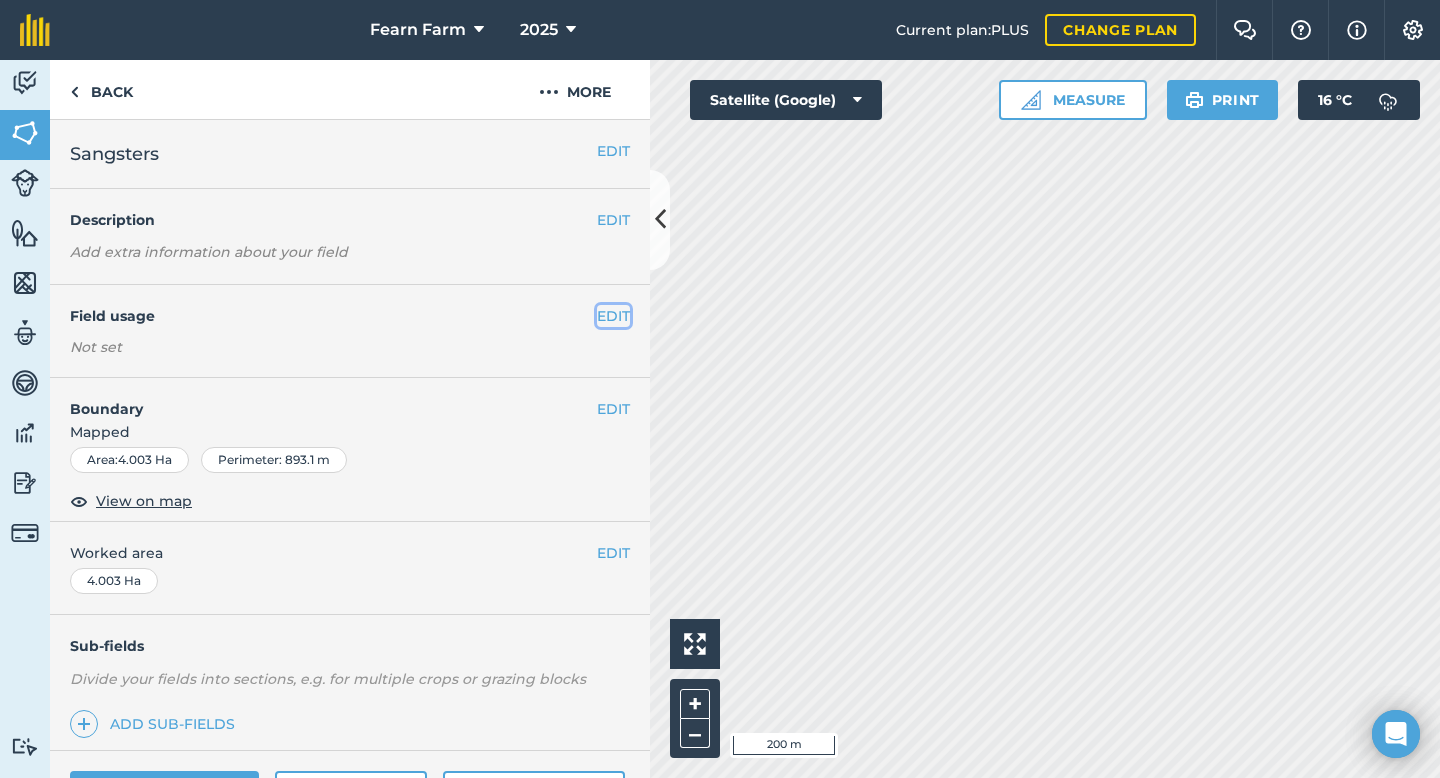 click on "EDIT" at bounding box center [613, 316] 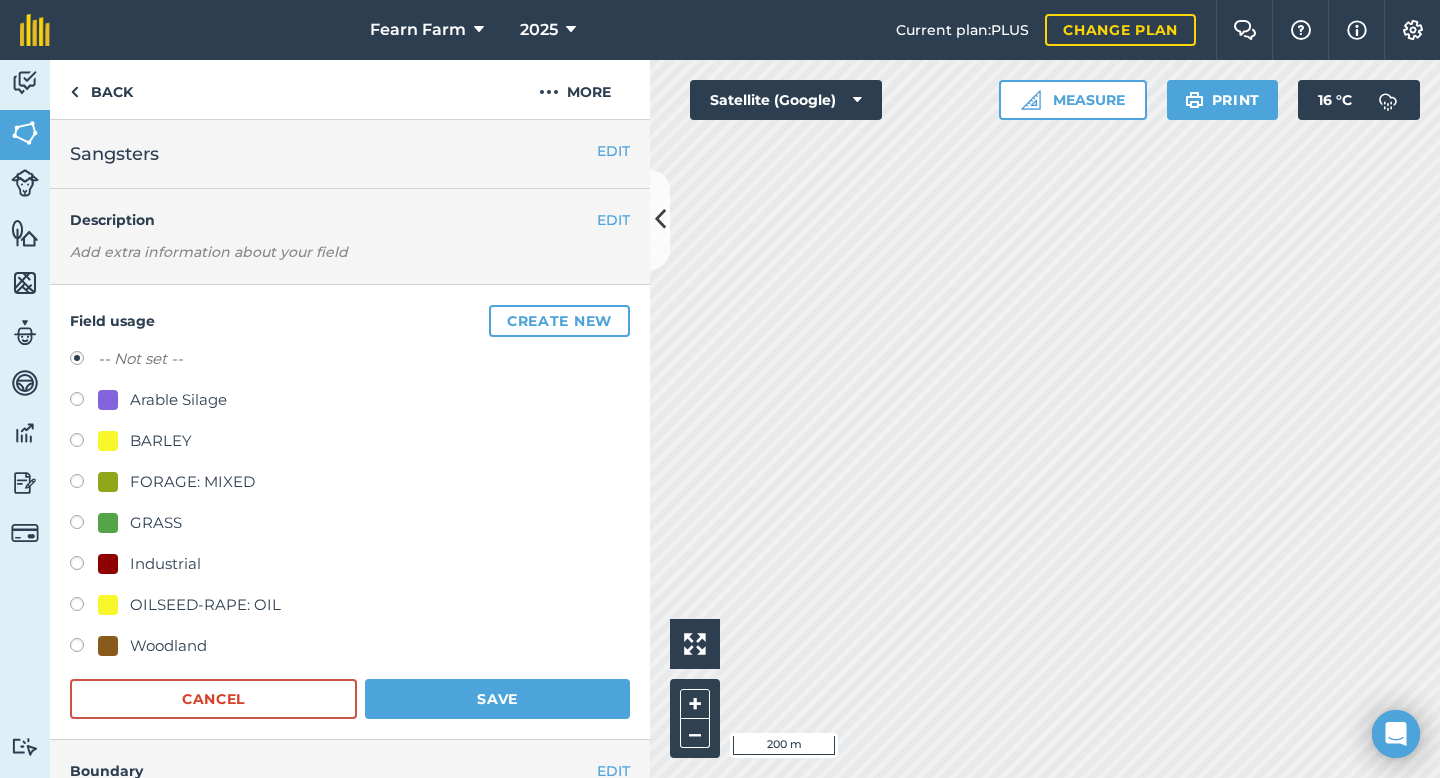 click on "Field usage   Create new -- Not set -- Arable Silage  BARLEY FORAGE: MIXED GRASS Industrial OILSEED-RAPE: OIL Woodland Cancel Save" at bounding box center (350, 512) 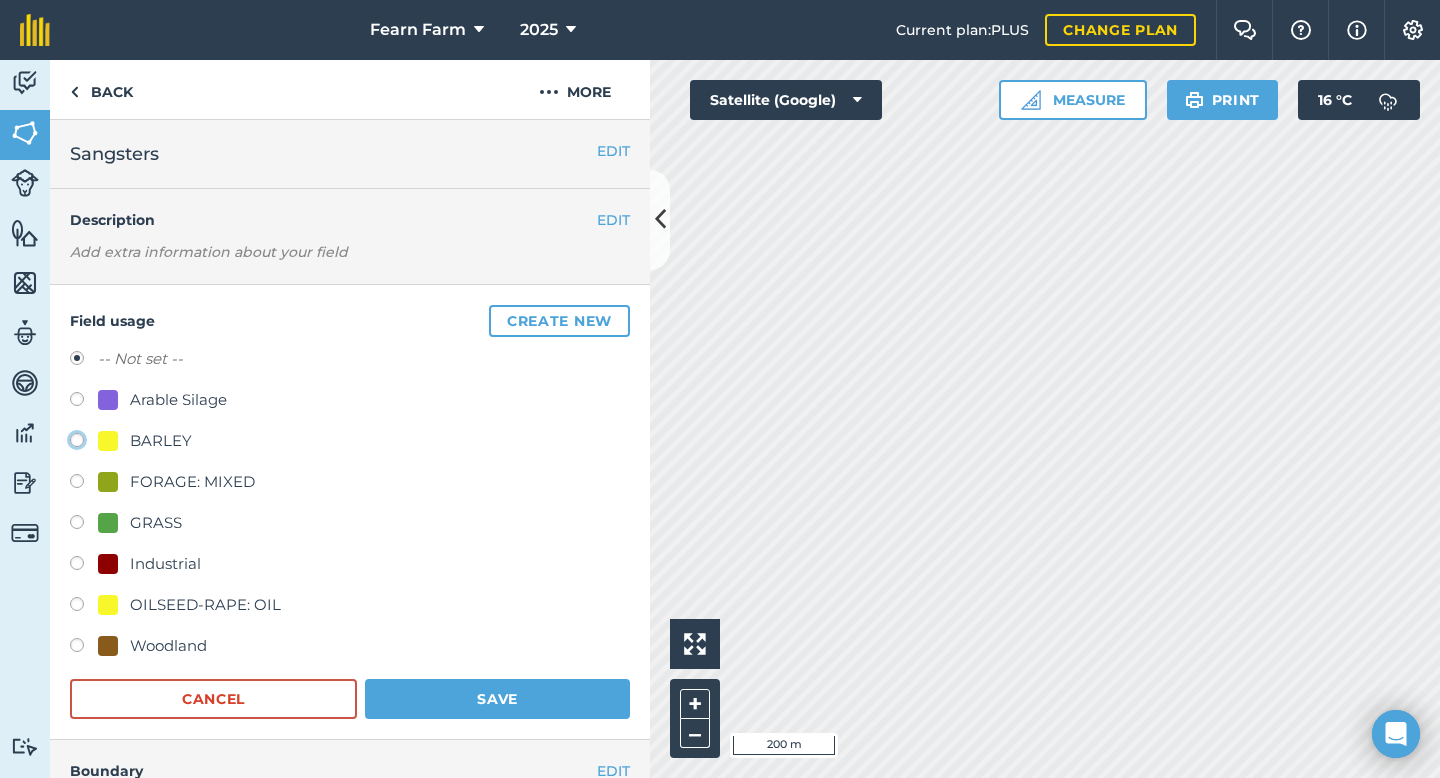 click on "BARLEY" at bounding box center (-9923, 439) 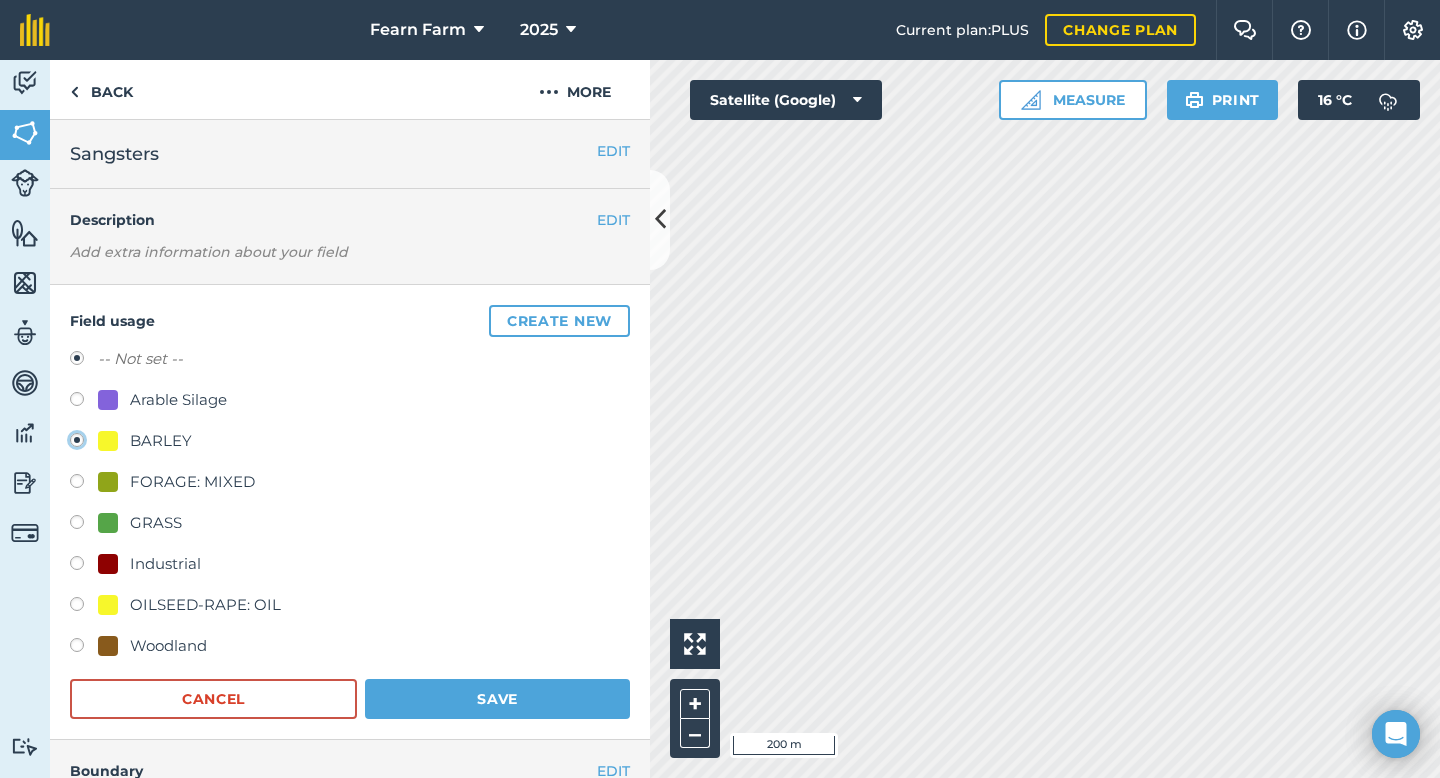 radio on "true" 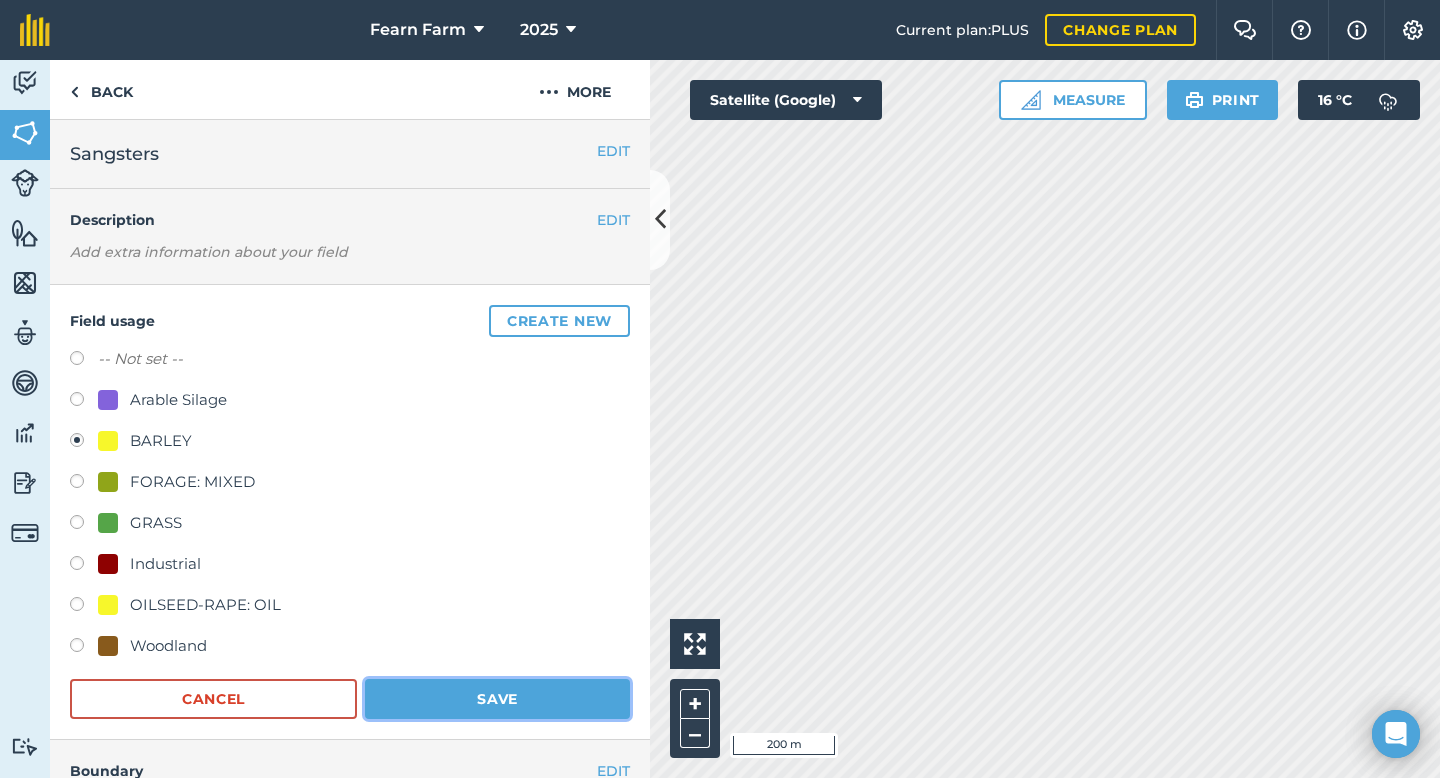 click on "Save" at bounding box center [497, 699] 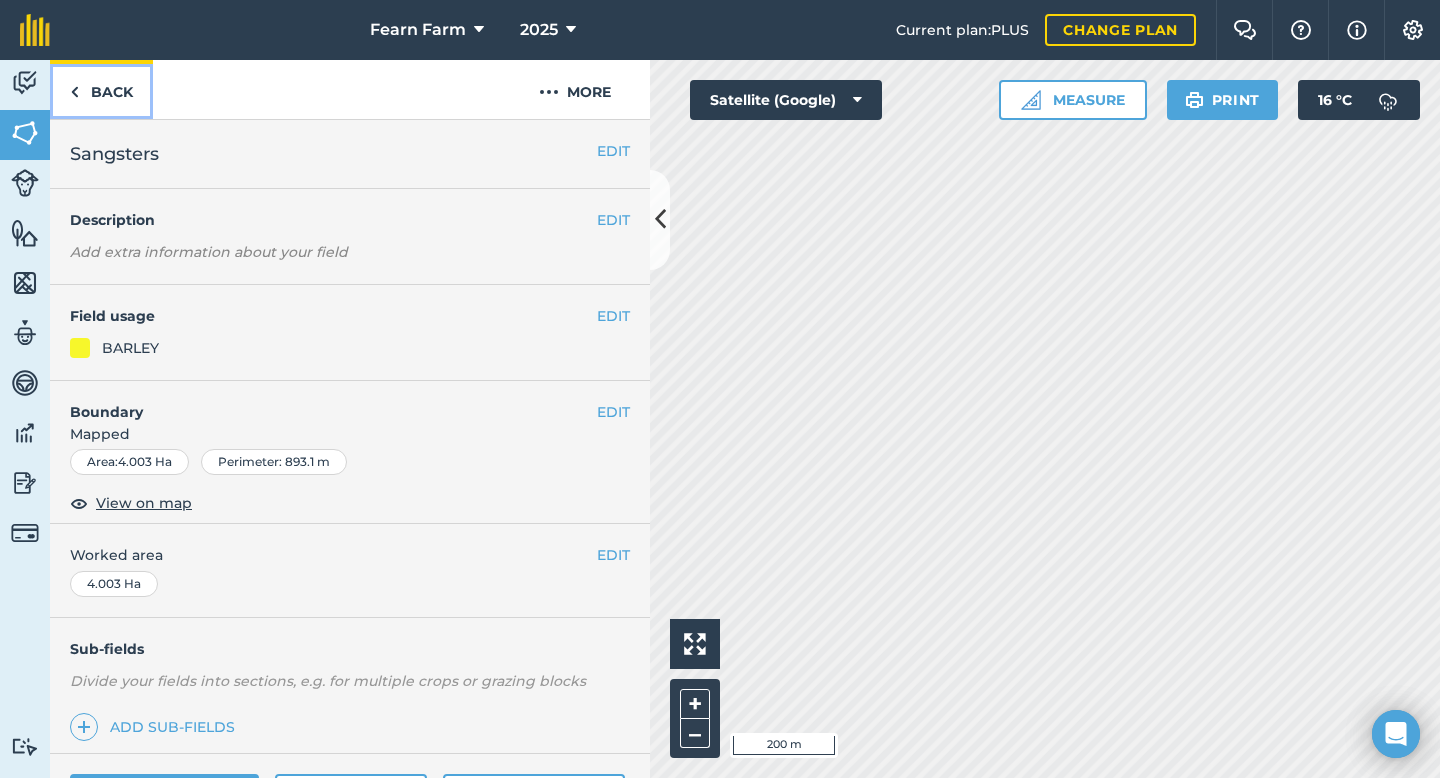 click on "Back" at bounding box center (101, 89) 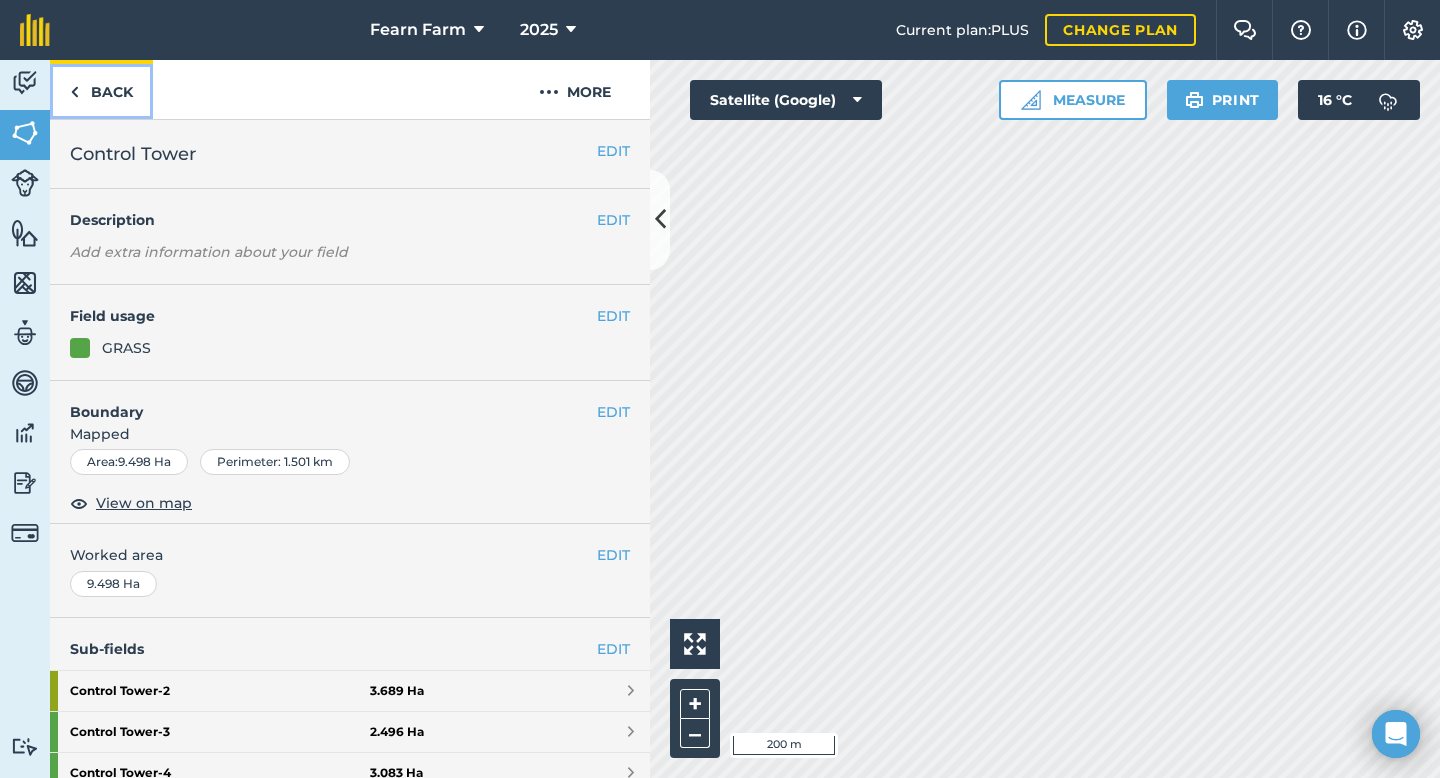 click on "Back" at bounding box center [101, 89] 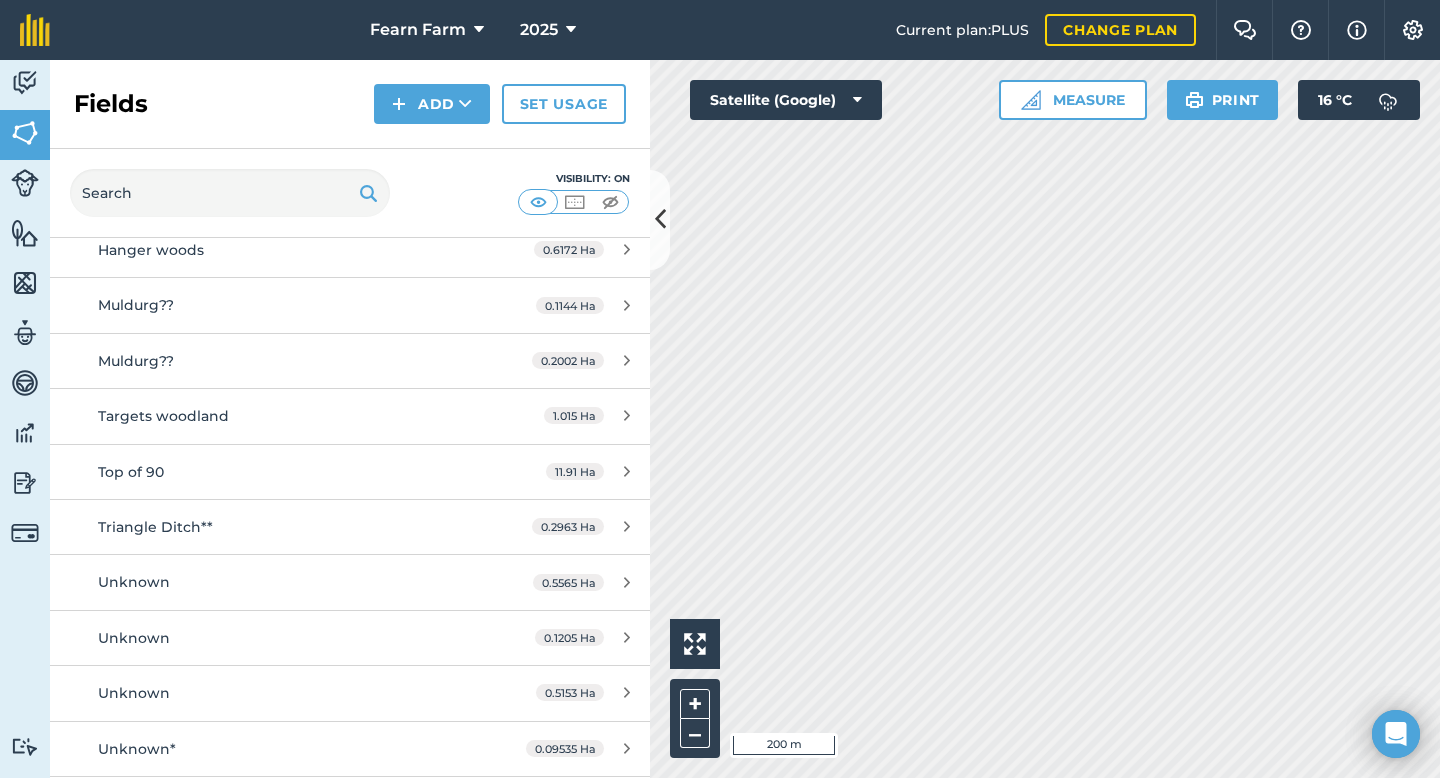 scroll, scrollTop: 1150, scrollLeft: 0, axis: vertical 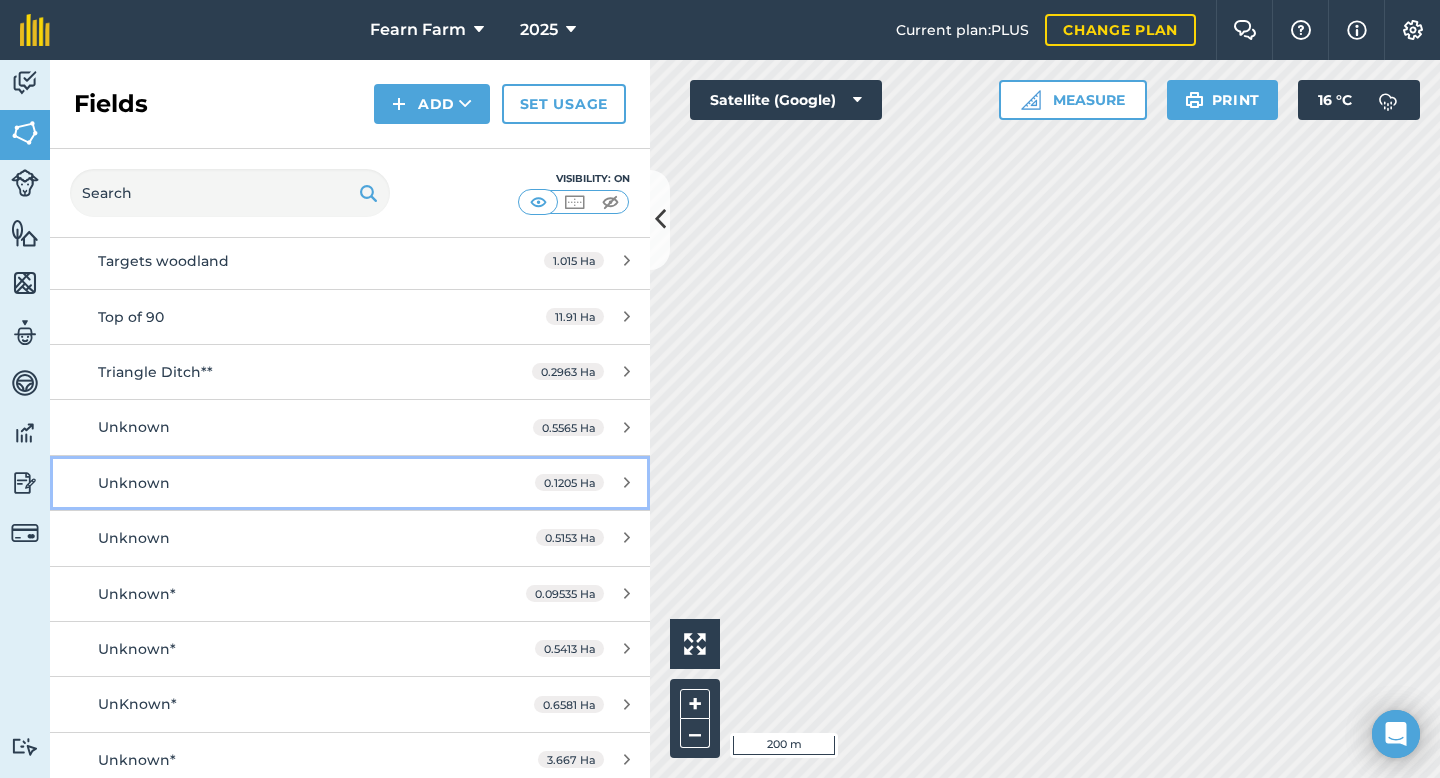 click on "Unknown" at bounding box center [286, 483] 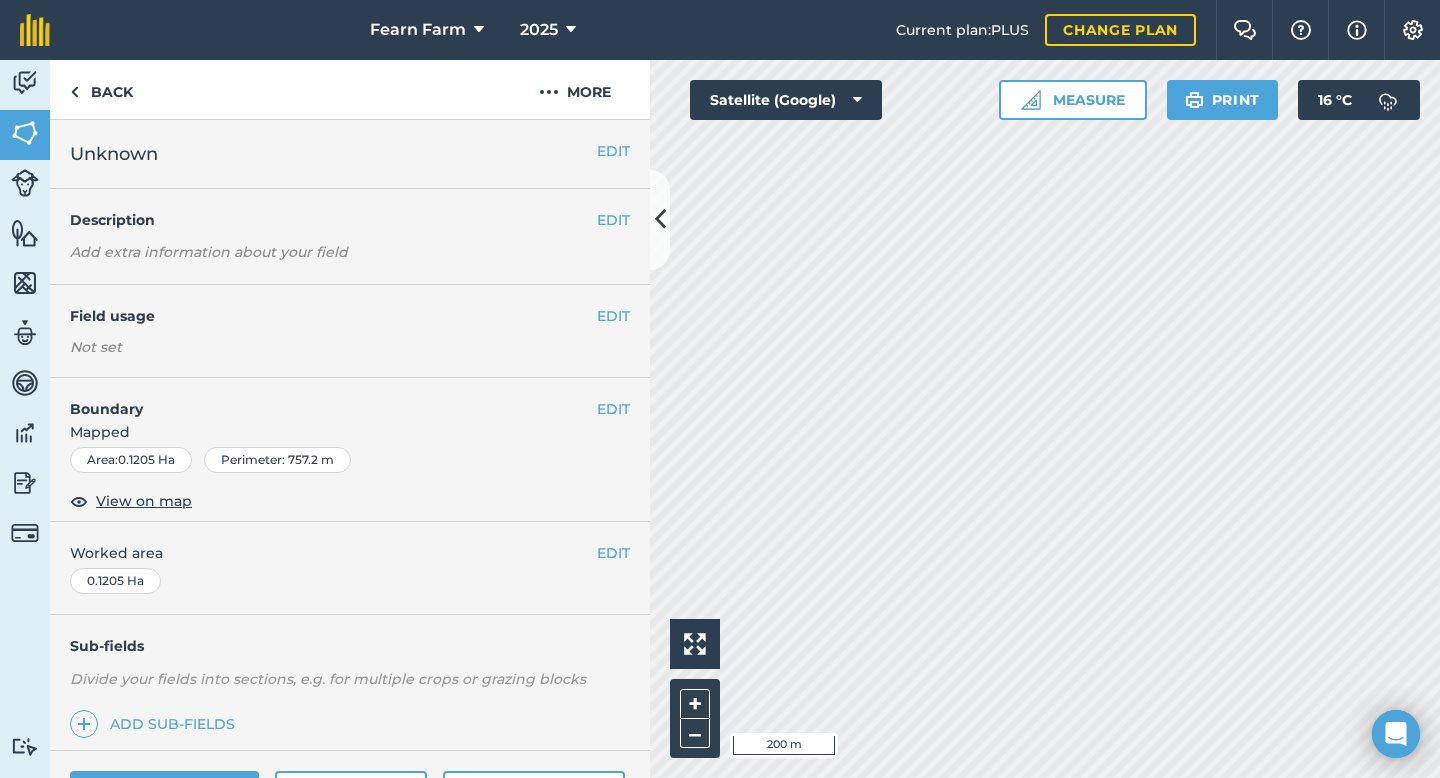 click on "Click to start drawing i 200 m + – Satellite (Google) Measure Print 16   ° C" at bounding box center (1045, 419) 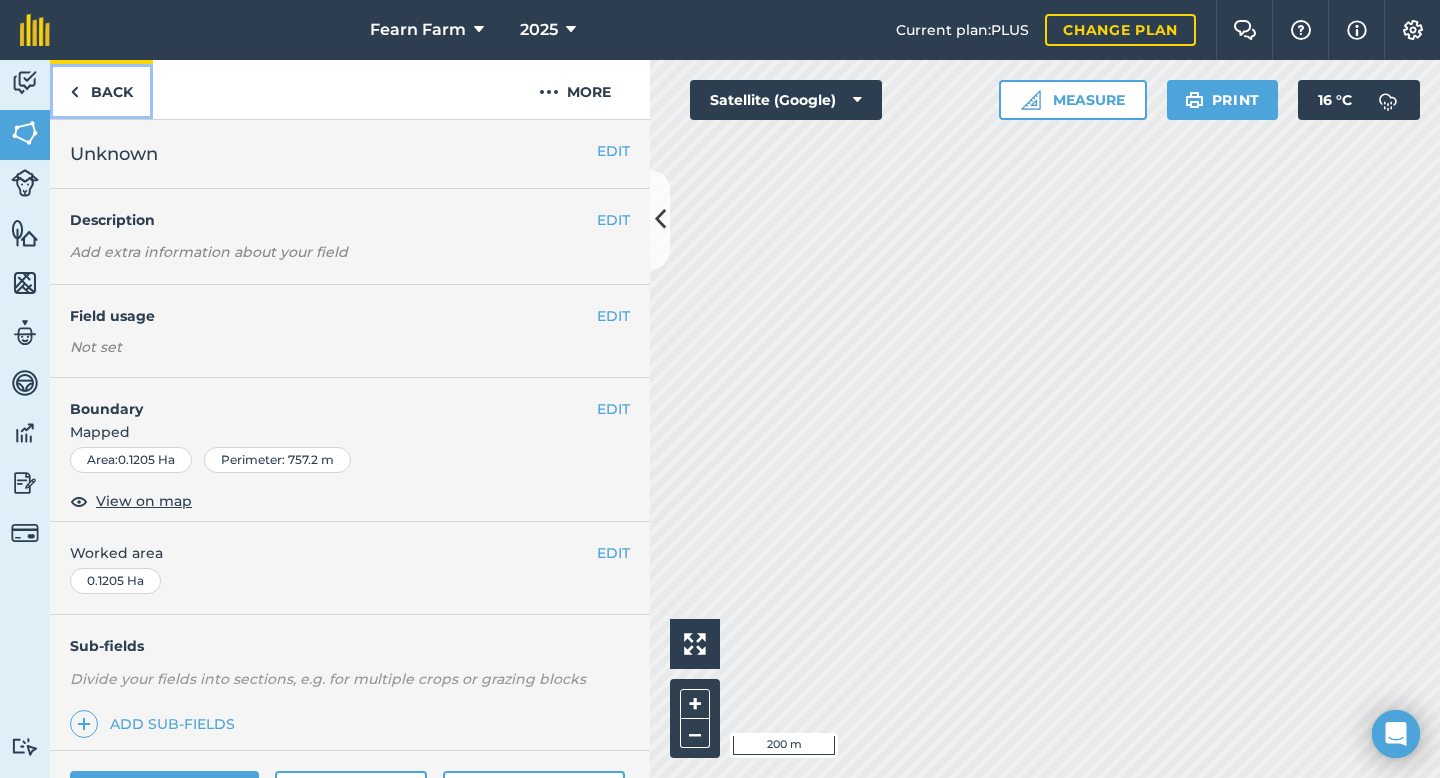 click on "Back" at bounding box center (101, 89) 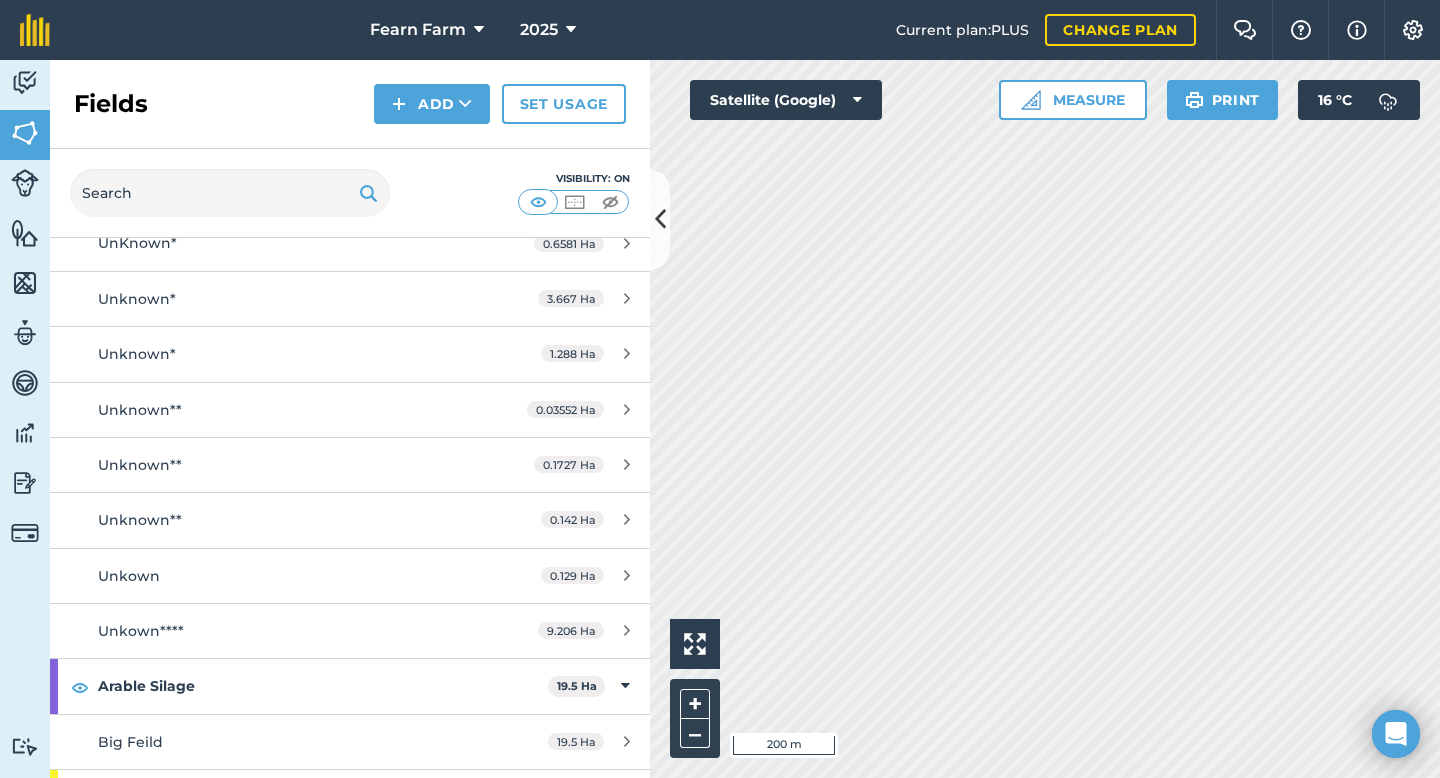 scroll, scrollTop: 1613, scrollLeft: 0, axis: vertical 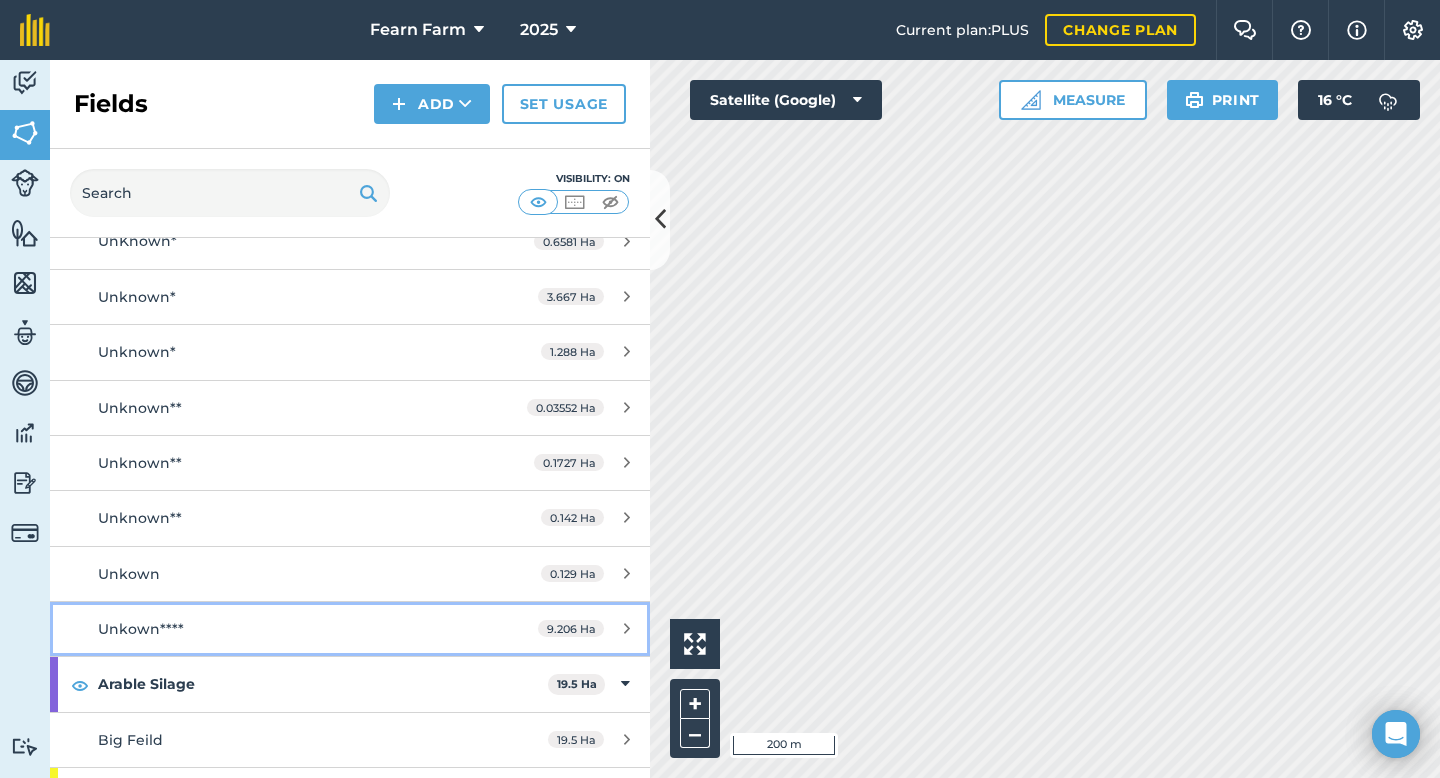 click on "Unkown****" at bounding box center [286, 629] 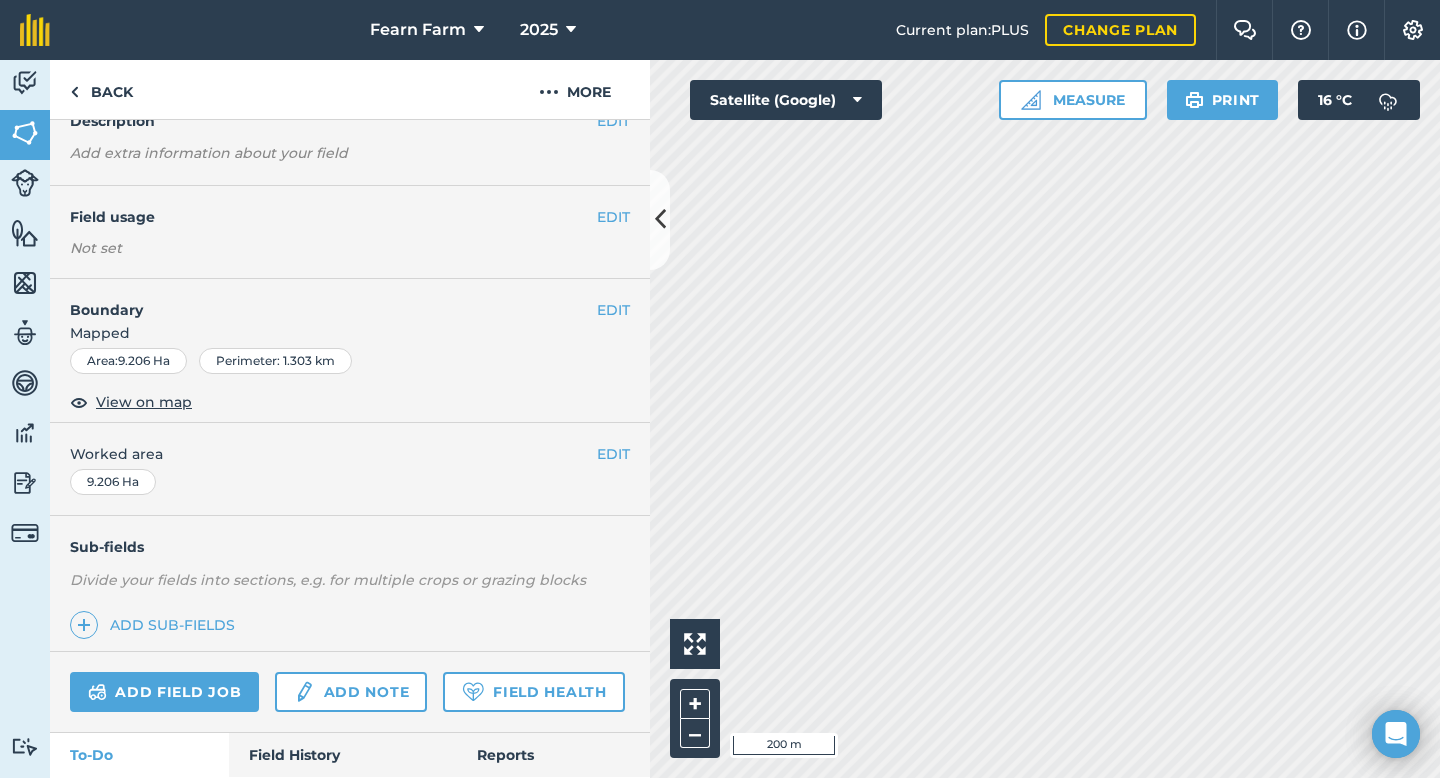 scroll, scrollTop: 160, scrollLeft: 0, axis: vertical 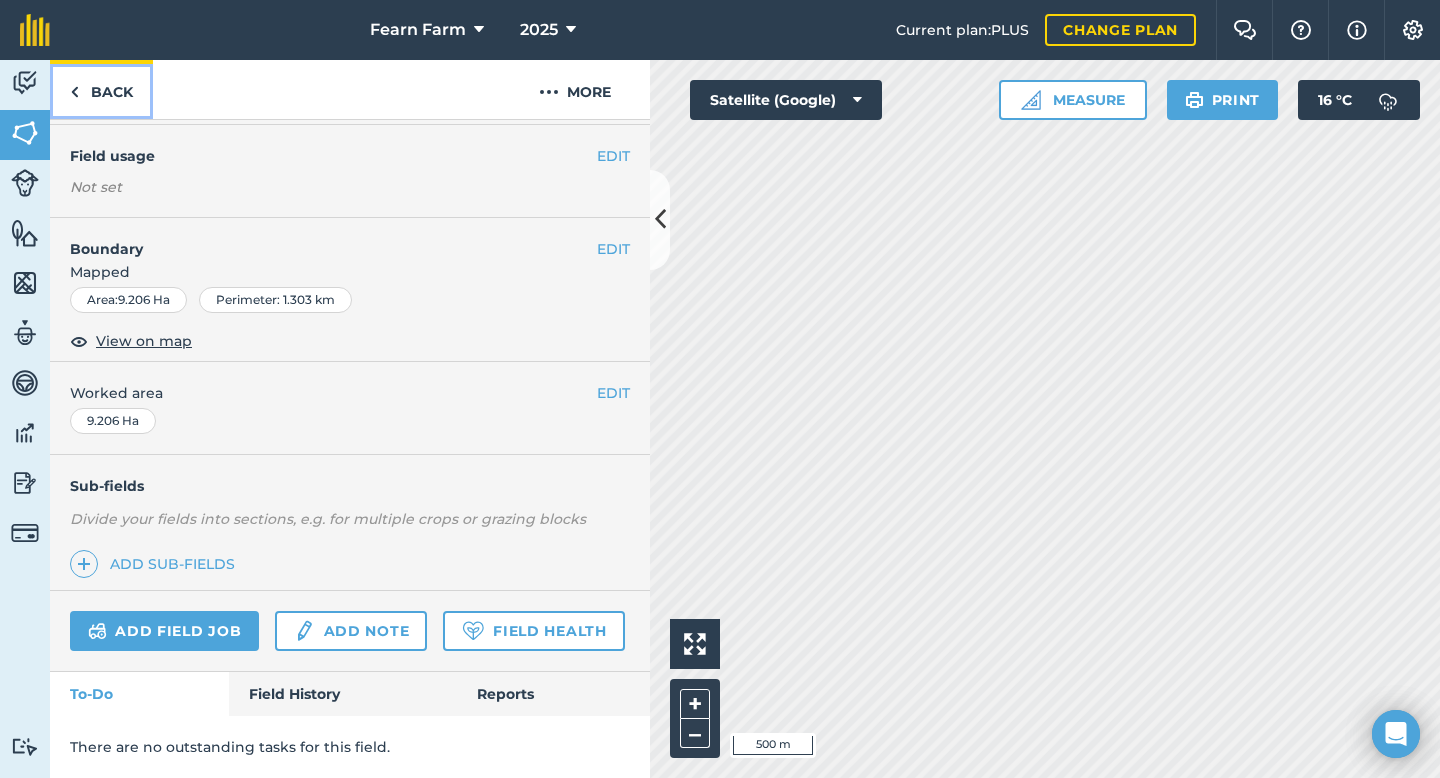 click on "Back" at bounding box center (101, 89) 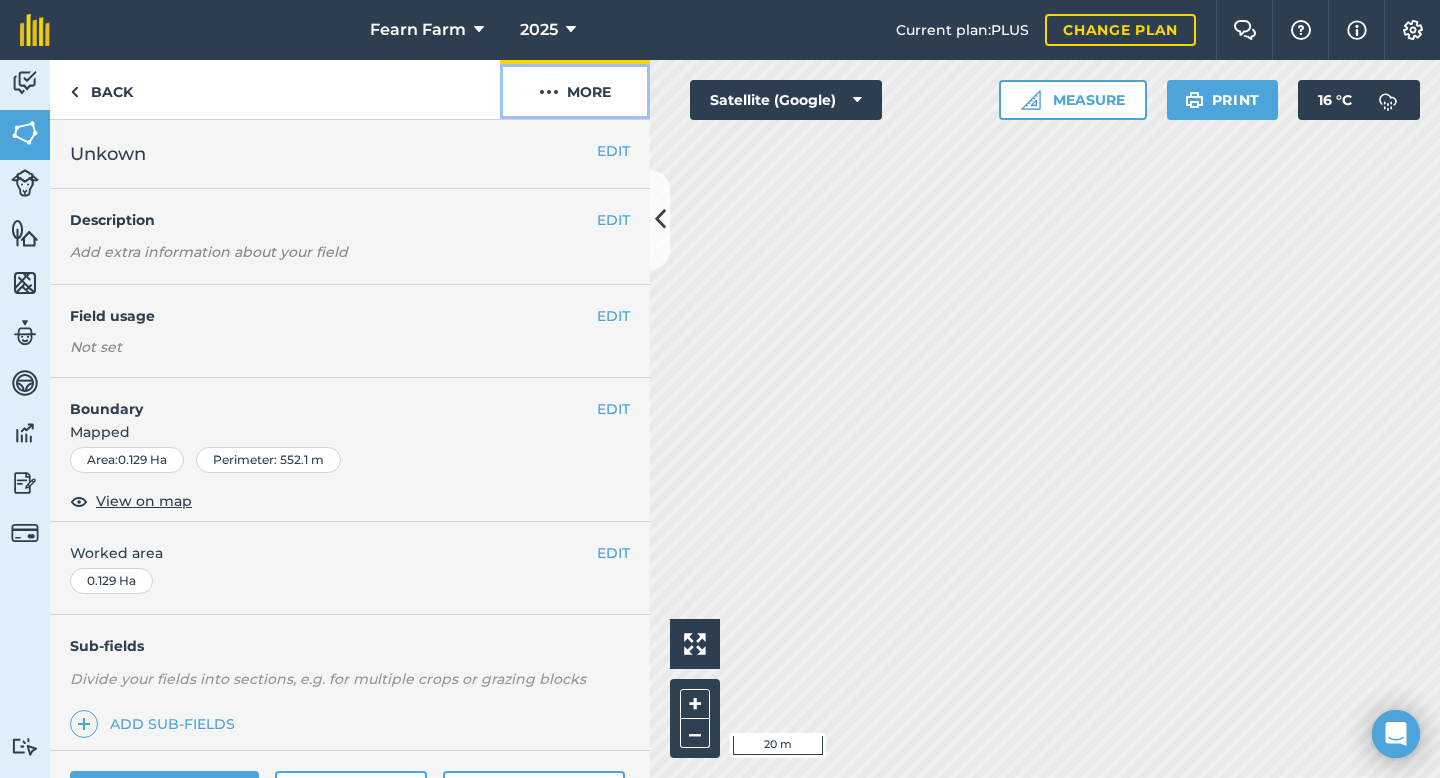 click on "More" at bounding box center (575, 89) 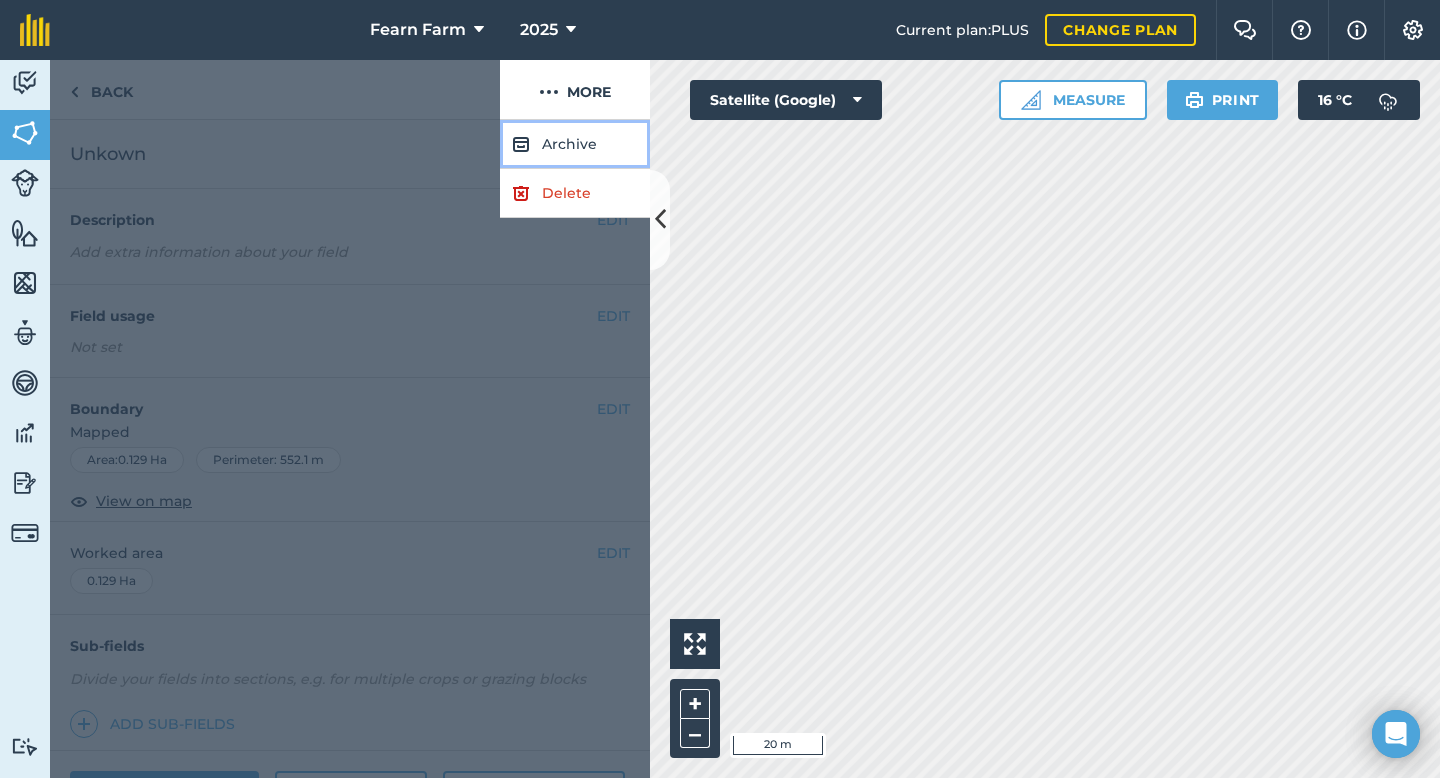click on "Archive" at bounding box center [575, 144] 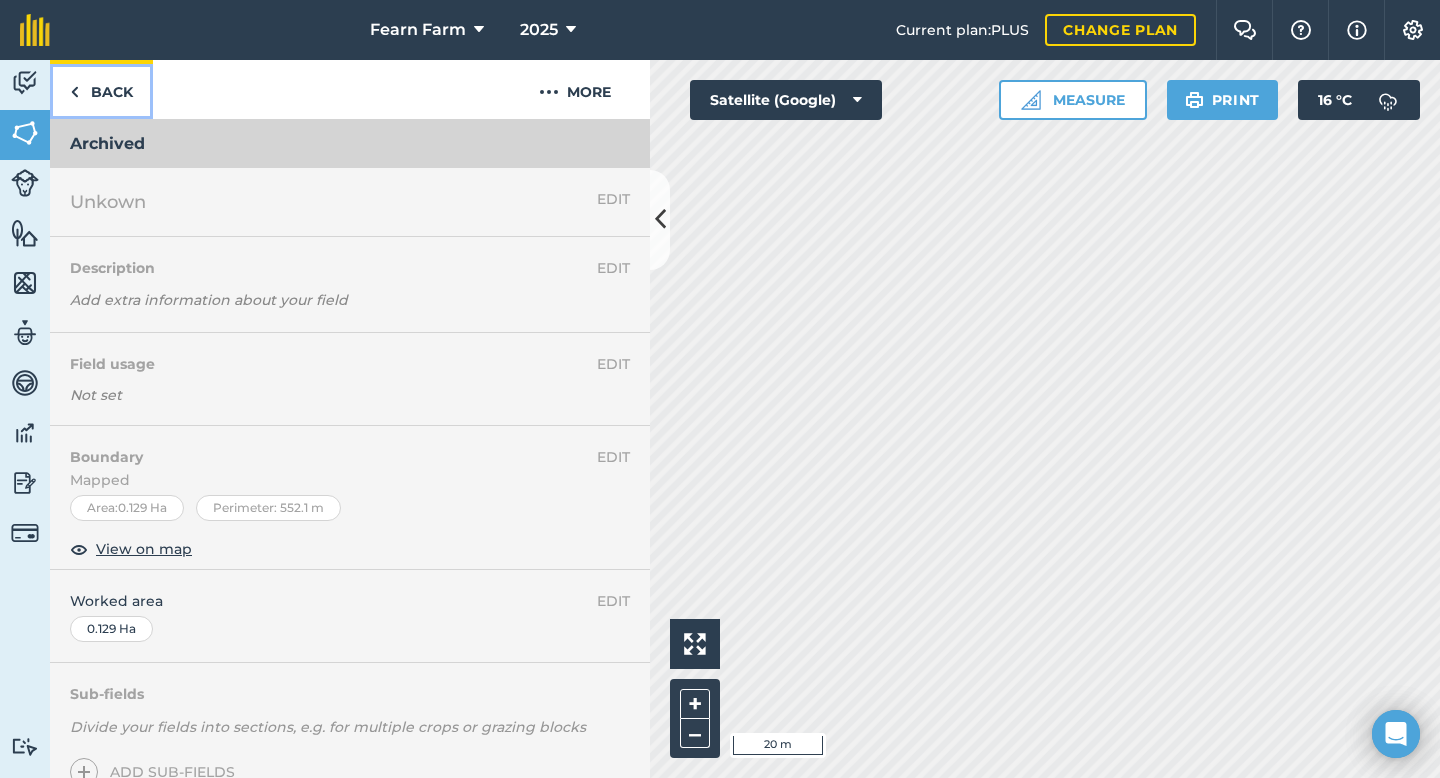 click on "Back" at bounding box center [101, 89] 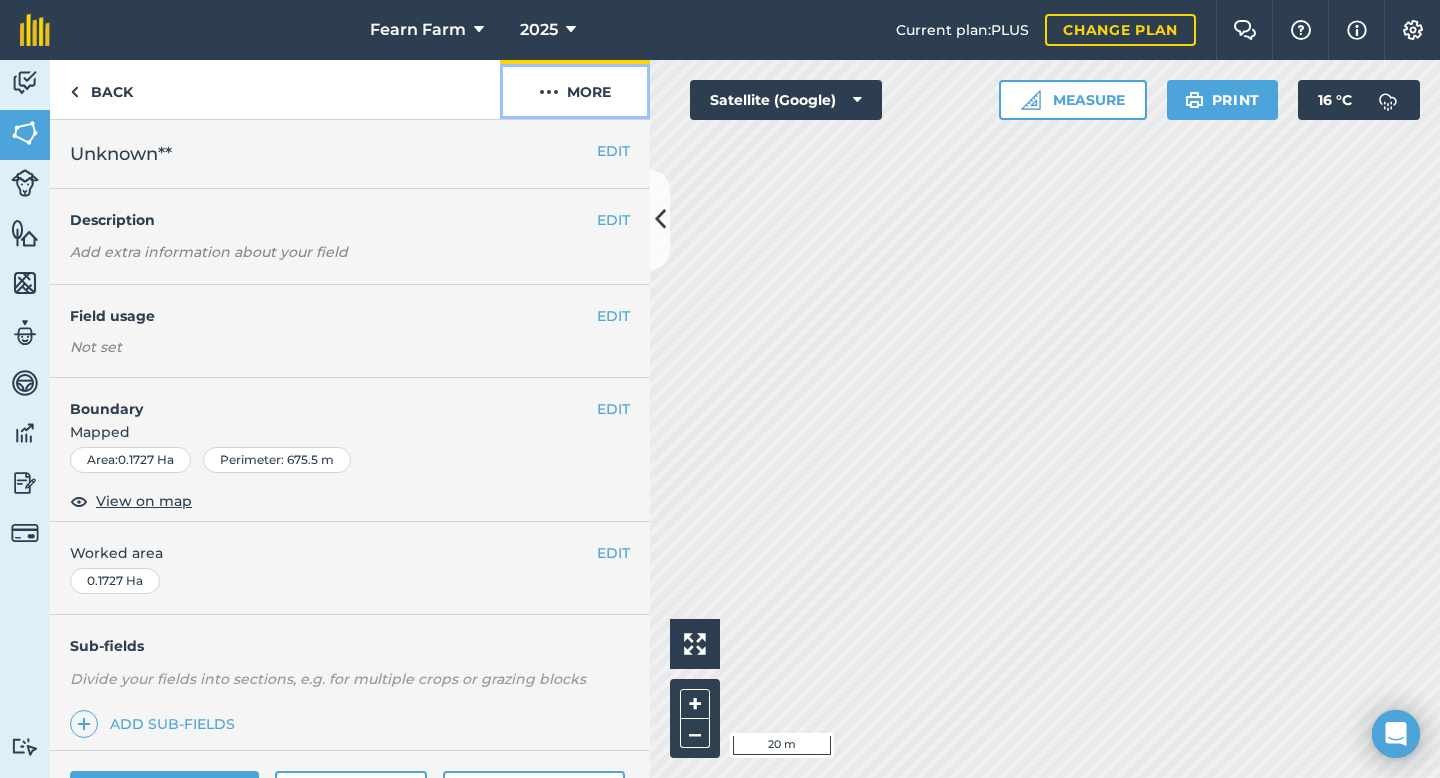 click on "More" at bounding box center [575, 89] 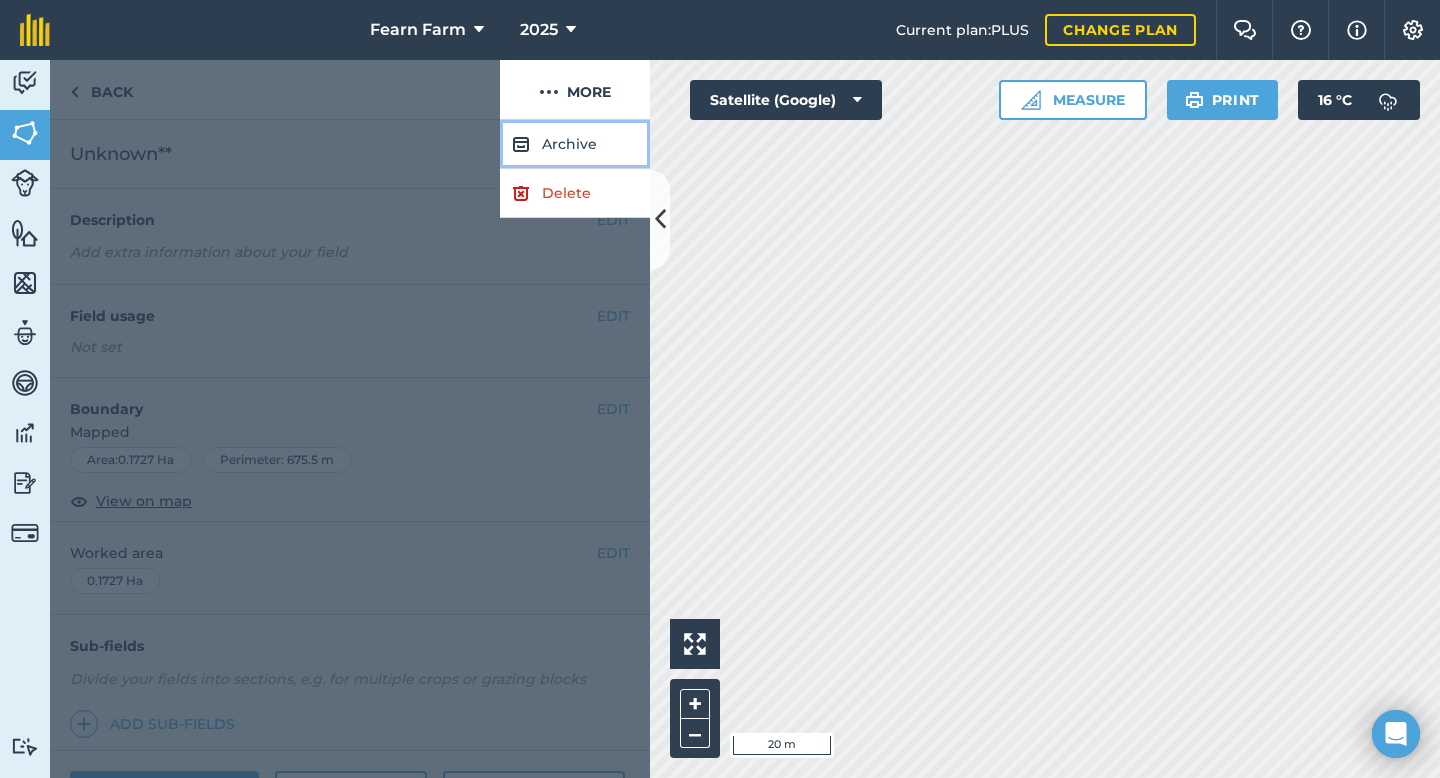 click on "Archive" at bounding box center [575, 144] 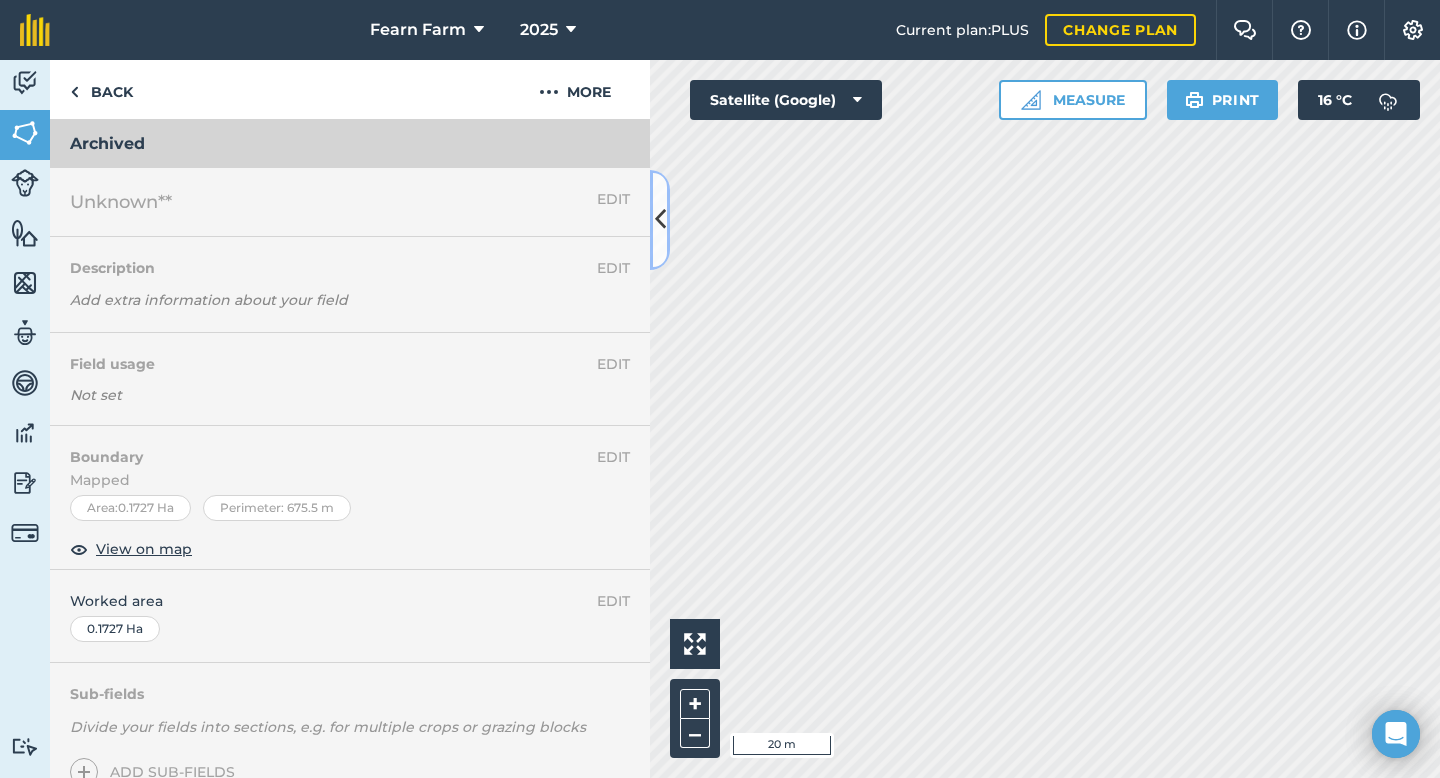 click at bounding box center (660, 219) 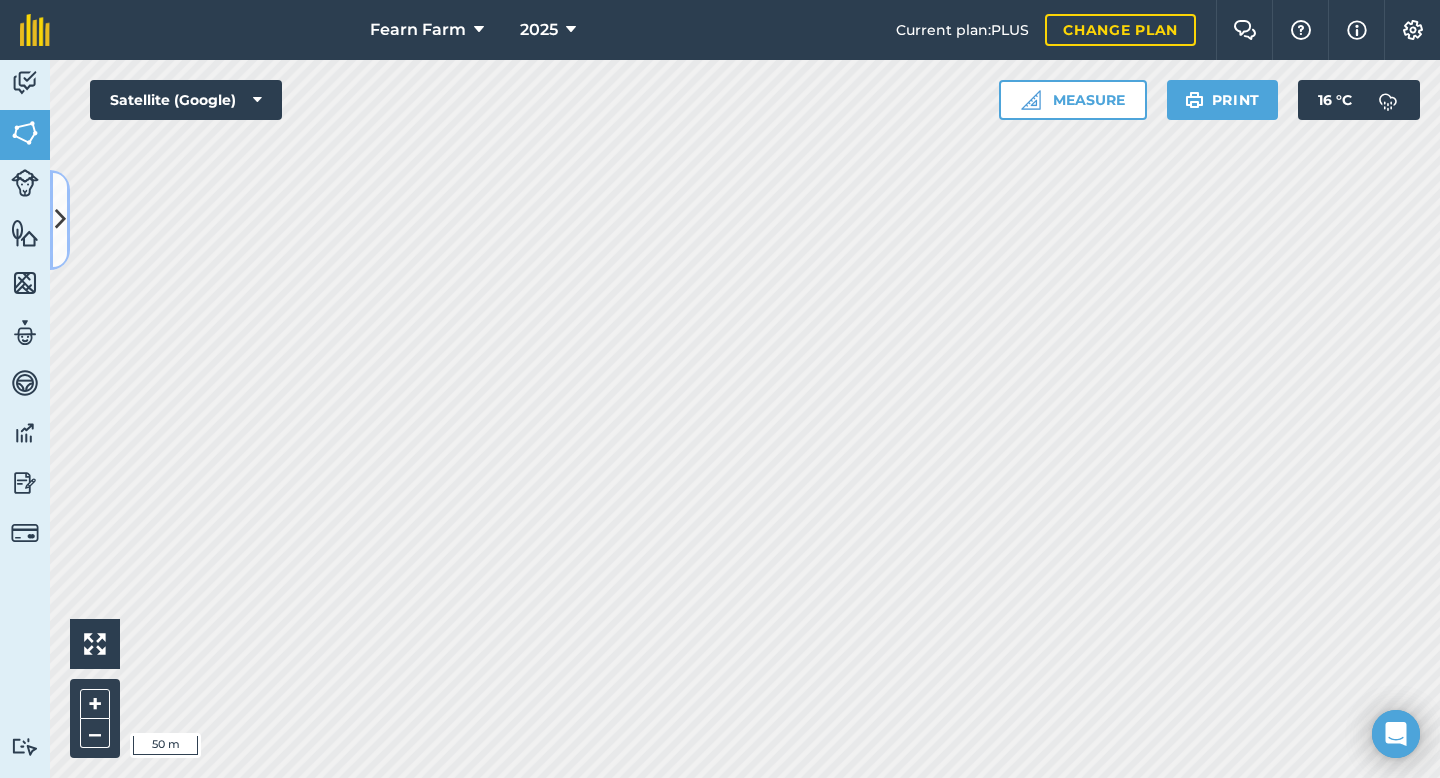 click at bounding box center [60, 219] 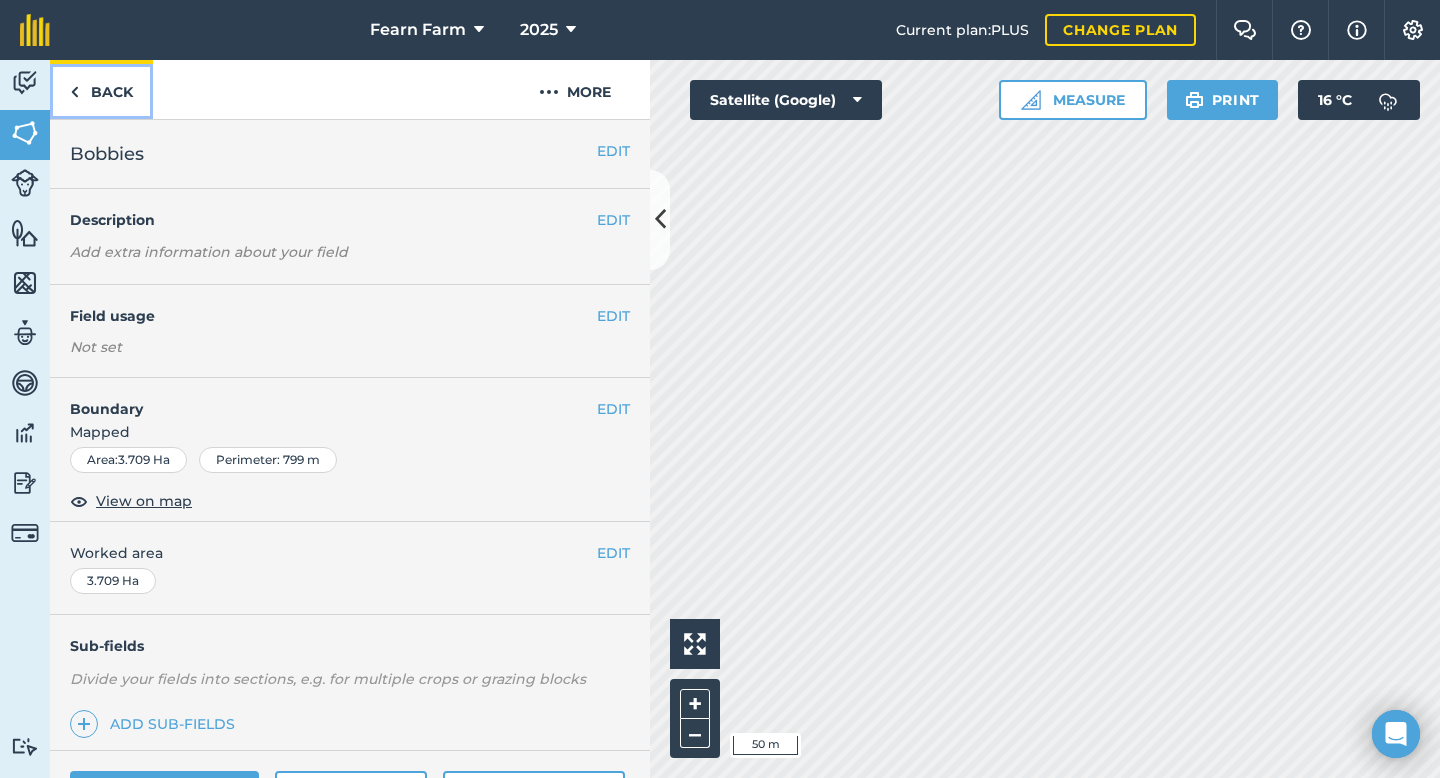 click on "Back" at bounding box center [101, 89] 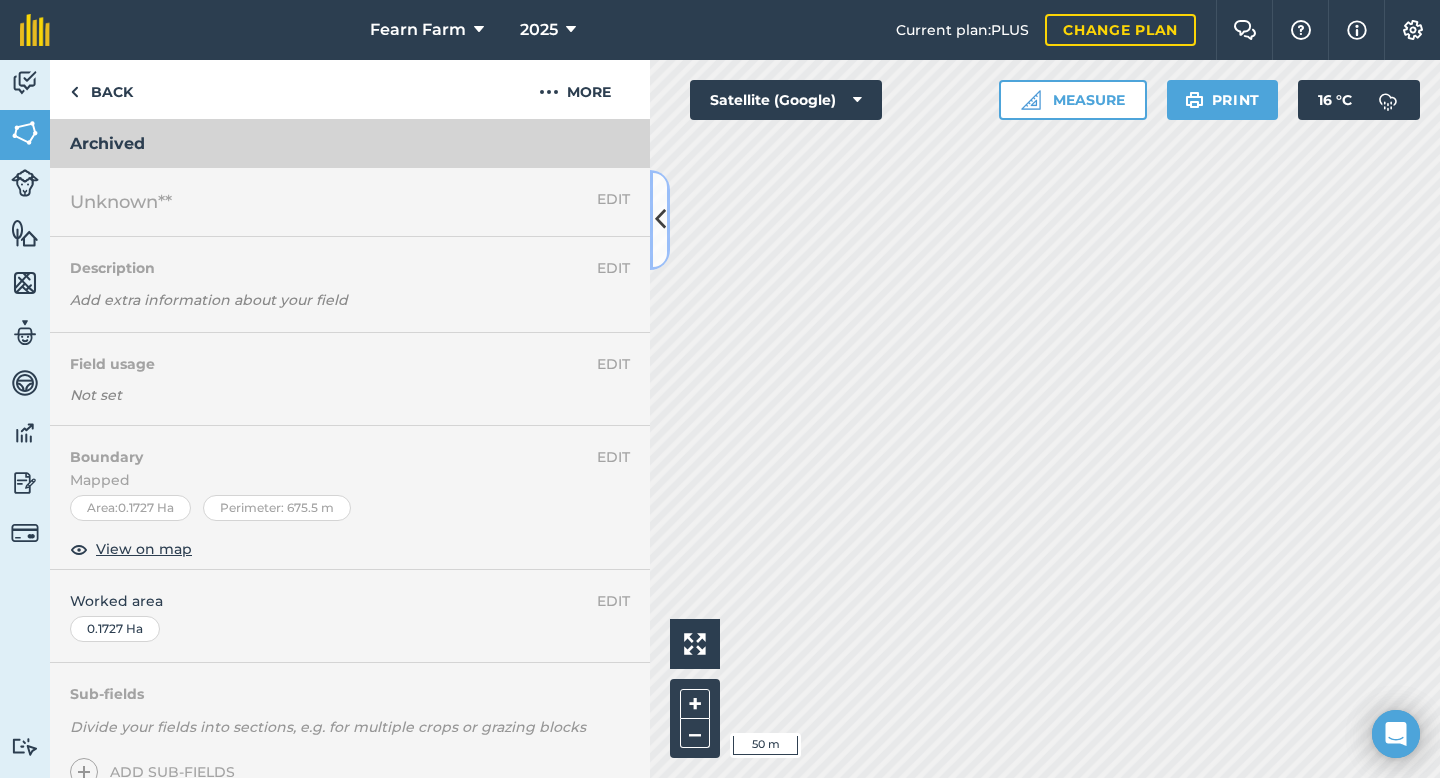 click at bounding box center [660, 219] 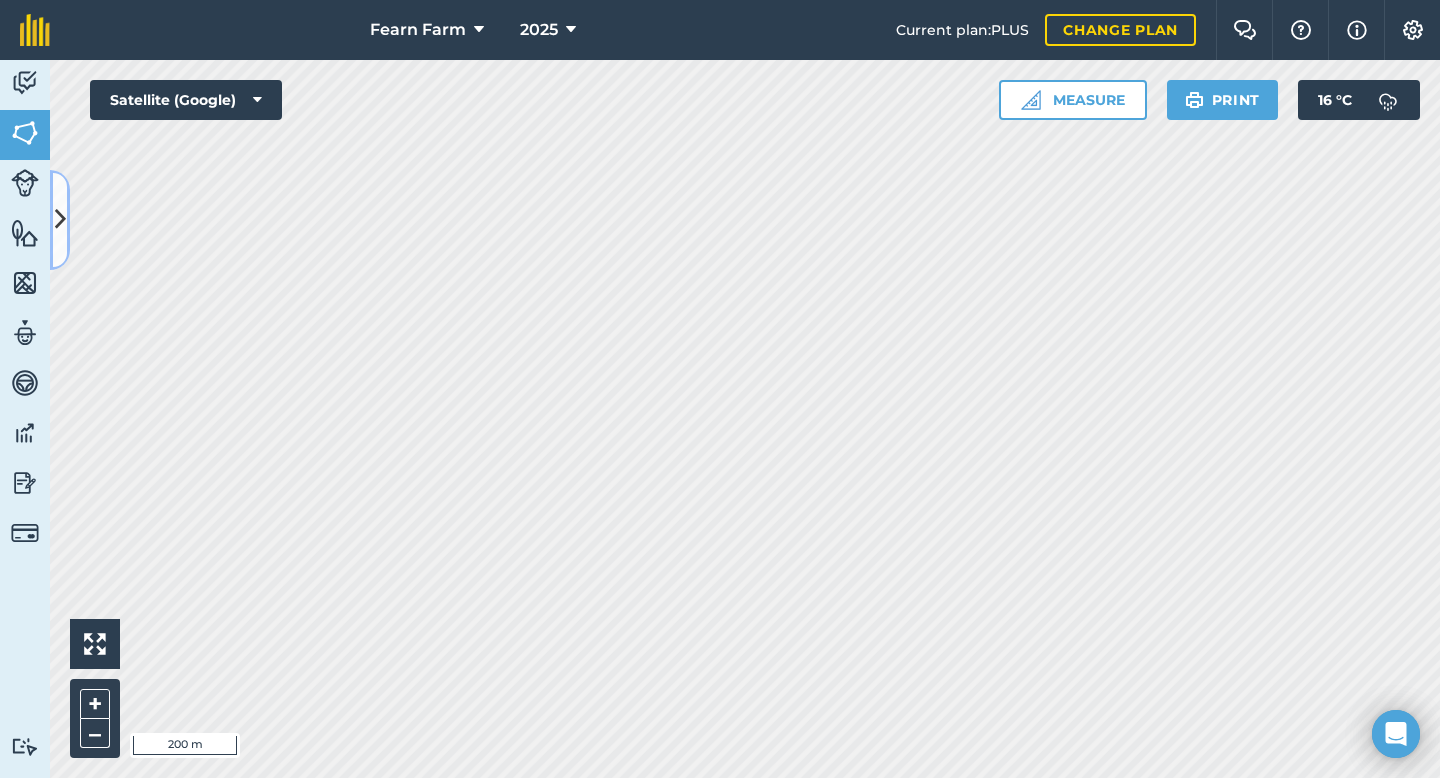 click at bounding box center (60, 219) 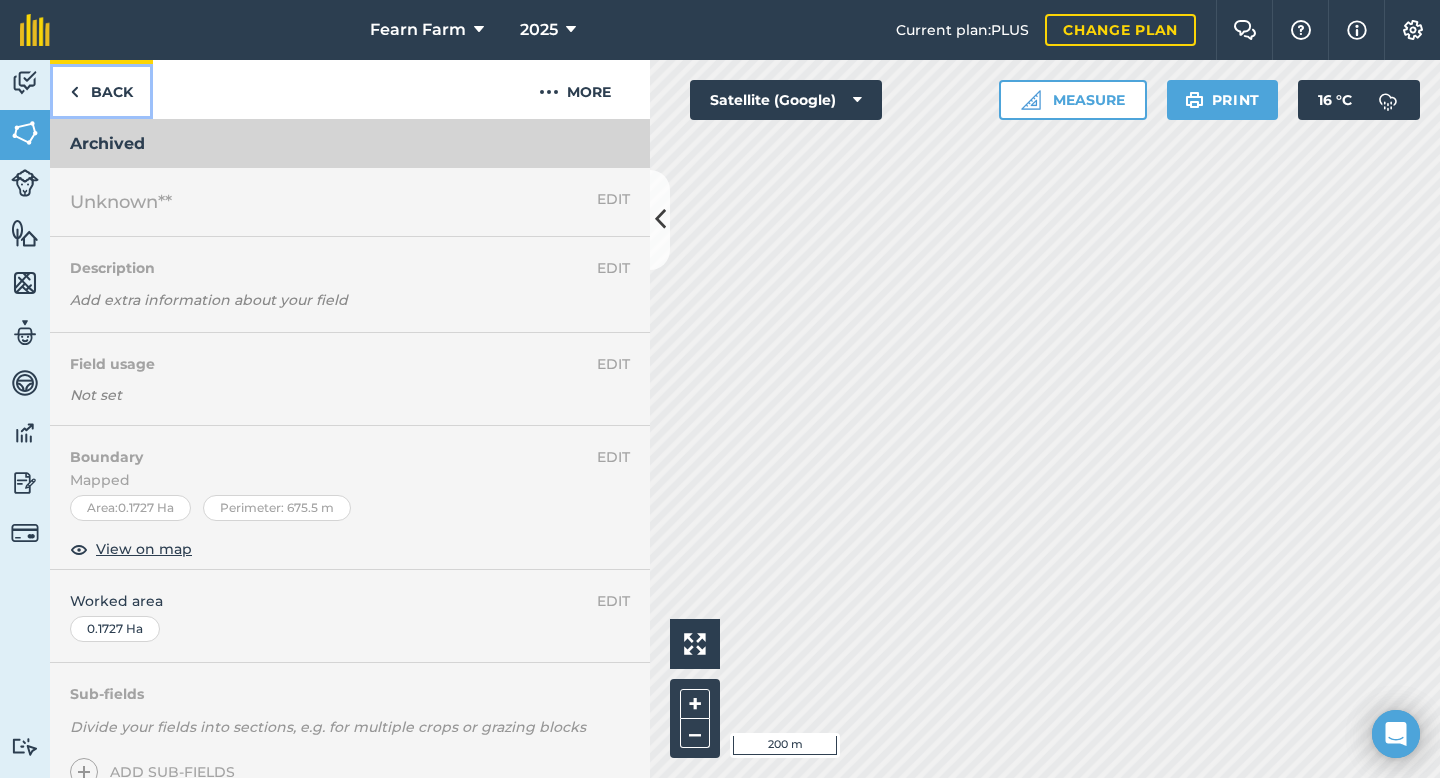 click on "Back" at bounding box center [101, 89] 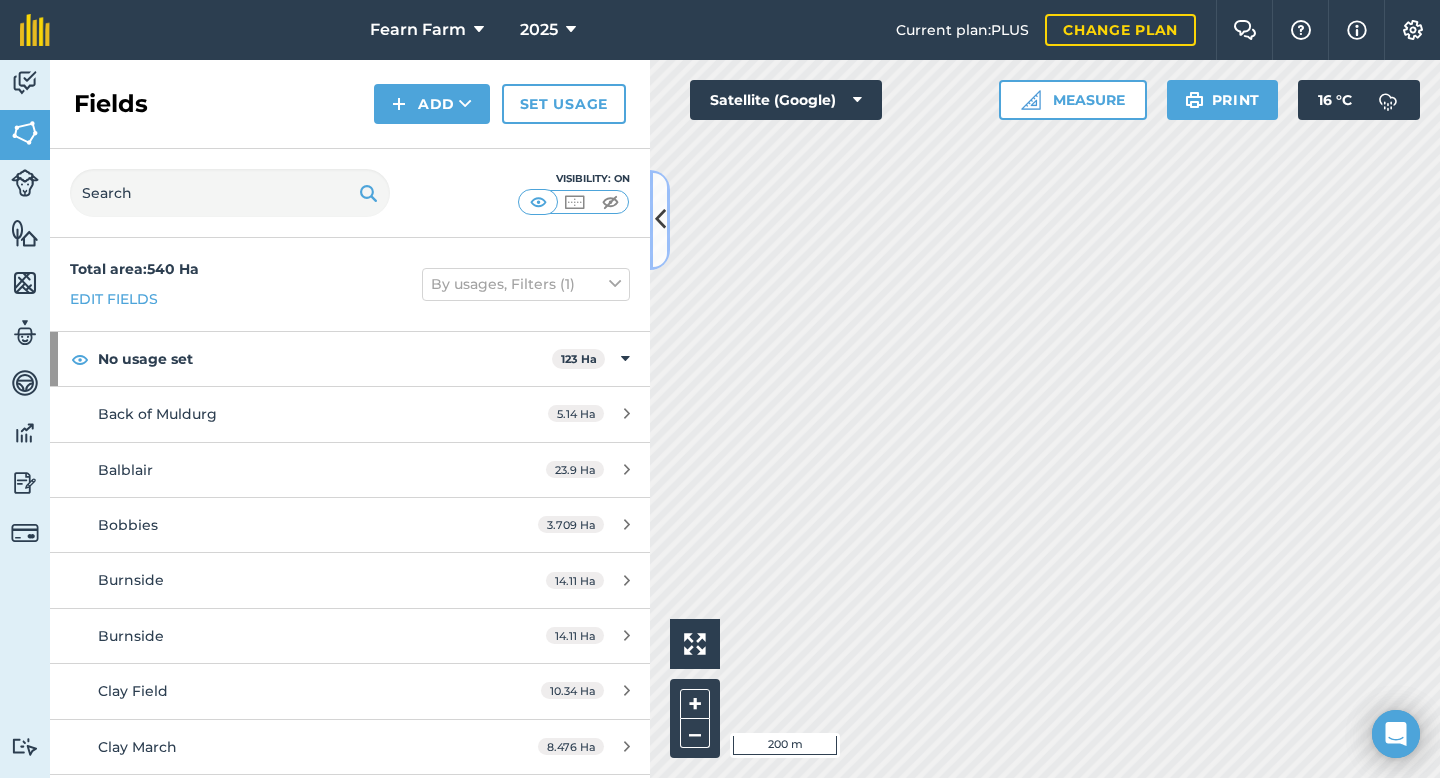 click at bounding box center [660, 219] 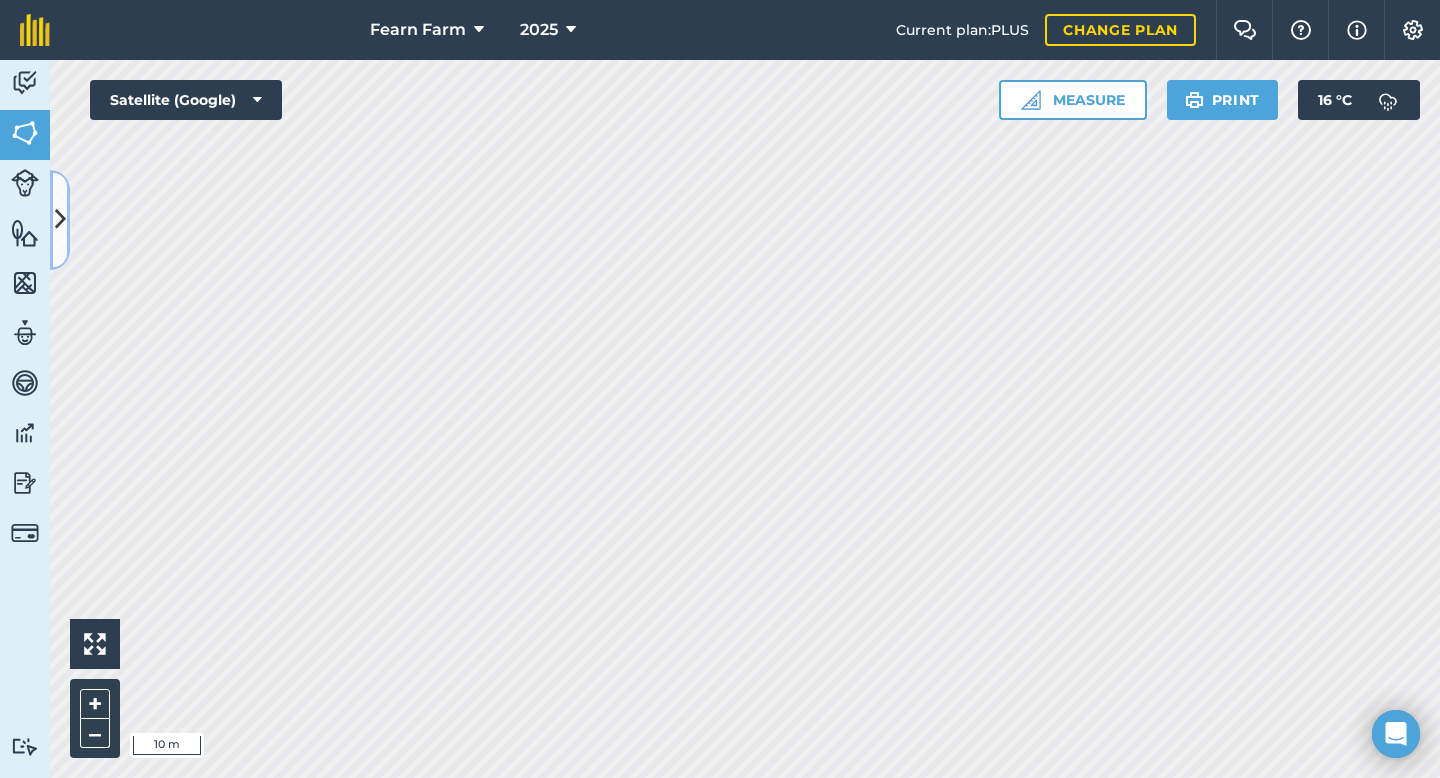 click at bounding box center (60, 219) 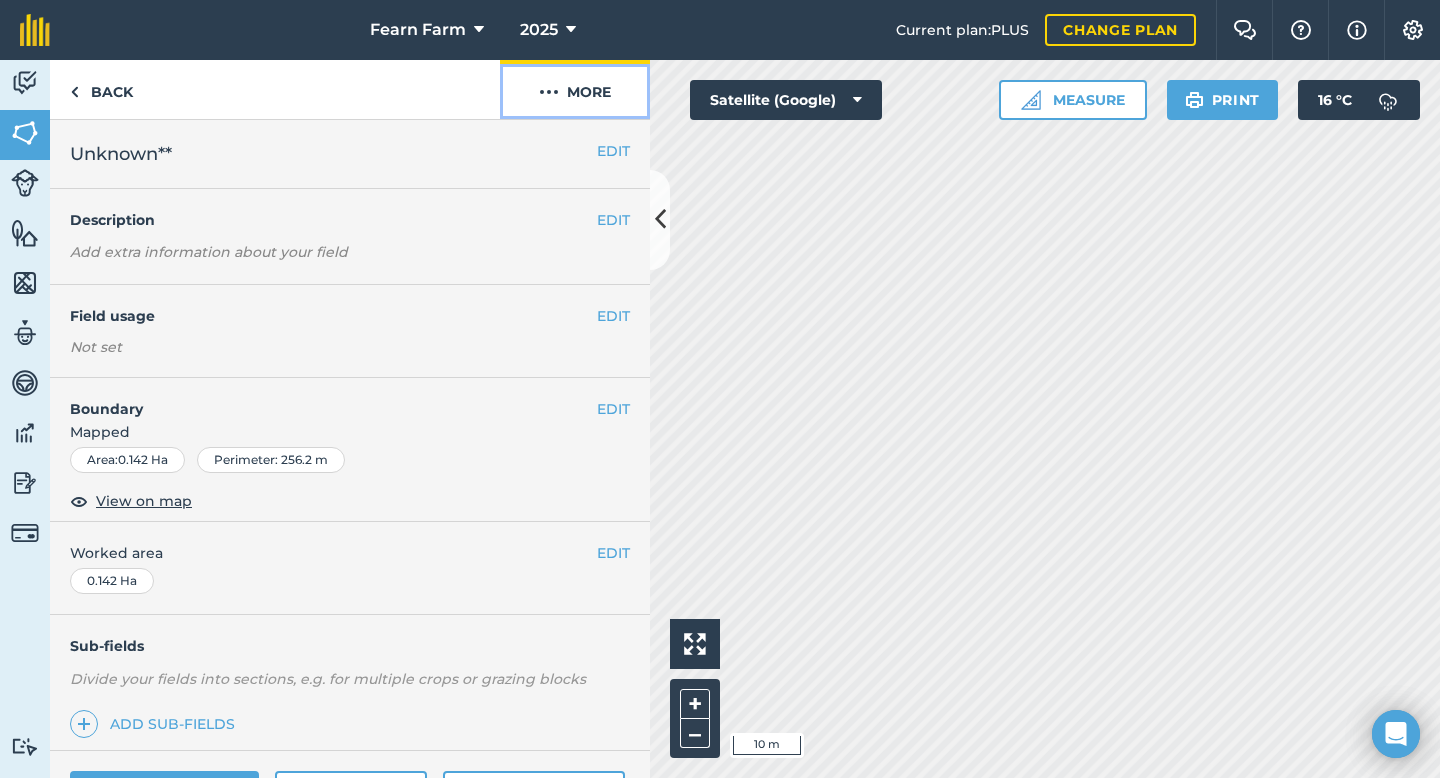 click on "More" at bounding box center [575, 89] 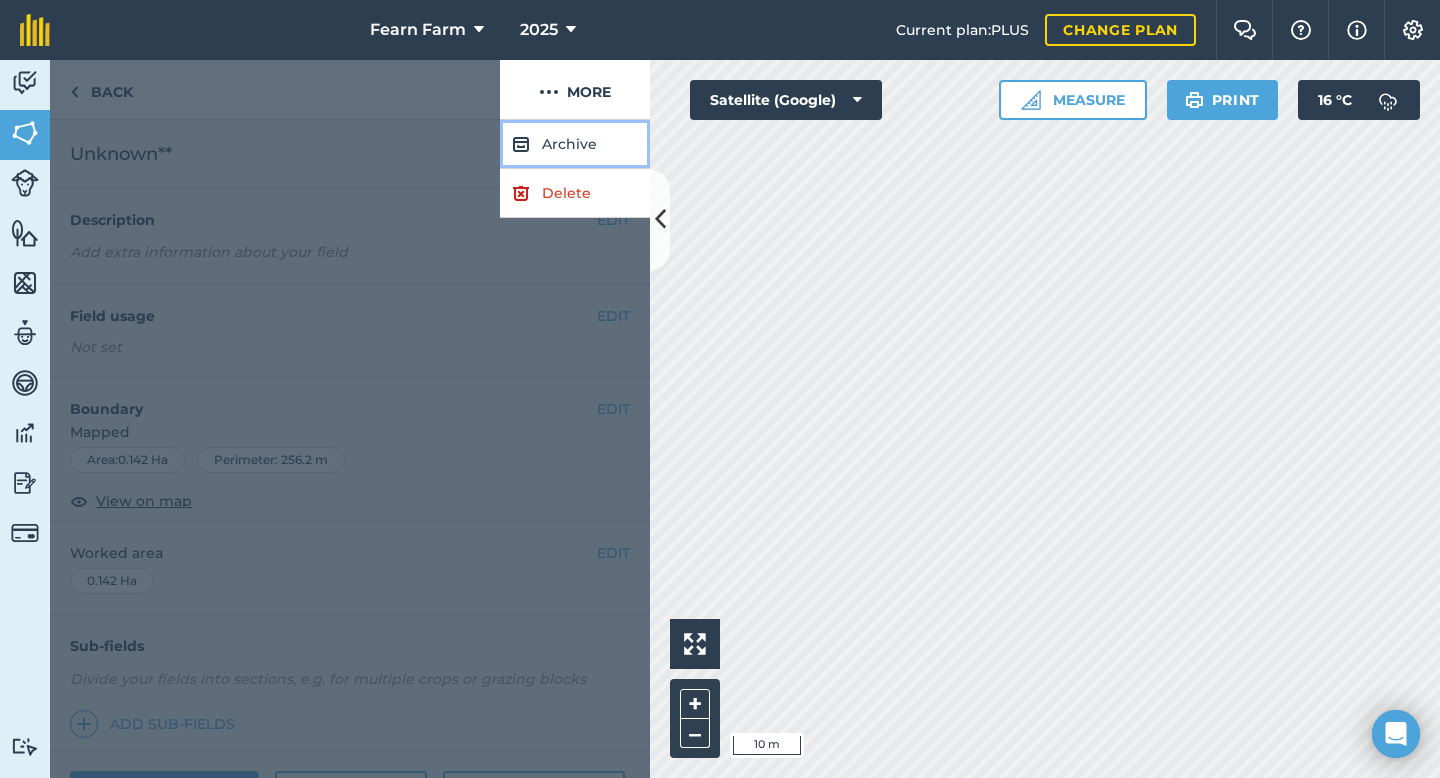 click on "Archive" at bounding box center [575, 144] 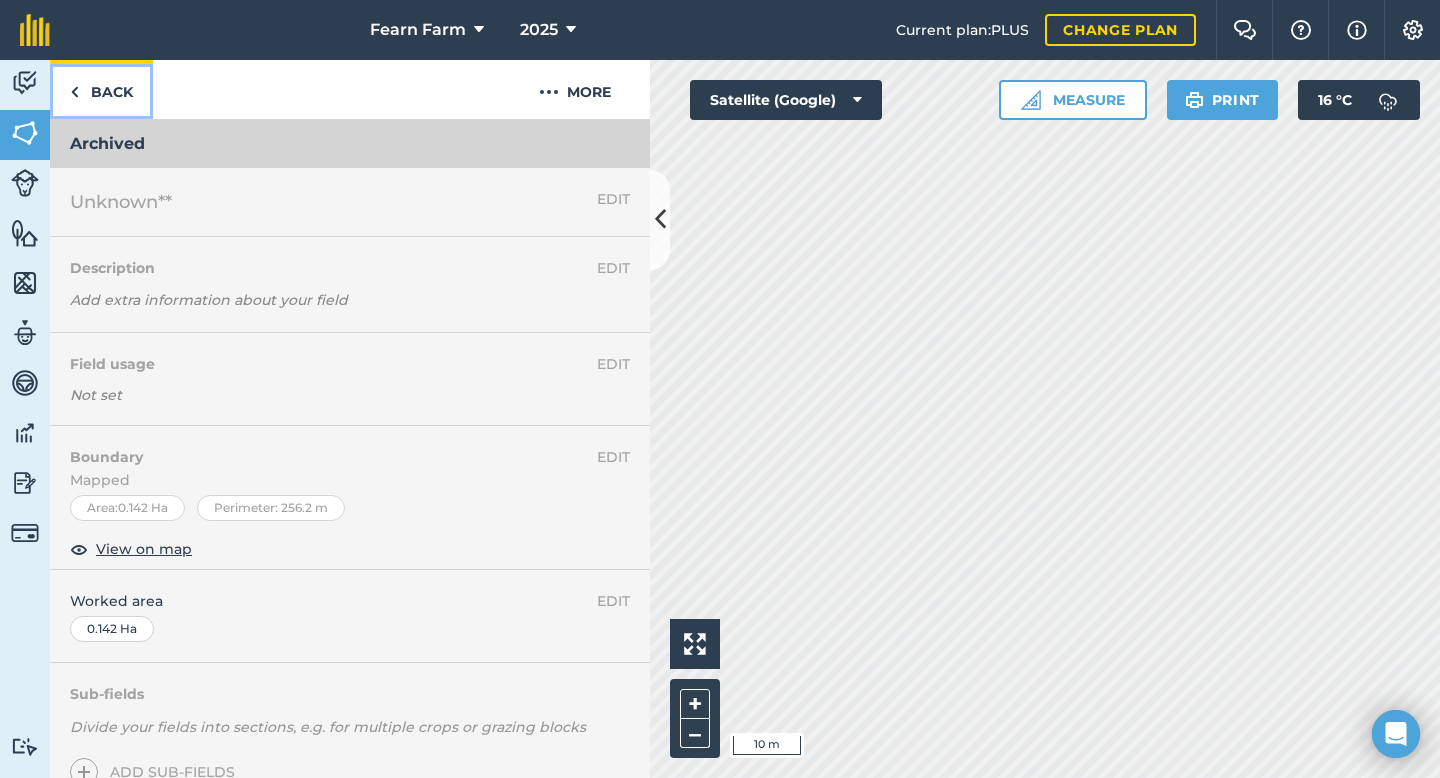 click on "Back" at bounding box center (101, 89) 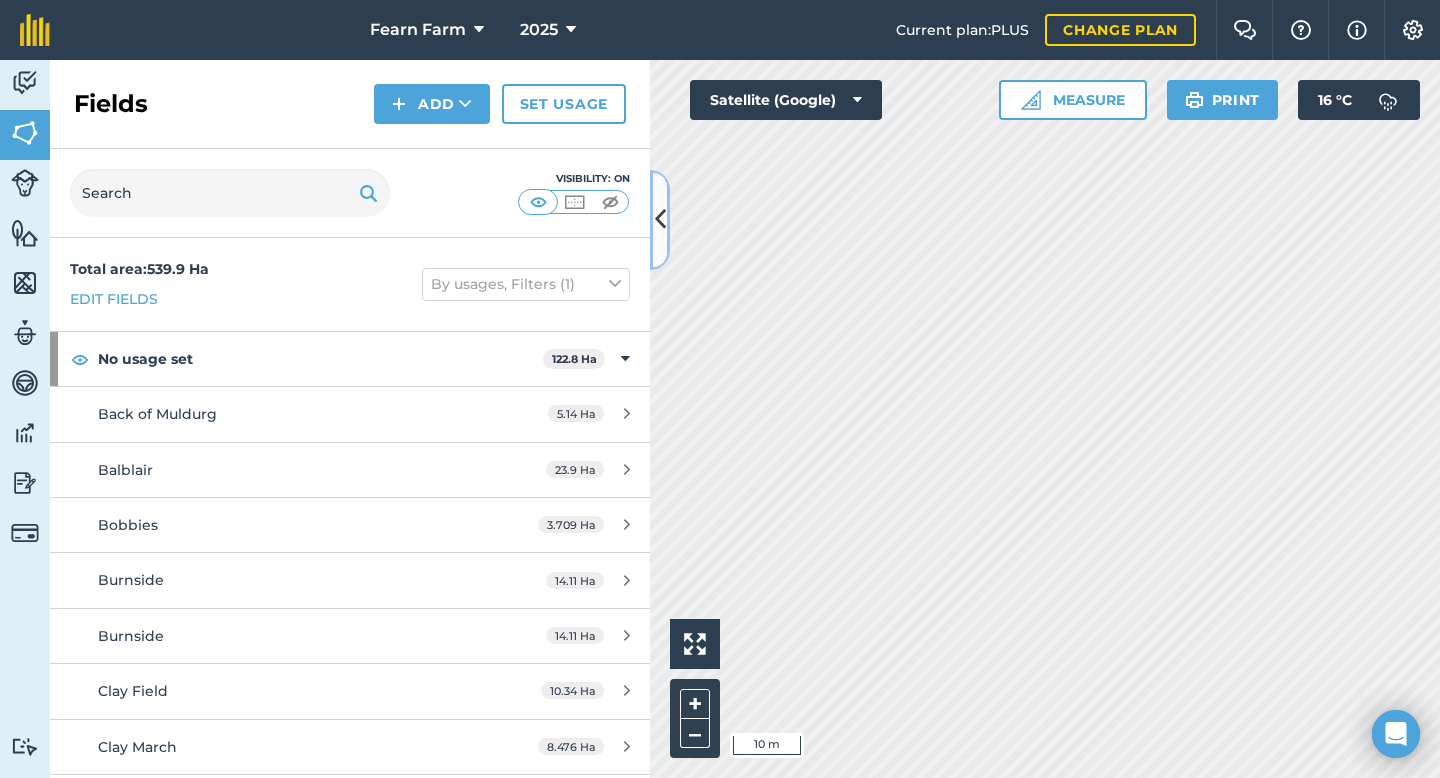 click at bounding box center [660, 219] 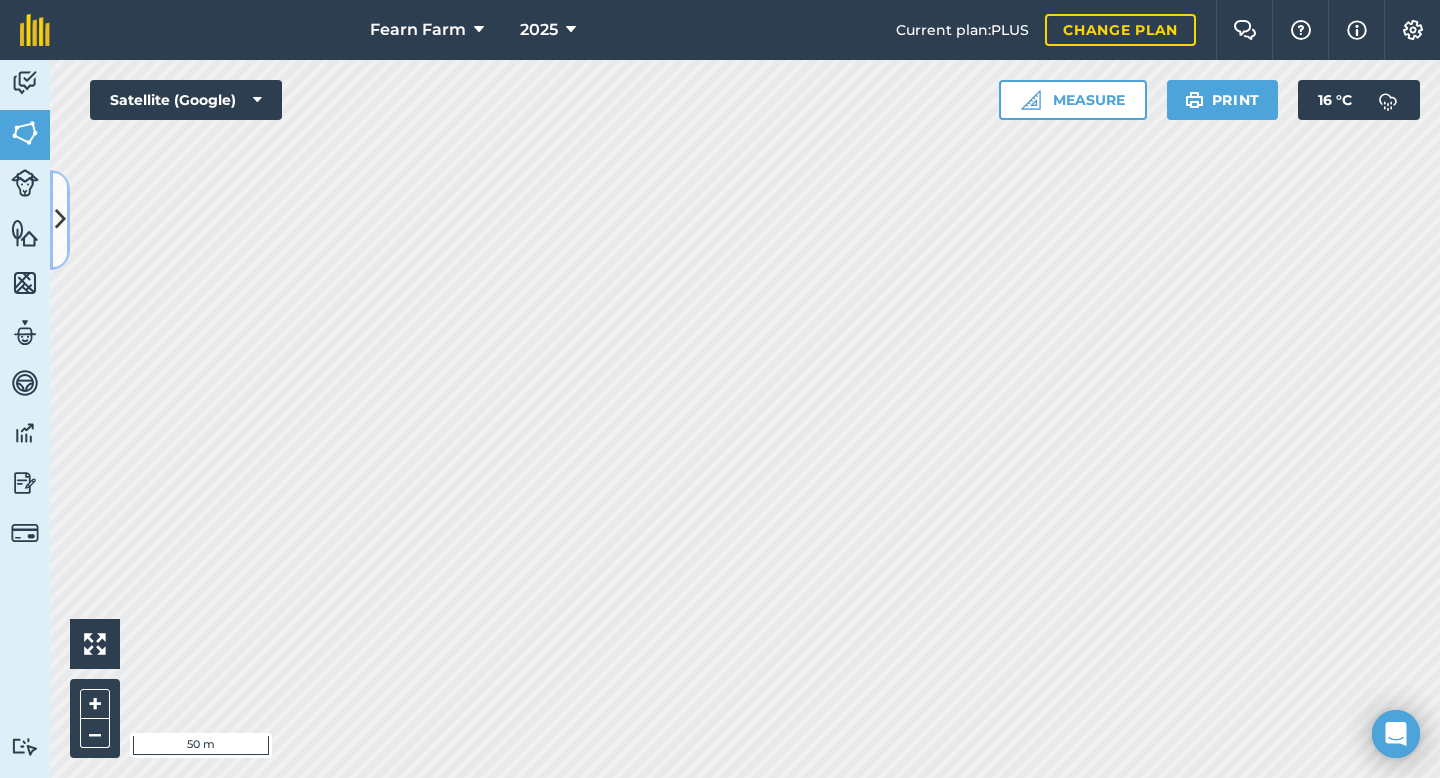 click at bounding box center (60, 219) 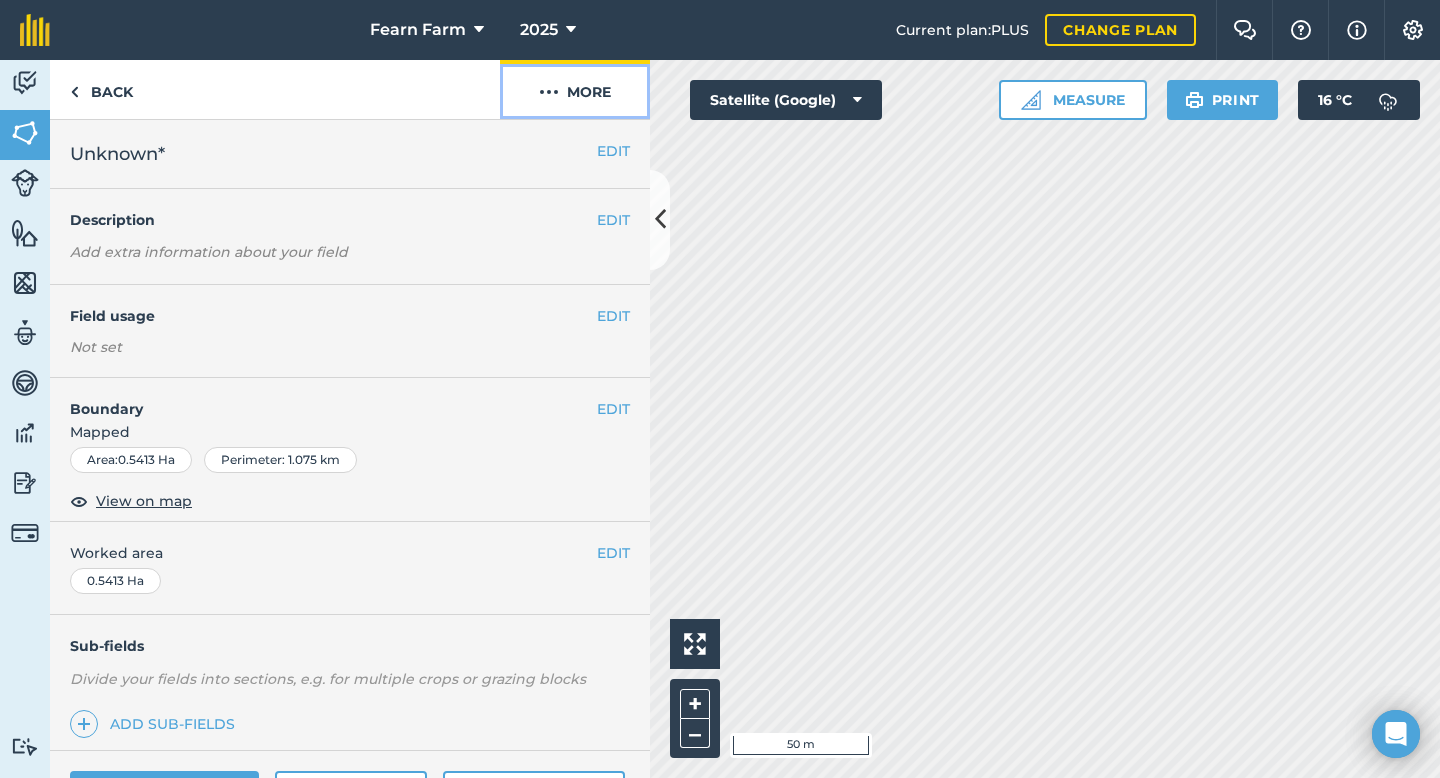click on "More" at bounding box center (575, 89) 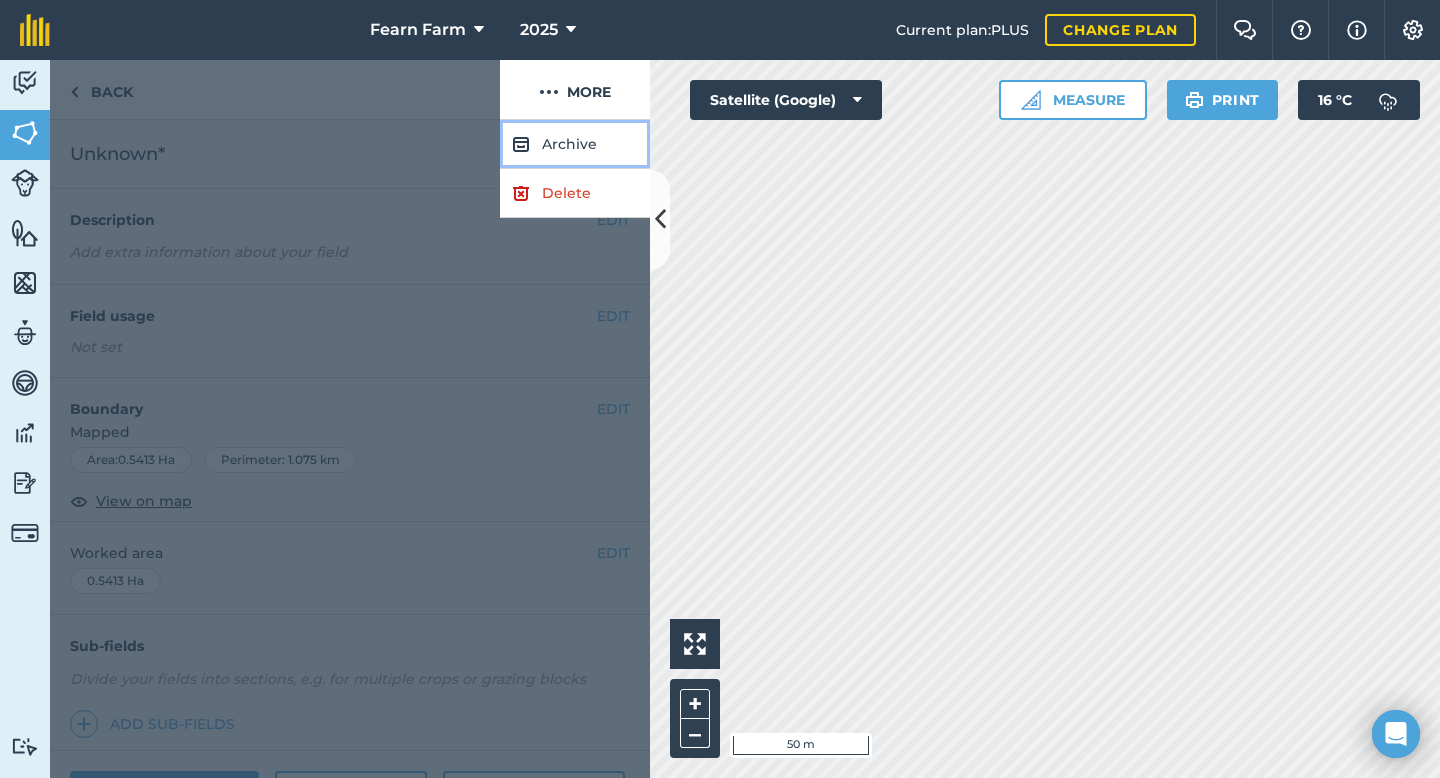 click on "Archive" at bounding box center (575, 144) 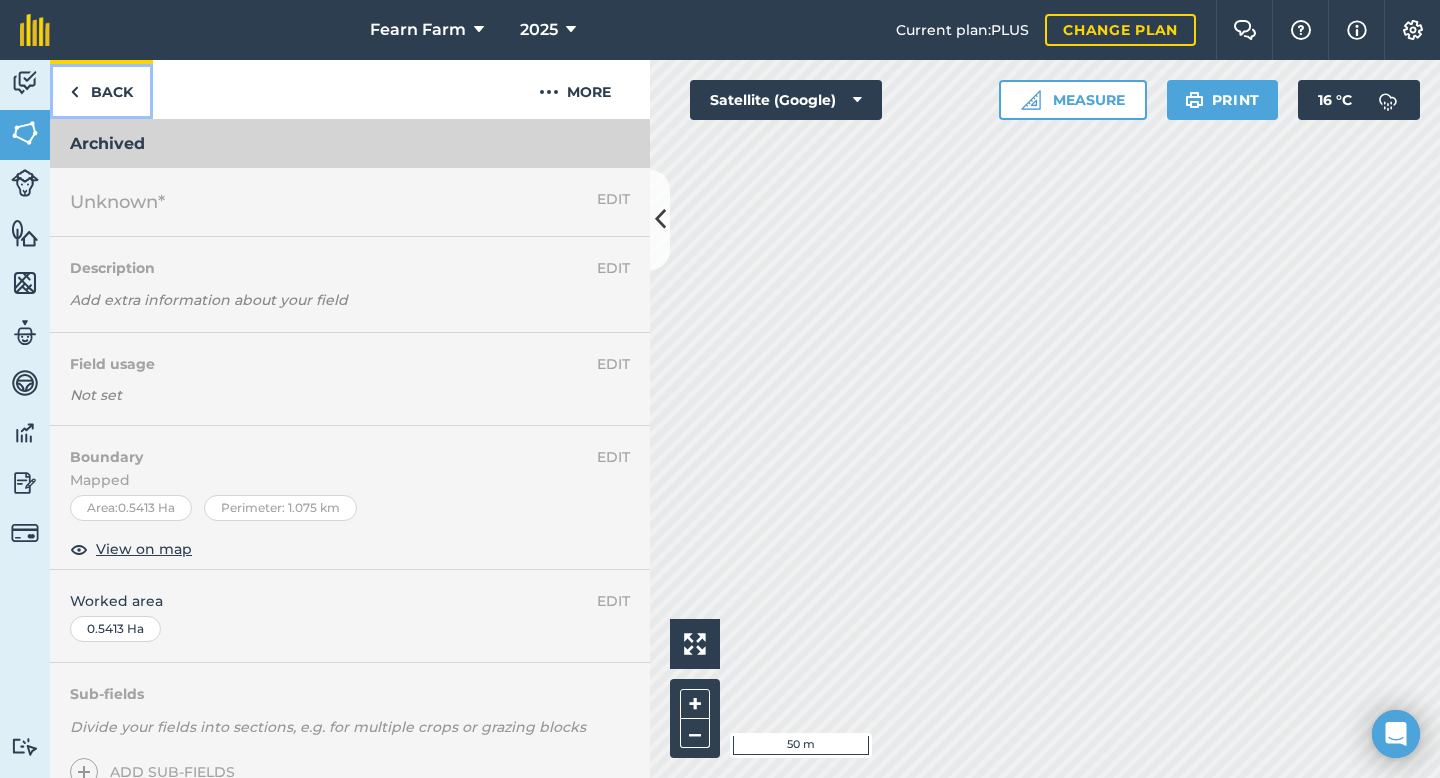 click on "Back" at bounding box center [101, 89] 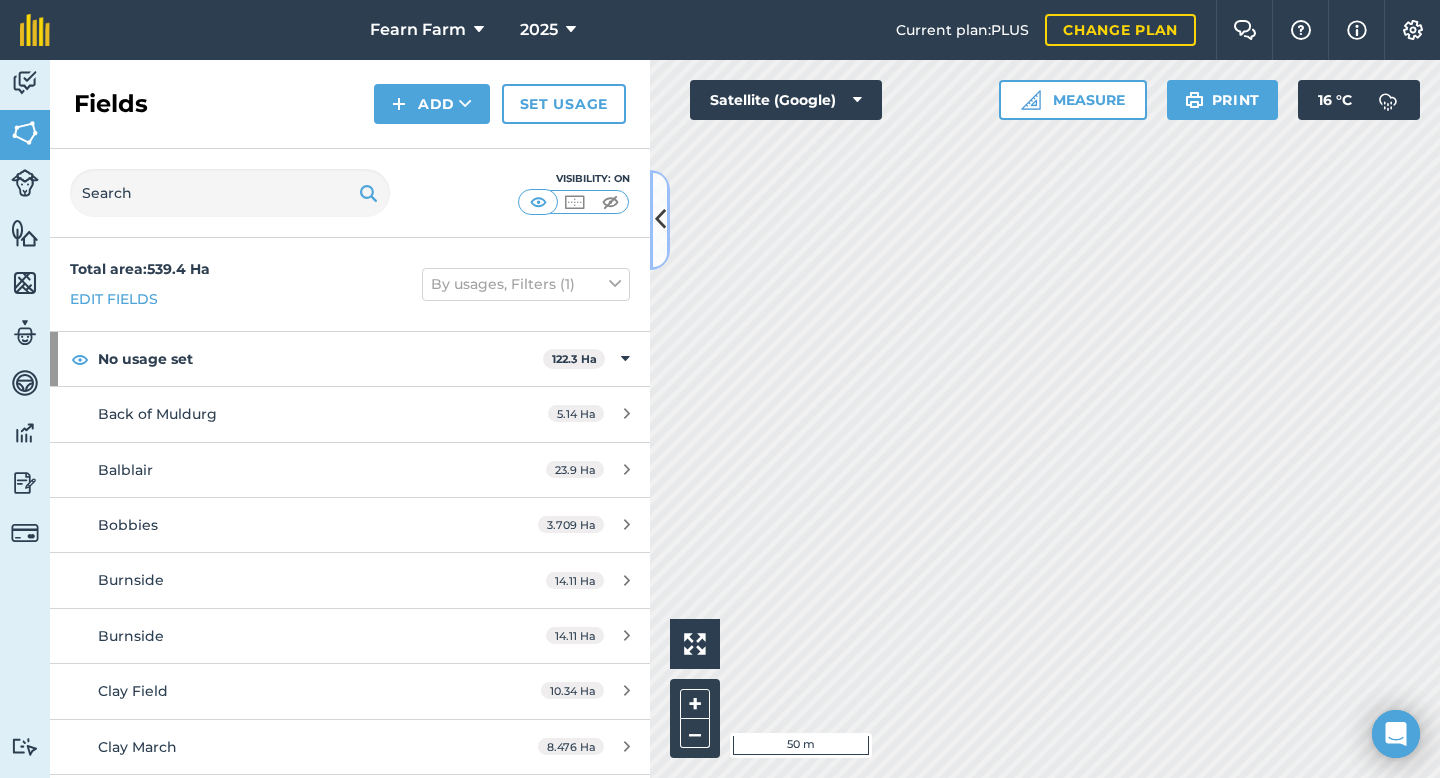click at bounding box center (660, 219) 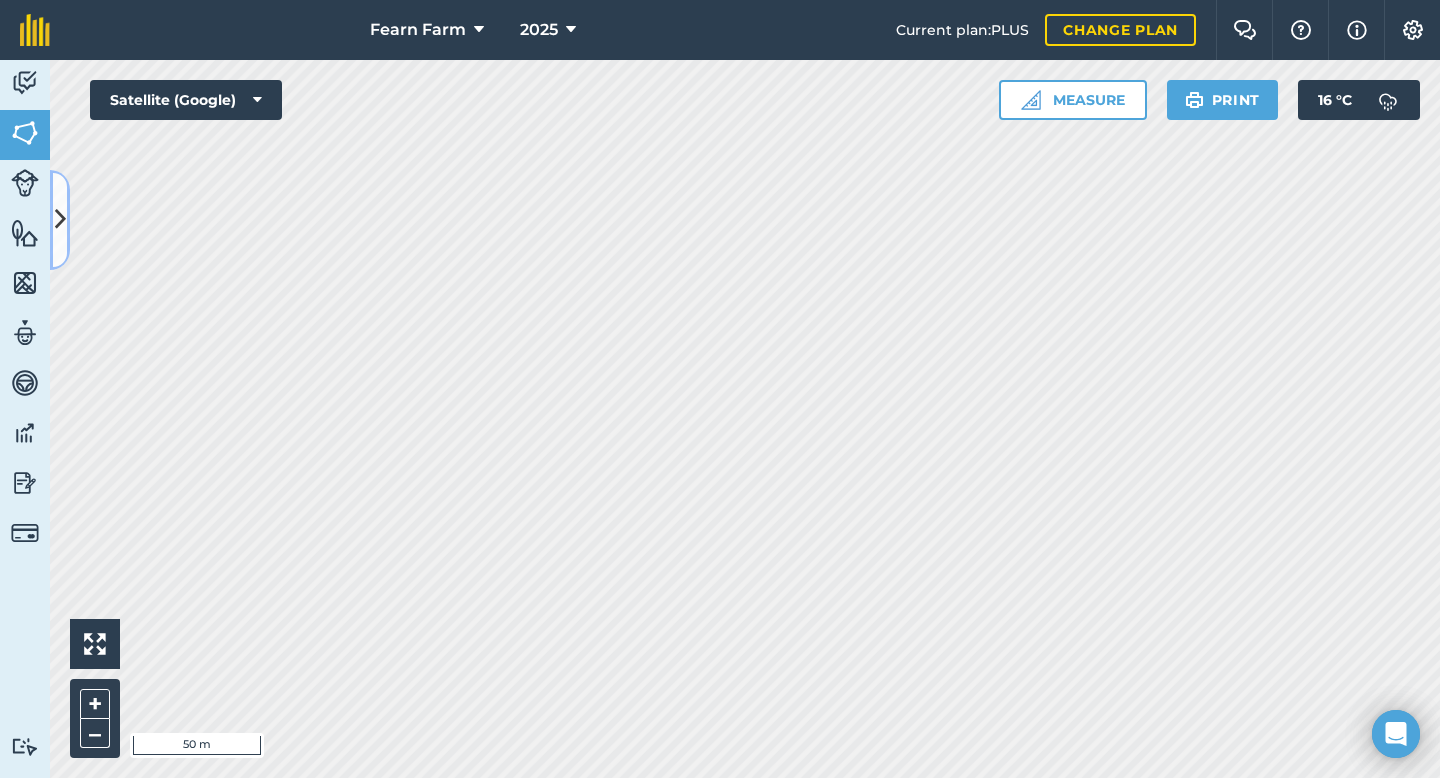 click at bounding box center [60, 220] 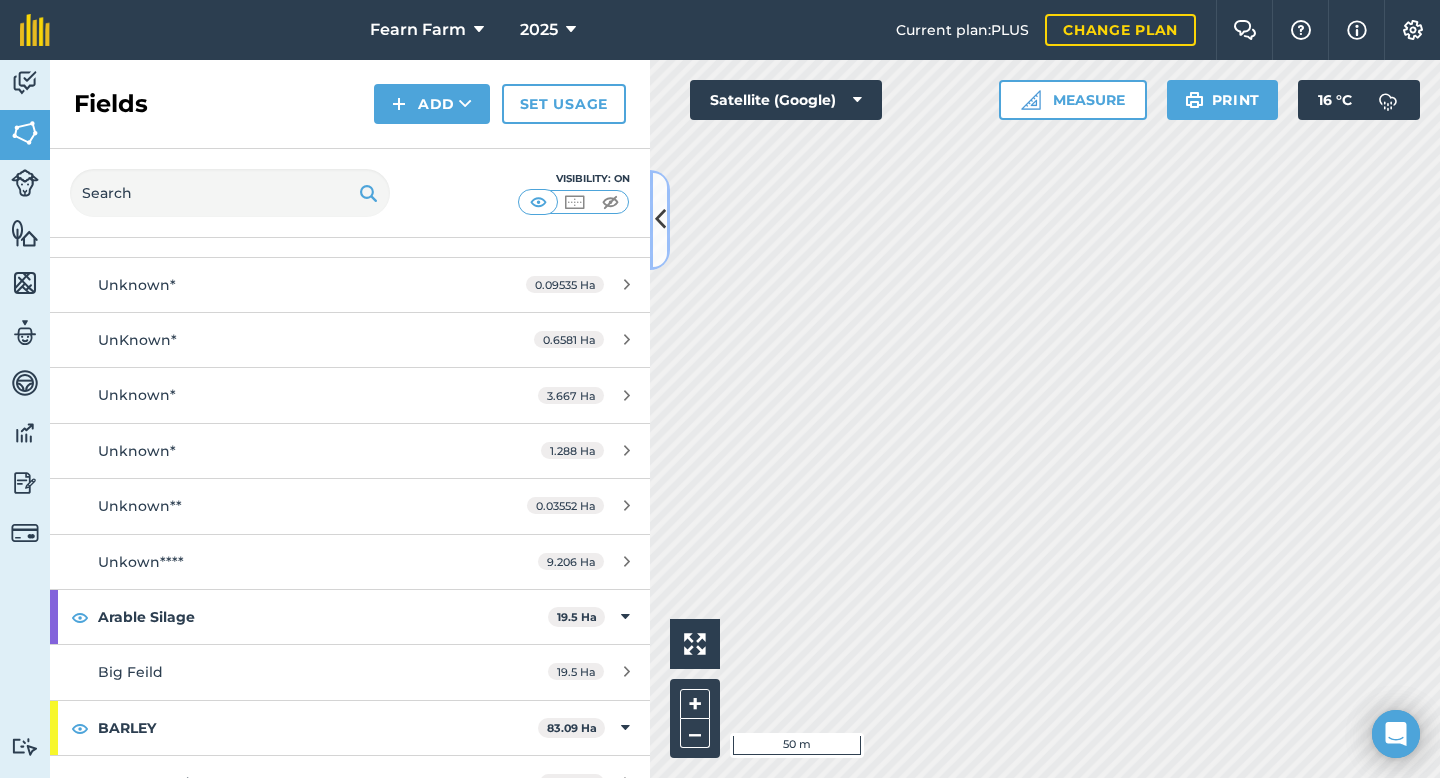 scroll, scrollTop: 1326, scrollLeft: 0, axis: vertical 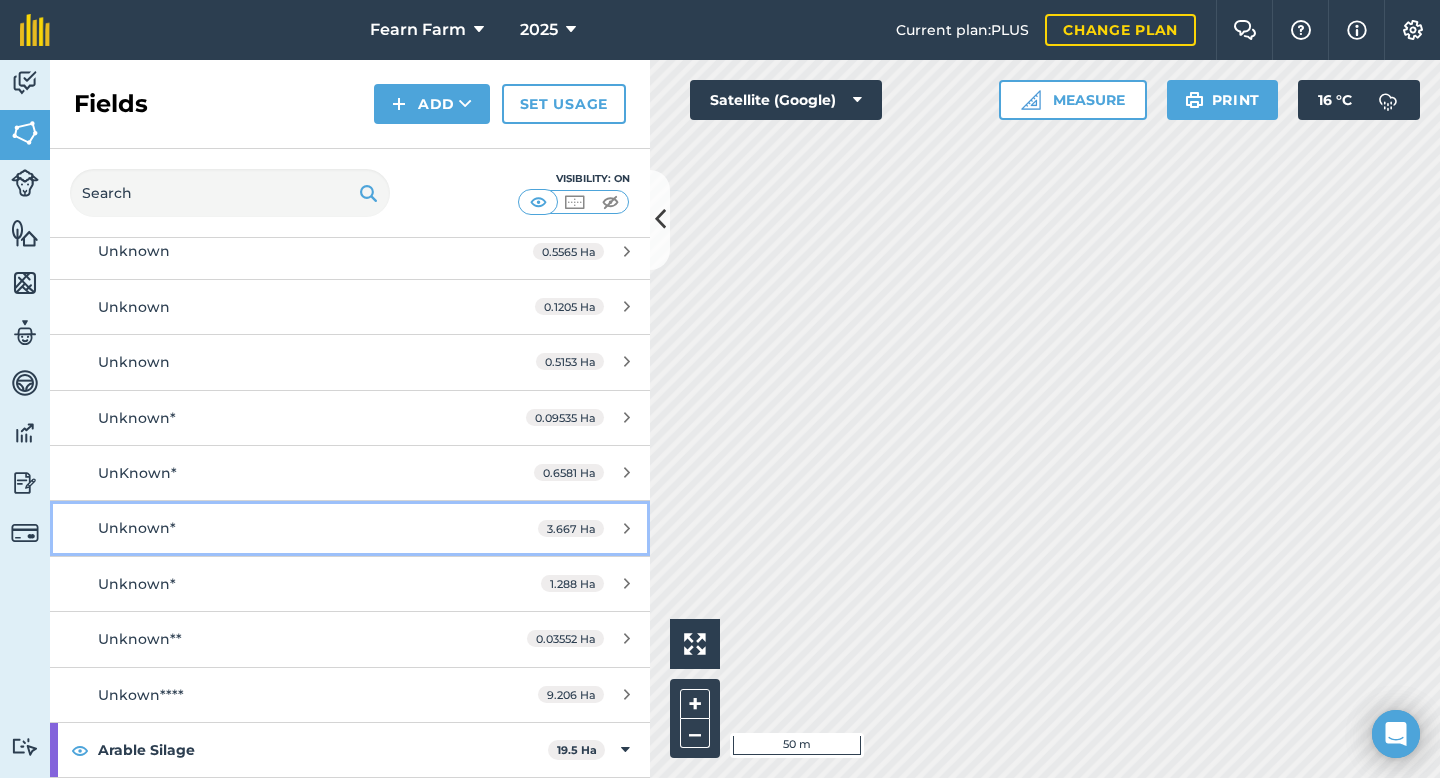 click on "Unknown*" at bounding box center [286, 528] 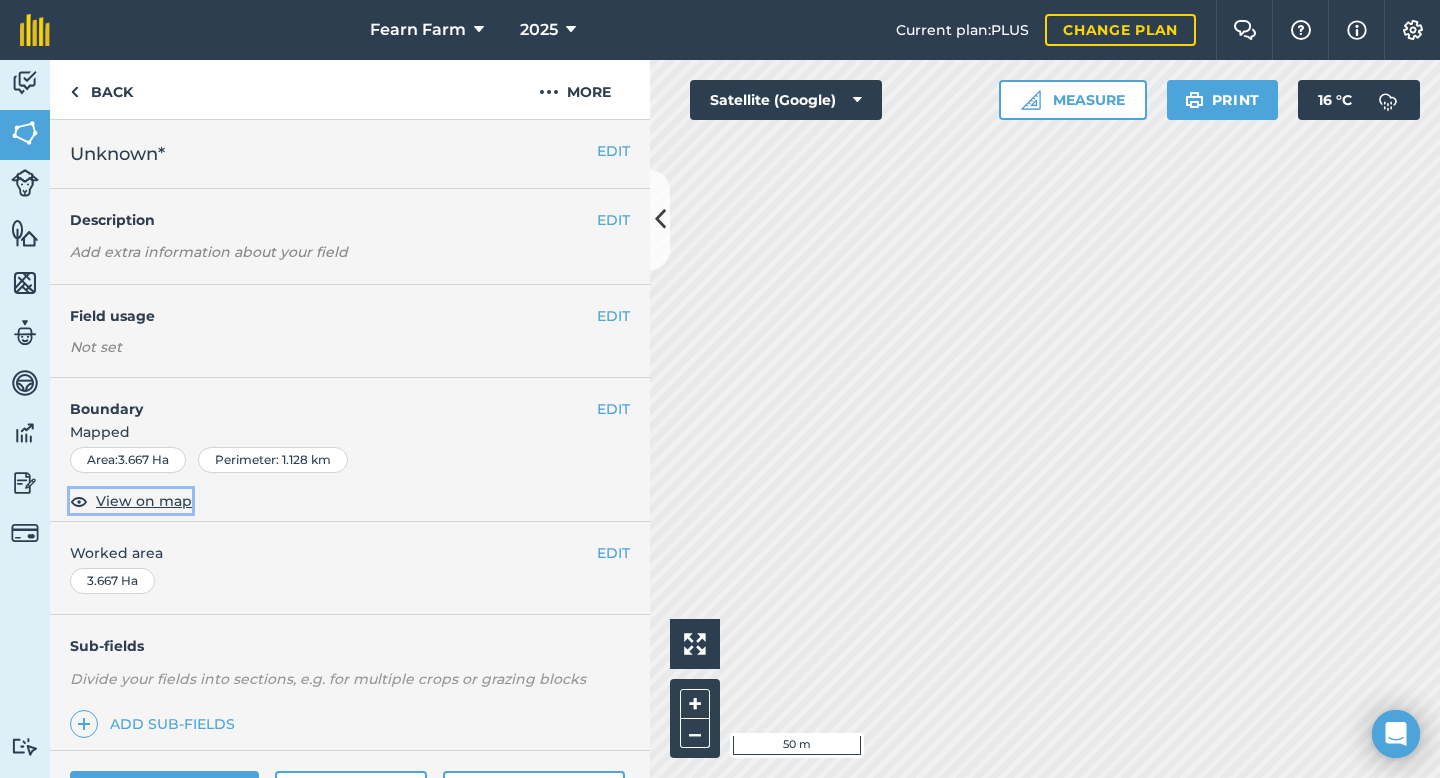 click on "View on map" at bounding box center [144, 501] 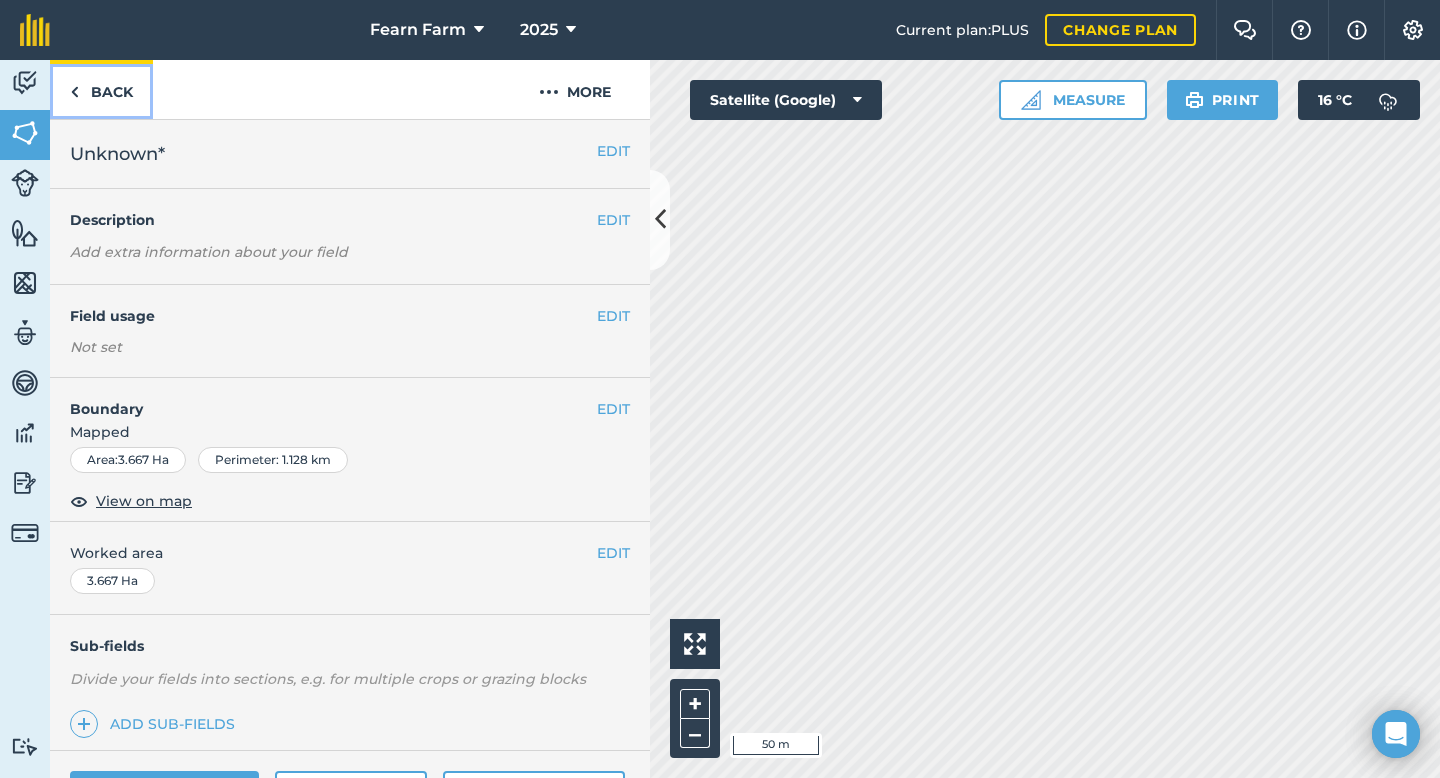click on "Back" at bounding box center [101, 89] 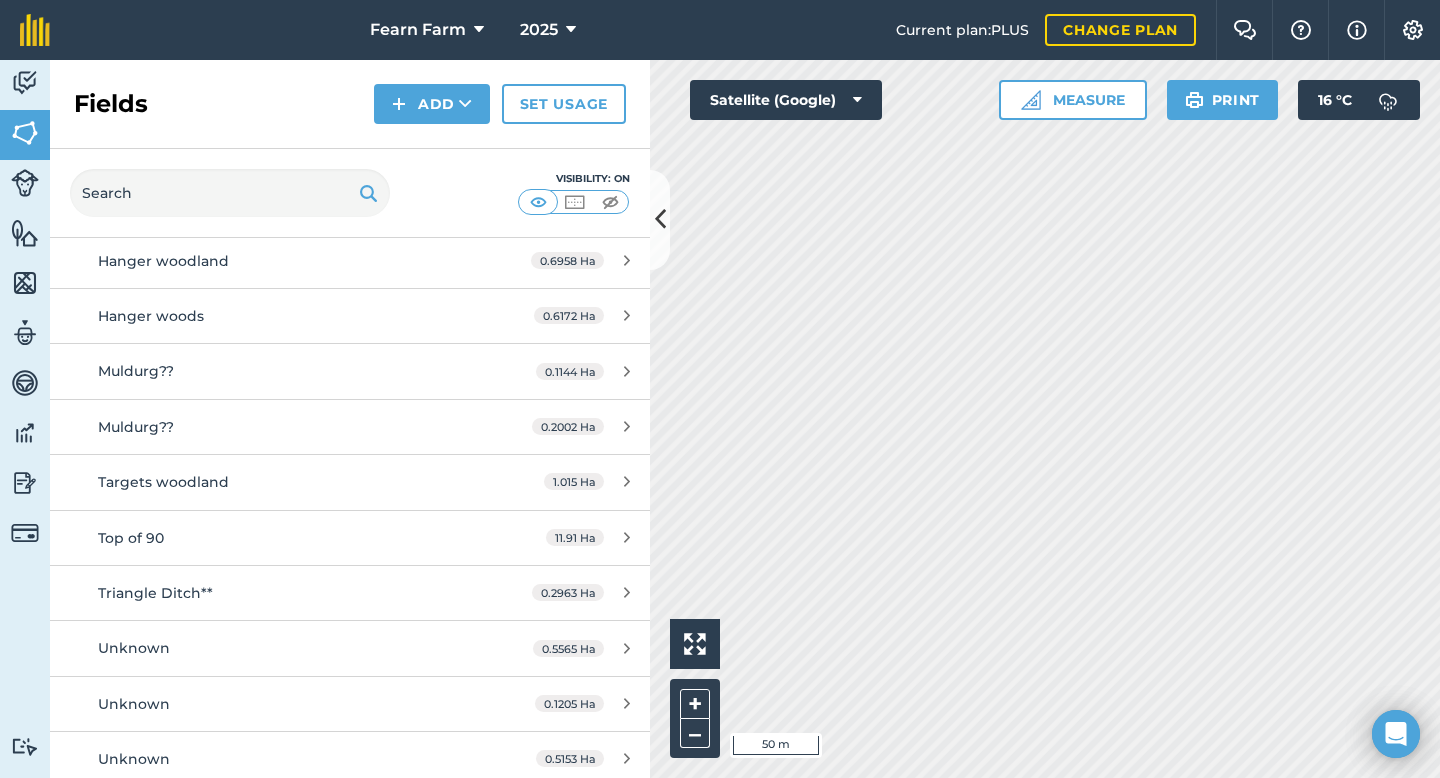 scroll, scrollTop: 1481, scrollLeft: 0, axis: vertical 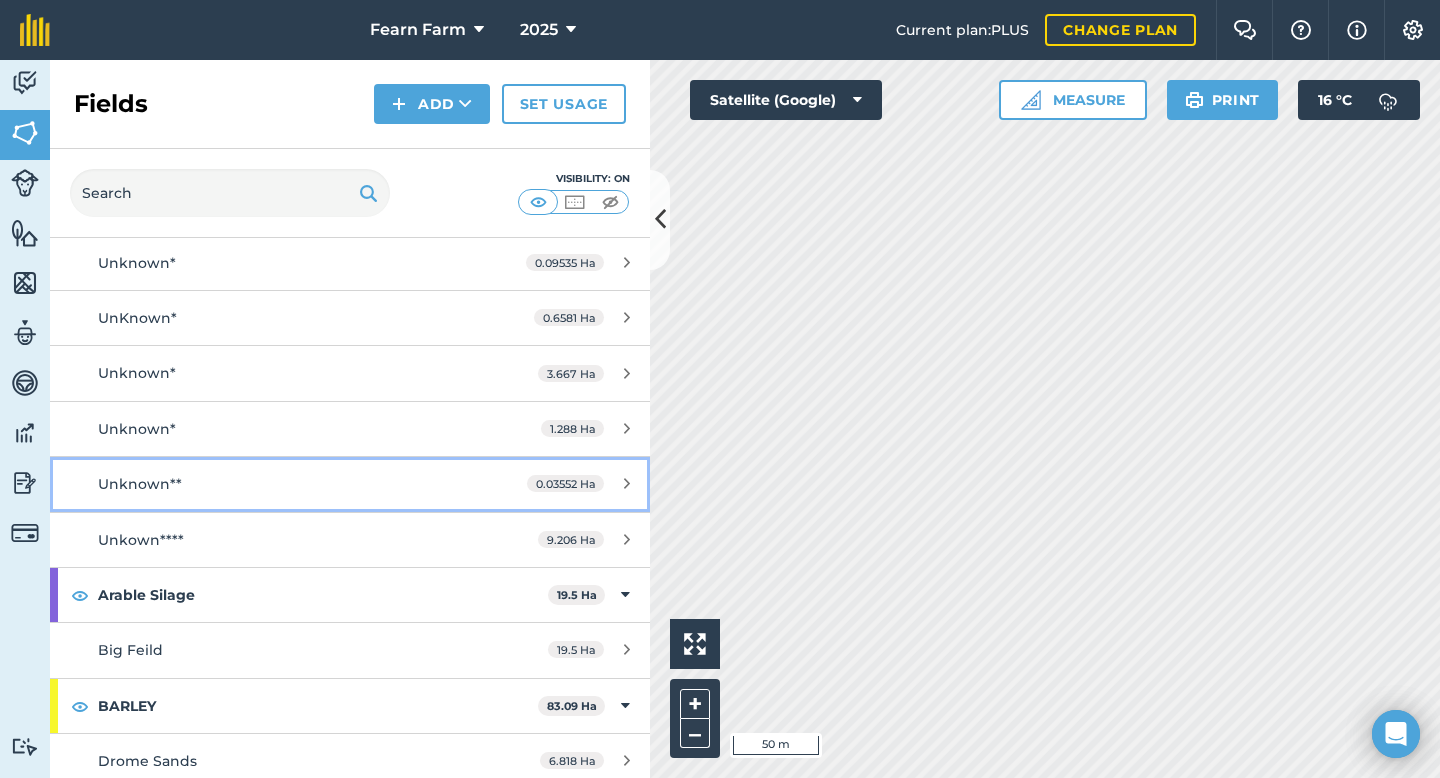 click on "0.03552   Ha" at bounding box center [578, 484] 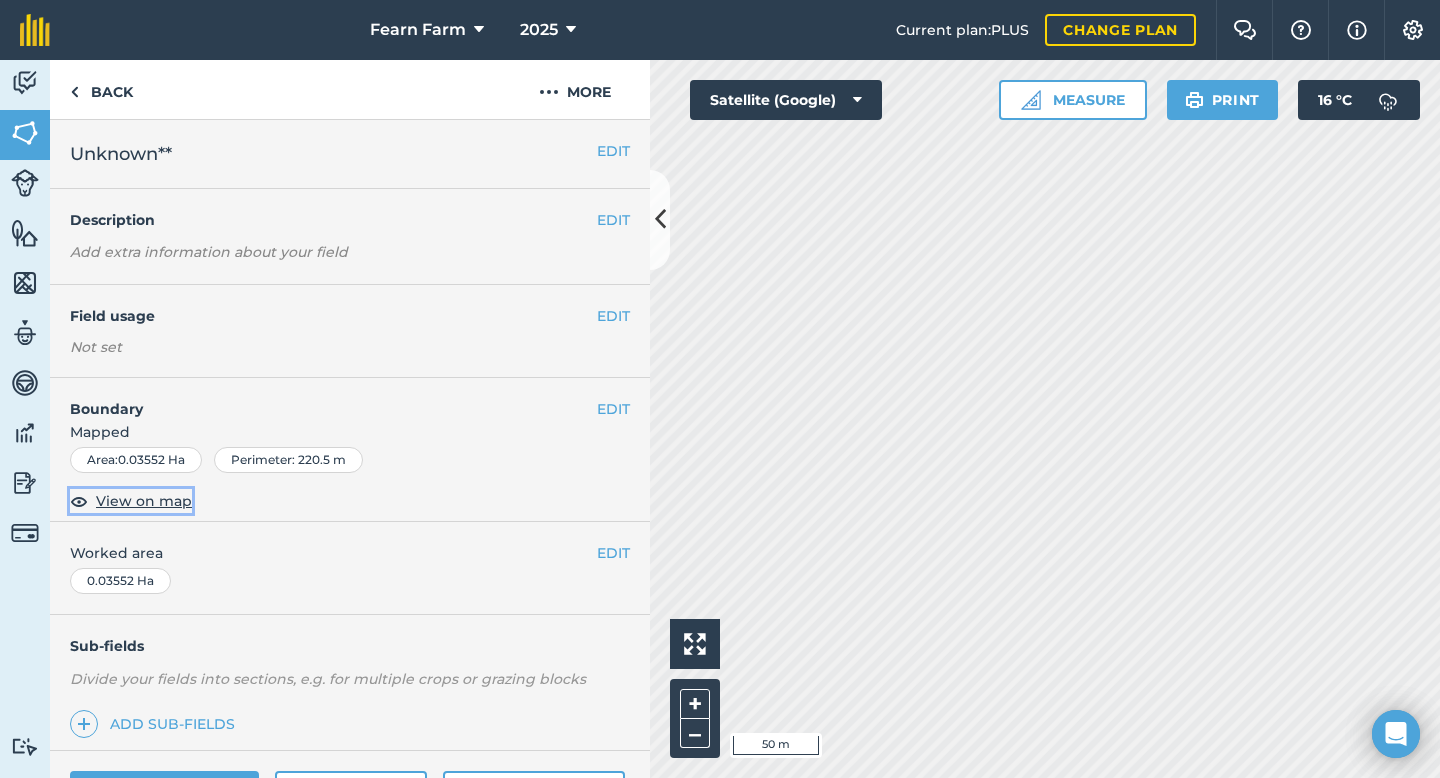 click on "View on map" at bounding box center (144, 501) 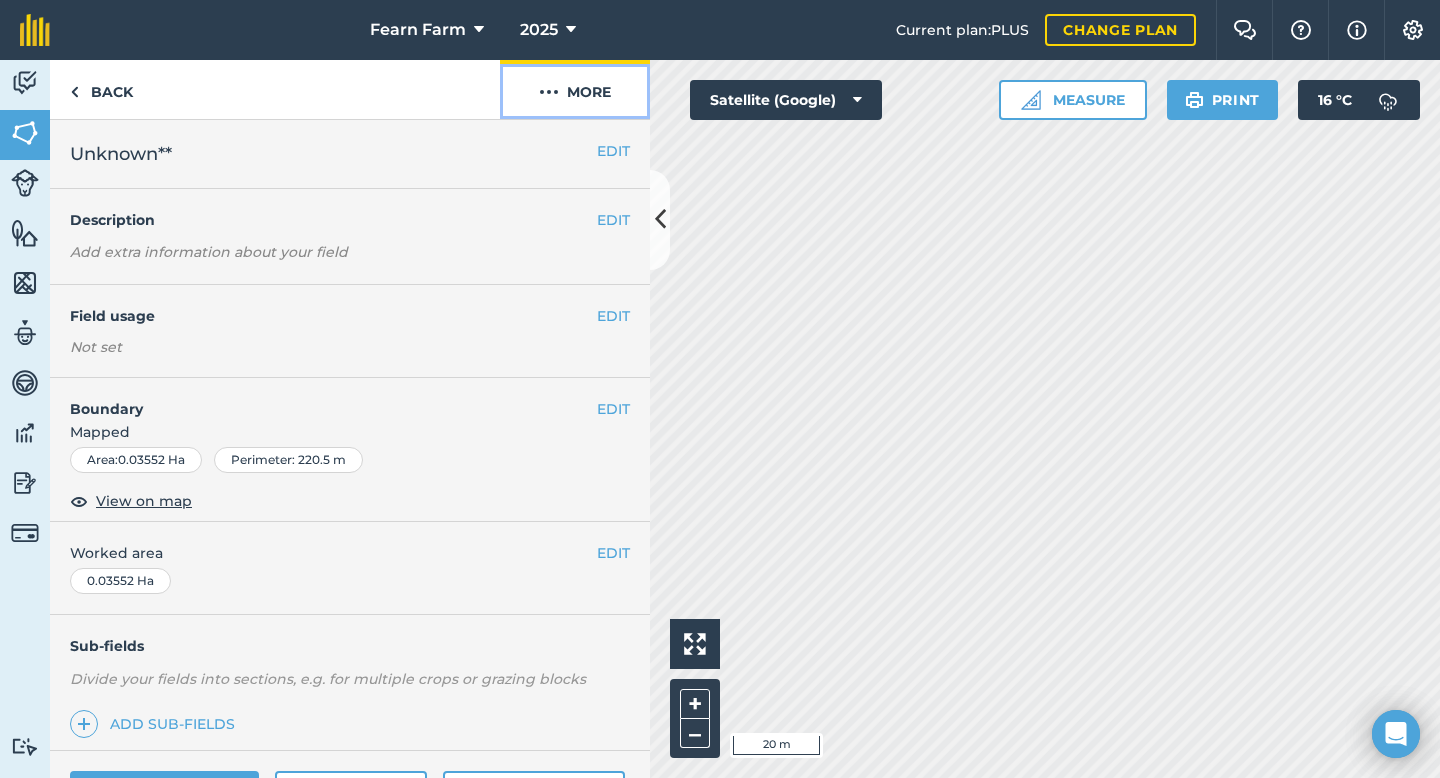 click on "More" at bounding box center (575, 89) 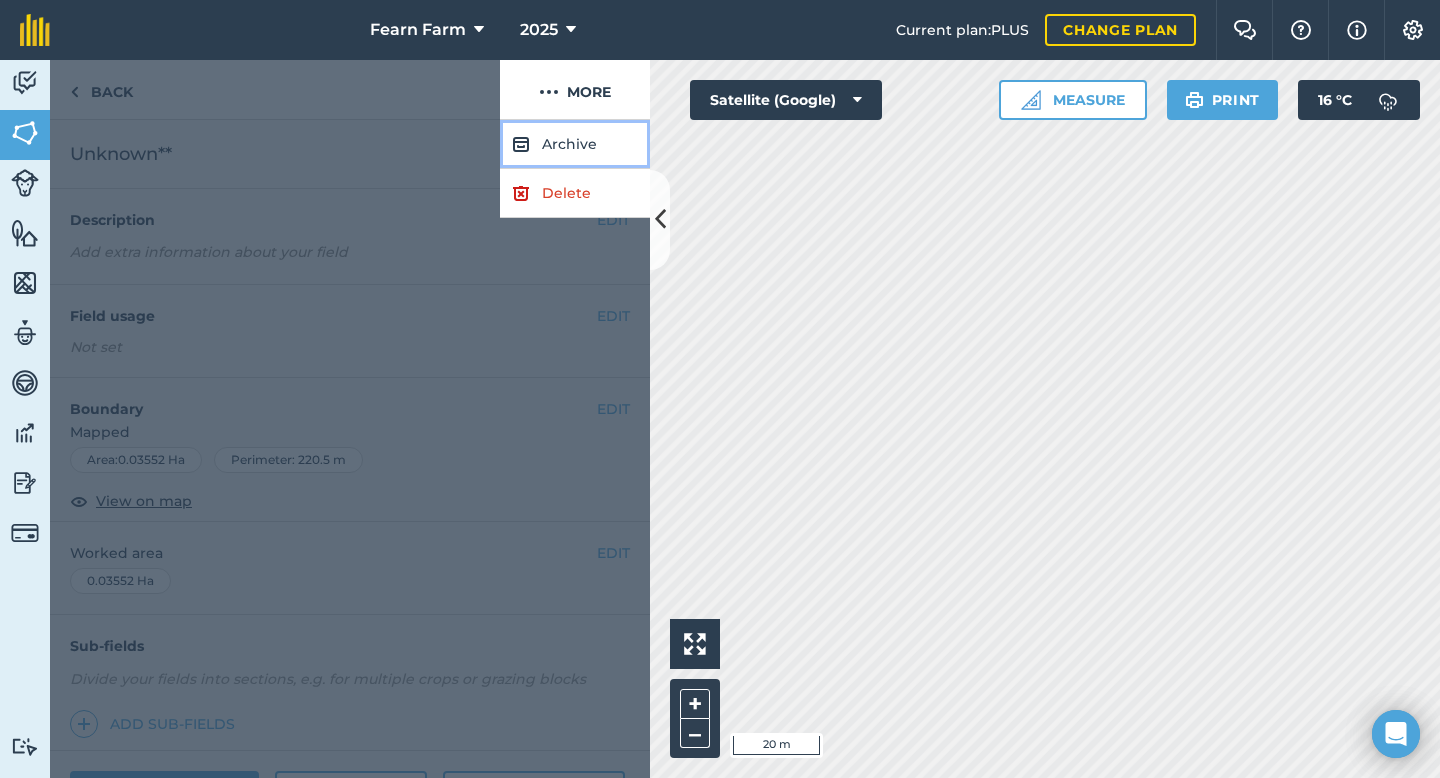click on "Archive" at bounding box center [575, 144] 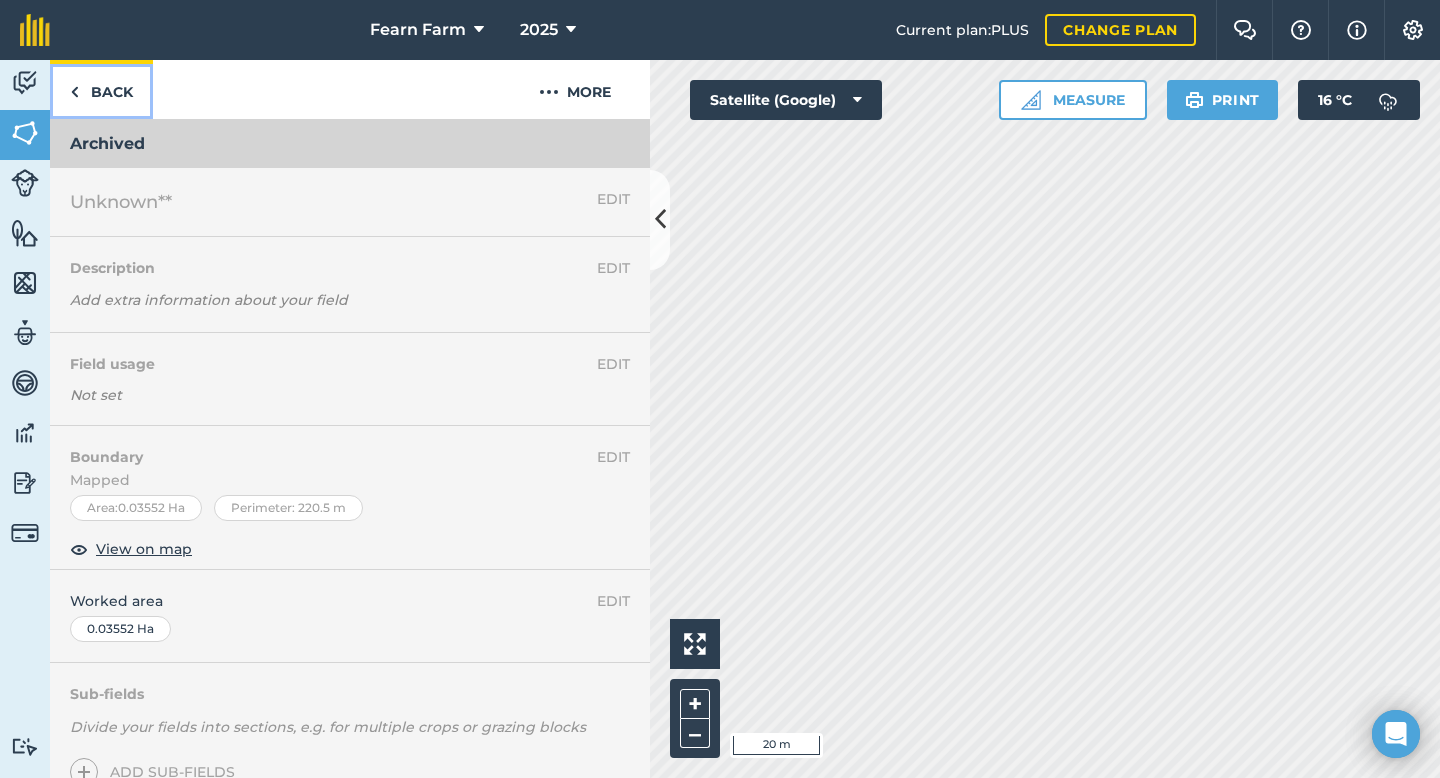 click on "Back" at bounding box center (101, 89) 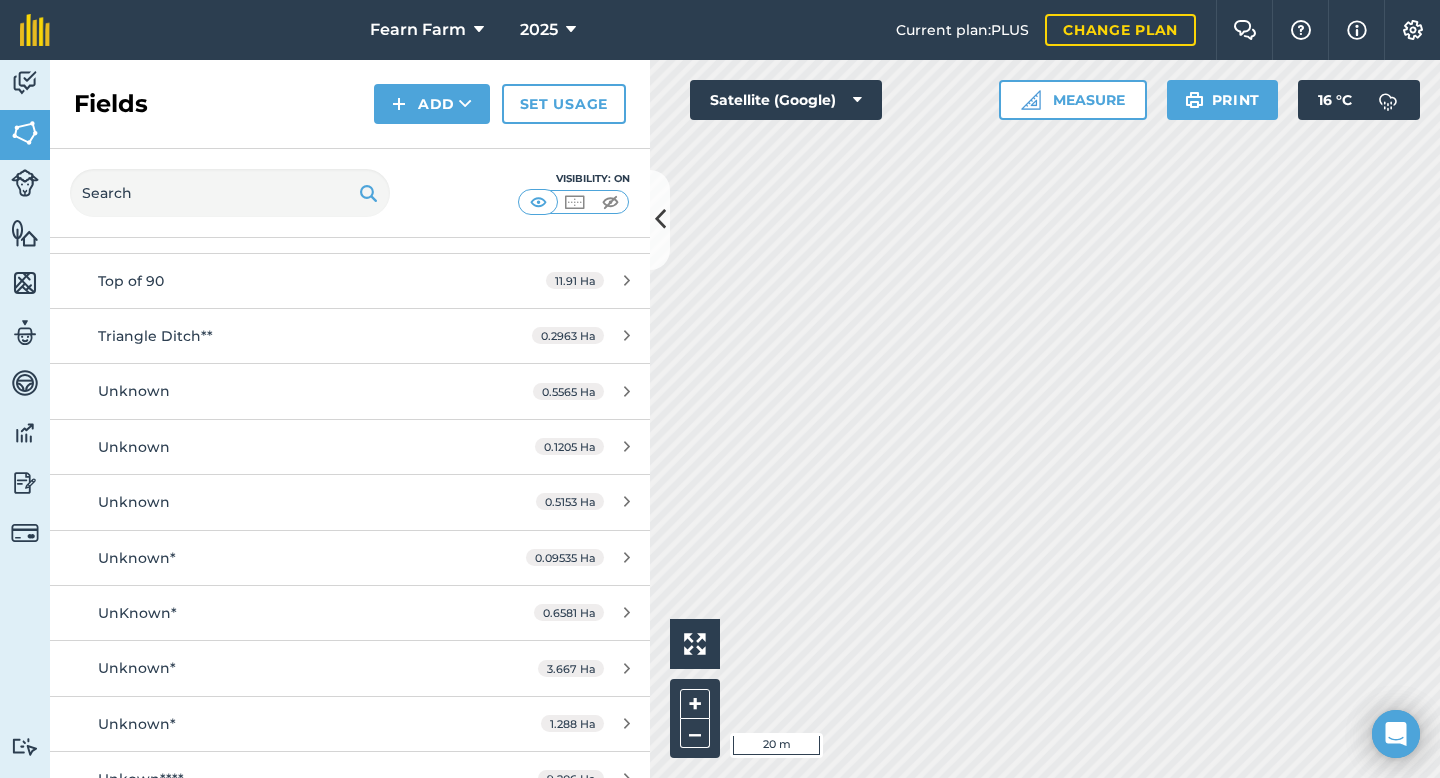 scroll, scrollTop: 1184, scrollLeft: 0, axis: vertical 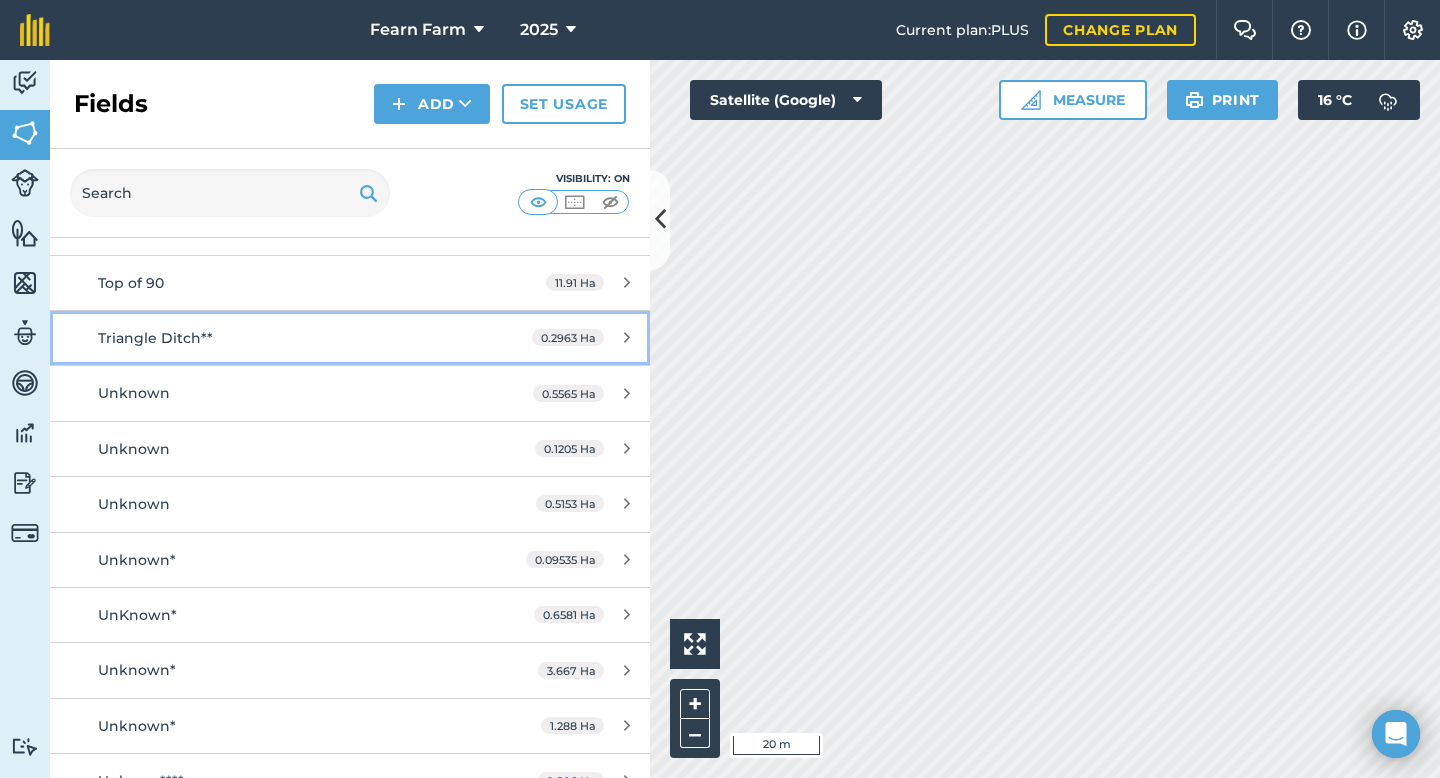 click on "0.2963   Ha" at bounding box center [581, 338] 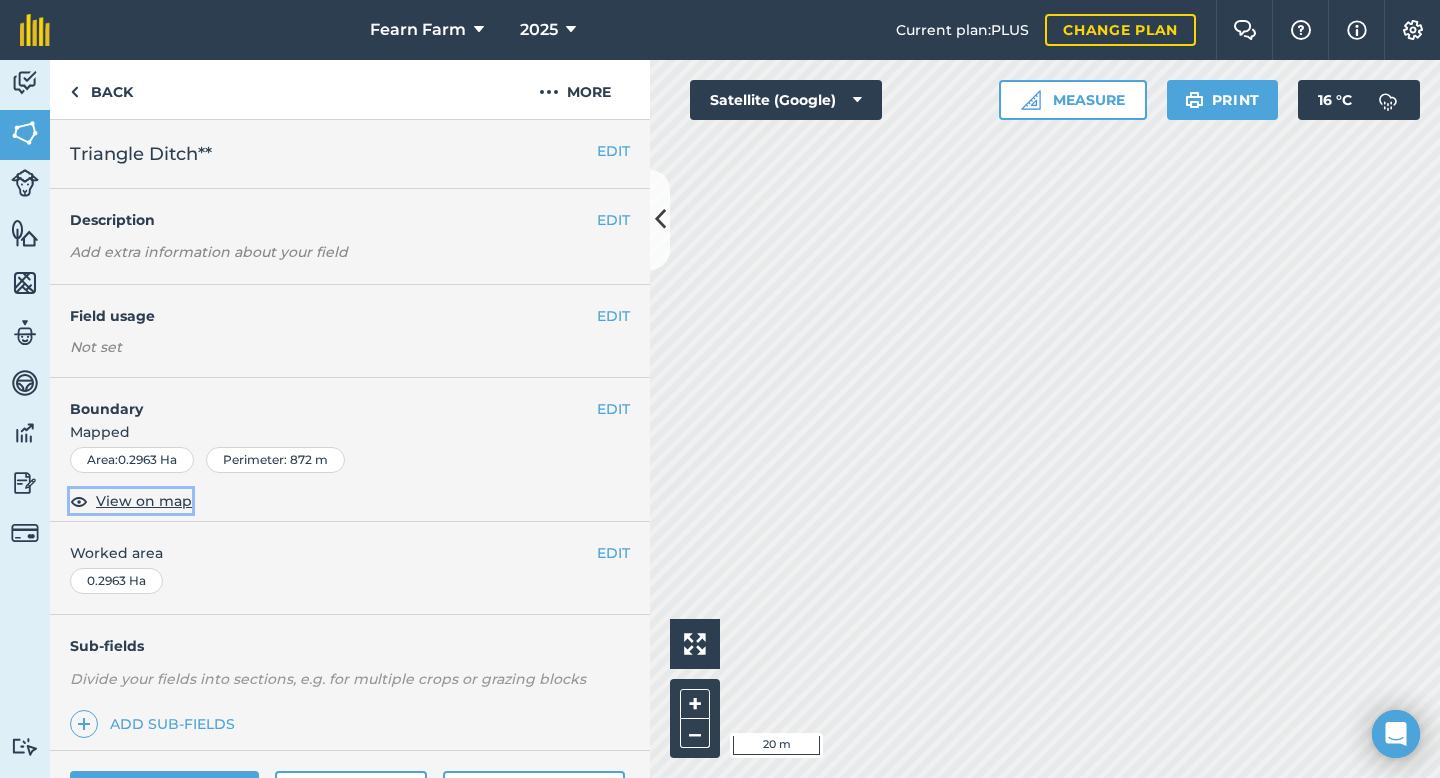 click on "View on map" at bounding box center [144, 501] 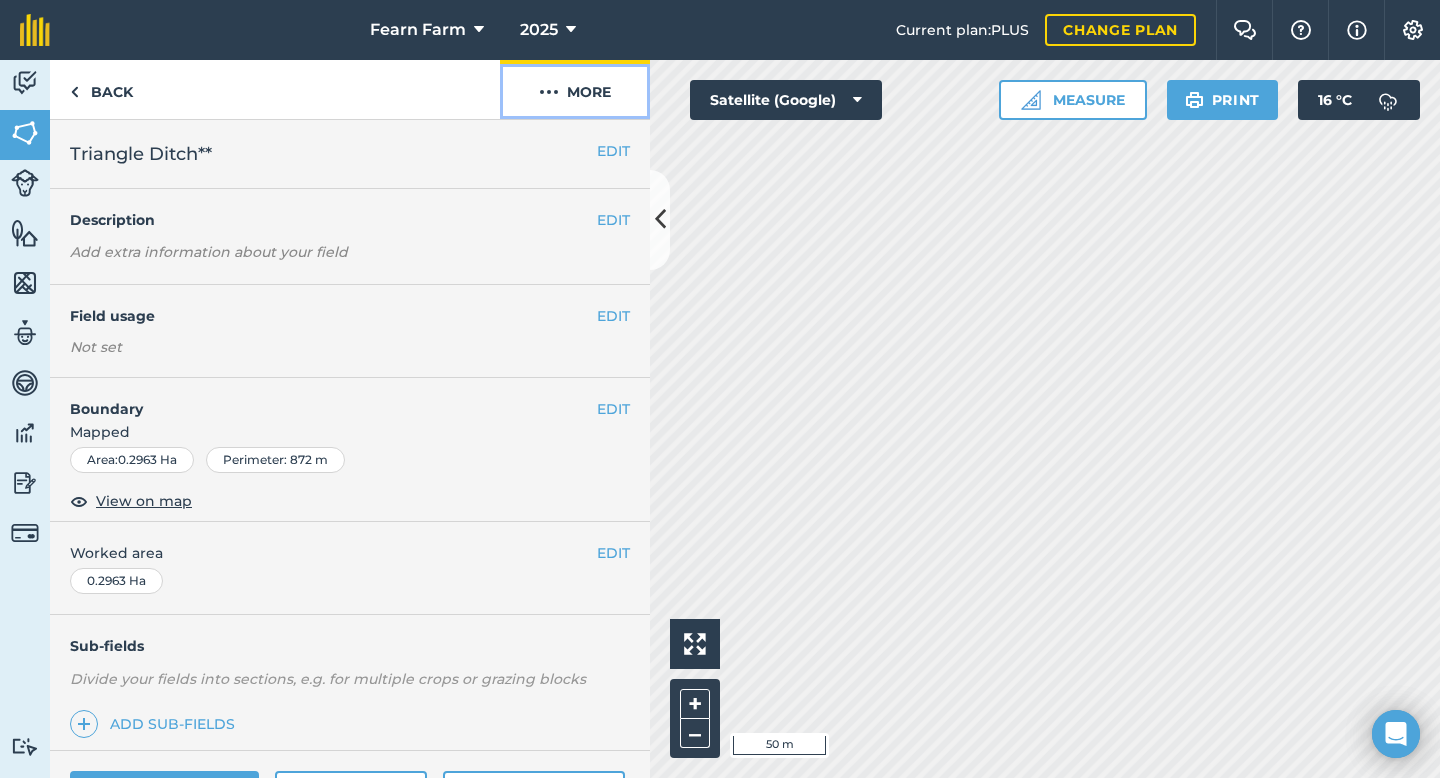 click on "More" at bounding box center (575, 89) 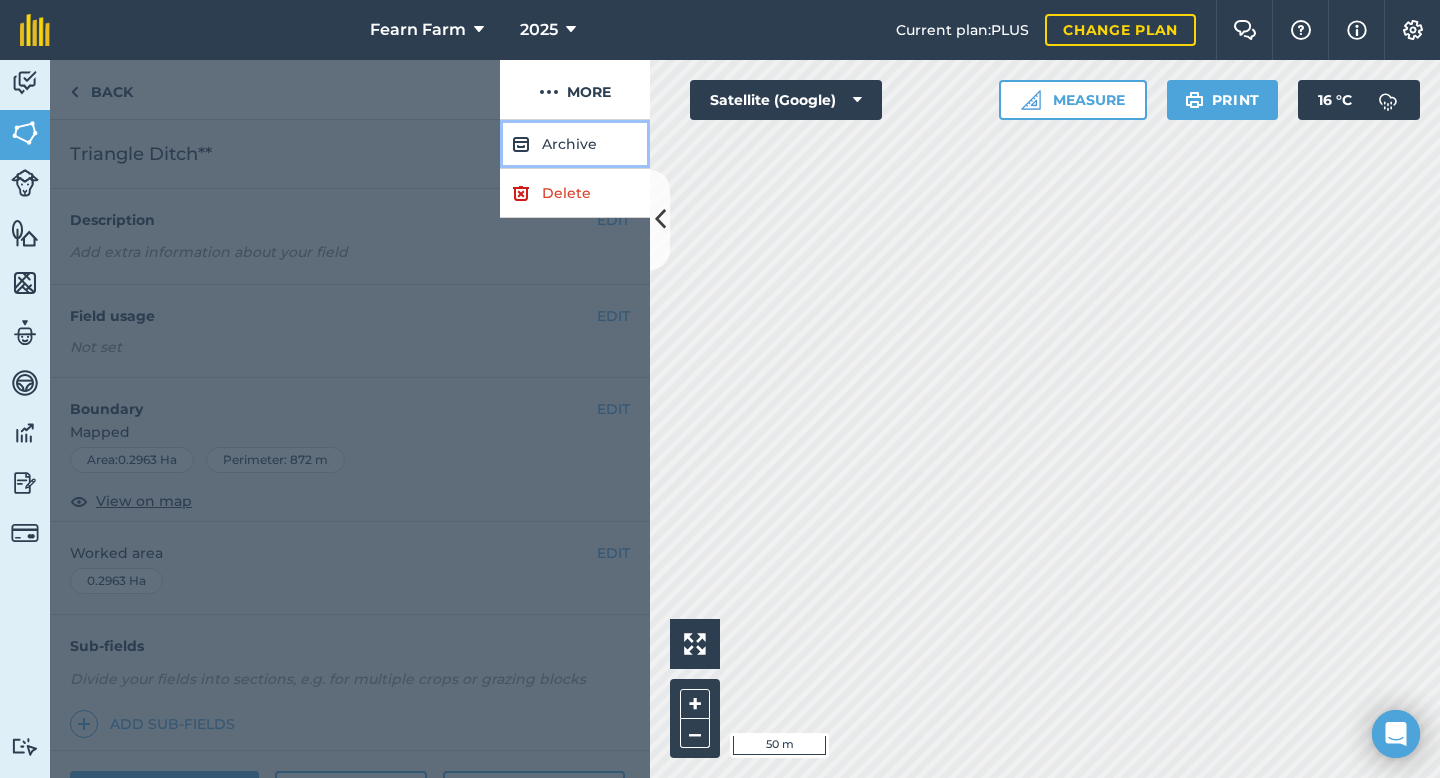 click on "Archive" at bounding box center (575, 144) 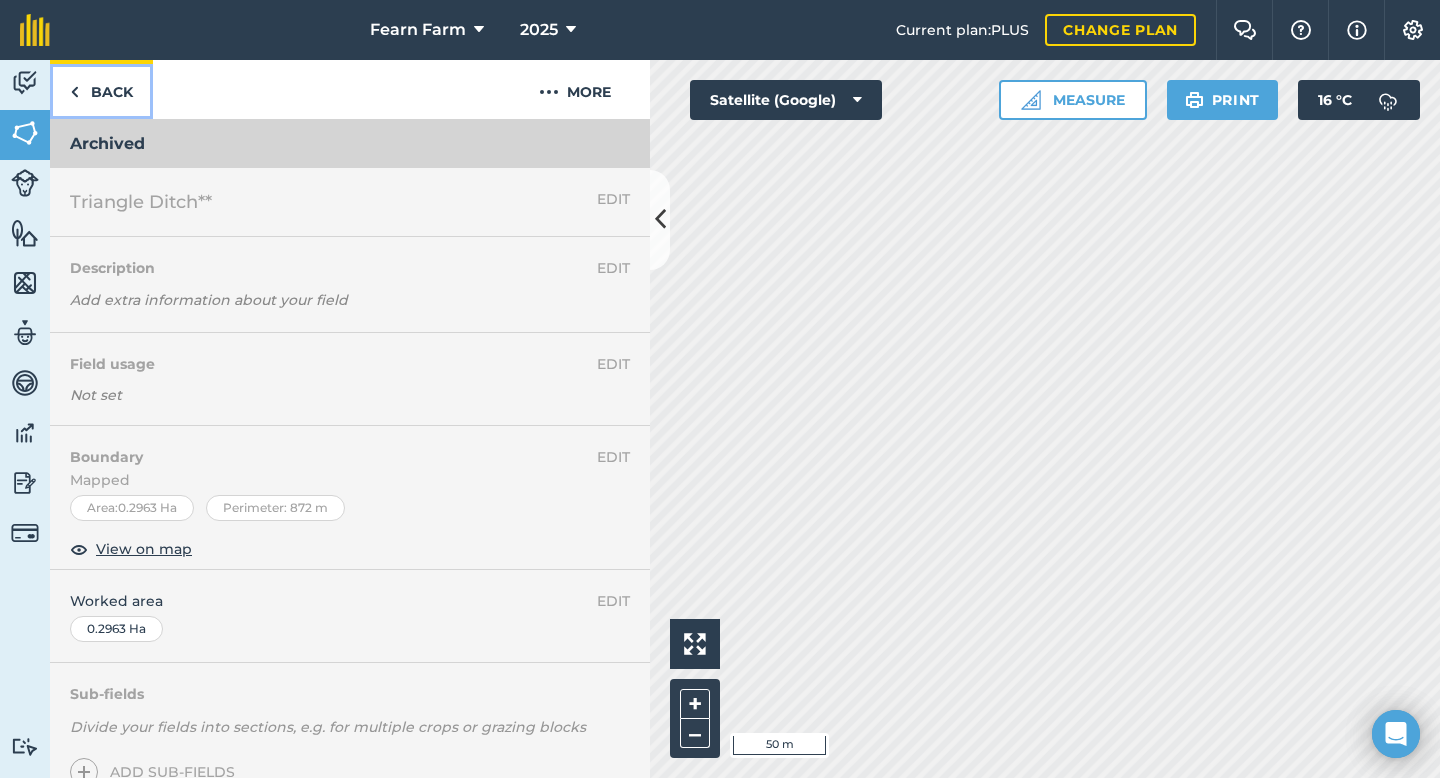 click on "Back" at bounding box center [101, 89] 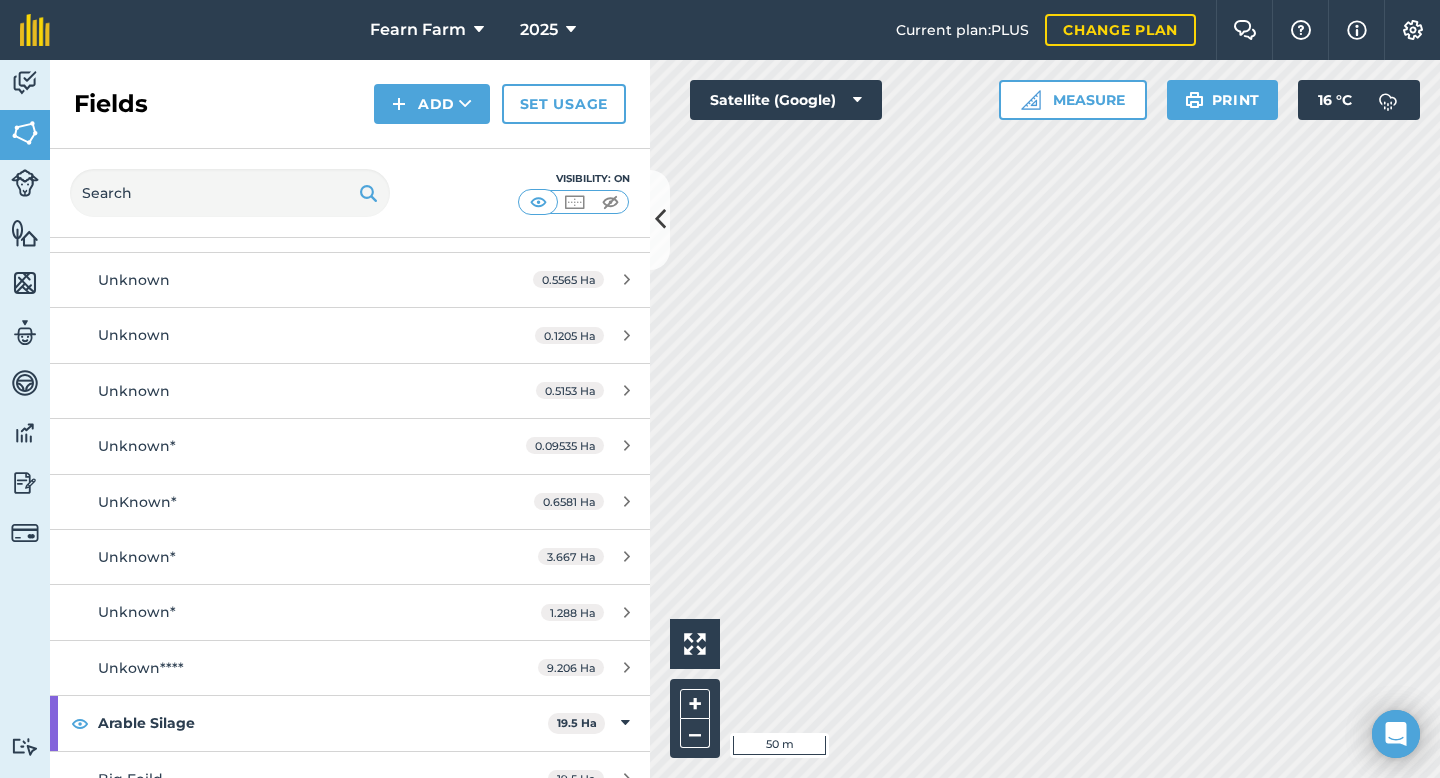 scroll, scrollTop: 1243, scrollLeft: 0, axis: vertical 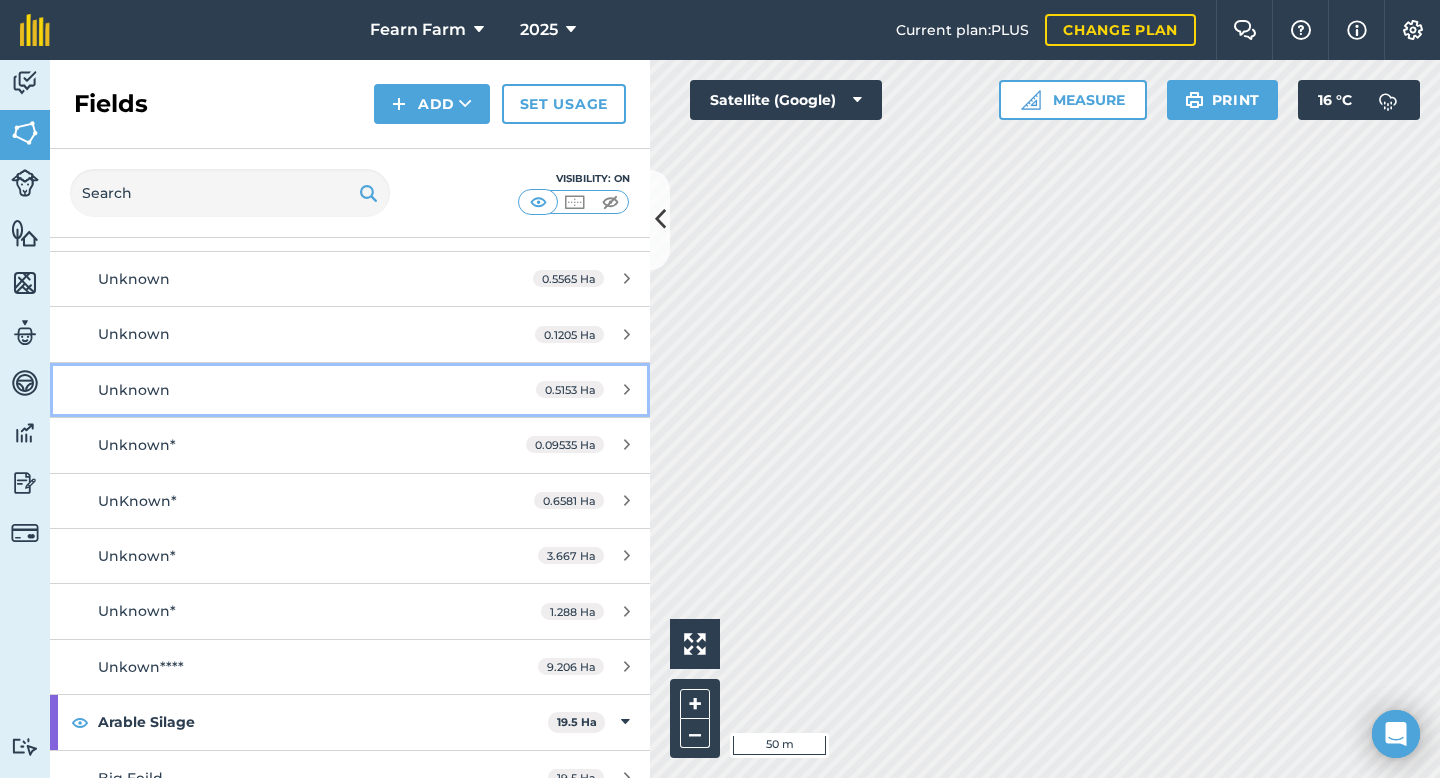 click on "0.5153   Ha" at bounding box center (570, 389) 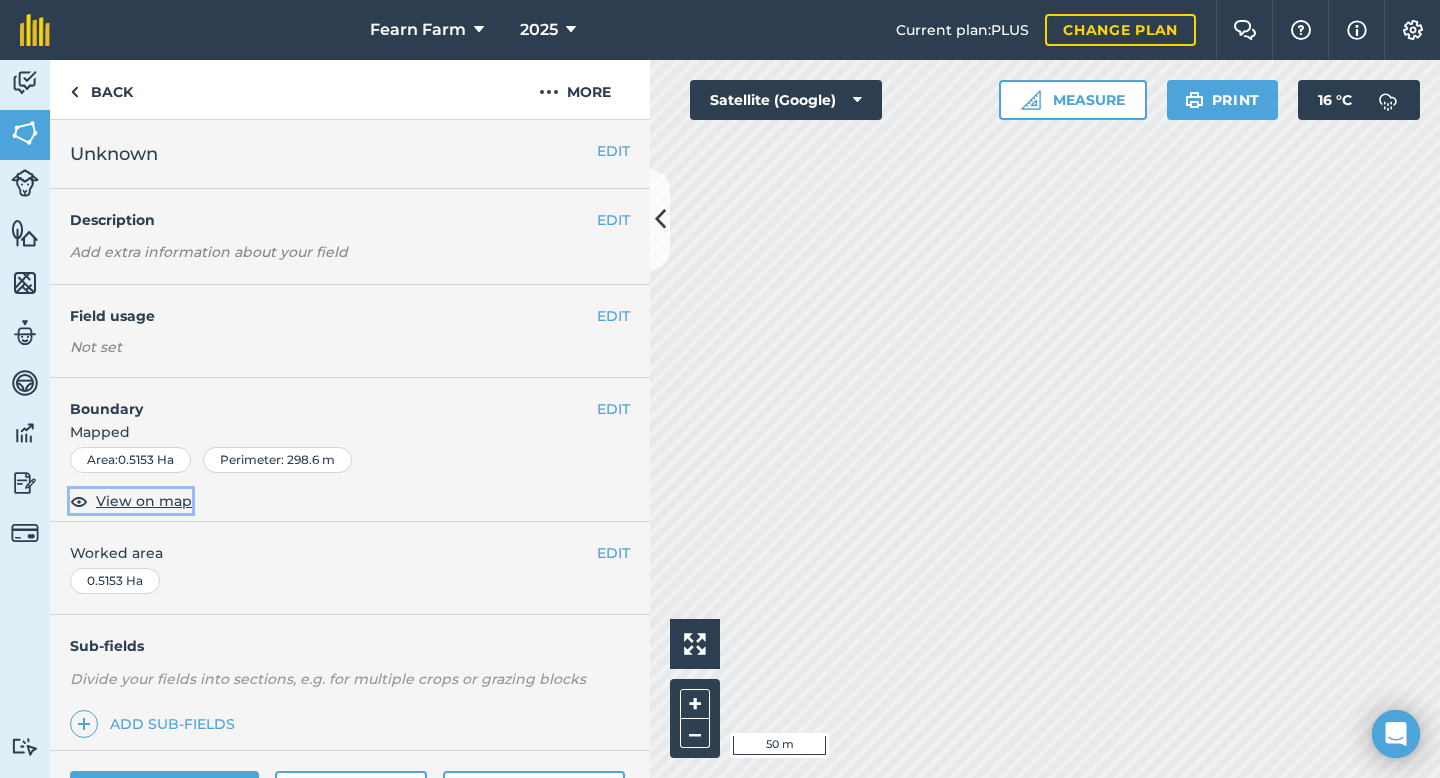 click on "View on map" at bounding box center (144, 501) 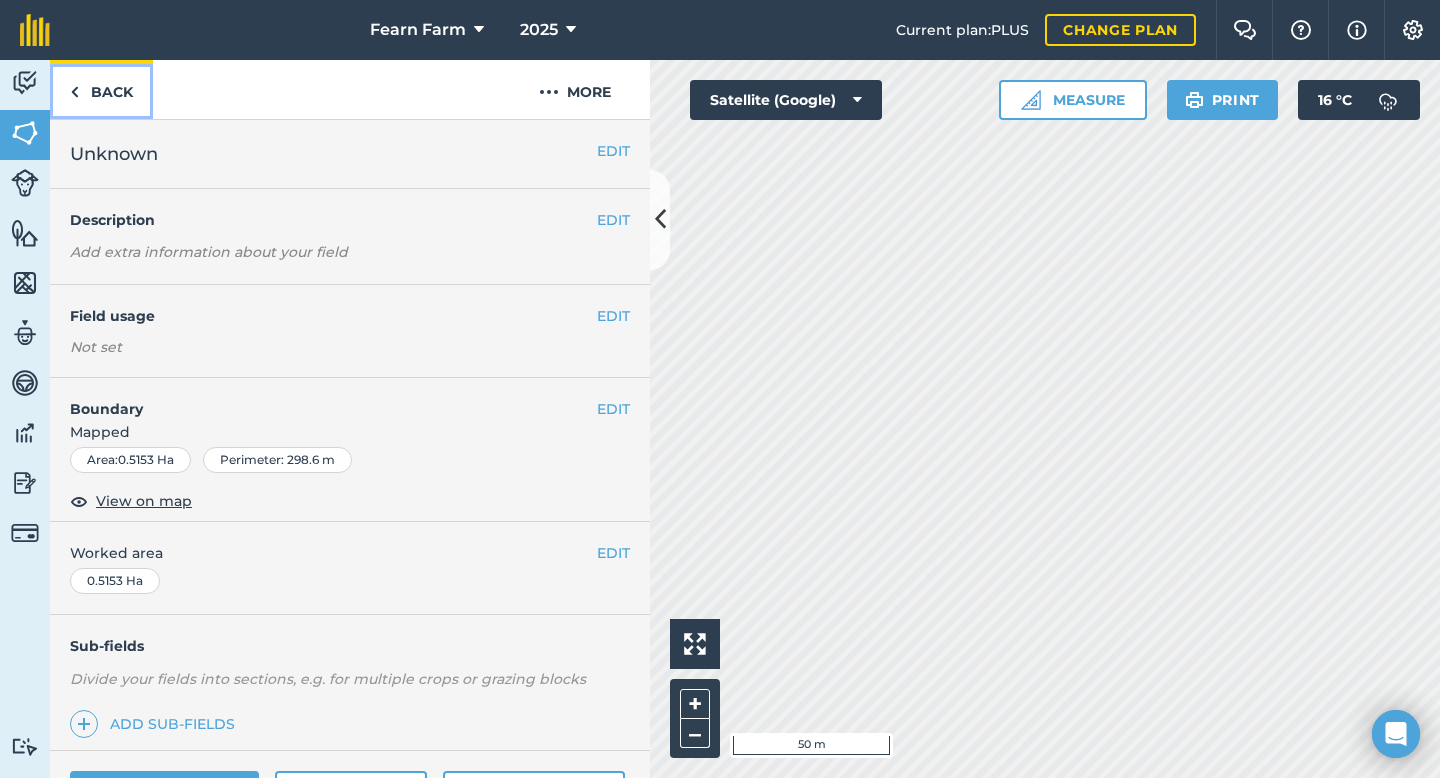 click on "Back" at bounding box center (101, 89) 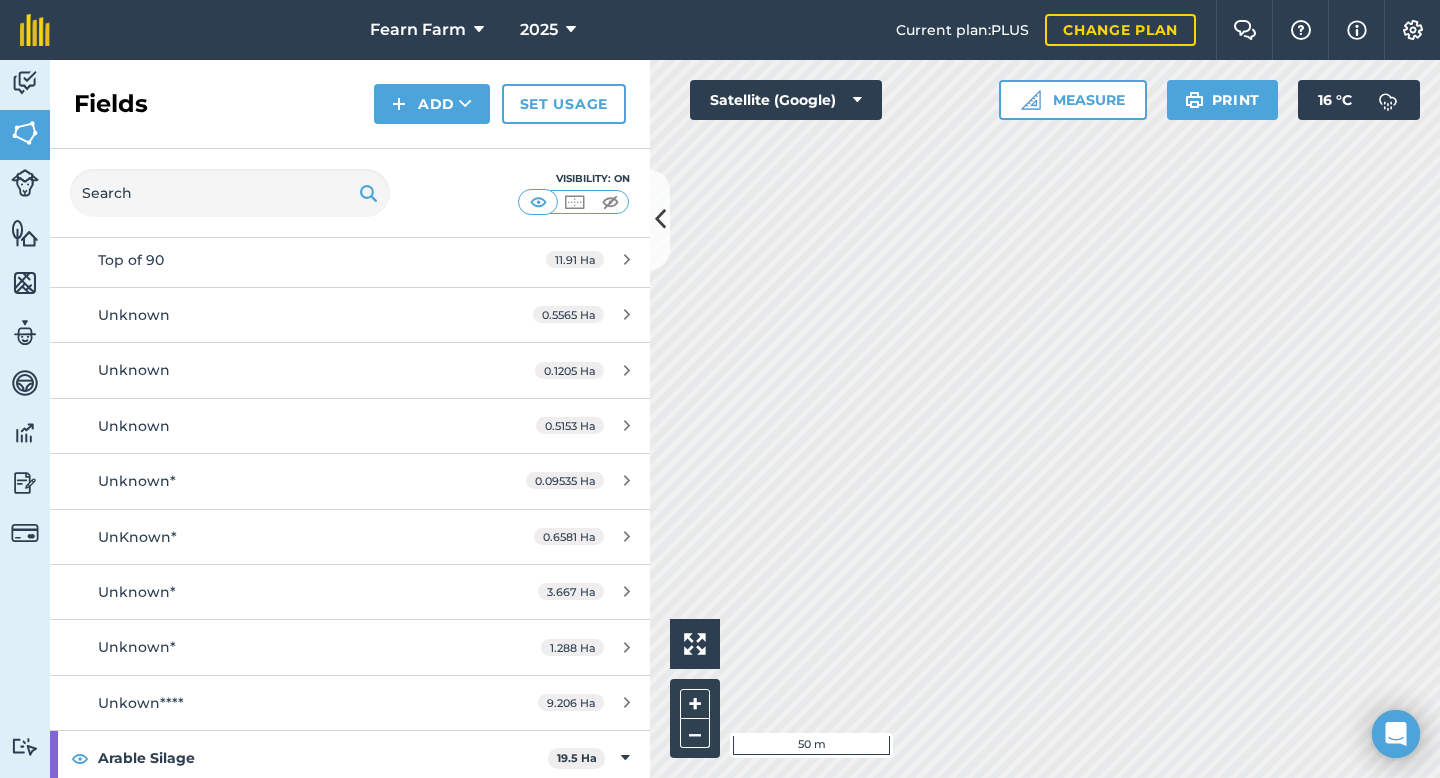 scroll, scrollTop: 1219, scrollLeft: 0, axis: vertical 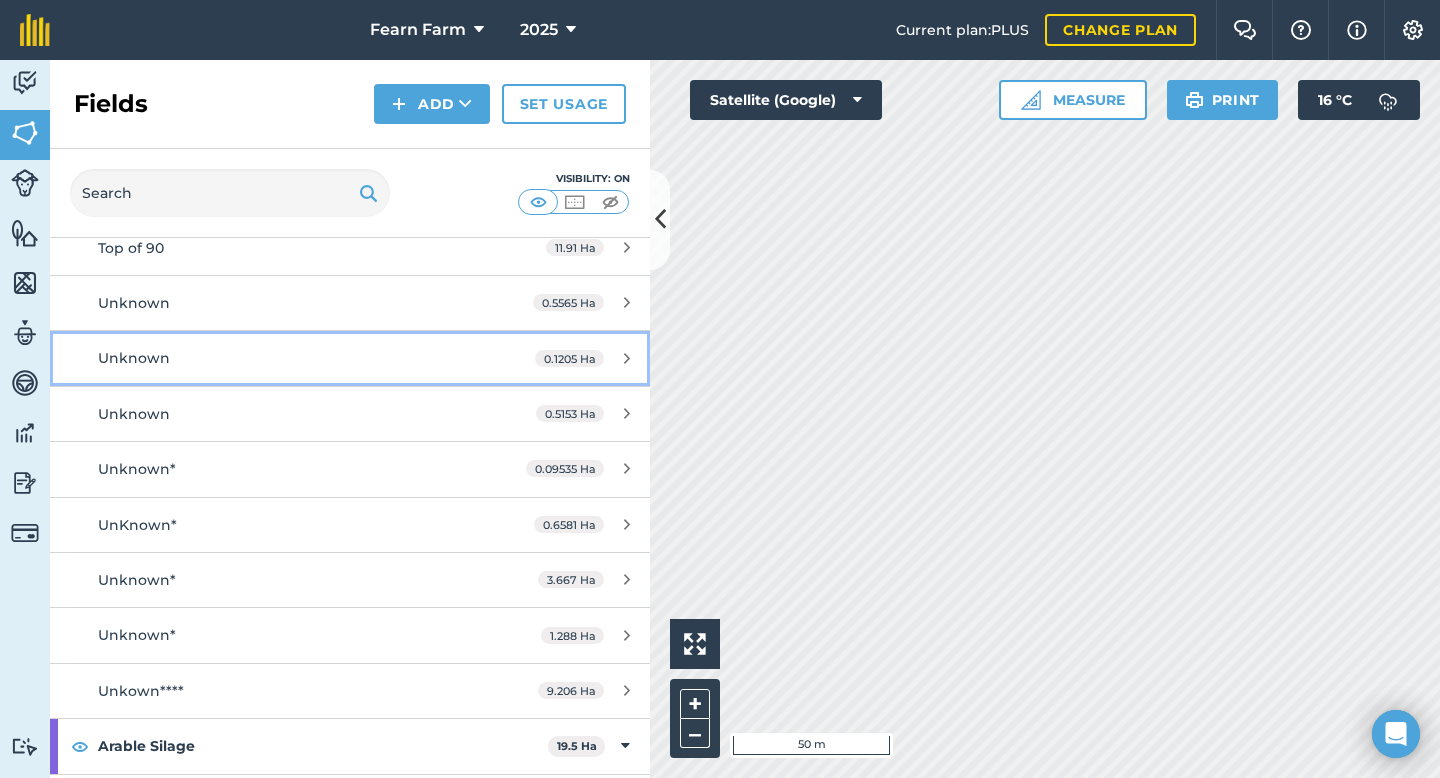 click on "0.1205   Ha" at bounding box center [569, 358] 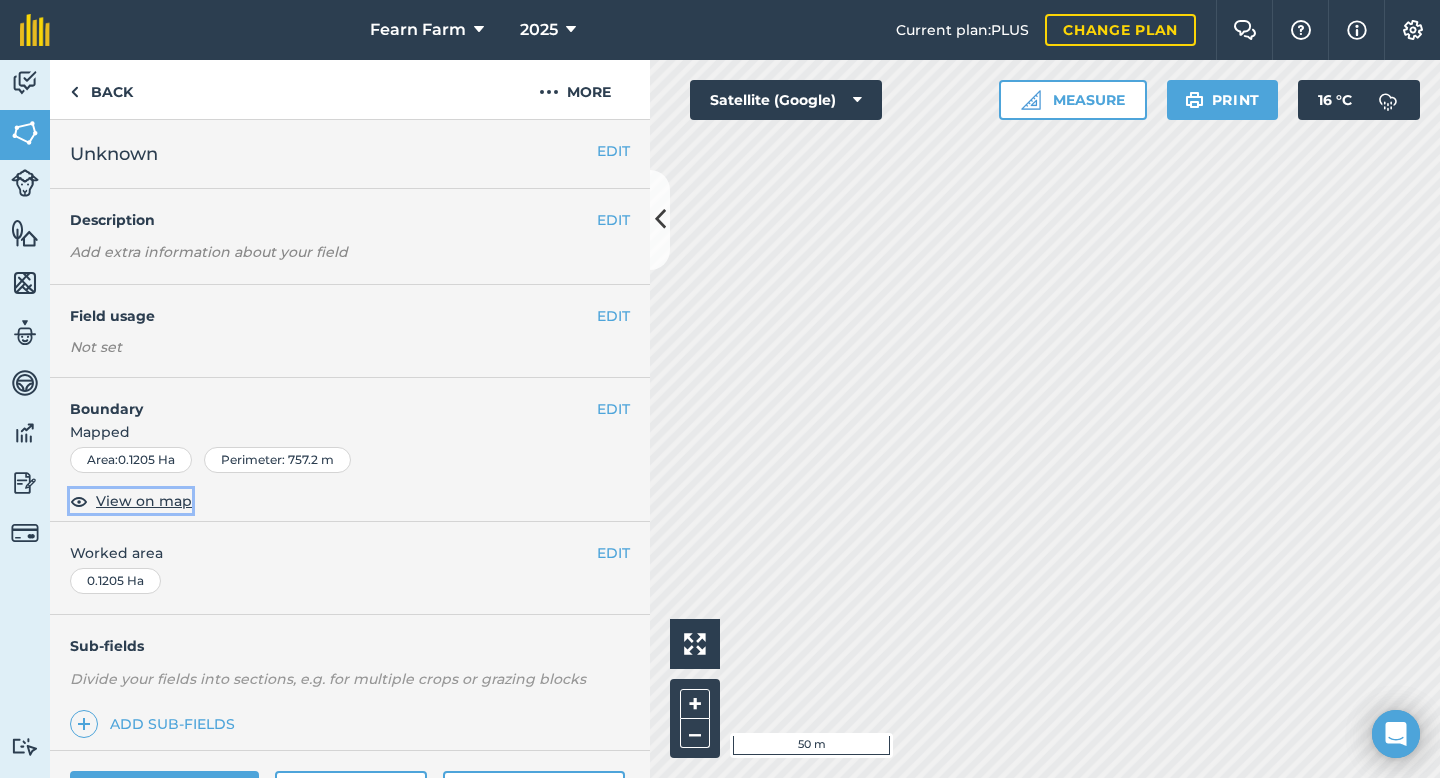 click on "View on map" at bounding box center (144, 501) 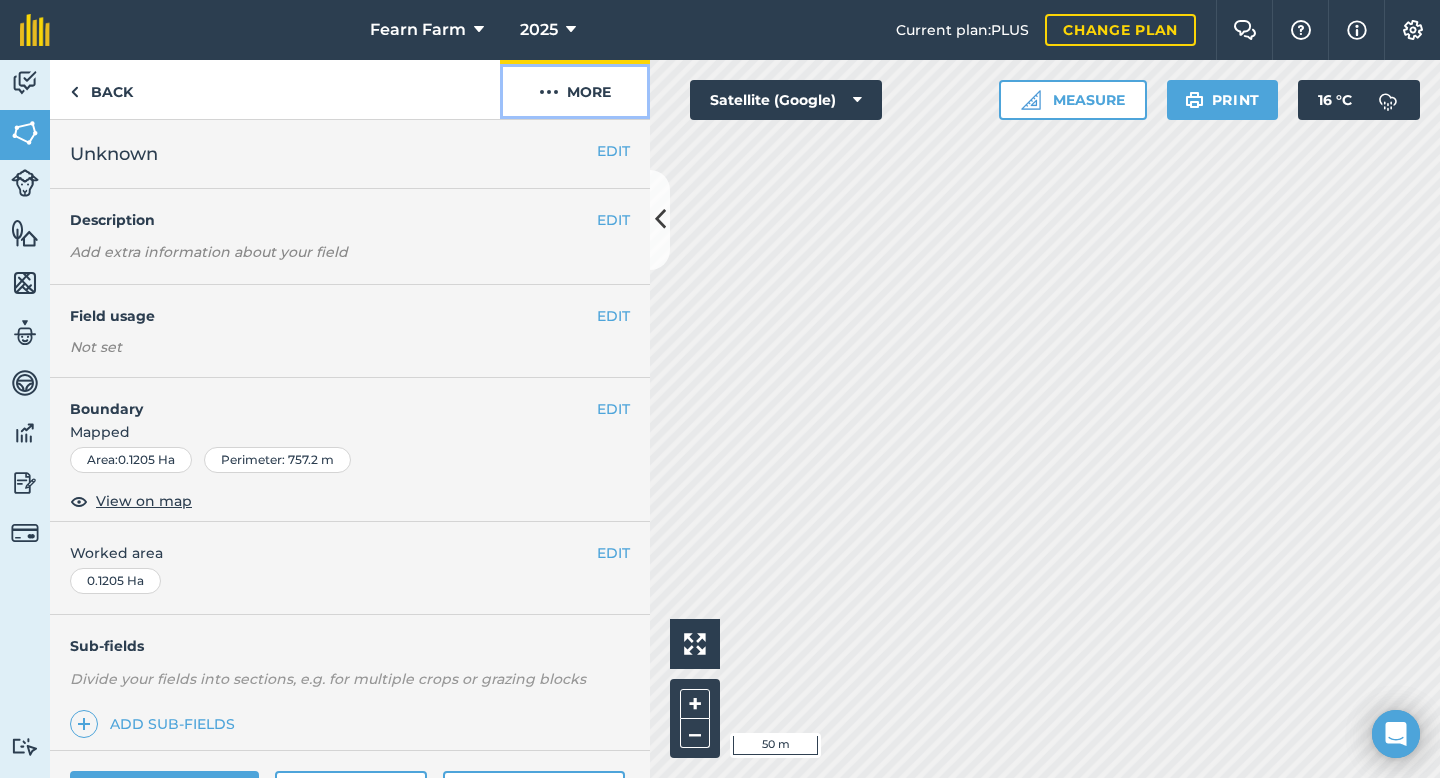 click on "More" at bounding box center (575, 89) 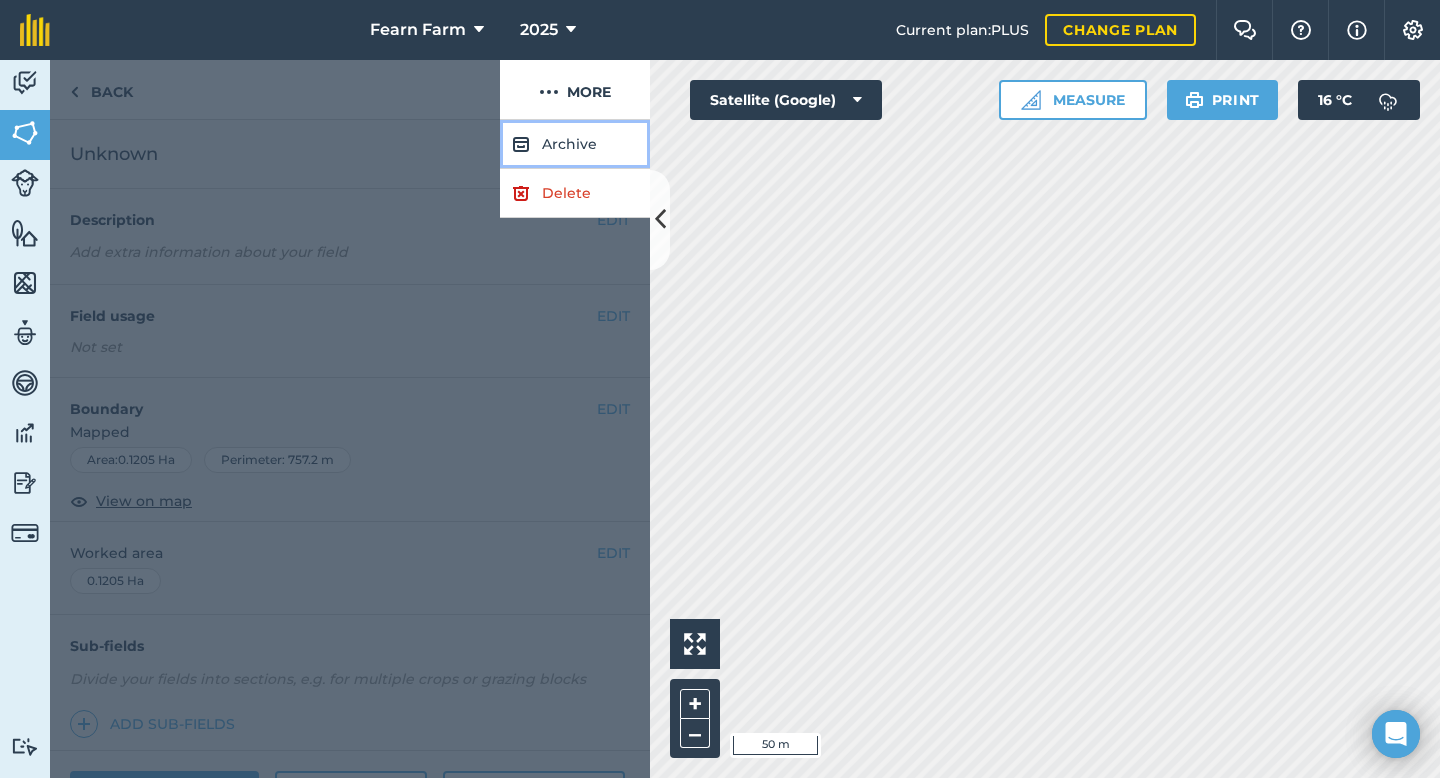 click on "Archive" at bounding box center [575, 144] 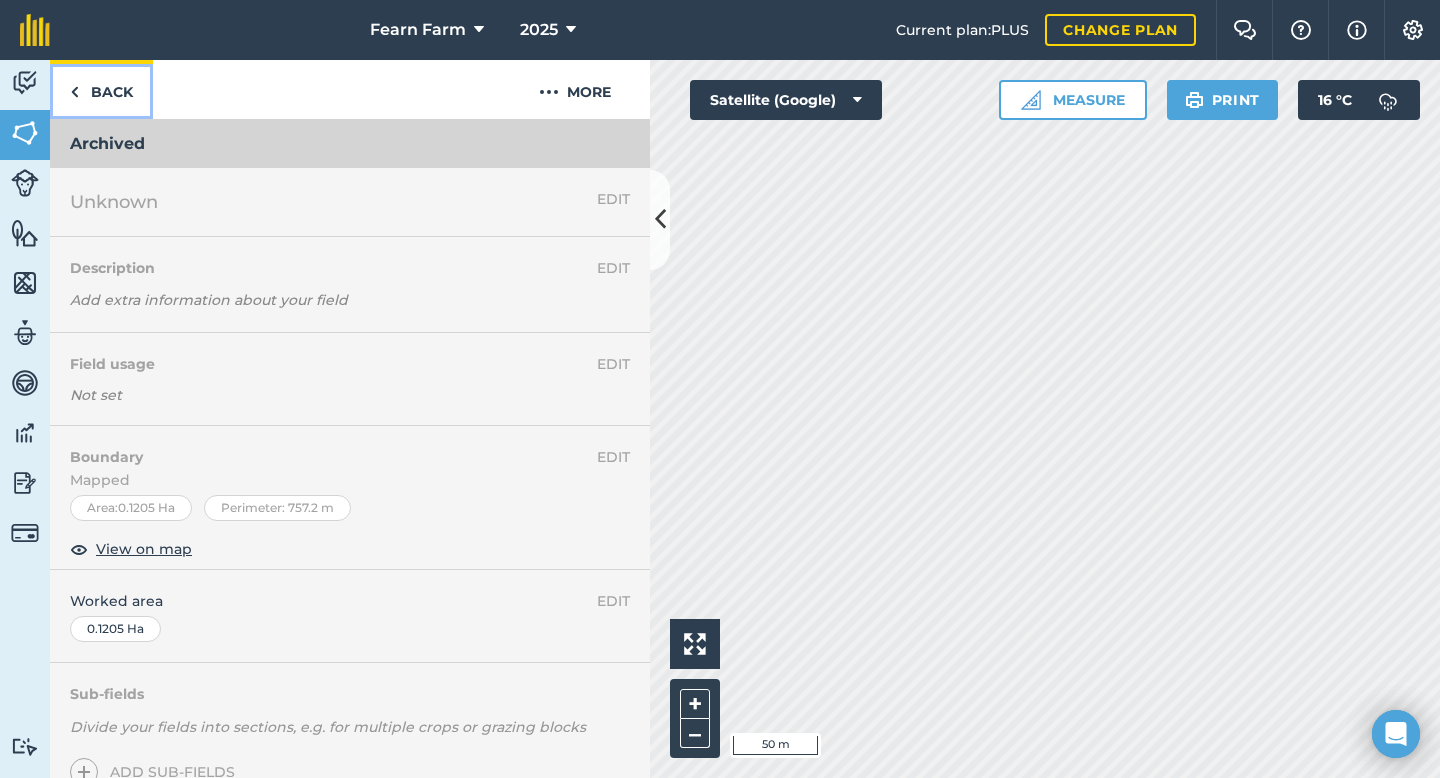 click on "Back" at bounding box center (101, 89) 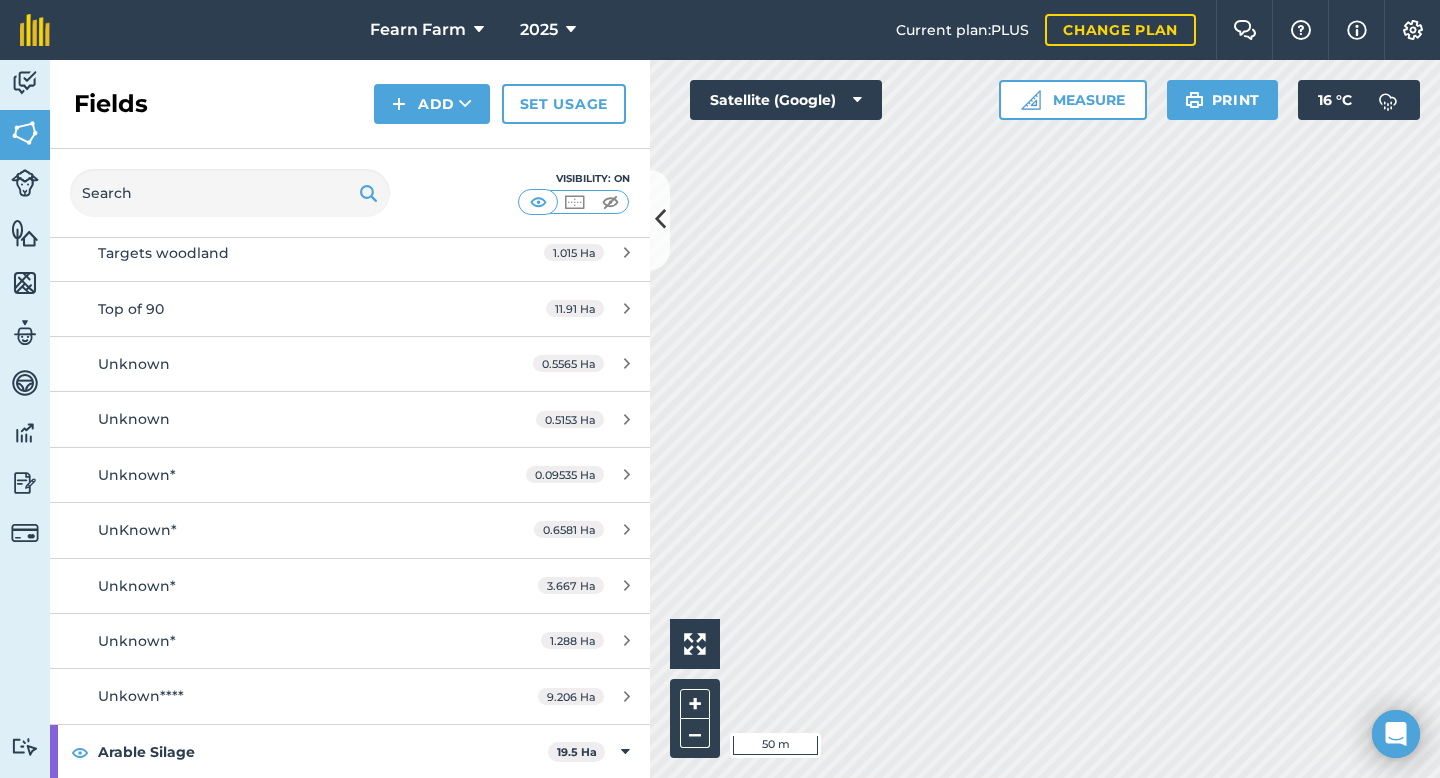 scroll, scrollTop: 1137, scrollLeft: 0, axis: vertical 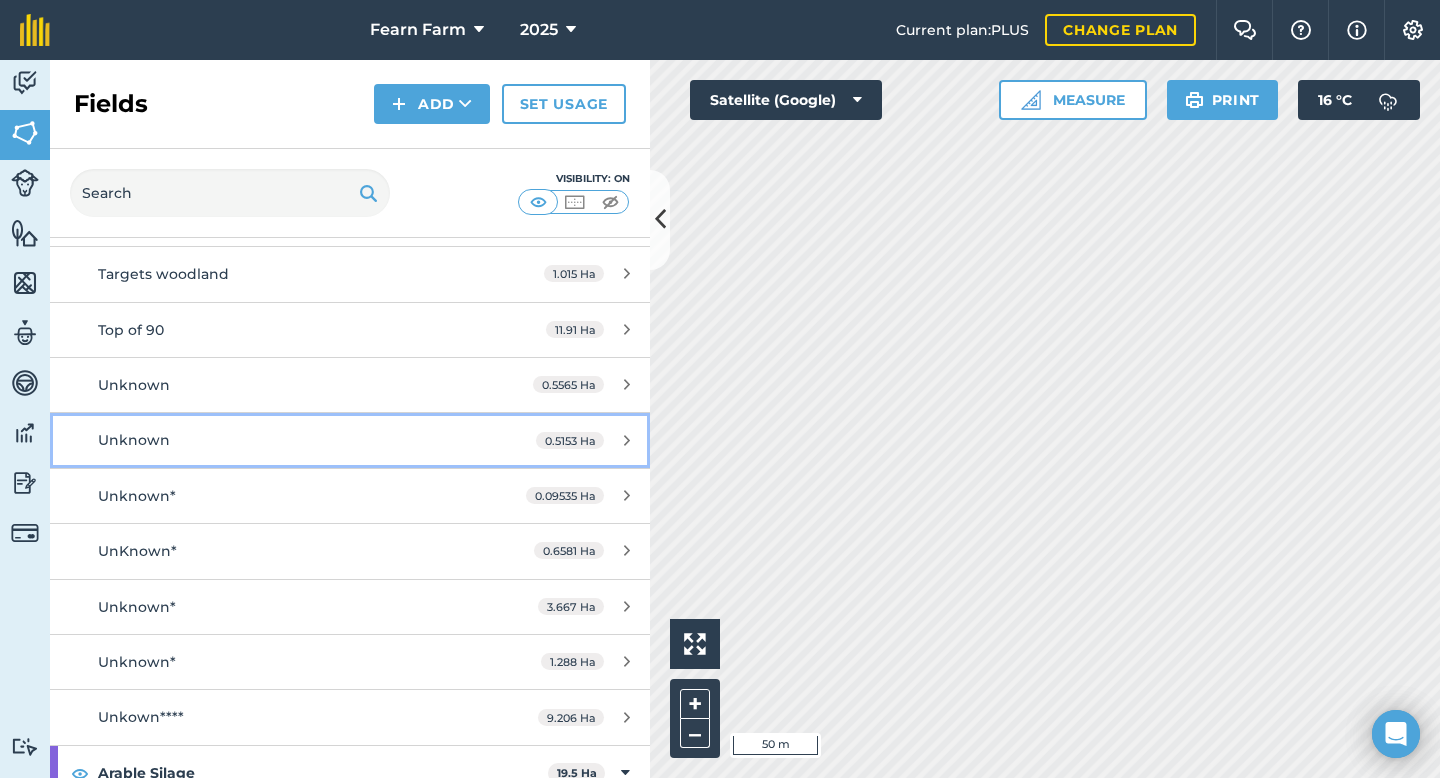 click on "0.5153   Ha" at bounding box center (583, 441) 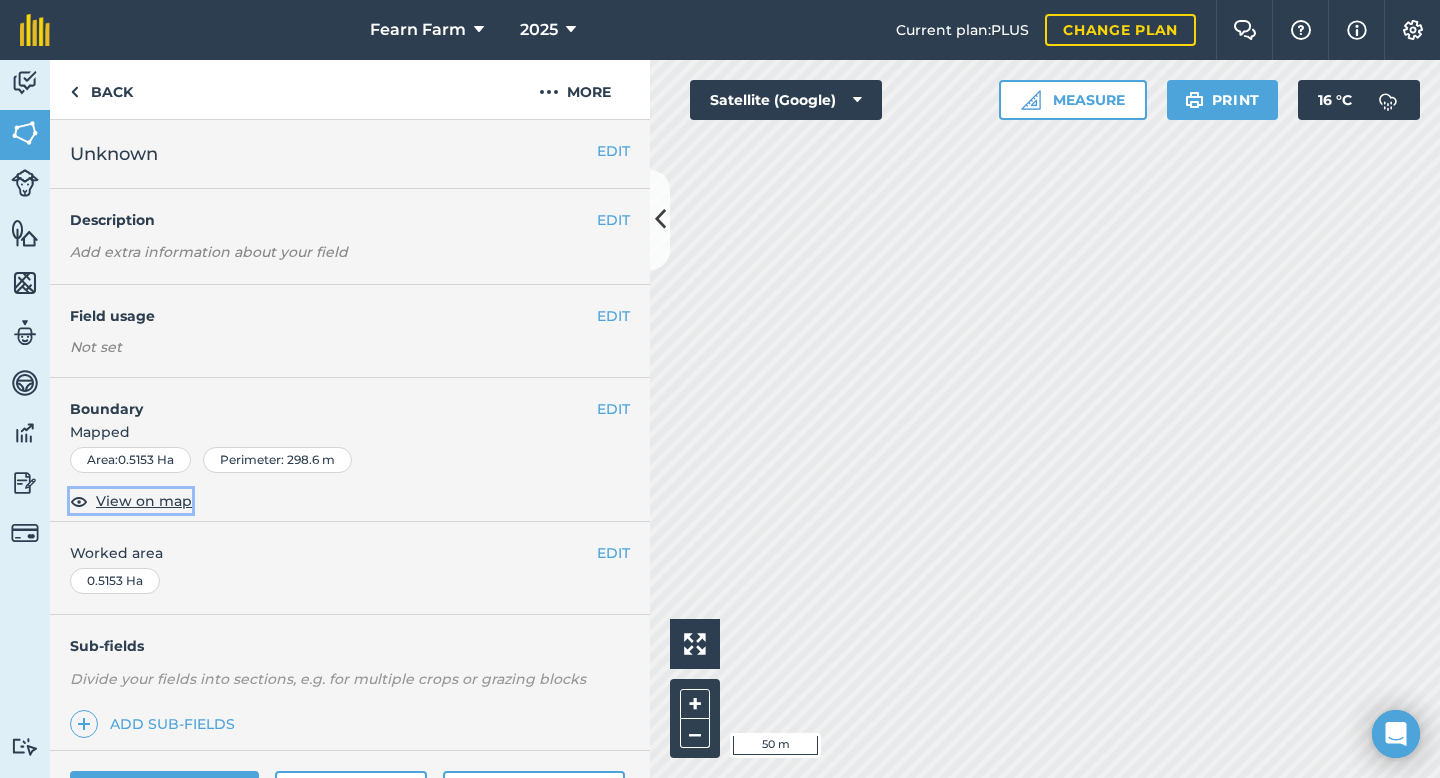 click on "View on map" at bounding box center (144, 501) 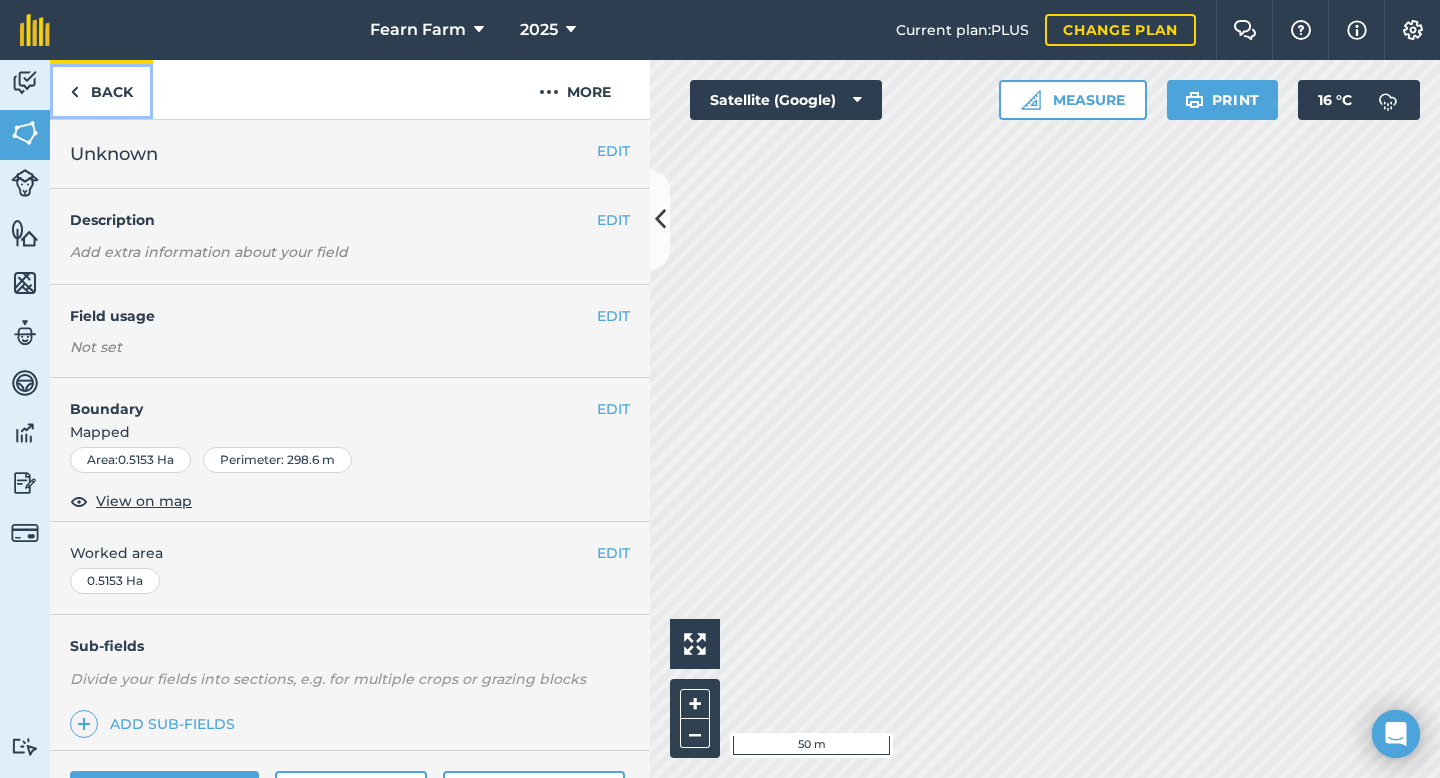 click on "Back" at bounding box center (101, 89) 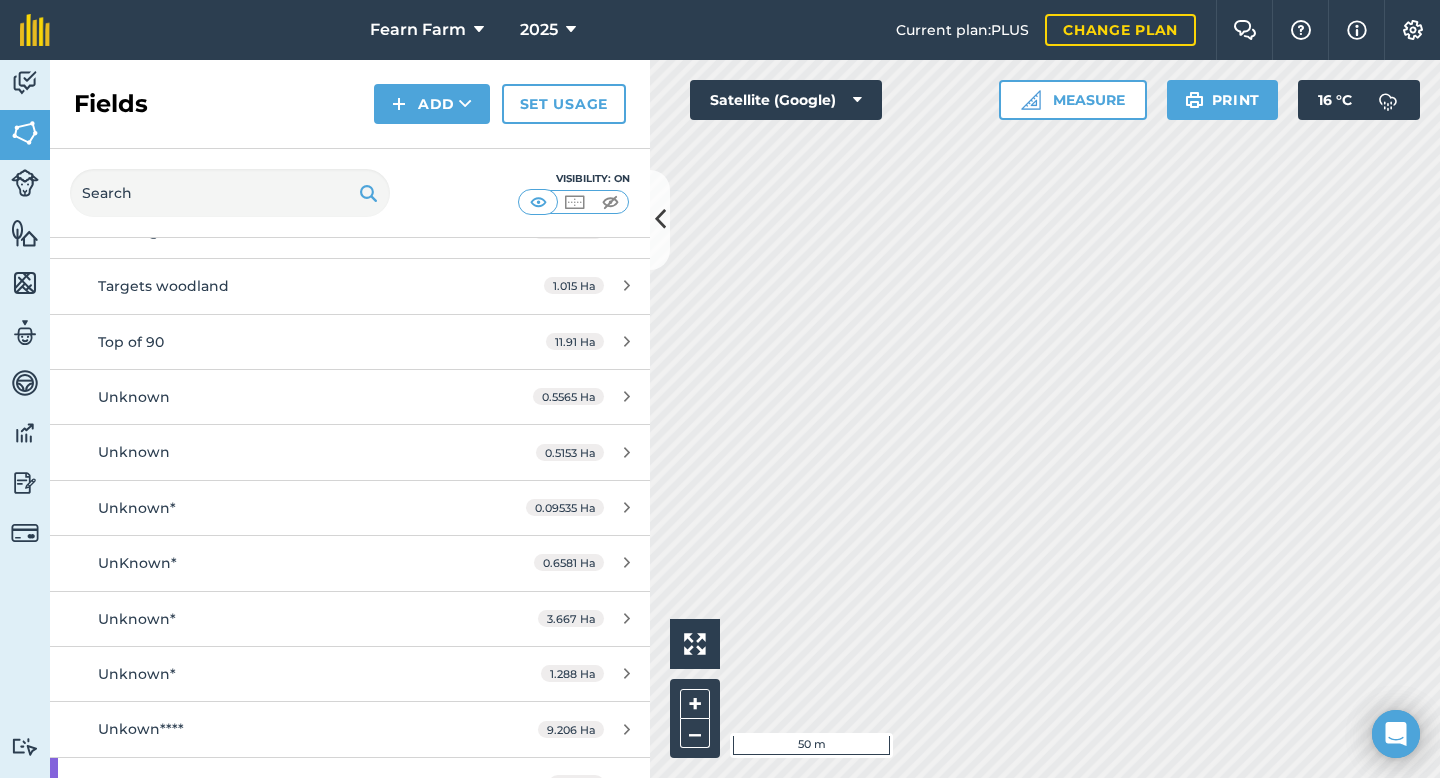 scroll, scrollTop: 1127, scrollLeft: 0, axis: vertical 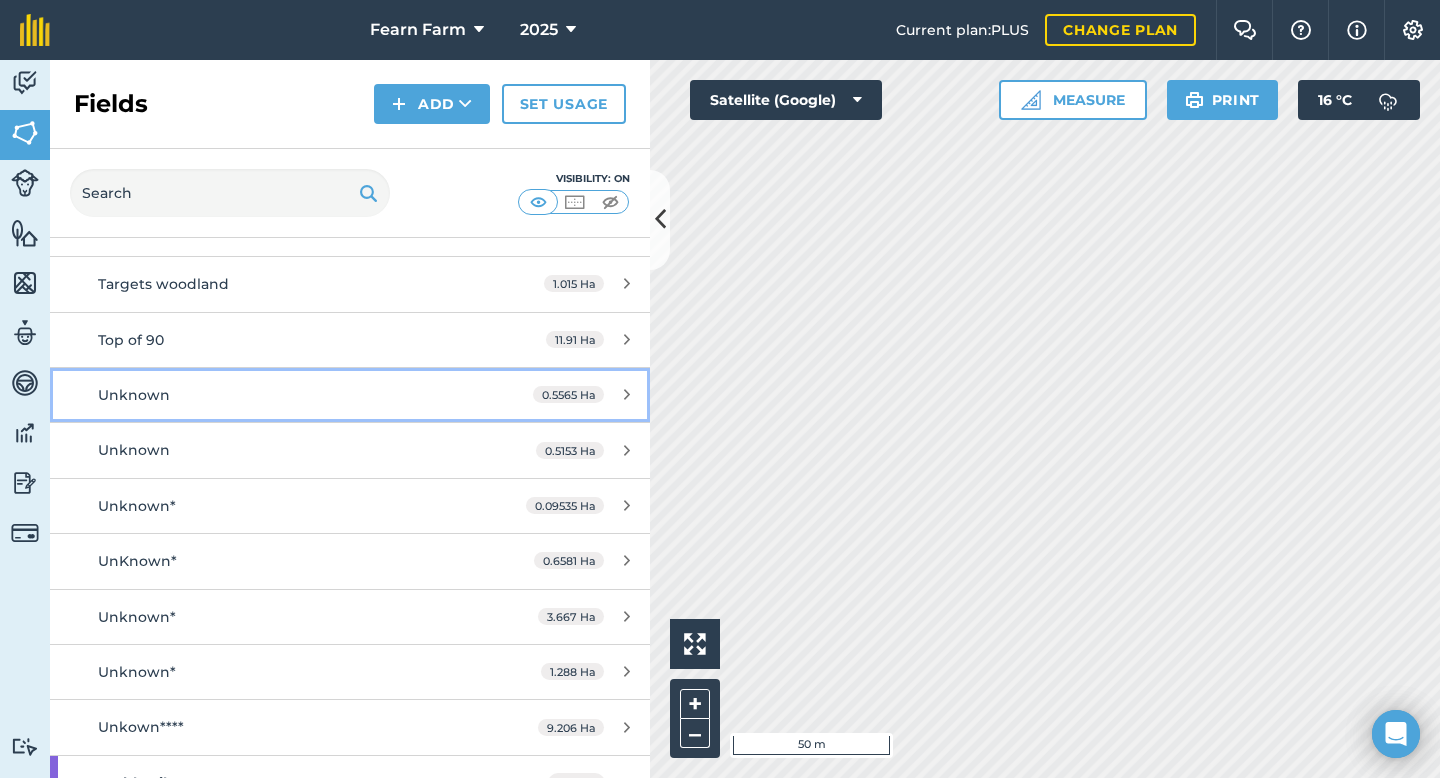 click on "0.5565   Ha" at bounding box center (581, 395) 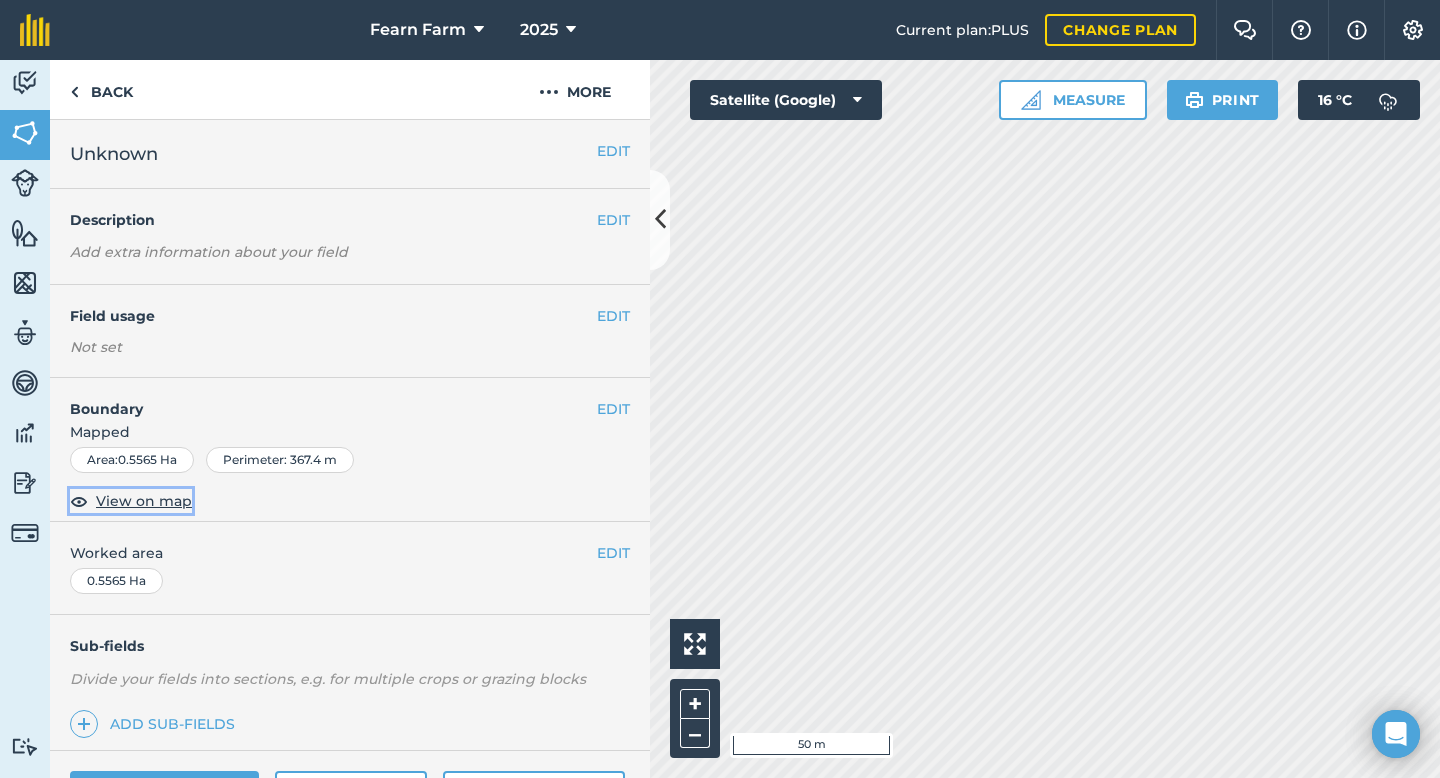 click on "View on map" at bounding box center [144, 501] 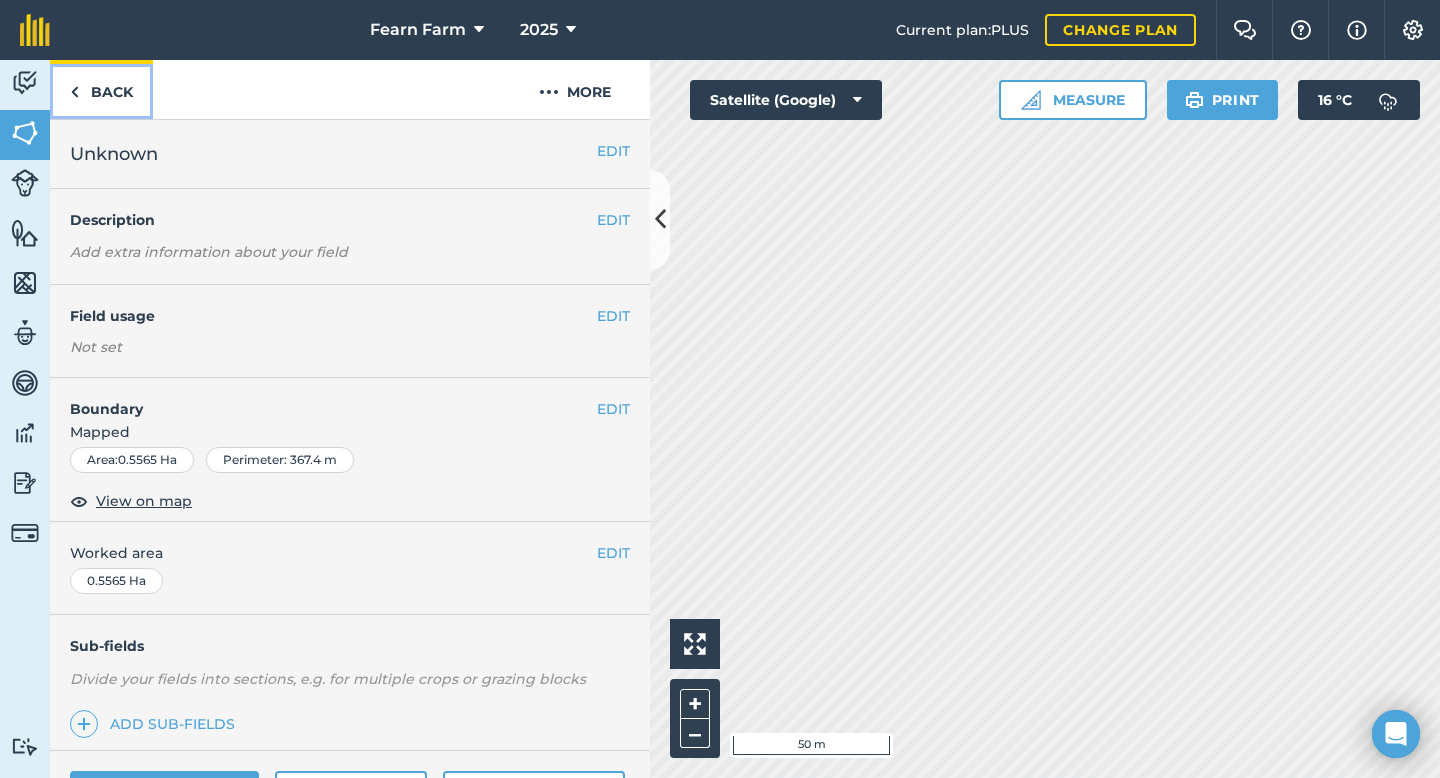 click on "Back" at bounding box center (101, 89) 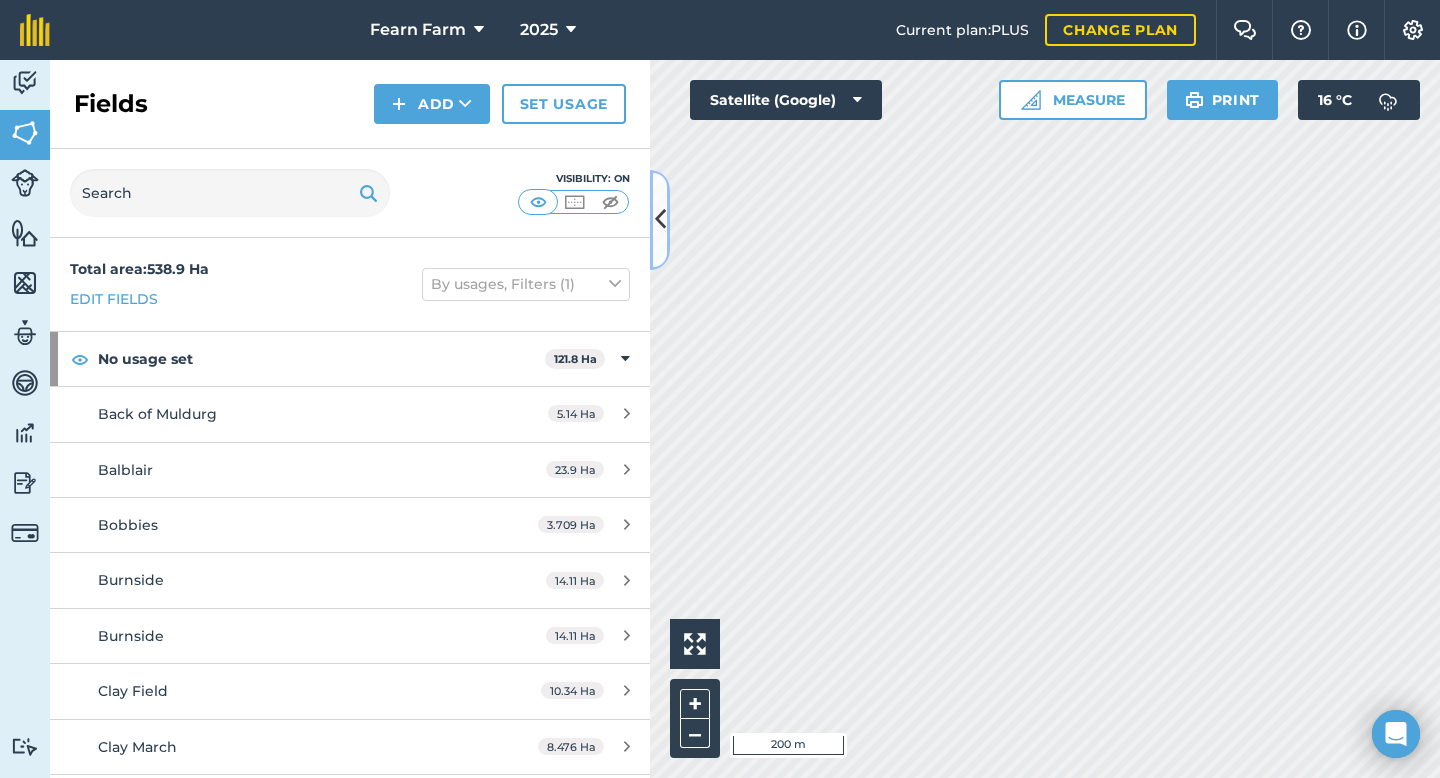 click at bounding box center (660, 219) 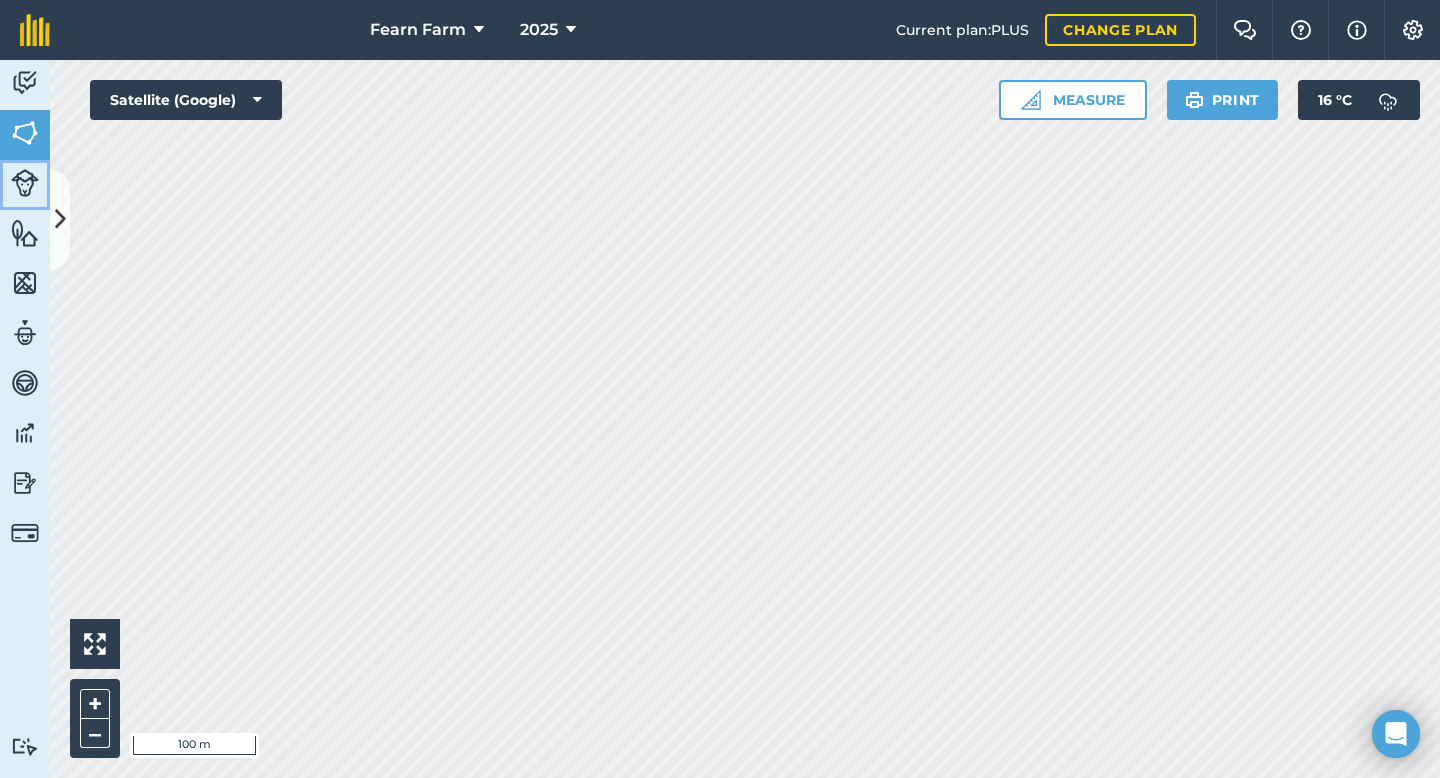 click on "Livestock" at bounding box center (25, 185) 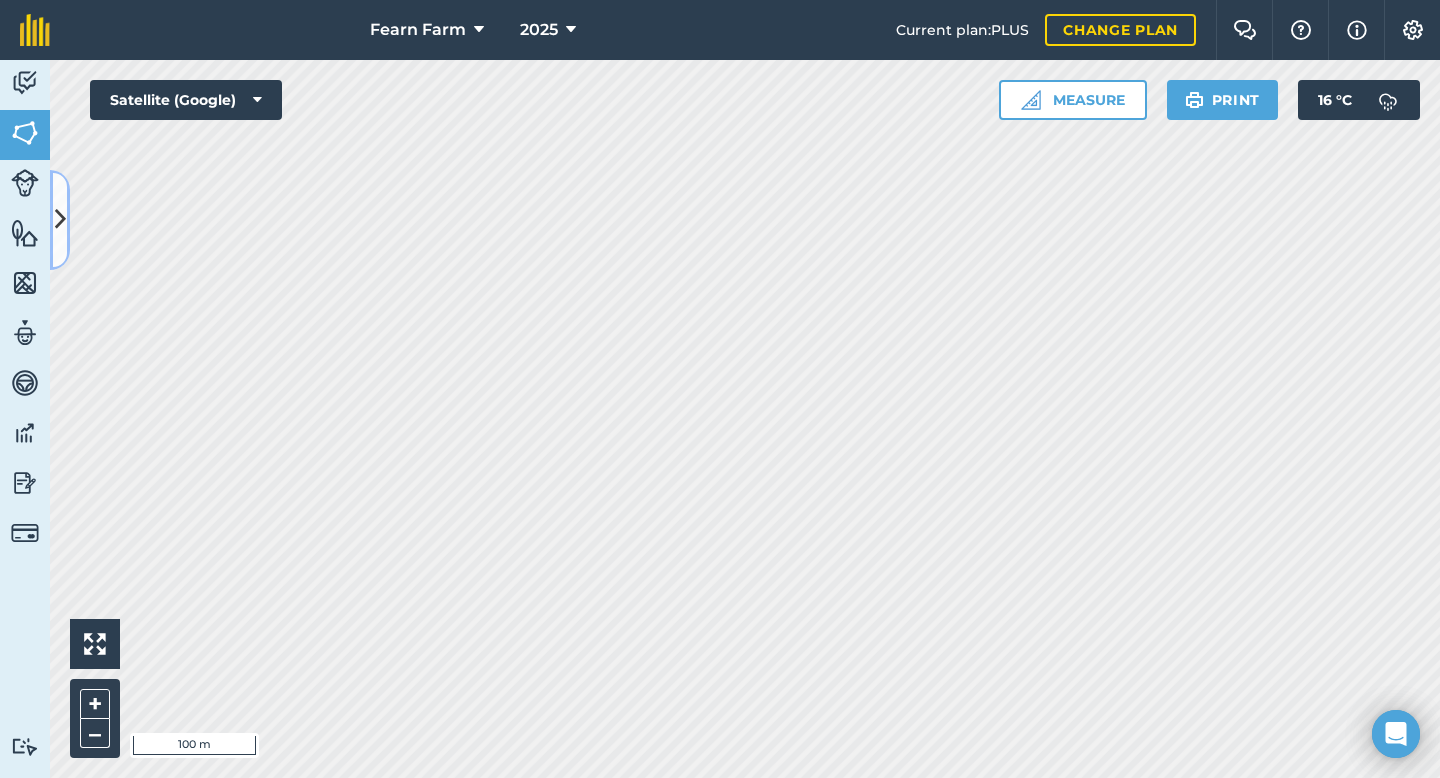click at bounding box center (60, 219) 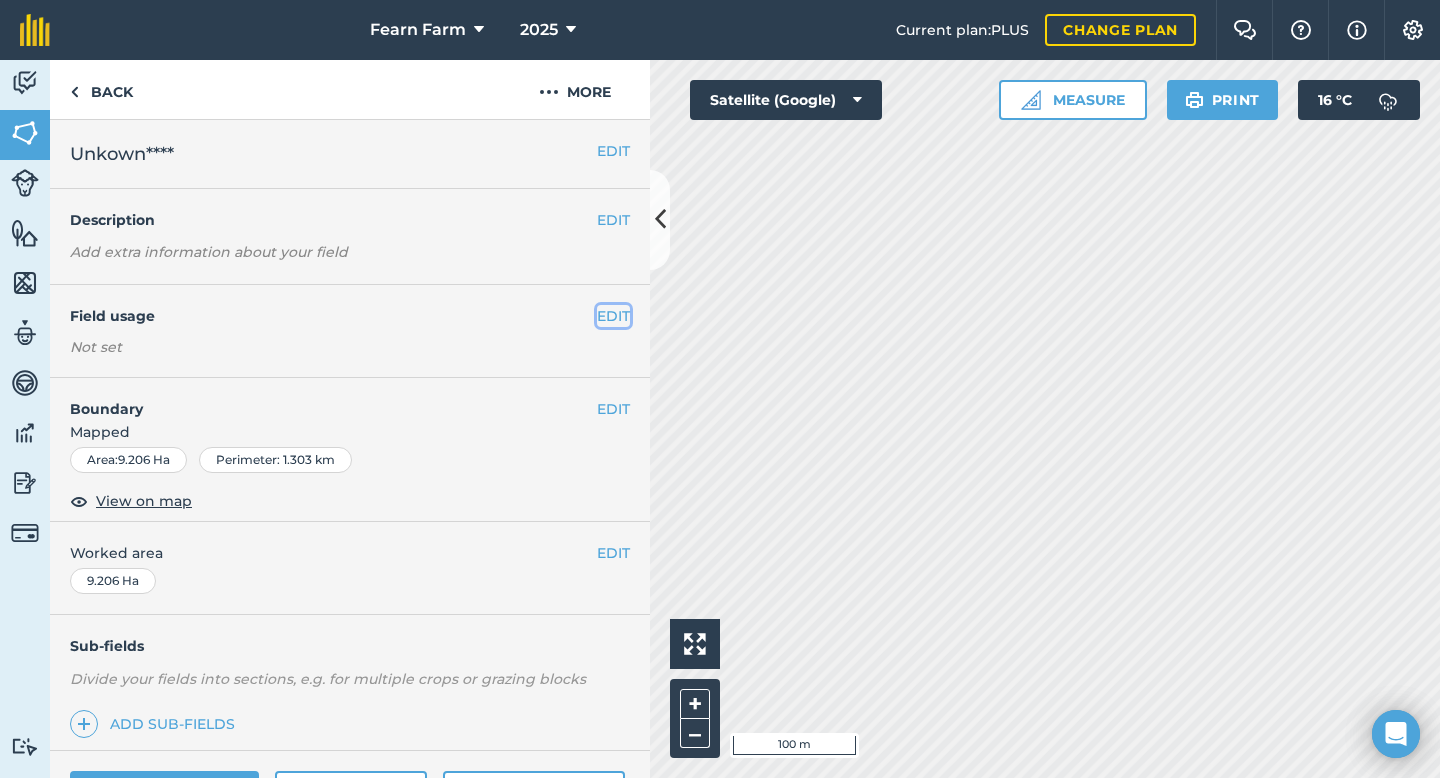 click on "EDIT" at bounding box center [613, 316] 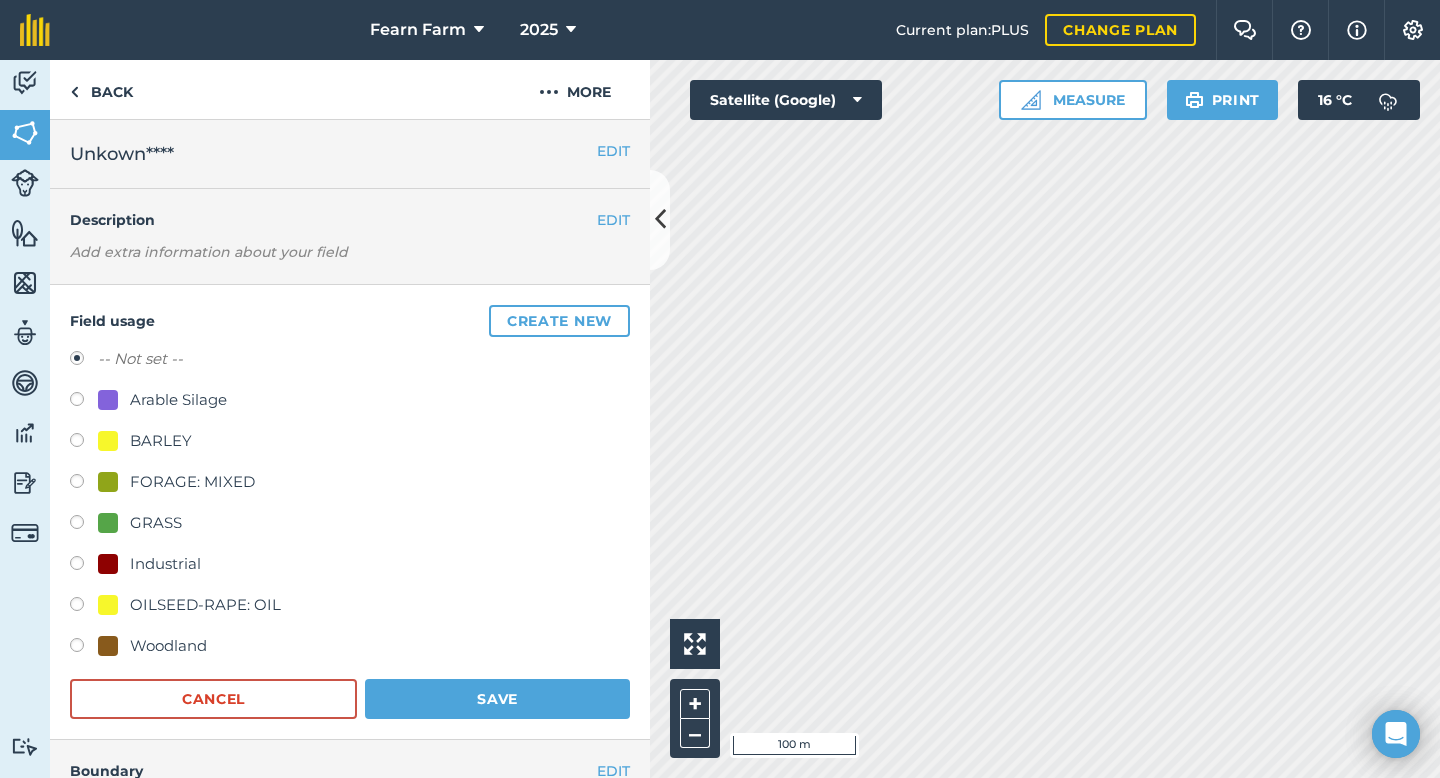 click at bounding box center [84, 525] 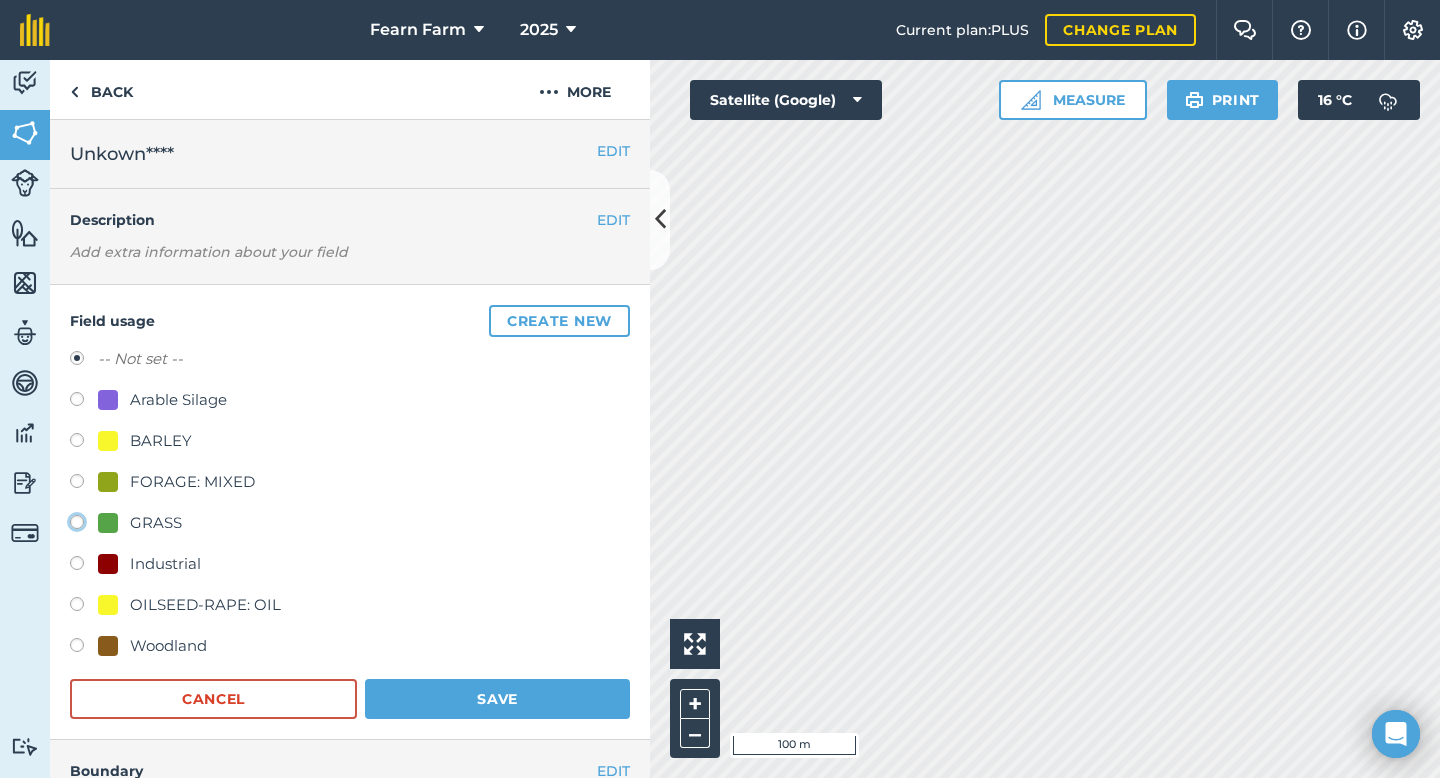 click on "GRASS" at bounding box center (-9923, 521) 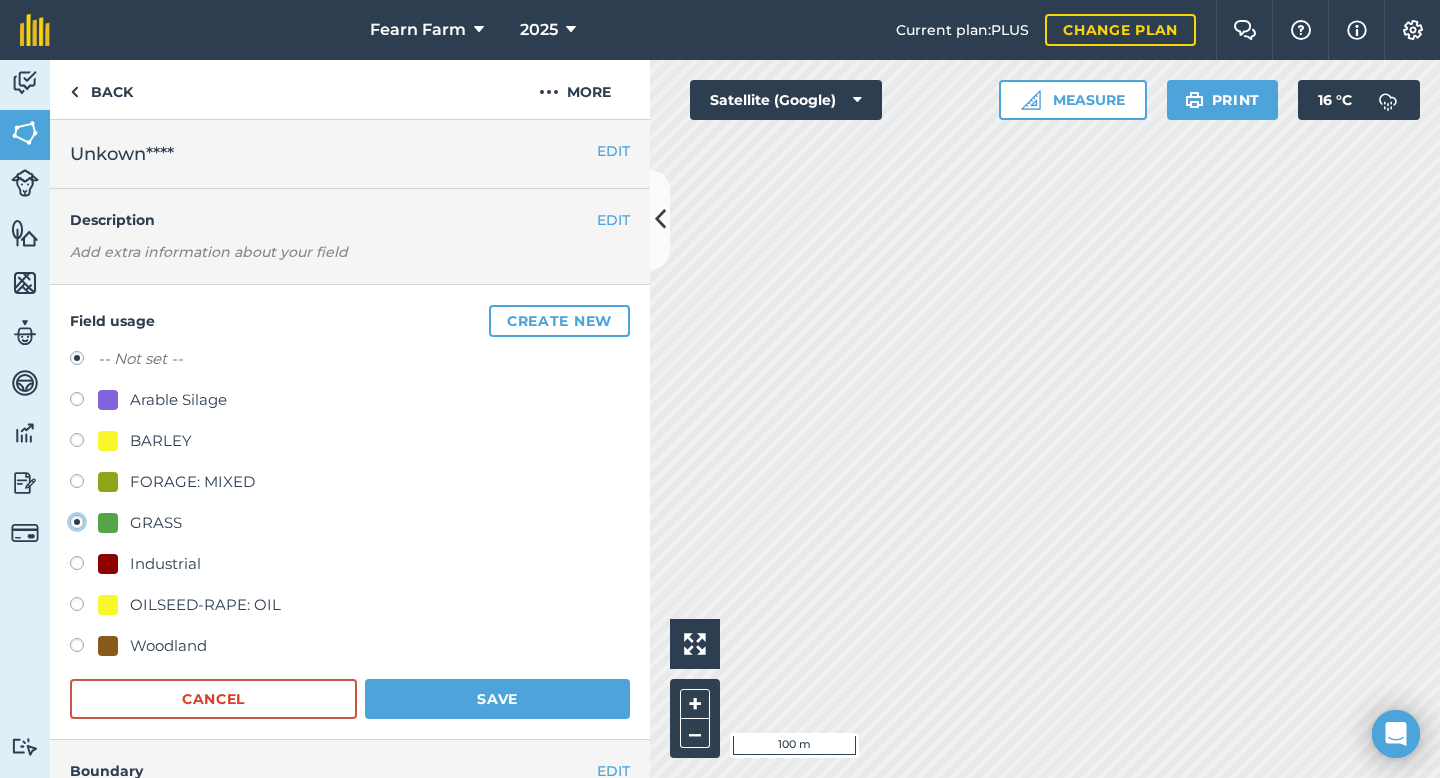 radio on "true" 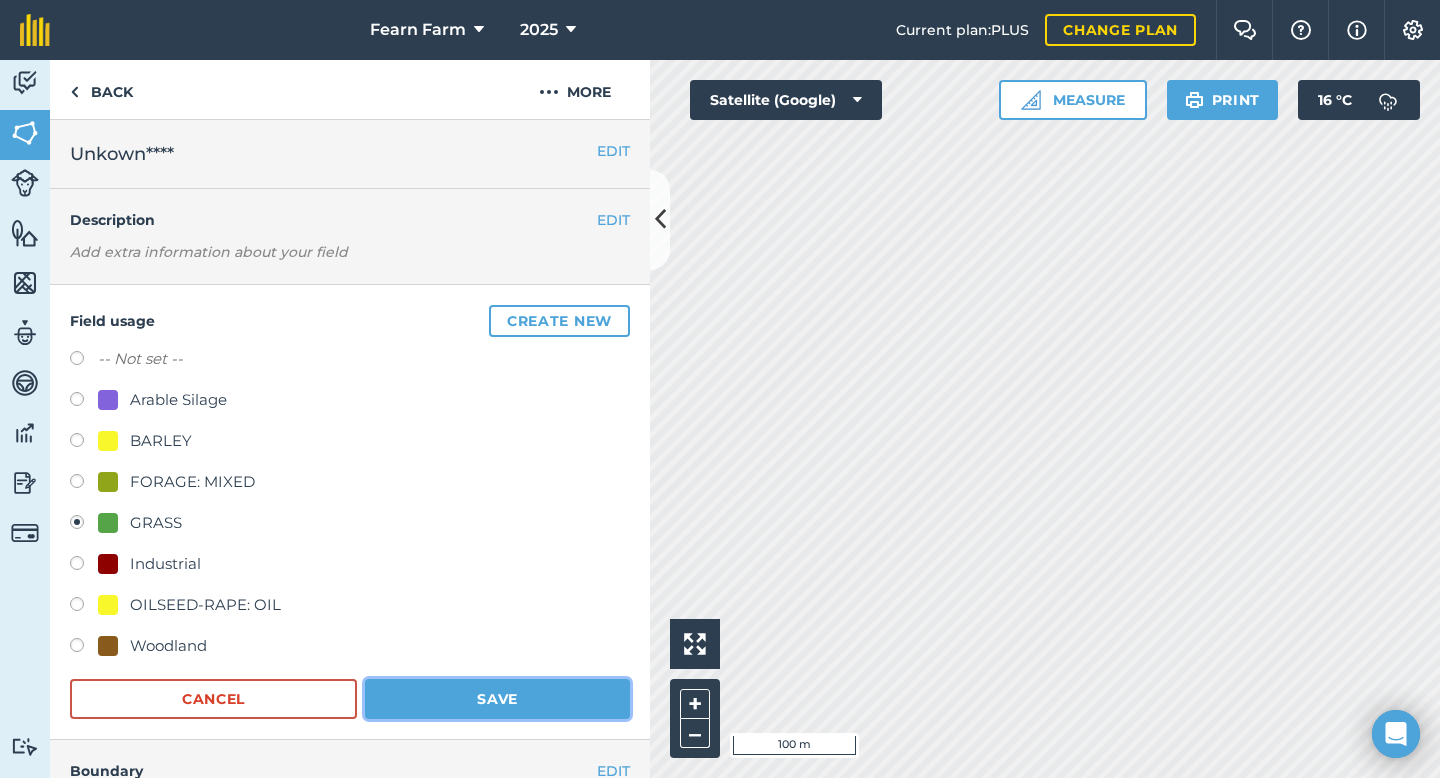 click on "Save" at bounding box center (497, 699) 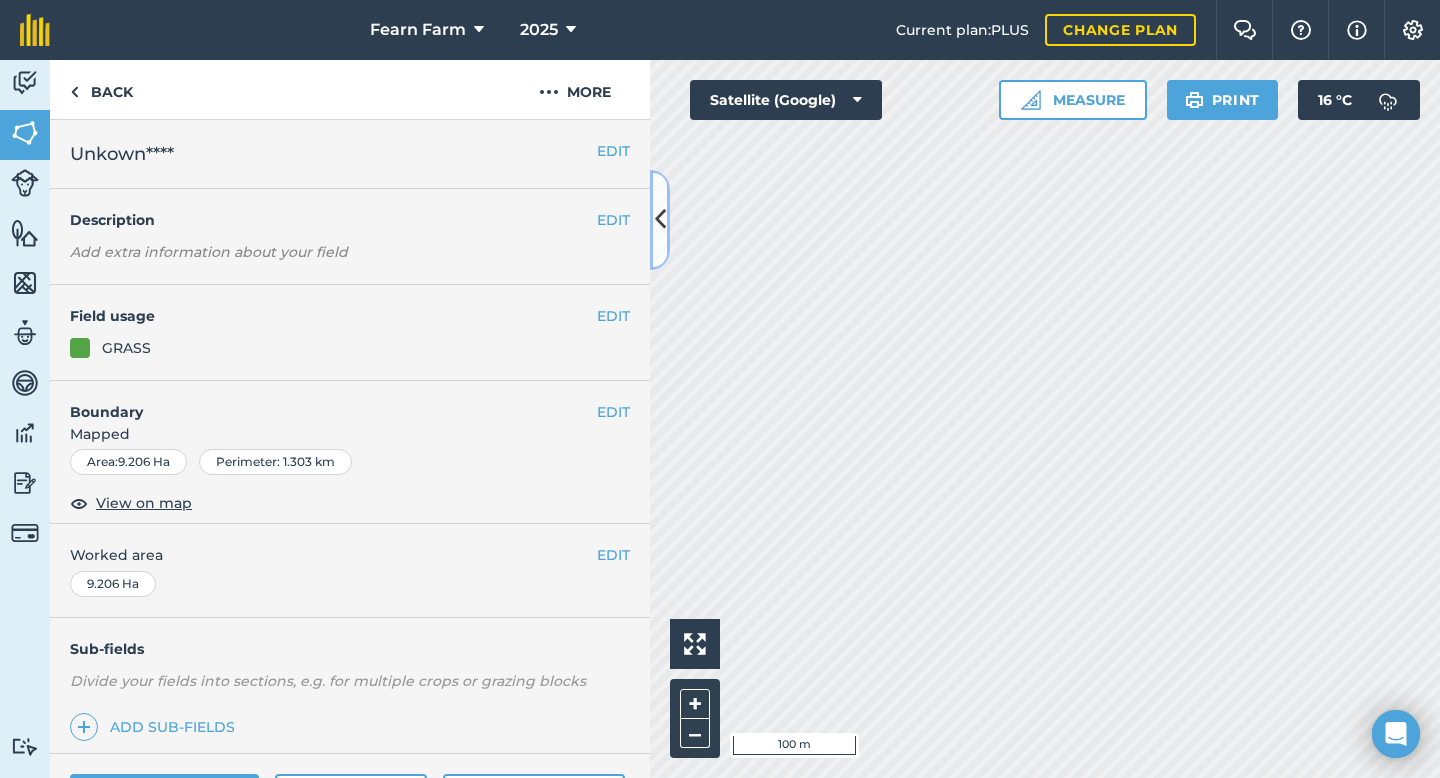 click at bounding box center [660, 219] 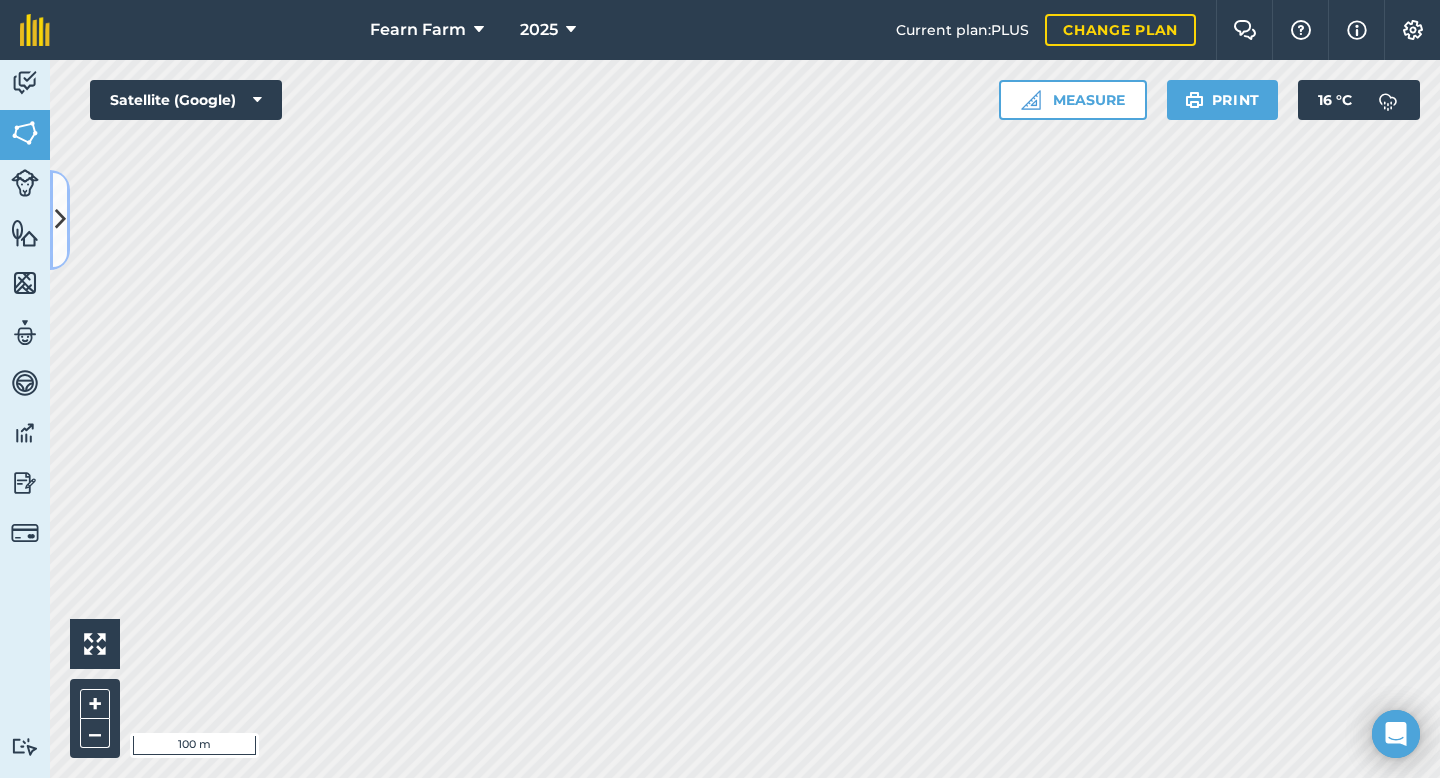 click at bounding box center (60, 219) 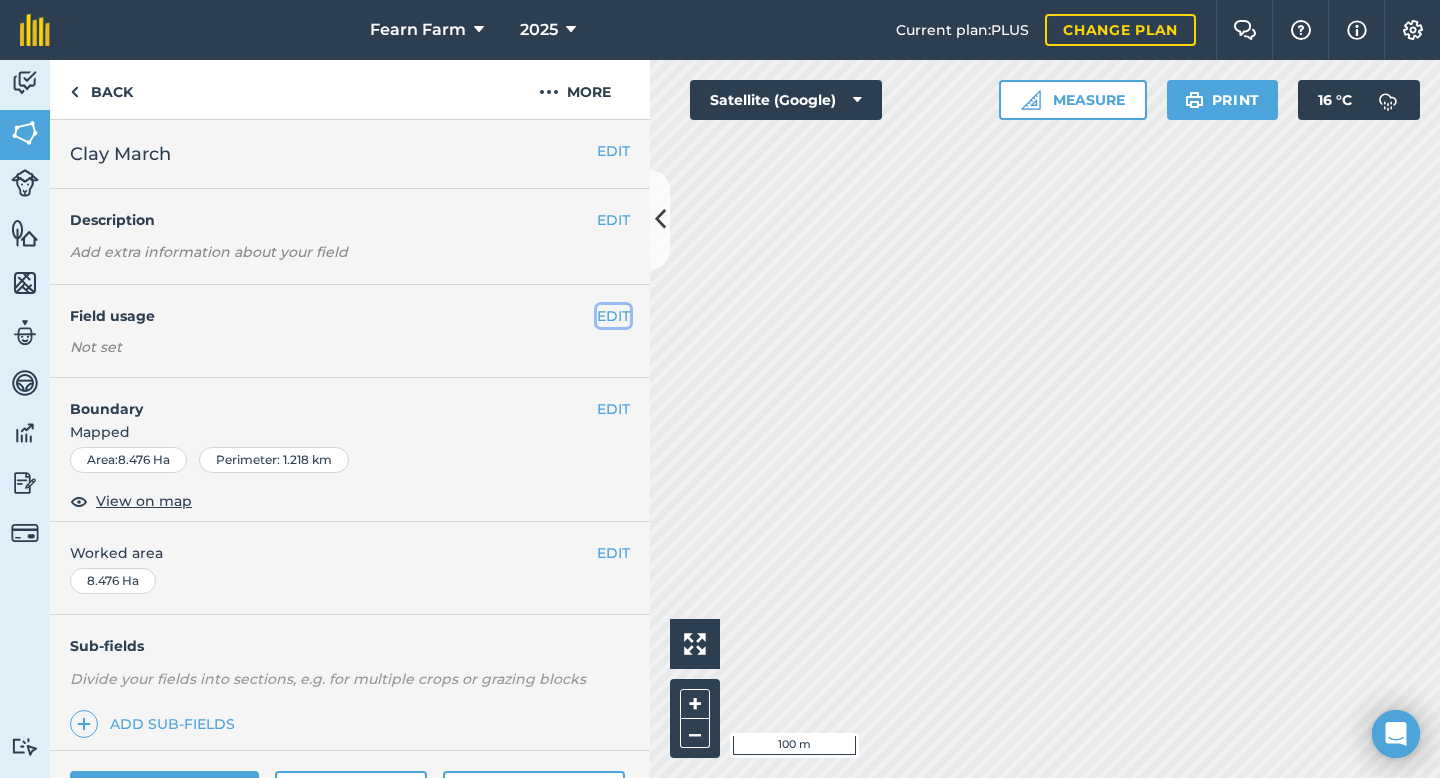 click on "EDIT" at bounding box center [613, 316] 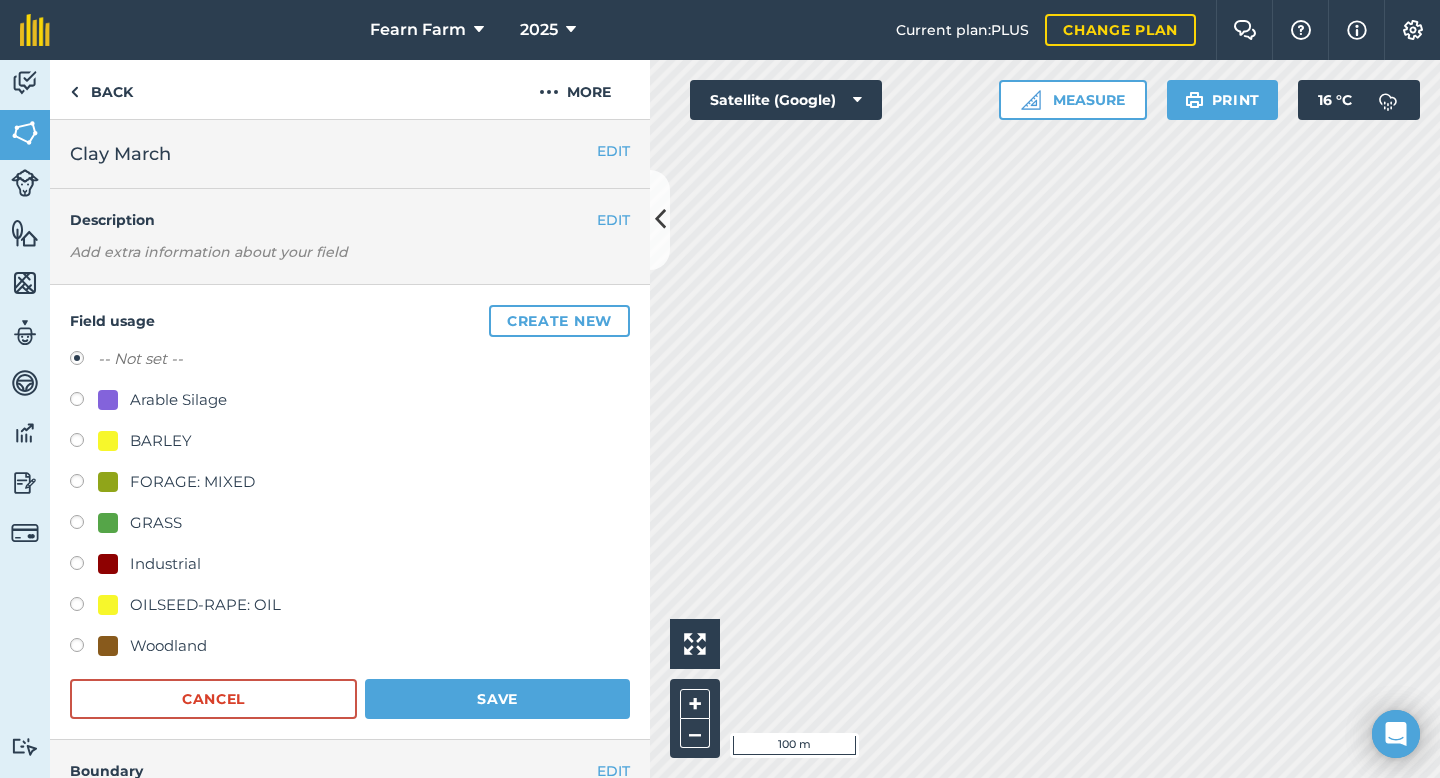 click at bounding box center [84, 525] 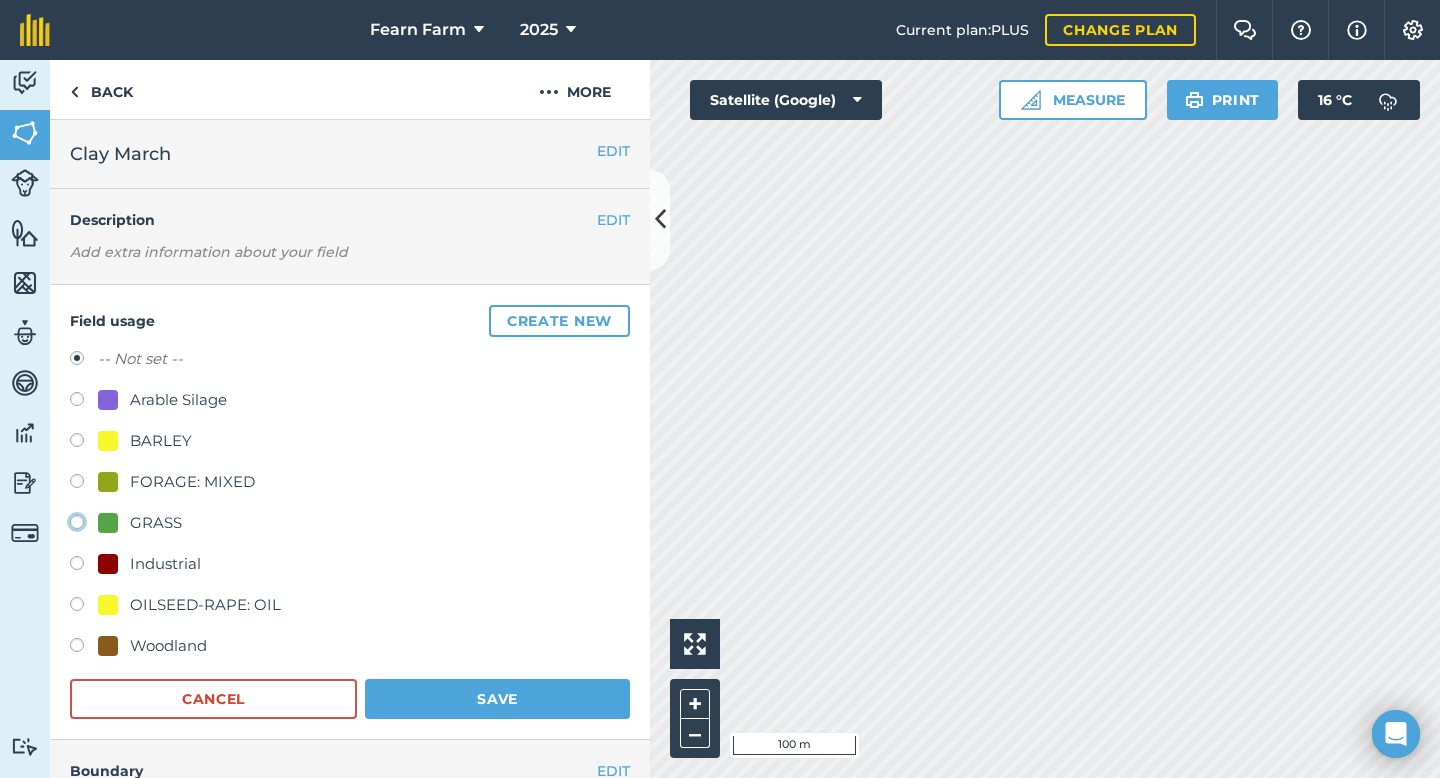click on "GRASS" at bounding box center (-9923, 521) 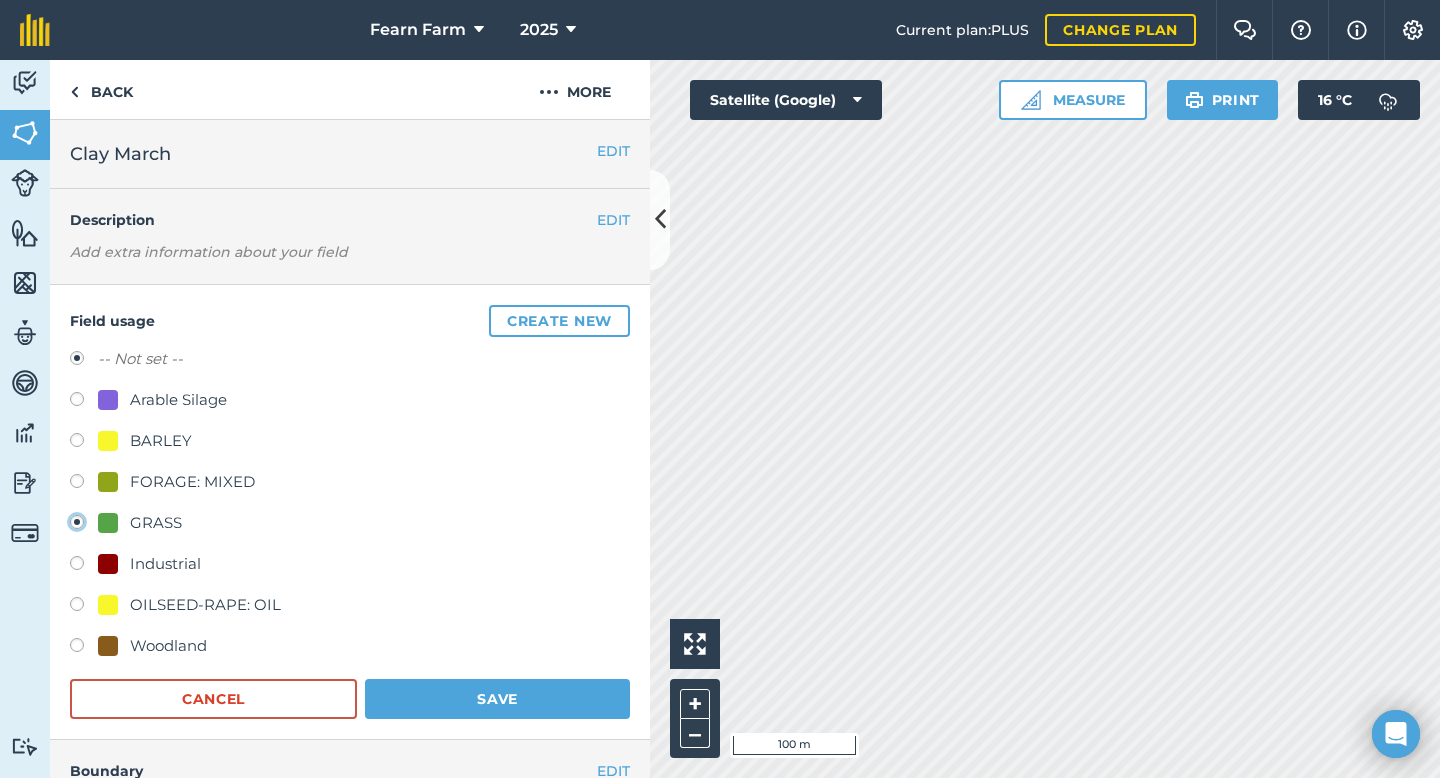radio on "true" 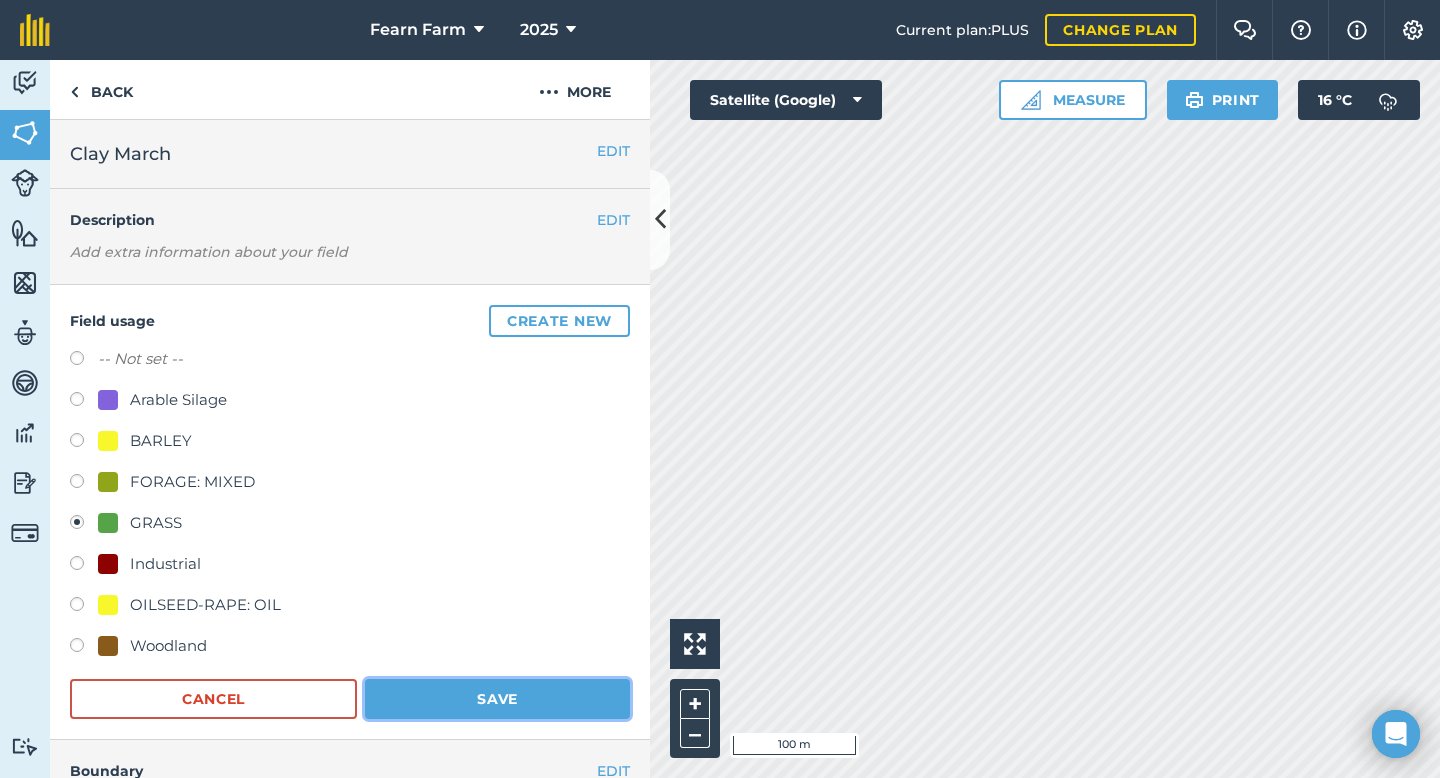 click on "Save" at bounding box center (497, 699) 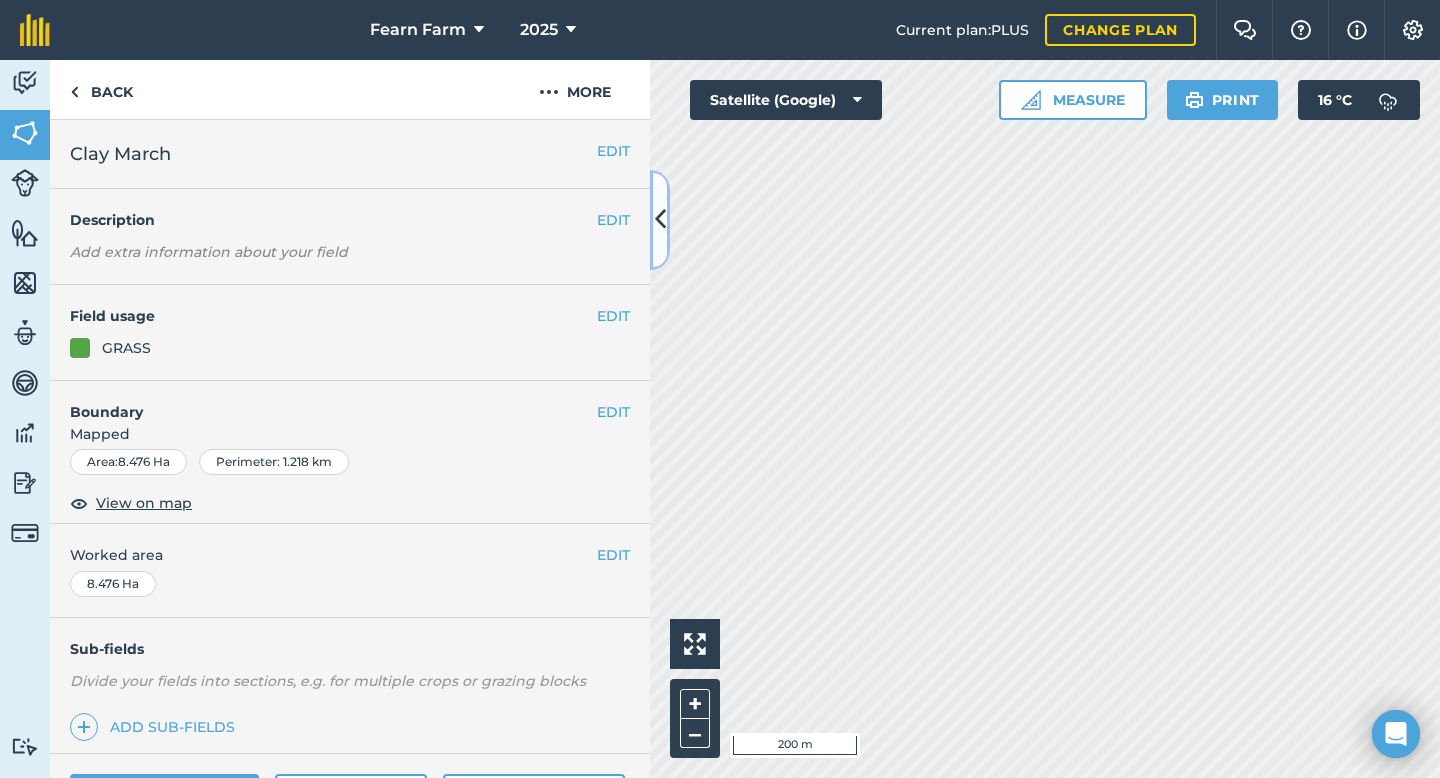 click at bounding box center [660, 219] 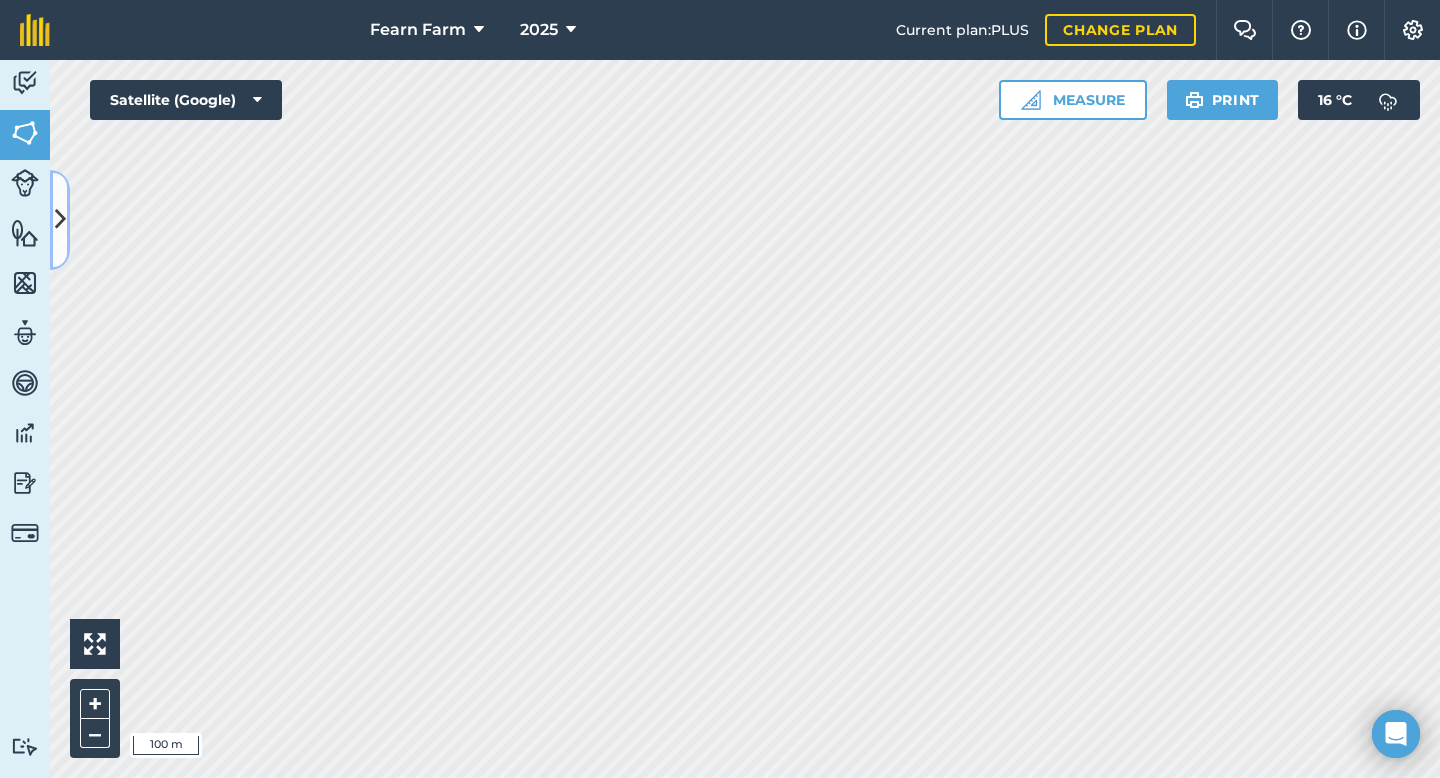 click at bounding box center [60, 219] 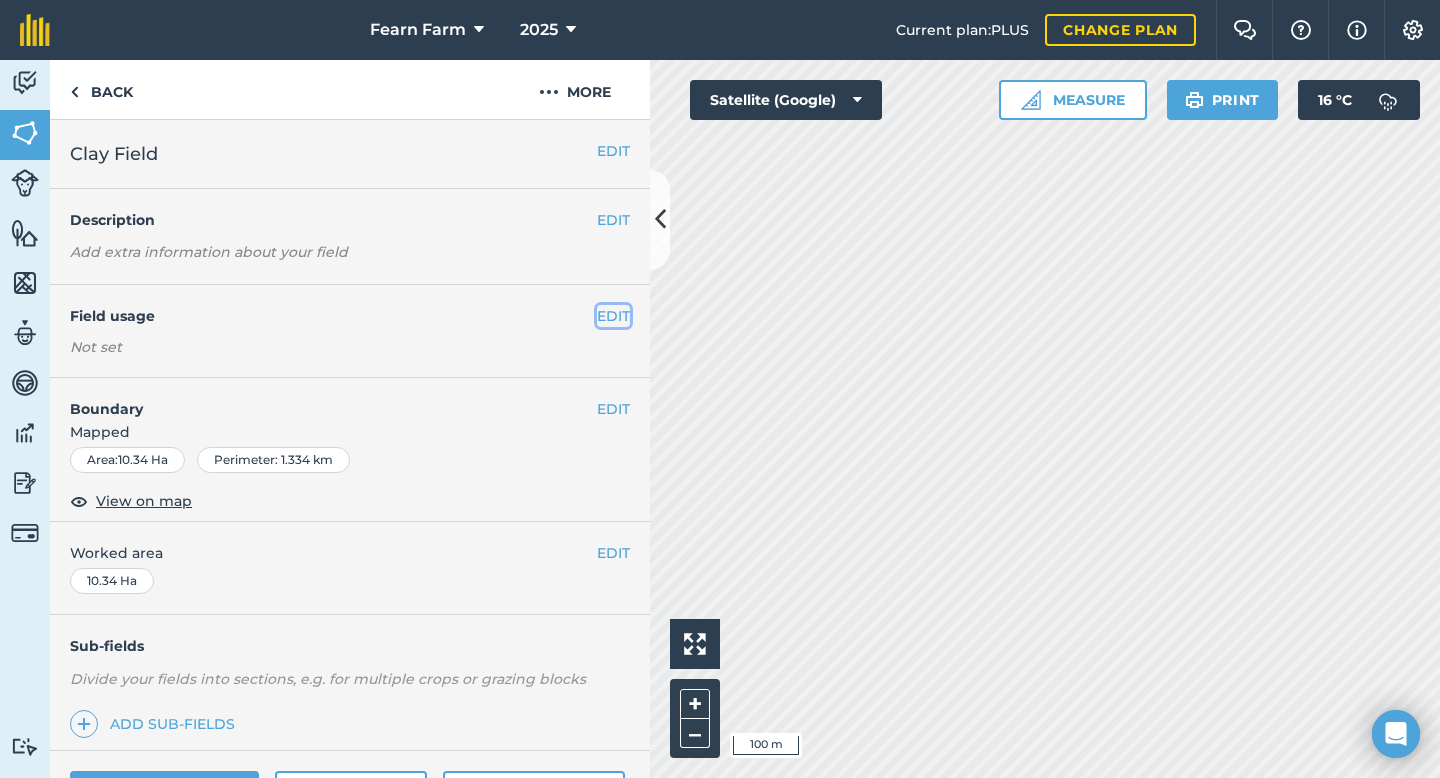 click on "EDIT" at bounding box center (613, 316) 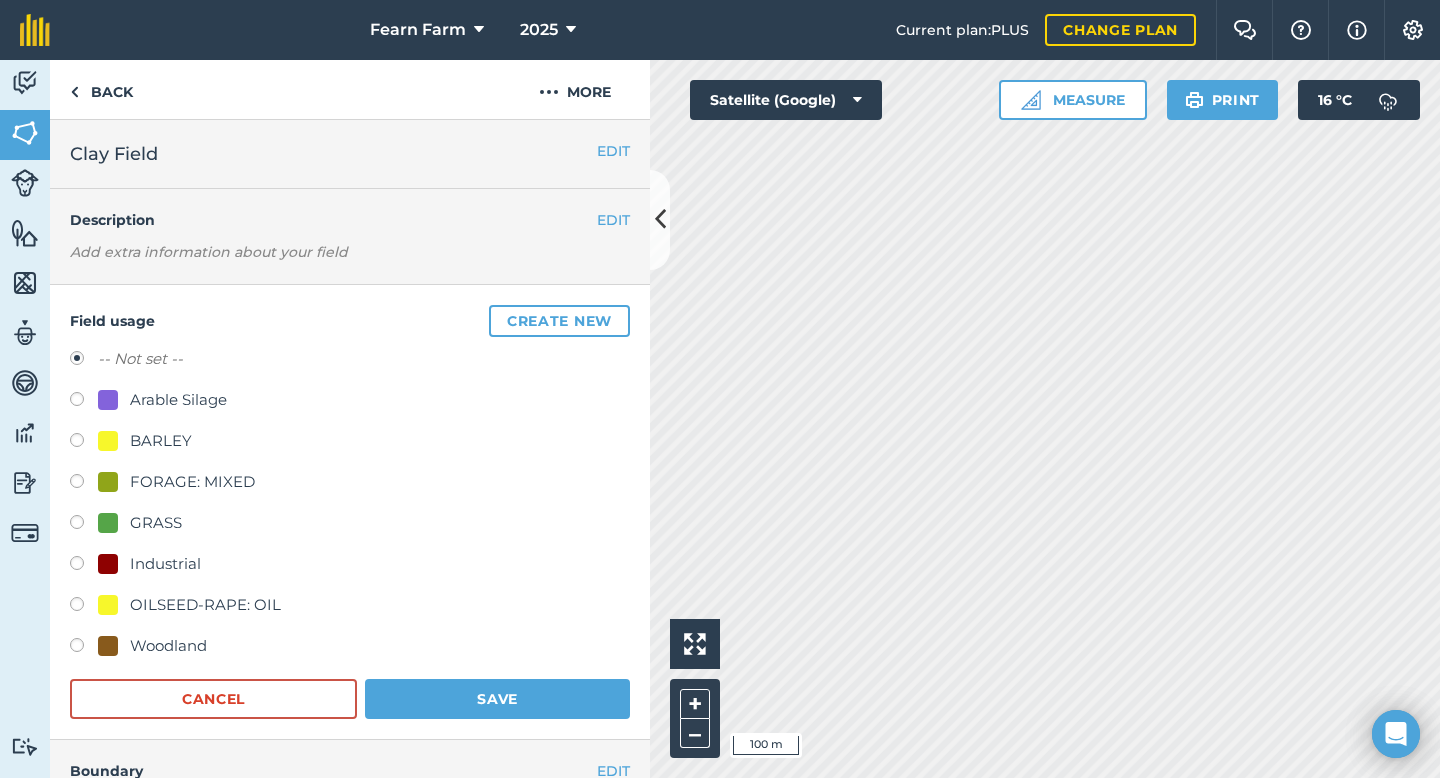 click at bounding box center [84, 484] 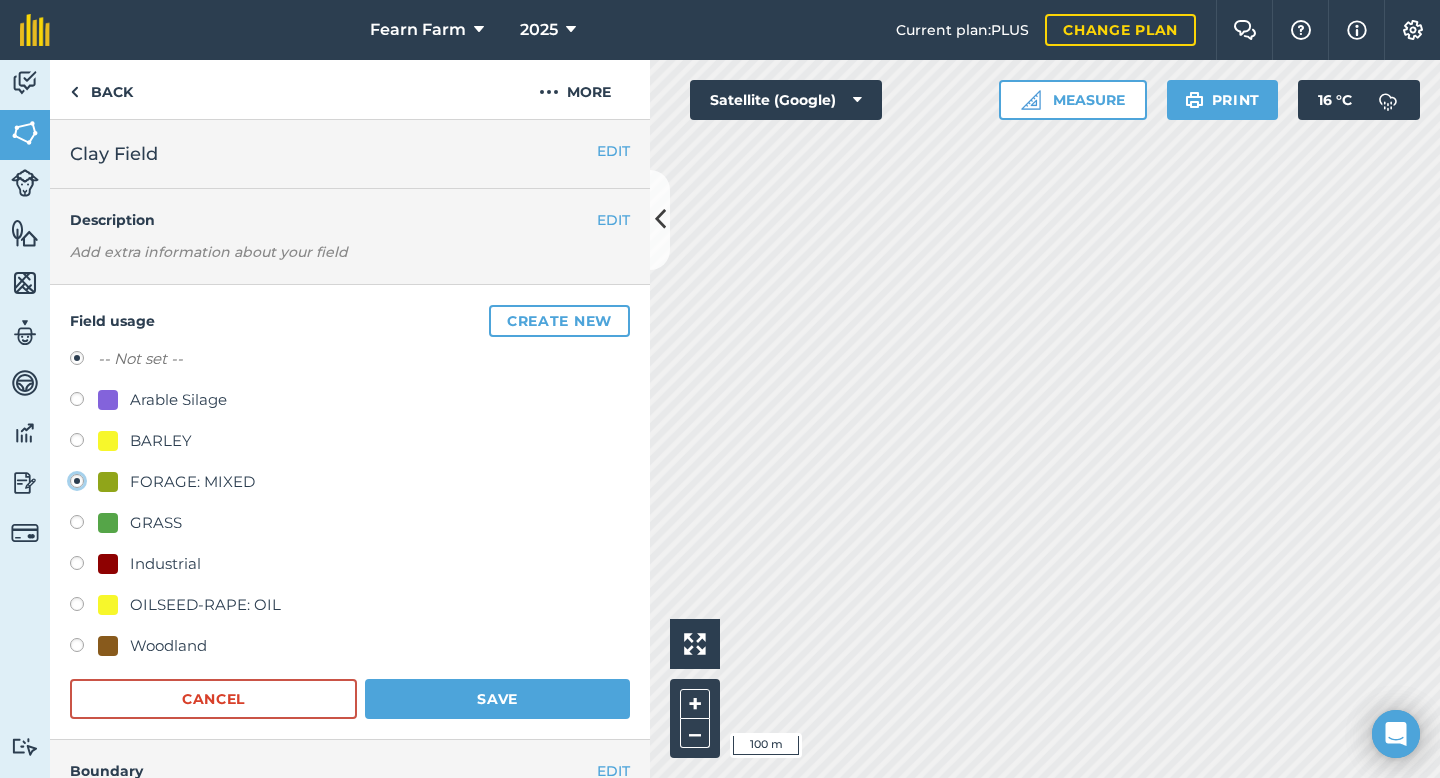 radio on "true" 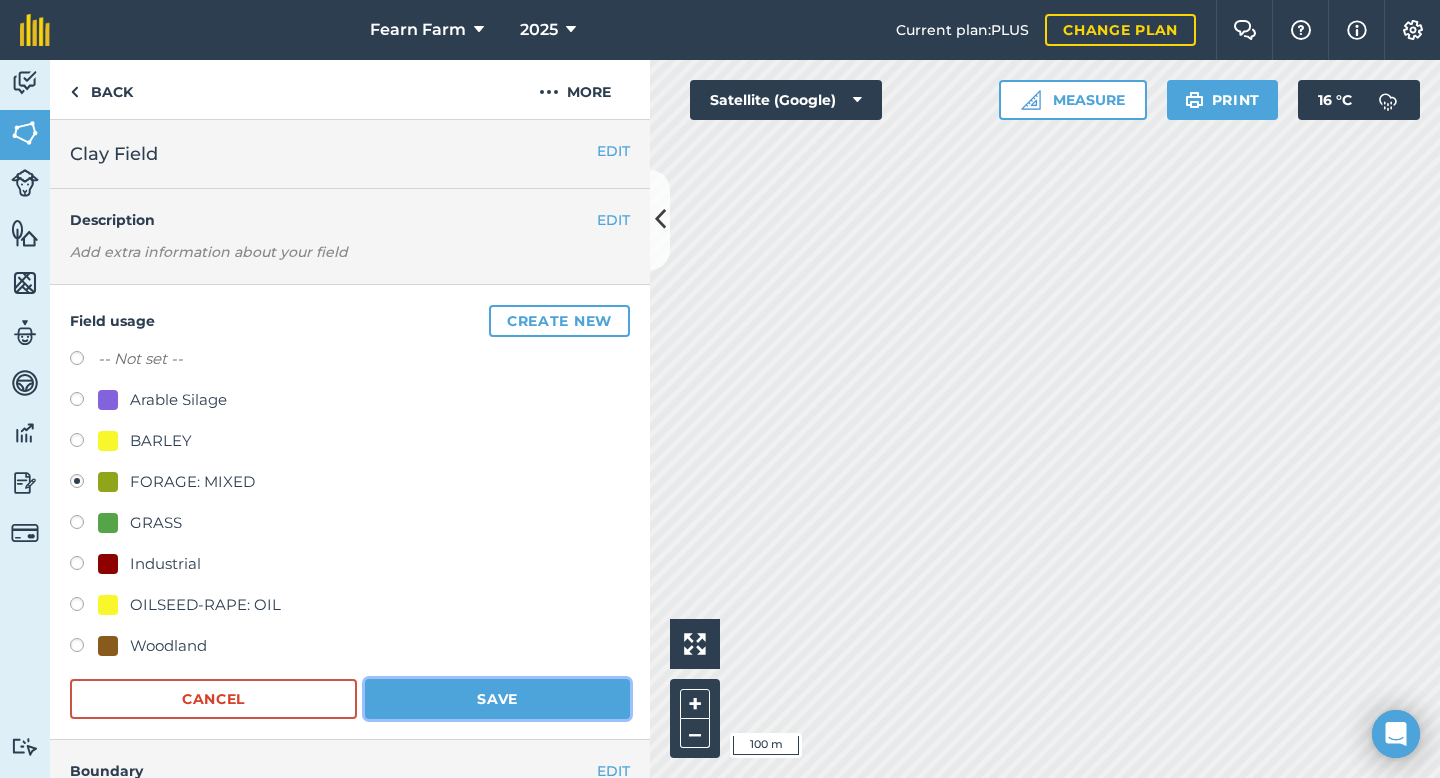 click on "Save" at bounding box center (497, 699) 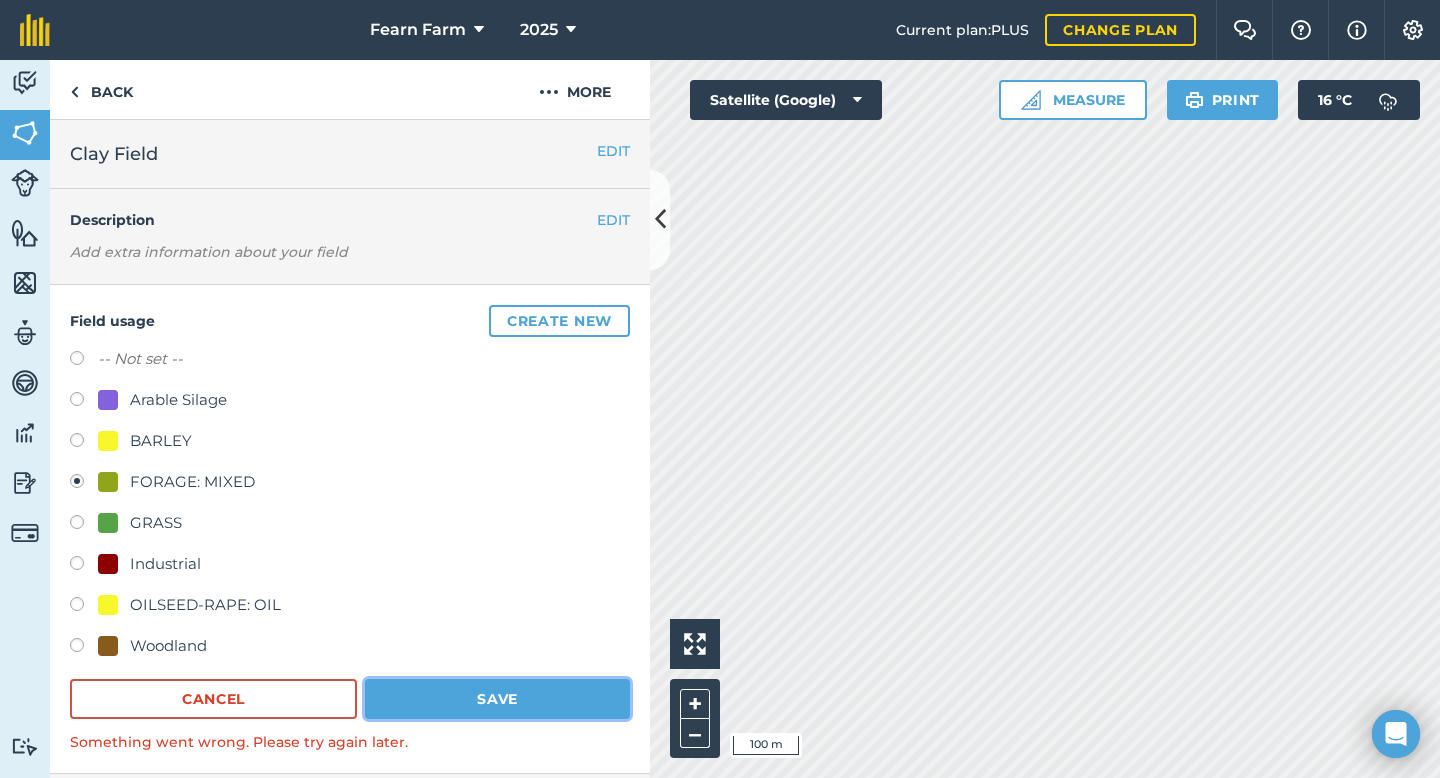 click on "Save" at bounding box center (497, 699) 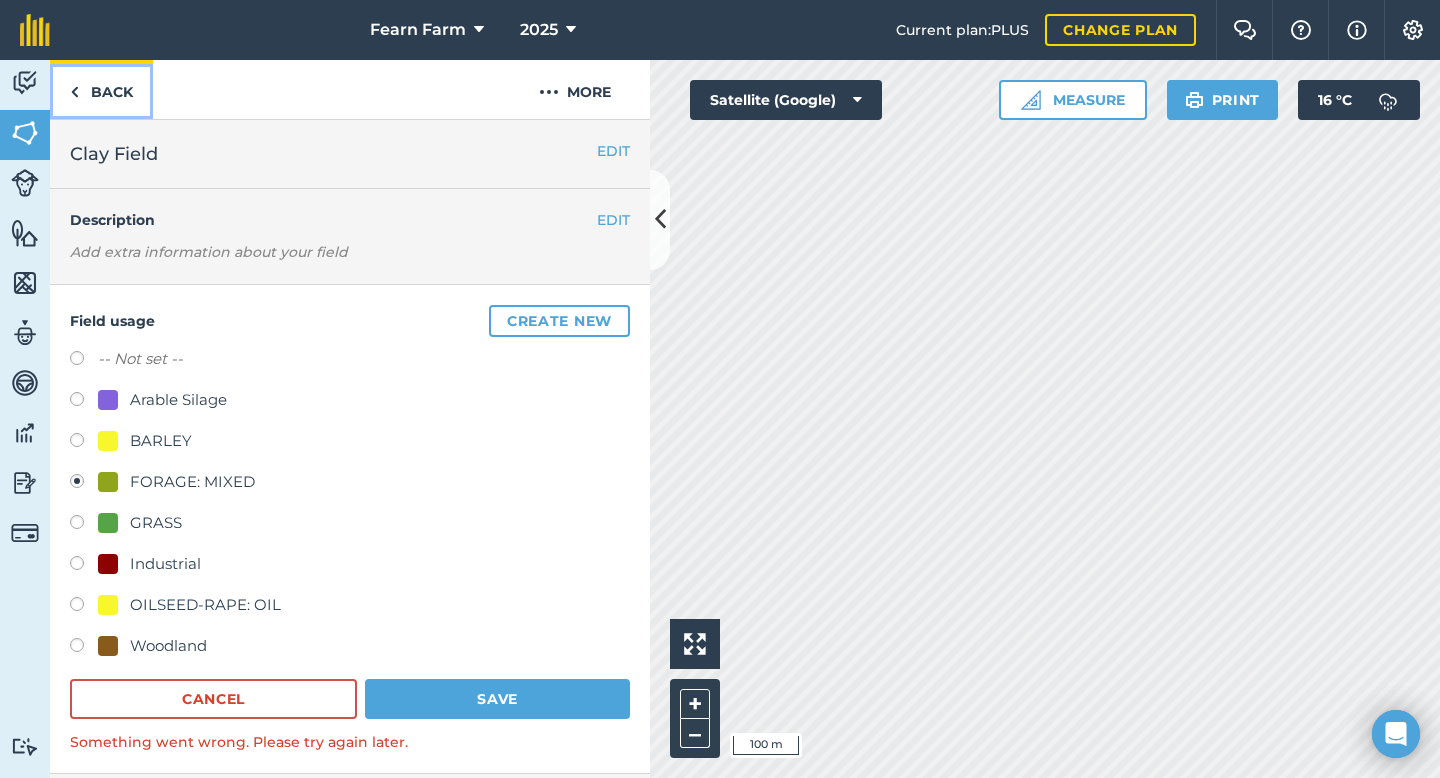 click on "Back" at bounding box center [101, 89] 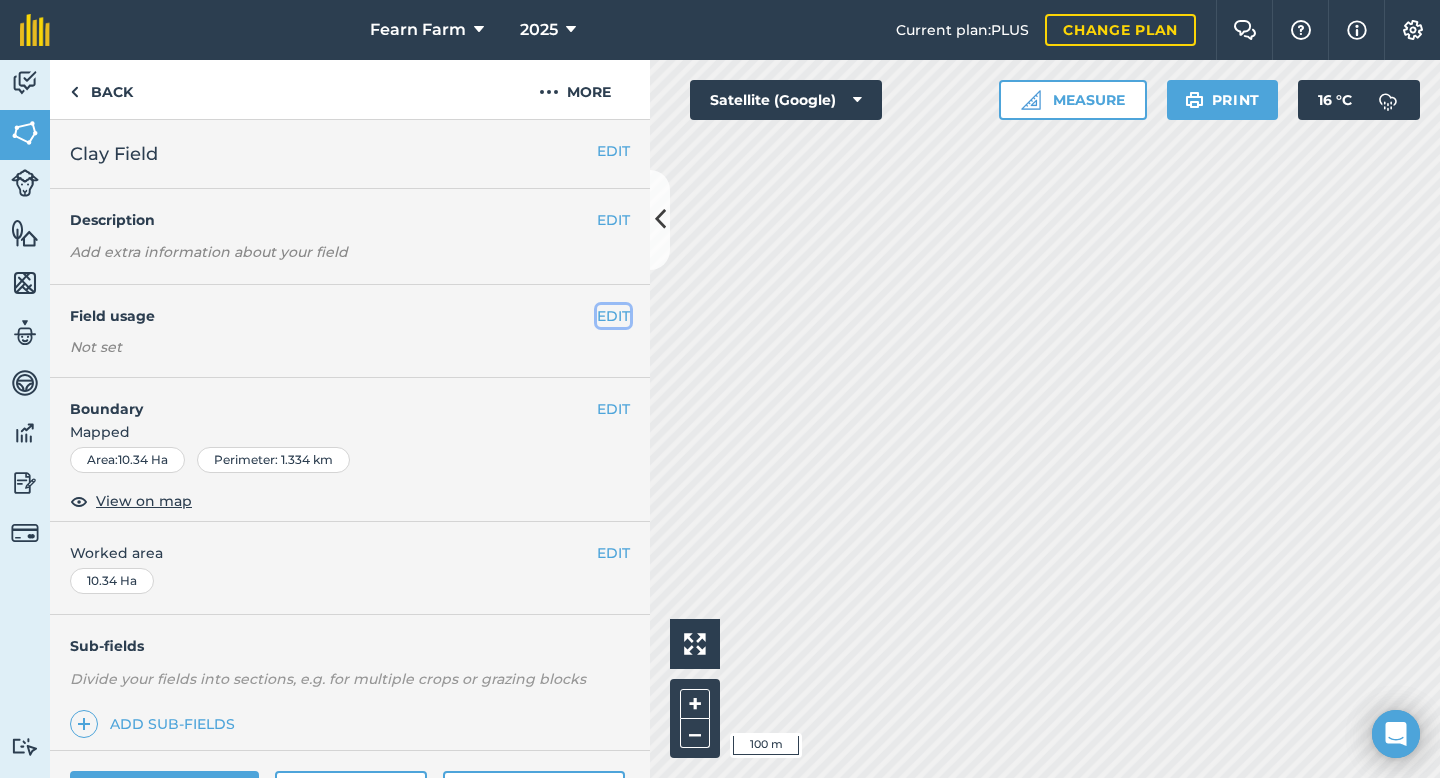 click on "EDIT" at bounding box center (613, 316) 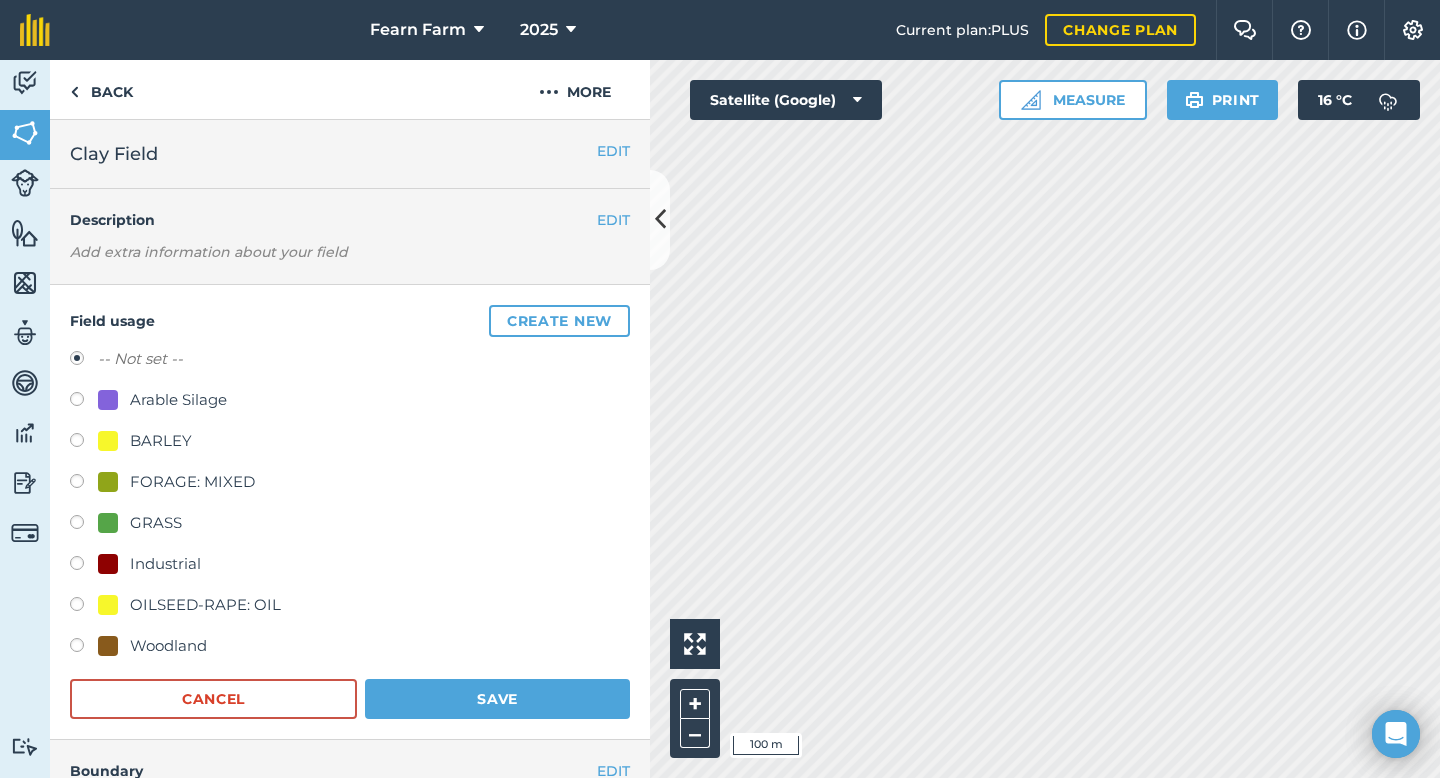 click at bounding box center [84, 484] 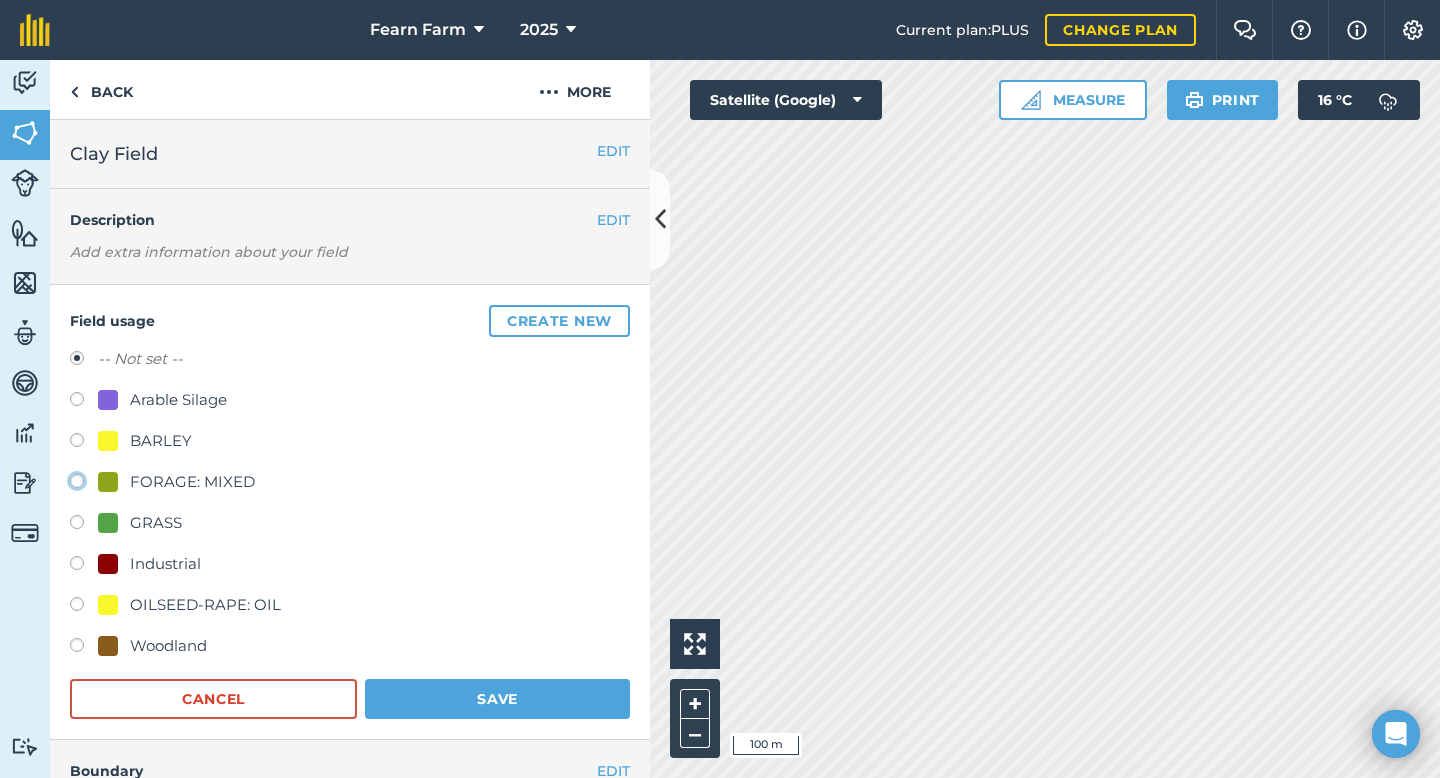 radio on "true" 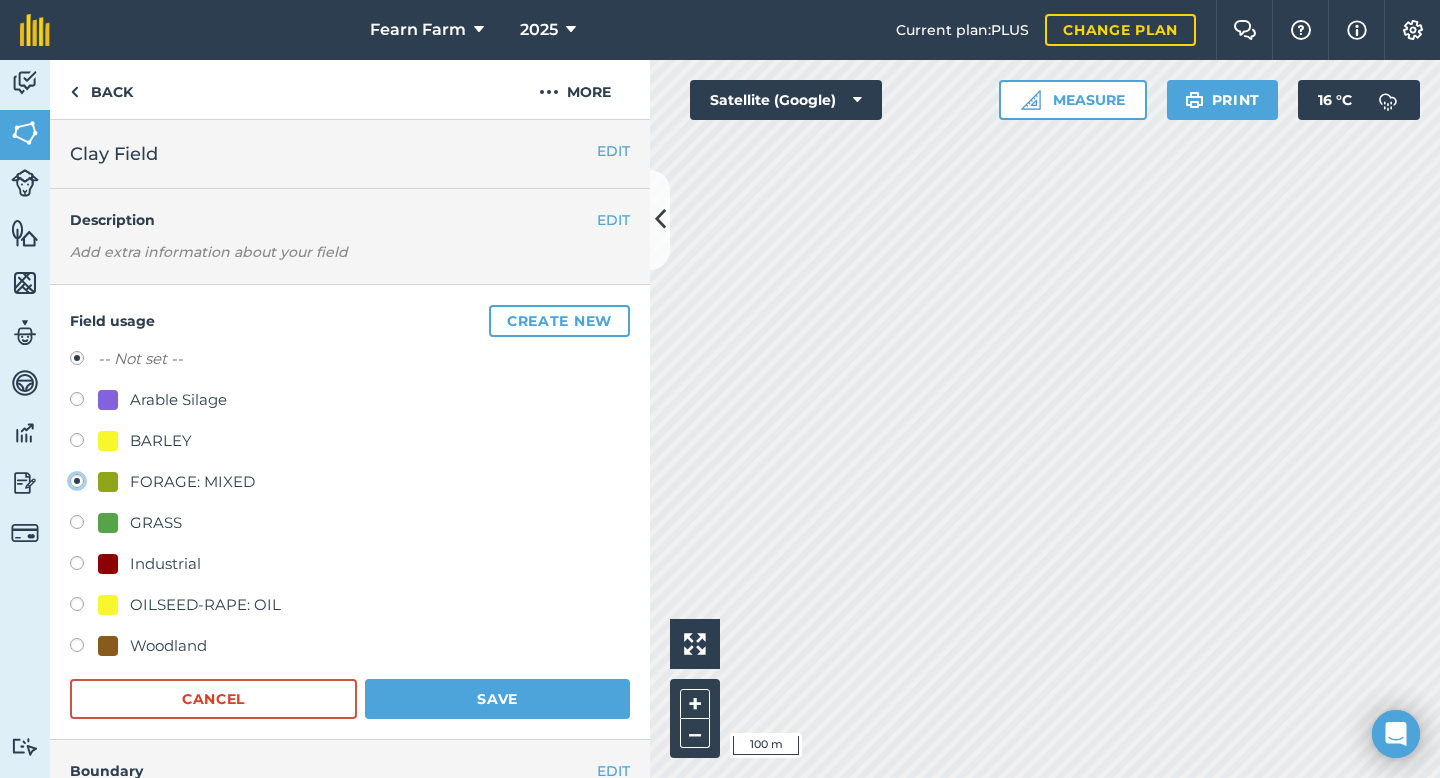radio on "false" 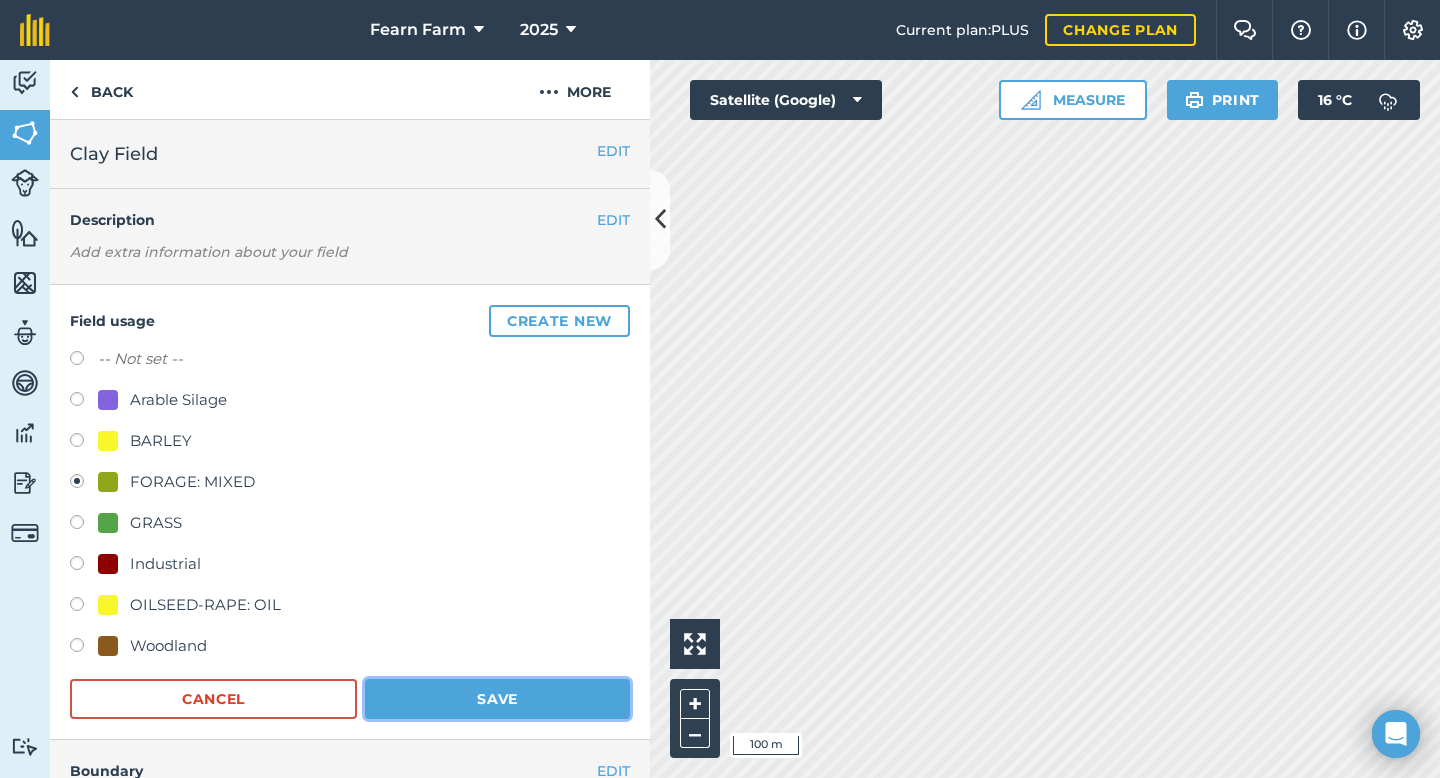 click on "Save" at bounding box center (497, 699) 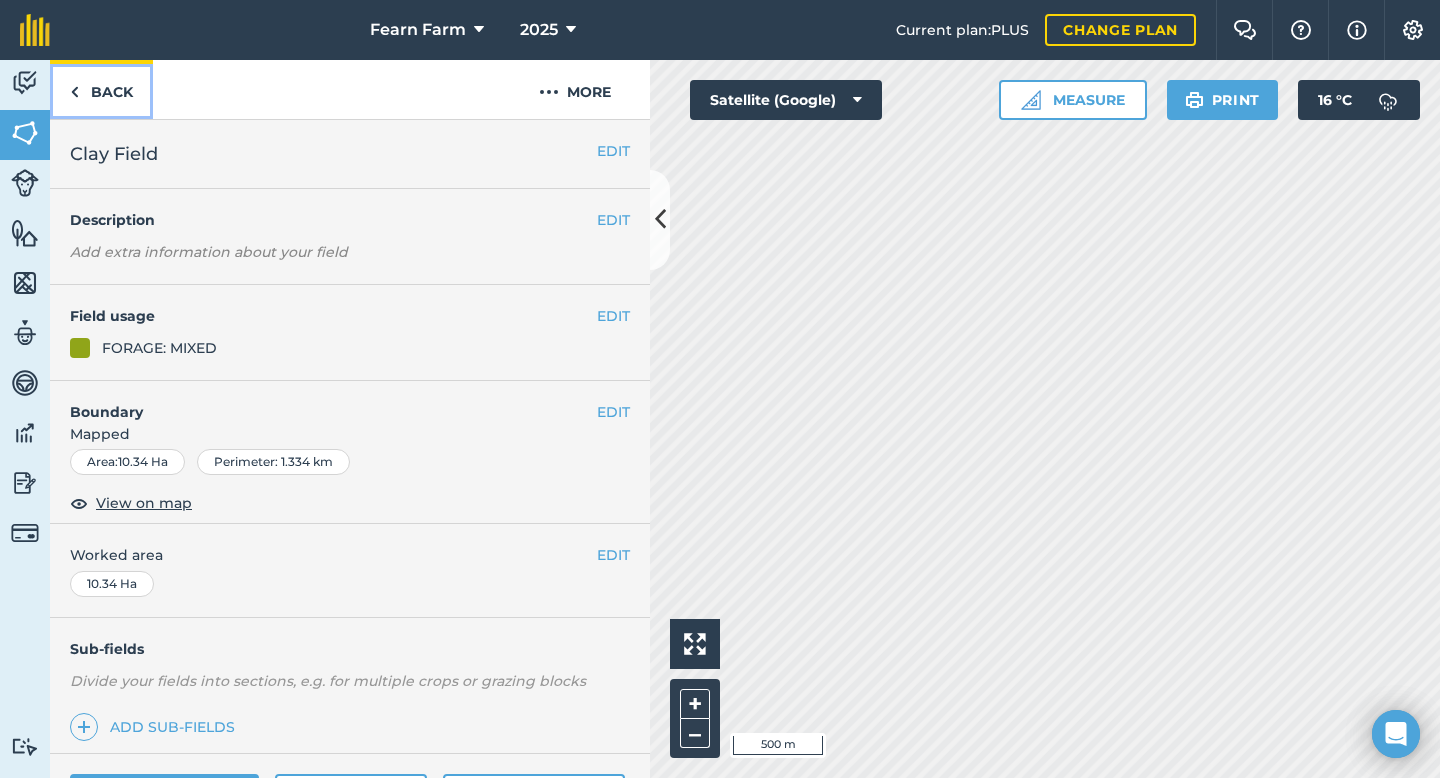 click on "Back" at bounding box center [101, 89] 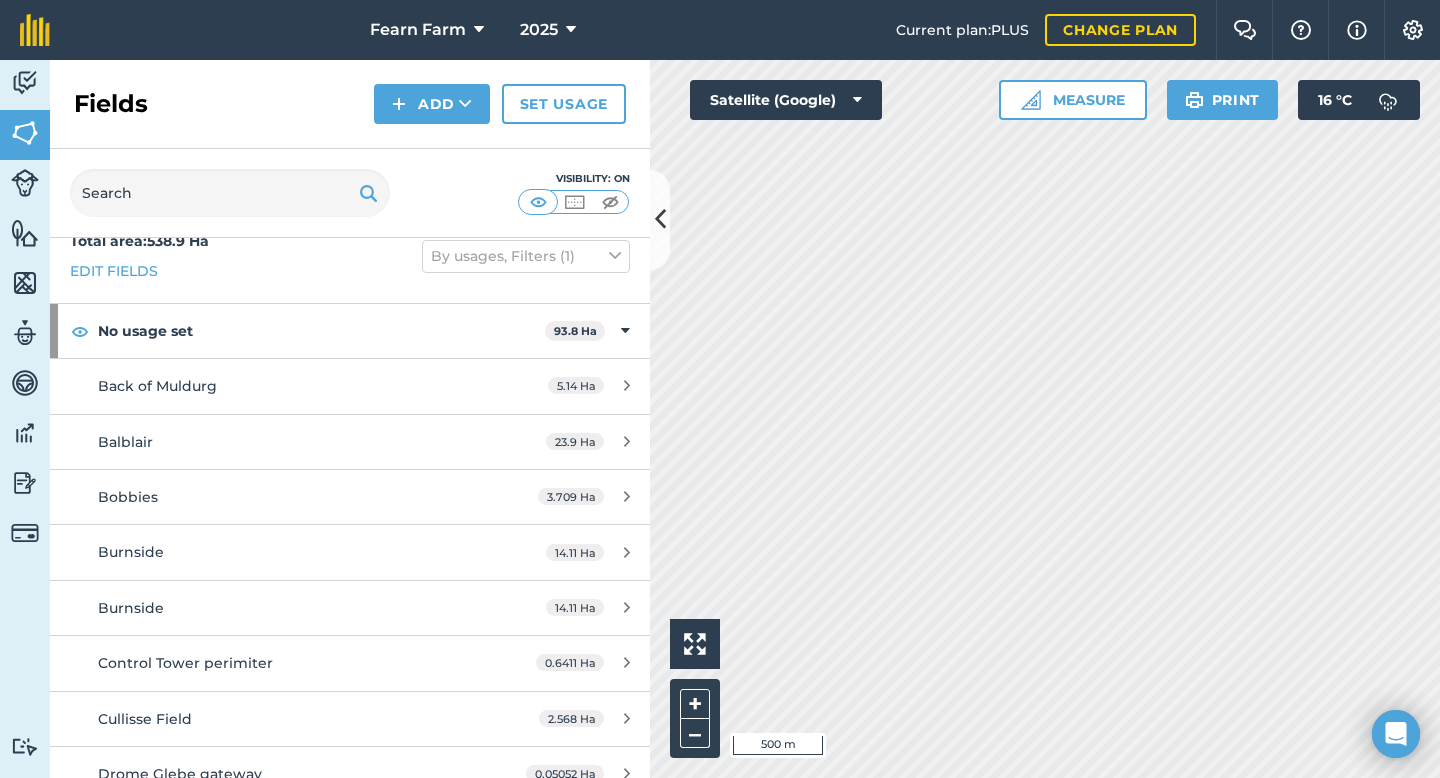 scroll, scrollTop: 31, scrollLeft: 0, axis: vertical 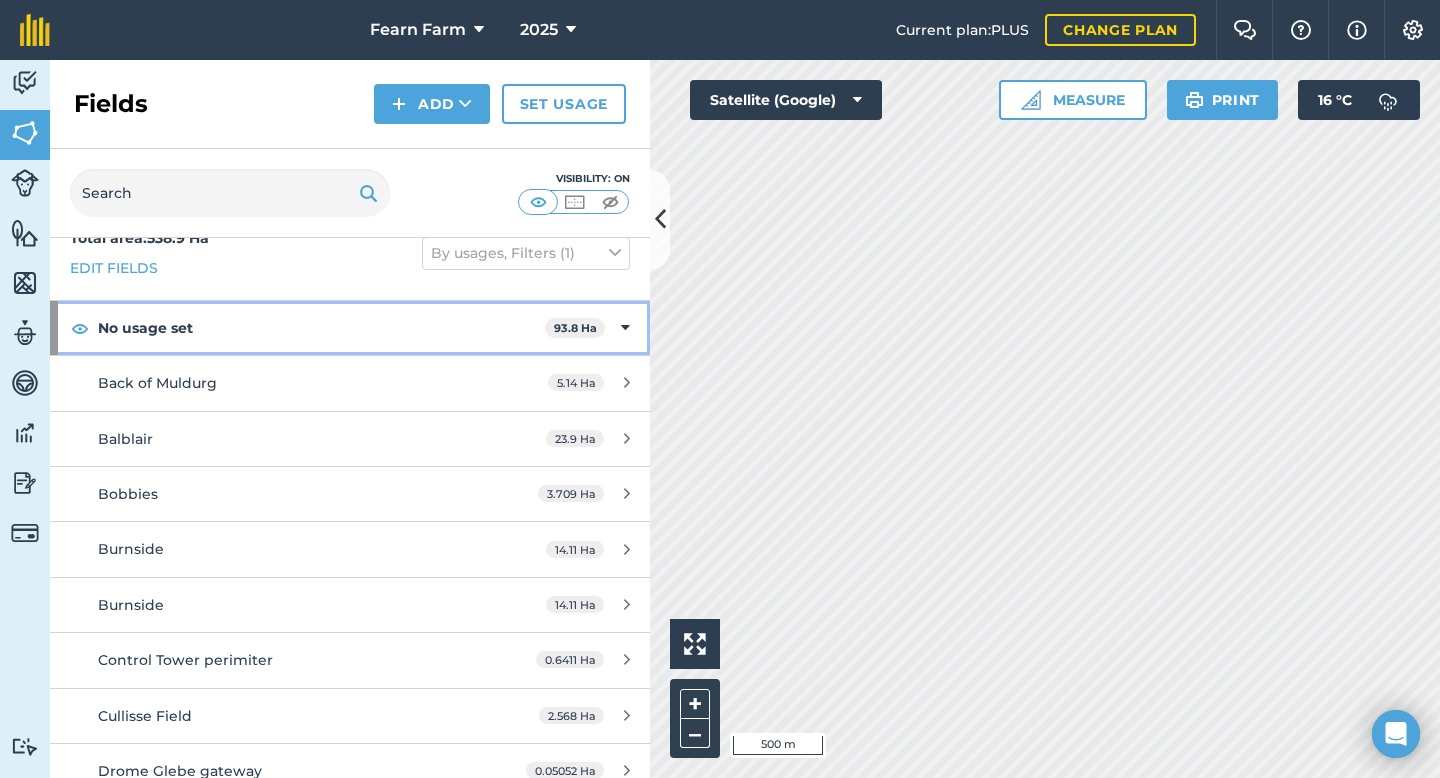 click on "No usage set" at bounding box center [321, 328] 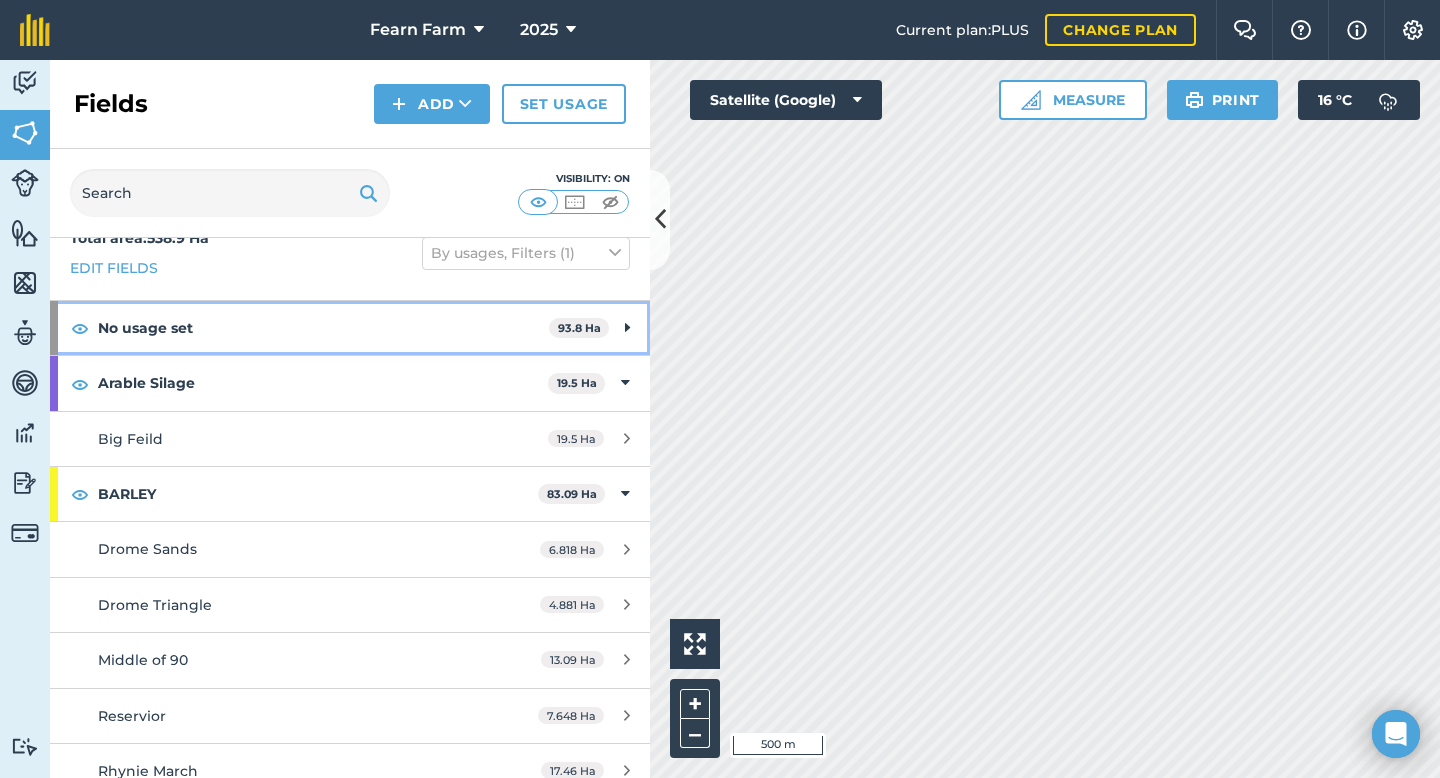 click on "No usage set" at bounding box center (323, 328) 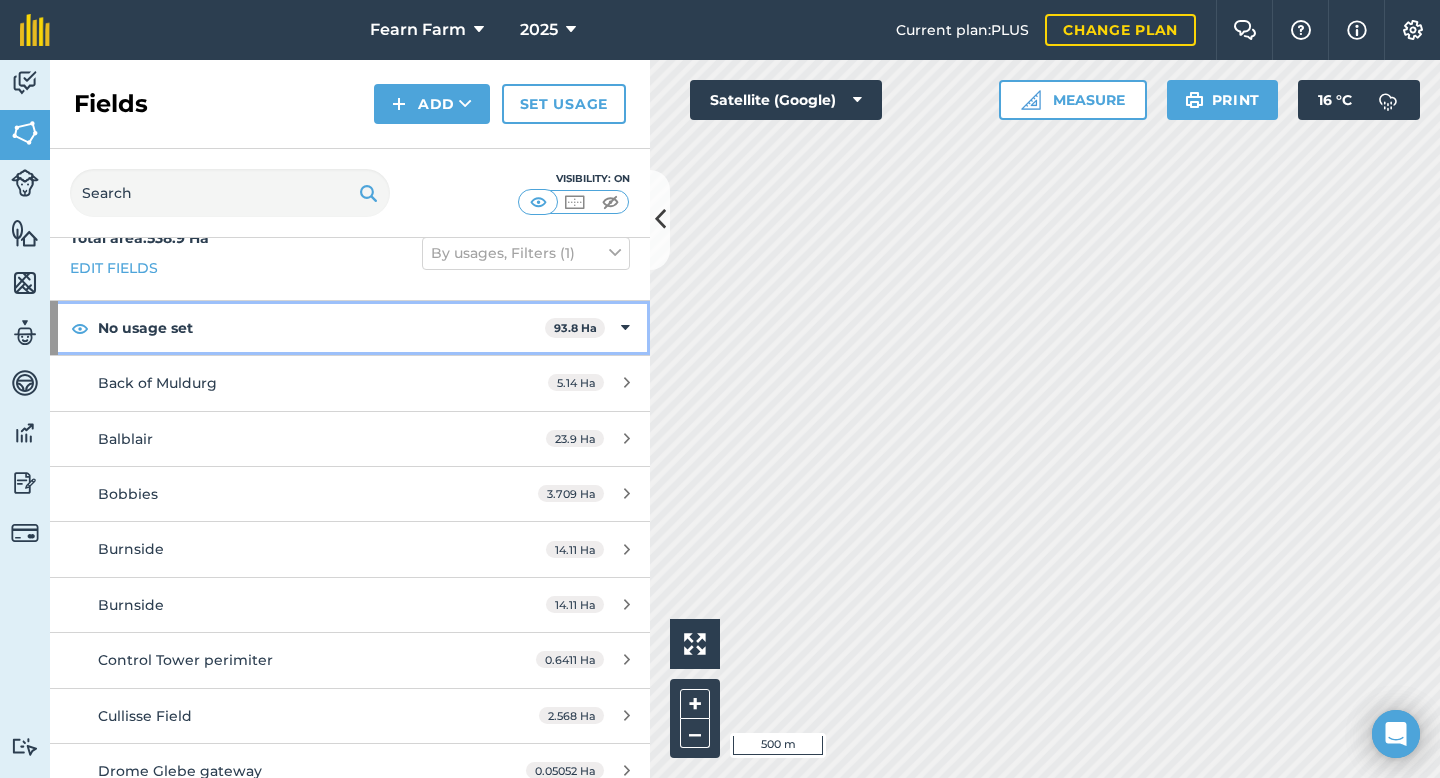 click on "No usage set" at bounding box center (321, 328) 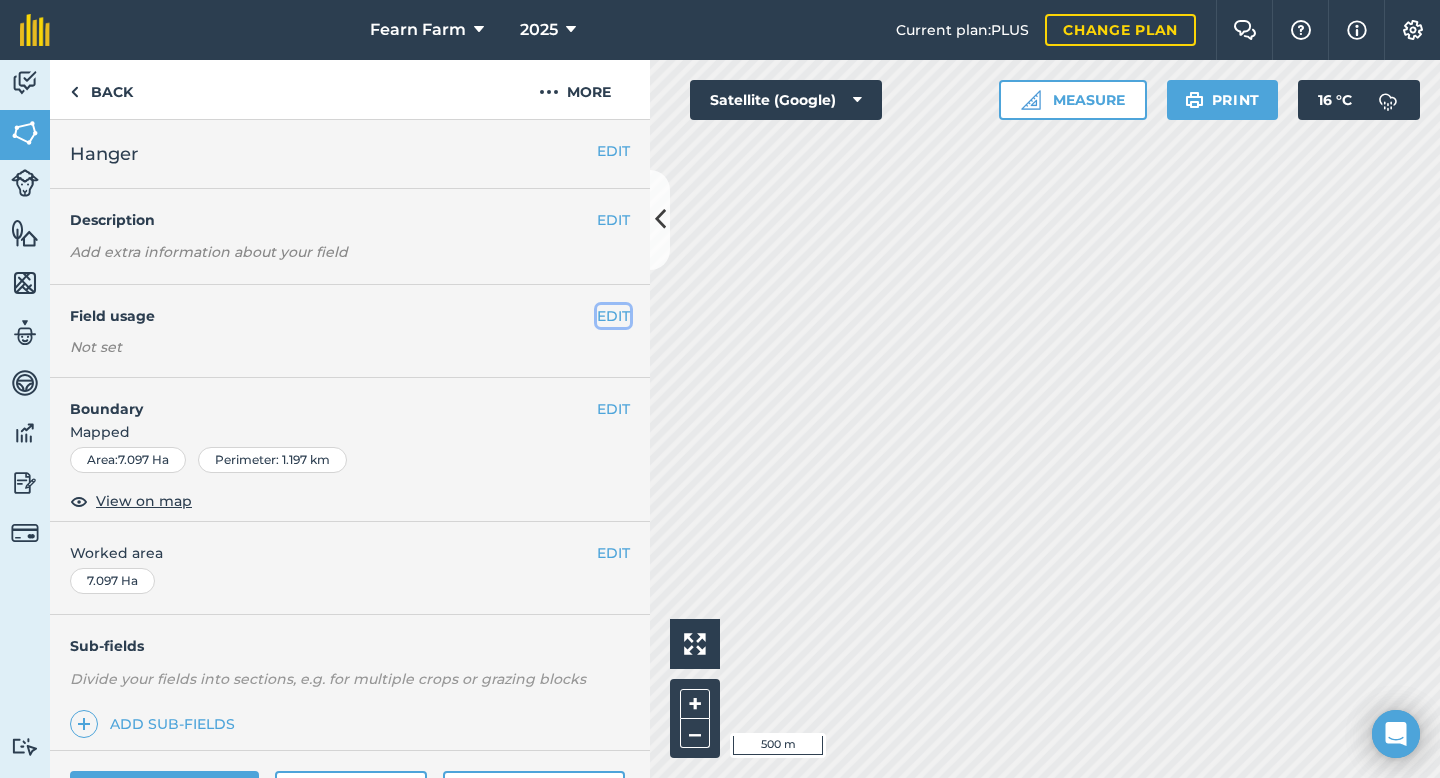 click on "EDIT" at bounding box center [613, 316] 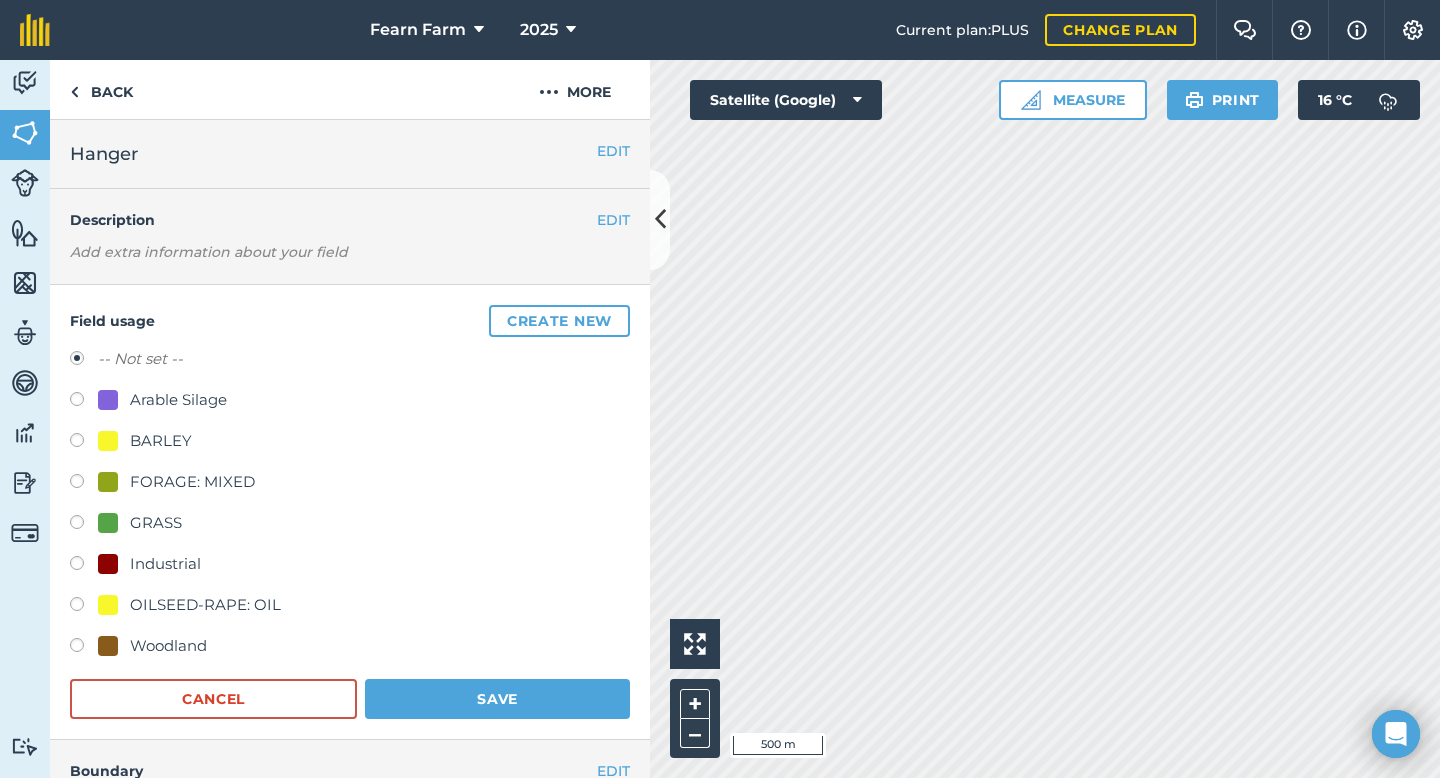 click at bounding box center (84, 525) 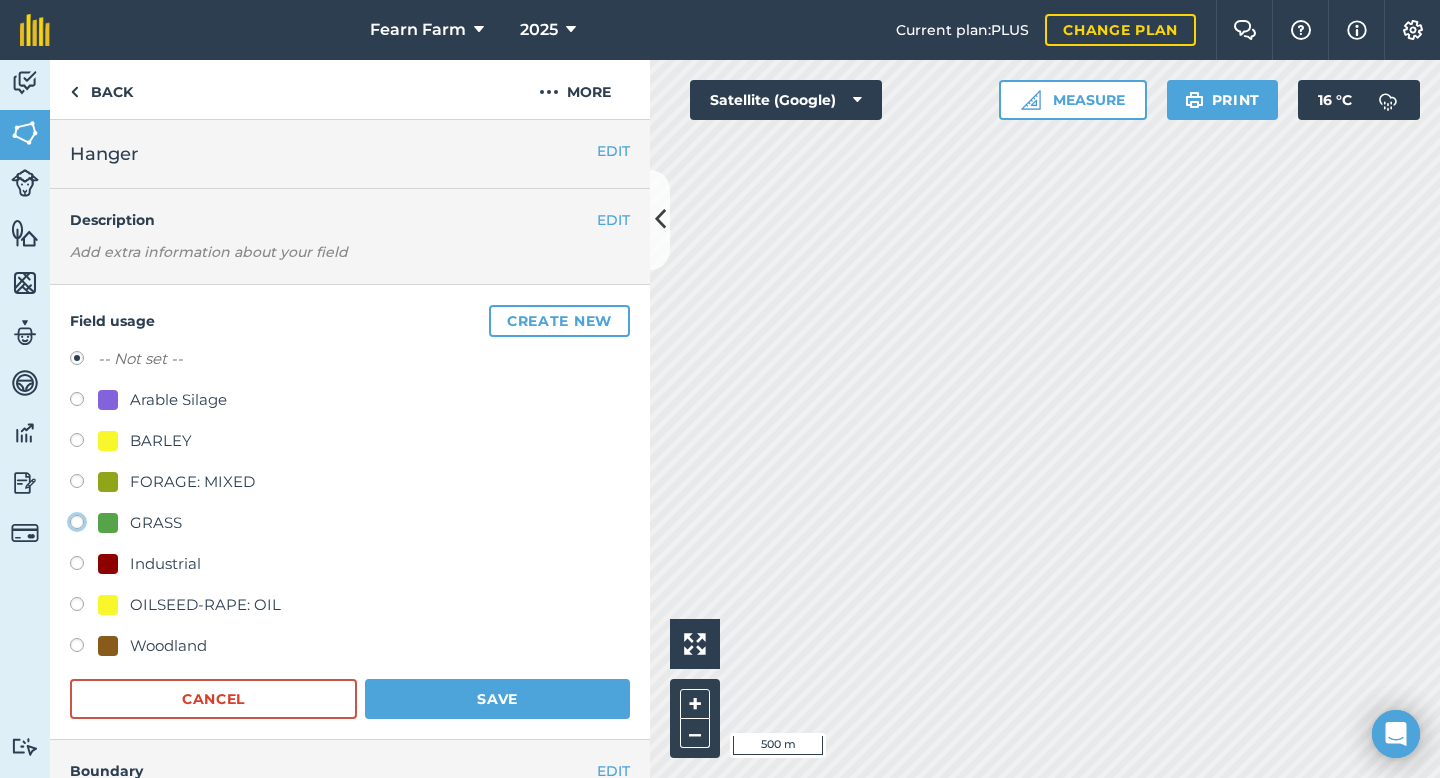 click on "GRASS" at bounding box center [-9923, 521] 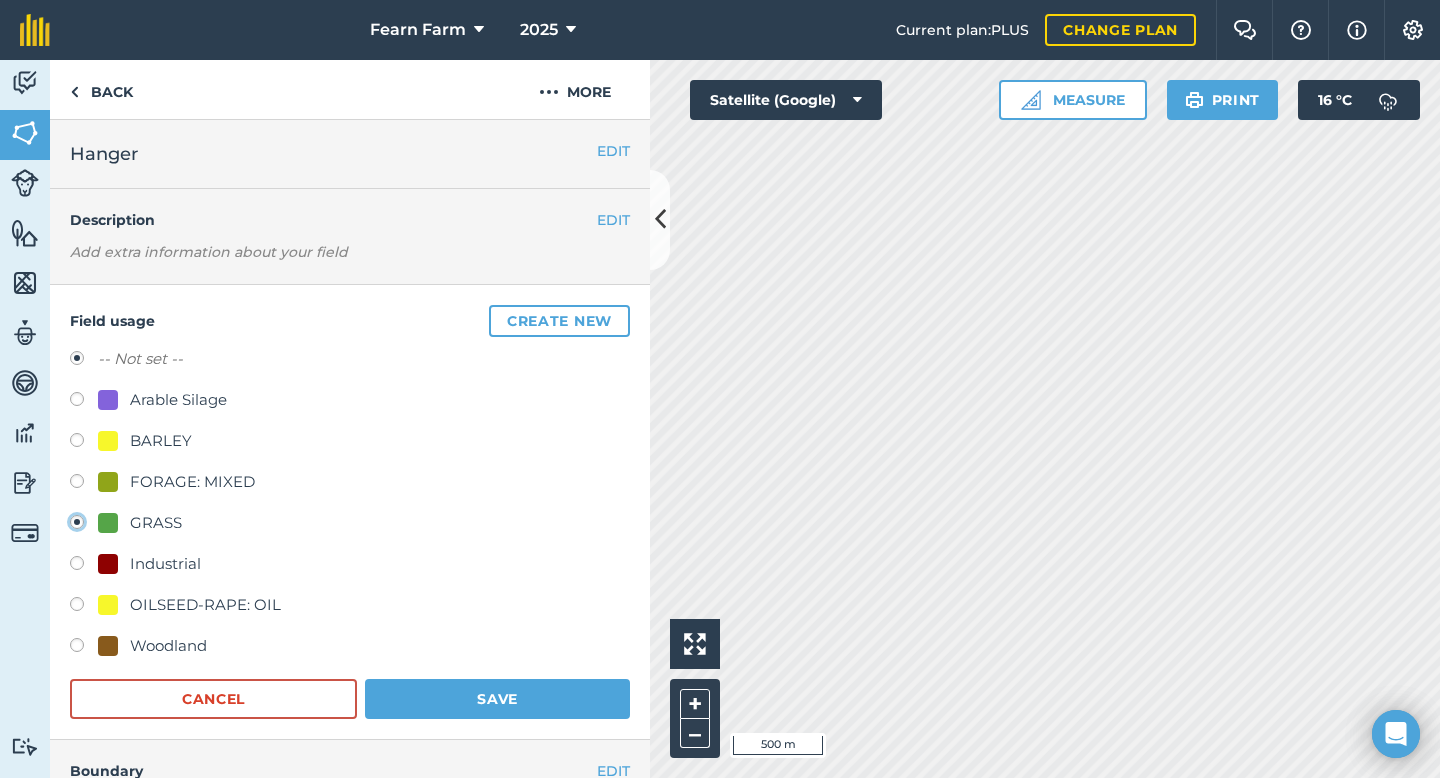 radio on "true" 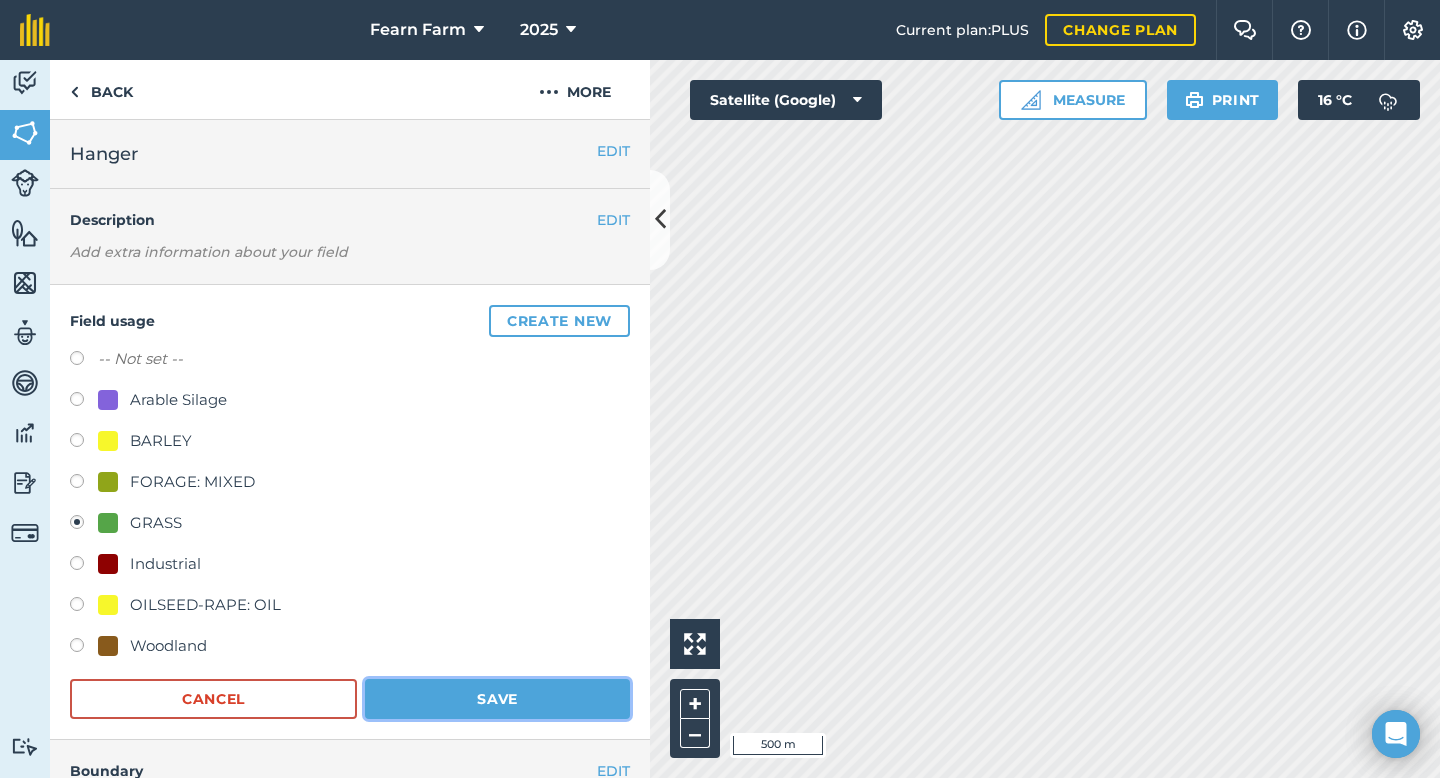 click on "Save" at bounding box center (497, 699) 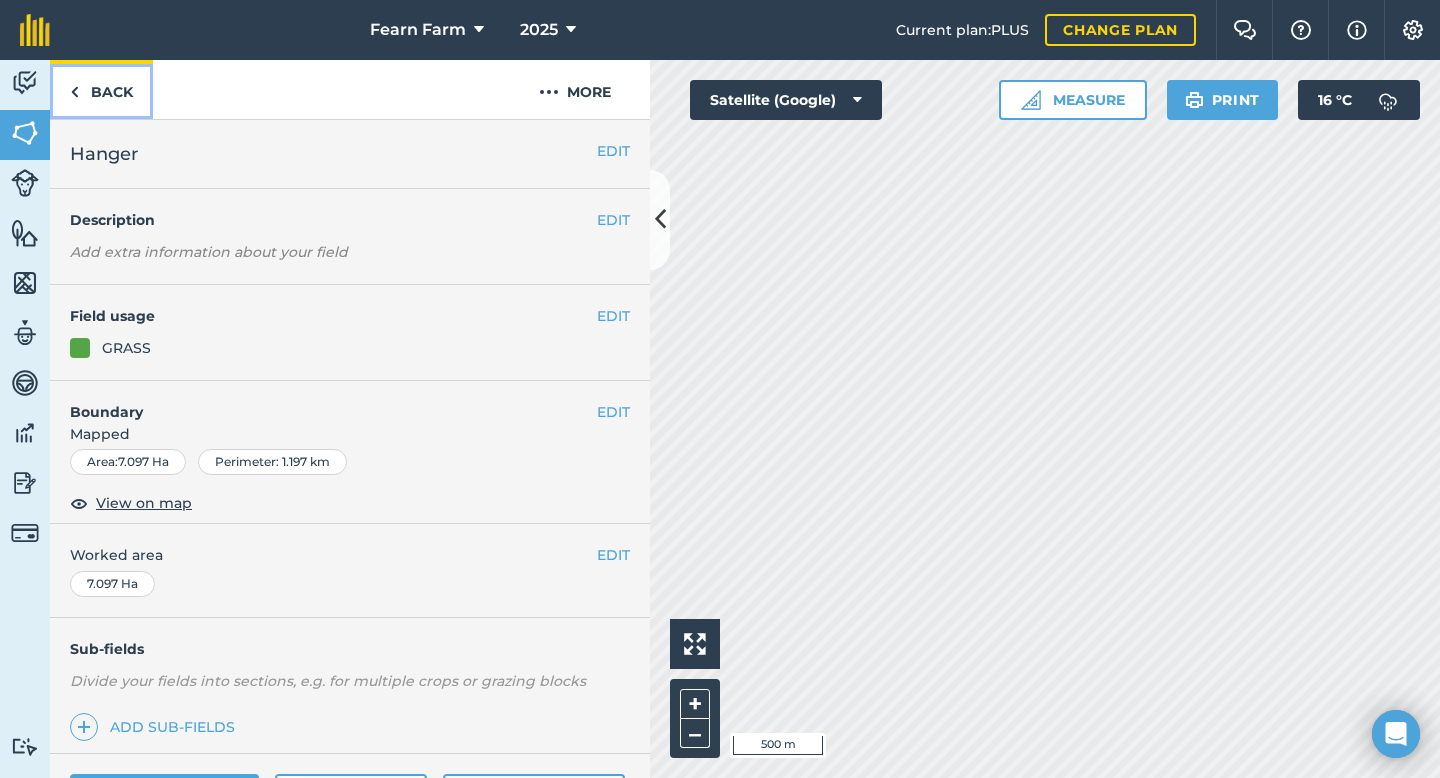 click on "Back" at bounding box center (101, 89) 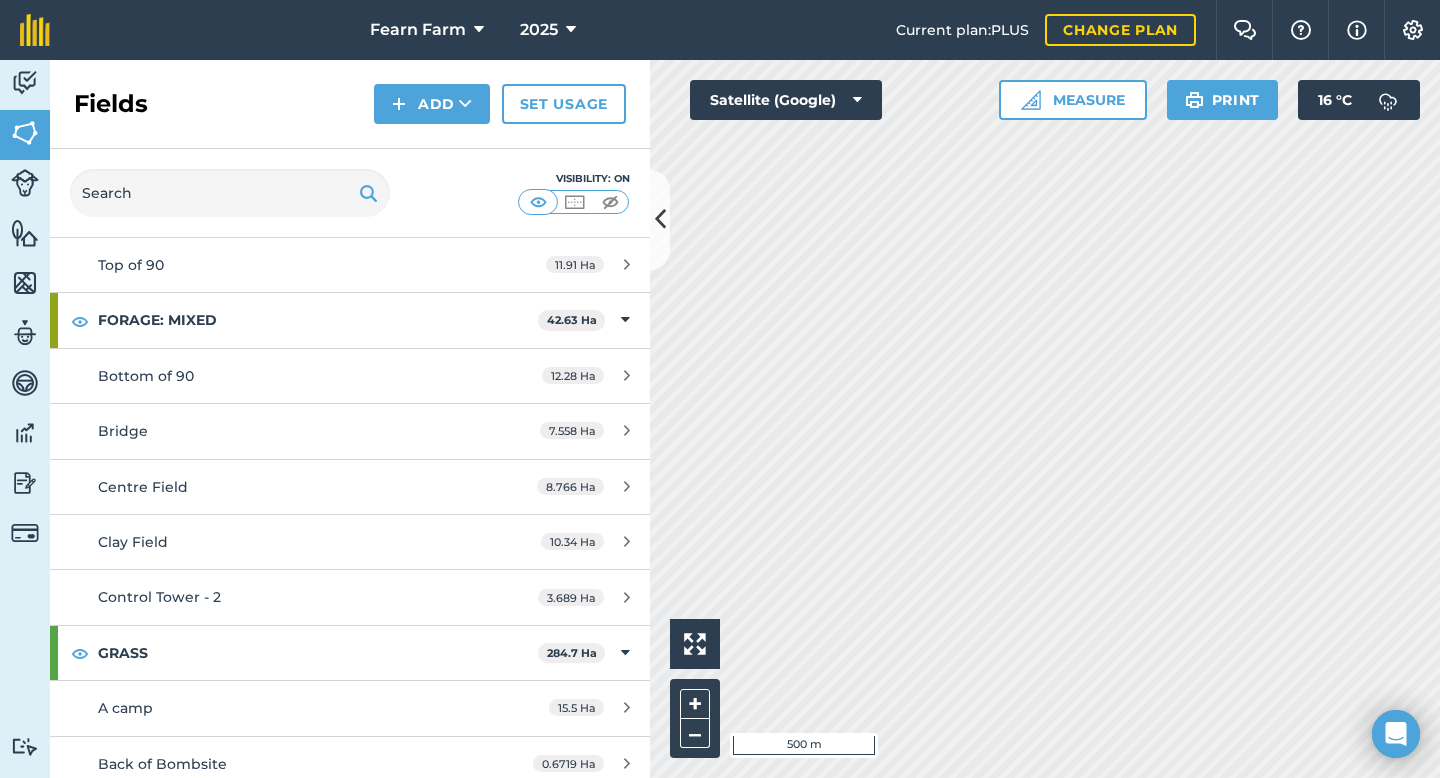 scroll, scrollTop: 720, scrollLeft: 0, axis: vertical 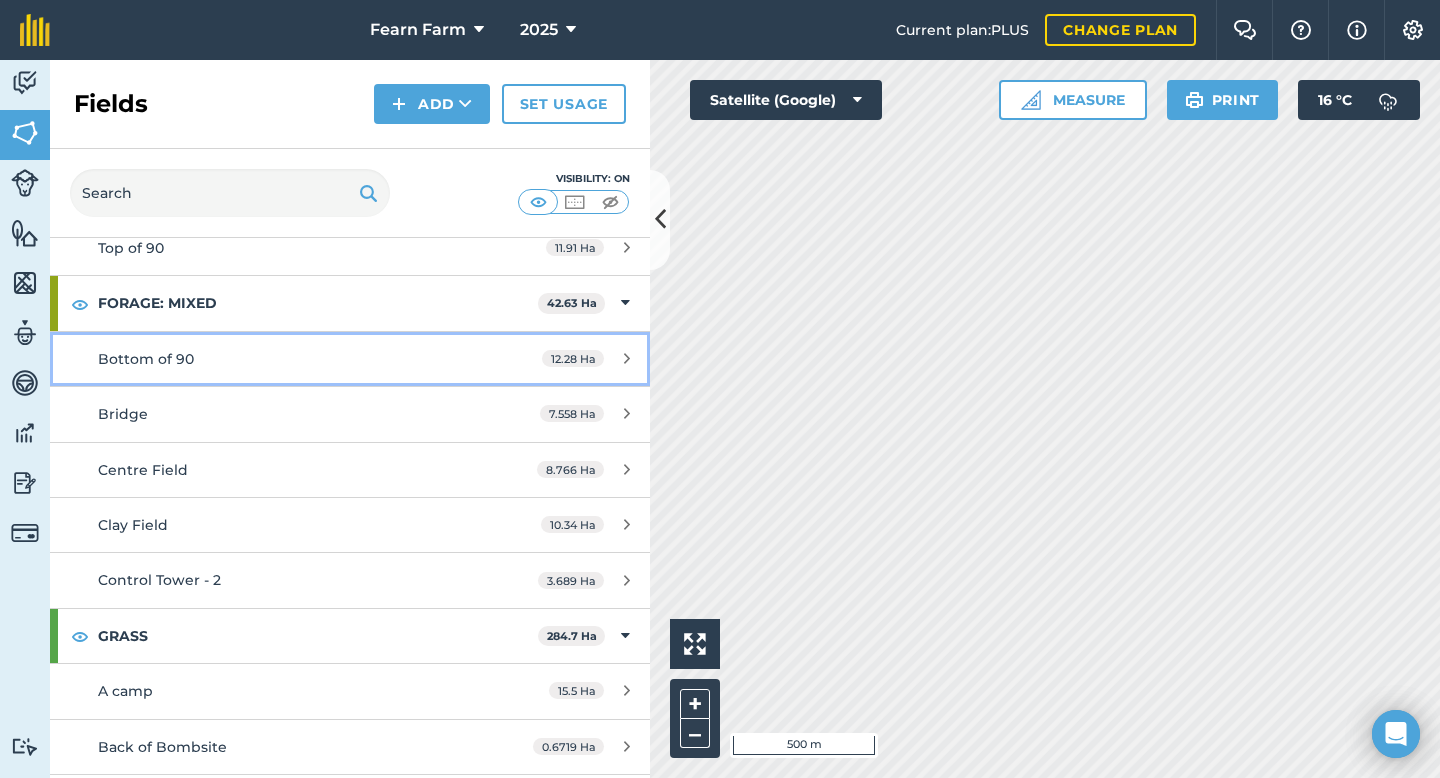 click on "Bottom of 90 [NUMBER]   Ha" at bounding box center (350, 359) 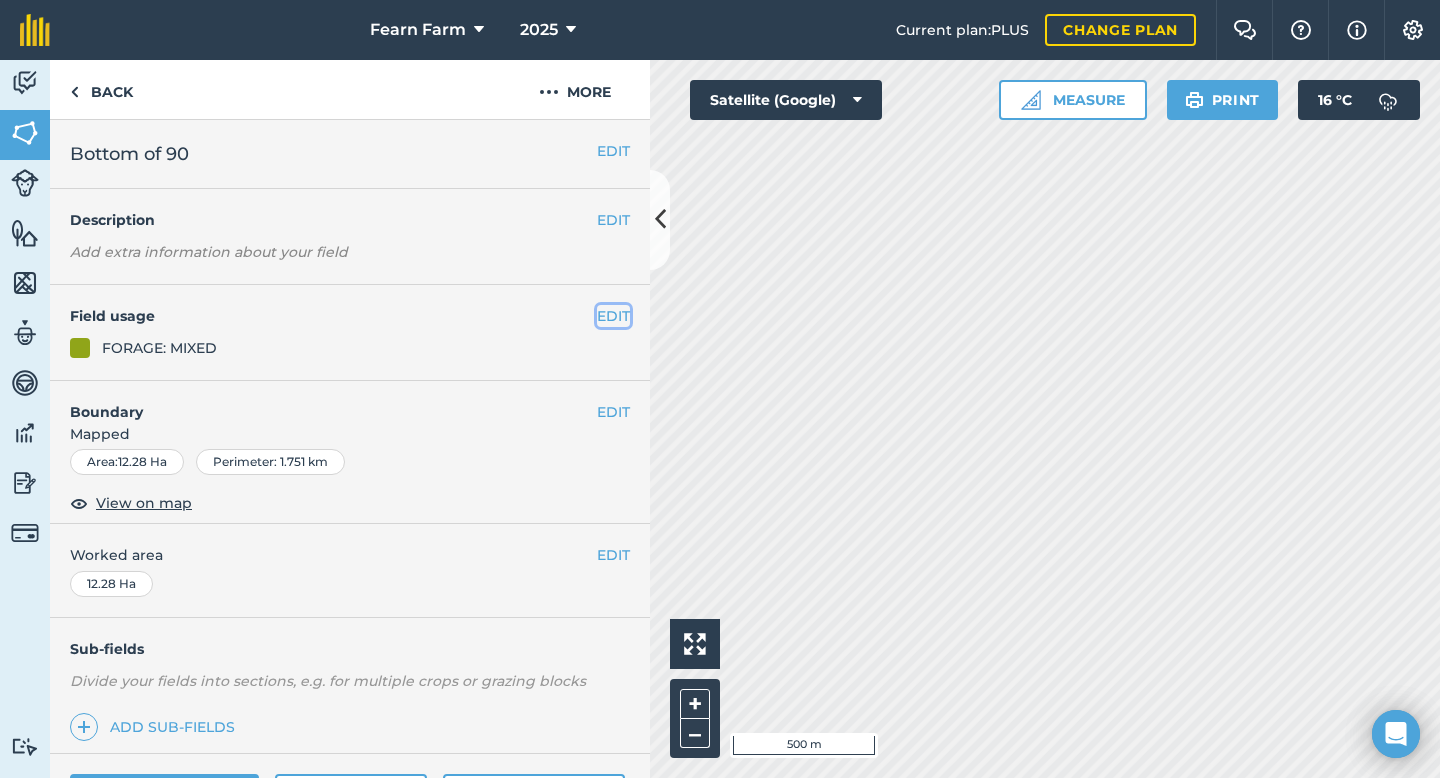 click on "EDIT" at bounding box center [613, 316] 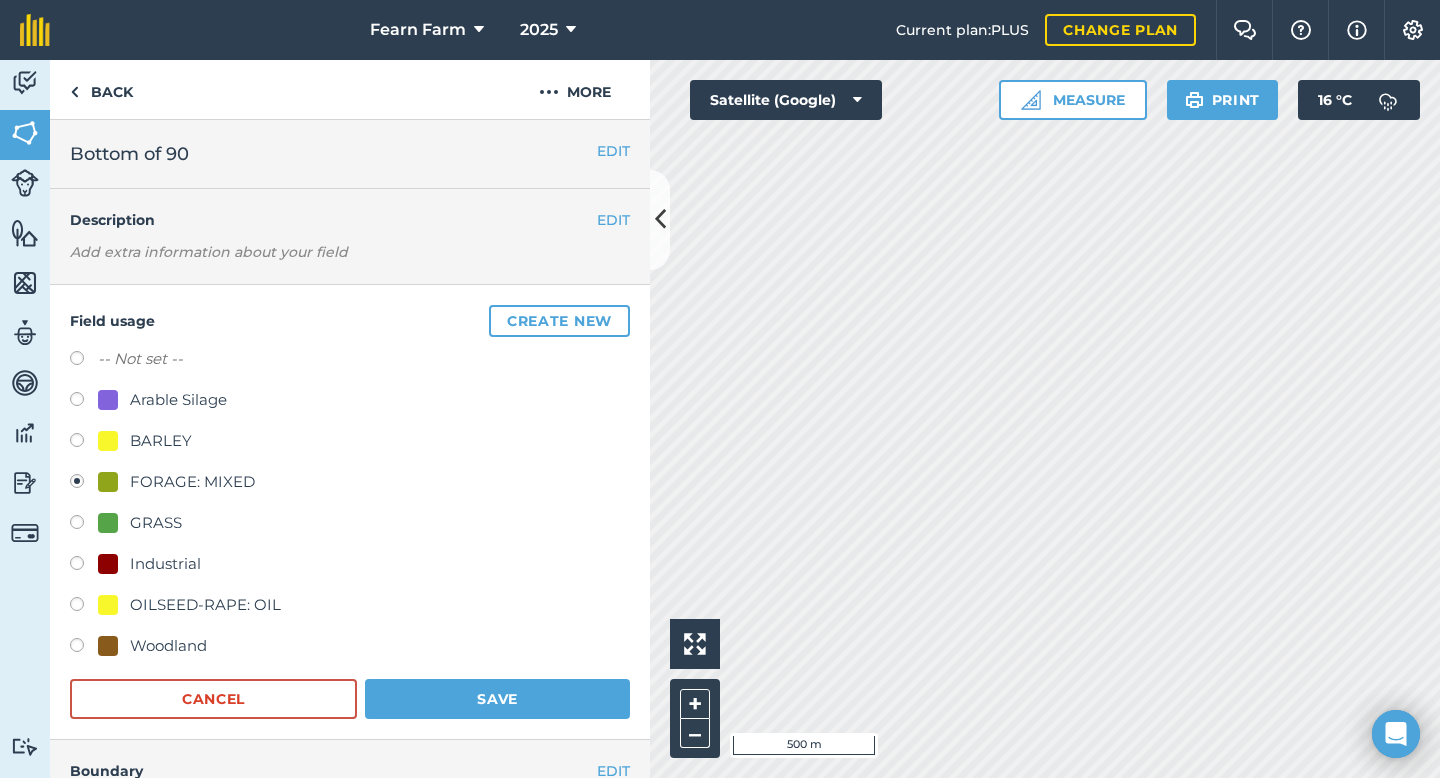 click at bounding box center [84, 525] 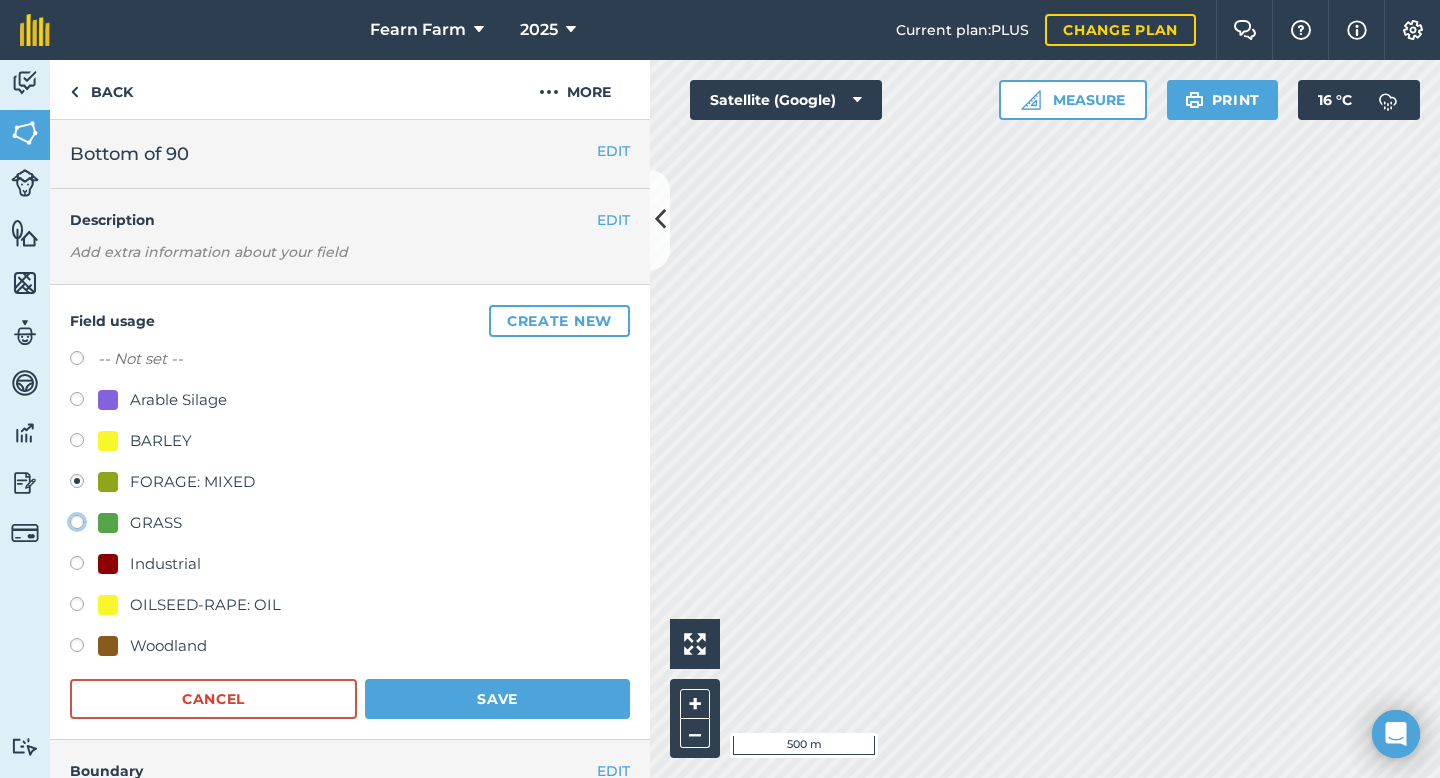 click on "GRASS" at bounding box center (-9923, 521) 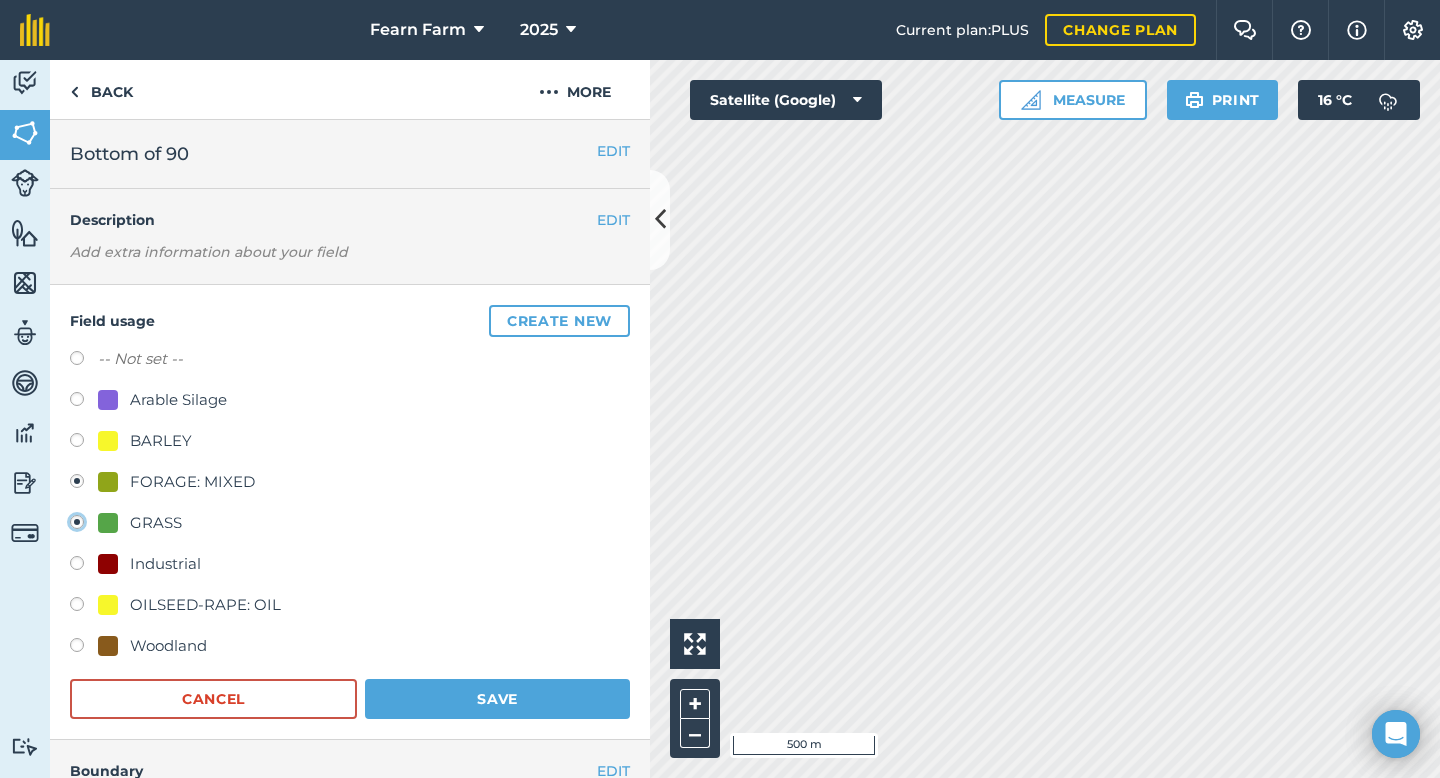 radio on "true" 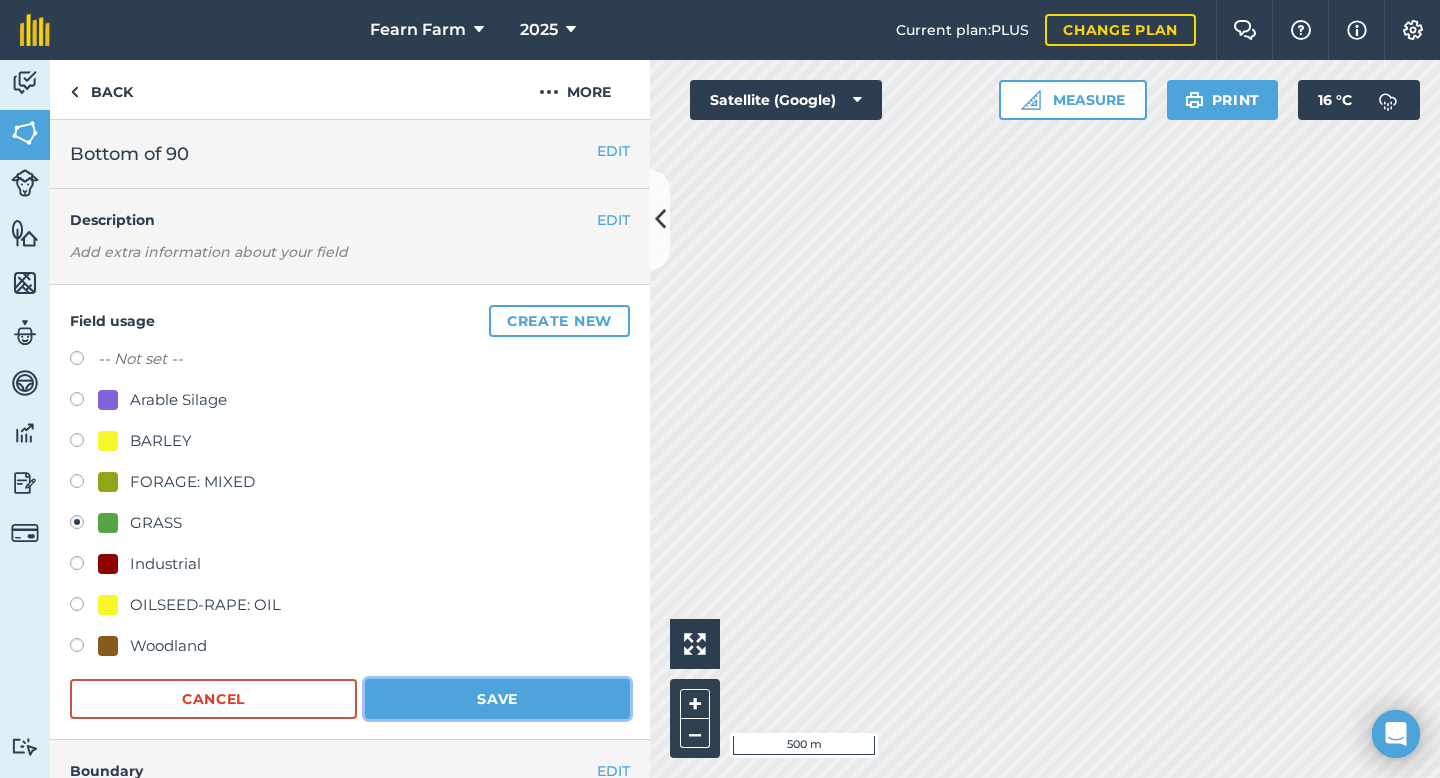 click on "Save" at bounding box center (497, 699) 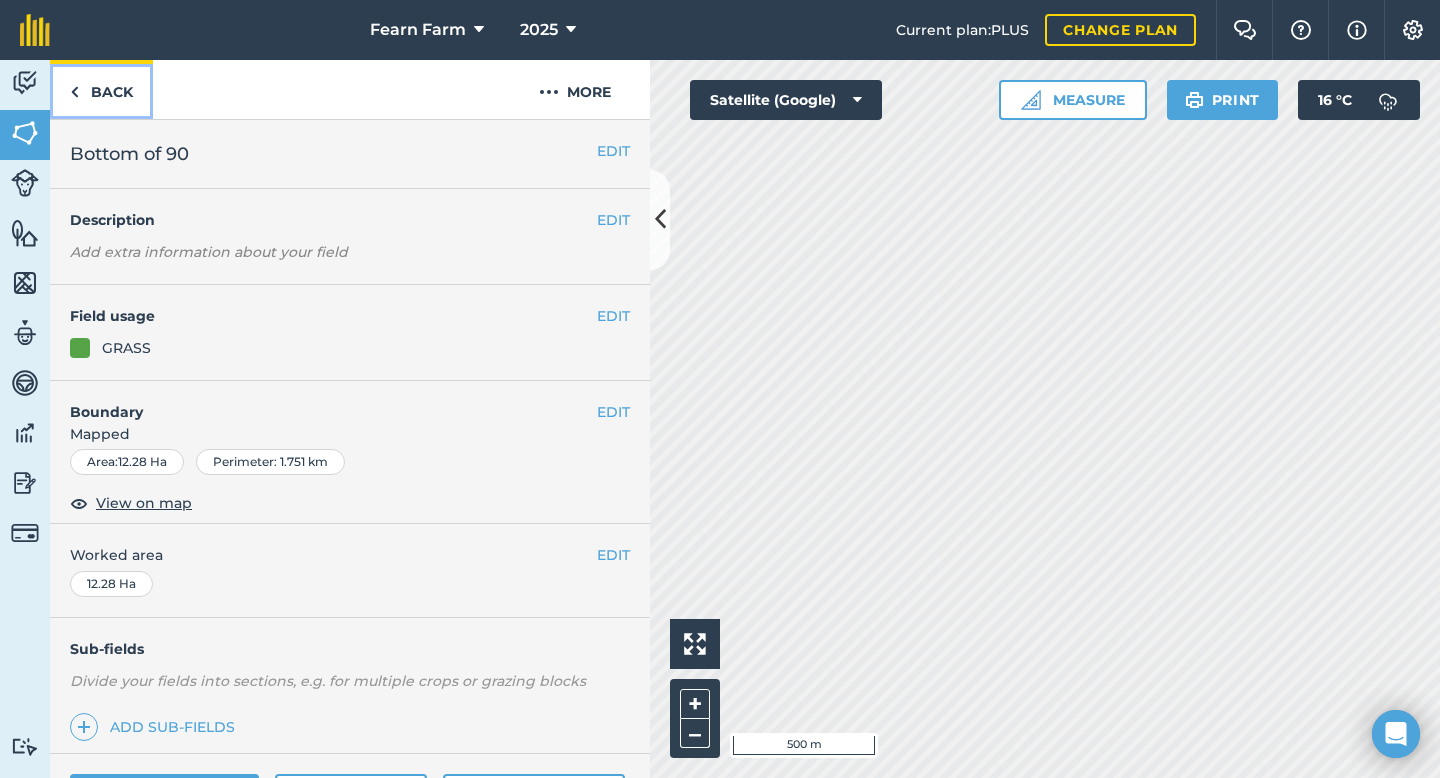 click on "Back" at bounding box center (101, 89) 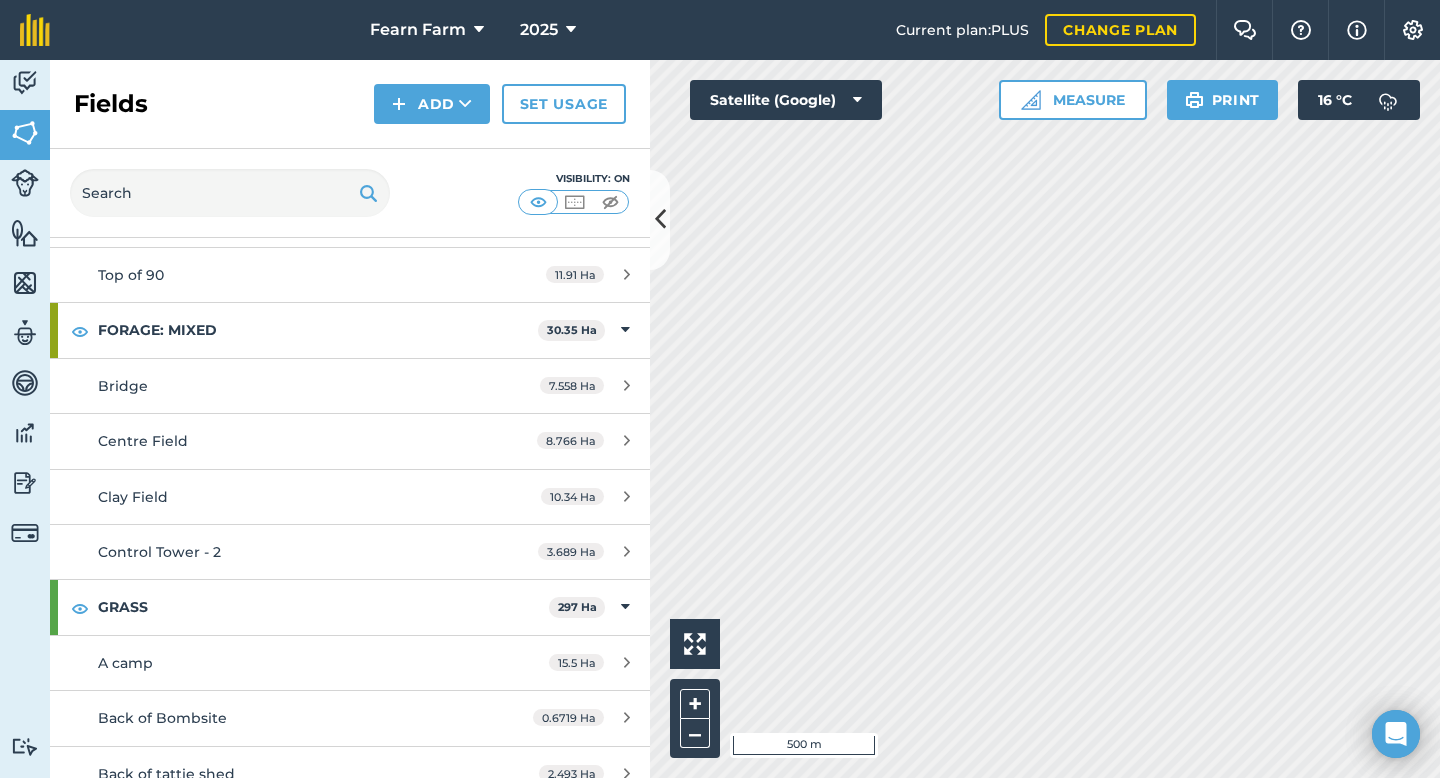 scroll, scrollTop: 687, scrollLeft: 0, axis: vertical 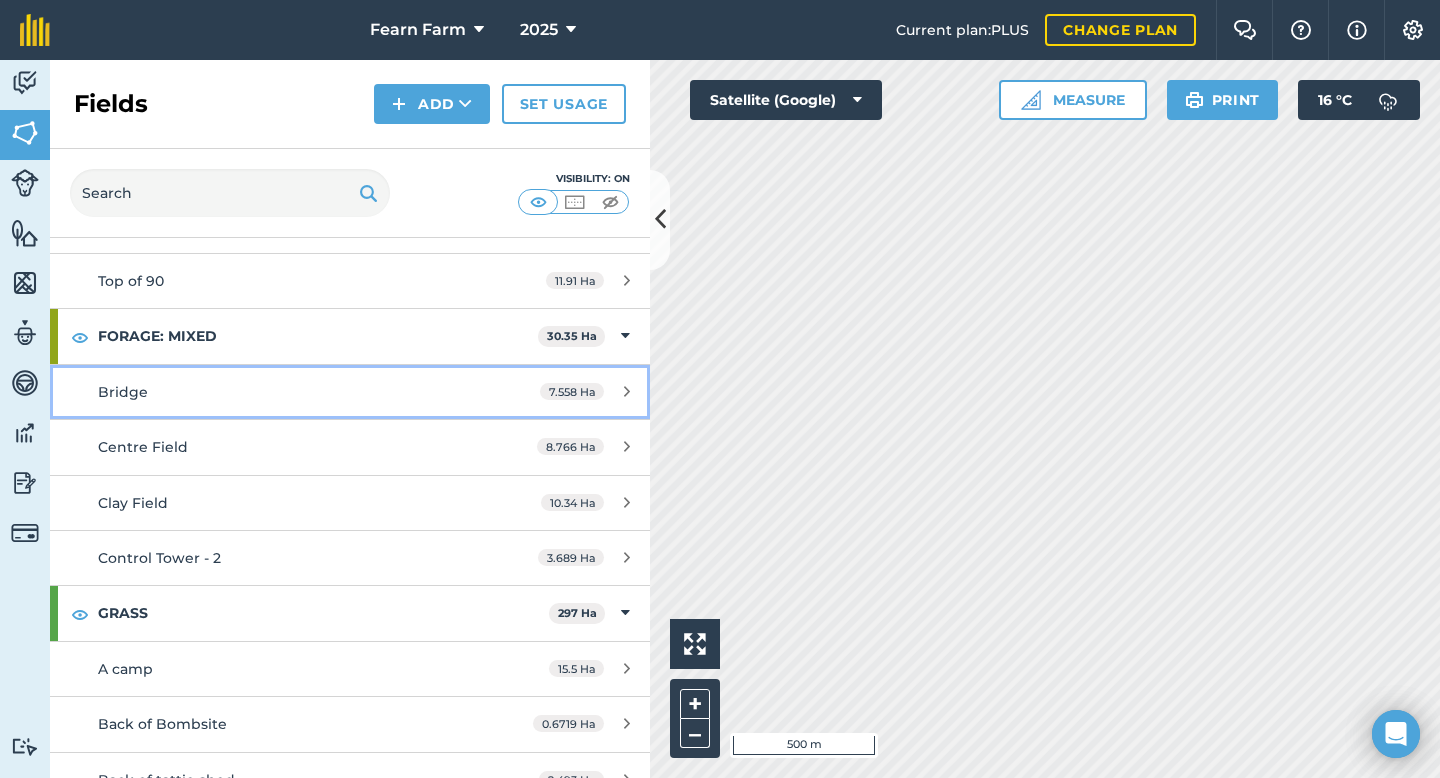 click on "Bridge" at bounding box center (286, 392) 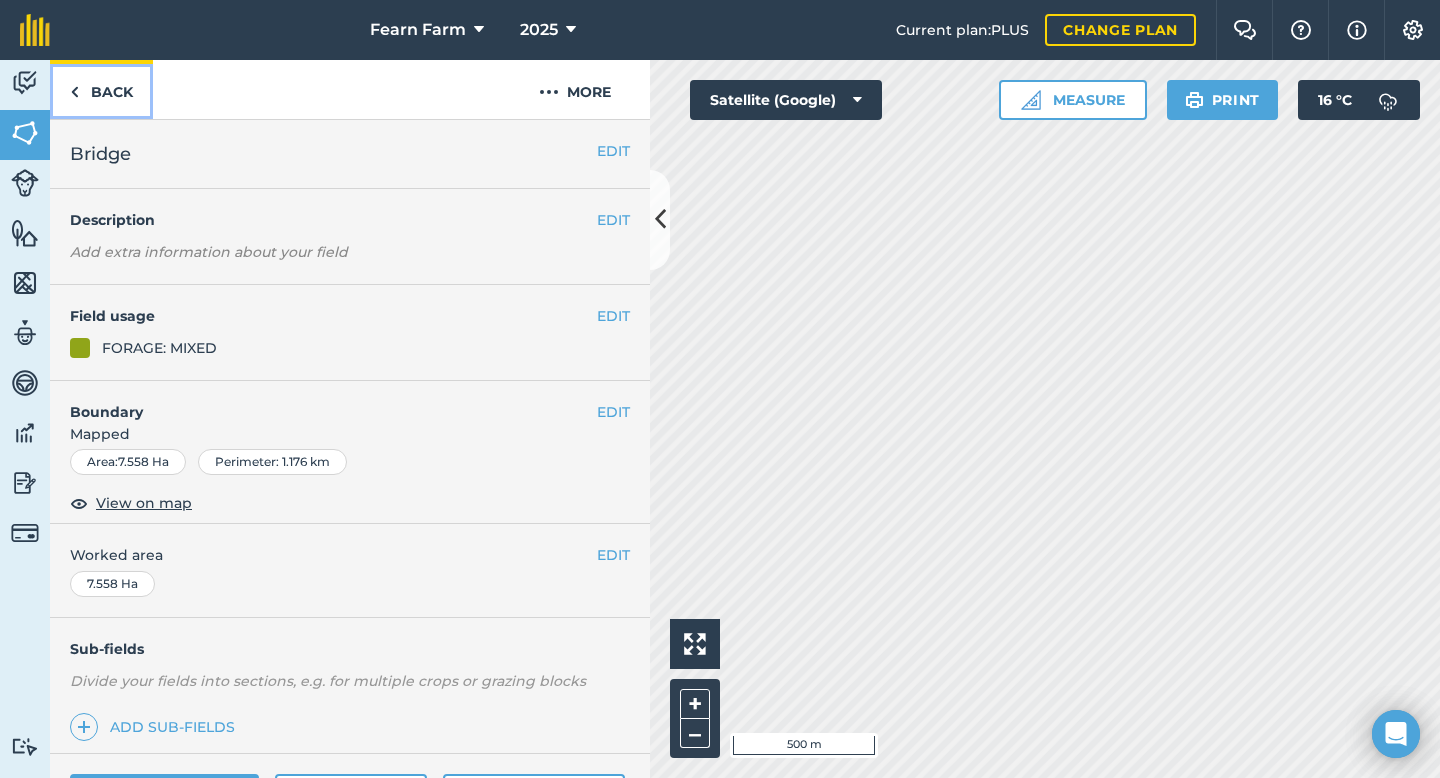 click on "Back" at bounding box center (101, 89) 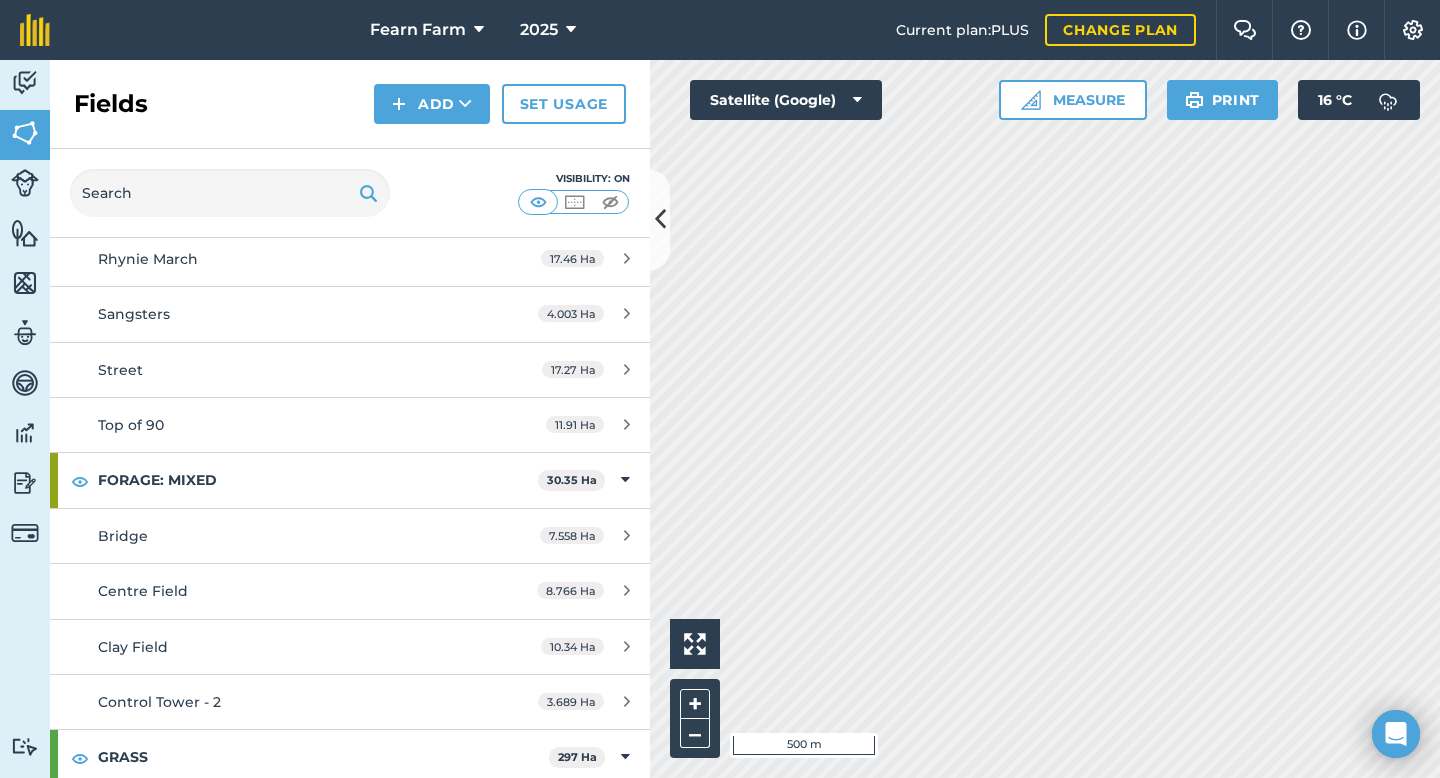 scroll, scrollTop: 664, scrollLeft: 0, axis: vertical 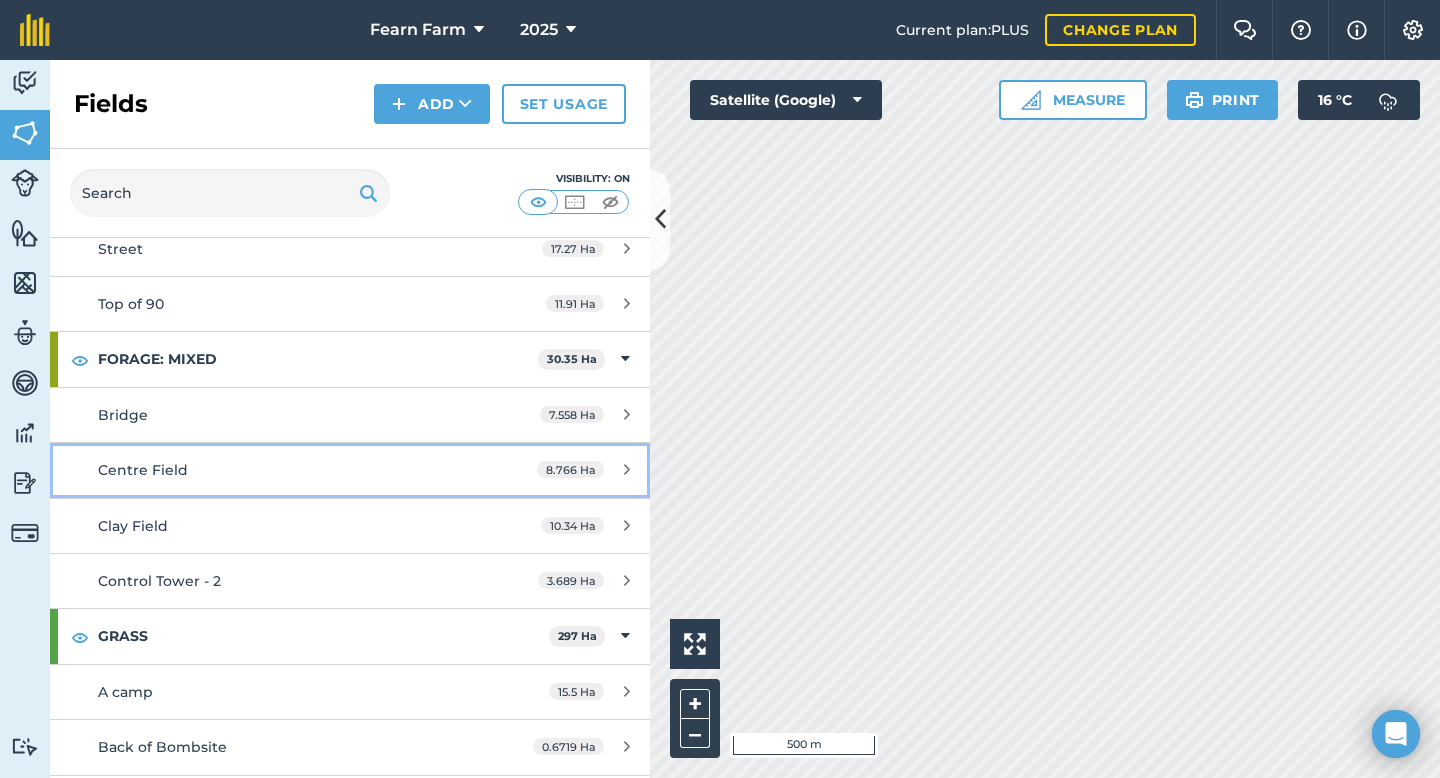 click on "Centre Field" at bounding box center (286, 470) 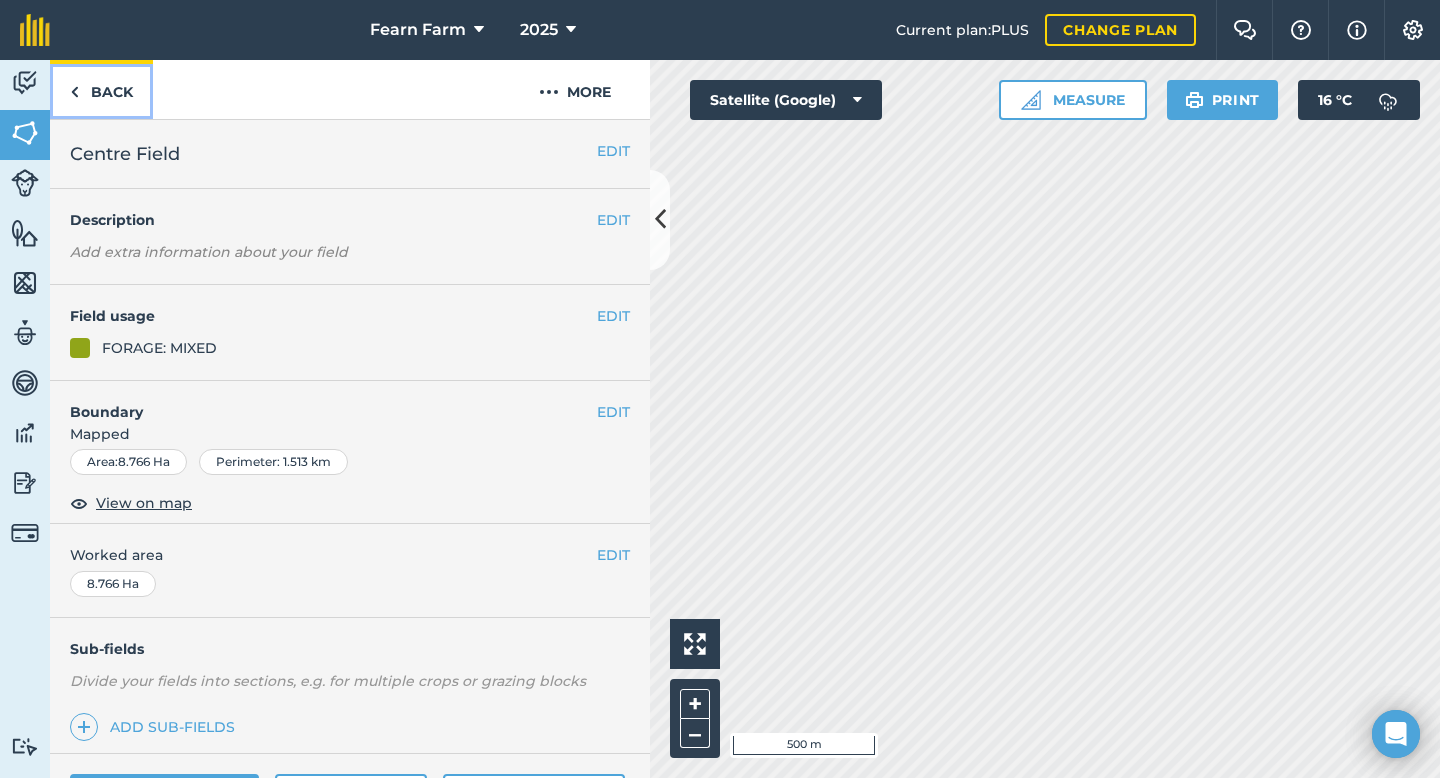 click on "Back" at bounding box center [101, 89] 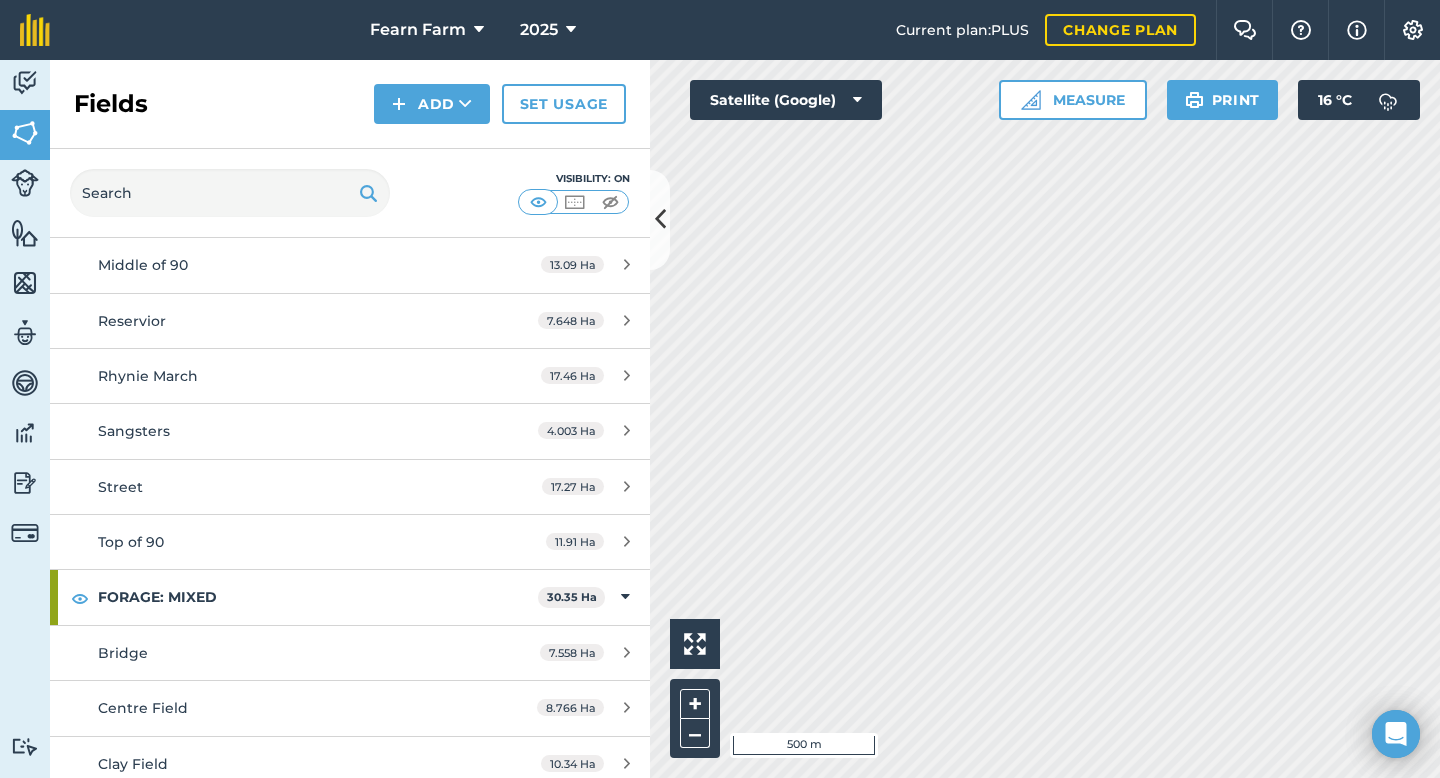 scroll, scrollTop: 562, scrollLeft: 0, axis: vertical 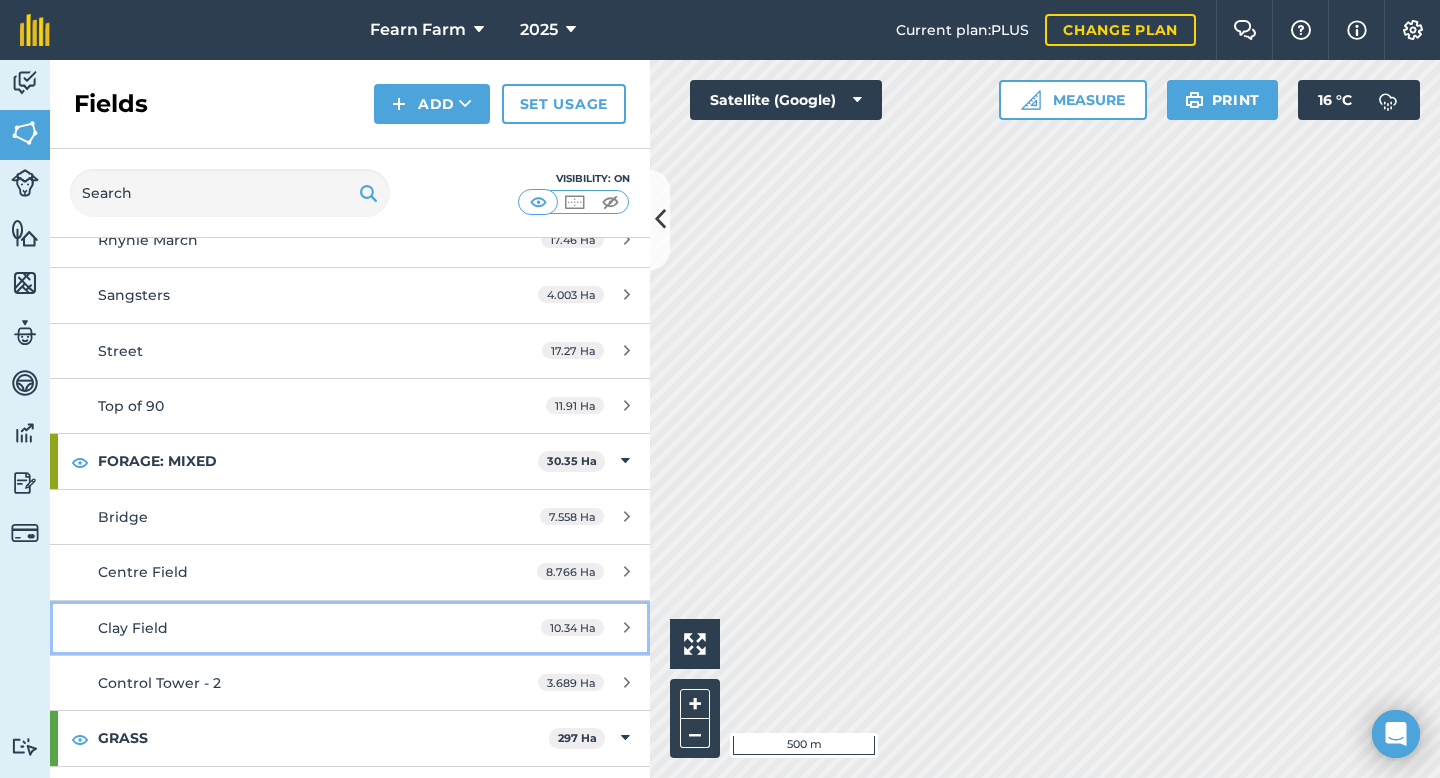 click on "Clay Field" at bounding box center [286, 628] 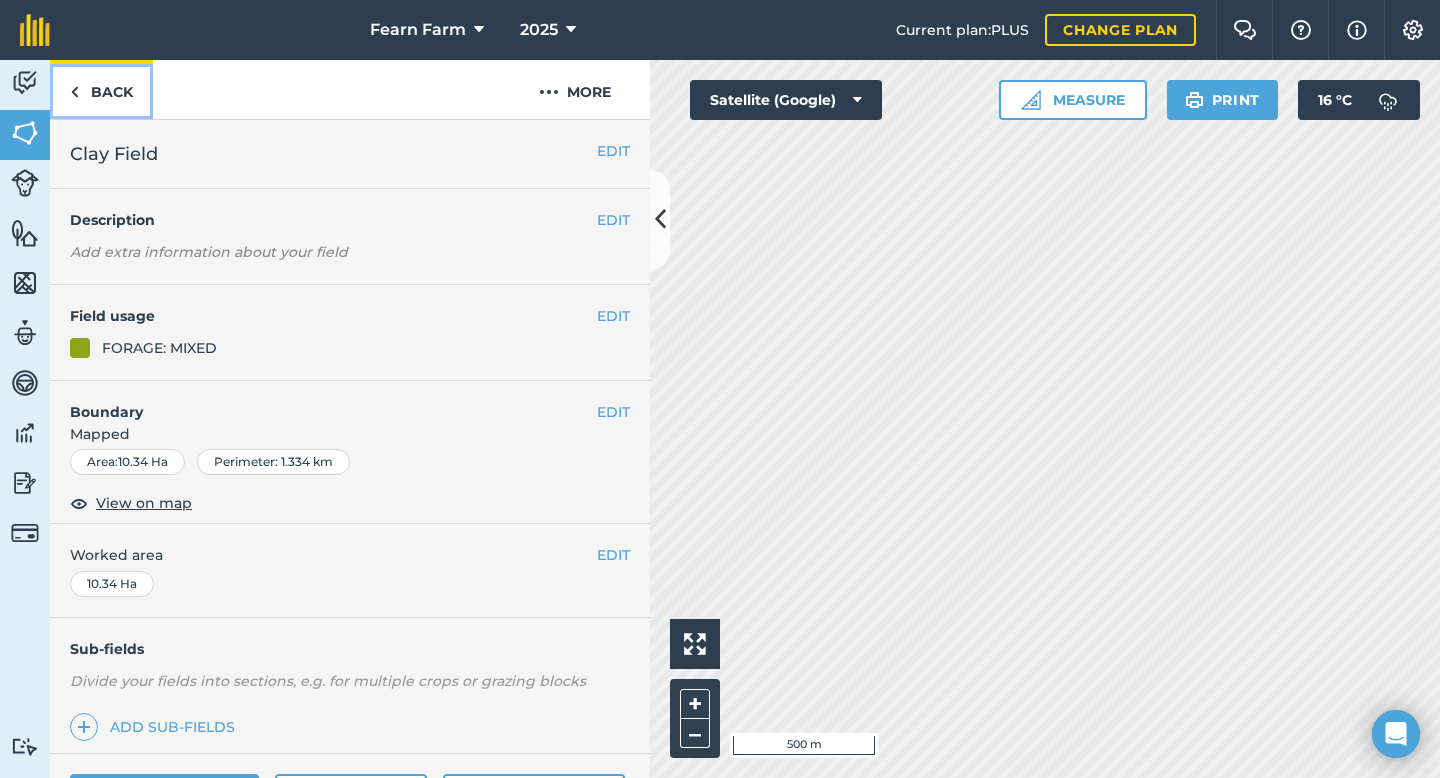 click on "Back" at bounding box center [101, 89] 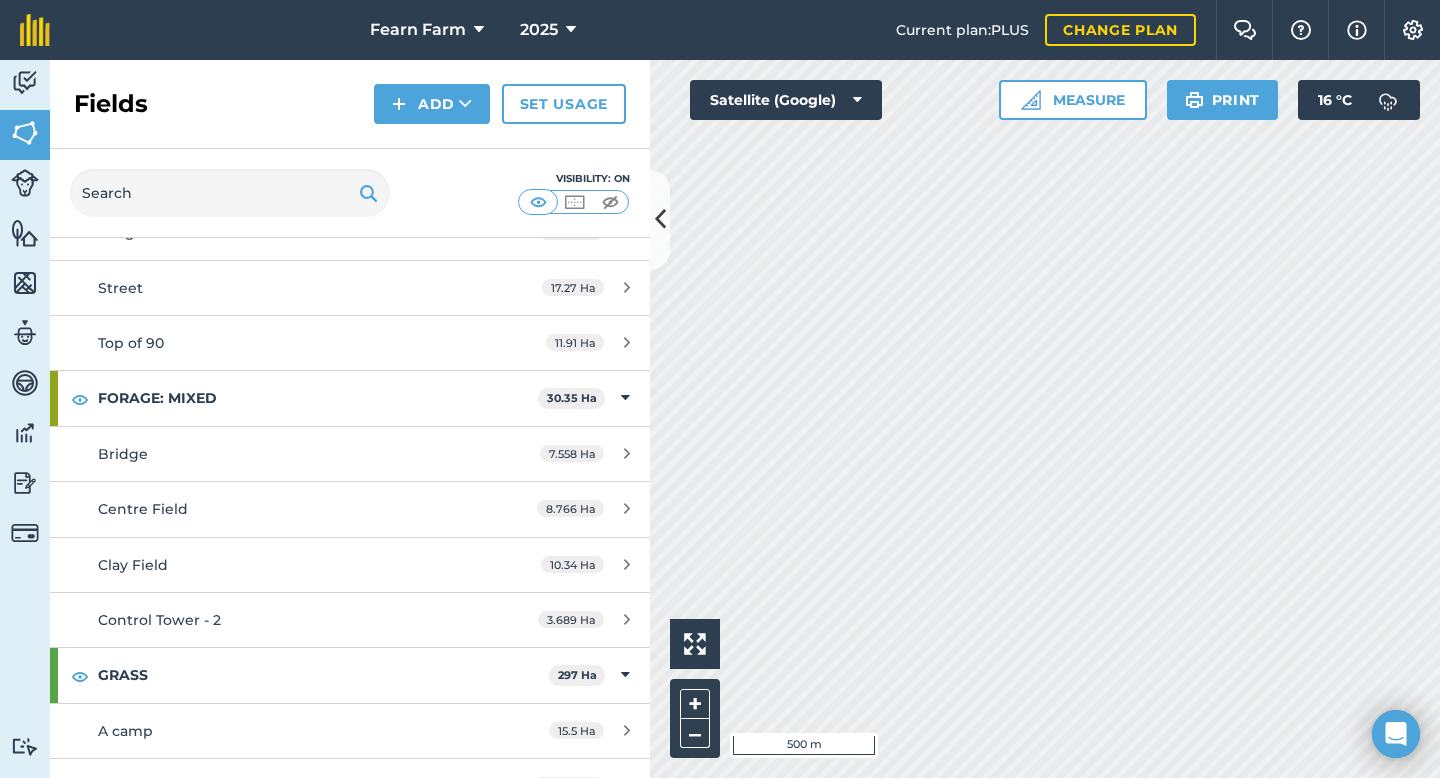 scroll, scrollTop: 637, scrollLeft: 0, axis: vertical 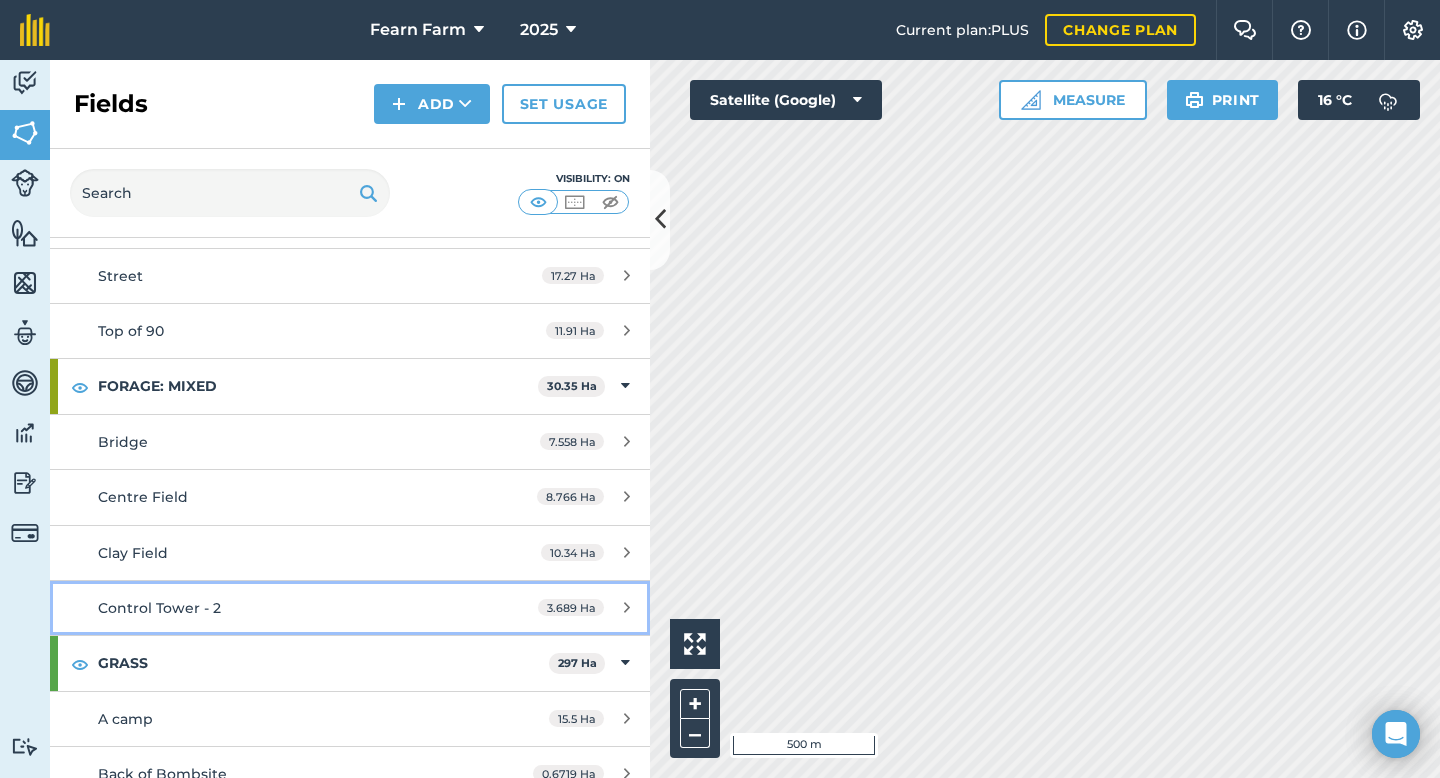 click on "Control Tower - 2" at bounding box center (286, 608) 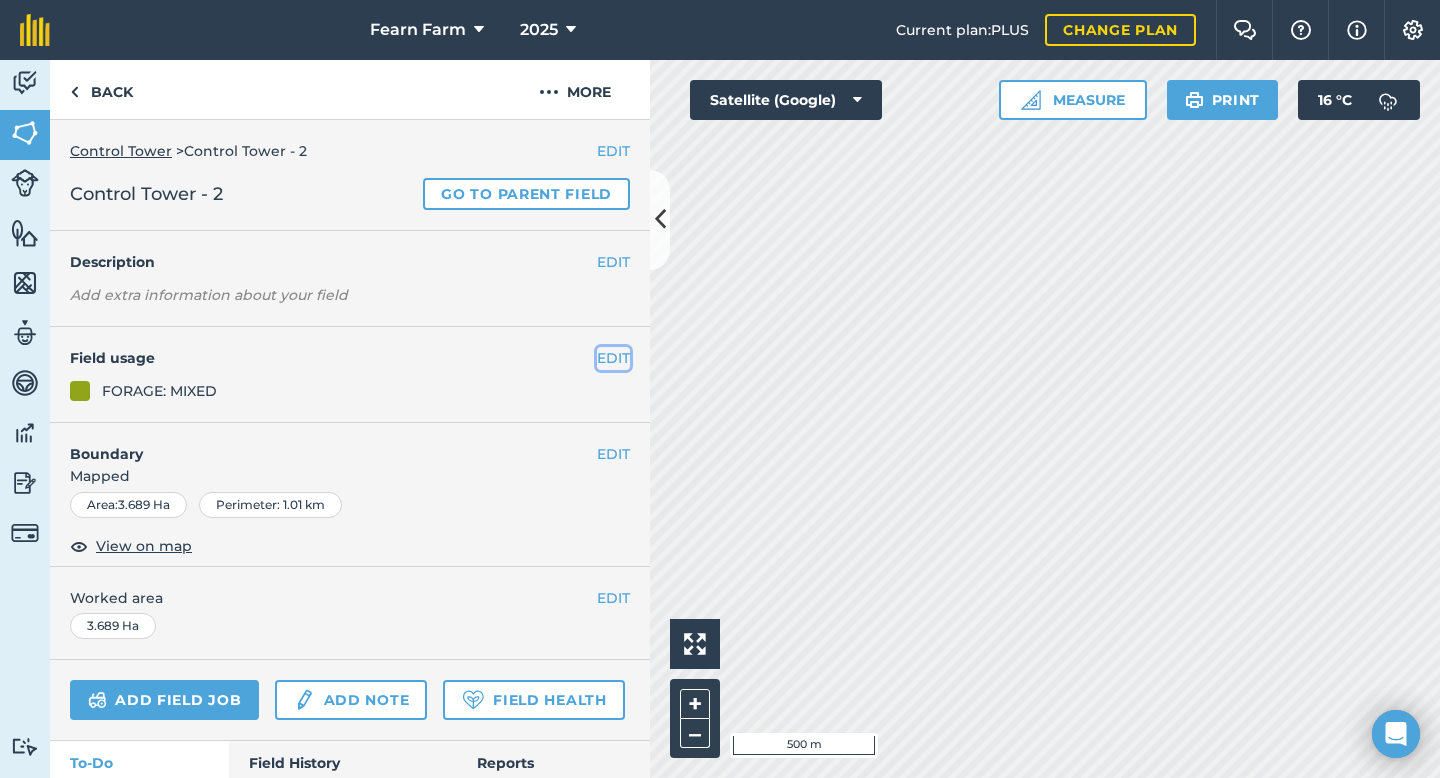 click on "EDIT" at bounding box center [613, 358] 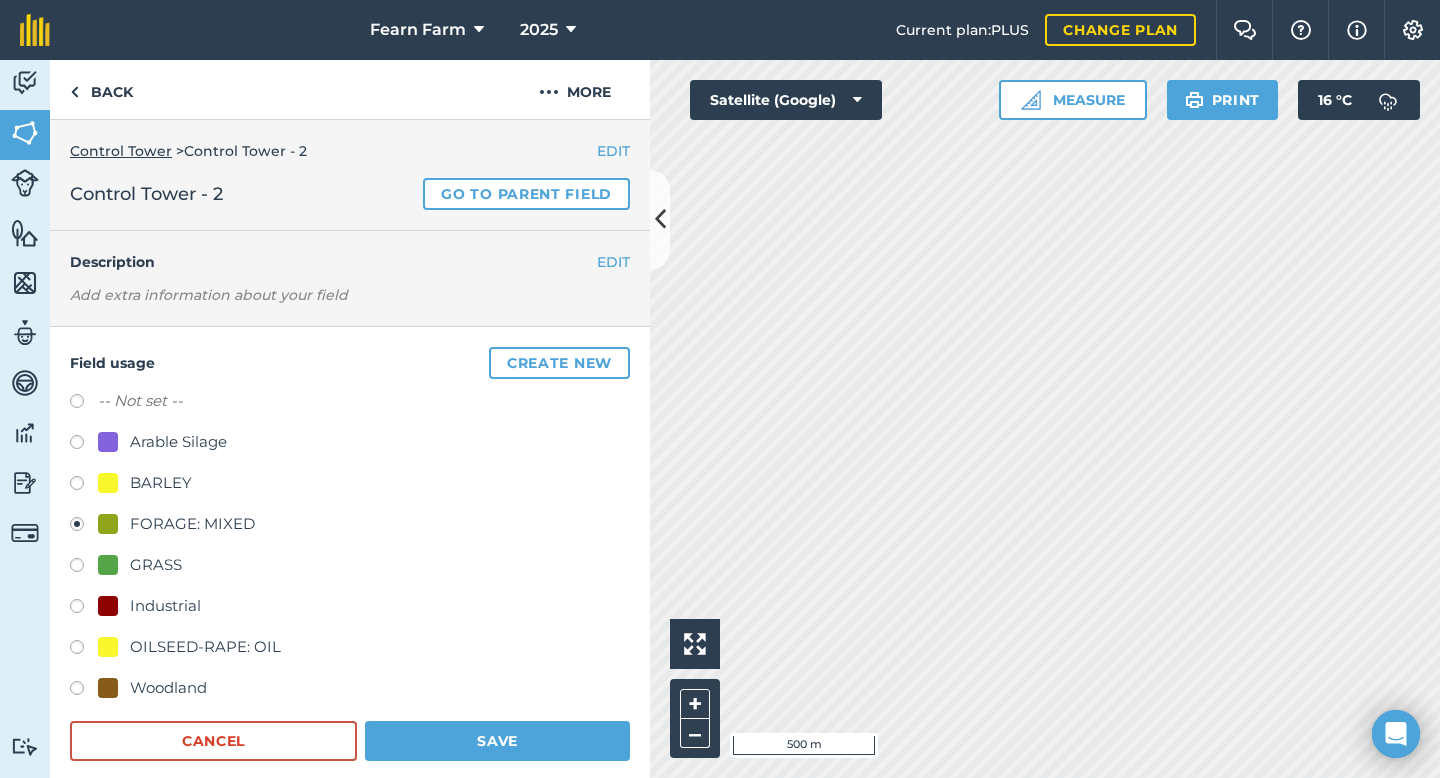 click at bounding box center (84, 568) 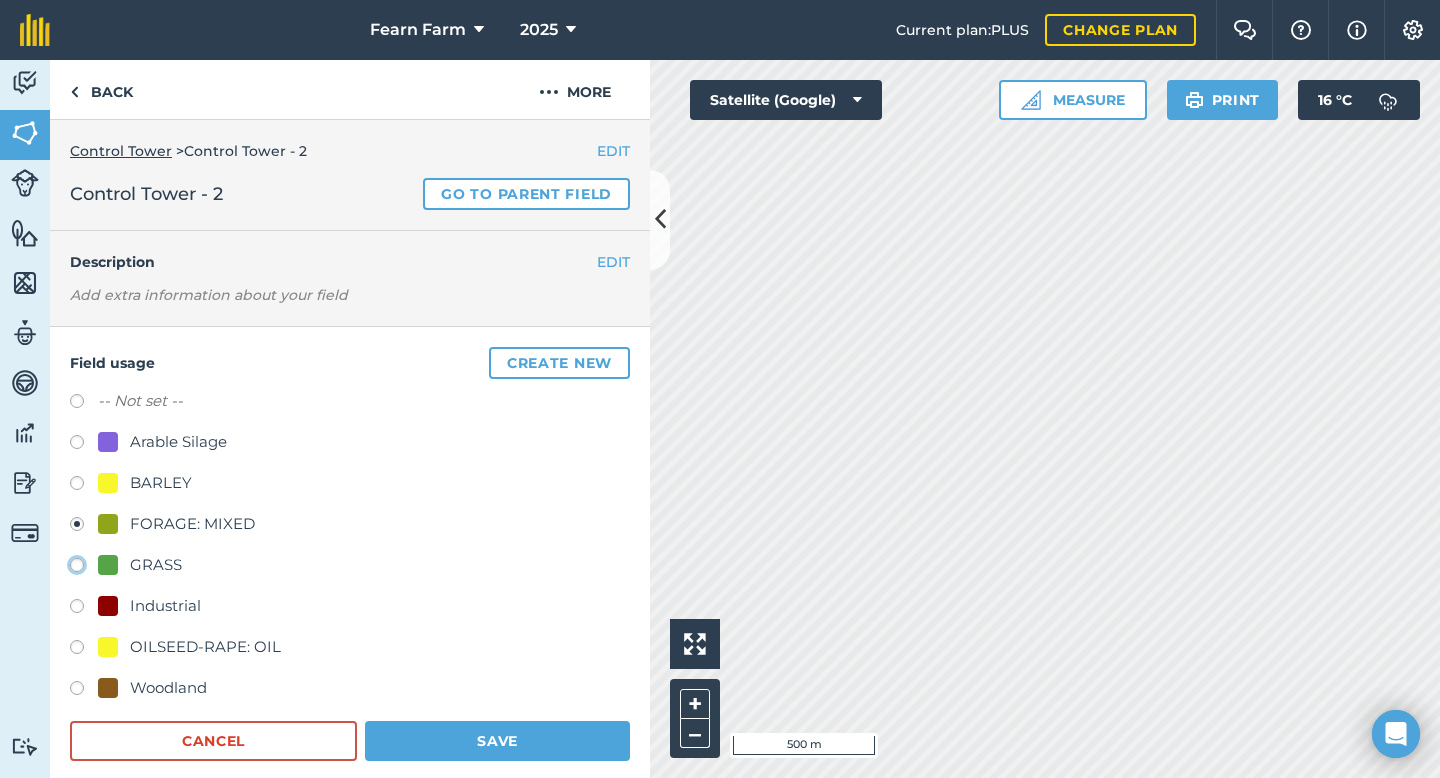 click on "GRASS" at bounding box center [-9923, 564] 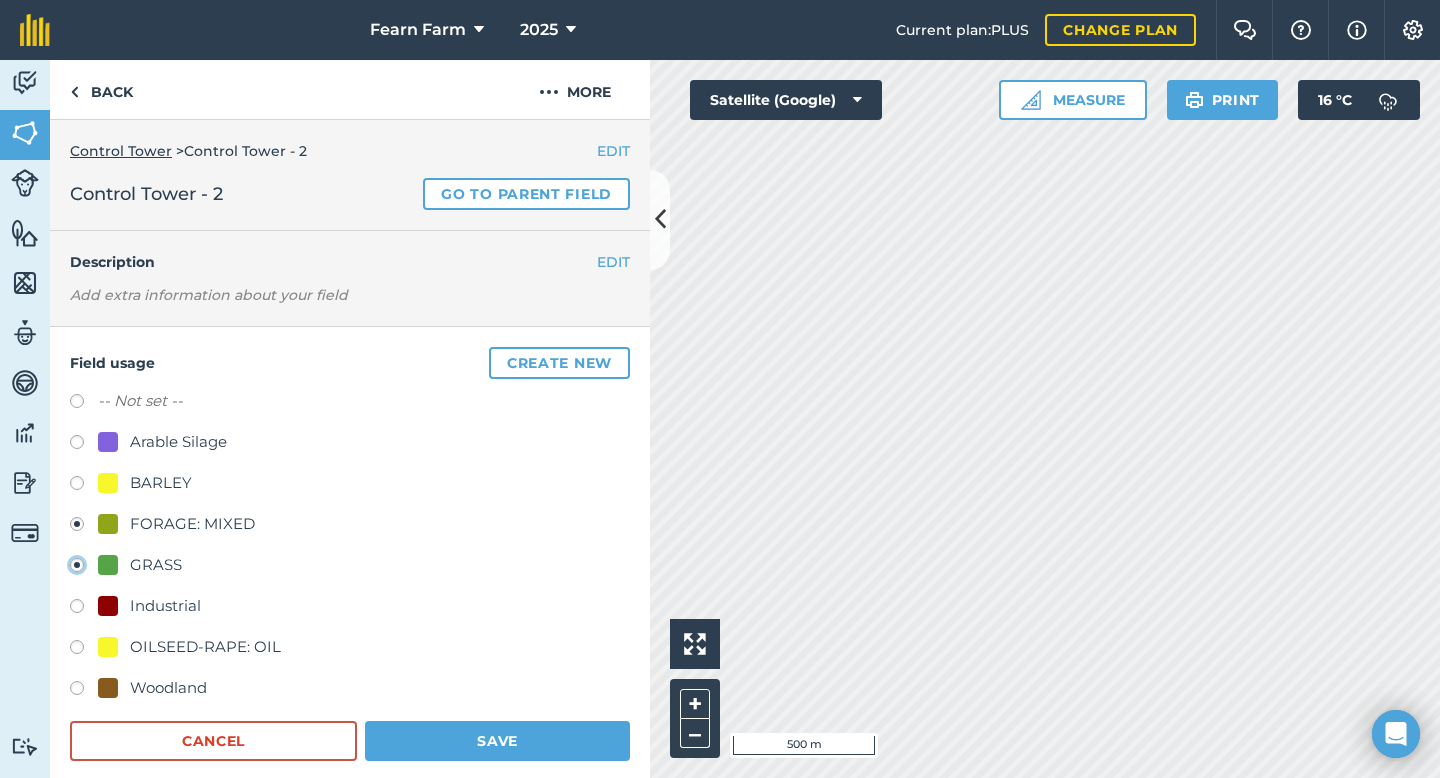 radio on "true" 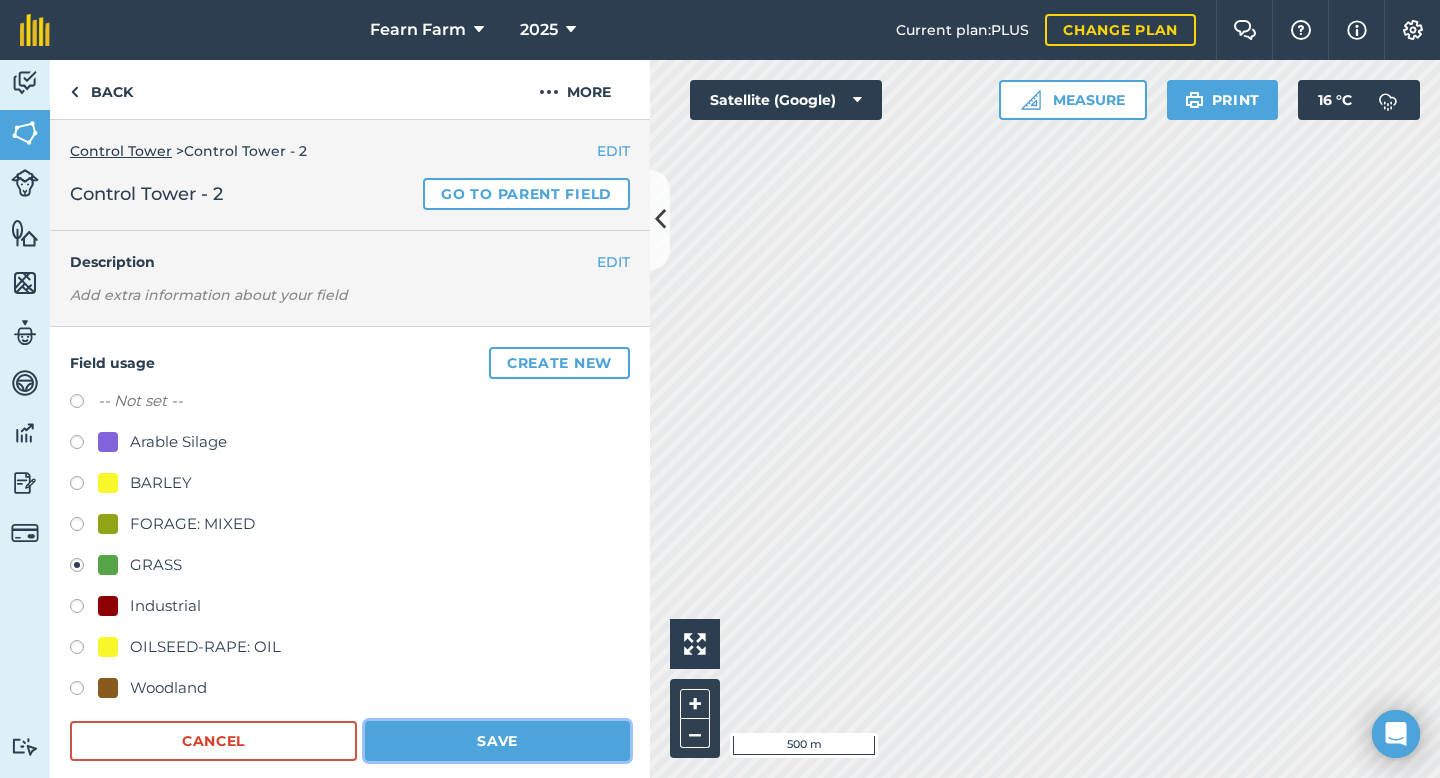 click on "Save" at bounding box center [497, 741] 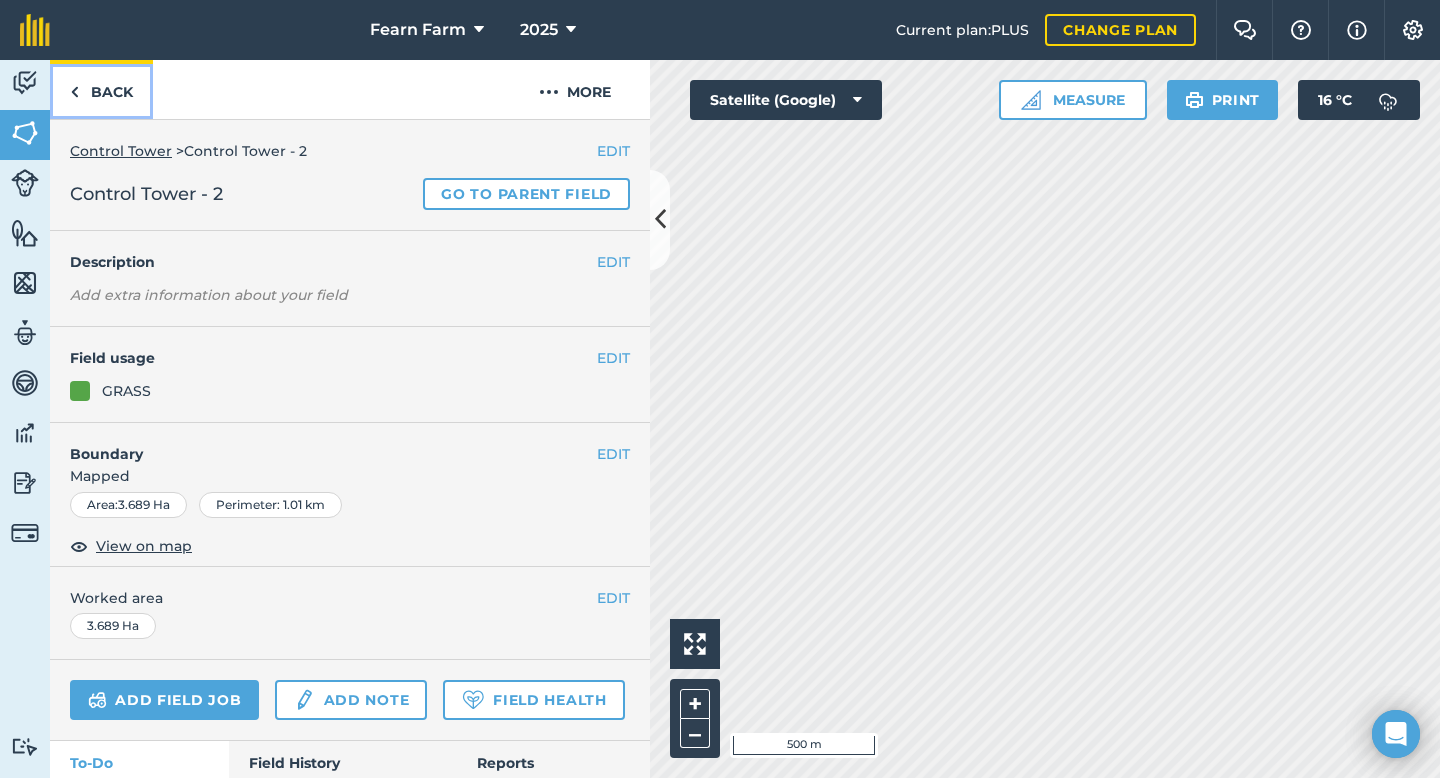 click on "Back" at bounding box center [101, 89] 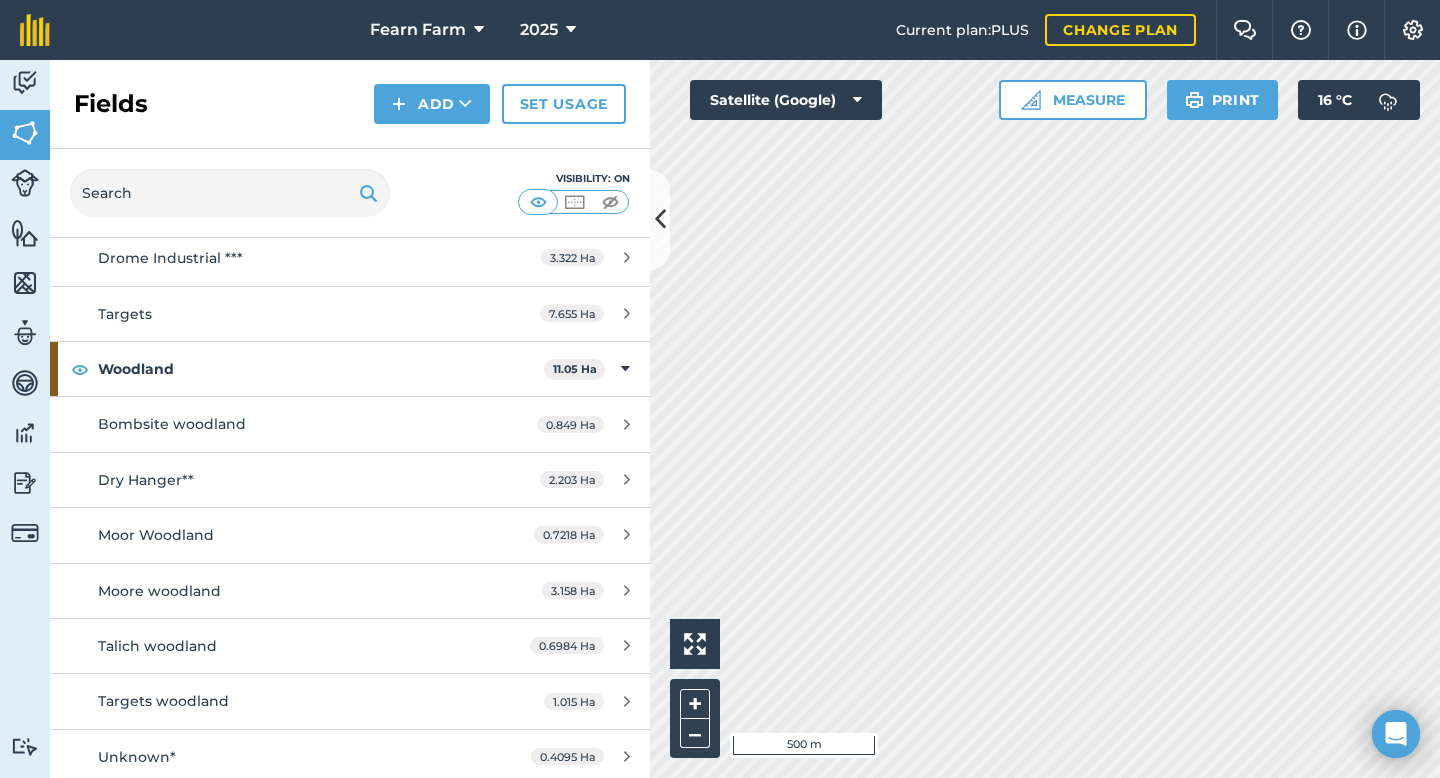 scroll, scrollTop: 4483, scrollLeft: 0, axis: vertical 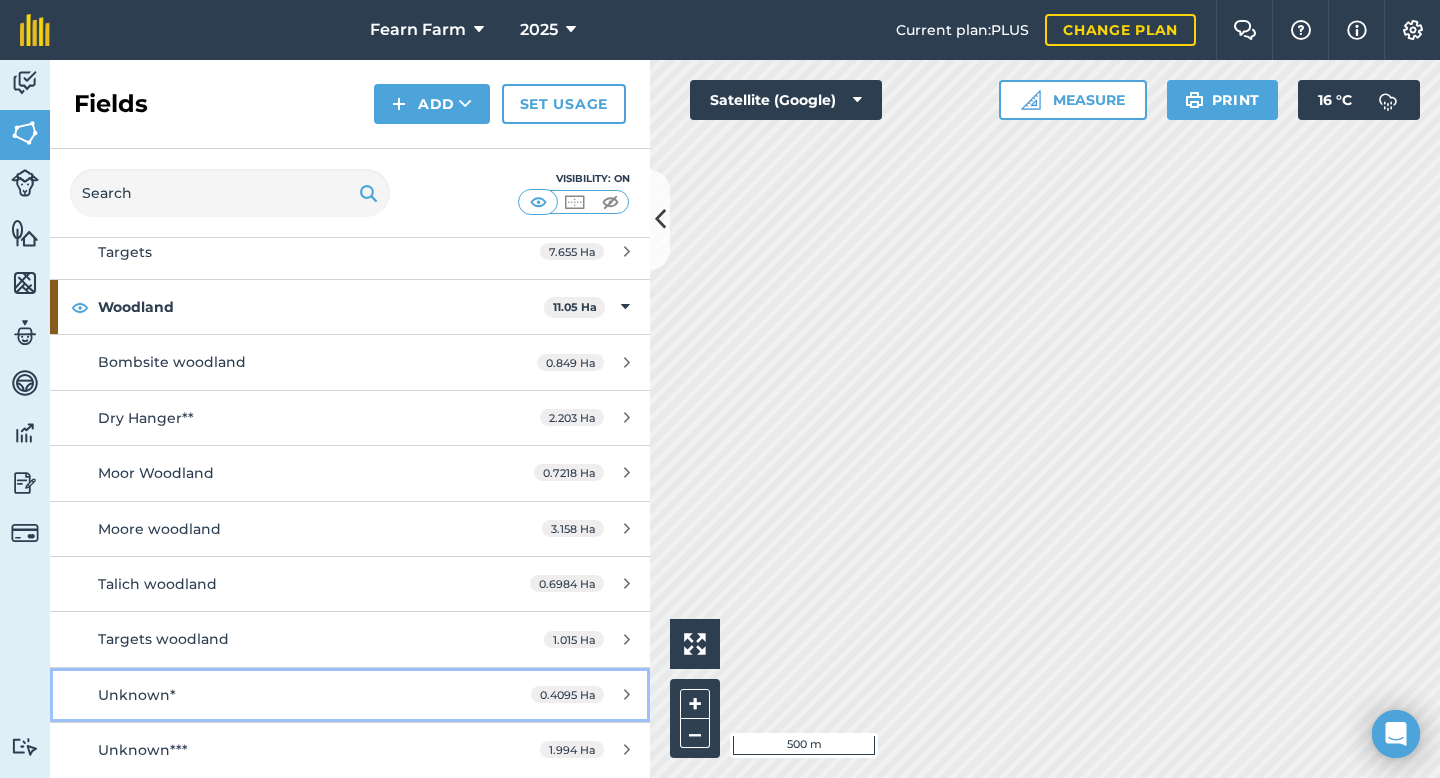 click on "Unknown*" at bounding box center [286, 695] 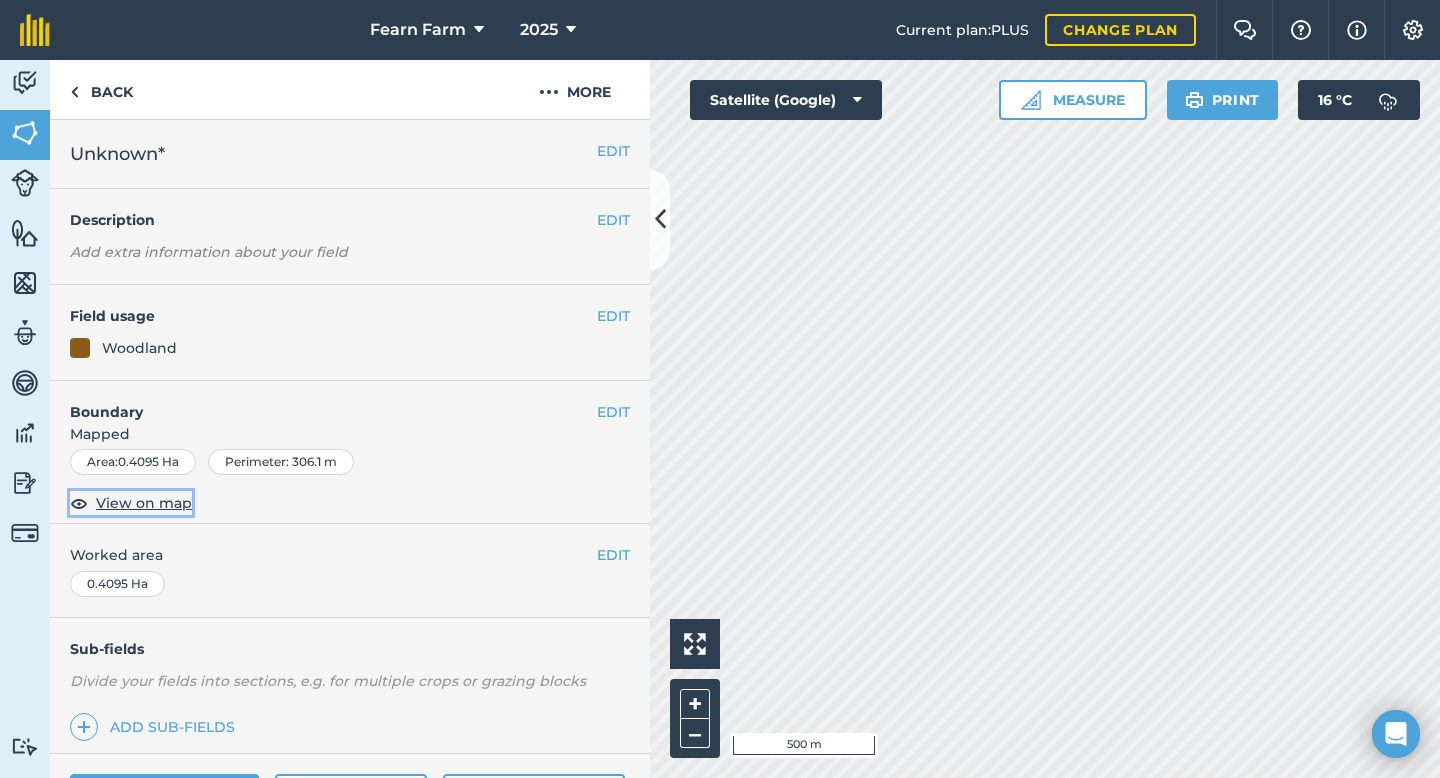 click on "View on map" at bounding box center [144, 503] 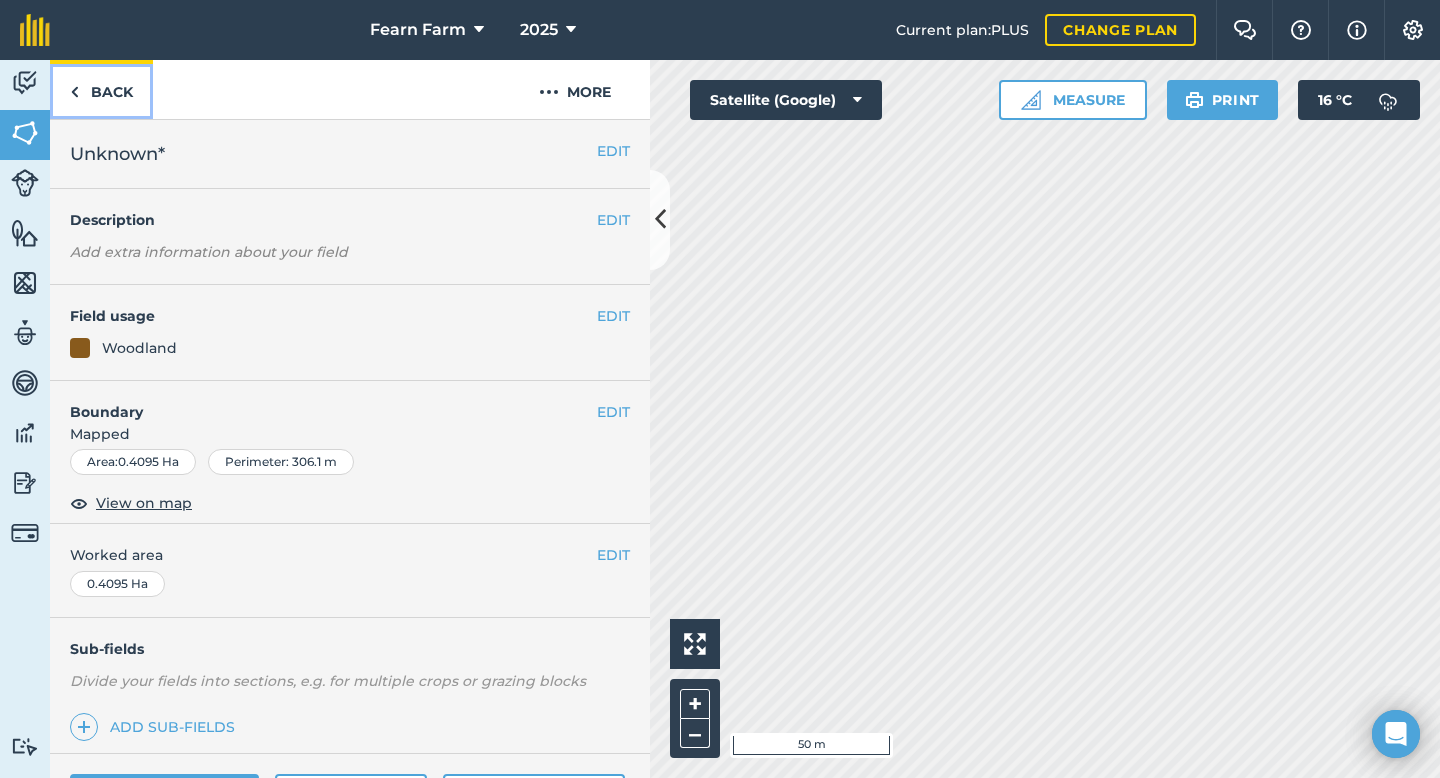 click at bounding box center [74, 92] 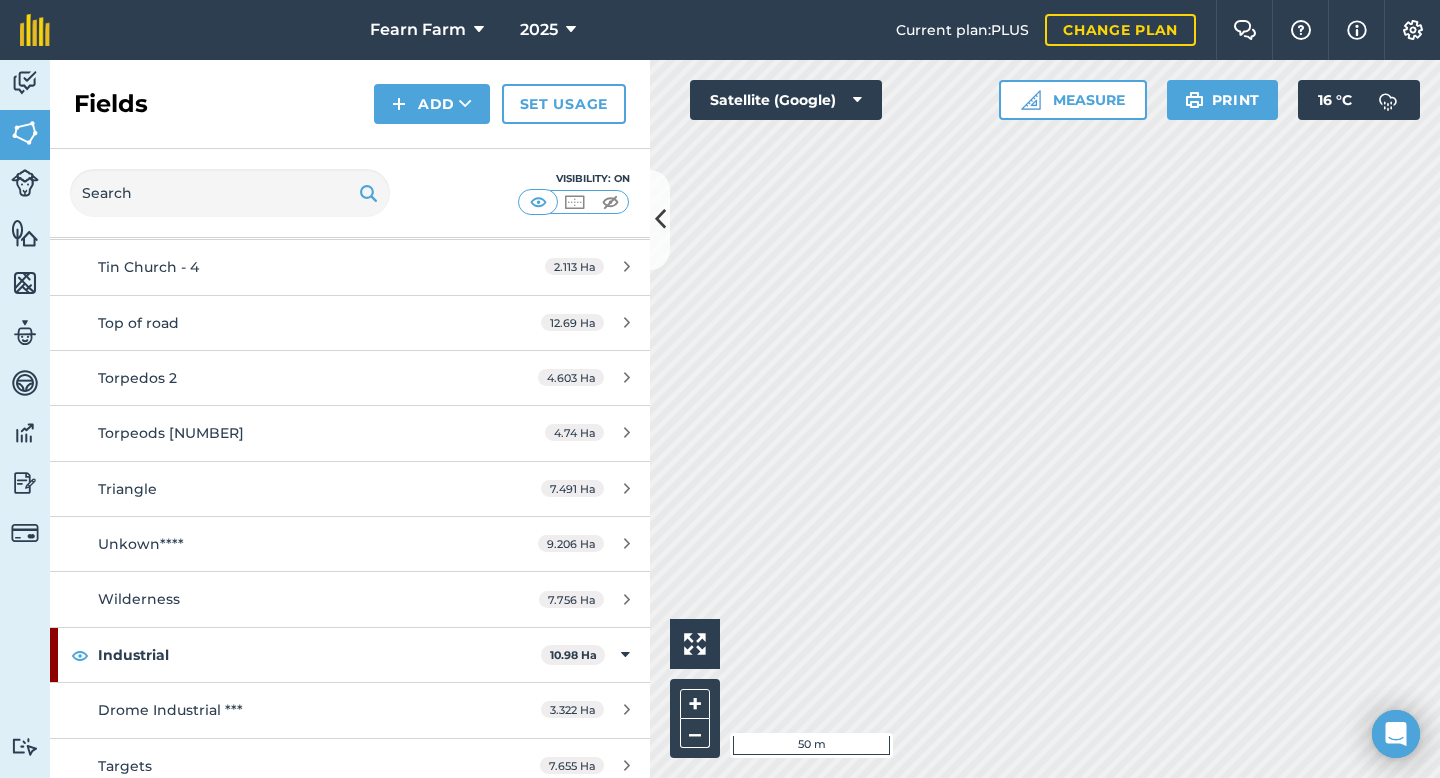 scroll, scrollTop: 4483, scrollLeft: 0, axis: vertical 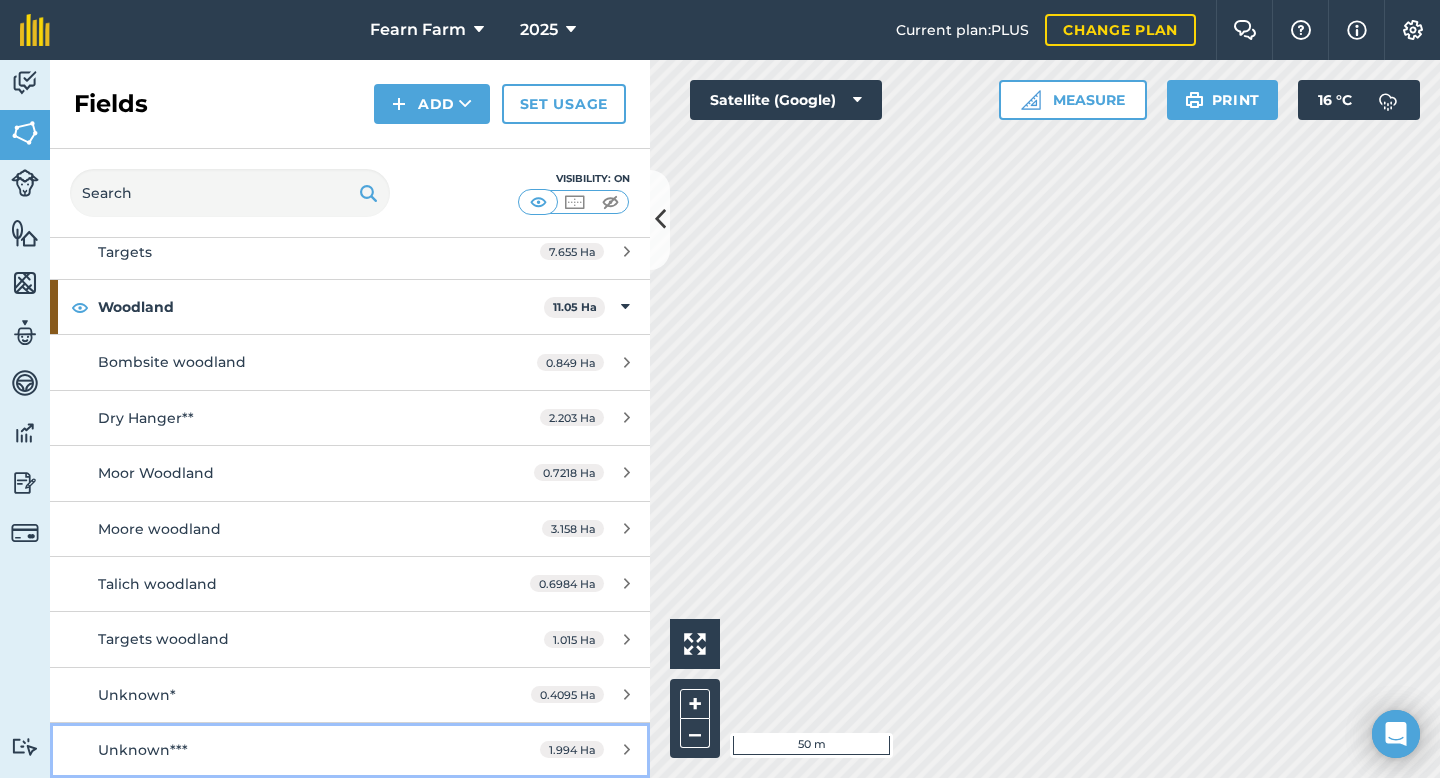 click on "Unknown***" at bounding box center [286, 750] 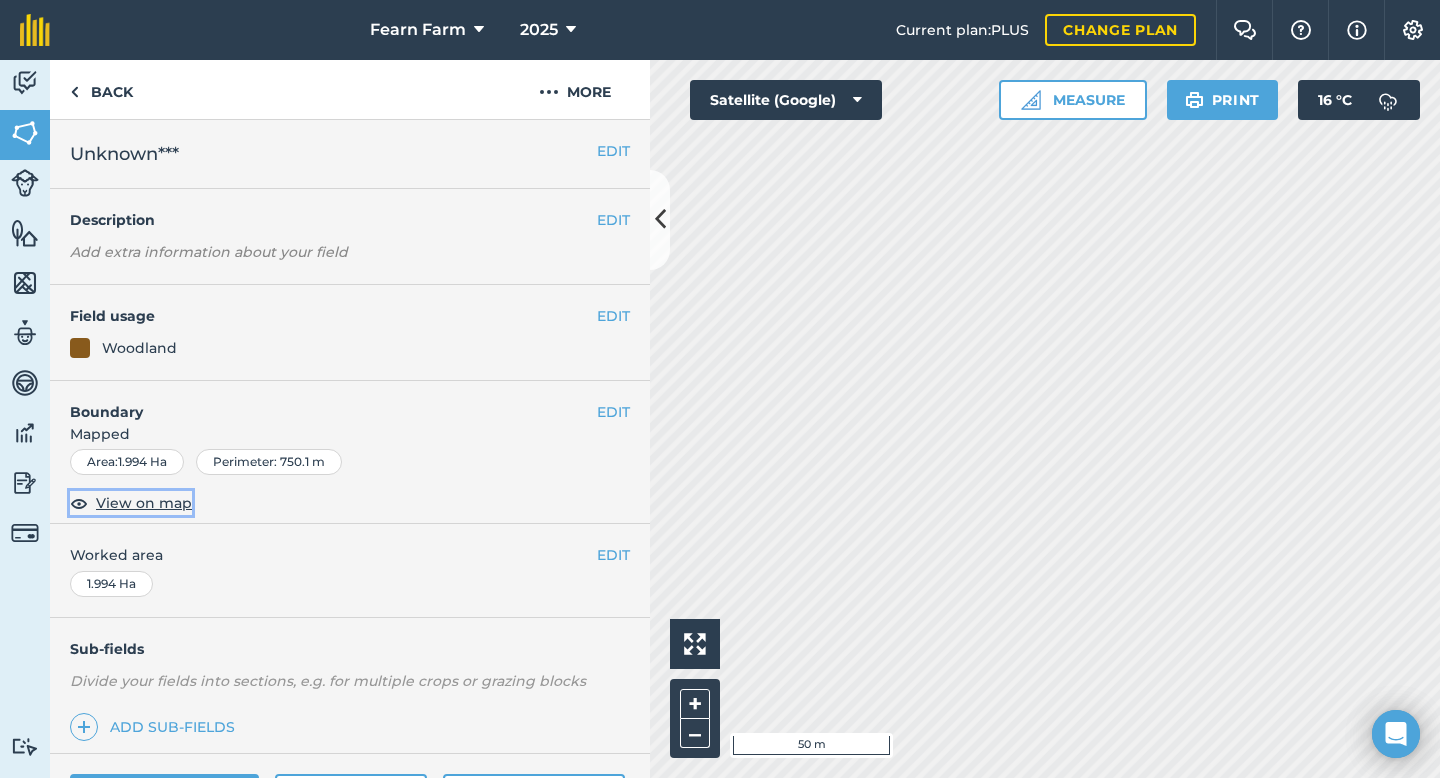 click on "View on map" at bounding box center (144, 503) 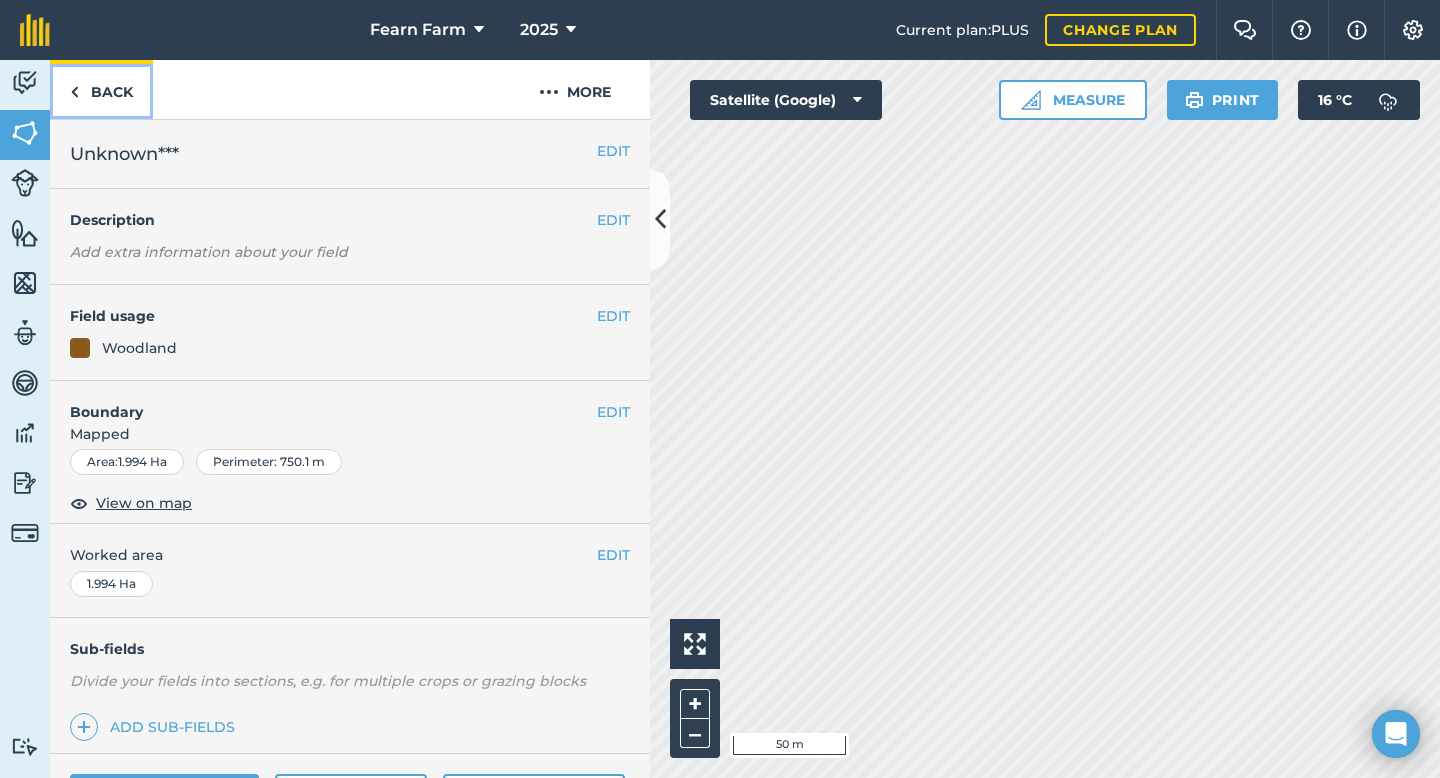 click on "Back" at bounding box center (101, 89) 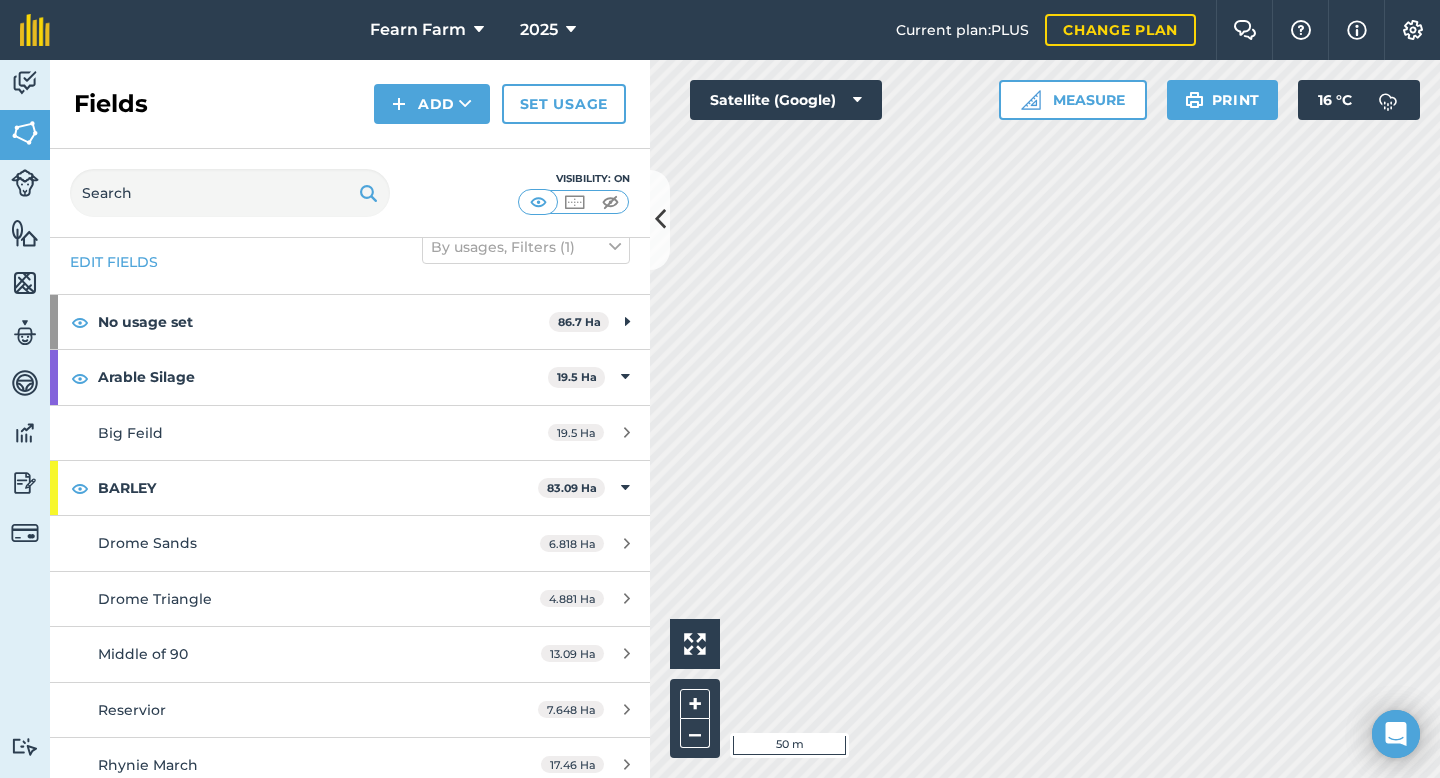 scroll, scrollTop: 28, scrollLeft: 0, axis: vertical 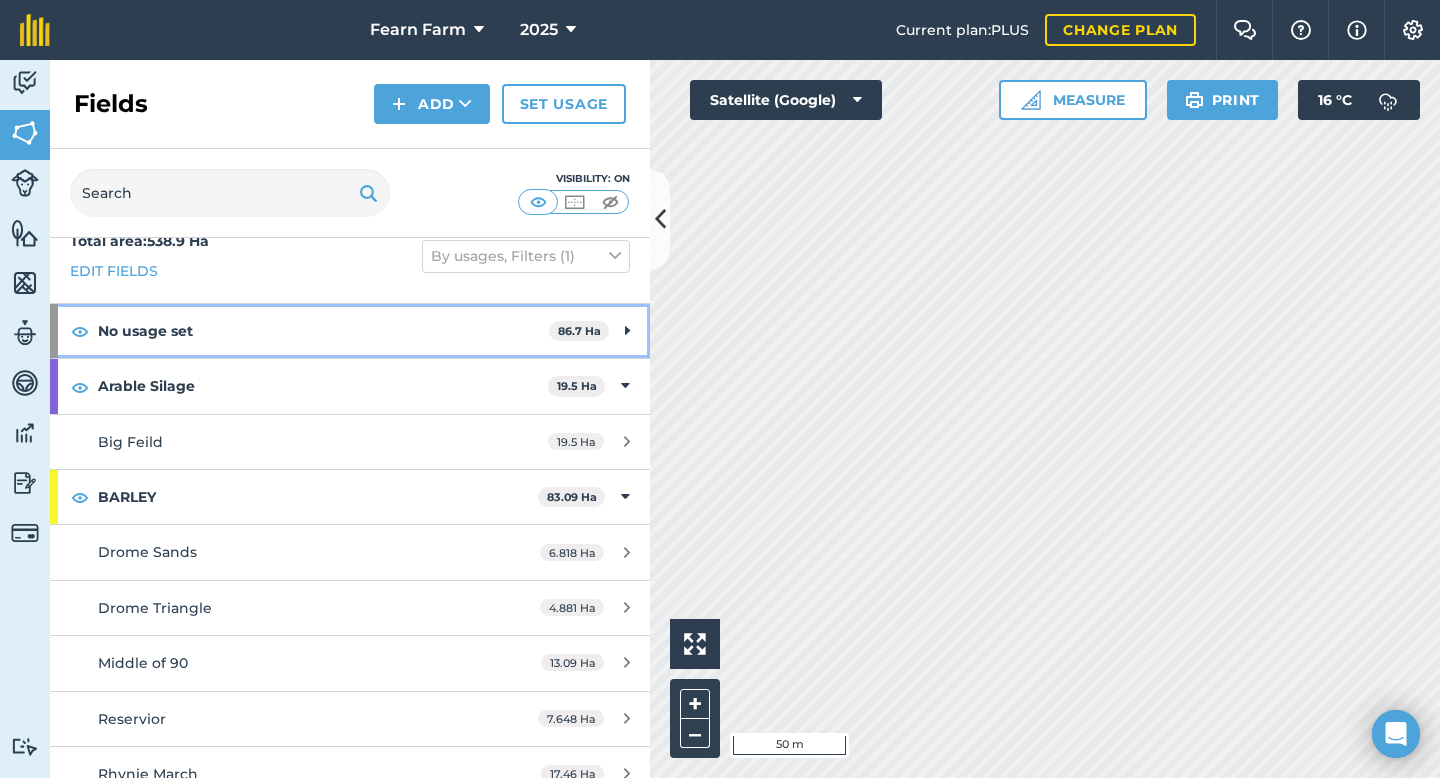 click at bounding box center (627, 331) 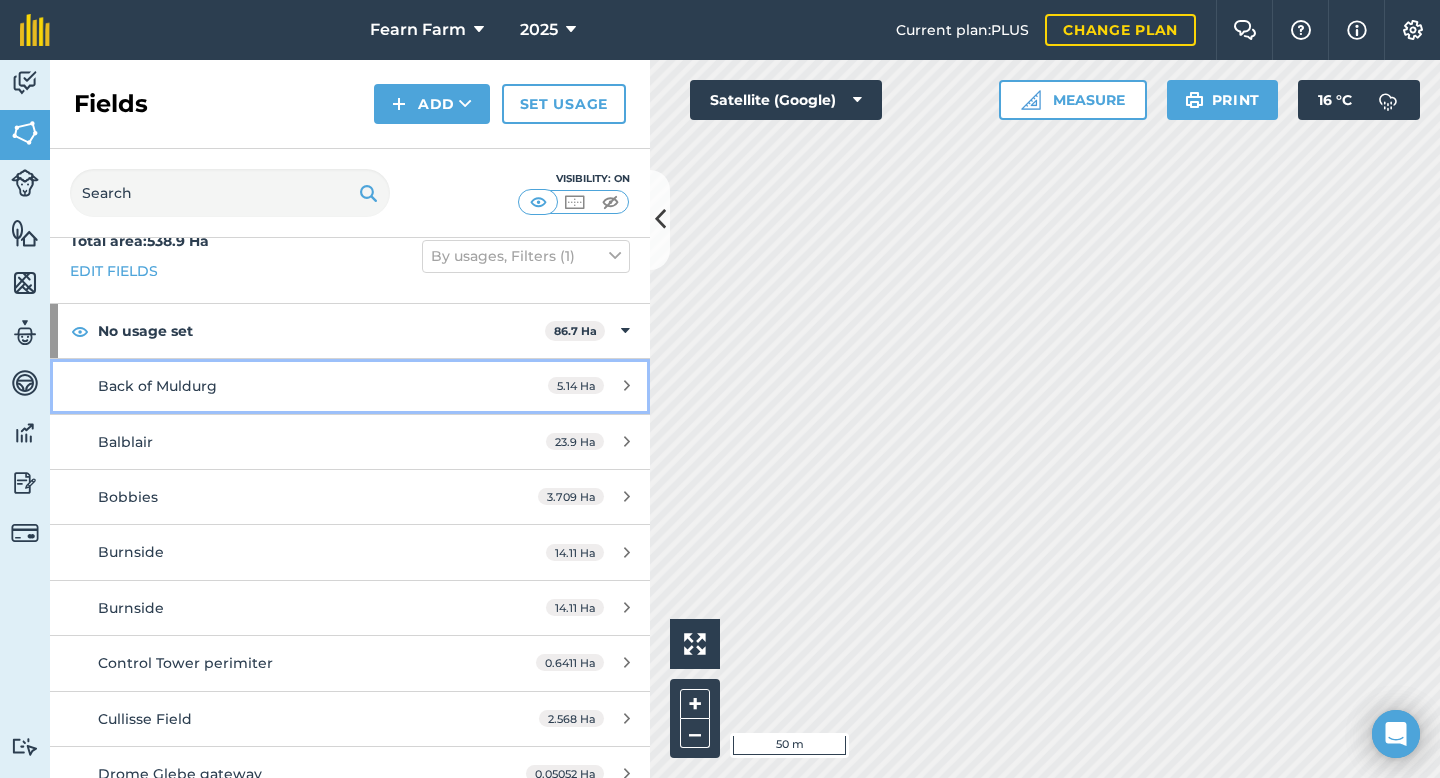 click on "[AREA]" at bounding box center (589, 386) 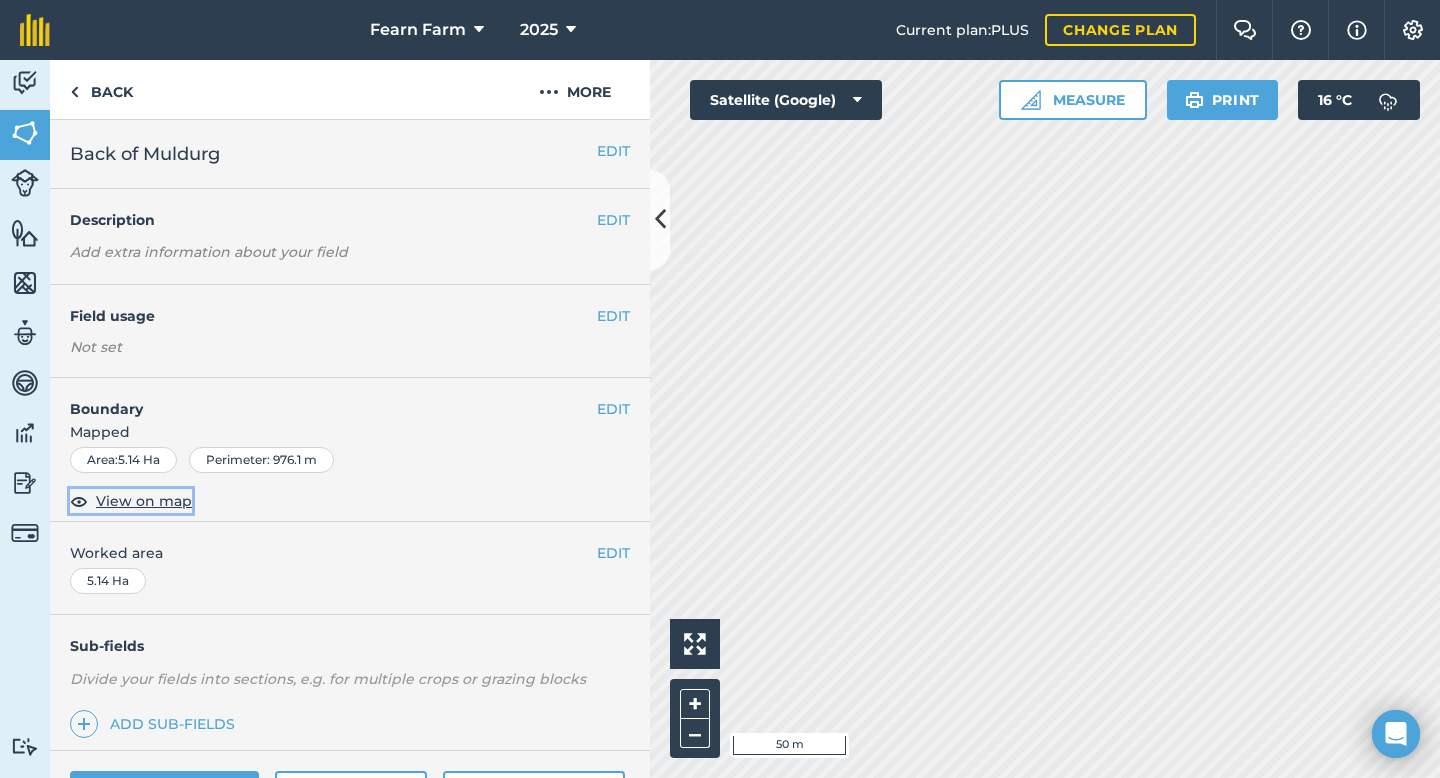 click on "View on map" at bounding box center (144, 501) 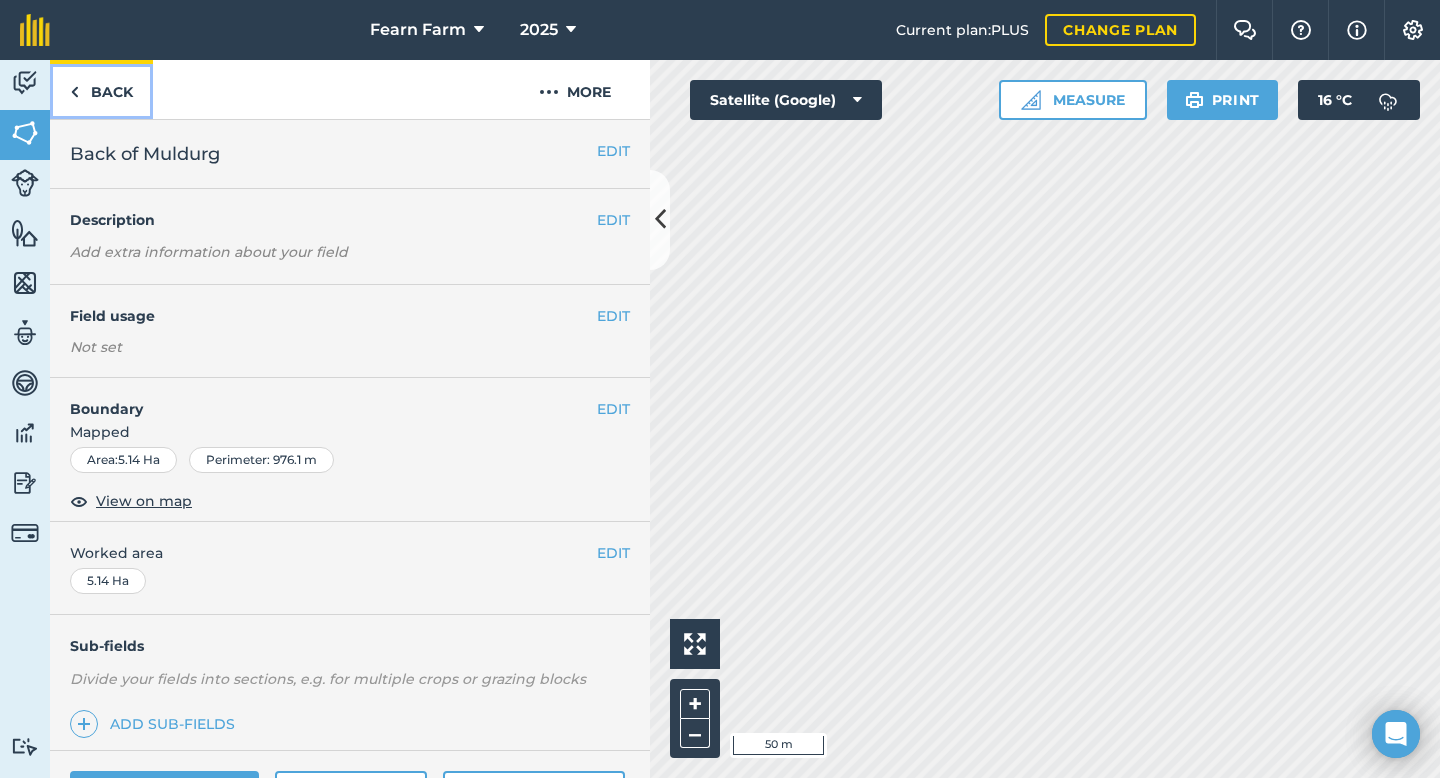 click on "Back" at bounding box center (101, 89) 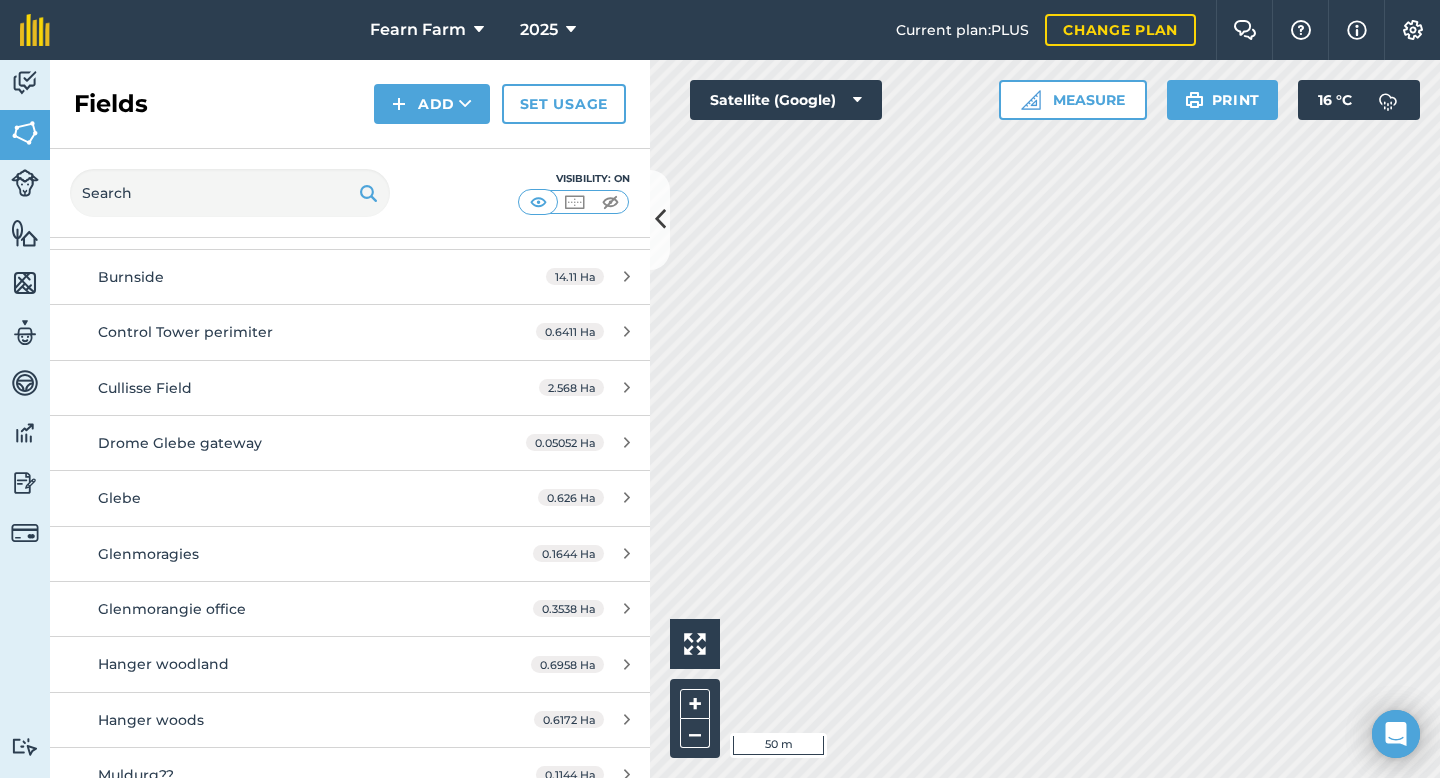 scroll, scrollTop: 394, scrollLeft: 0, axis: vertical 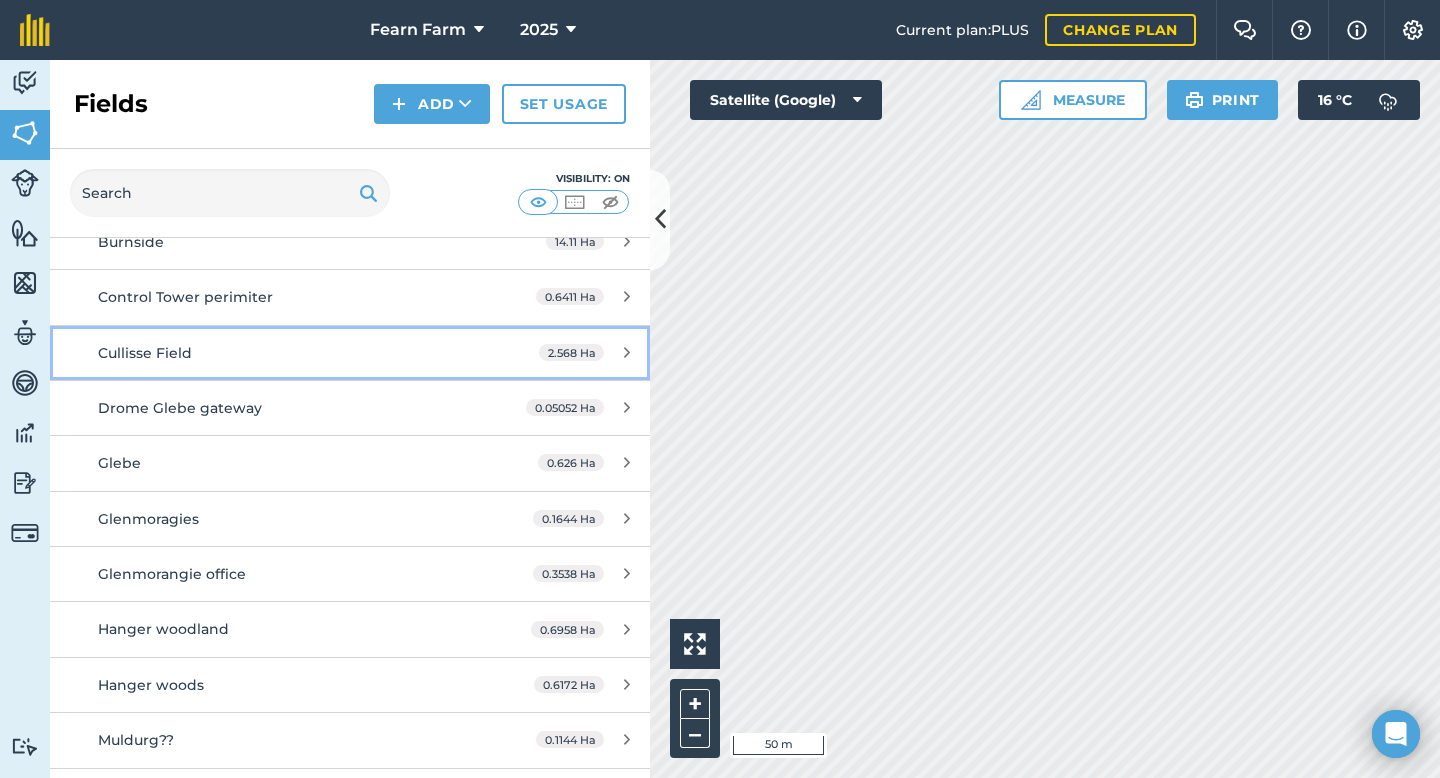 click on "Cullisse Field" at bounding box center (286, 353) 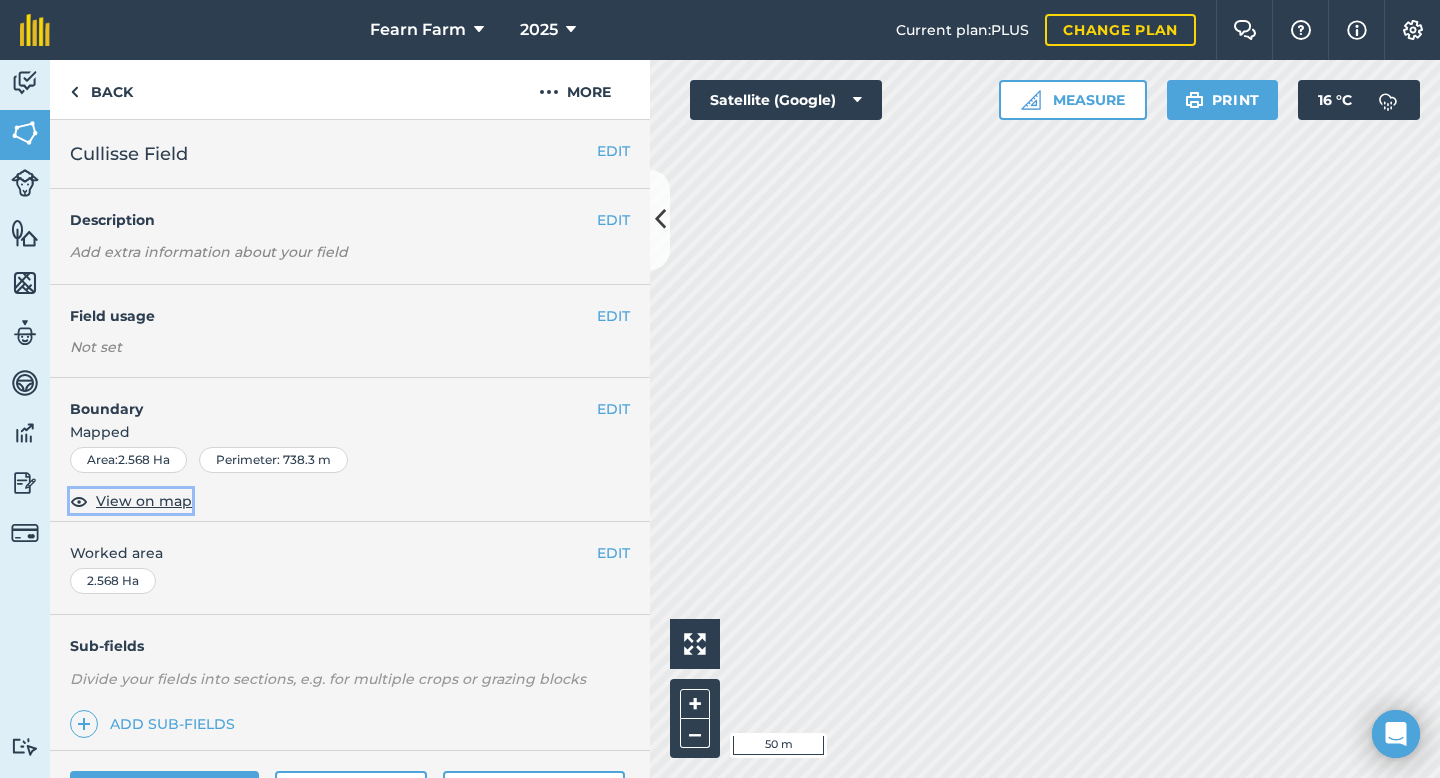 click on "View on map" at bounding box center [144, 501] 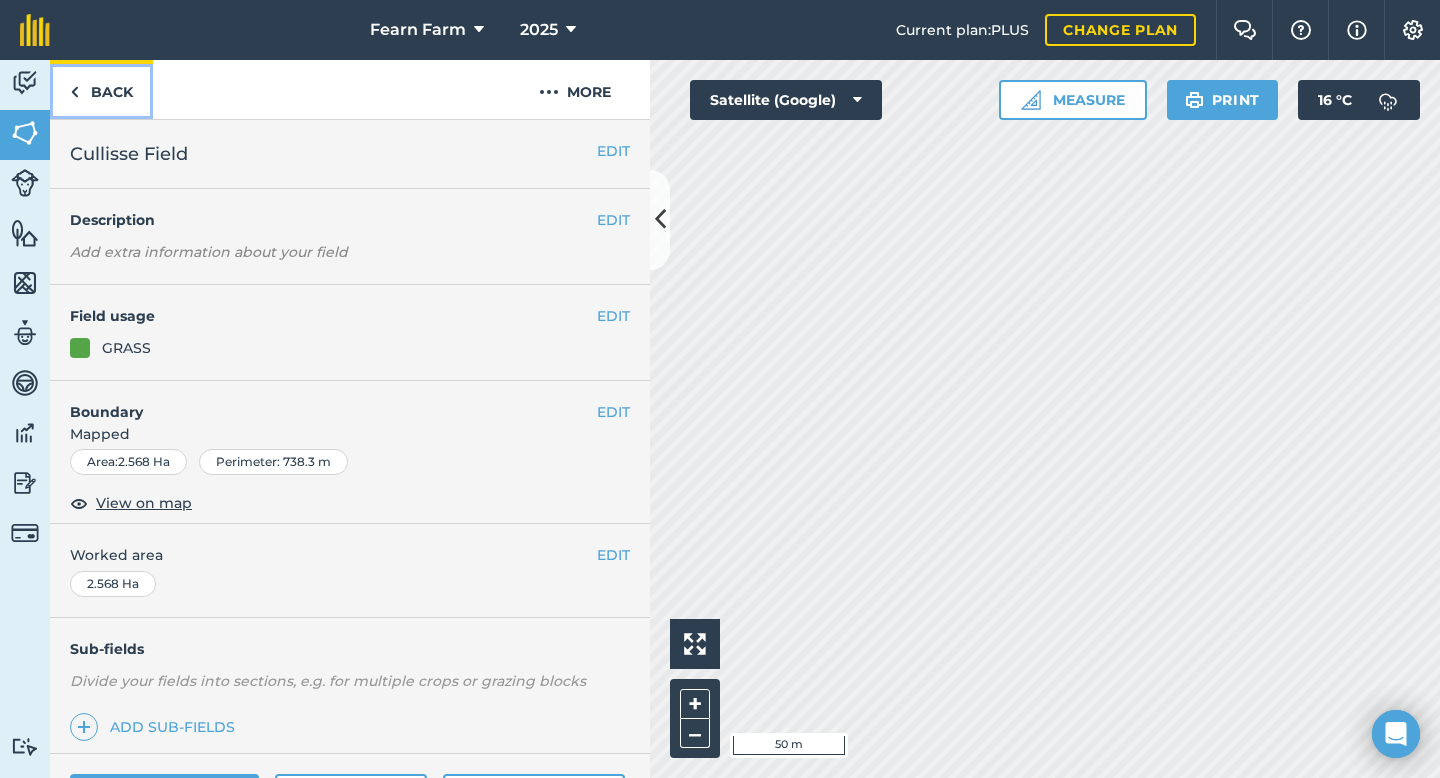 click on "Back" at bounding box center [101, 89] 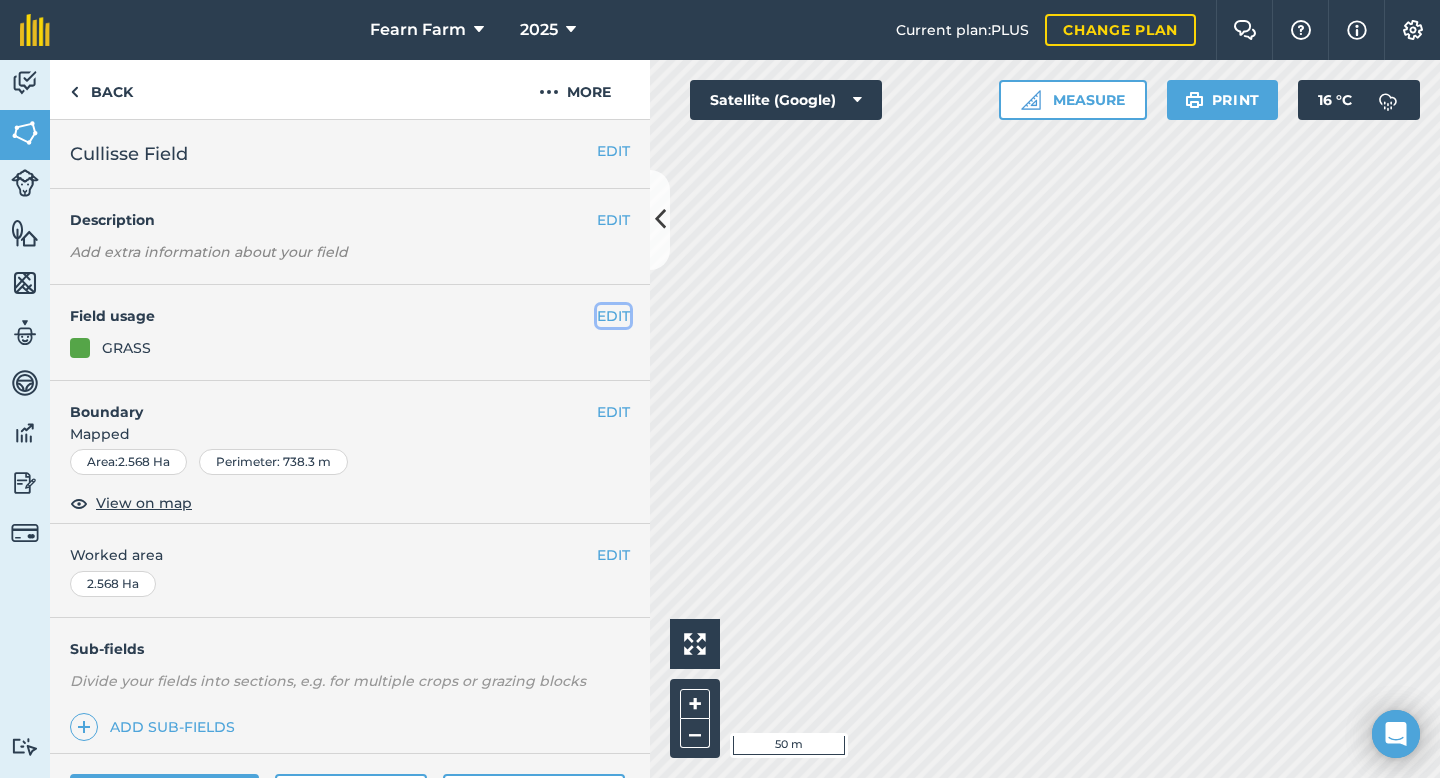 click on "EDIT" at bounding box center (613, 316) 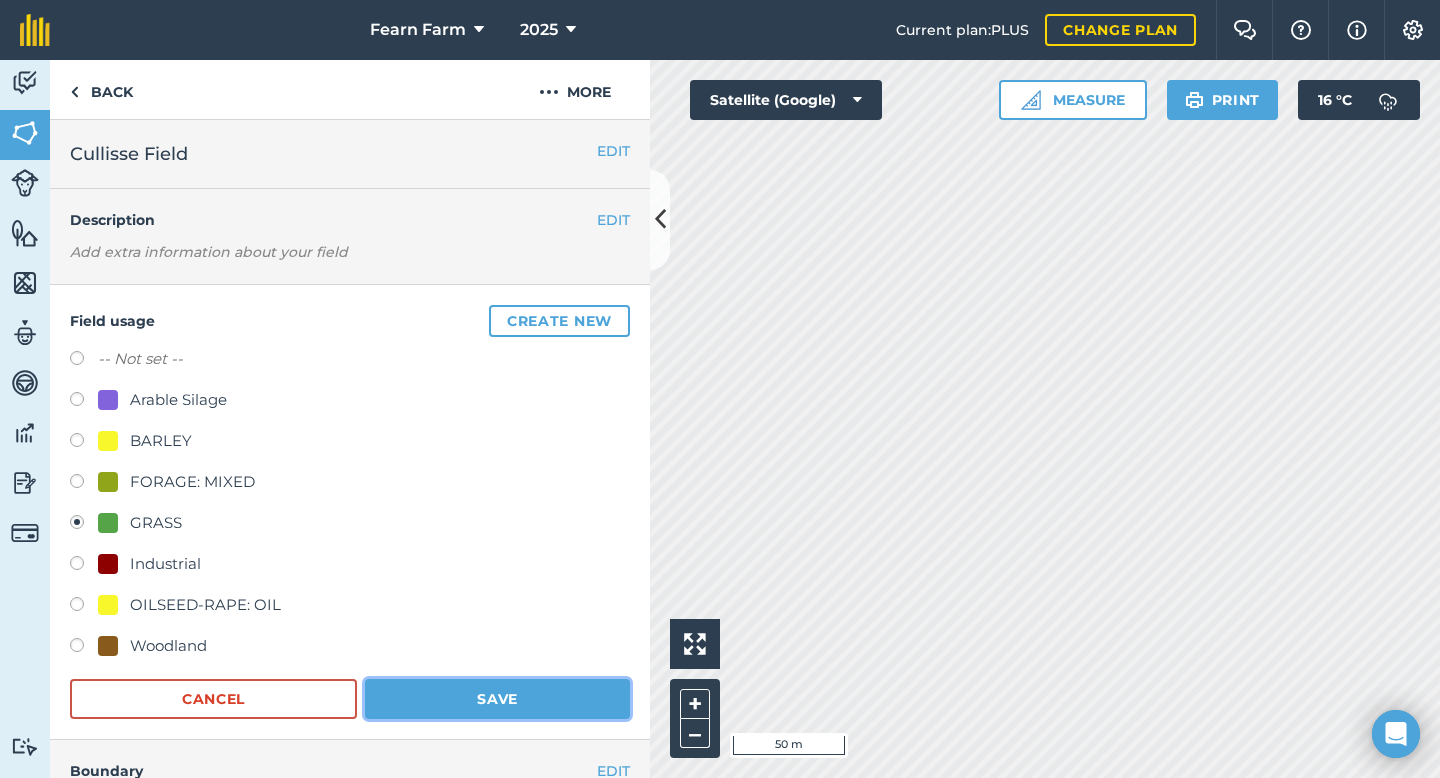 click on "Save" at bounding box center [497, 699] 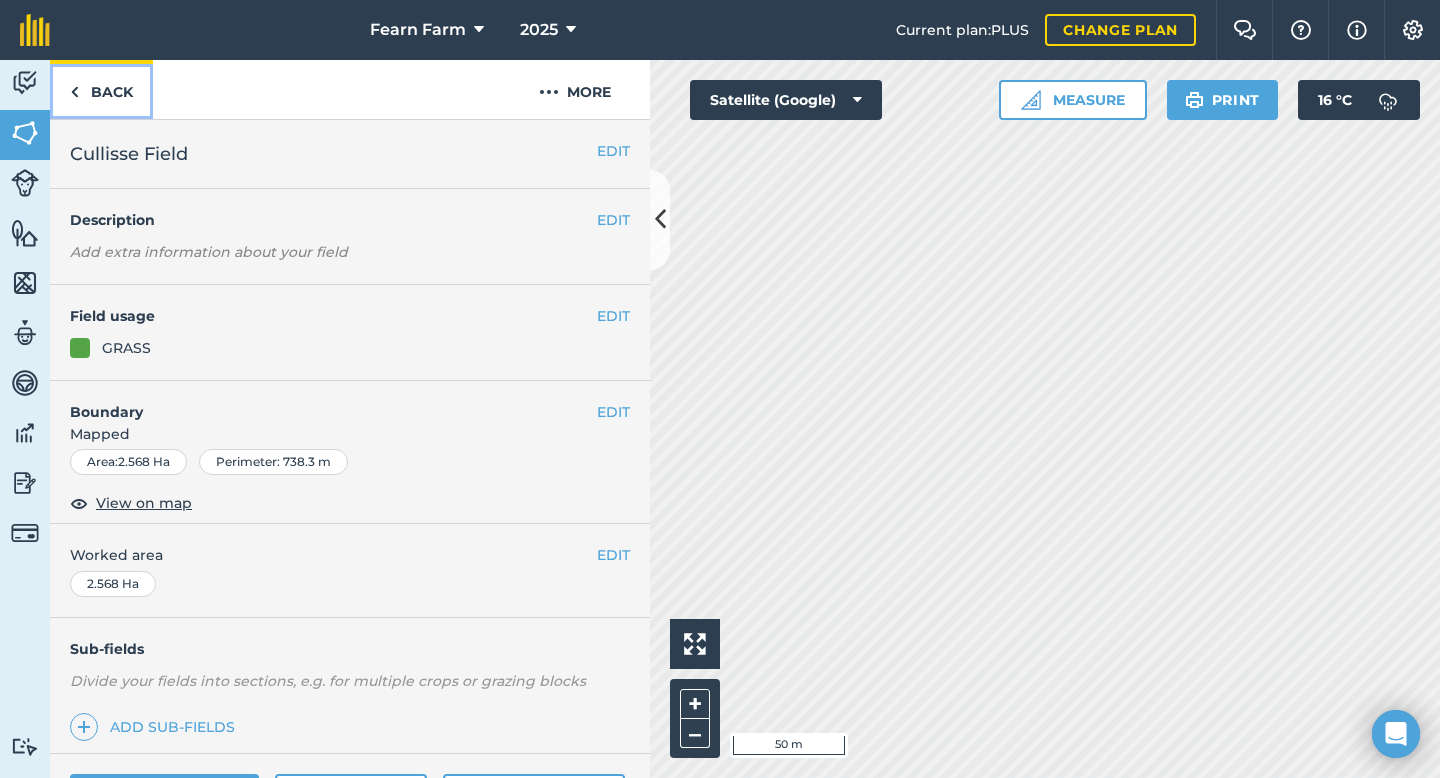 click on "Back" at bounding box center [101, 89] 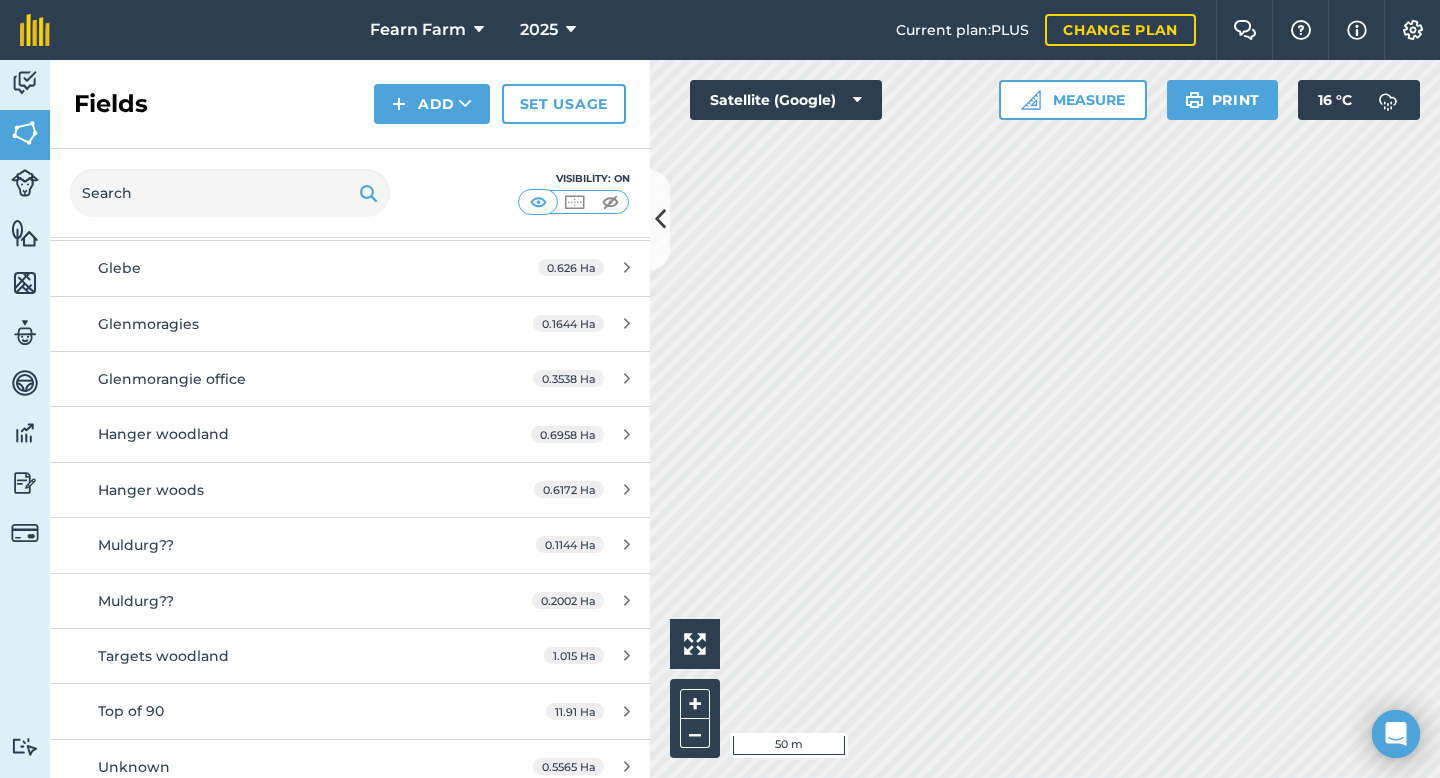 scroll, scrollTop: 592, scrollLeft: 0, axis: vertical 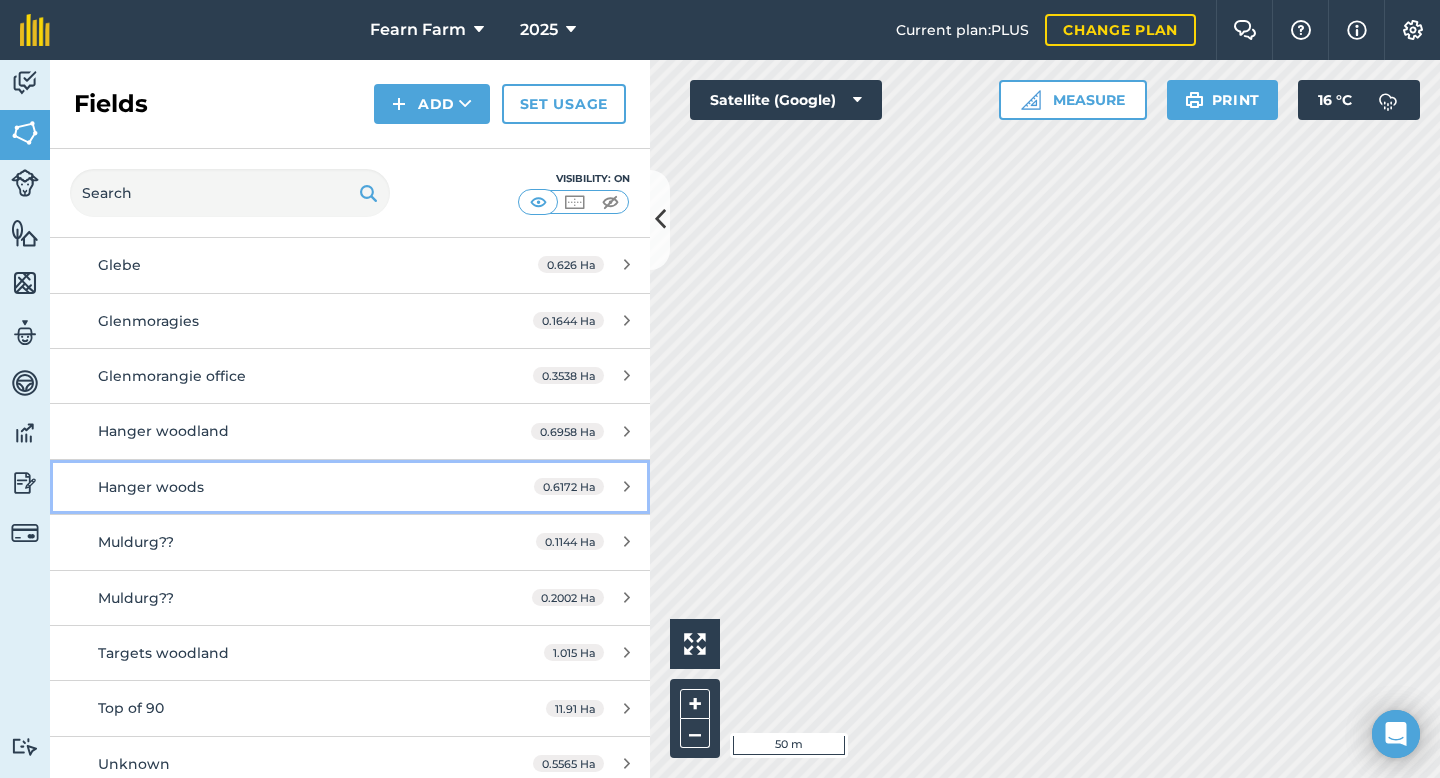 click on "0.6172   Ha" at bounding box center [582, 487] 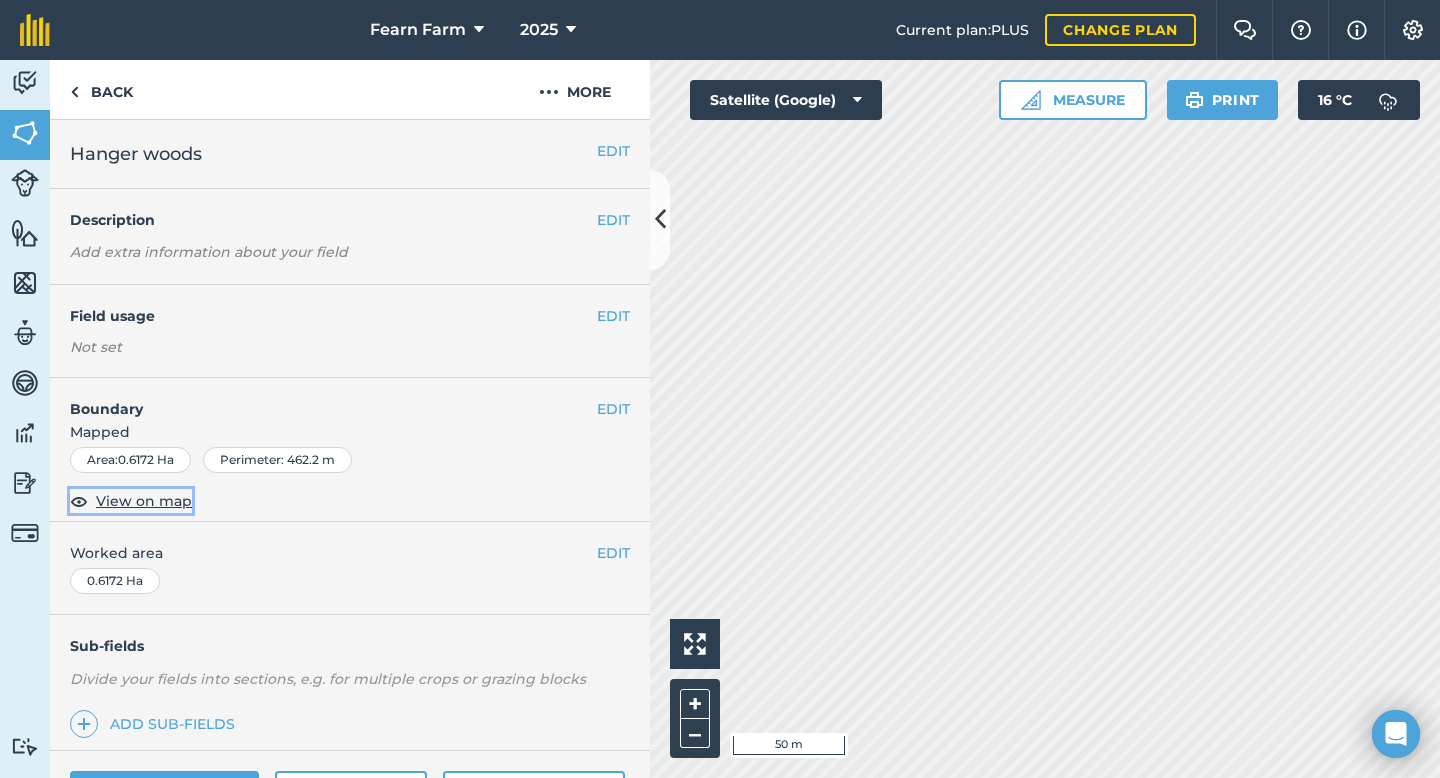 click on "View on map" at bounding box center (144, 501) 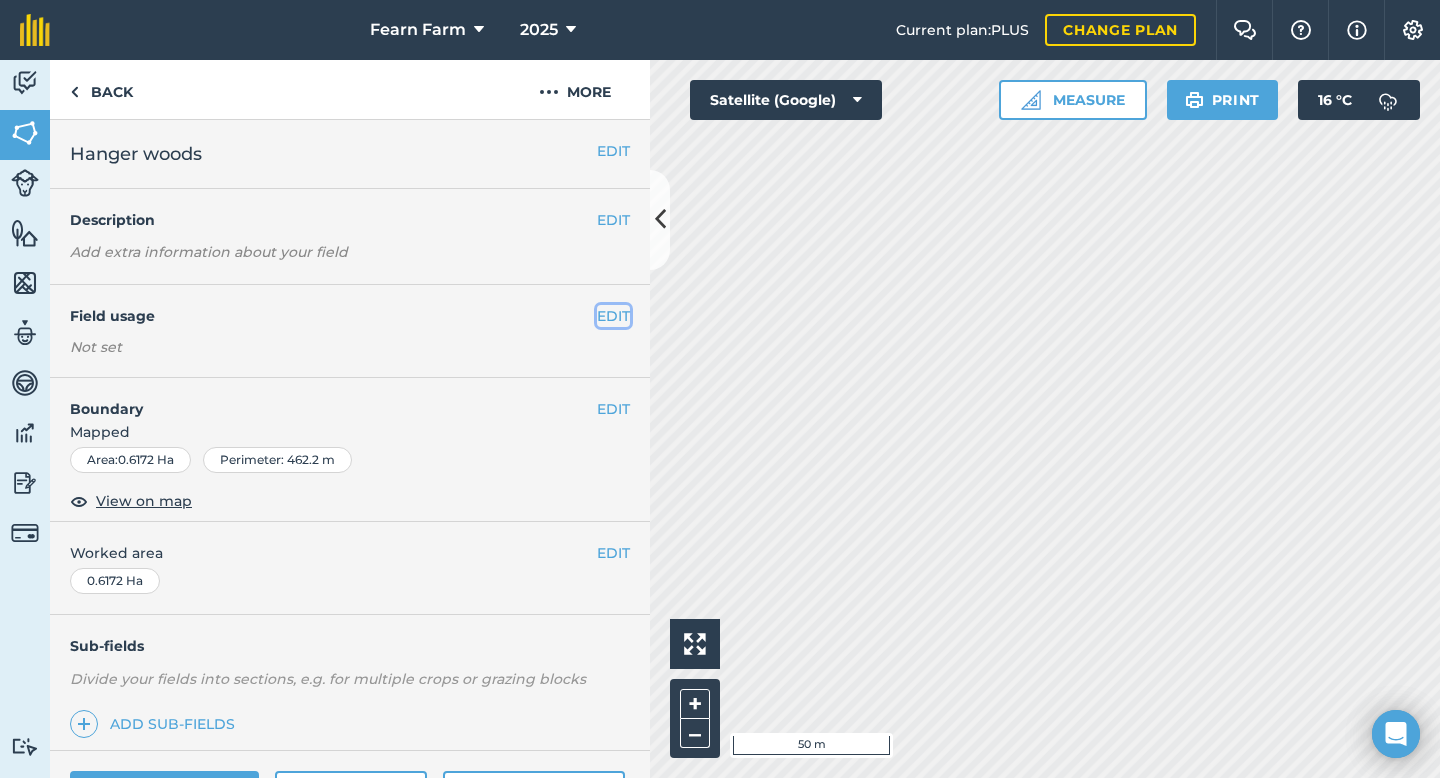 click on "EDIT" at bounding box center [613, 316] 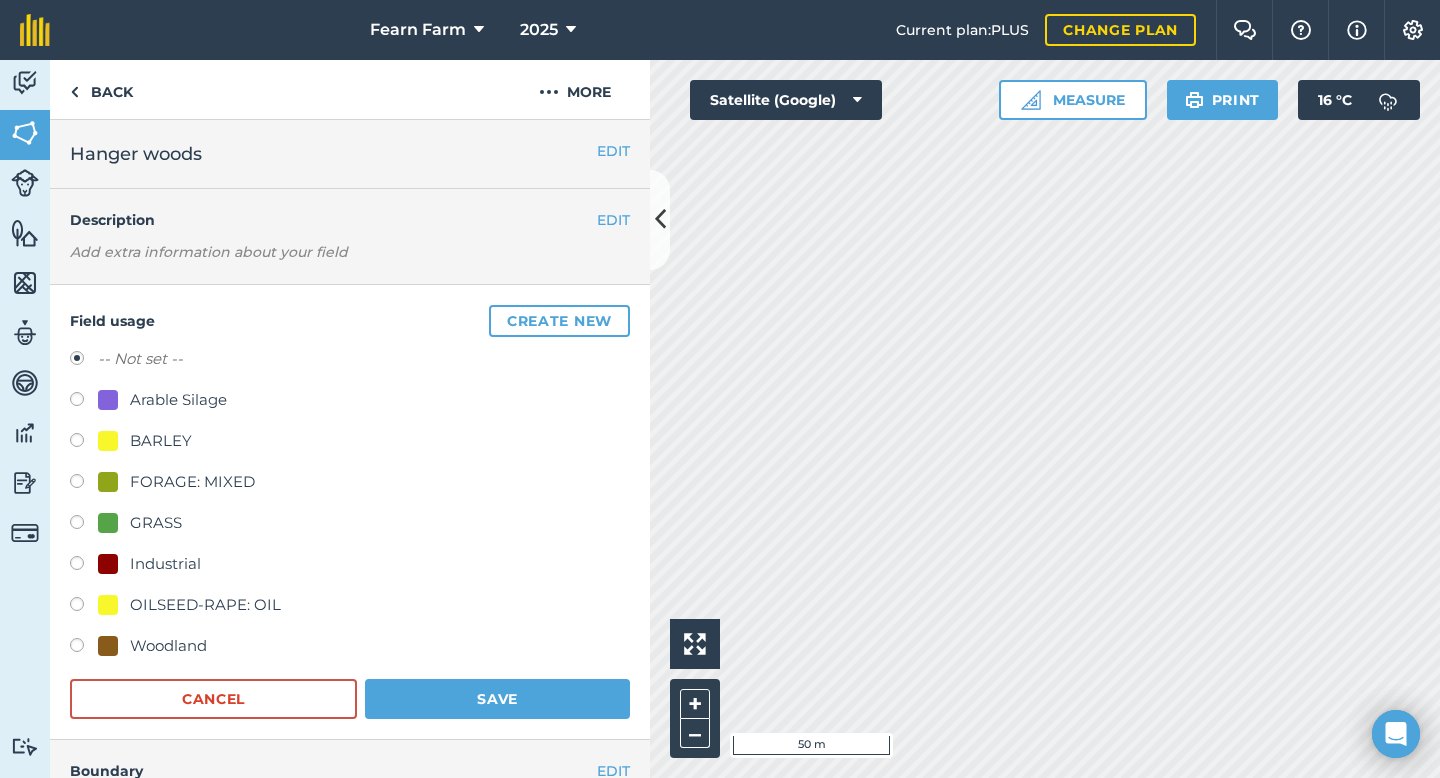click at bounding box center [84, 648] 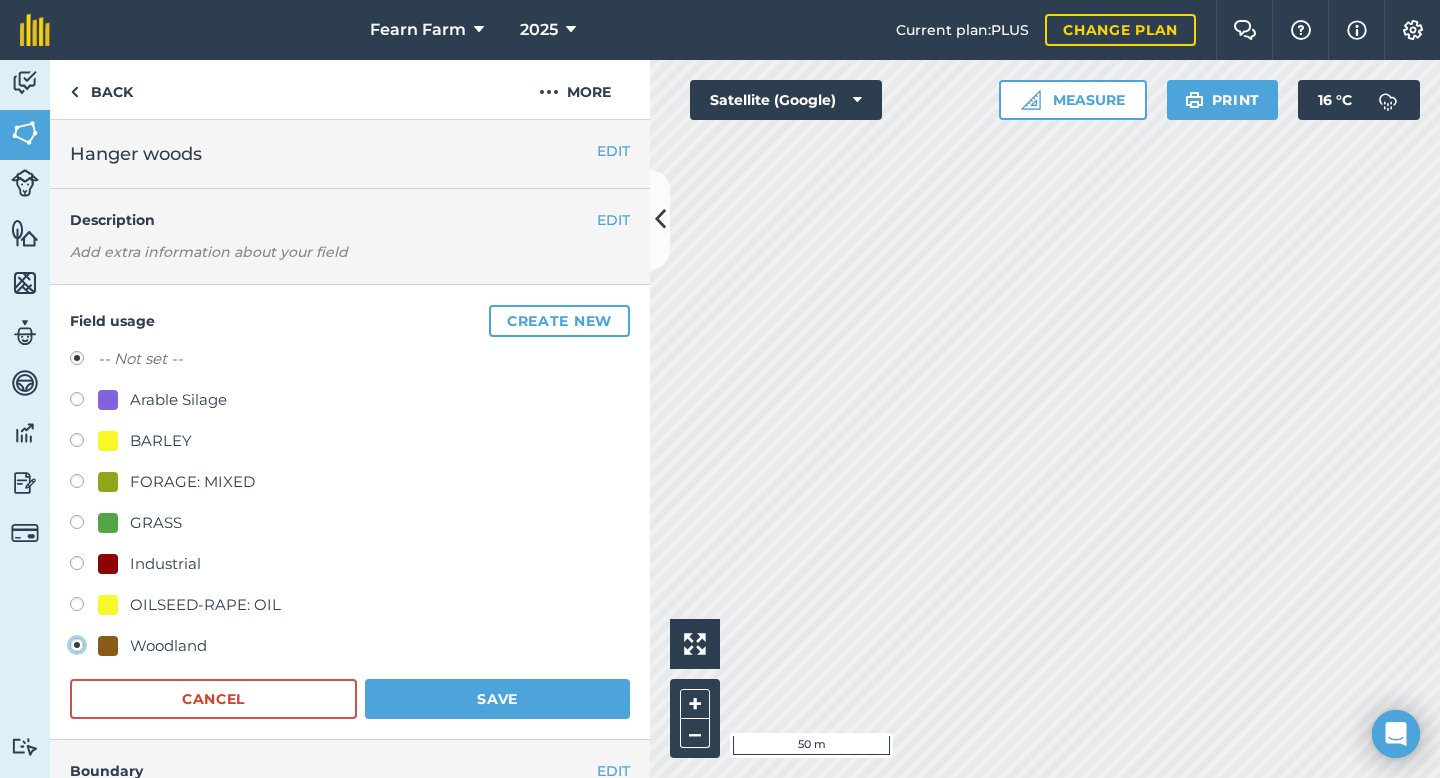 radio on "true" 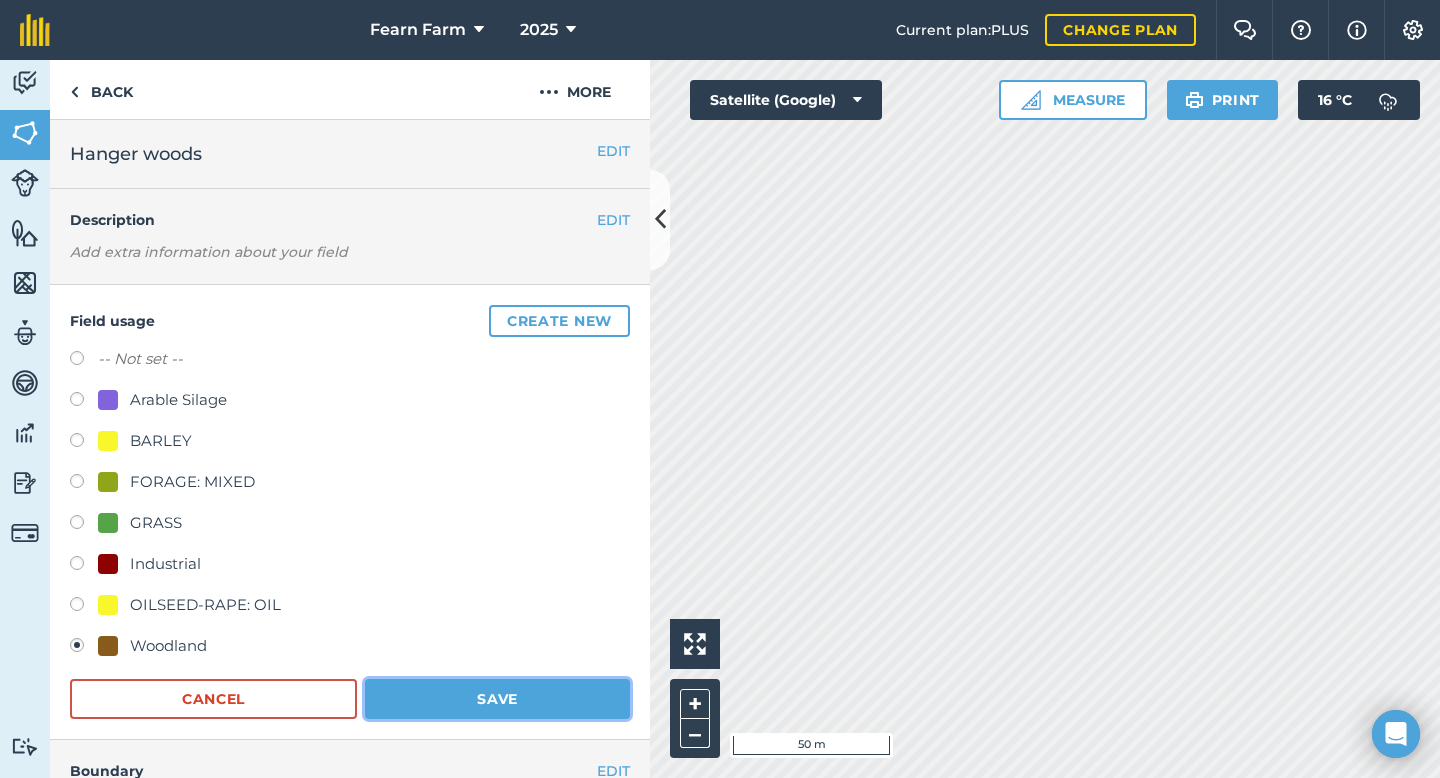 click on "Save" at bounding box center [497, 699] 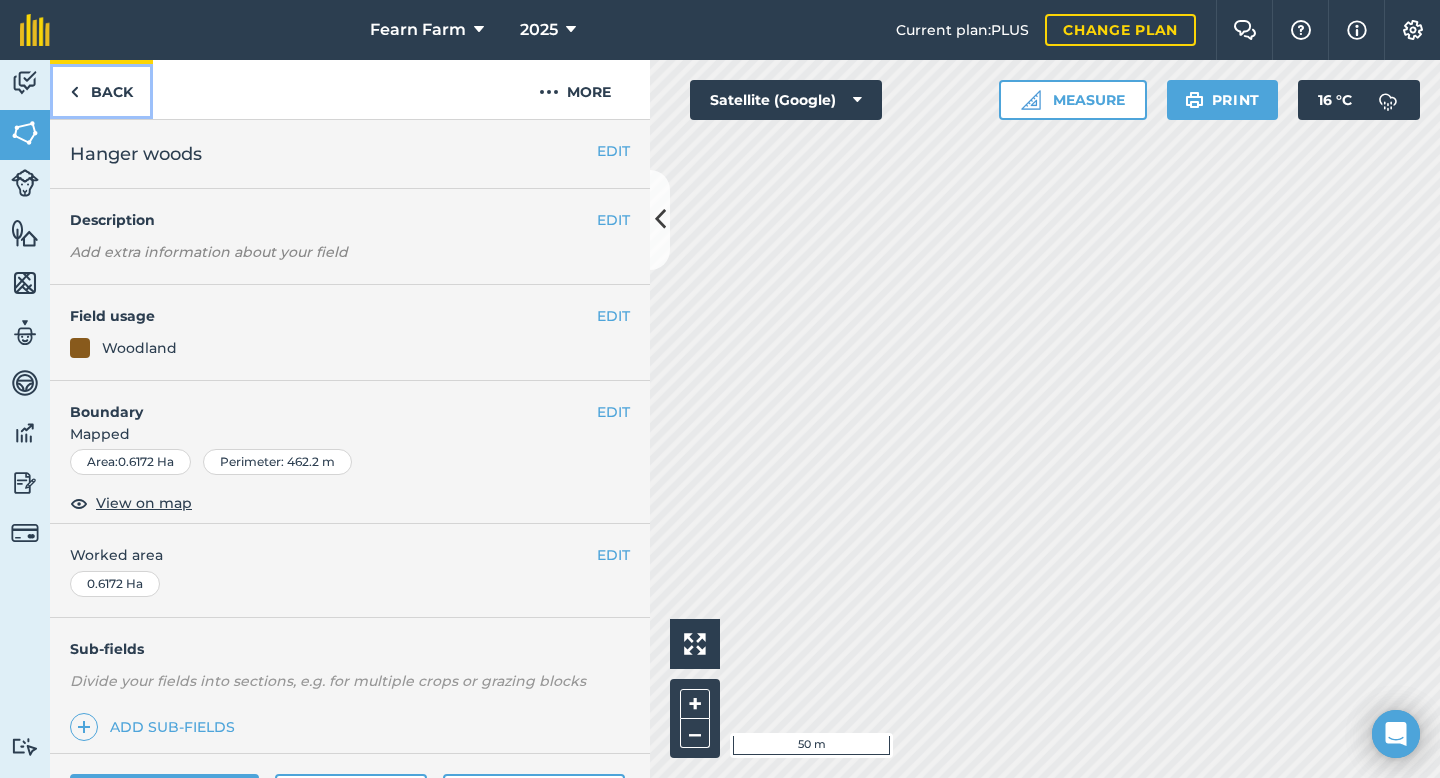 click on "Back" at bounding box center (101, 89) 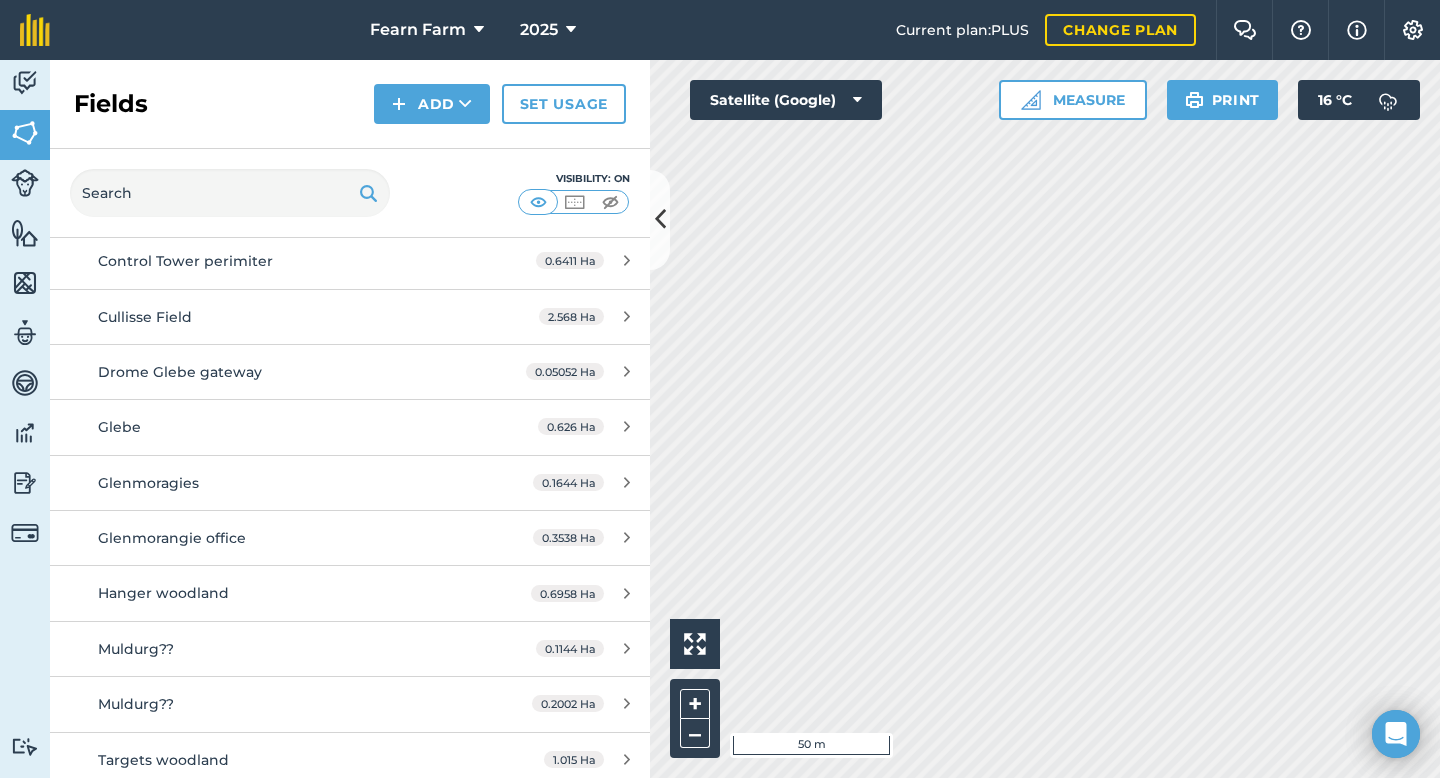 scroll, scrollTop: 438, scrollLeft: 0, axis: vertical 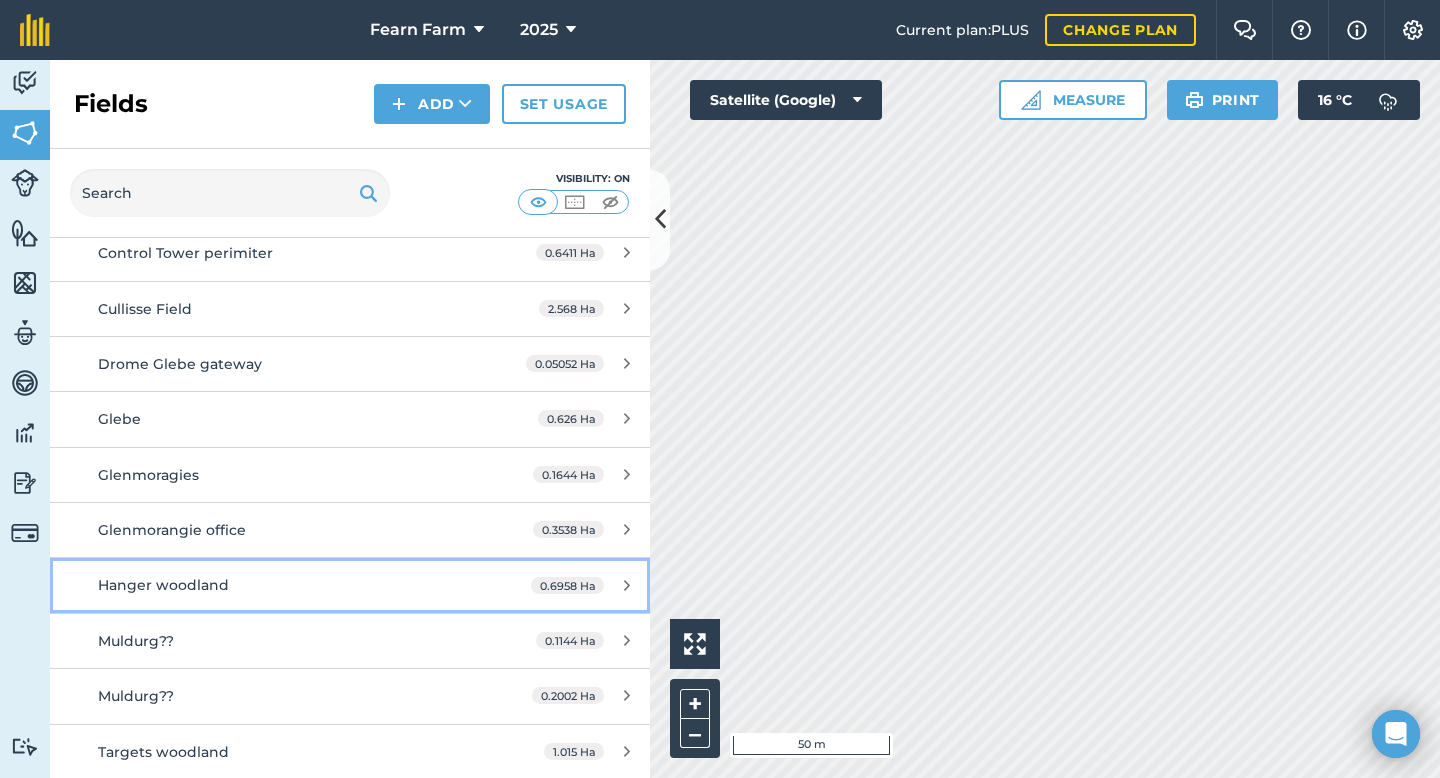 click on "Hanger woodland" at bounding box center (286, 585) 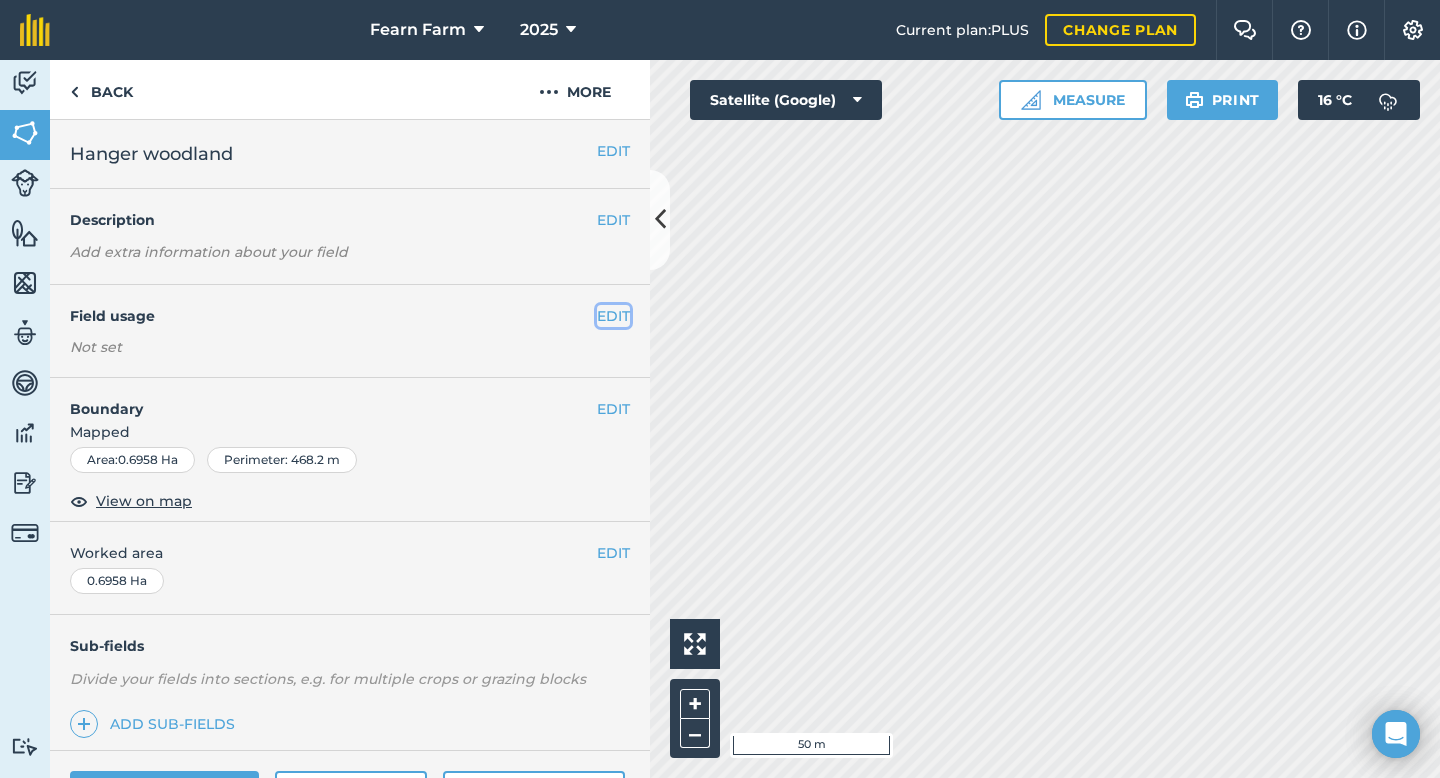 click on "EDIT" at bounding box center [613, 316] 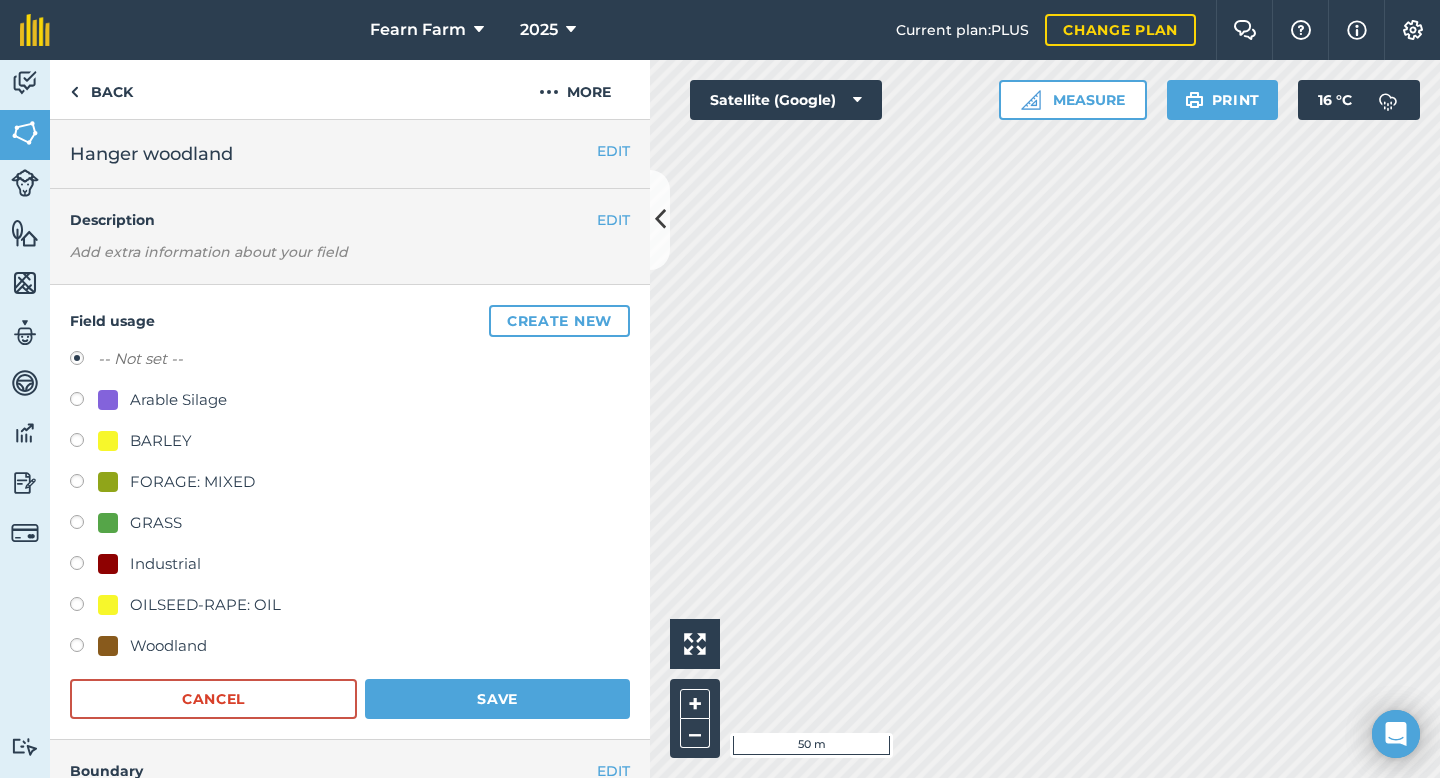 click at bounding box center (84, 648) 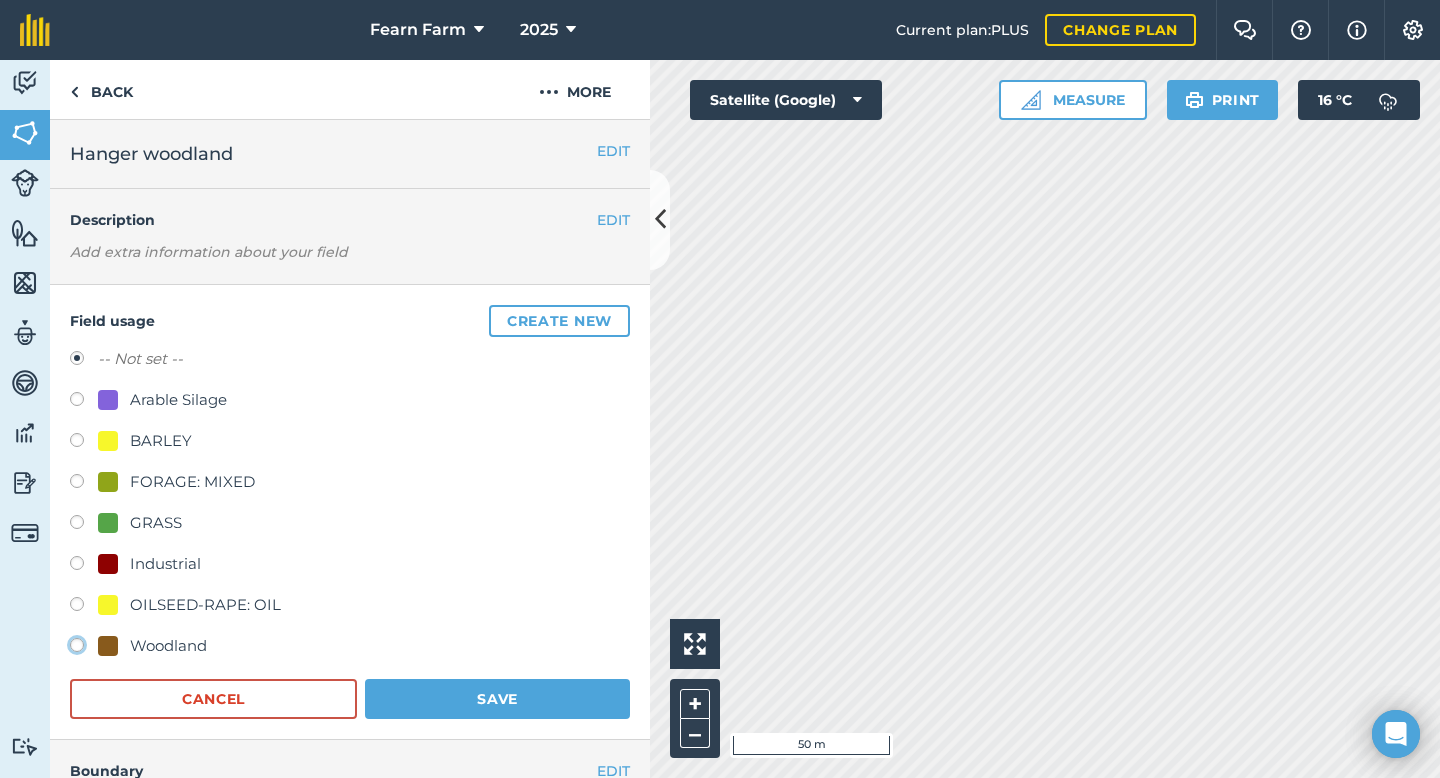 click on "Woodland" at bounding box center [-9923, 644] 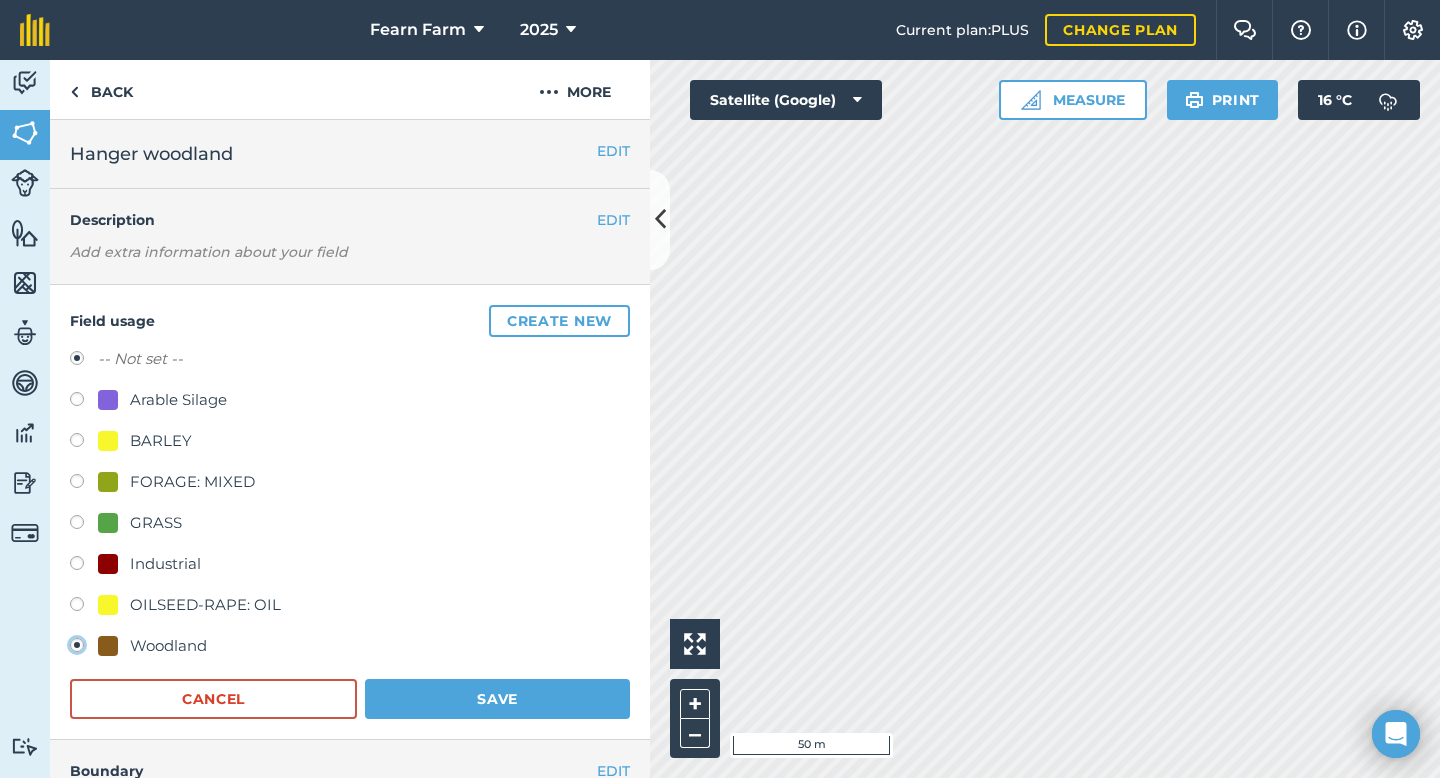 radio on "true" 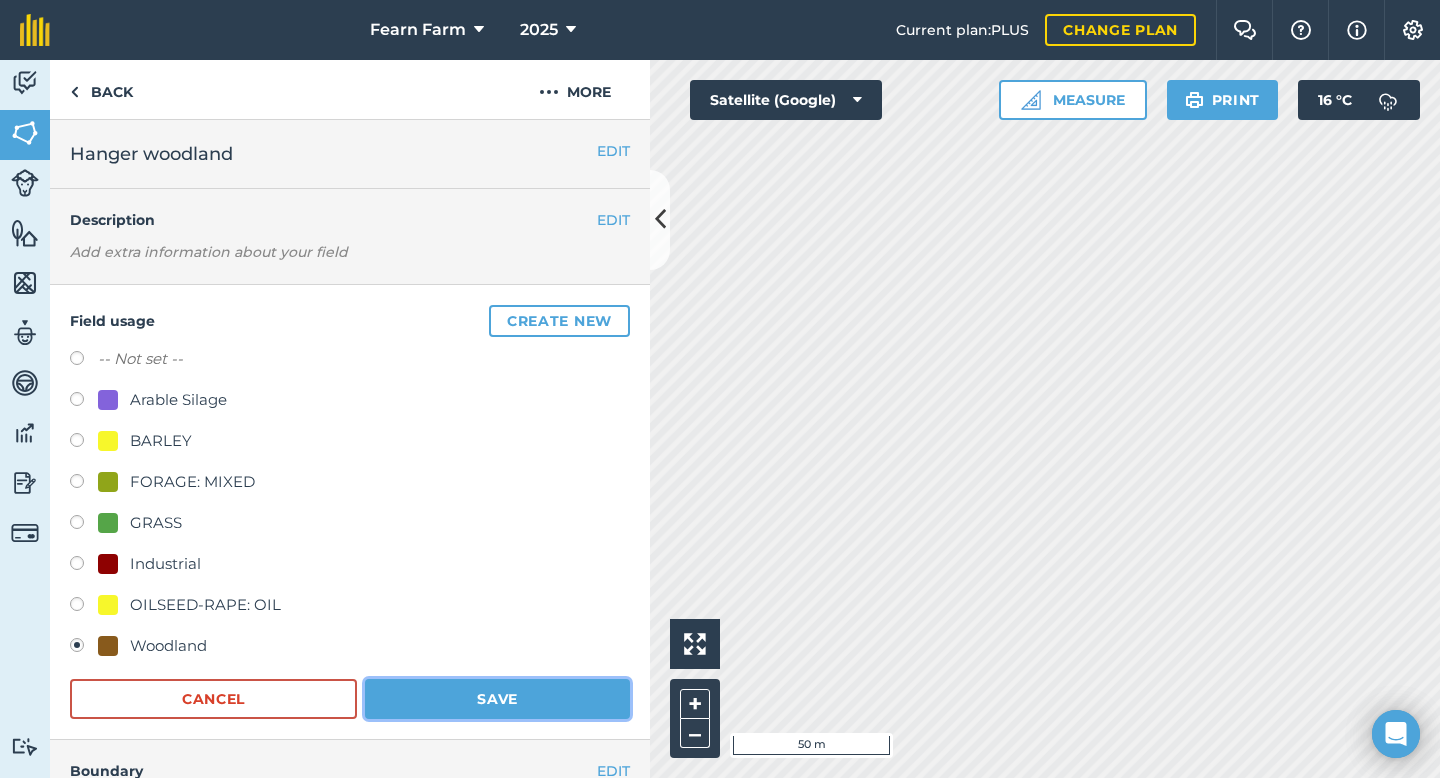 click on "Save" at bounding box center [497, 699] 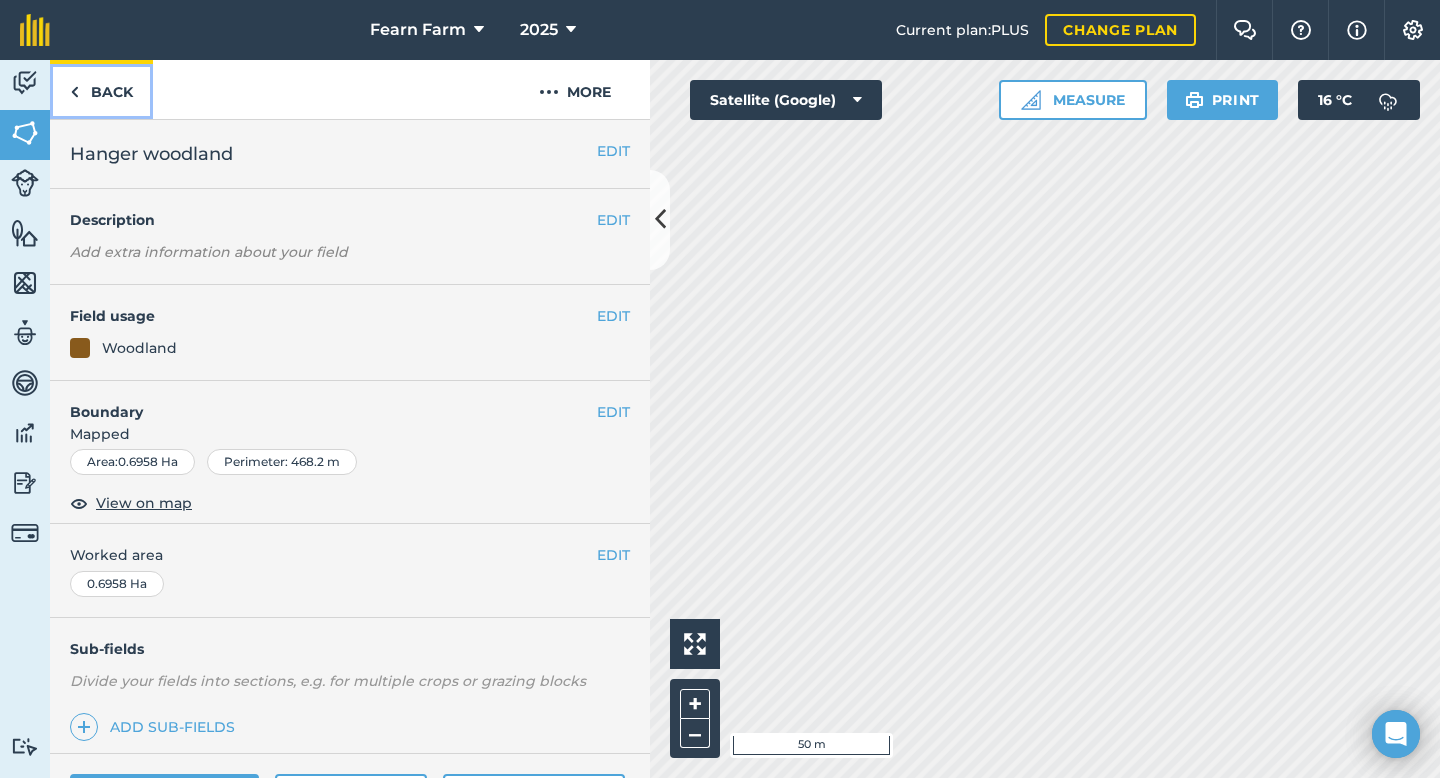 click on "Back" at bounding box center [101, 89] 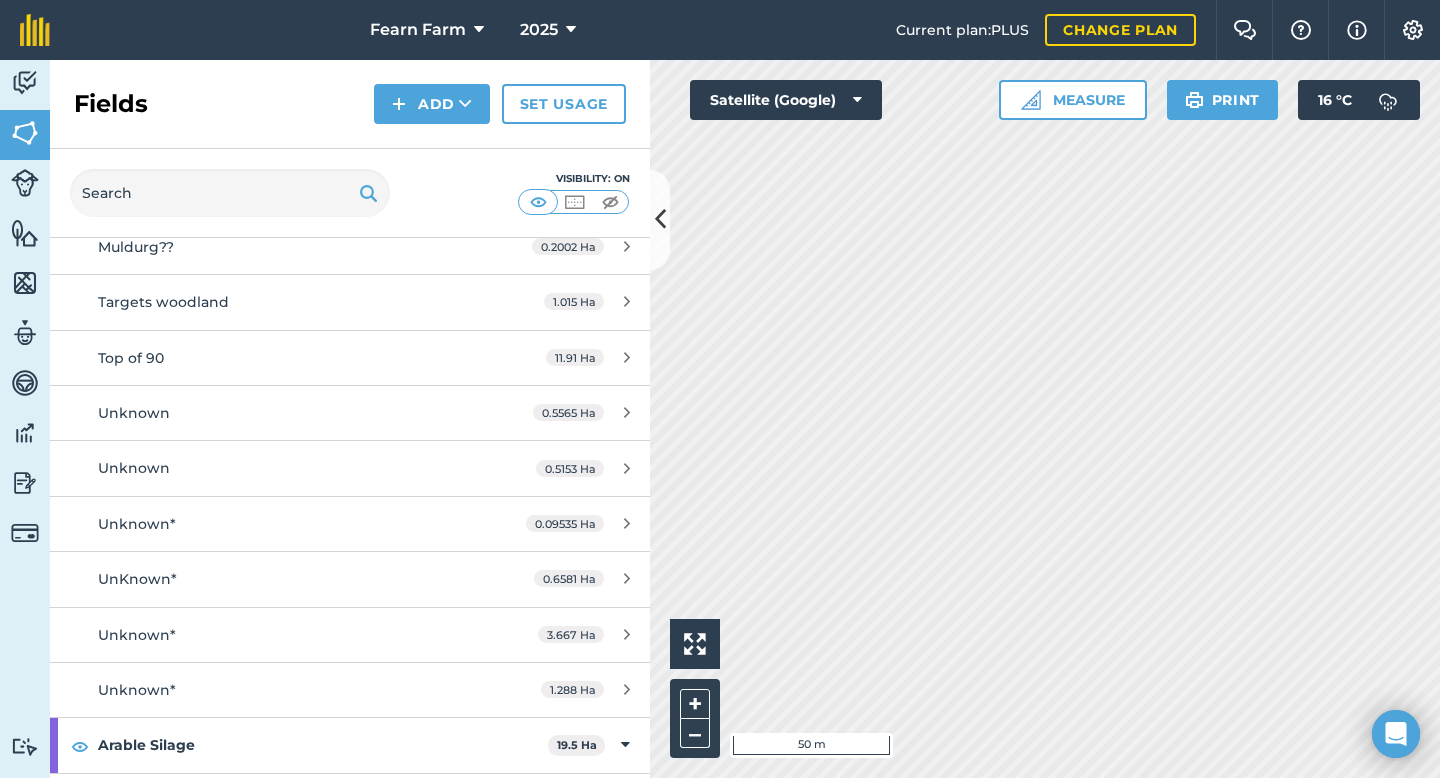scroll, scrollTop: 829, scrollLeft: 0, axis: vertical 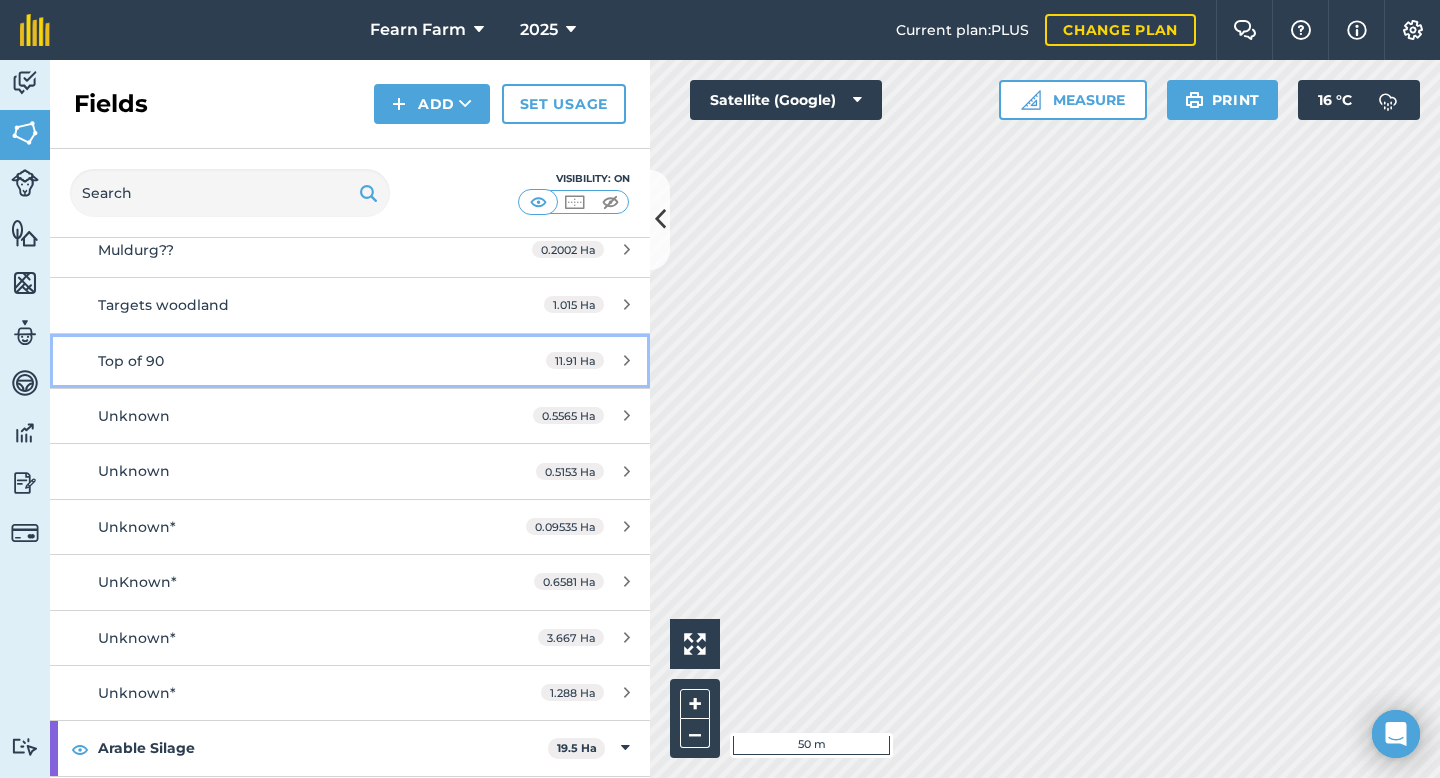 click on "Top of 90" at bounding box center (286, 361) 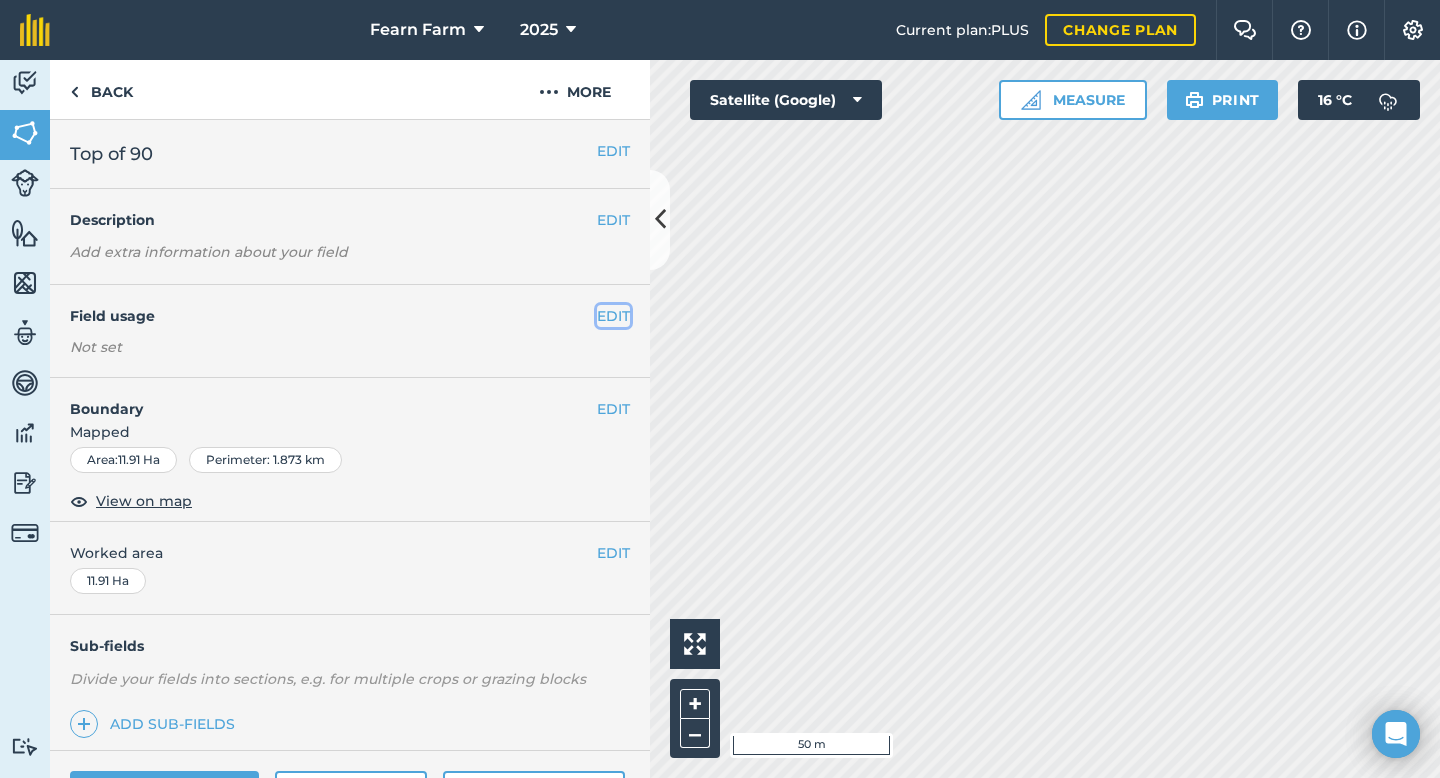 click on "EDIT" at bounding box center (613, 316) 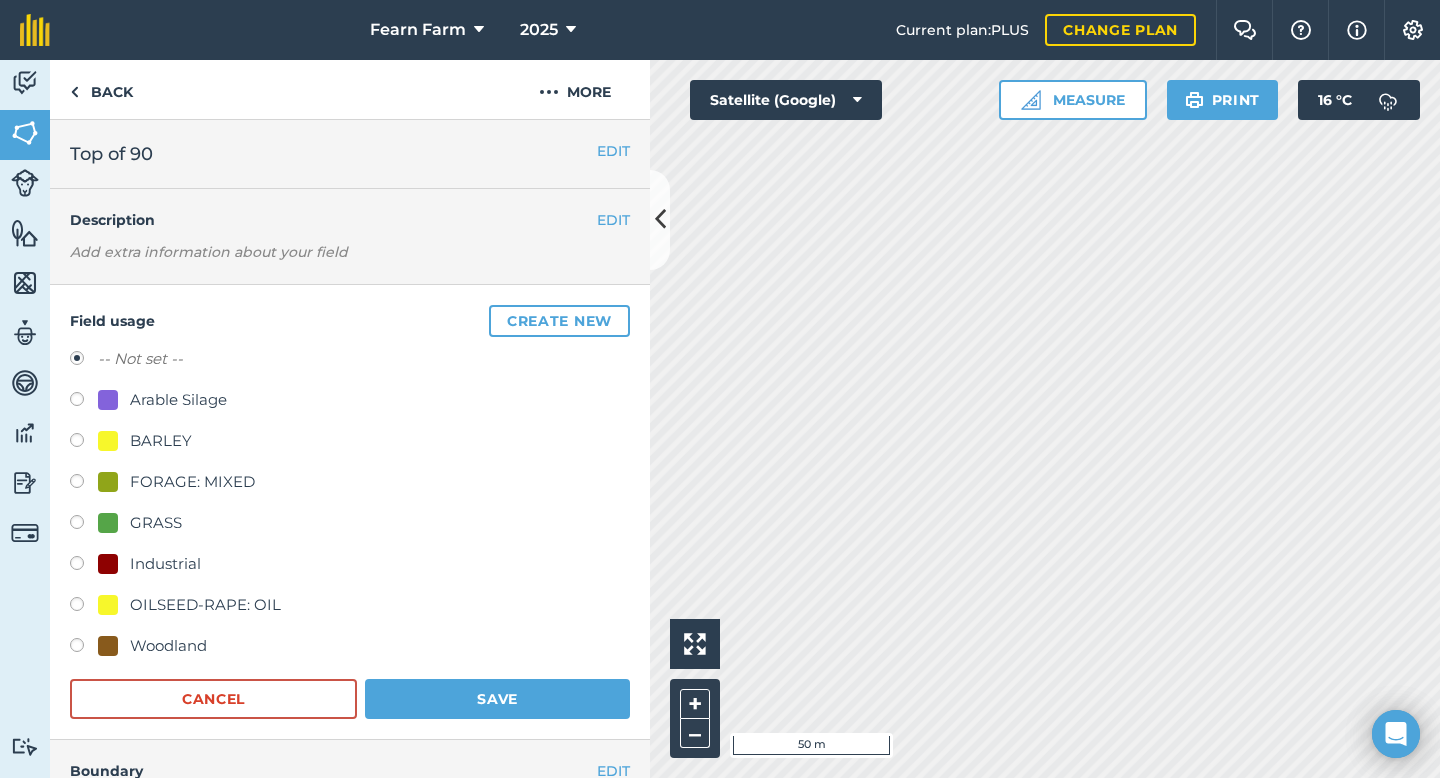 click at bounding box center (84, 443) 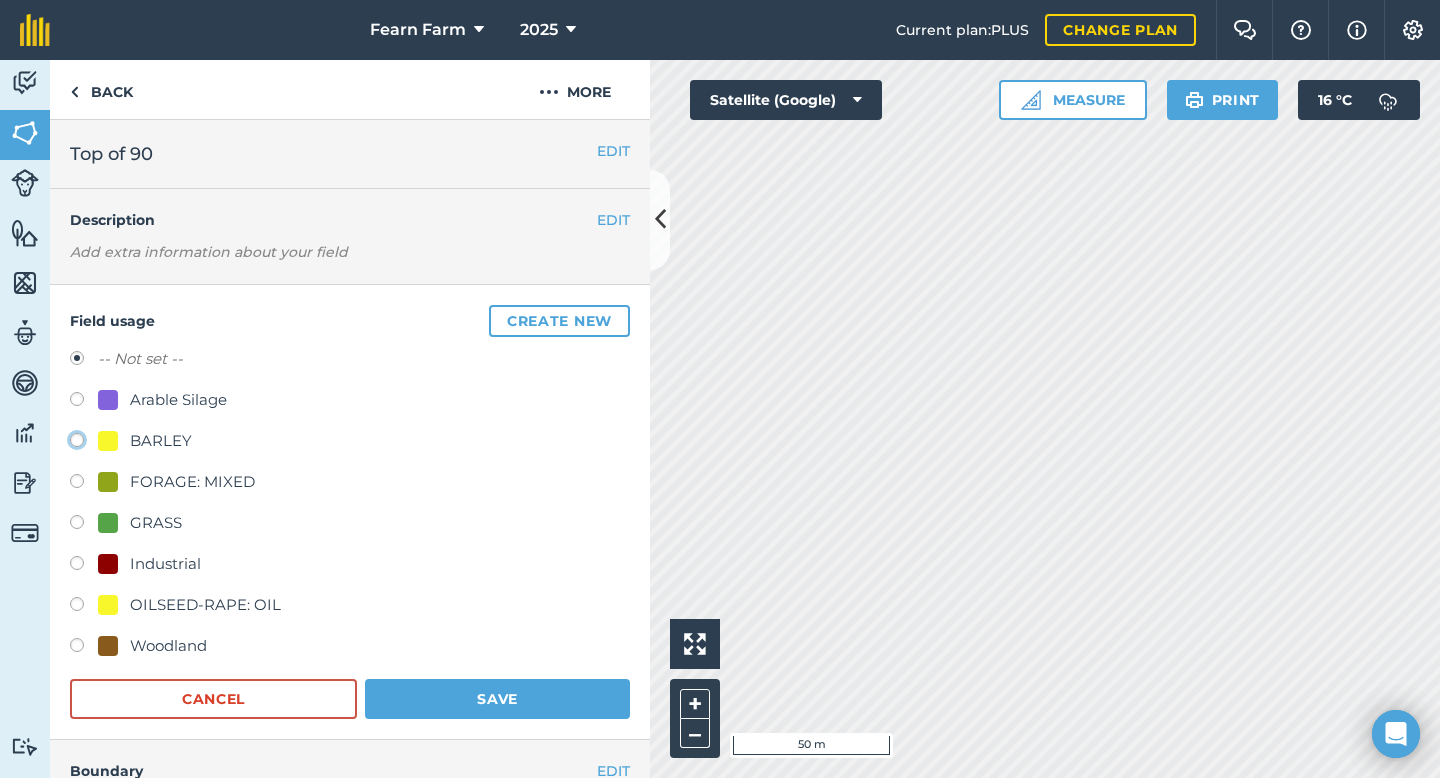 click on "BARLEY" at bounding box center (-9923, 439) 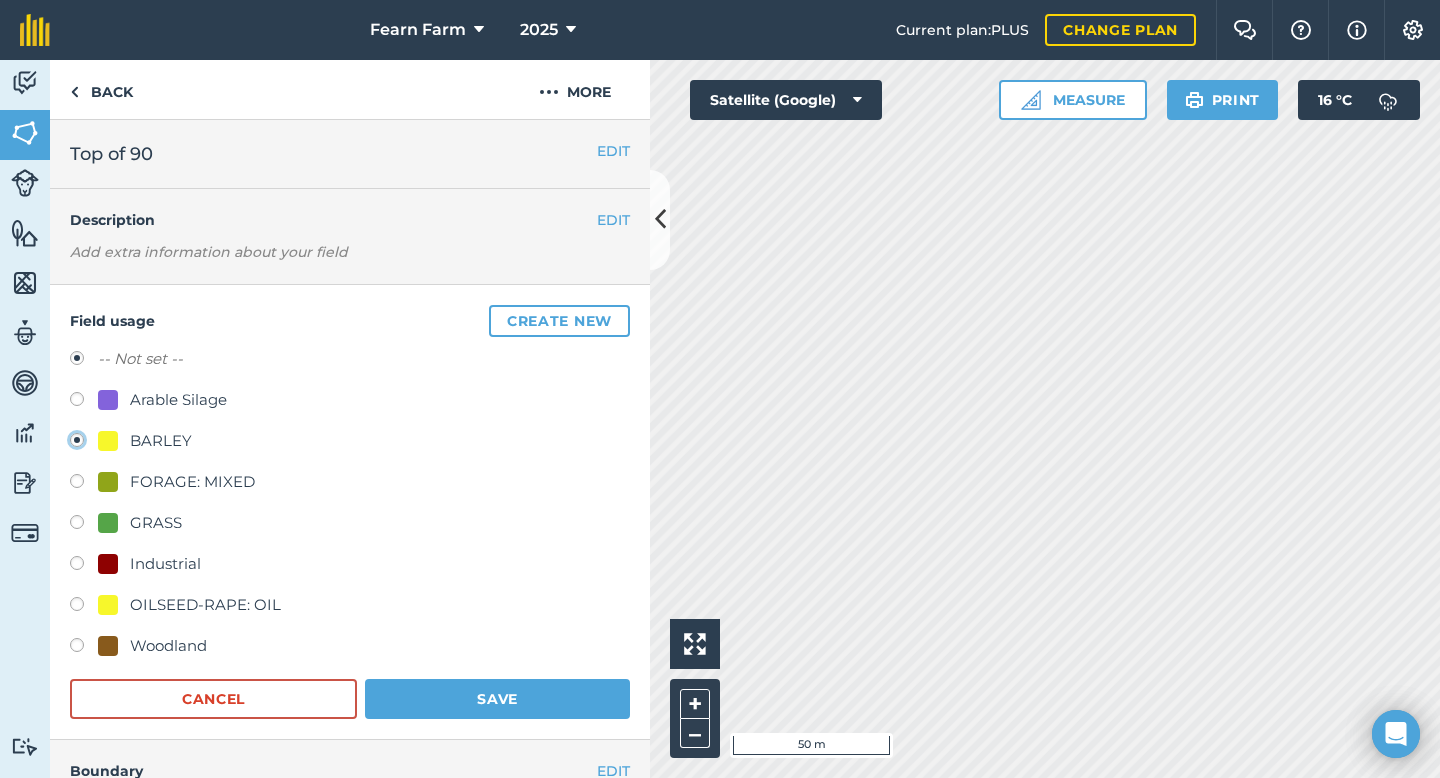 radio on "true" 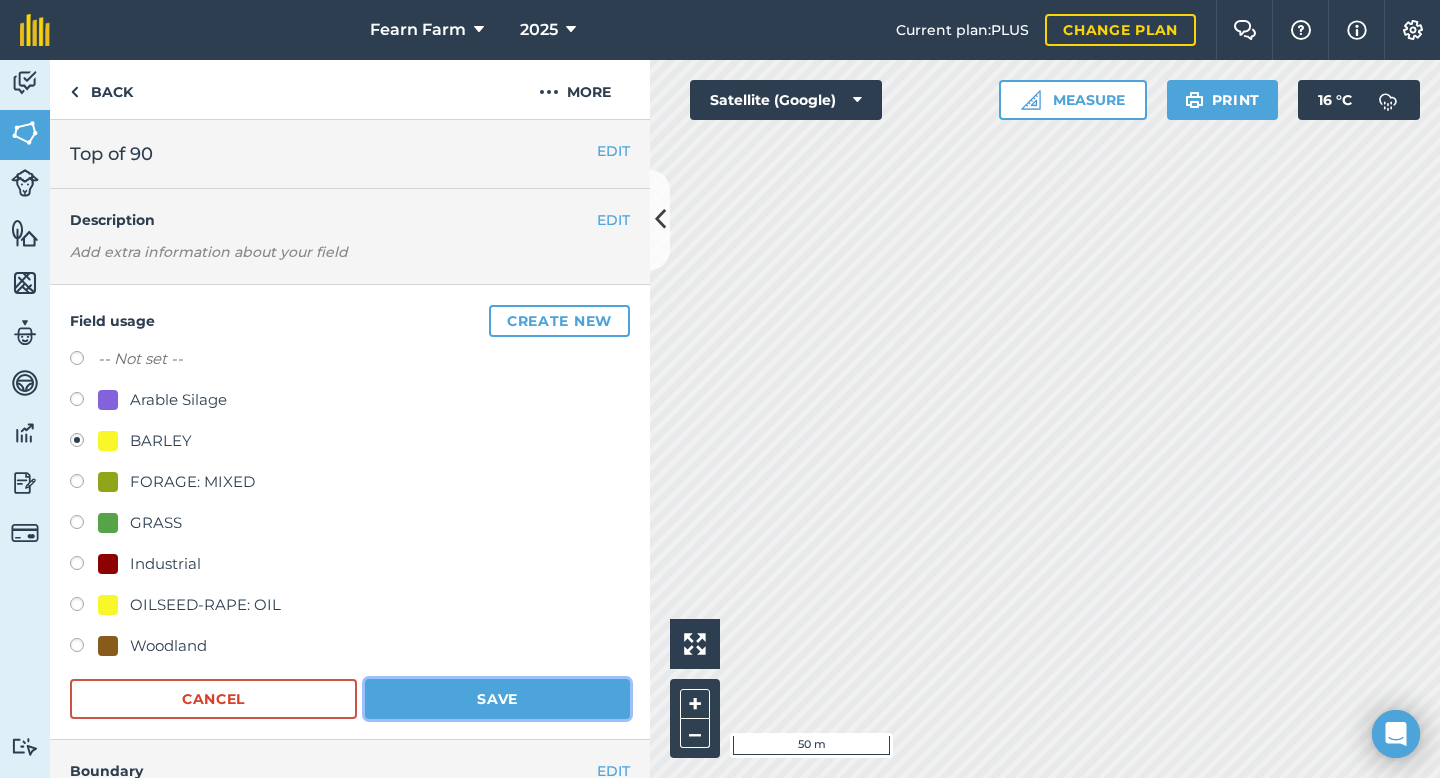 click on "Save" at bounding box center (497, 699) 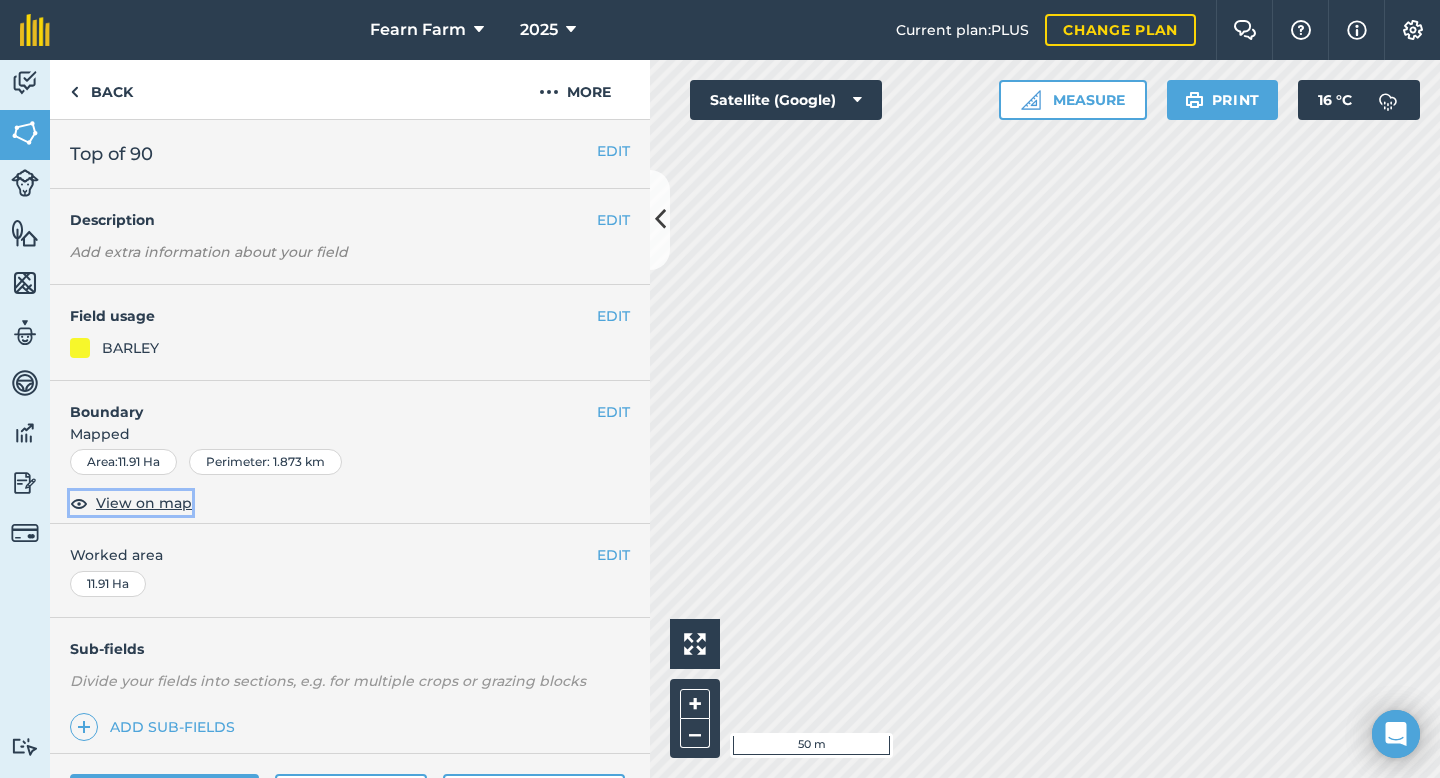 click on "View on map" at bounding box center [144, 503] 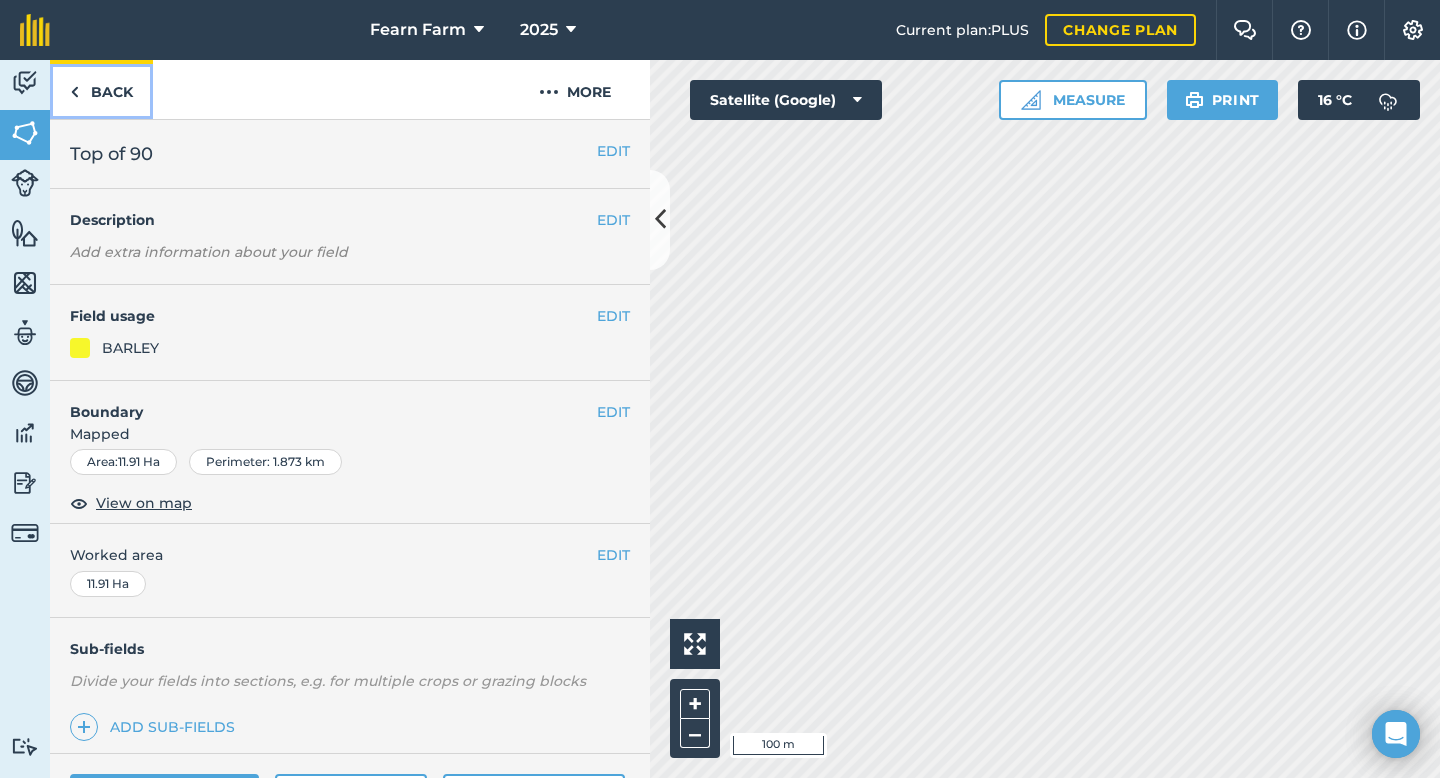 click on "Back" at bounding box center (101, 89) 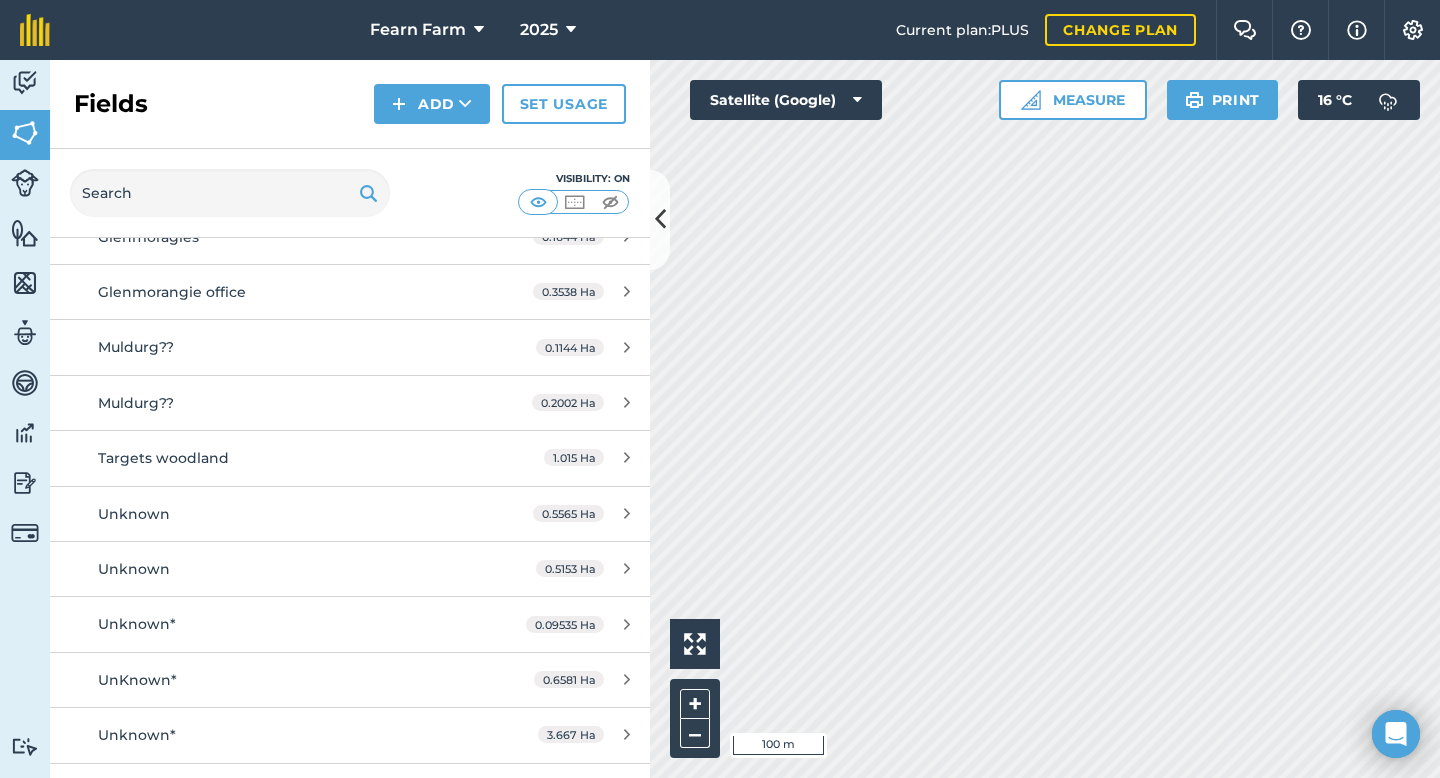 scroll, scrollTop: 691, scrollLeft: 0, axis: vertical 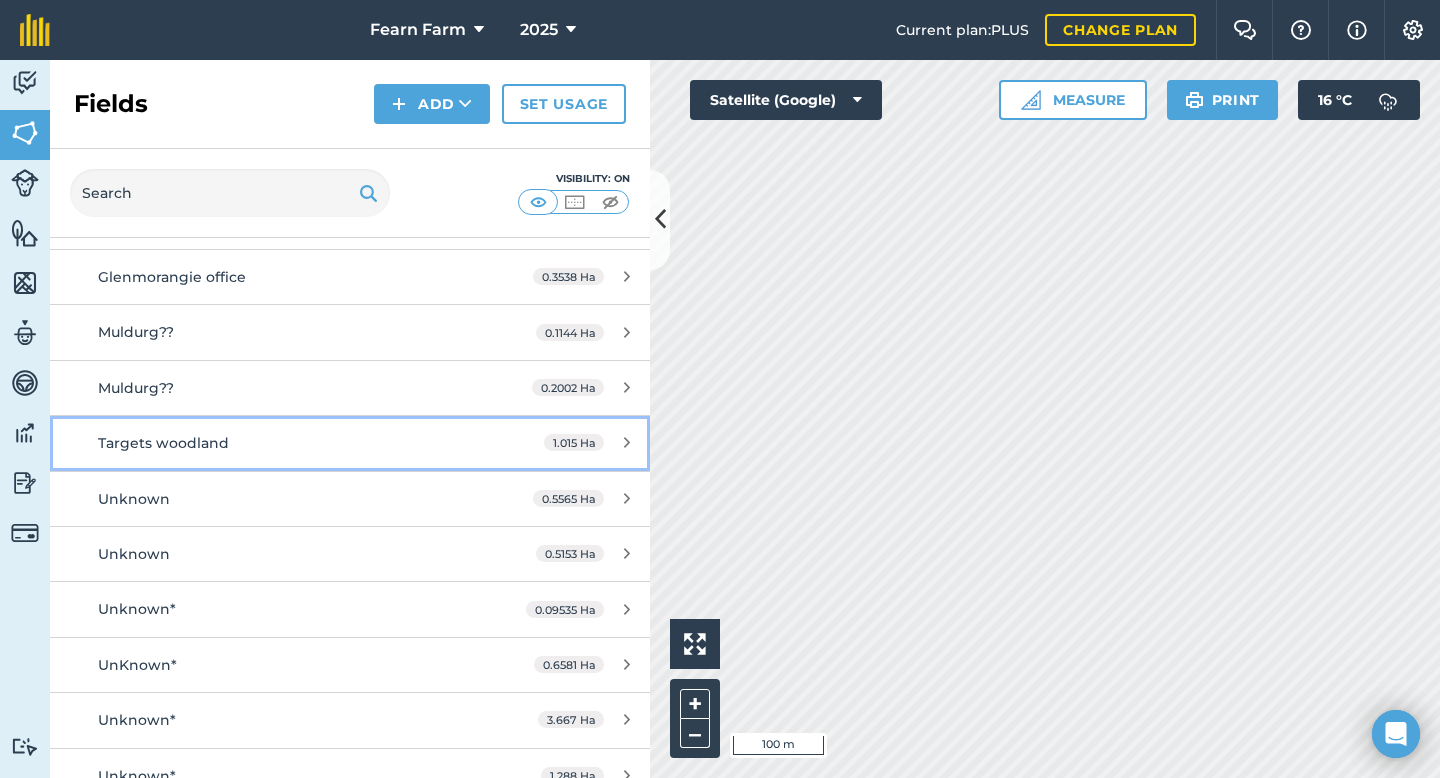 click on "Targets woodland" at bounding box center [286, 443] 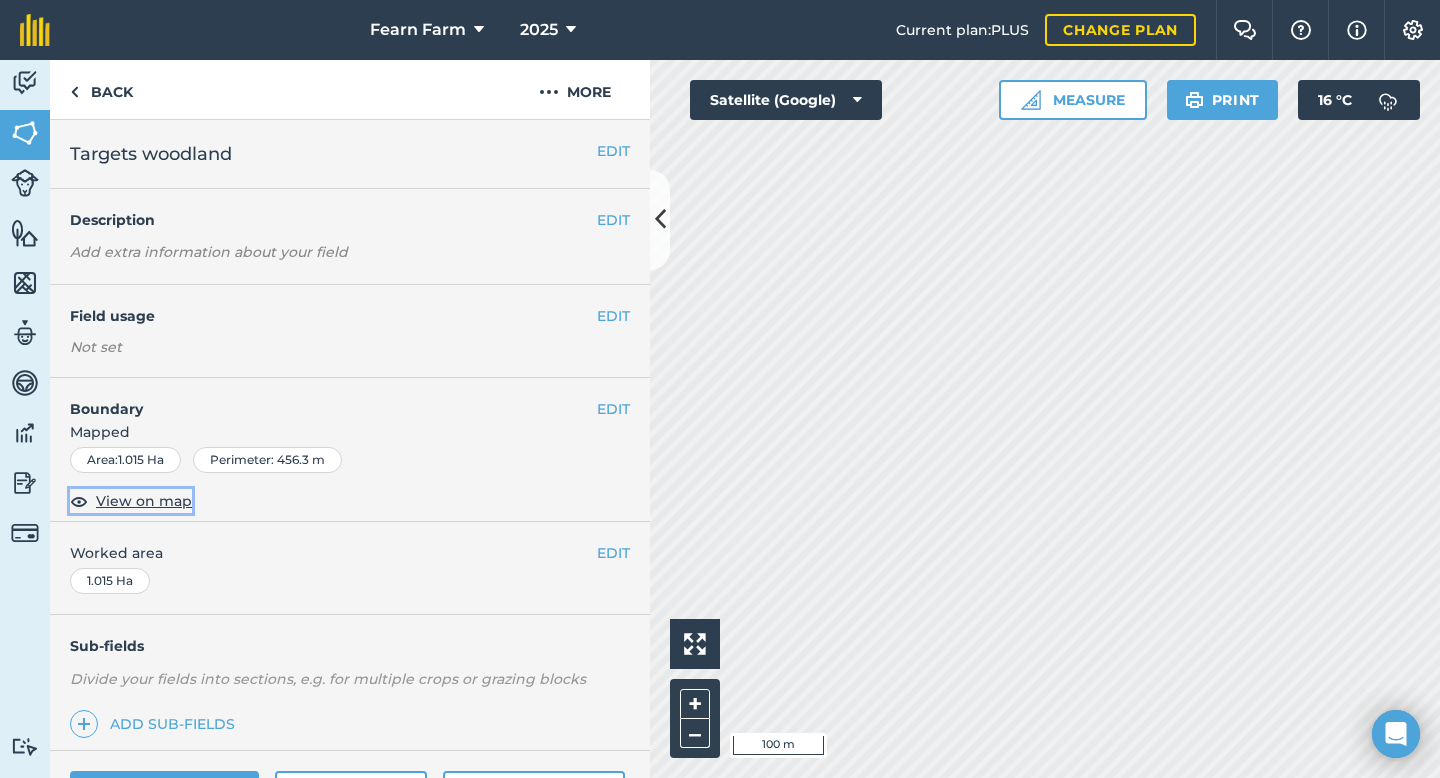 click on "View on map" at bounding box center [144, 501] 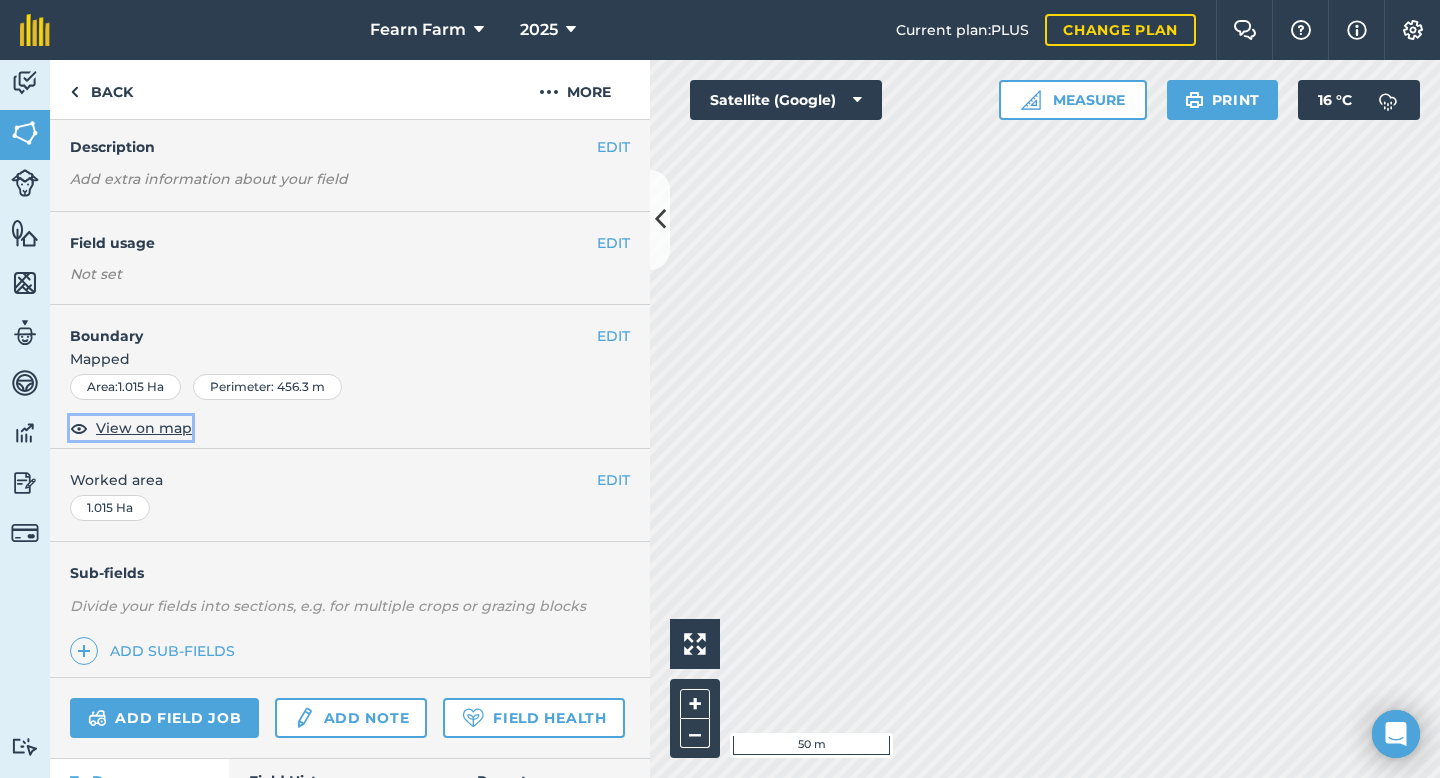 scroll, scrollTop: 44, scrollLeft: 0, axis: vertical 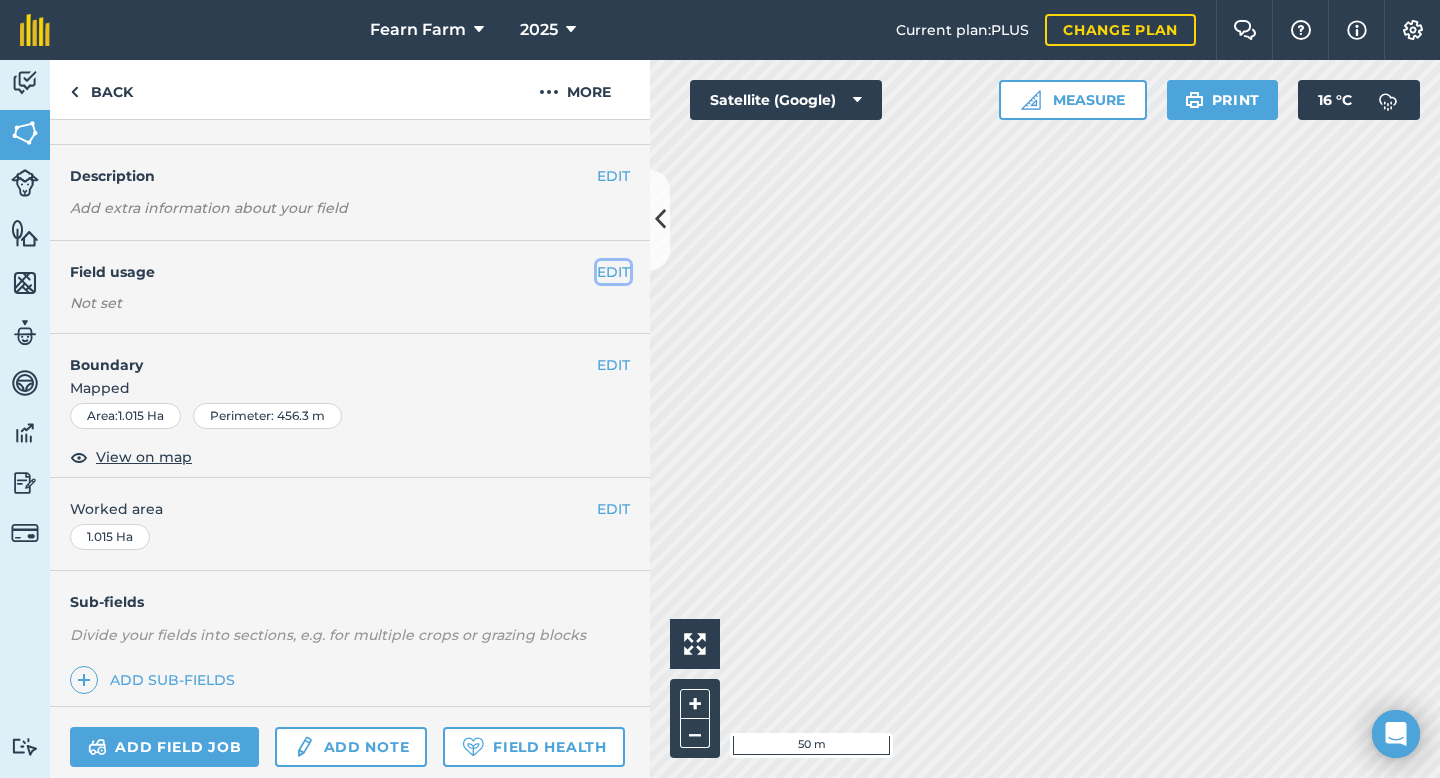 click on "EDIT" at bounding box center [613, 272] 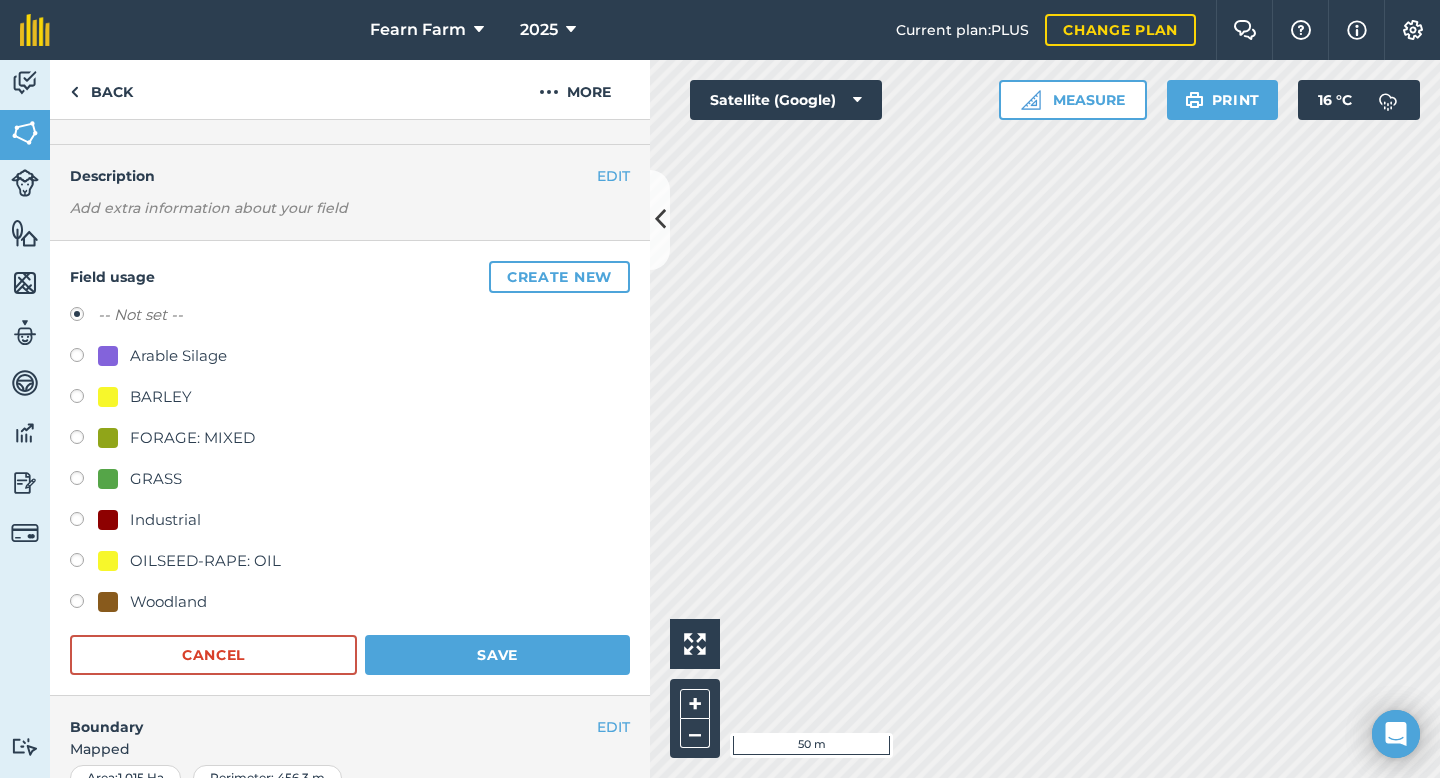 click at bounding box center [84, 604] 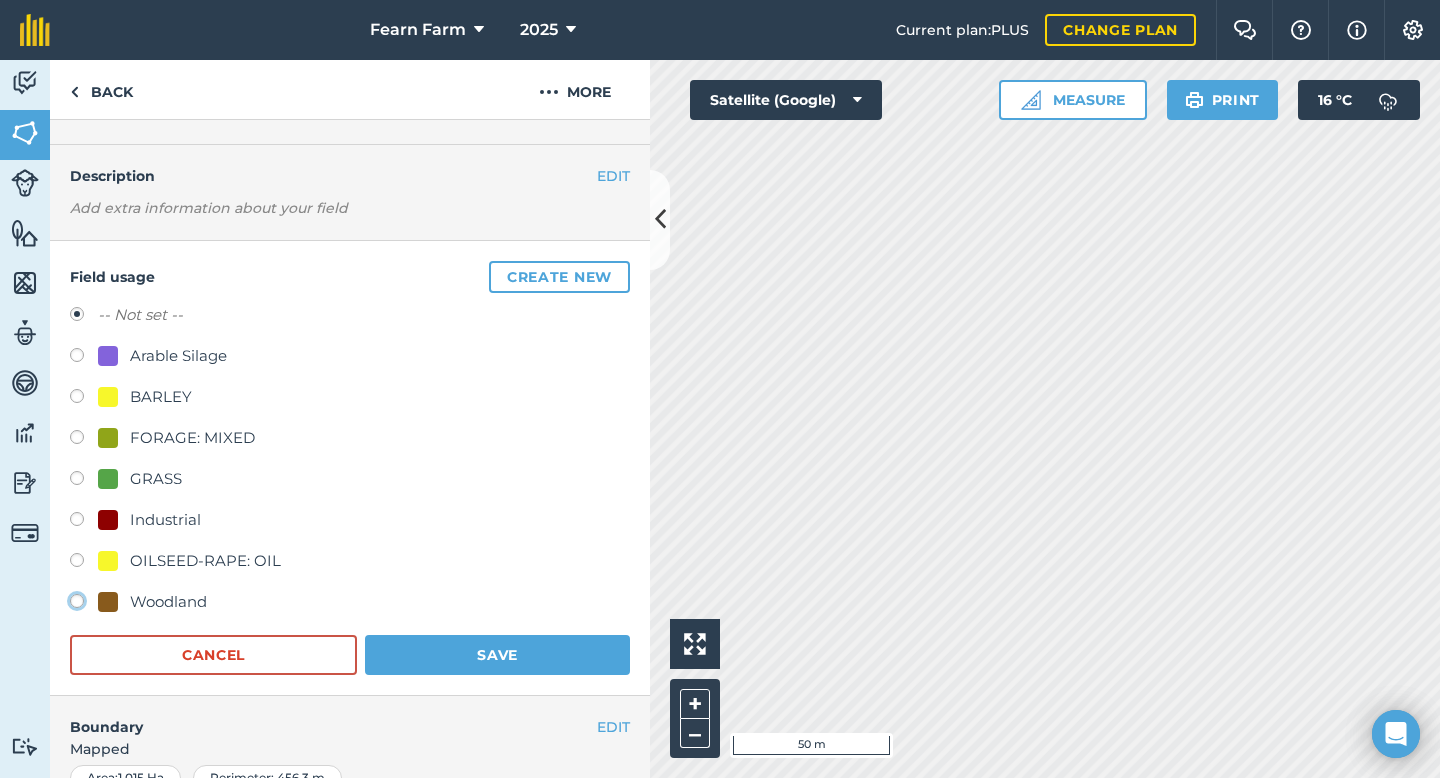 click on "Woodland" at bounding box center (-9923, 600) 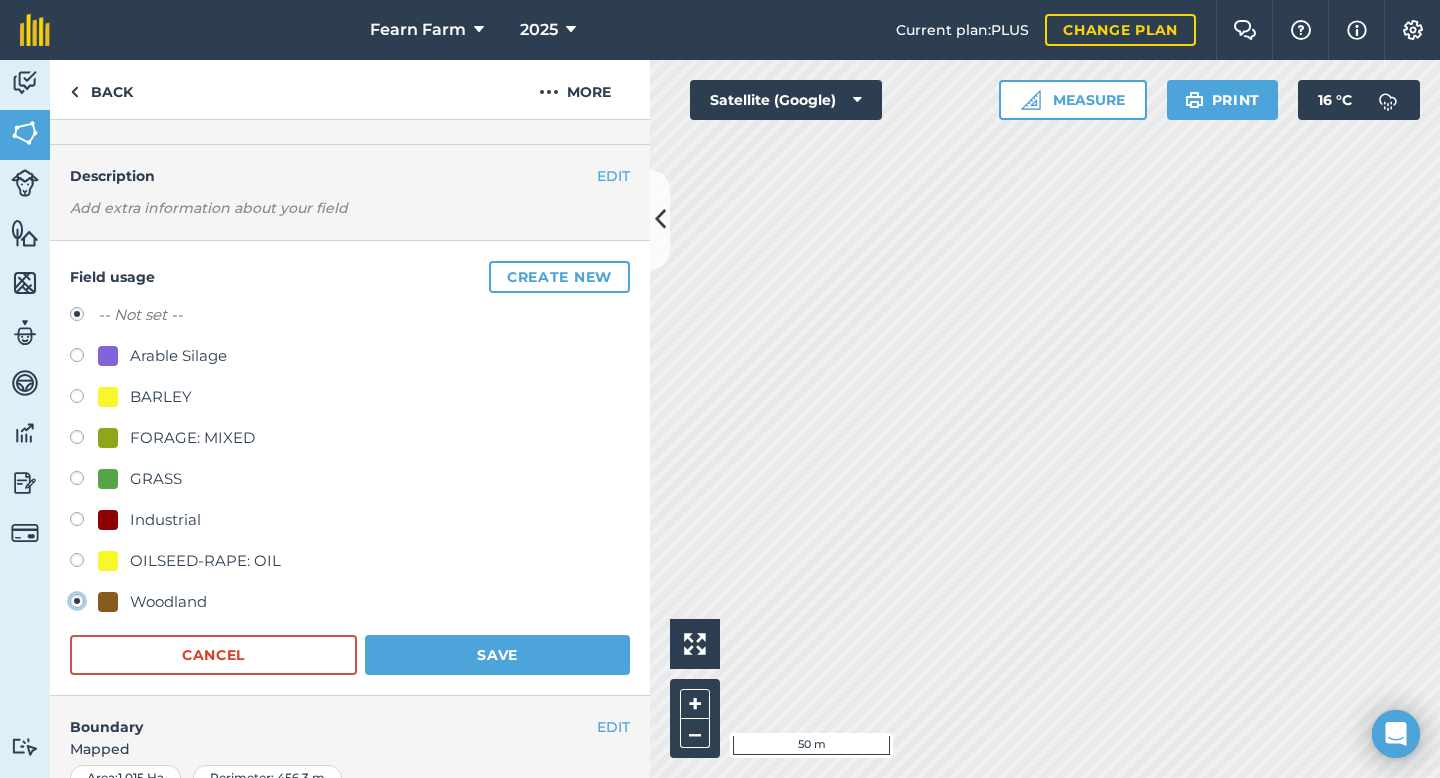 radio on "true" 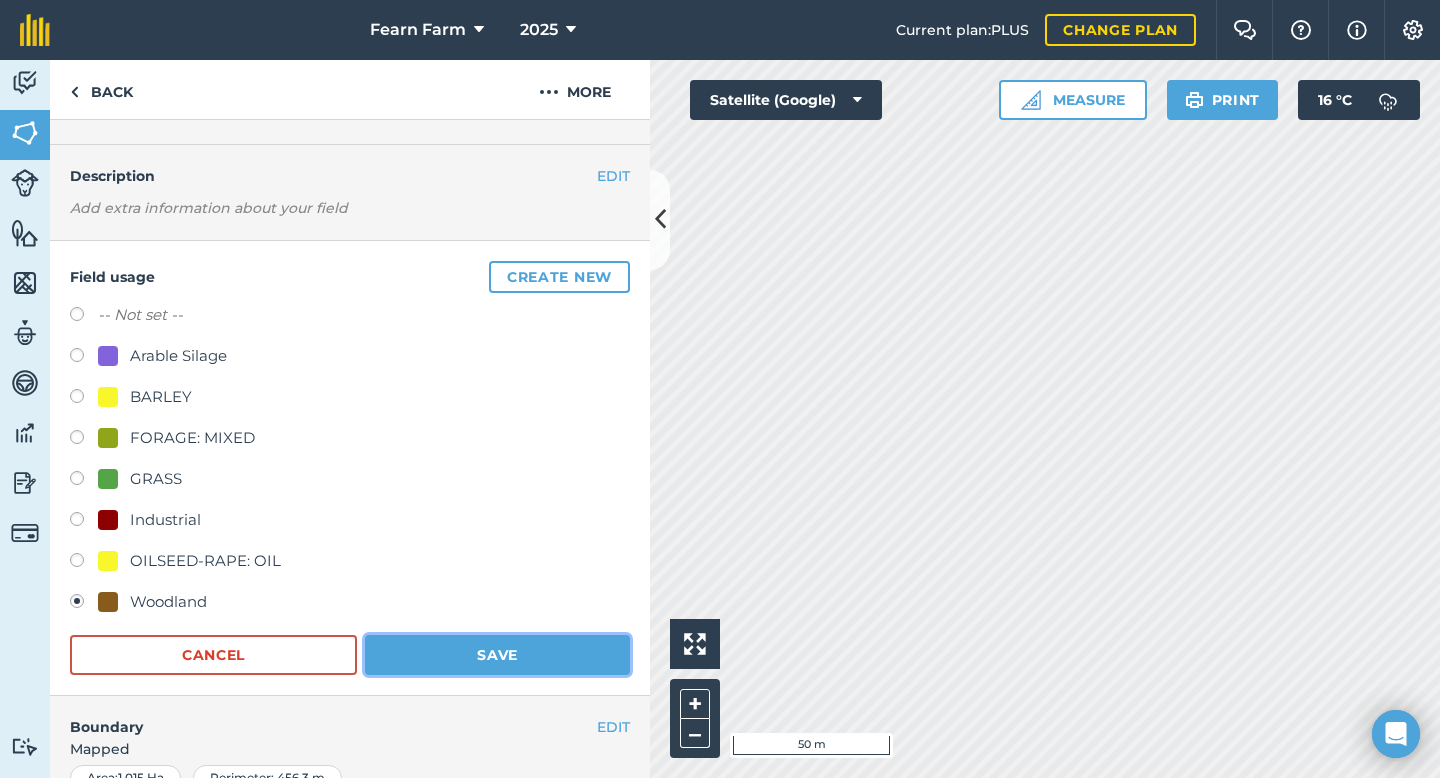 click on "Save" at bounding box center [497, 655] 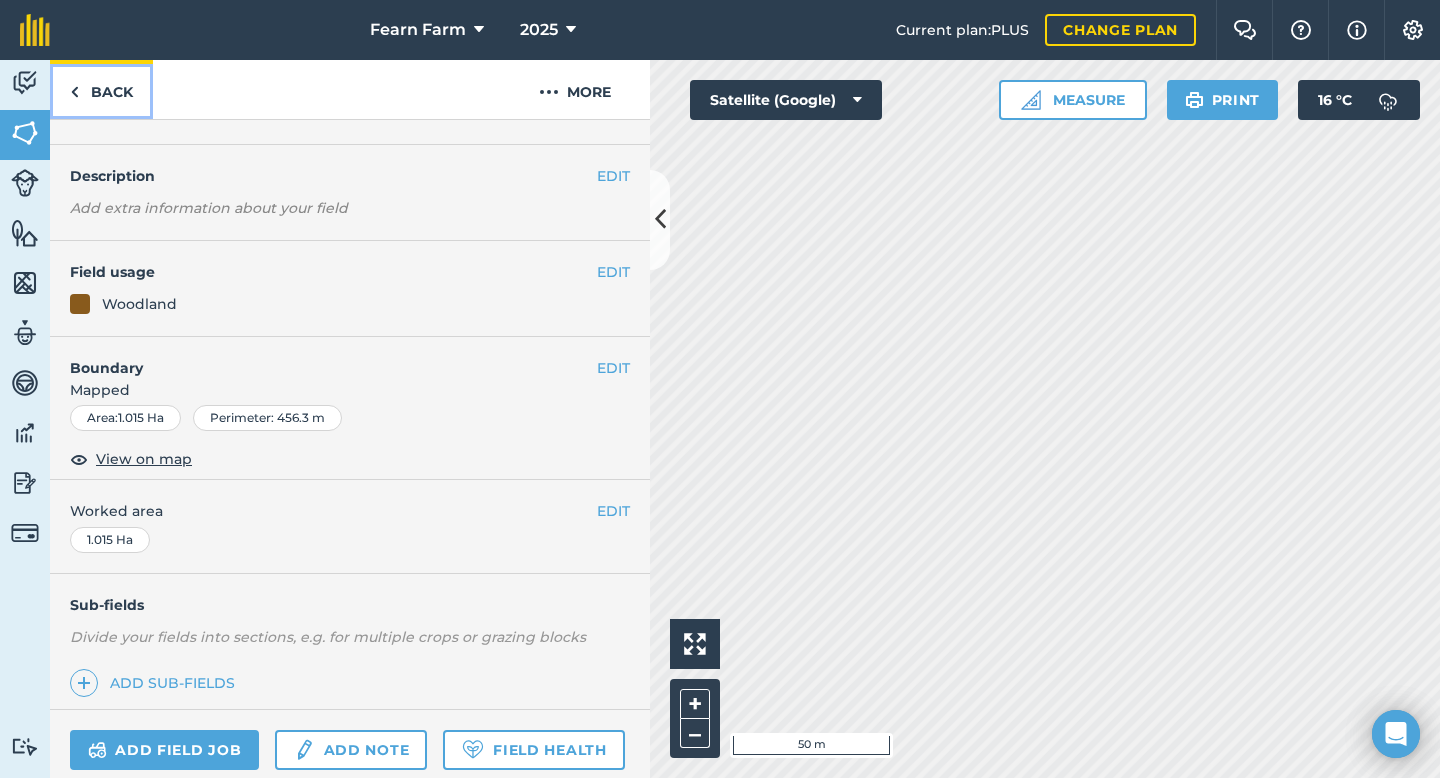 click on "Back" at bounding box center [101, 89] 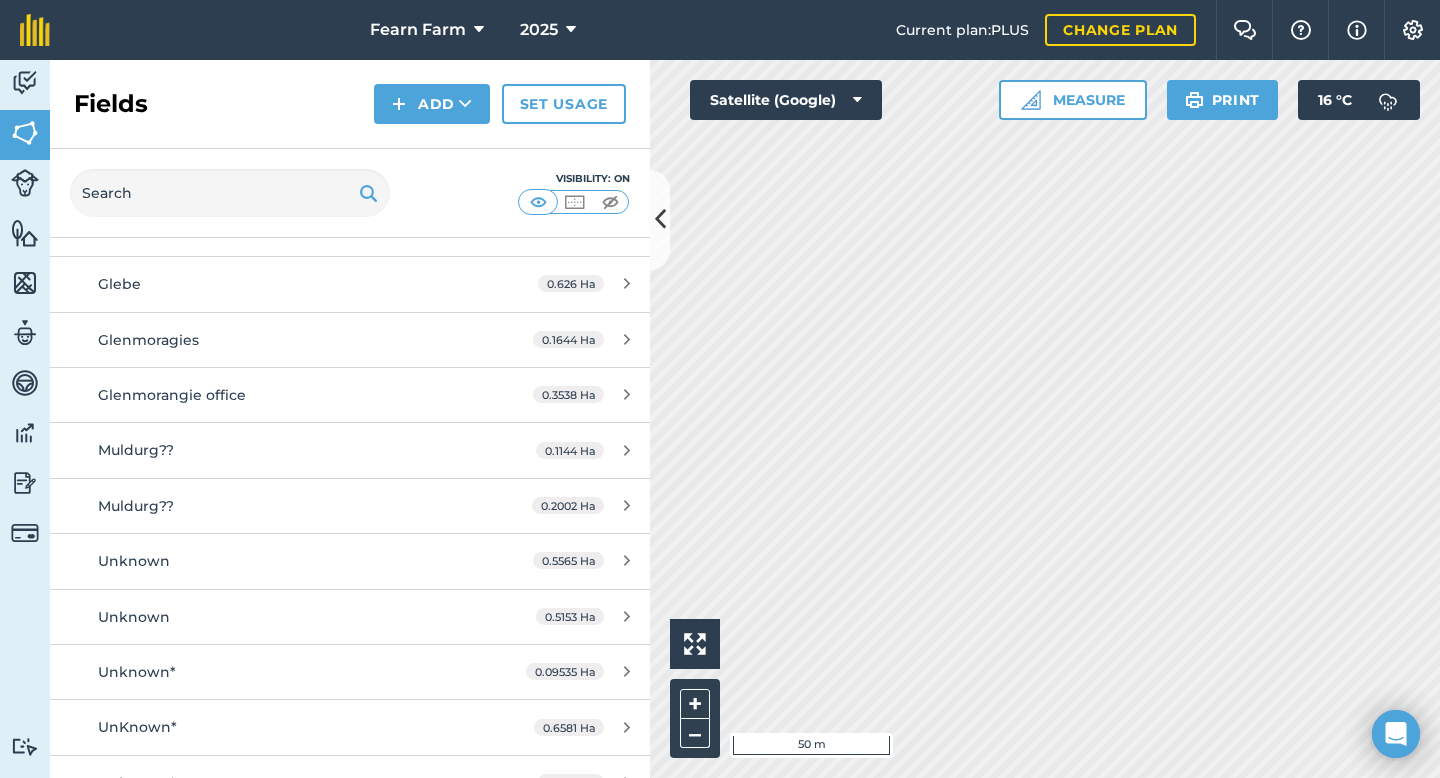 scroll, scrollTop: 723, scrollLeft: 0, axis: vertical 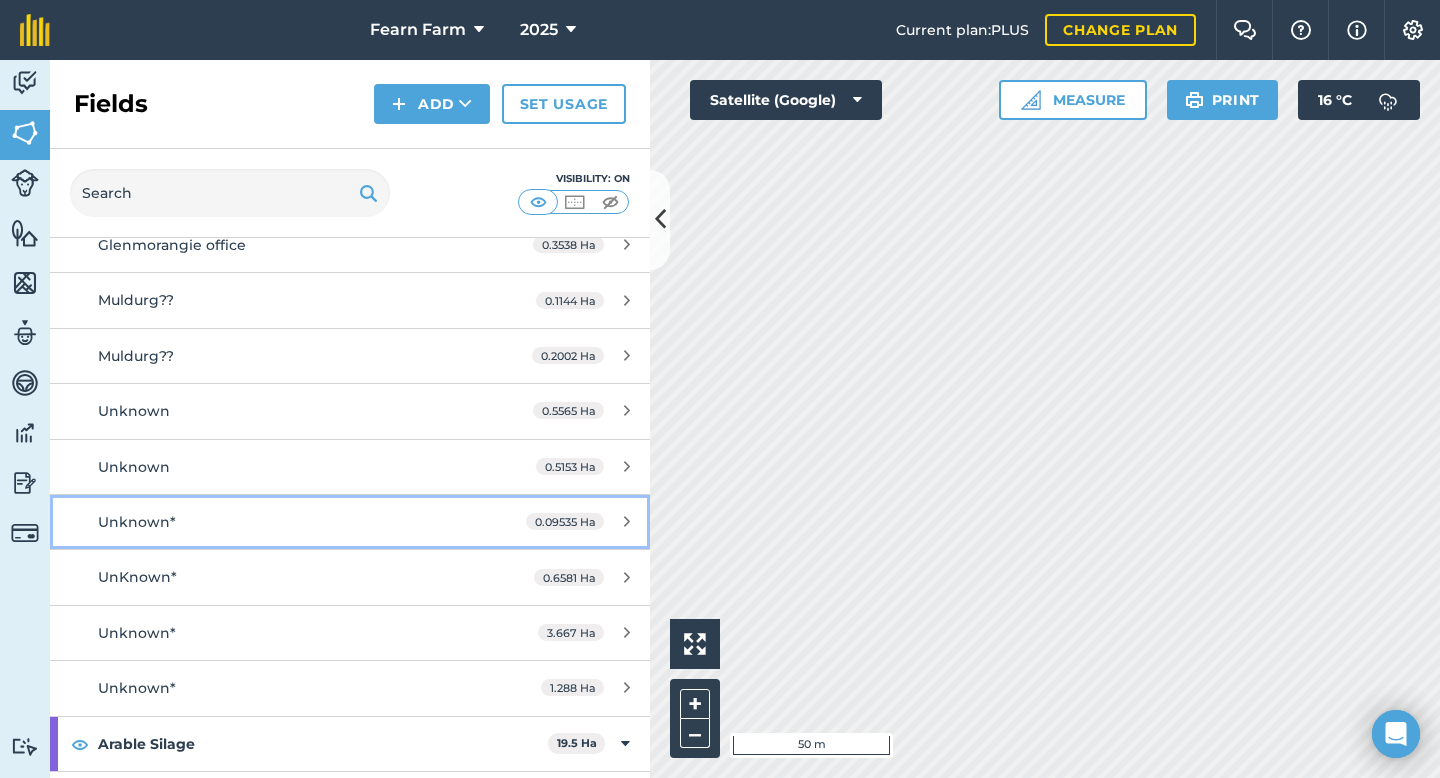 click on "Unknown*" at bounding box center [286, 522] 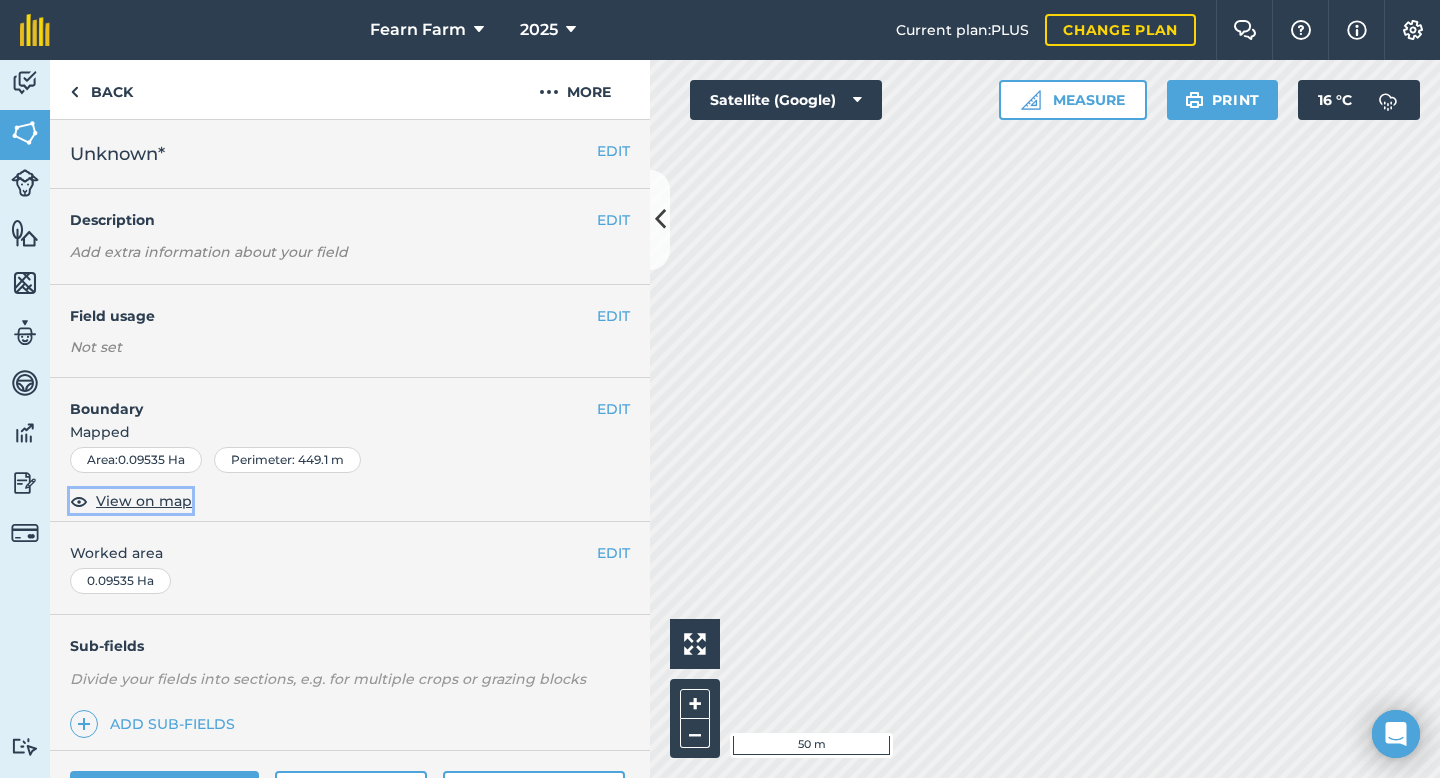 click on "View on map" at bounding box center (144, 501) 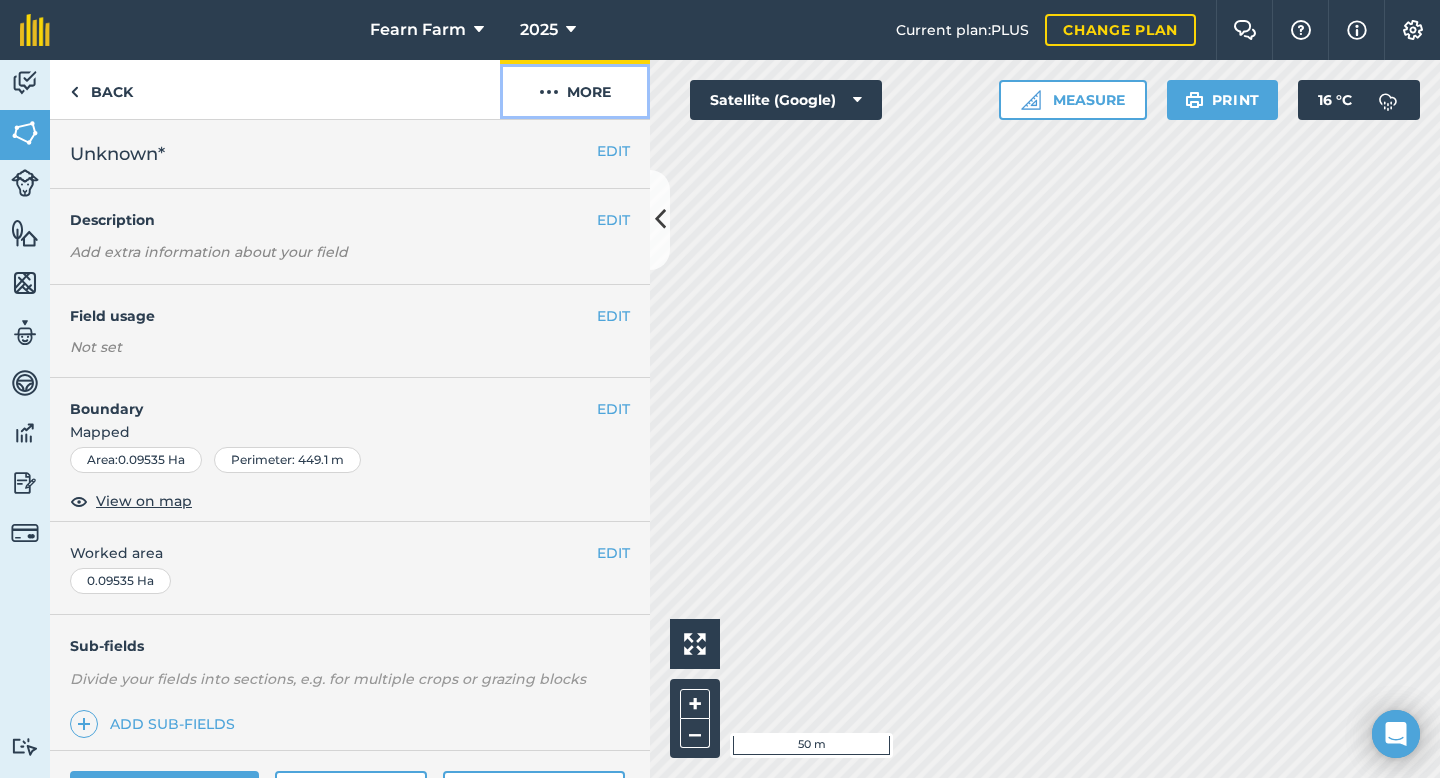 click on "More" at bounding box center (575, 89) 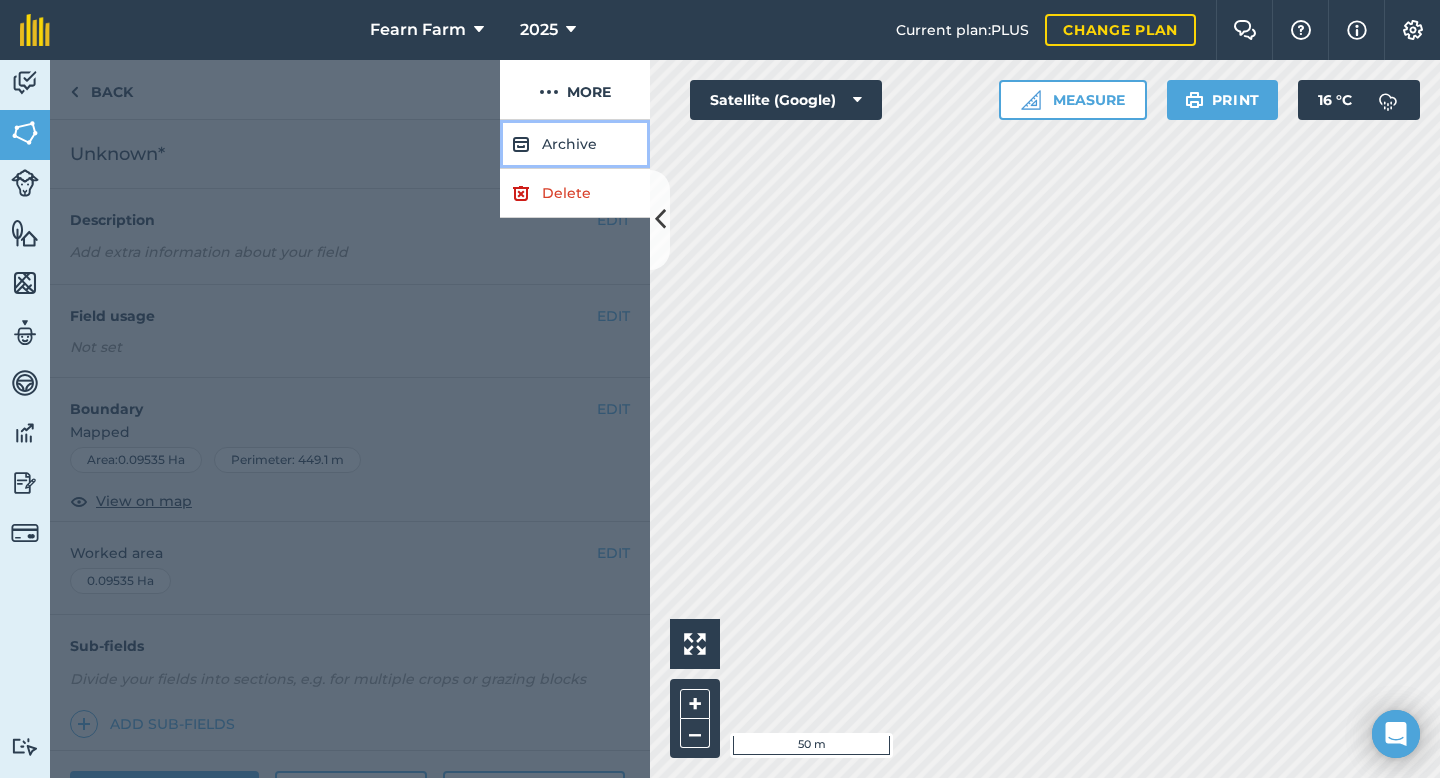 click on "Archive" at bounding box center (575, 144) 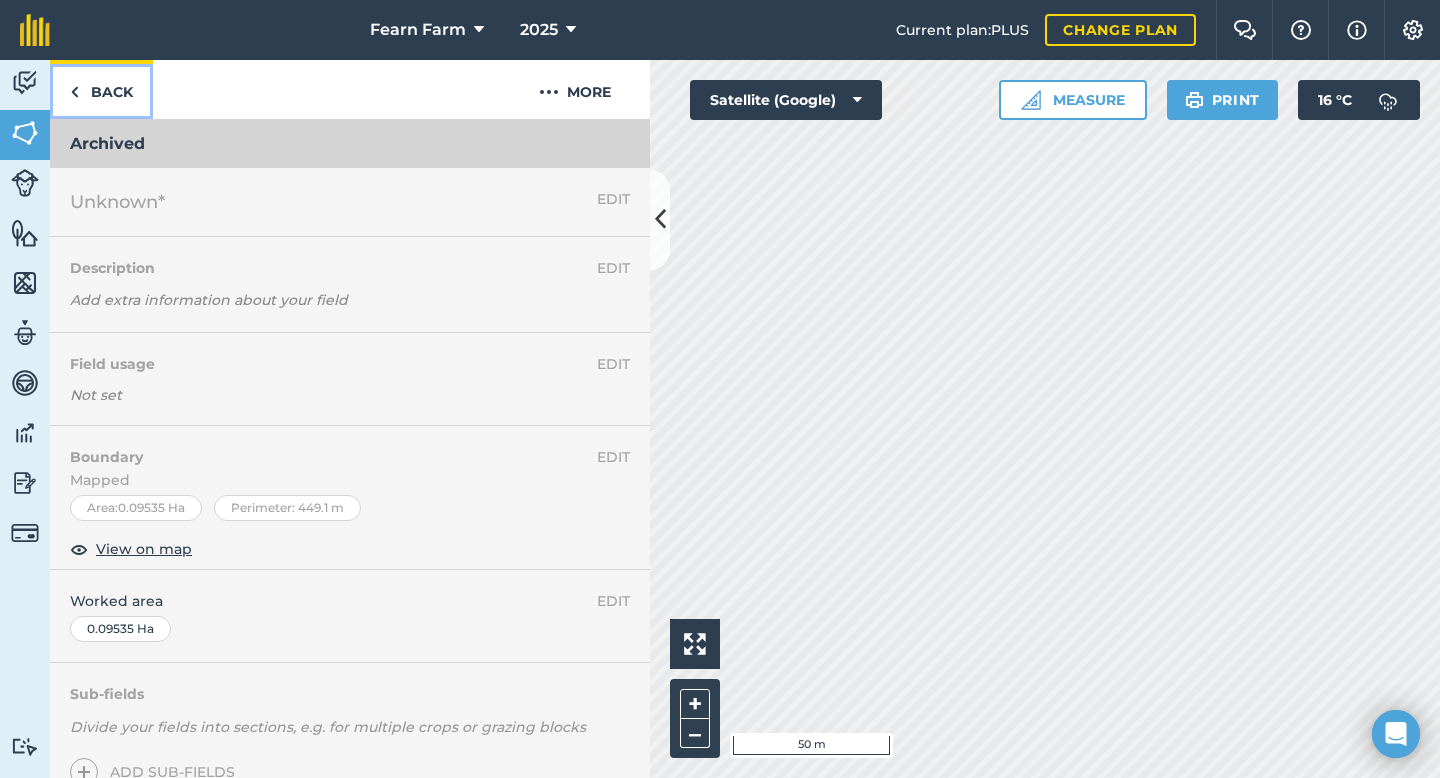 click on "Back" at bounding box center [101, 89] 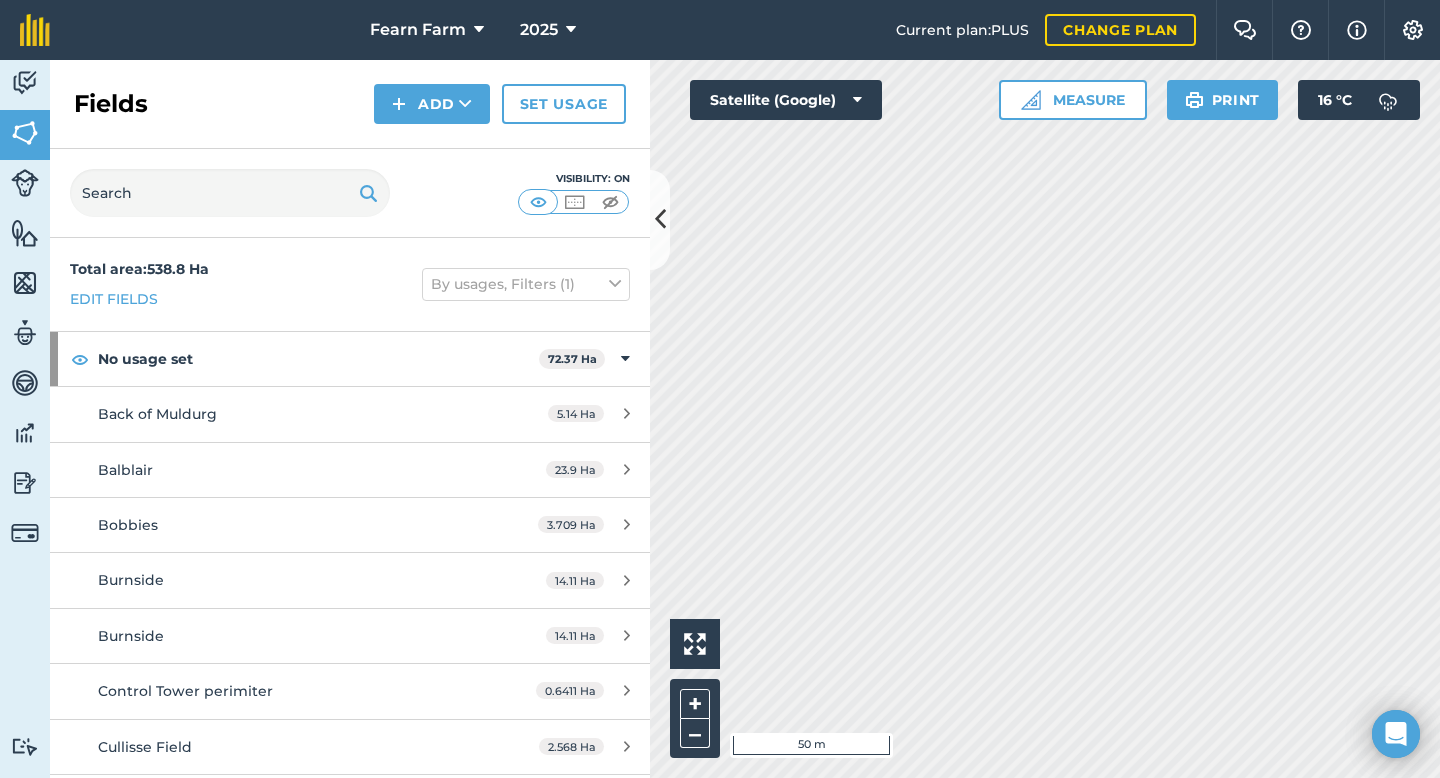 scroll, scrollTop: 711, scrollLeft: 0, axis: vertical 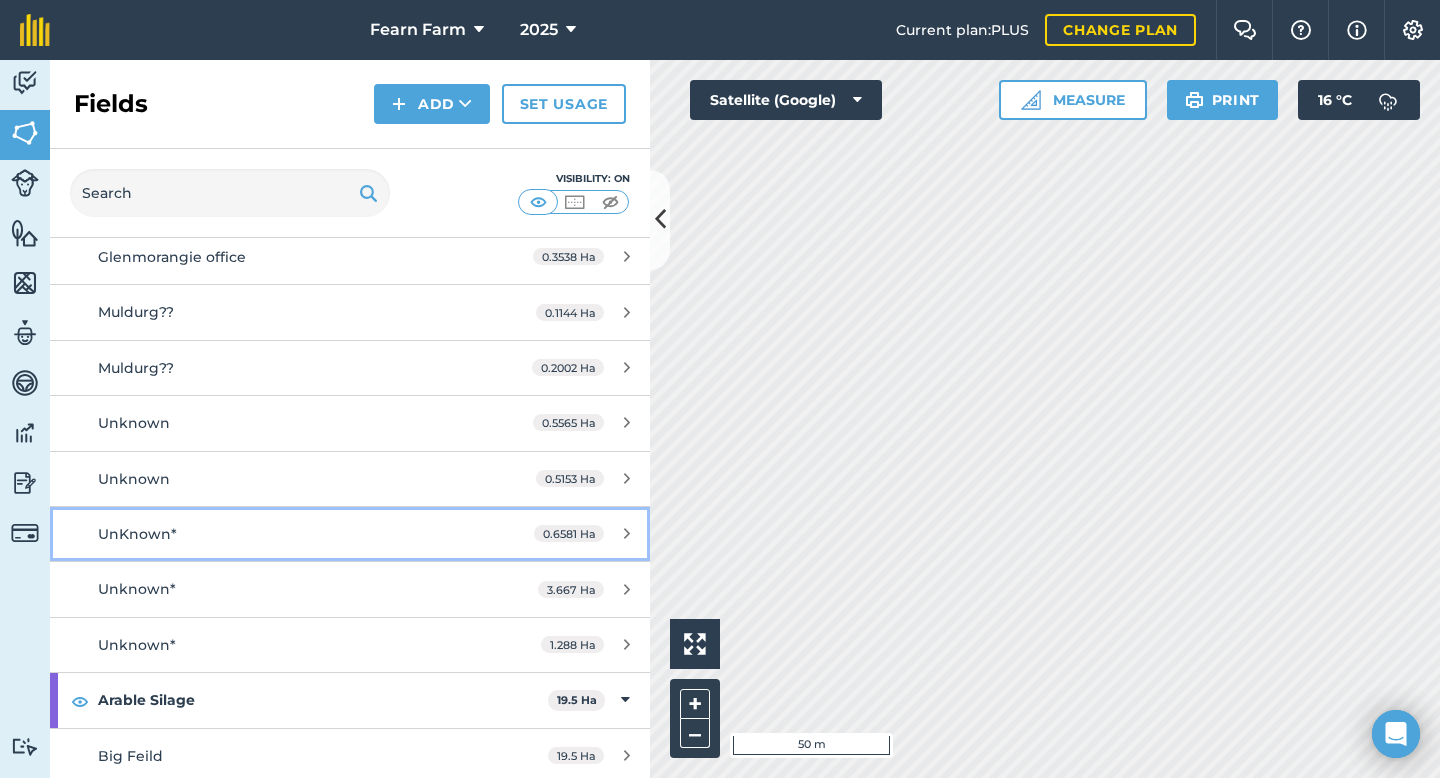 click on "0.6581   Ha" at bounding box center (569, 533) 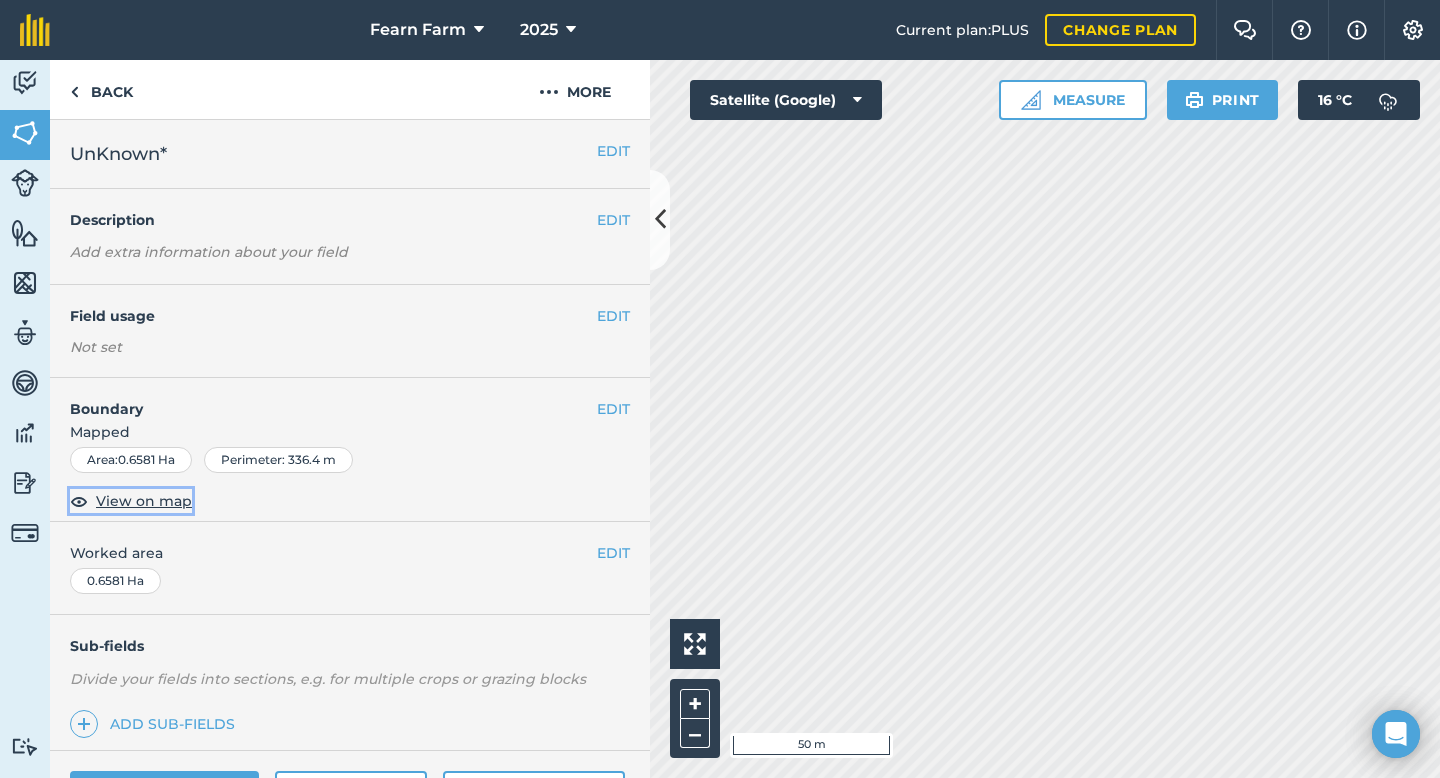 click on "View on map" at bounding box center (144, 501) 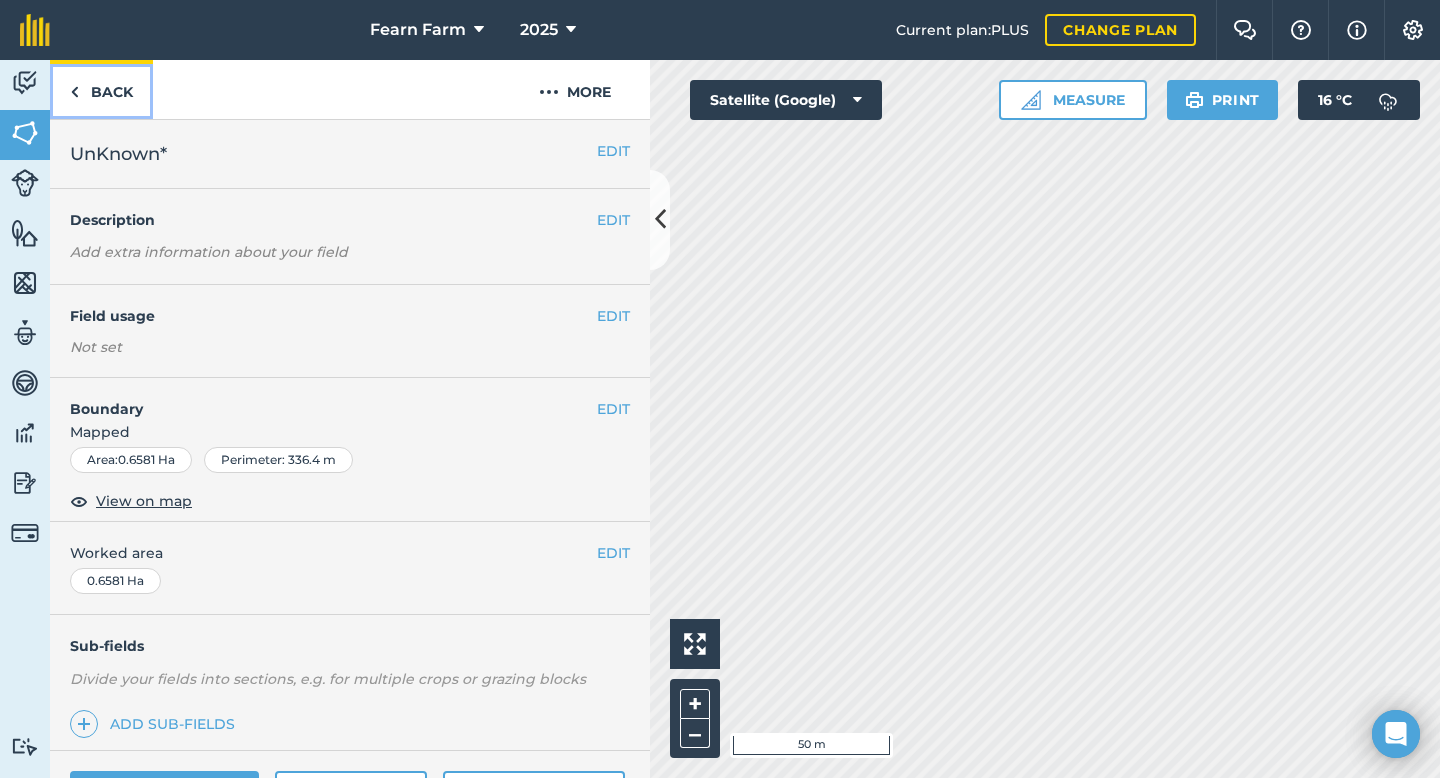 click on "Back" at bounding box center (101, 89) 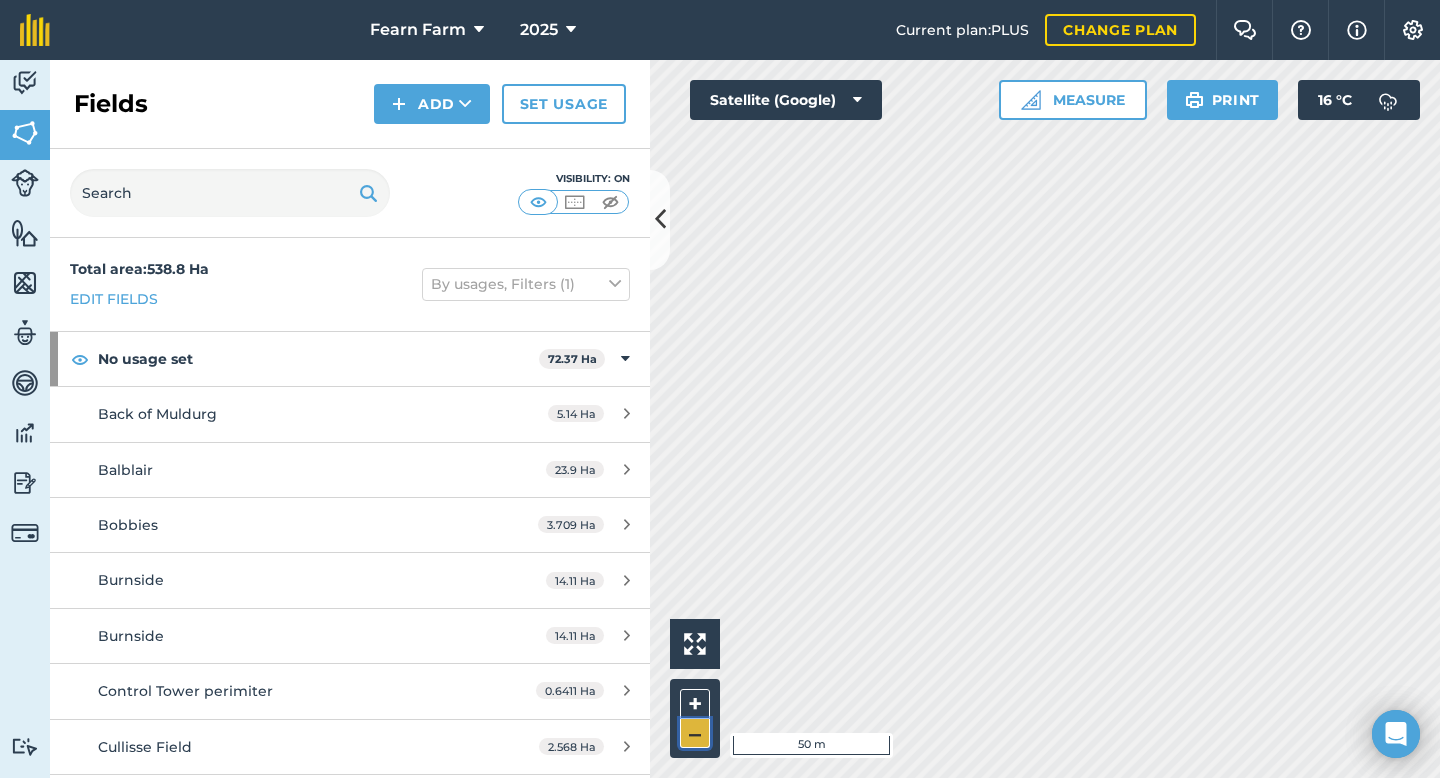 click on "–" at bounding box center [695, 733] 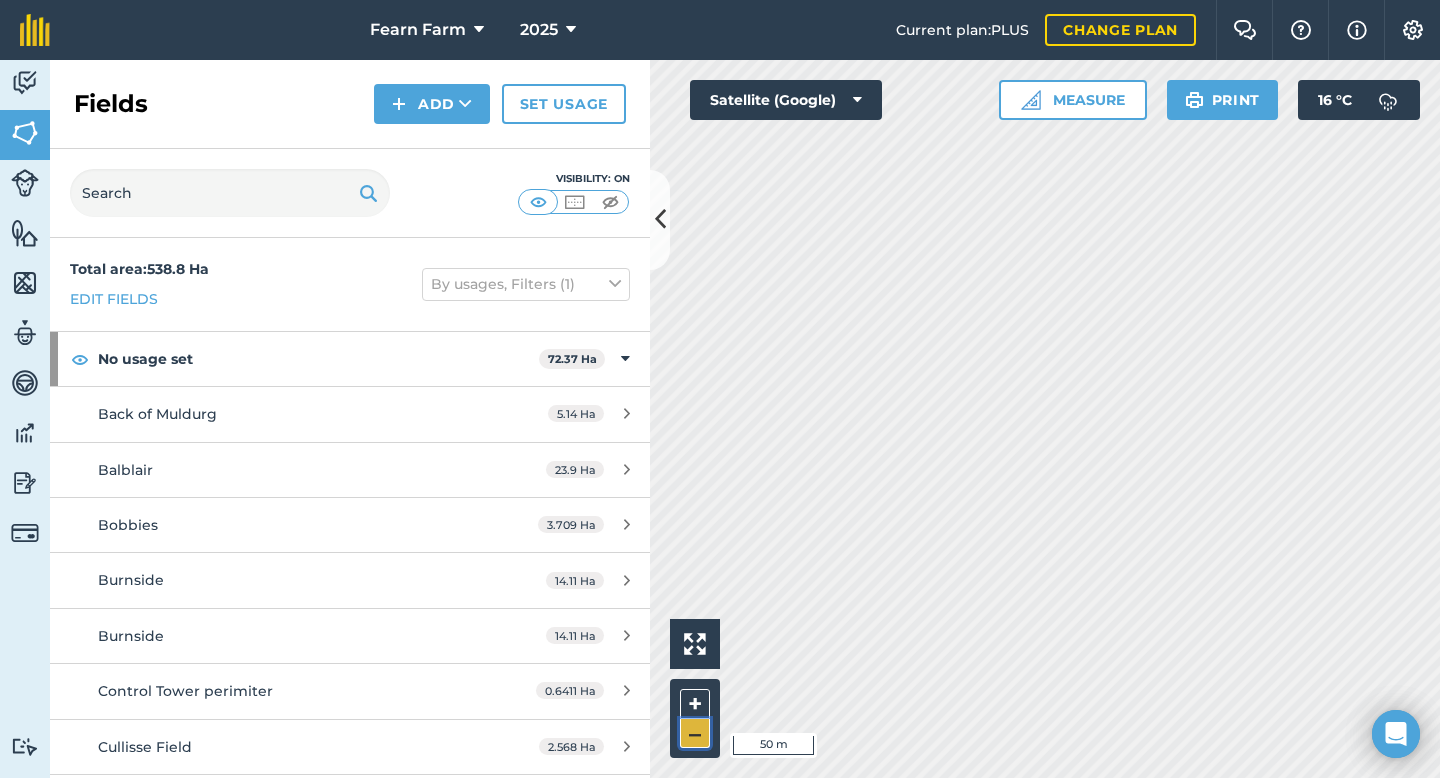 click on "–" at bounding box center [695, 733] 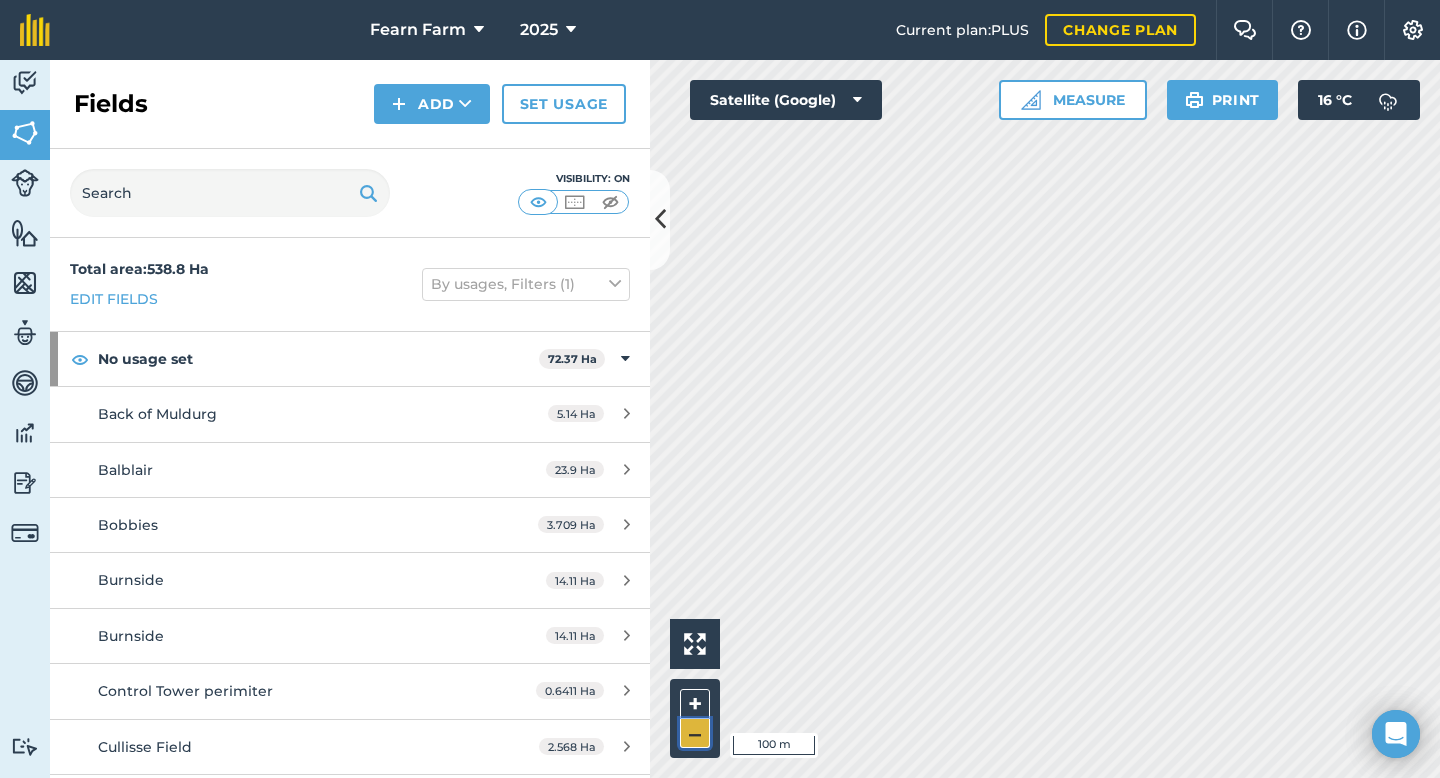 click on "–" at bounding box center (695, 733) 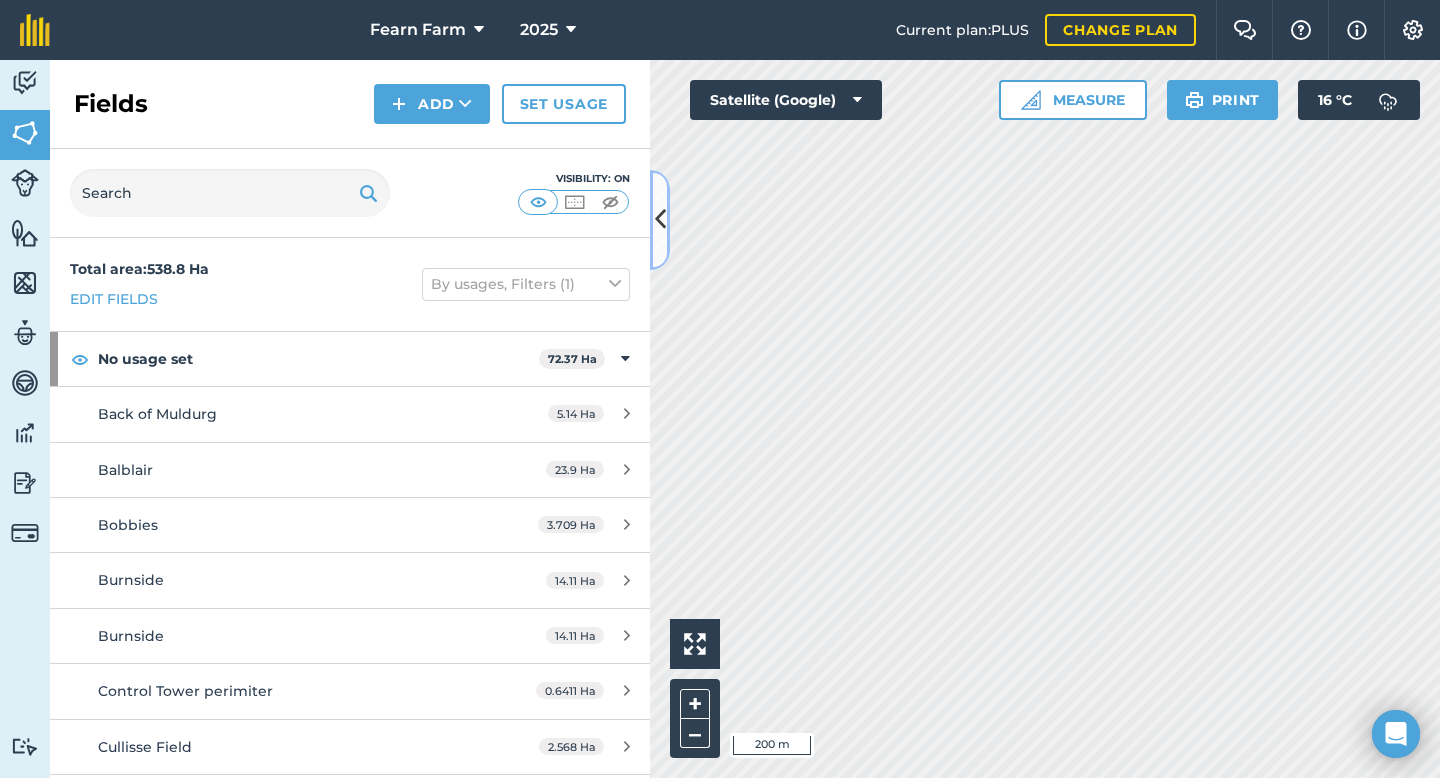 click at bounding box center (660, 220) 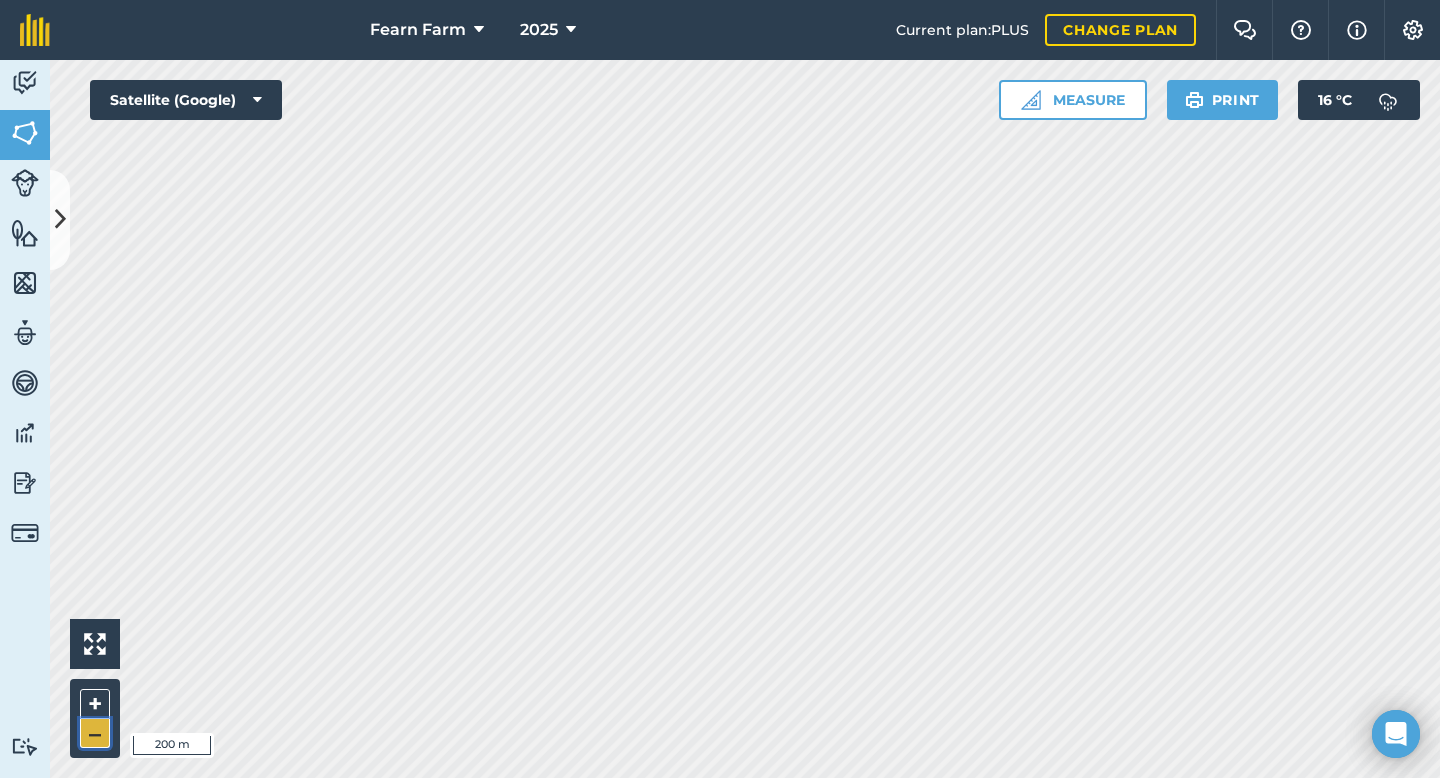 click on "–" at bounding box center [95, 733] 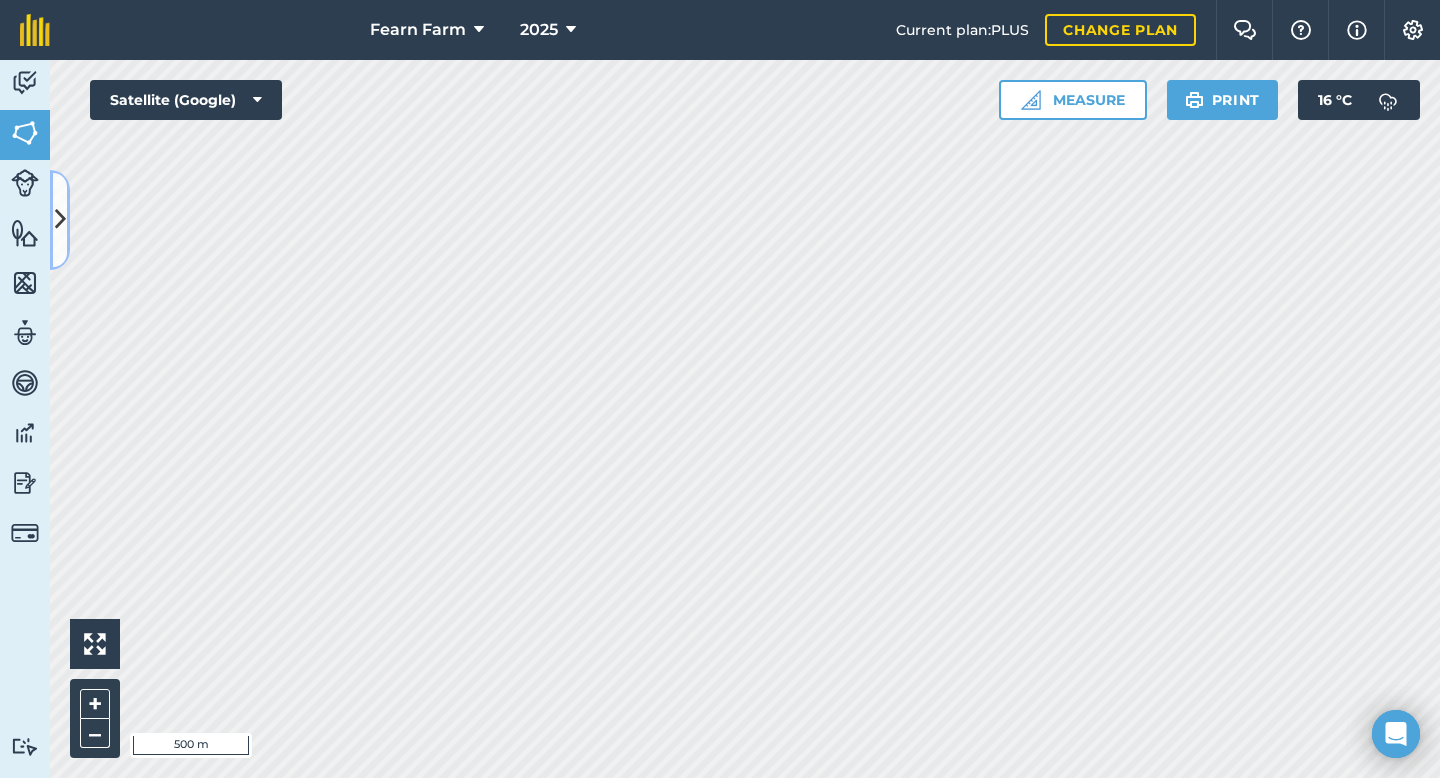 click at bounding box center (60, 219) 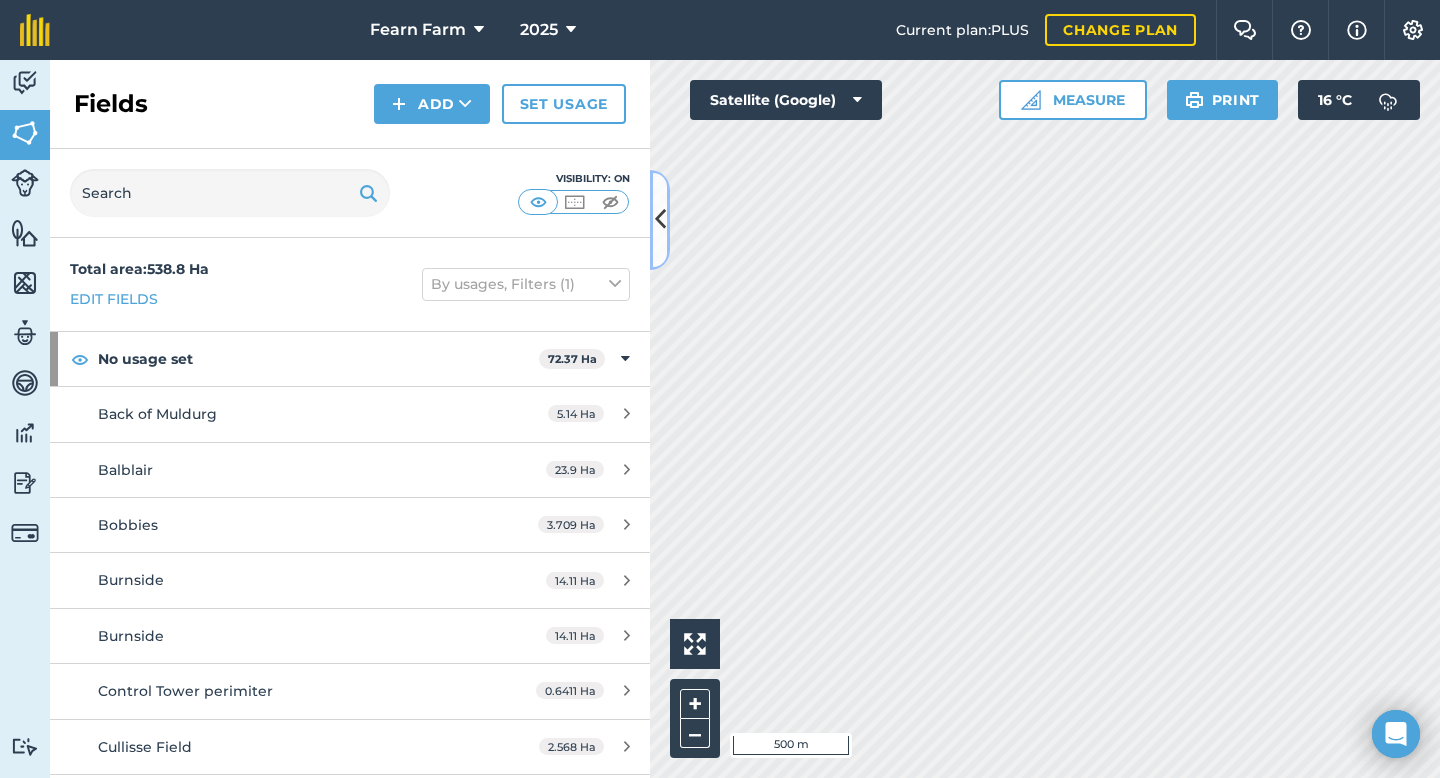 scroll, scrollTop: 302, scrollLeft: 0, axis: vertical 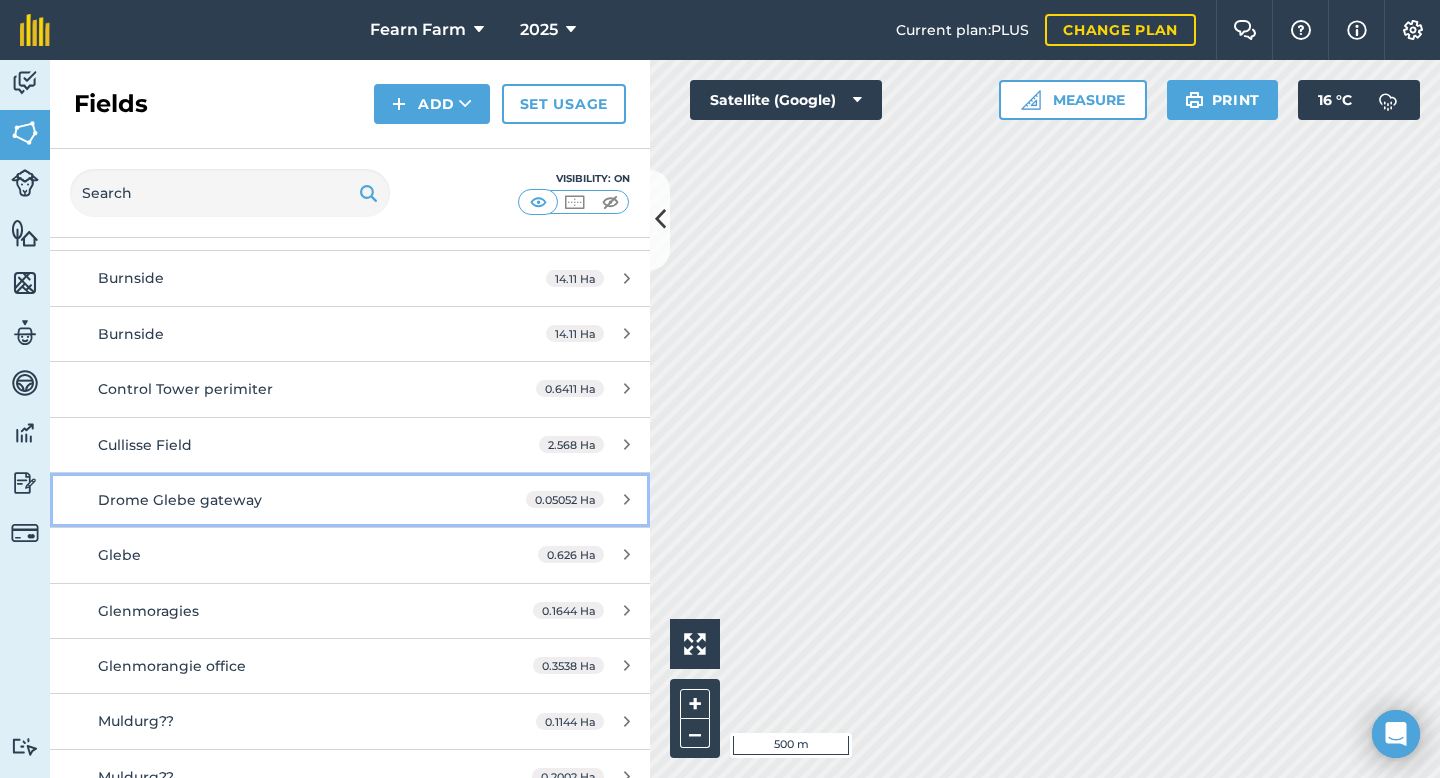 click on "Drome Glebe gateway 0.05052   Ha" at bounding box center [350, 500] 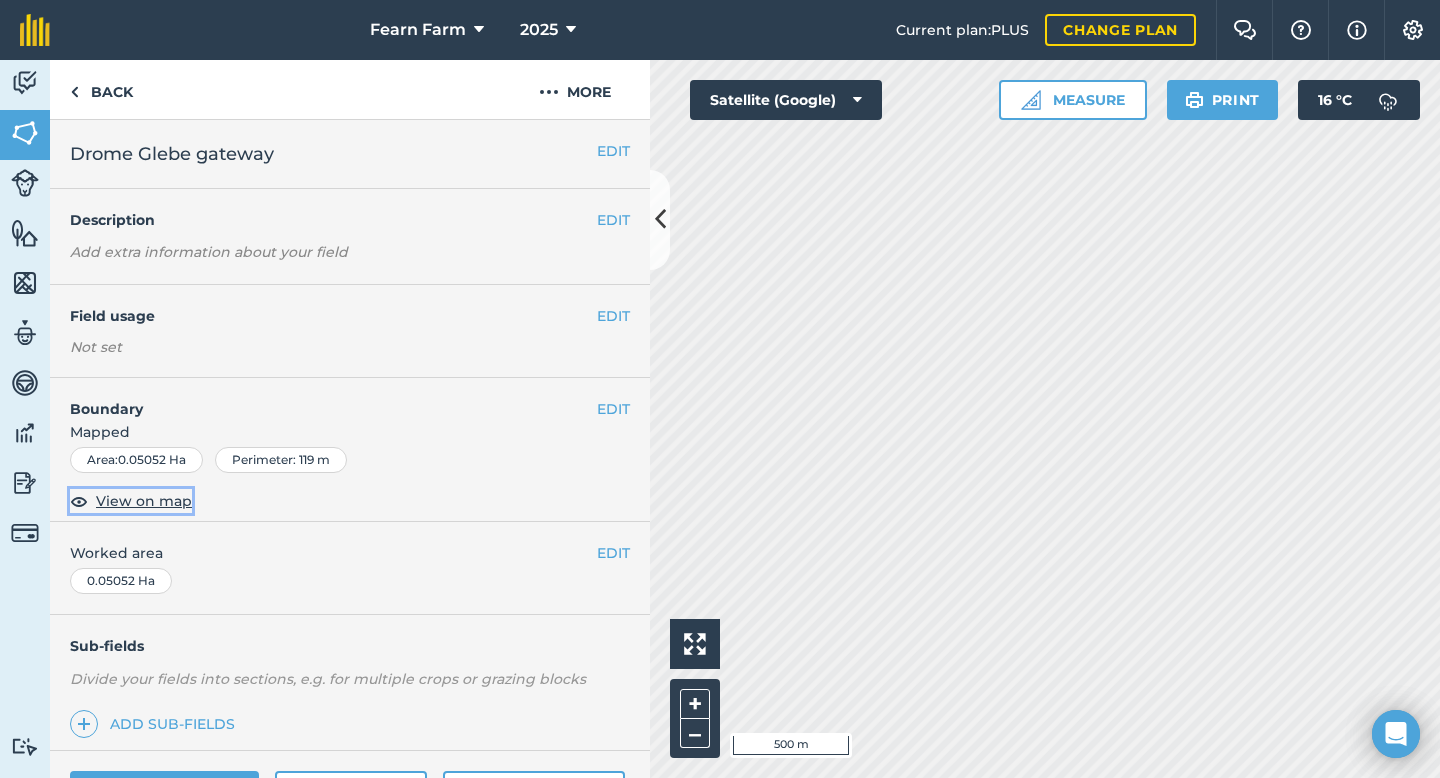 click on "View on map" at bounding box center (144, 501) 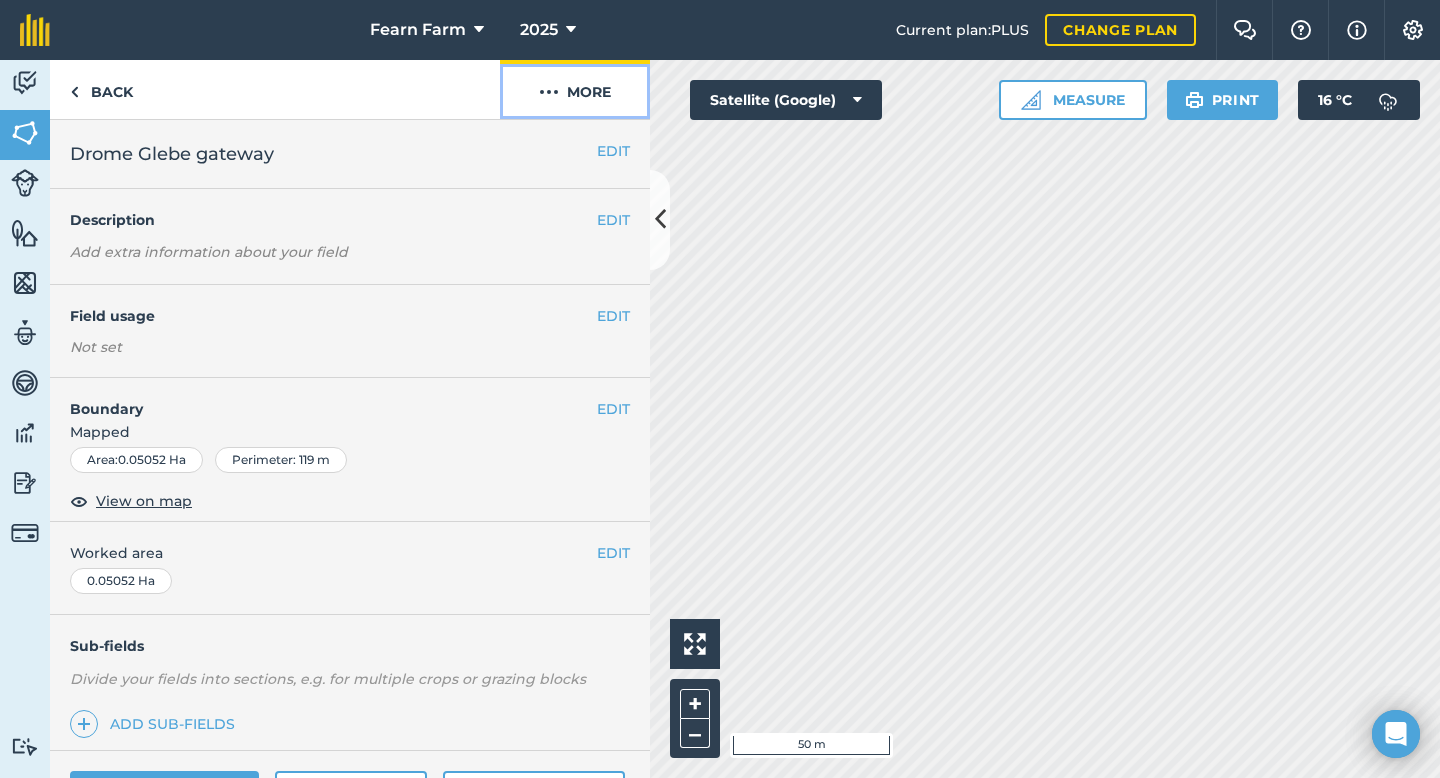 click on "More" at bounding box center [575, 89] 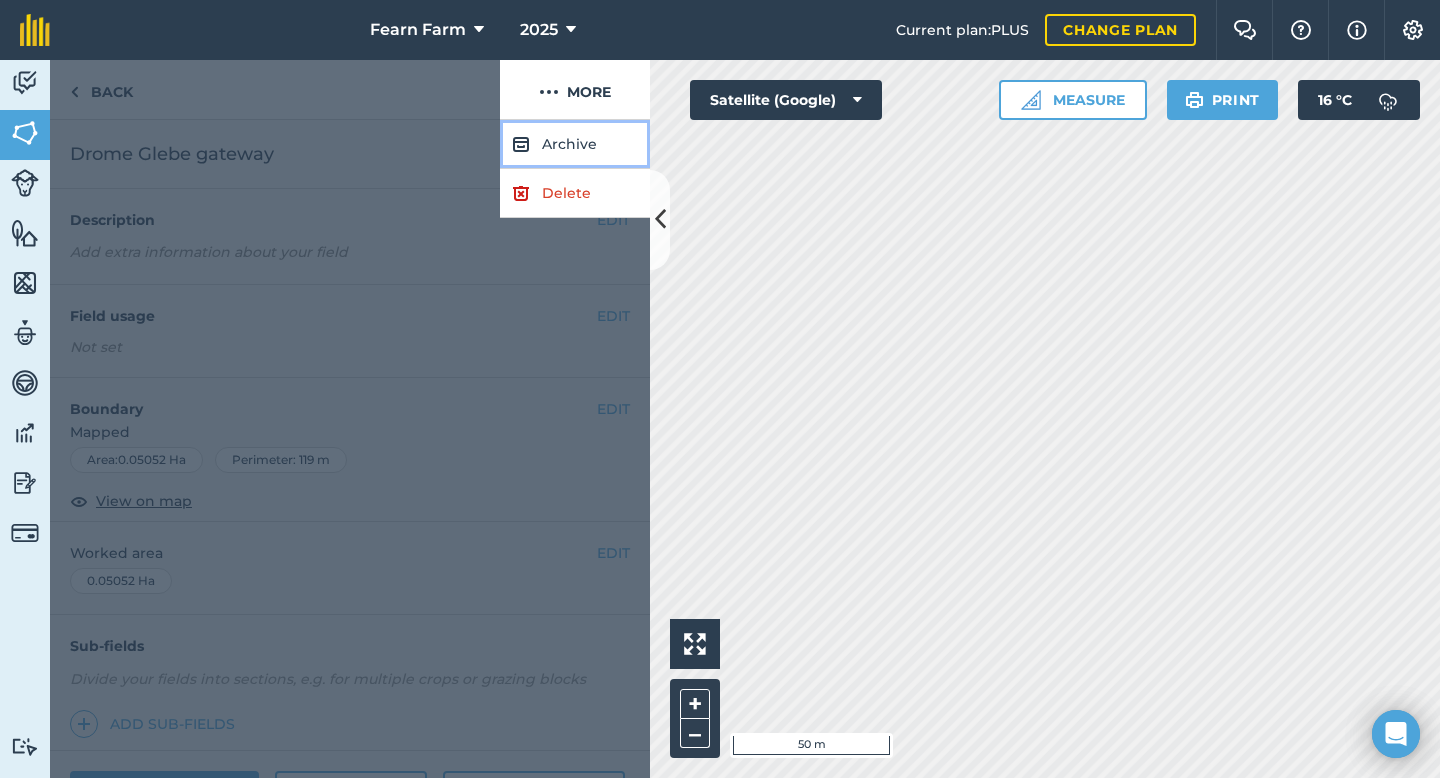 click on "Archive" at bounding box center [575, 144] 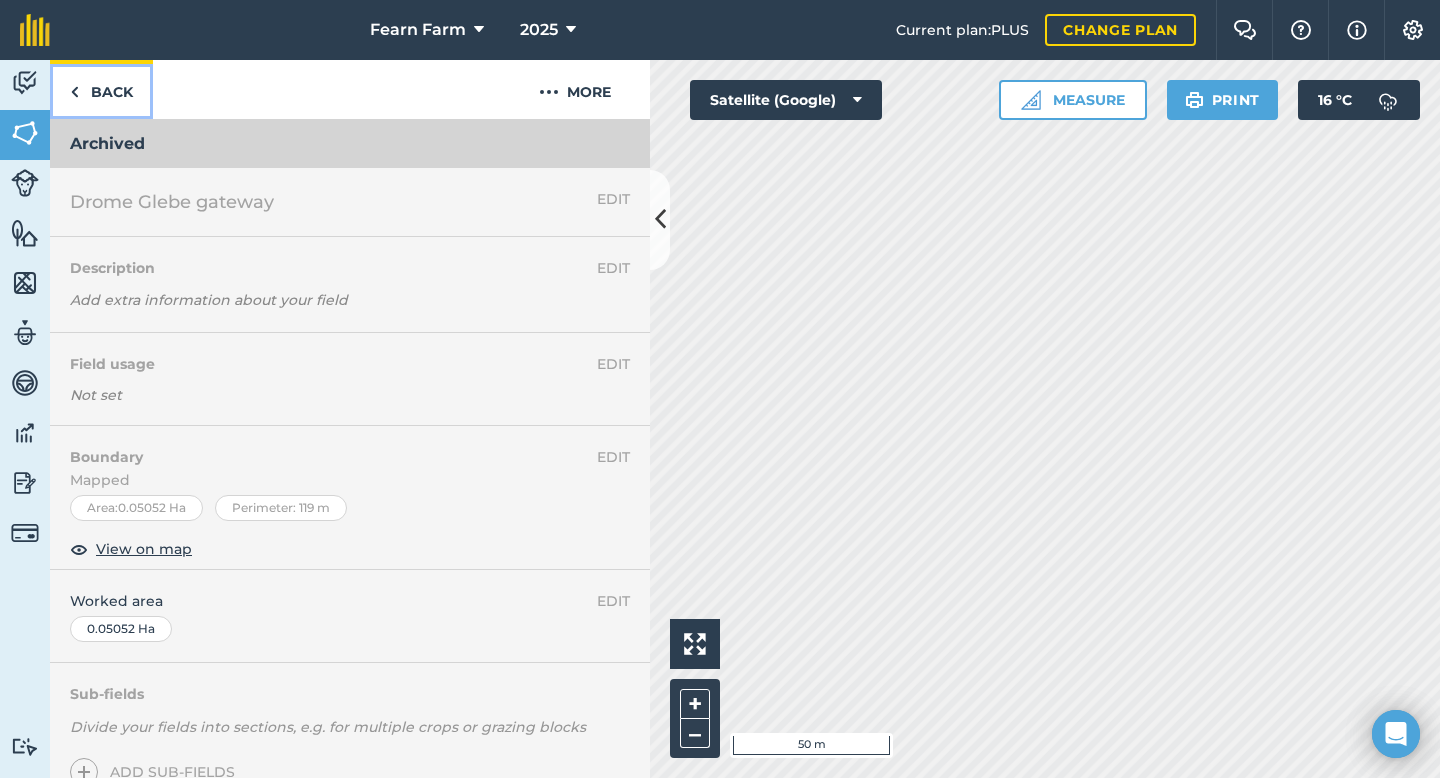 click on "Back" at bounding box center (101, 89) 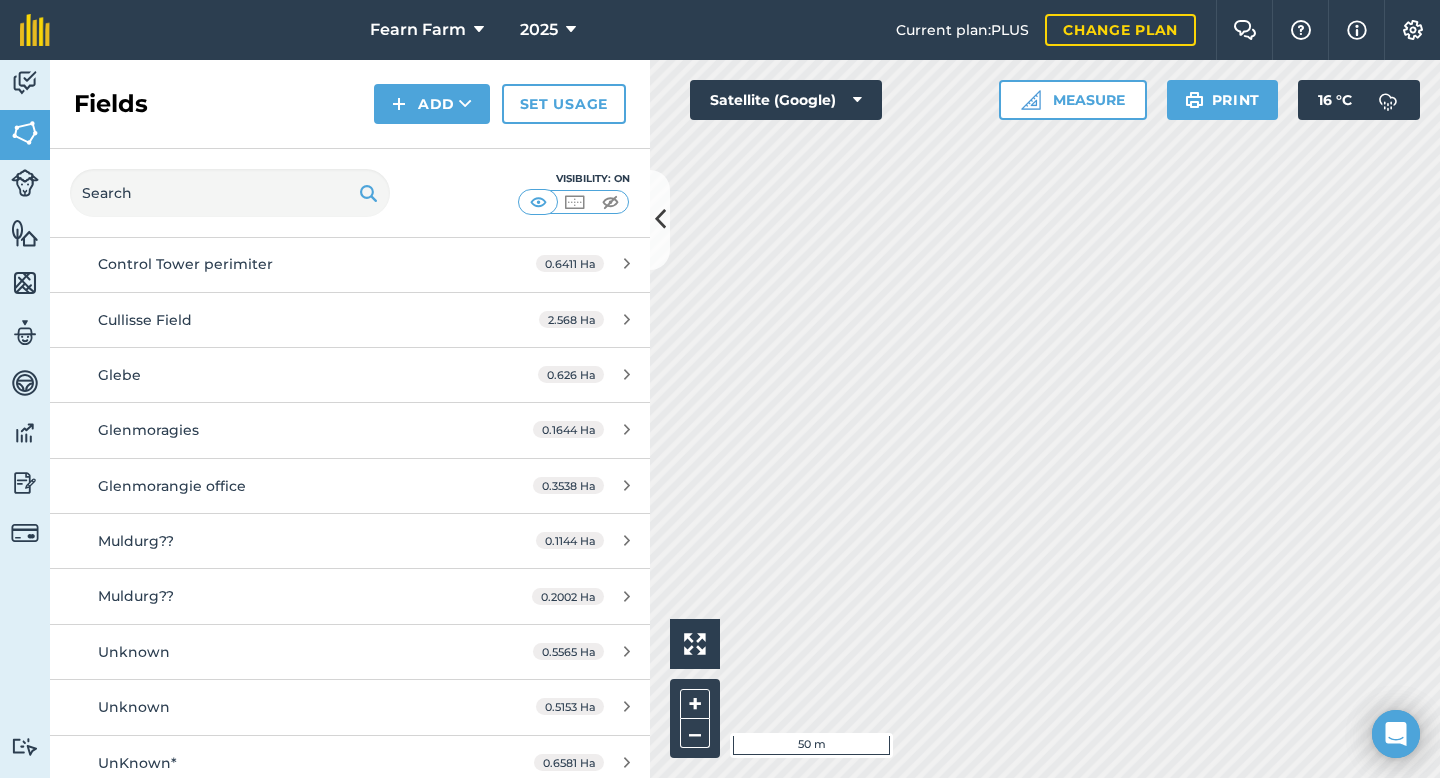 scroll, scrollTop: 417, scrollLeft: 0, axis: vertical 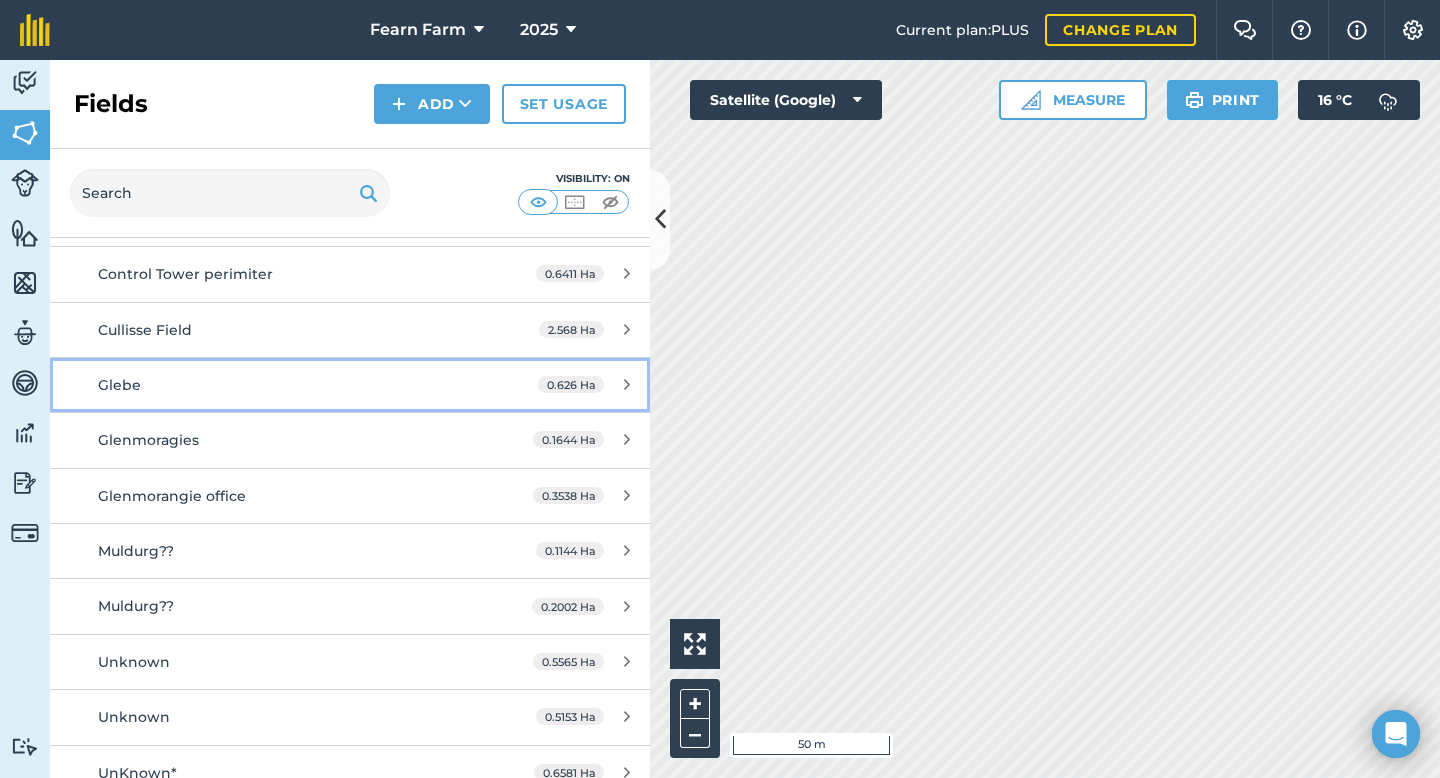 click on "Glebe" at bounding box center (286, 385) 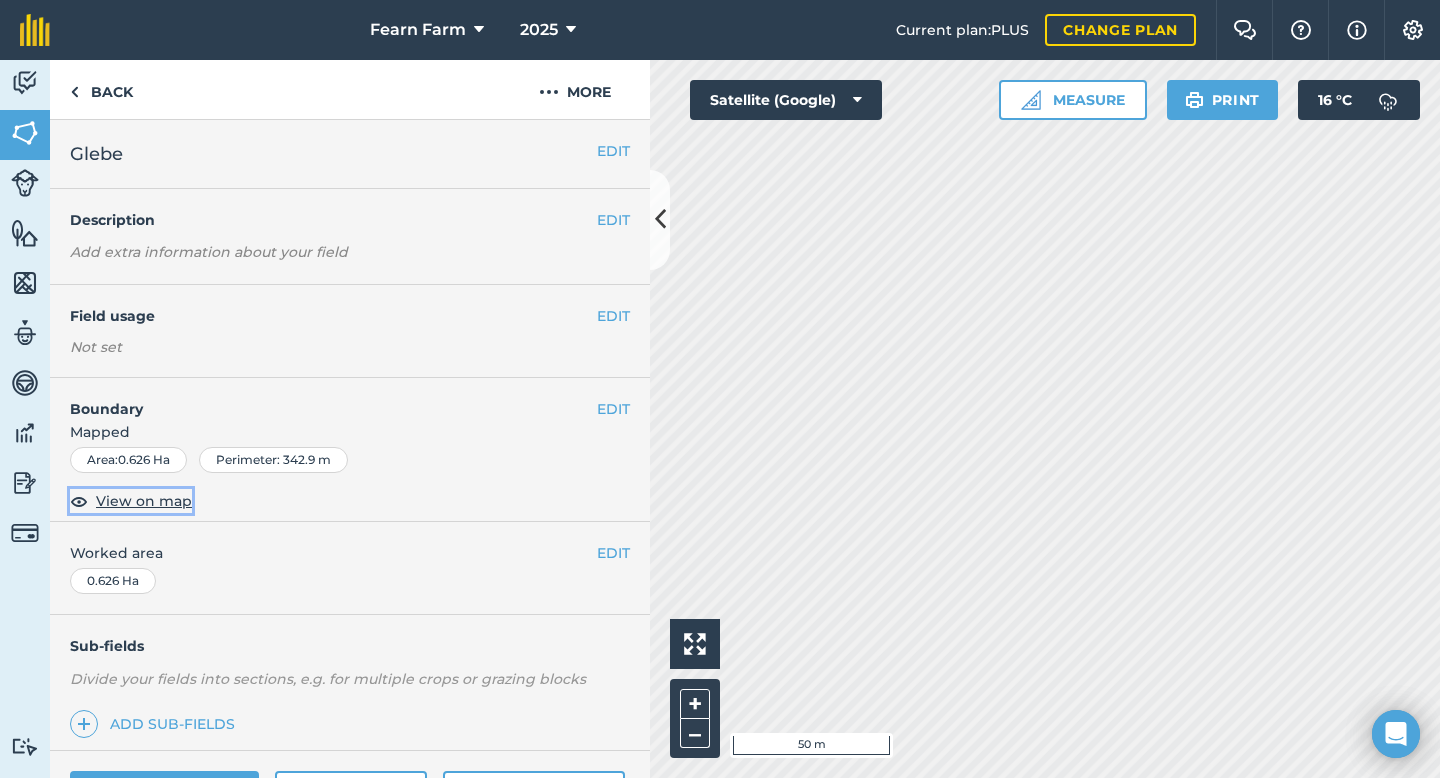 click on "View on map" at bounding box center [144, 501] 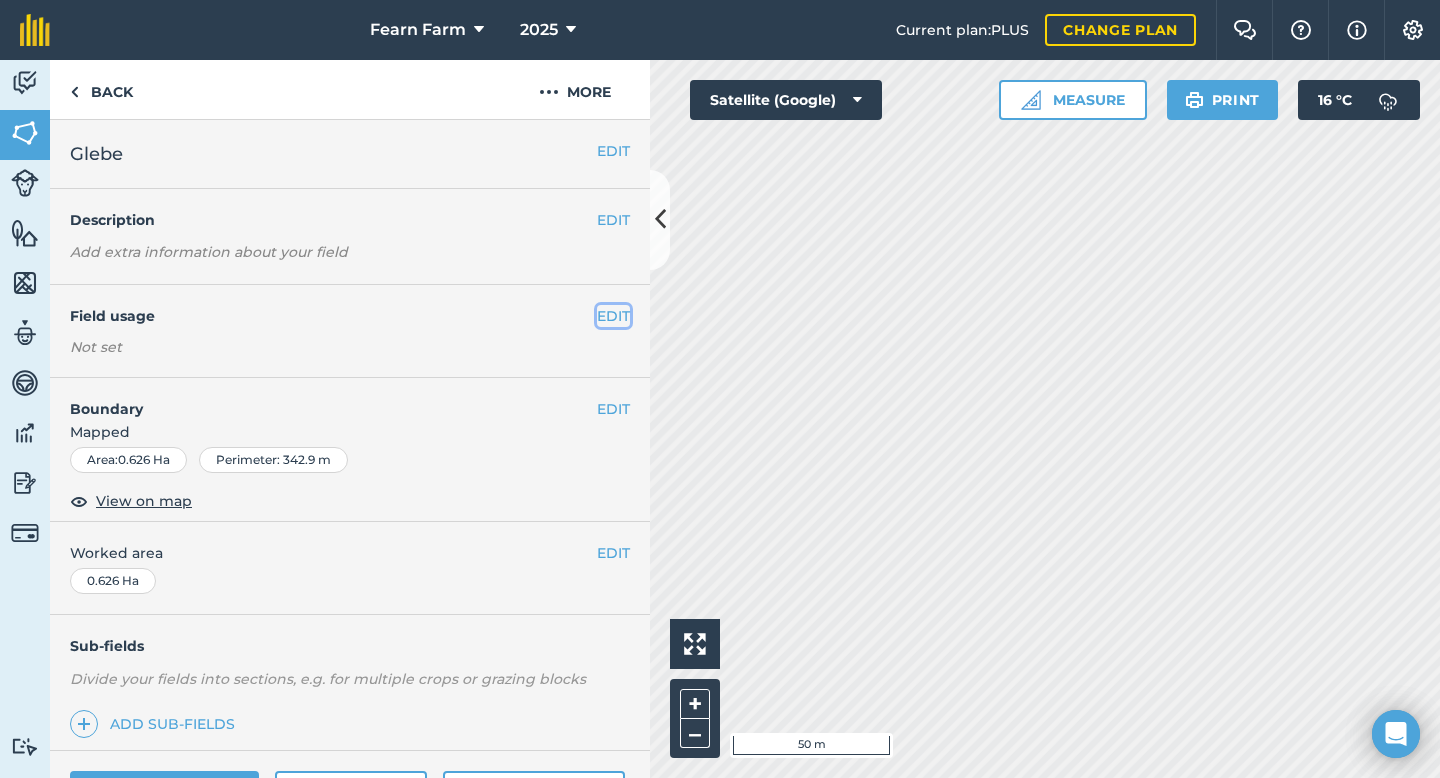 click on "EDIT" at bounding box center (613, 316) 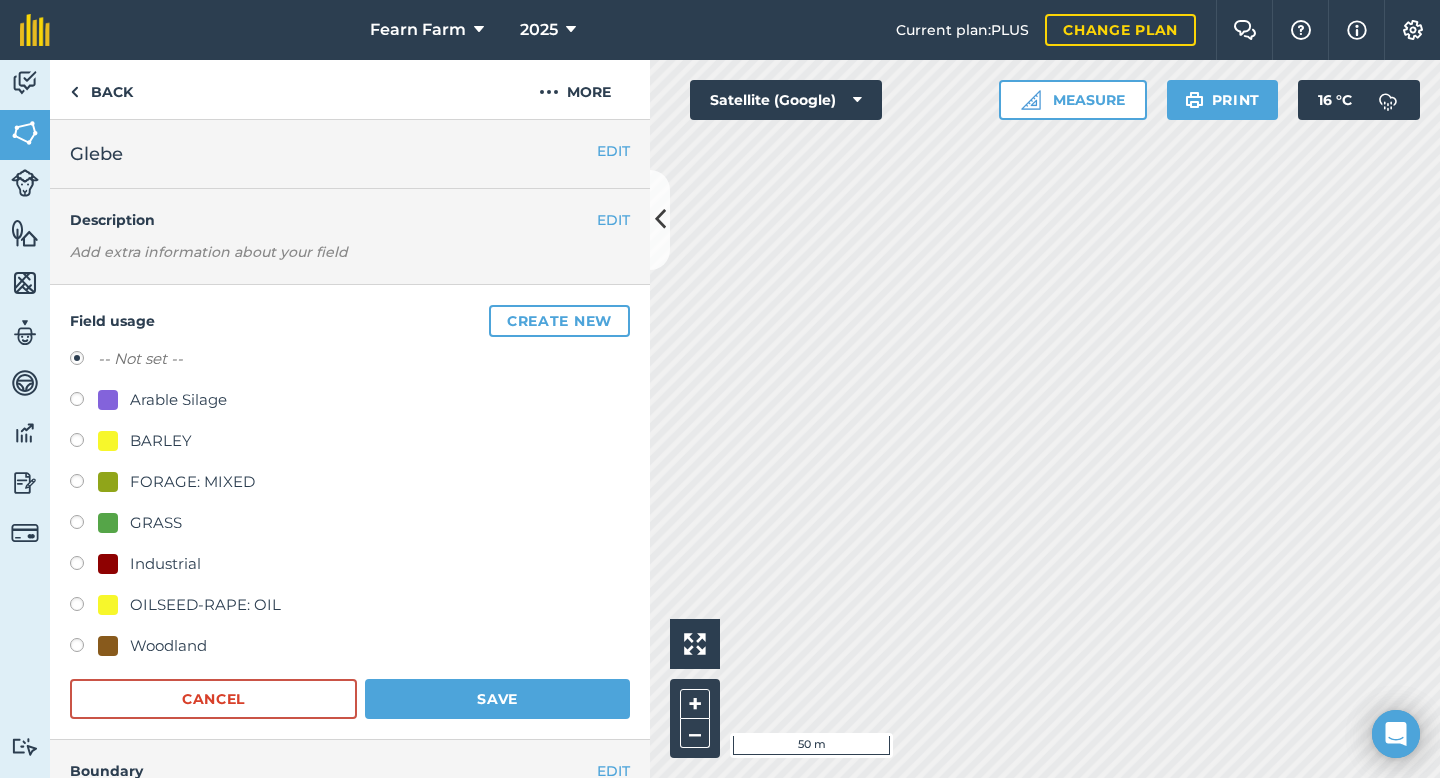 click at bounding box center (84, 525) 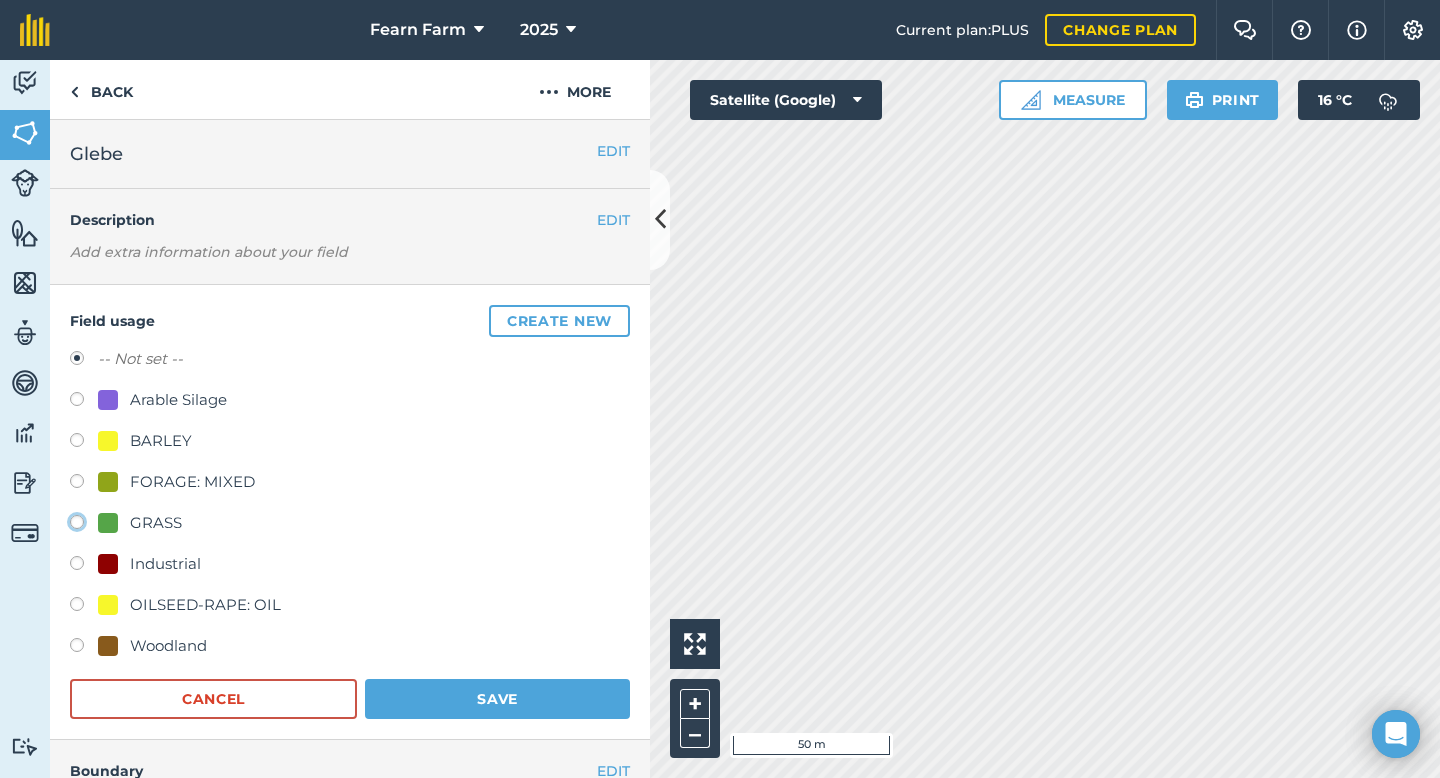 click on "GRASS" at bounding box center [-9923, 521] 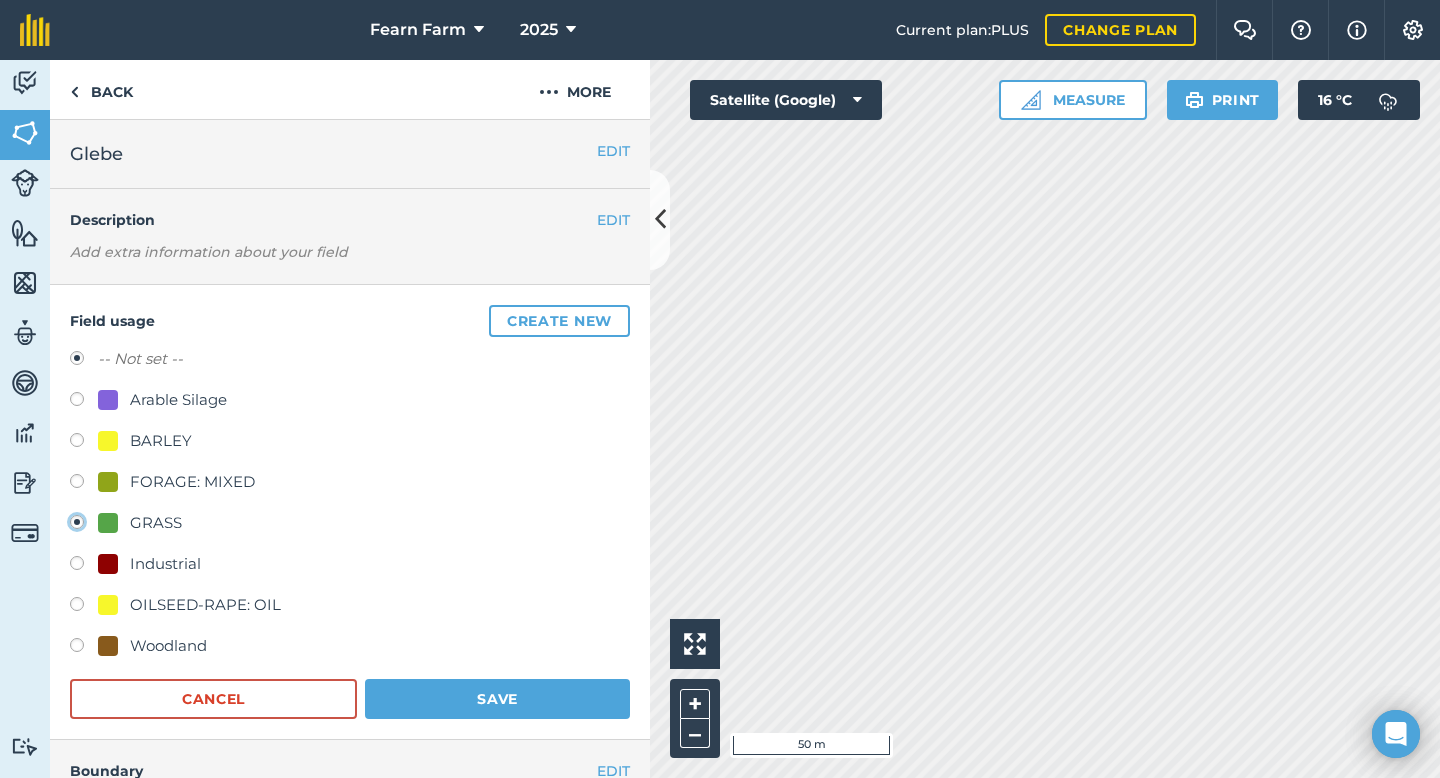 radio on "true" 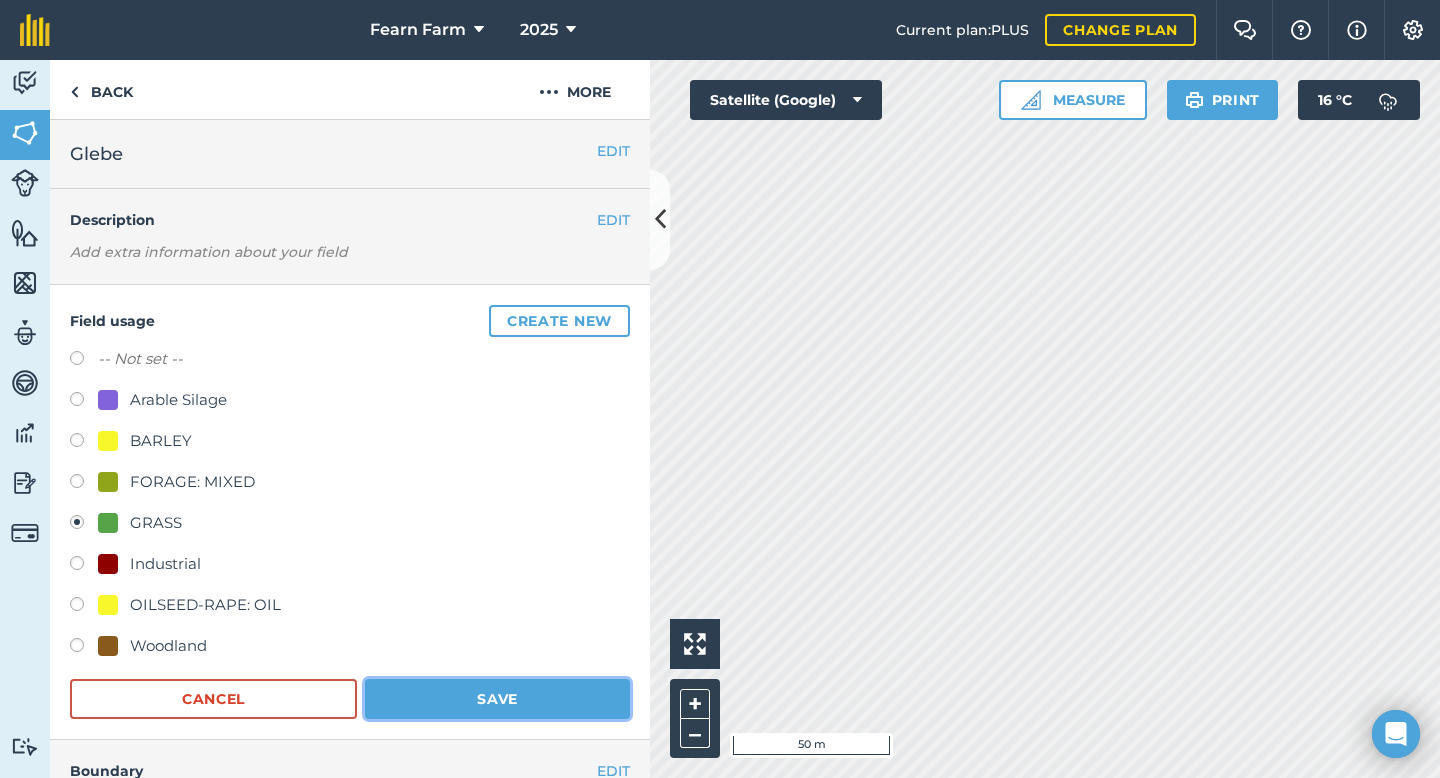 click on "Save" at bounding box center (497, 699) 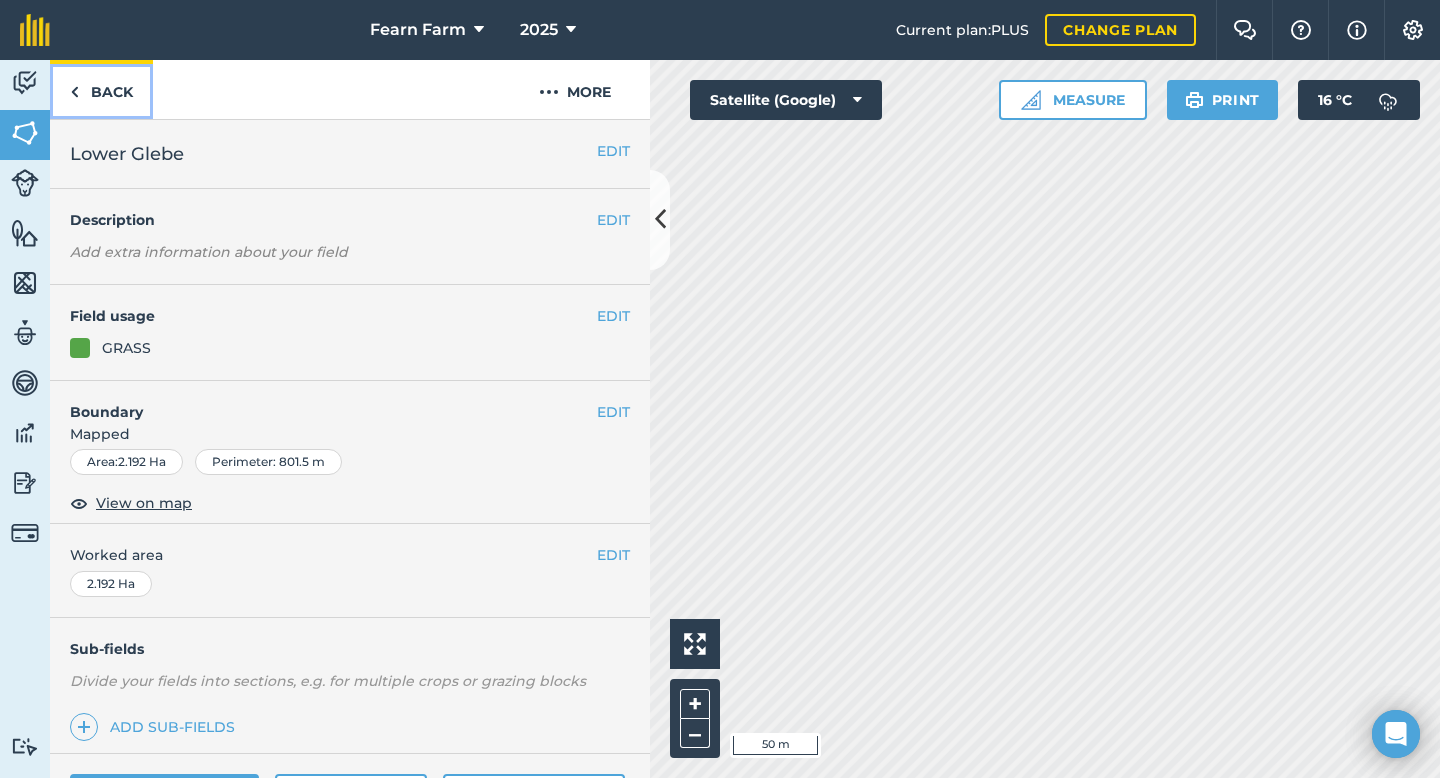 click on "Back" at bounding box center (101, 89) 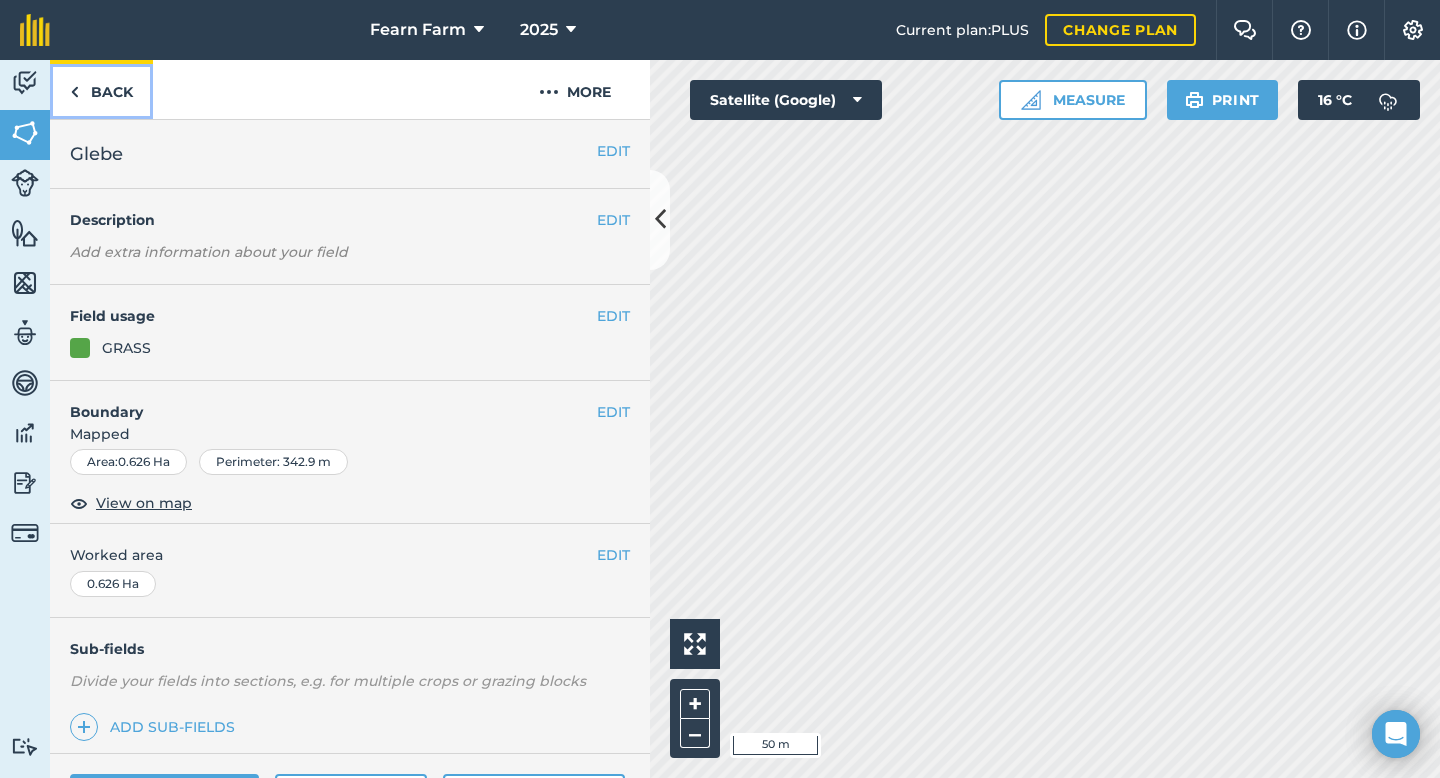 click on "Back" at bounding box center [101, 89] 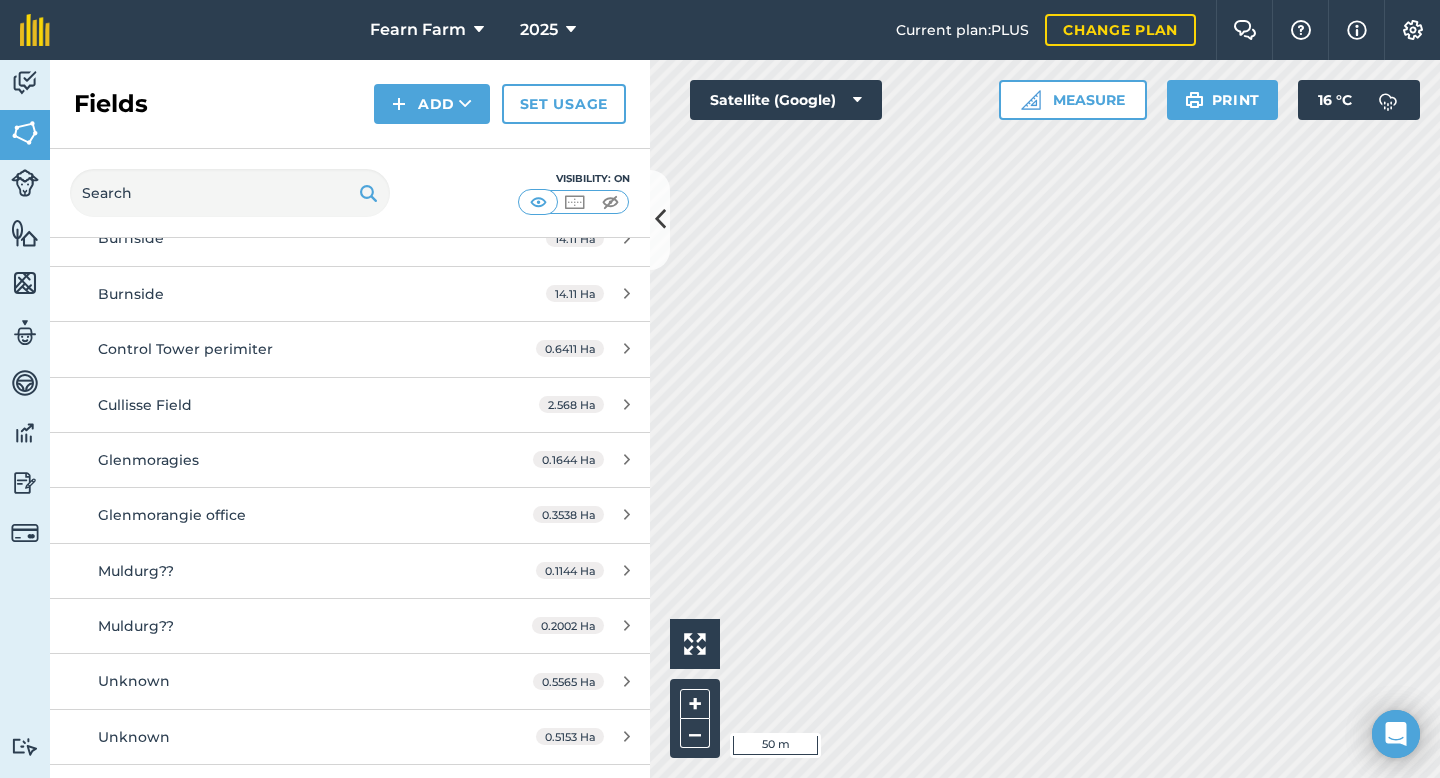 scroll, scrollTop: 339, scrollLeft: 0, axis: vertical 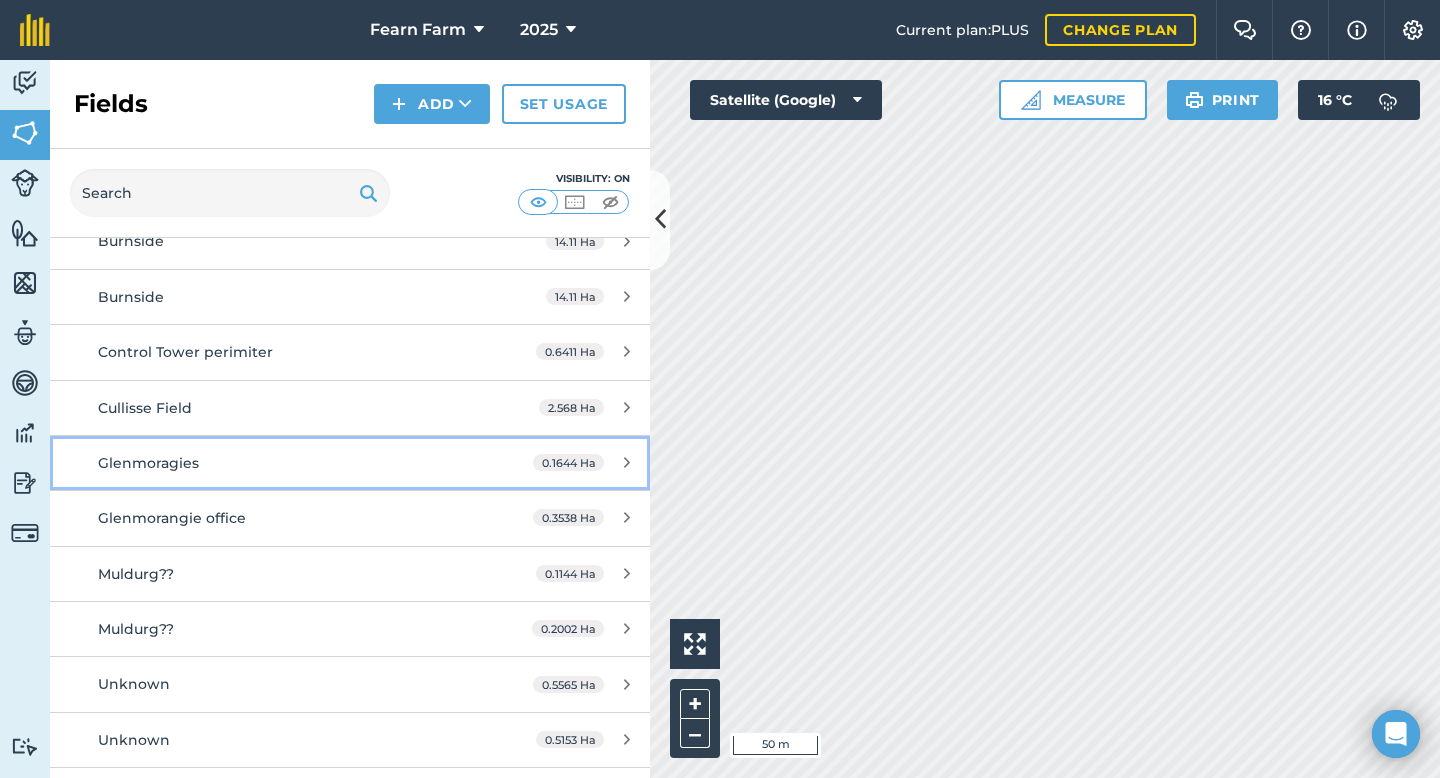 click on "Glenmoragies" at bounding box center (286, 463) 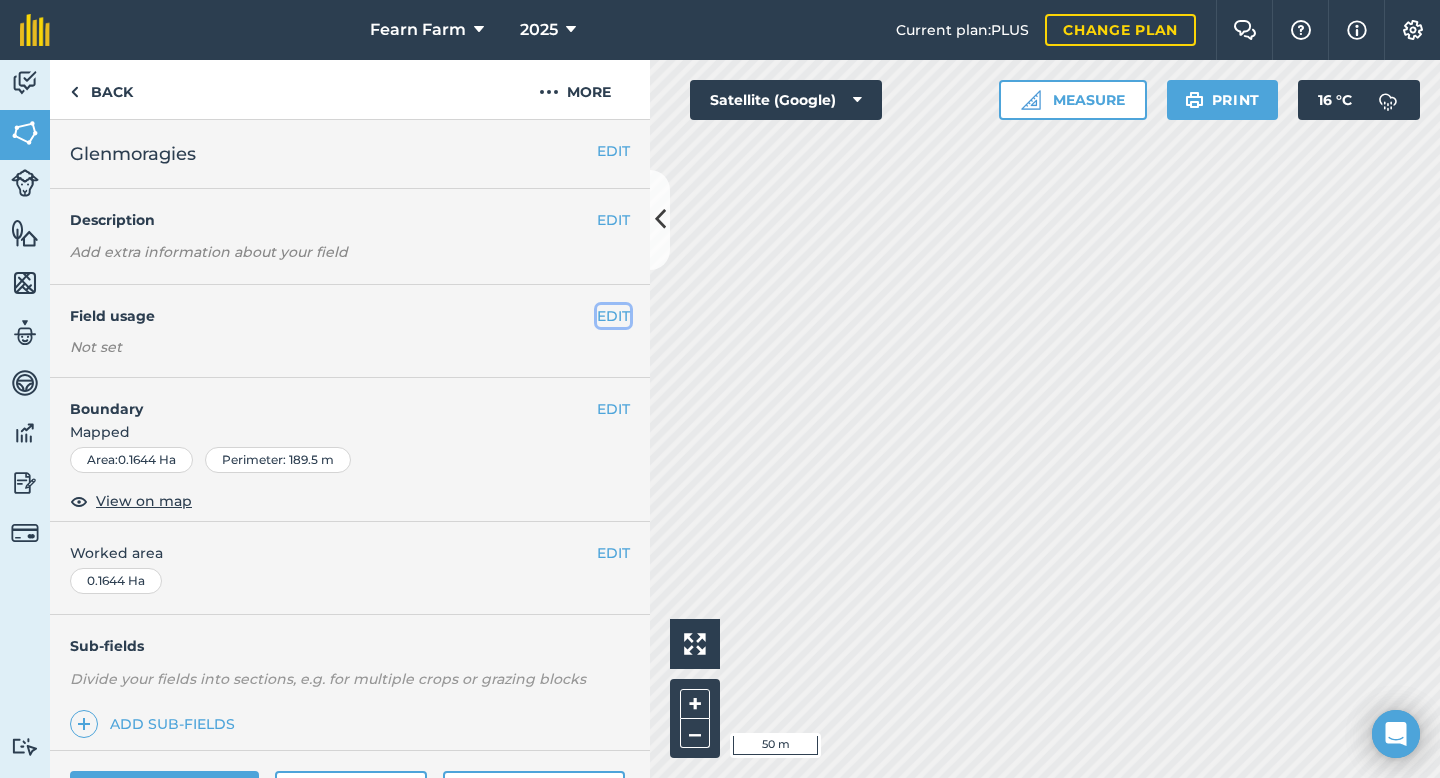 click on "EDIT" at bounding box center [613, 316] 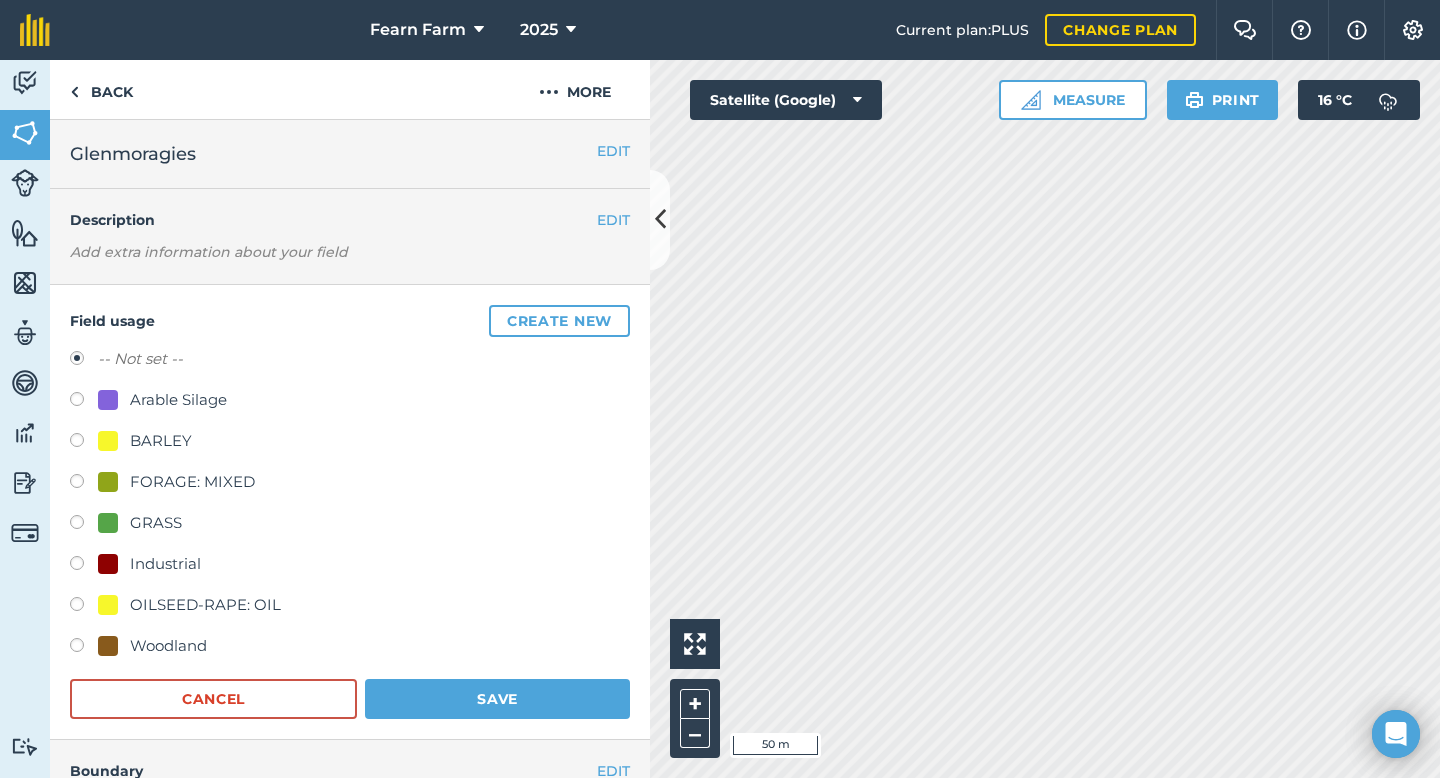 click at bounding box center [84, 566] 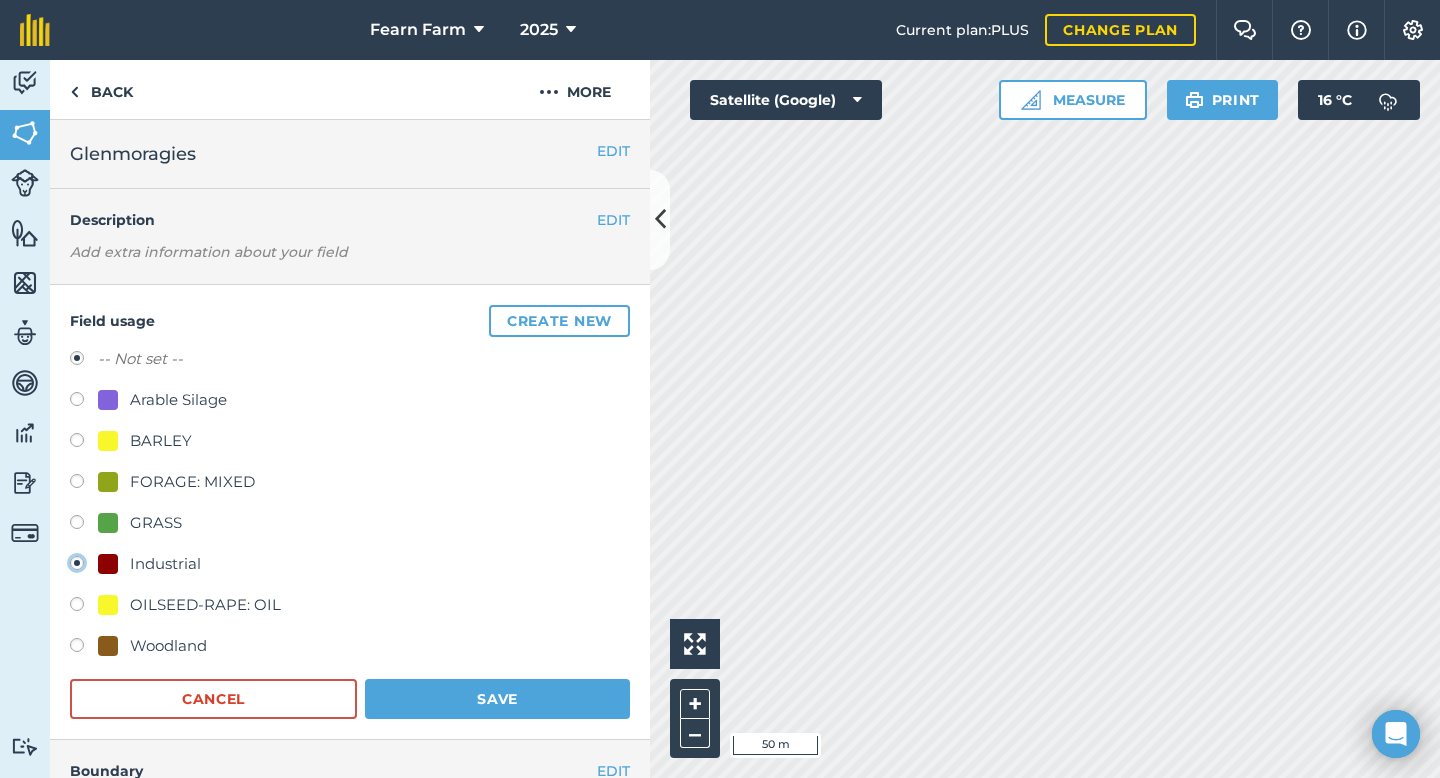radio on "true" 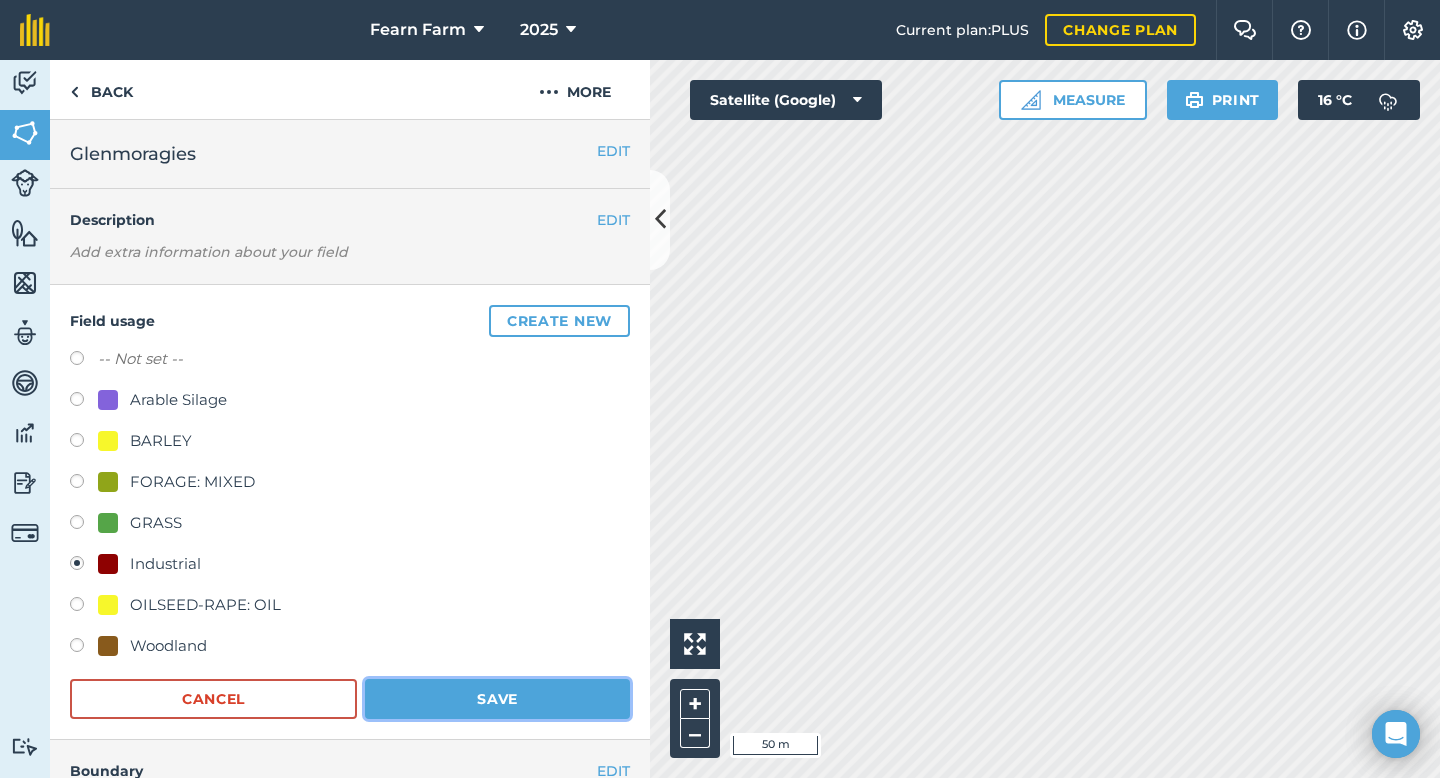 click on "Save" at bounding box center [497, 699] 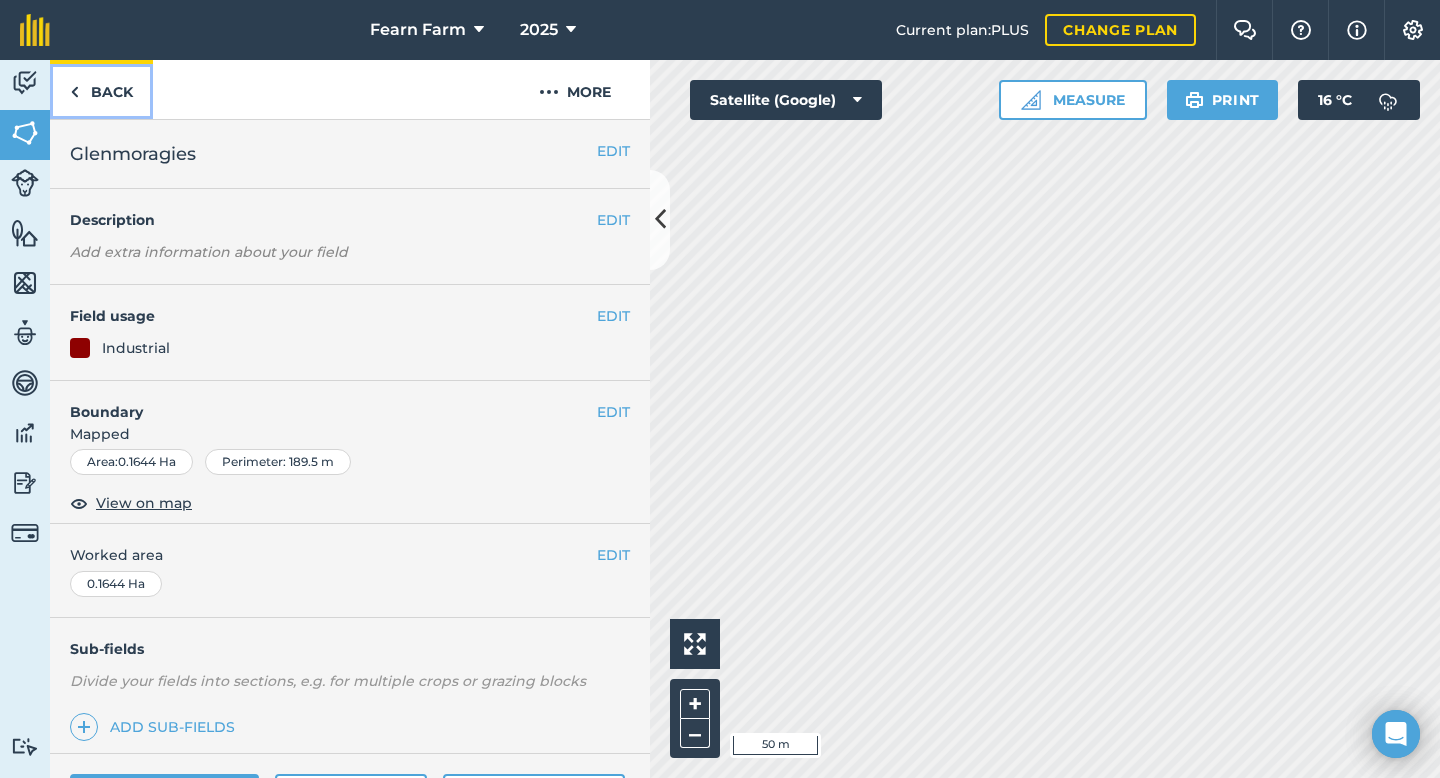 click on "Back" at bounding box center [101, 89] 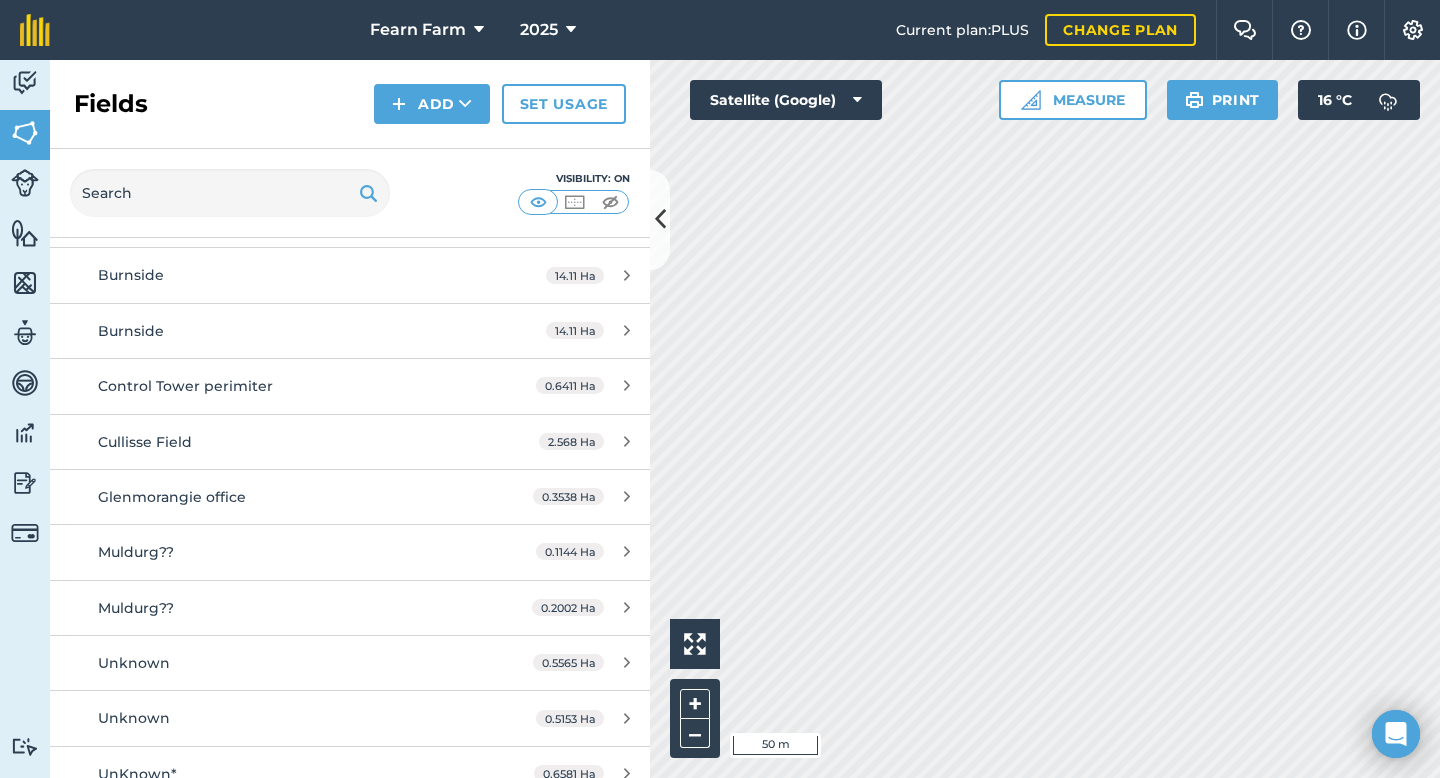 scroll, scrollTop: 423, scrollLeft: 0, axis: vertical 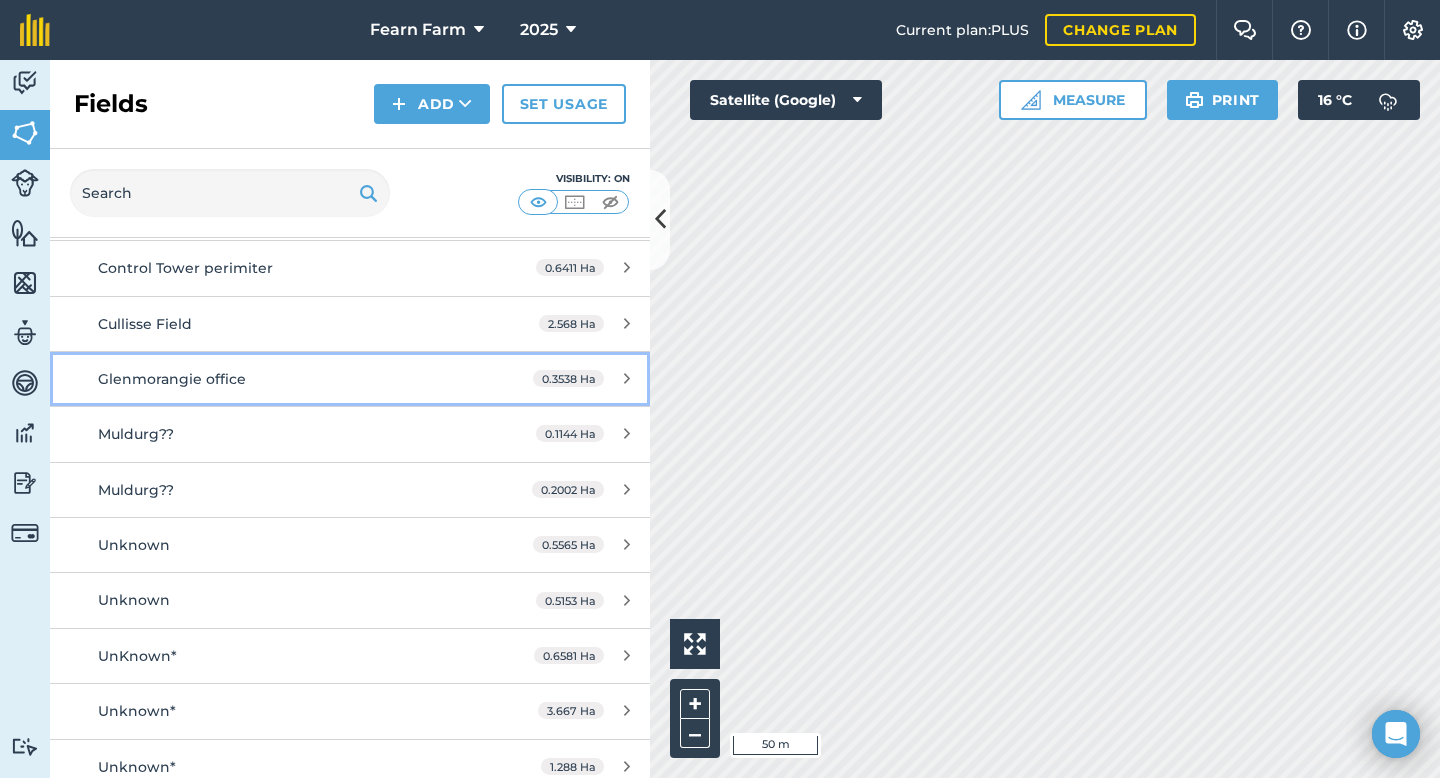 click on "Glenmorangie office" at bounding box center (172, 379) 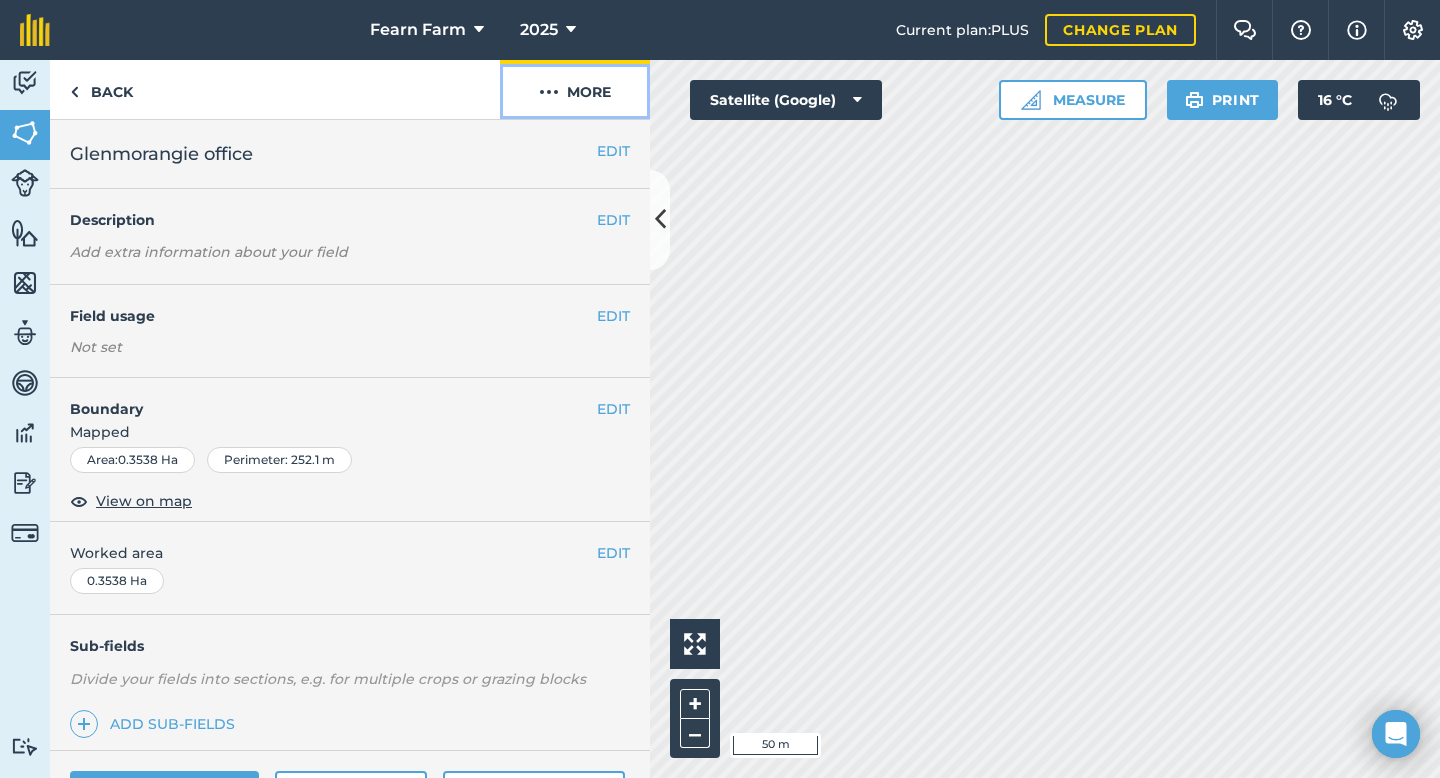 click on "More" at bounding box center [575, 89] 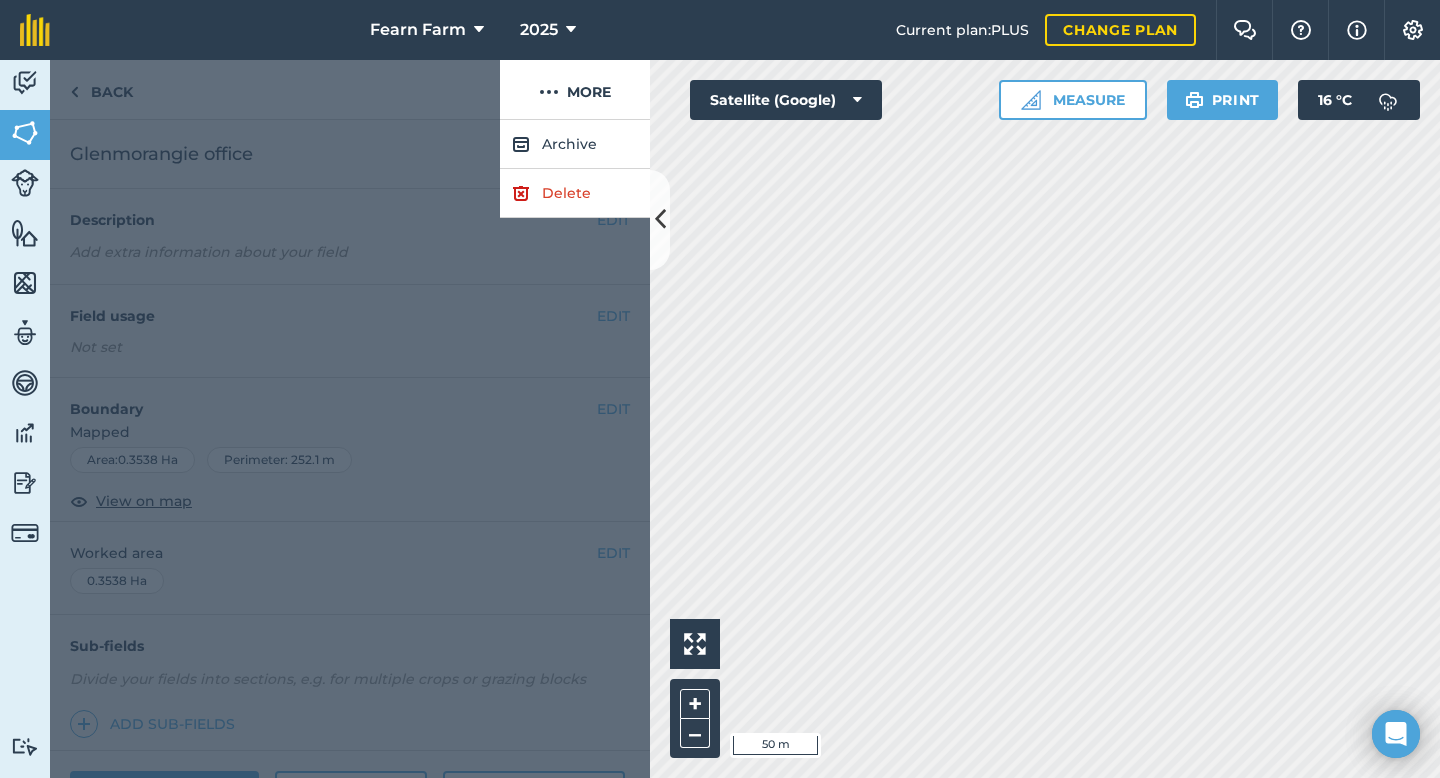 click at bounding box center (350, 449) 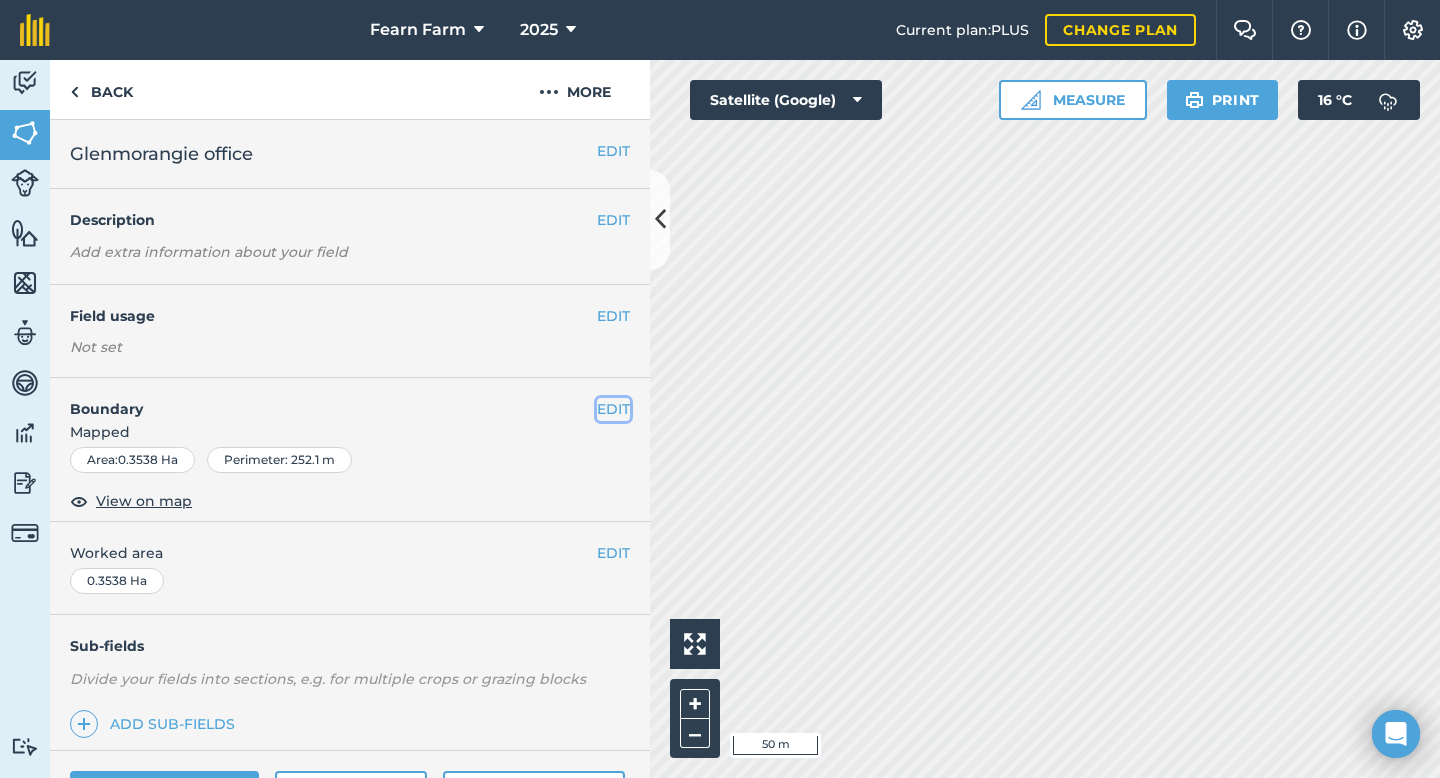 click on "EDIT" at bounding box center [613, 409] 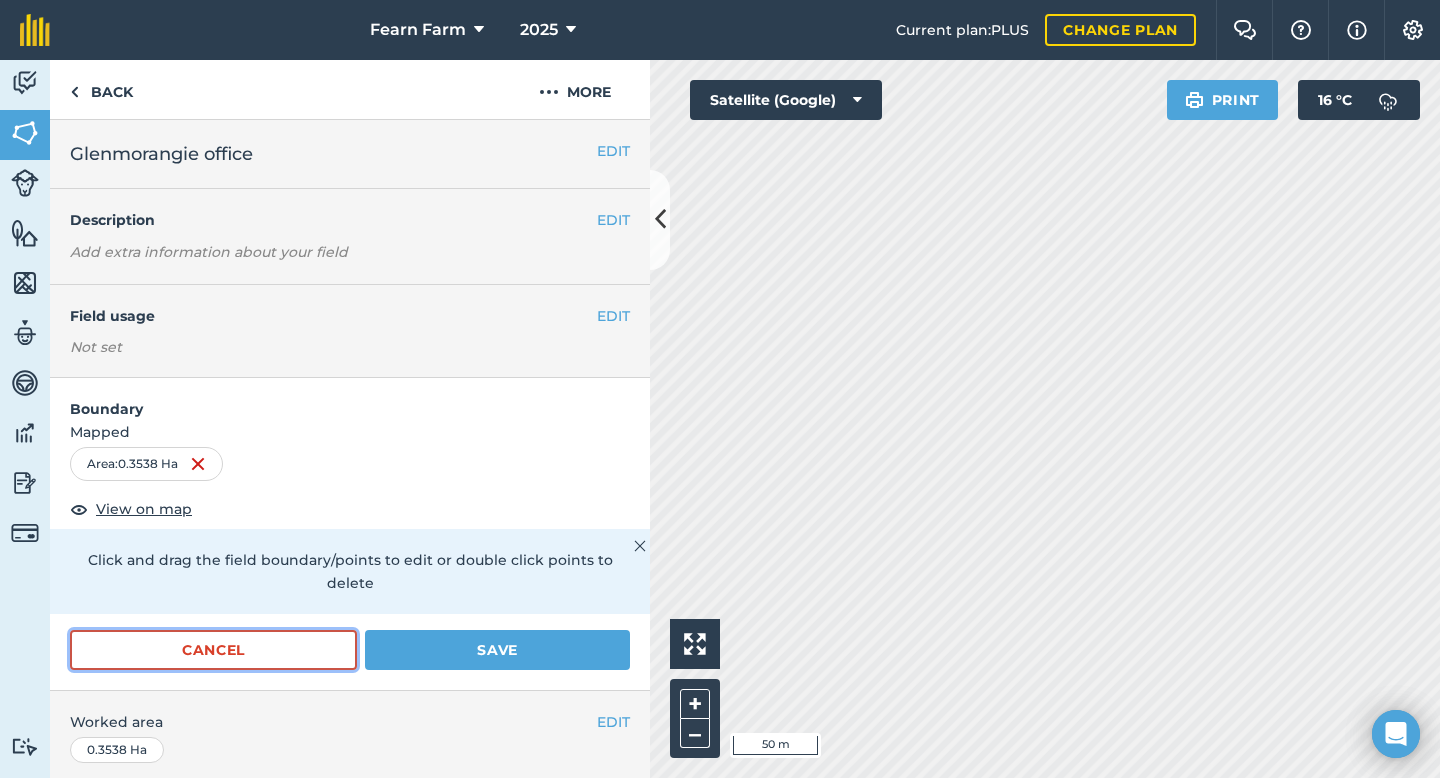 click on "Cancel" at bounding box center [213, 650] 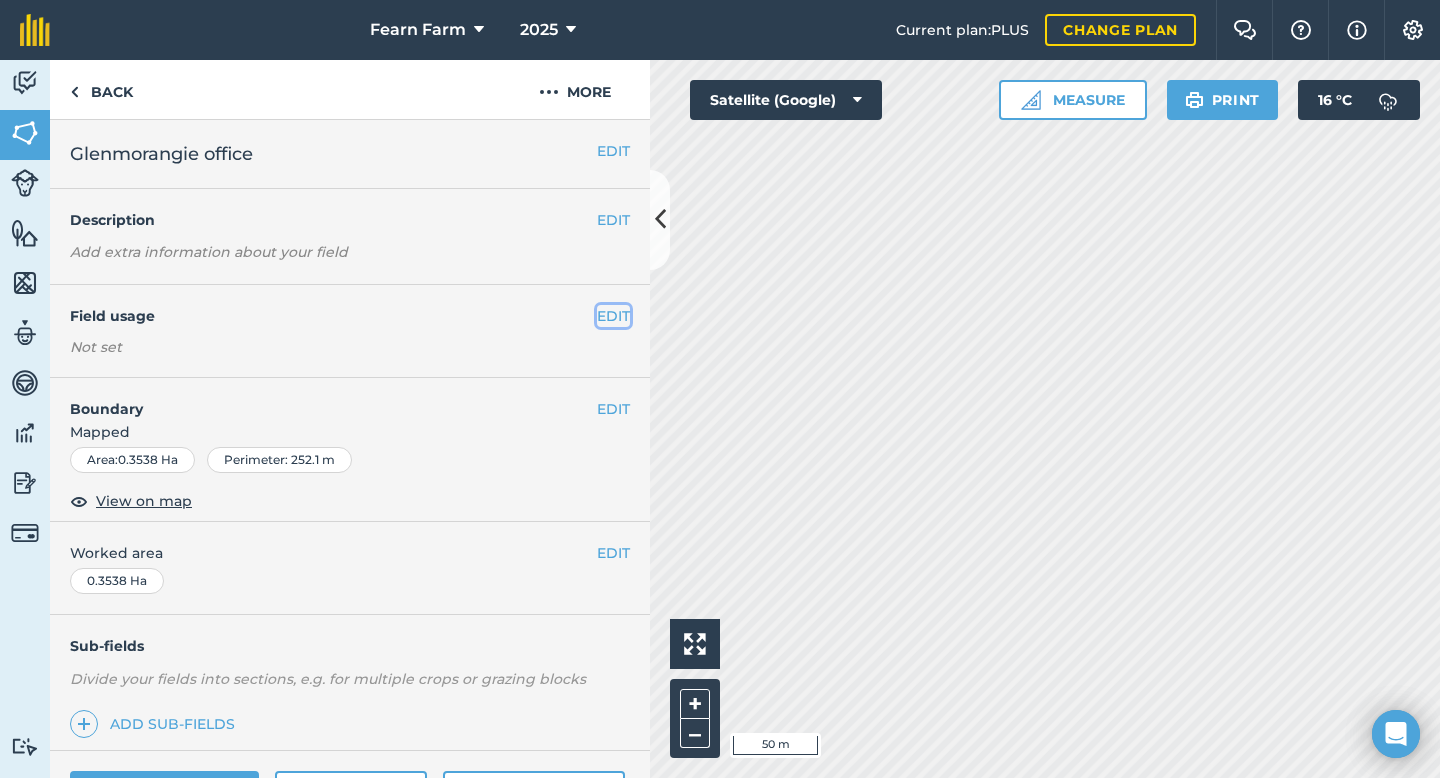click on "EDIT" at bounding box center (613, 316) 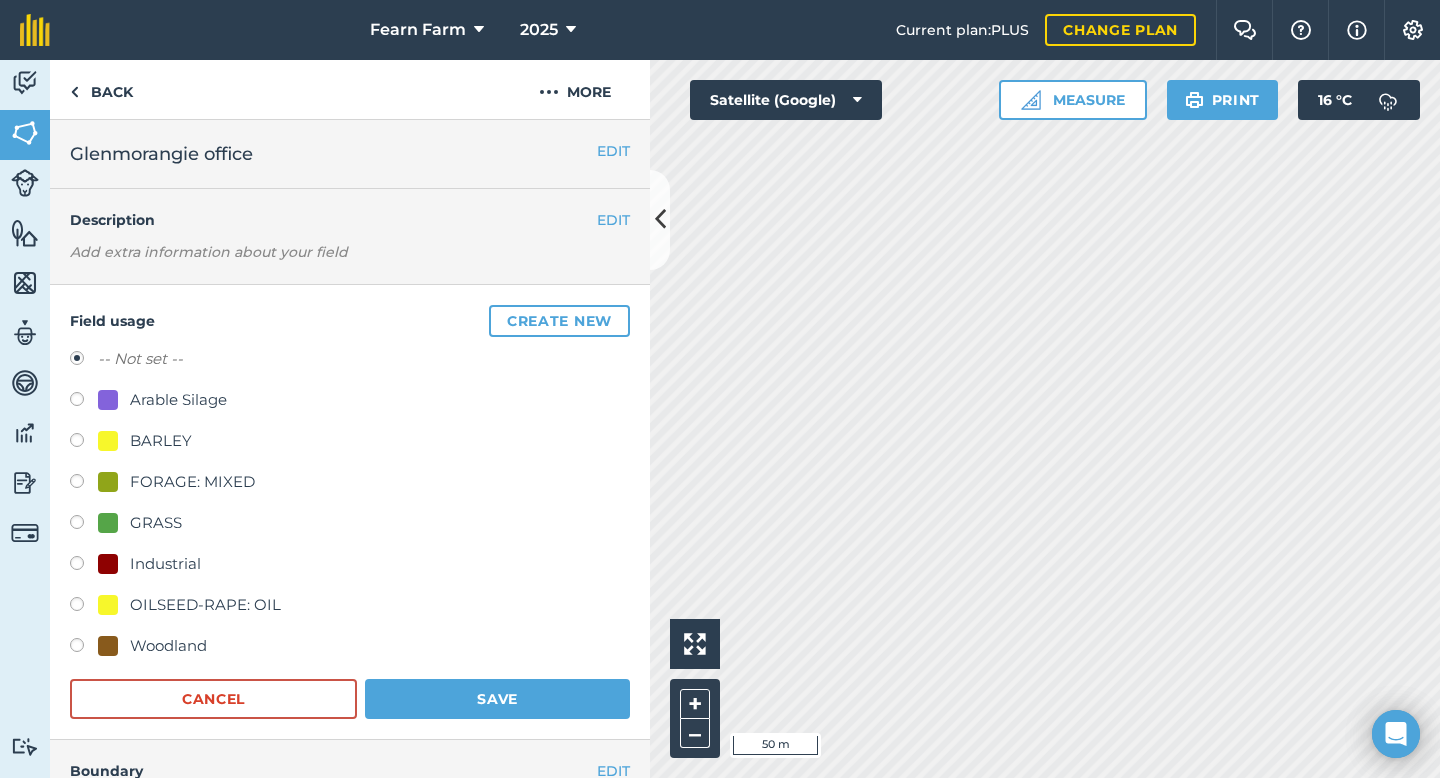 click at bounding box center [84, 566] 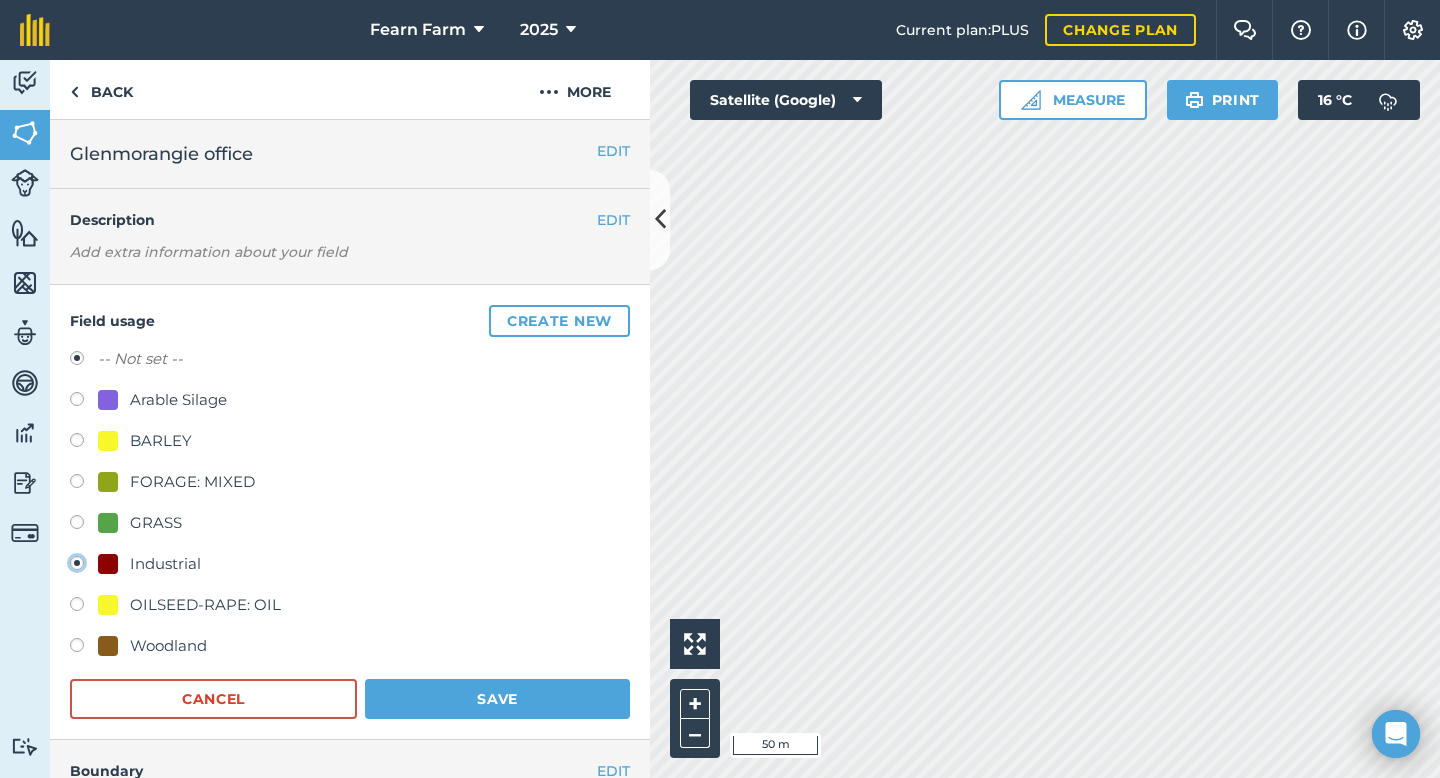 radio on "true" 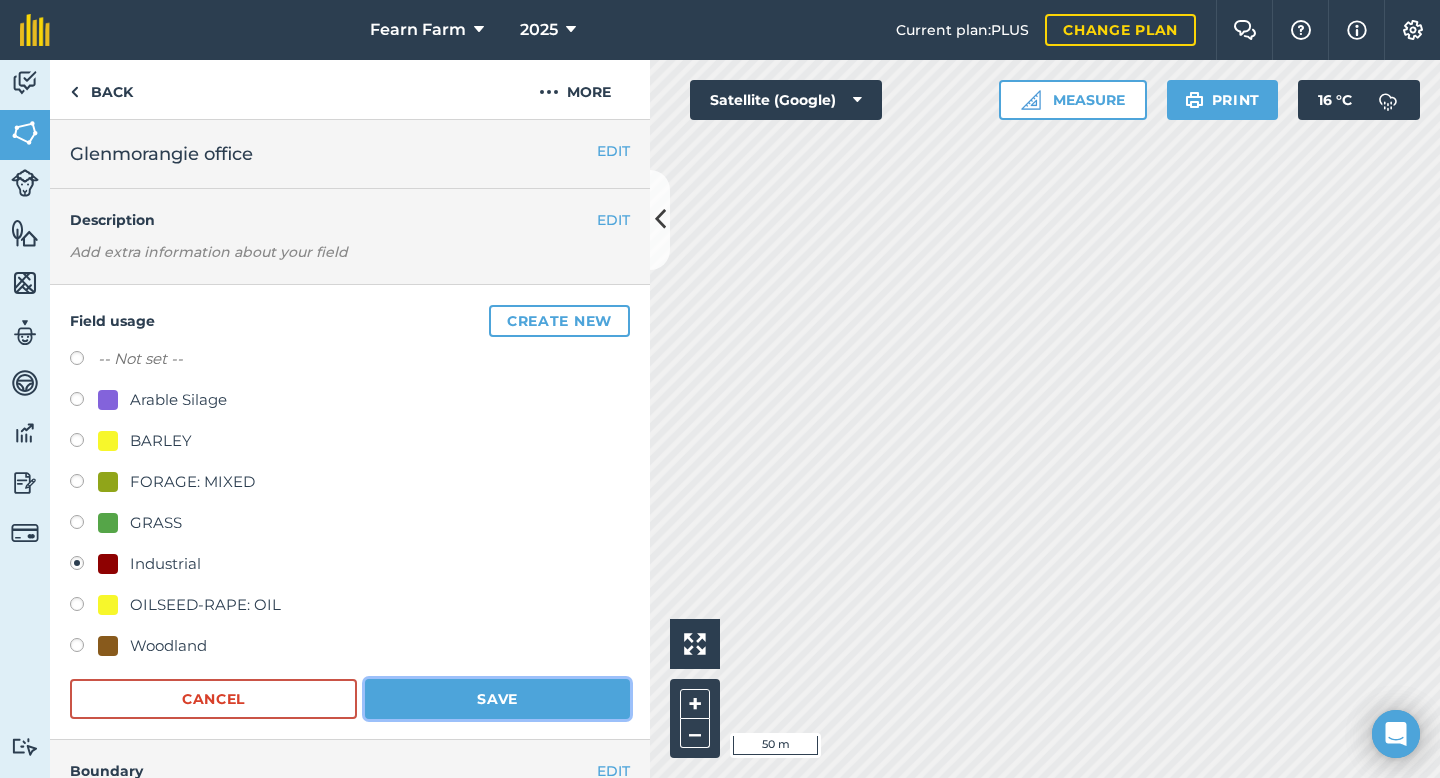 click on "Save" at bounding box center (497, 699) 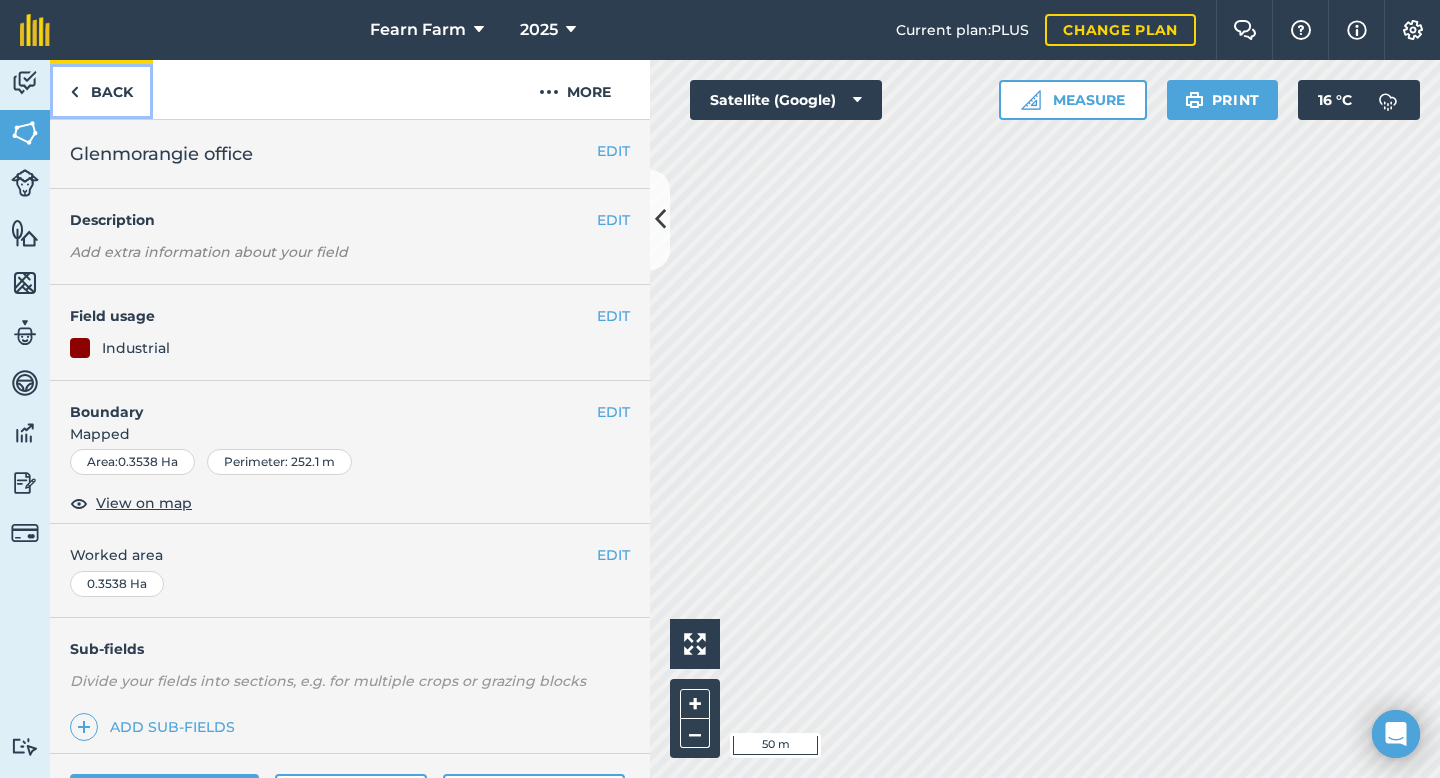 click on "Back" at bounding box center (101, 89) 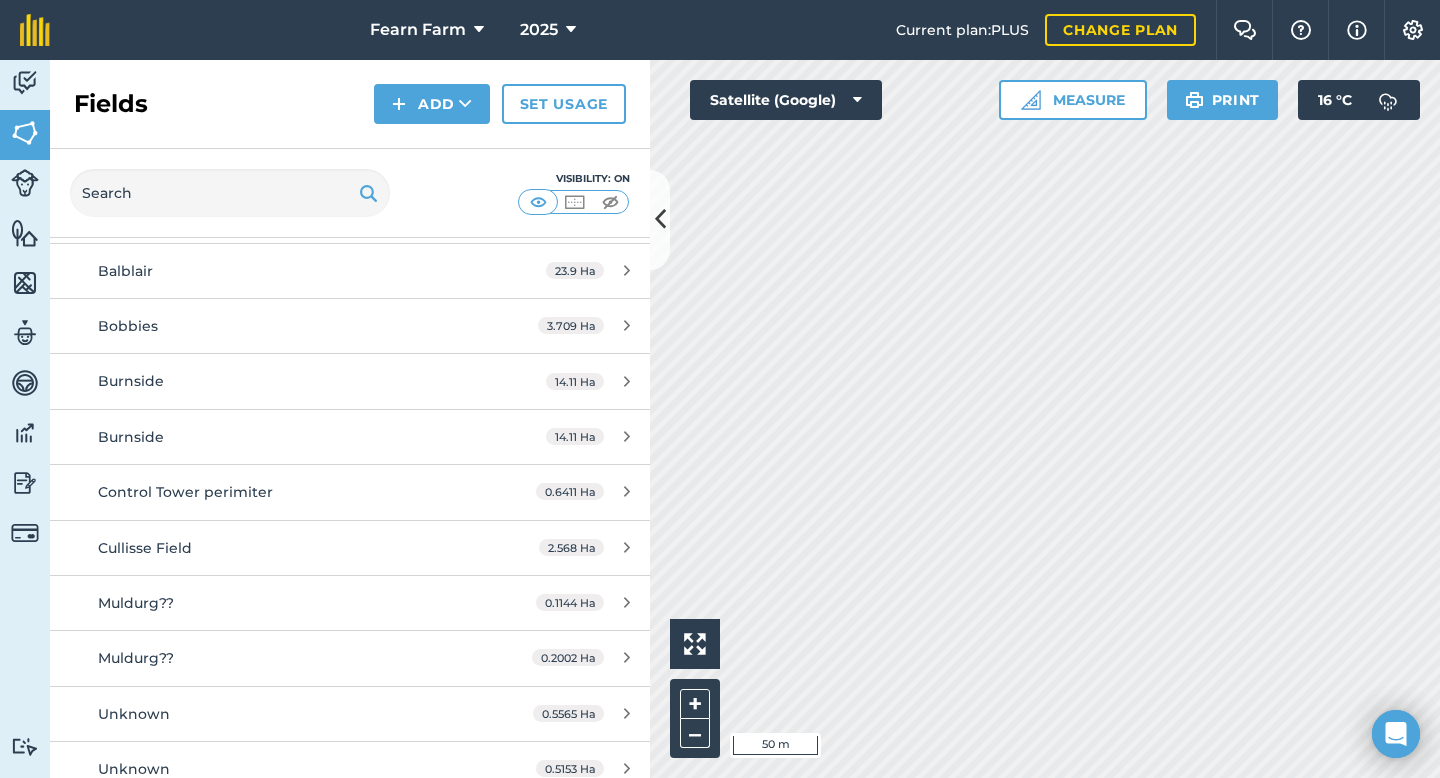 scroll, scrollTop: 203, scrollLeft: 0, axis: vertical 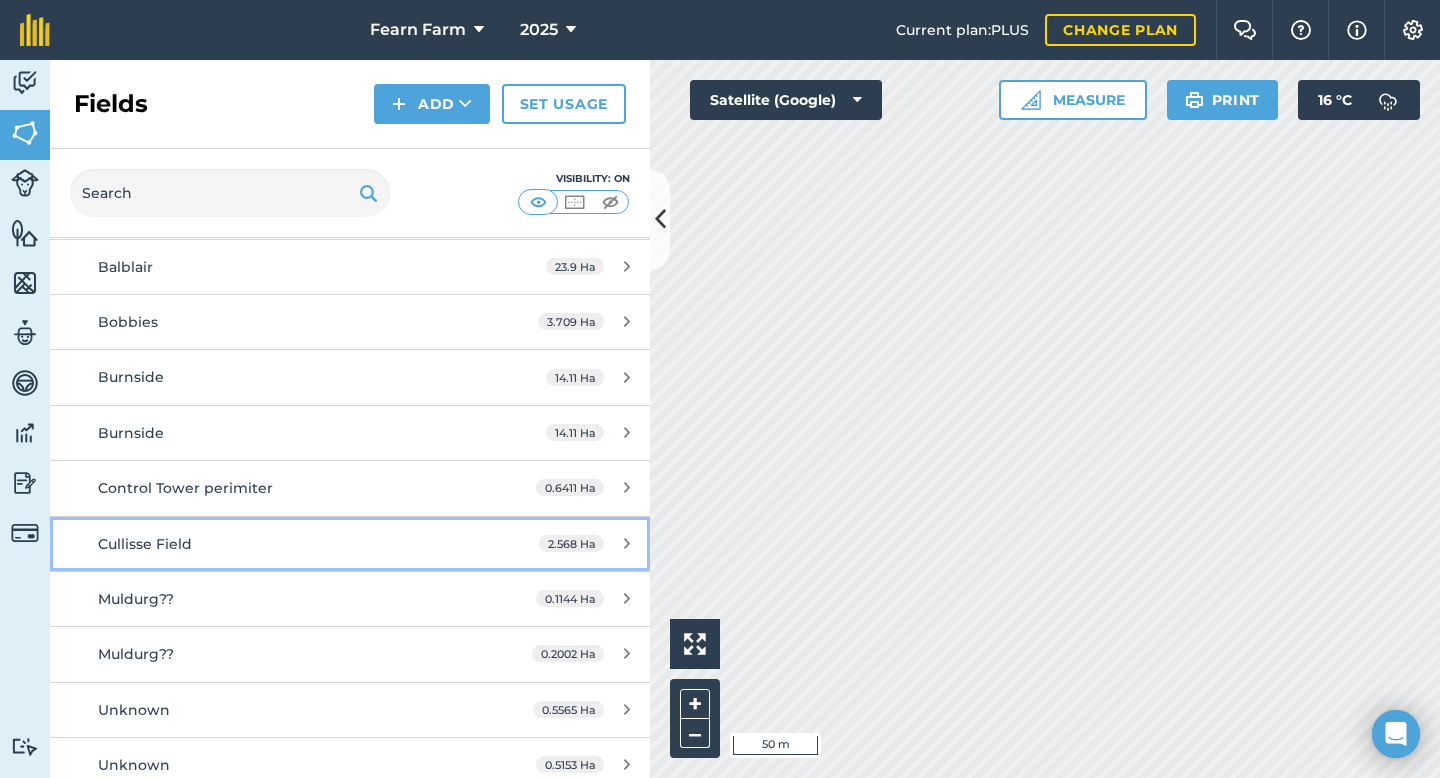 click on "Cullisse Field" at bounding box center (286, 544) 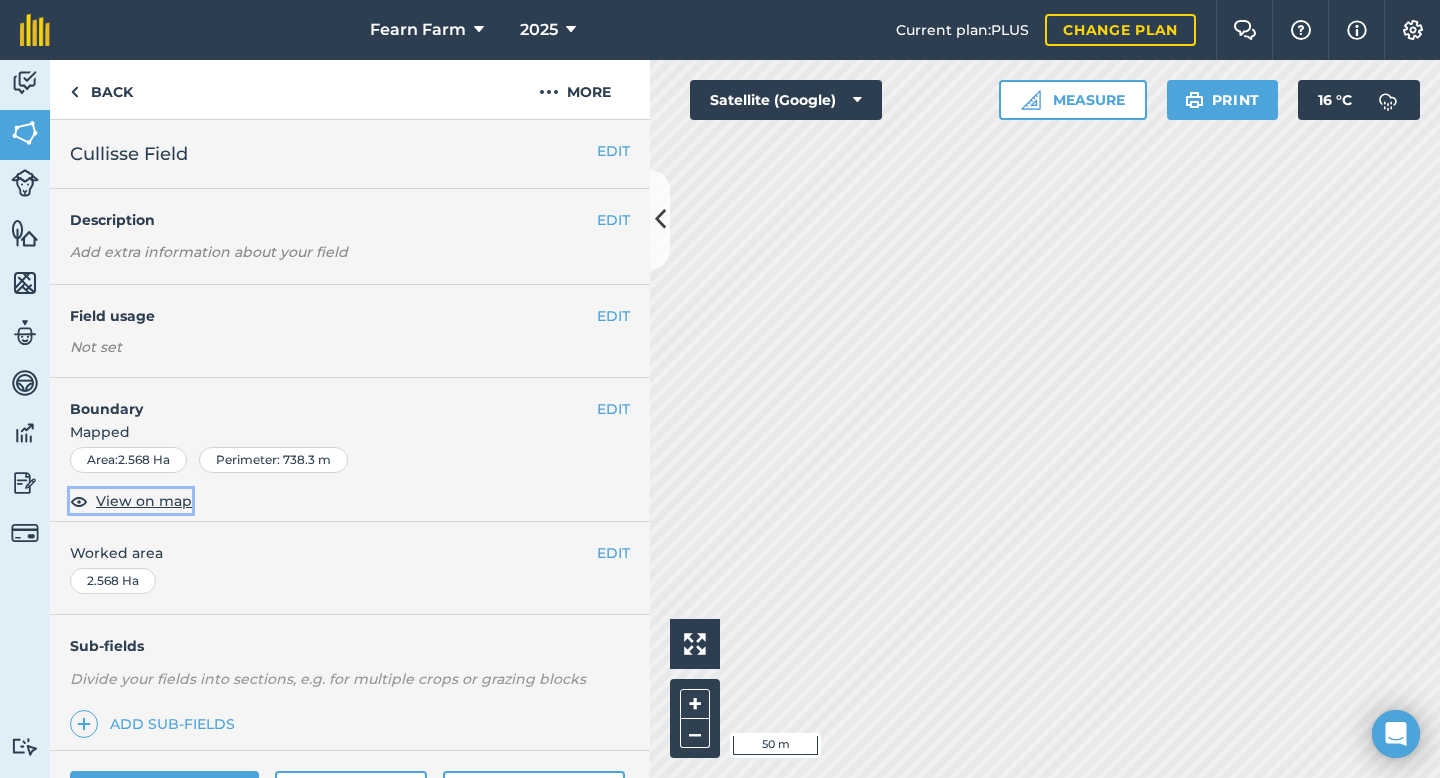 click on "View on map" at bounding box center (144, 501) 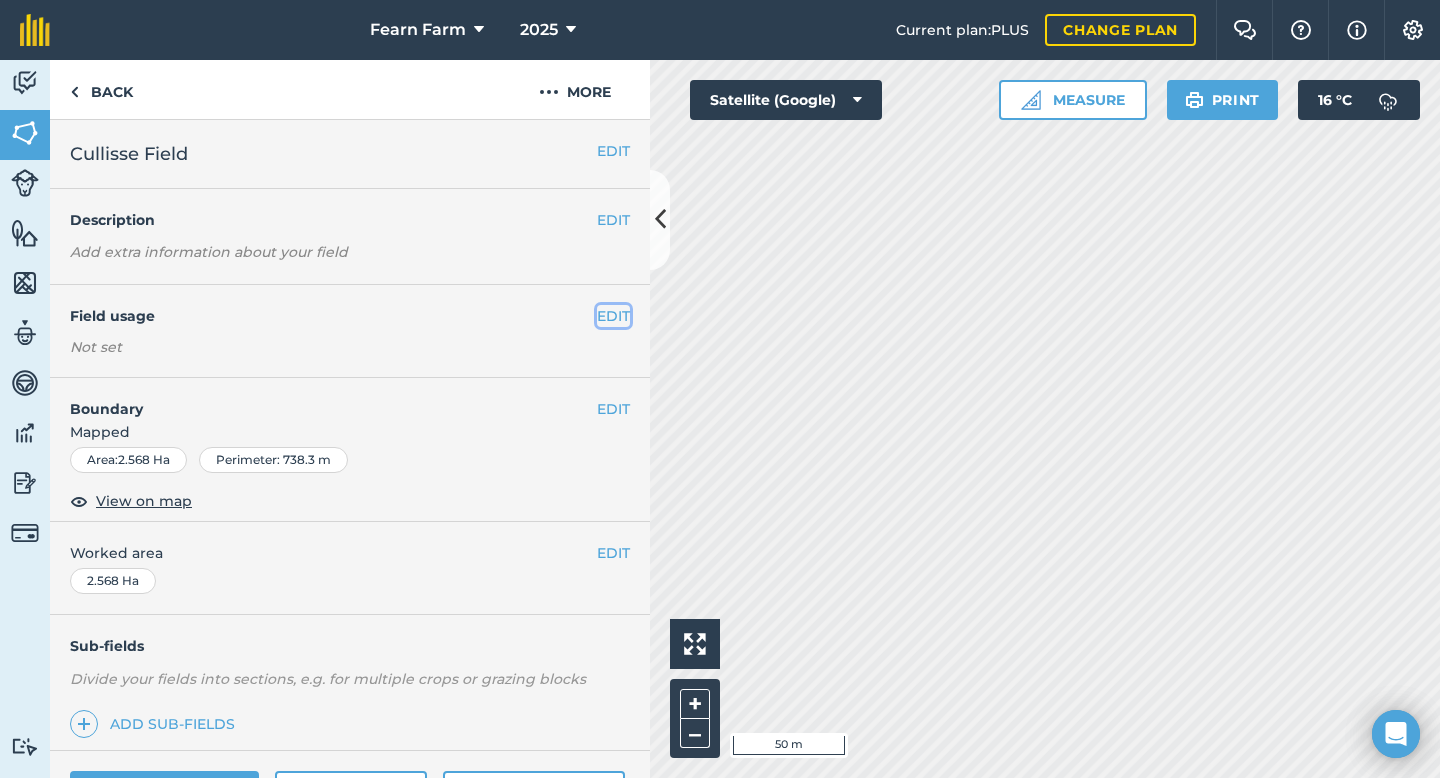 click on "EDIT" at bounding box center (613, 316) 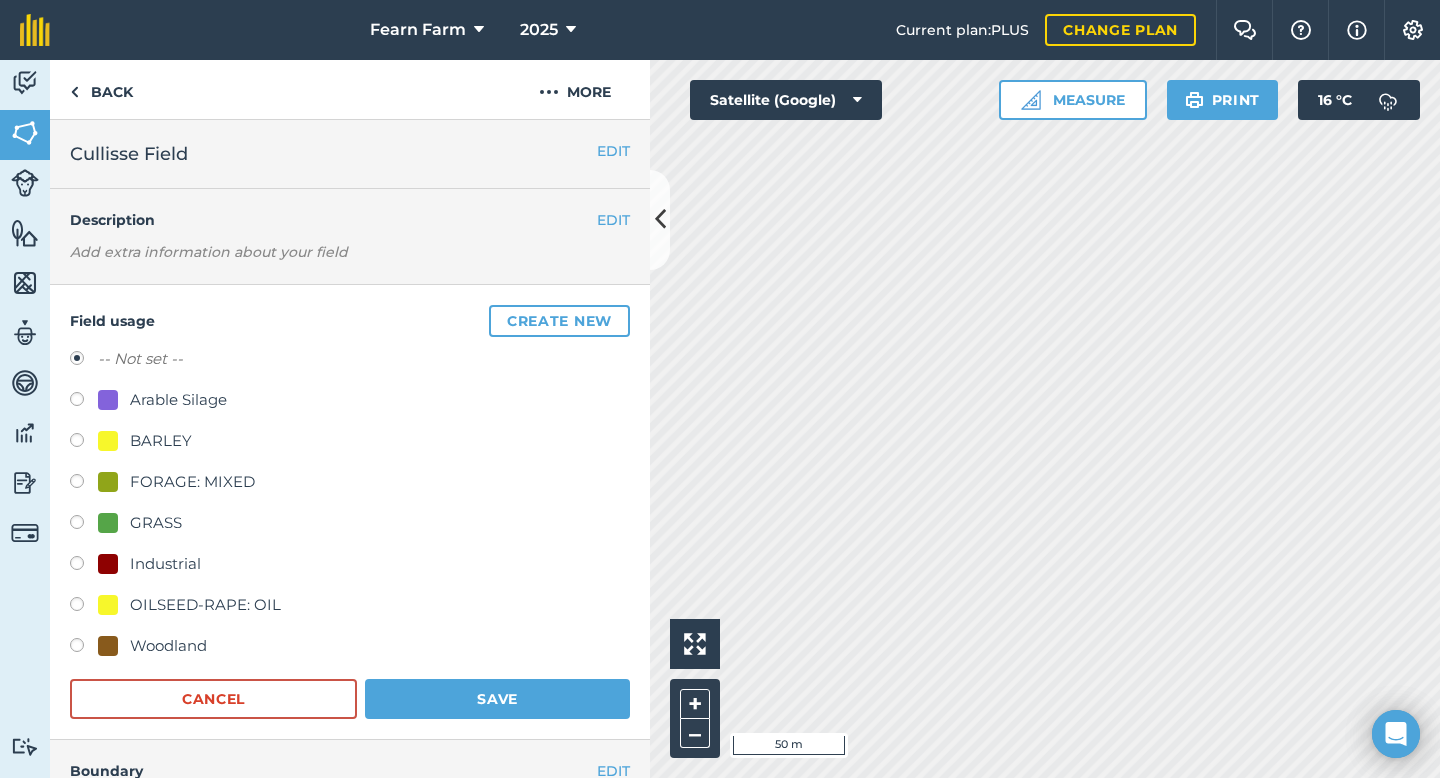 click at bounding box center [84, 525] 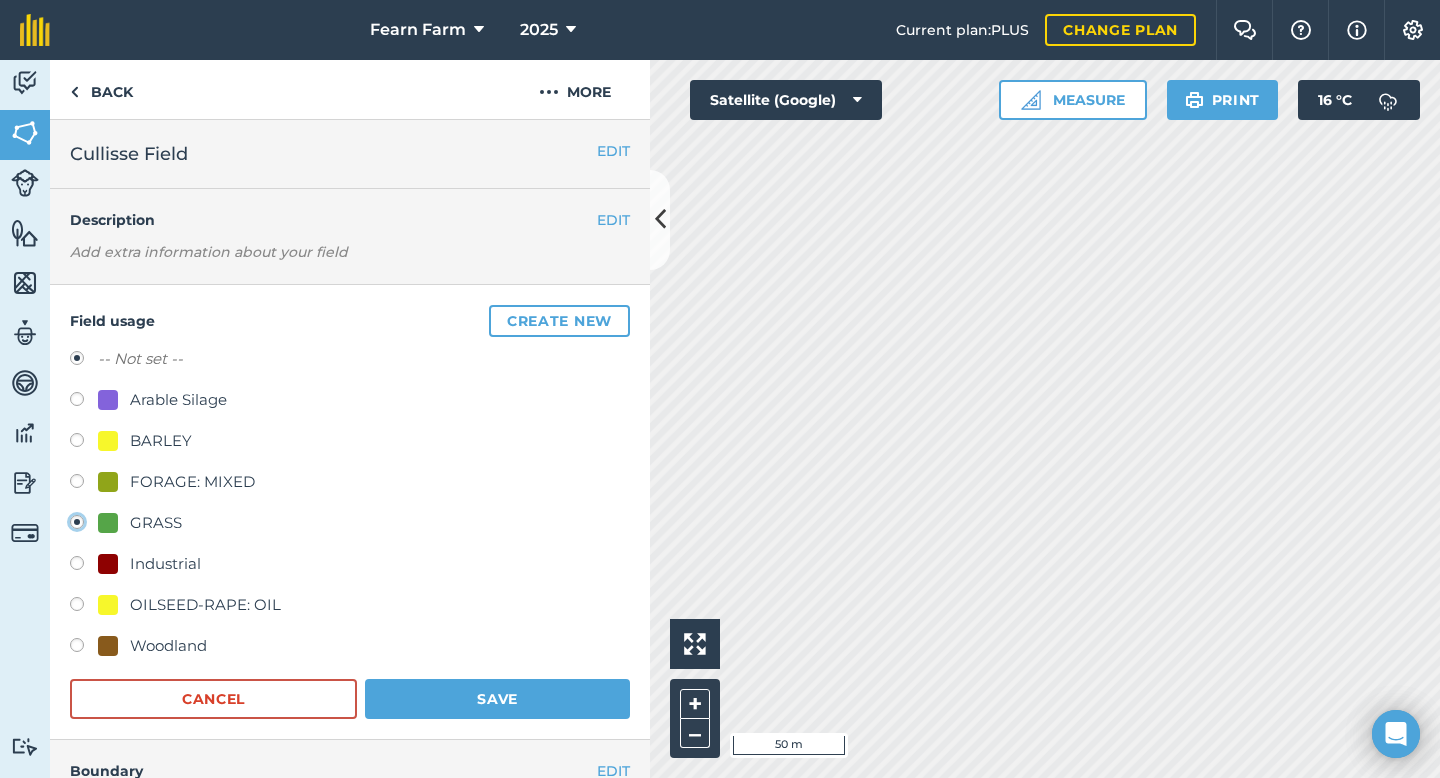 radio on "true" 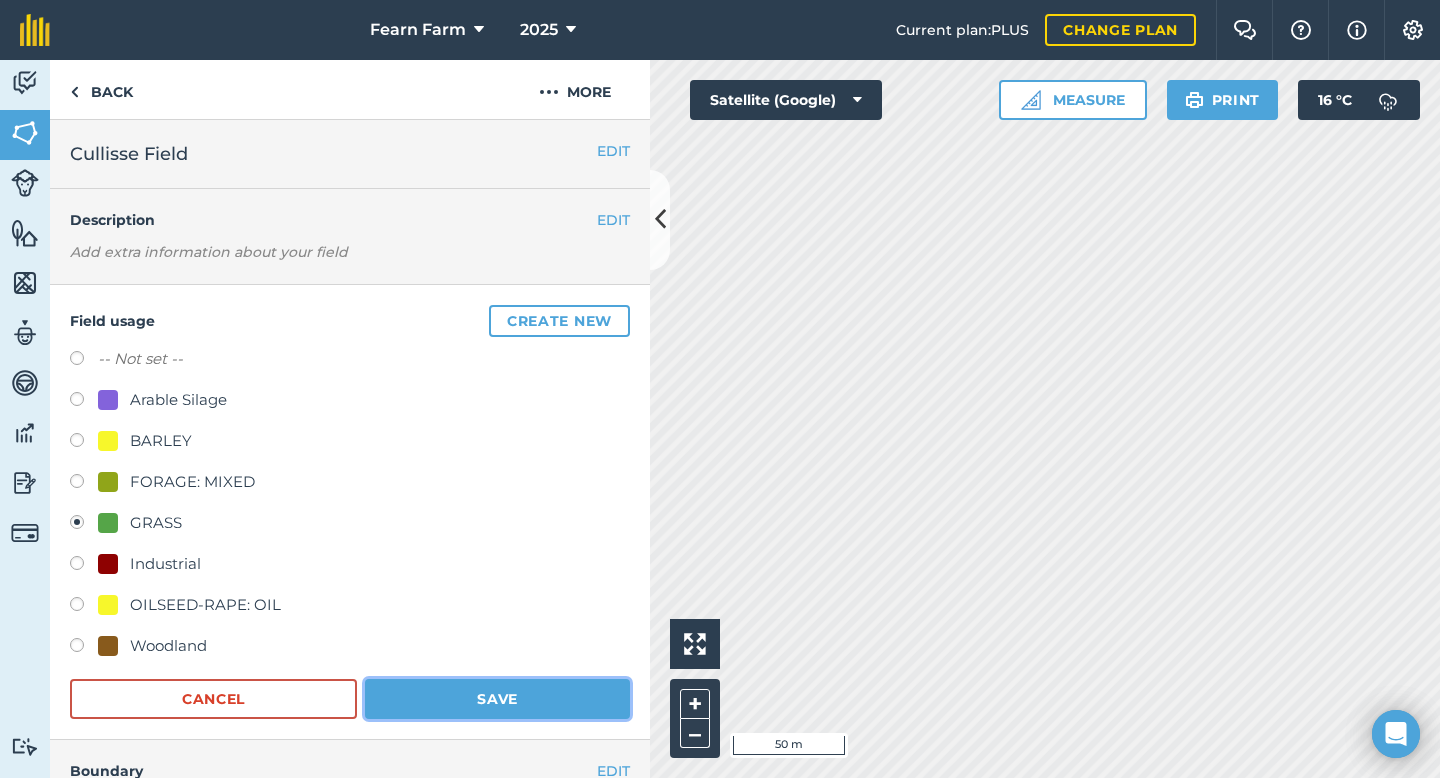 click on "Save" at bounding box center (497, 699) 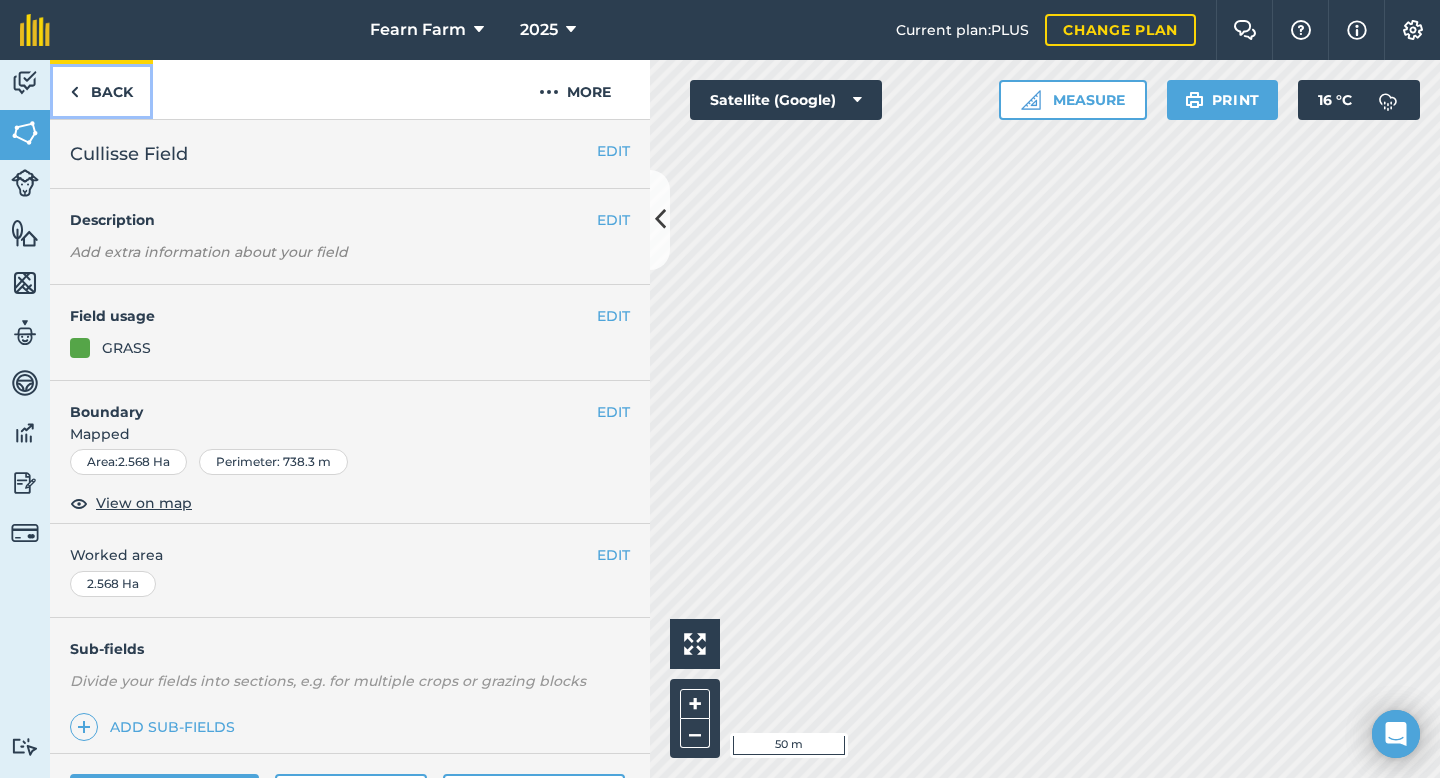 click on "Back" at bounding box center [101, 89] 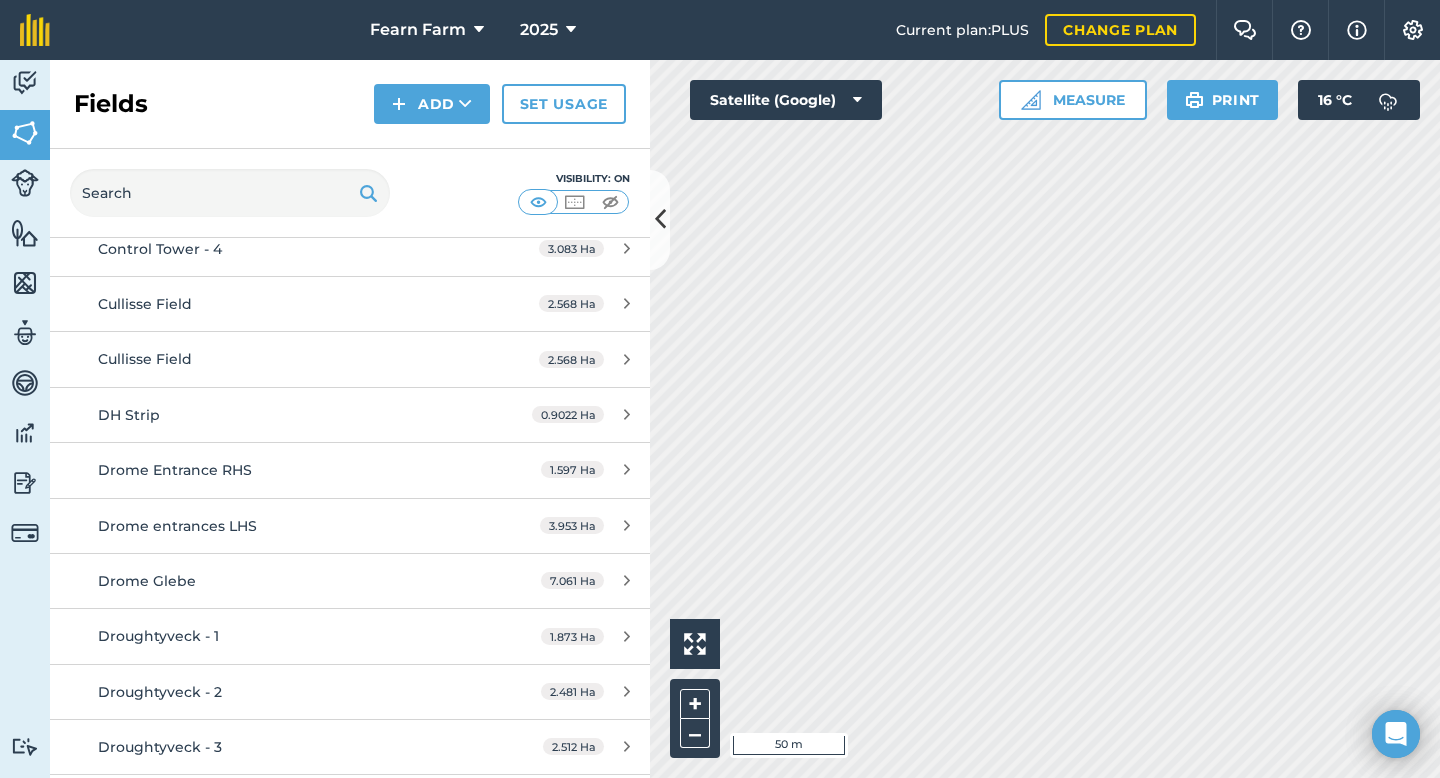 scroll, scrollTop: 2500, scrollLeft: 0, axis: vertical 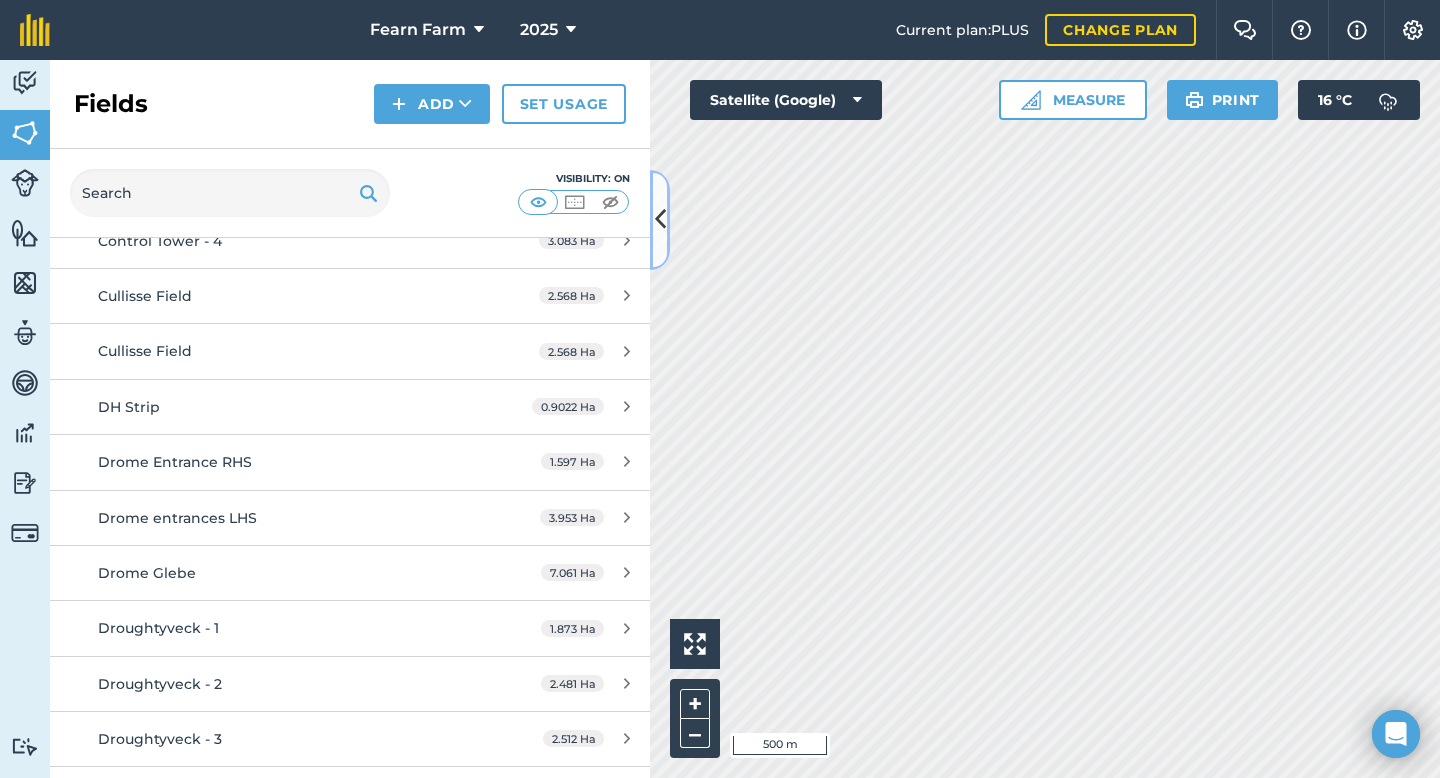 click at bounding box center [660, 219] 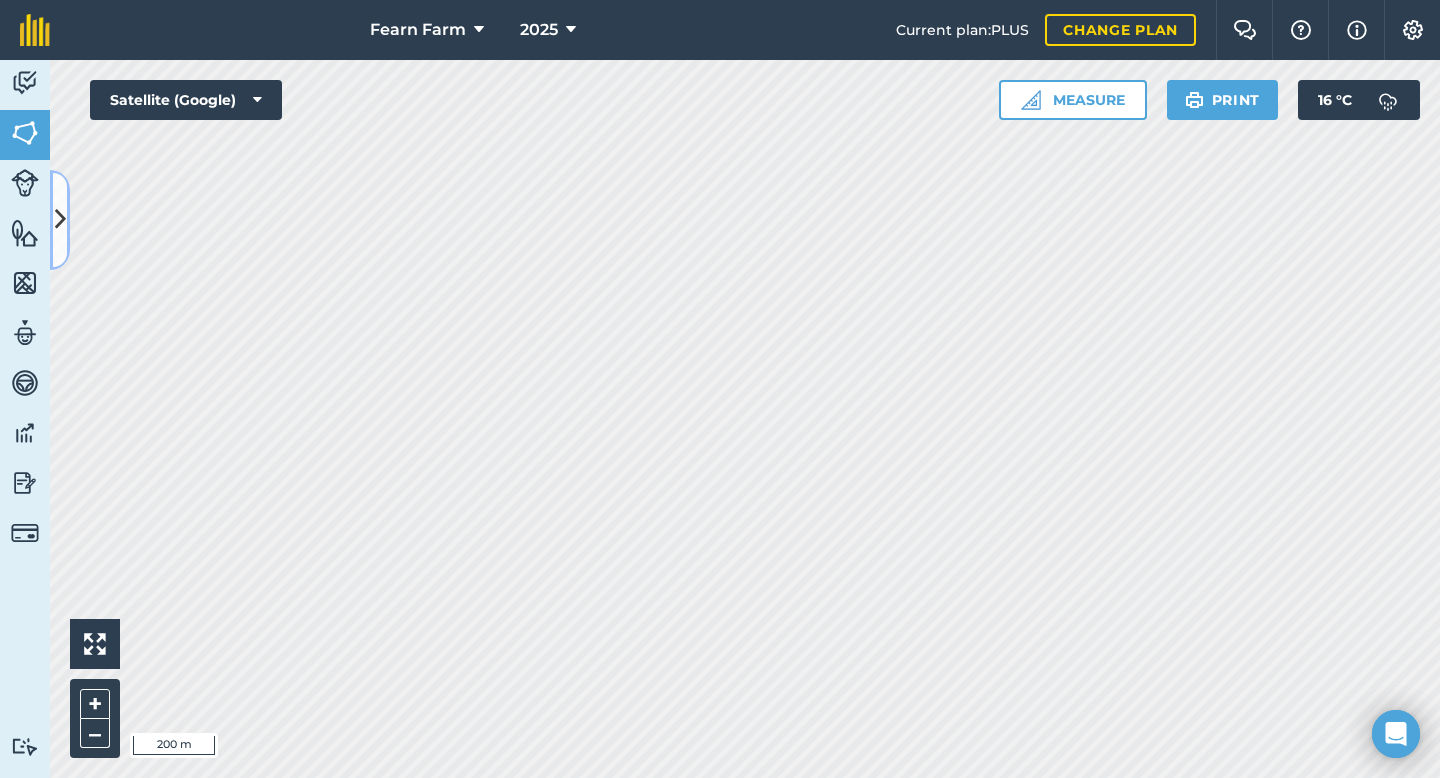 click at bounding box center [60, 220] 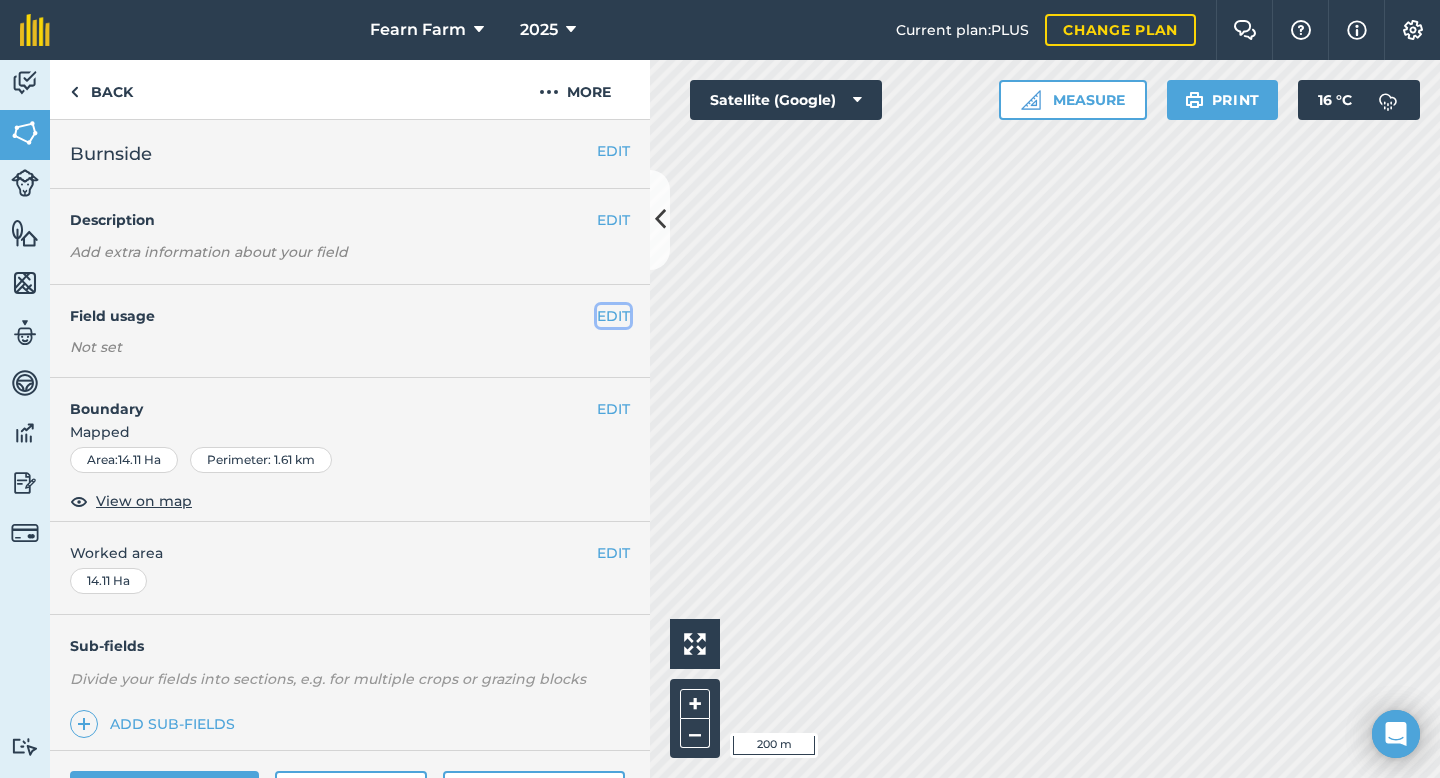 click on "EDIT" at bounding box center [613, 316] 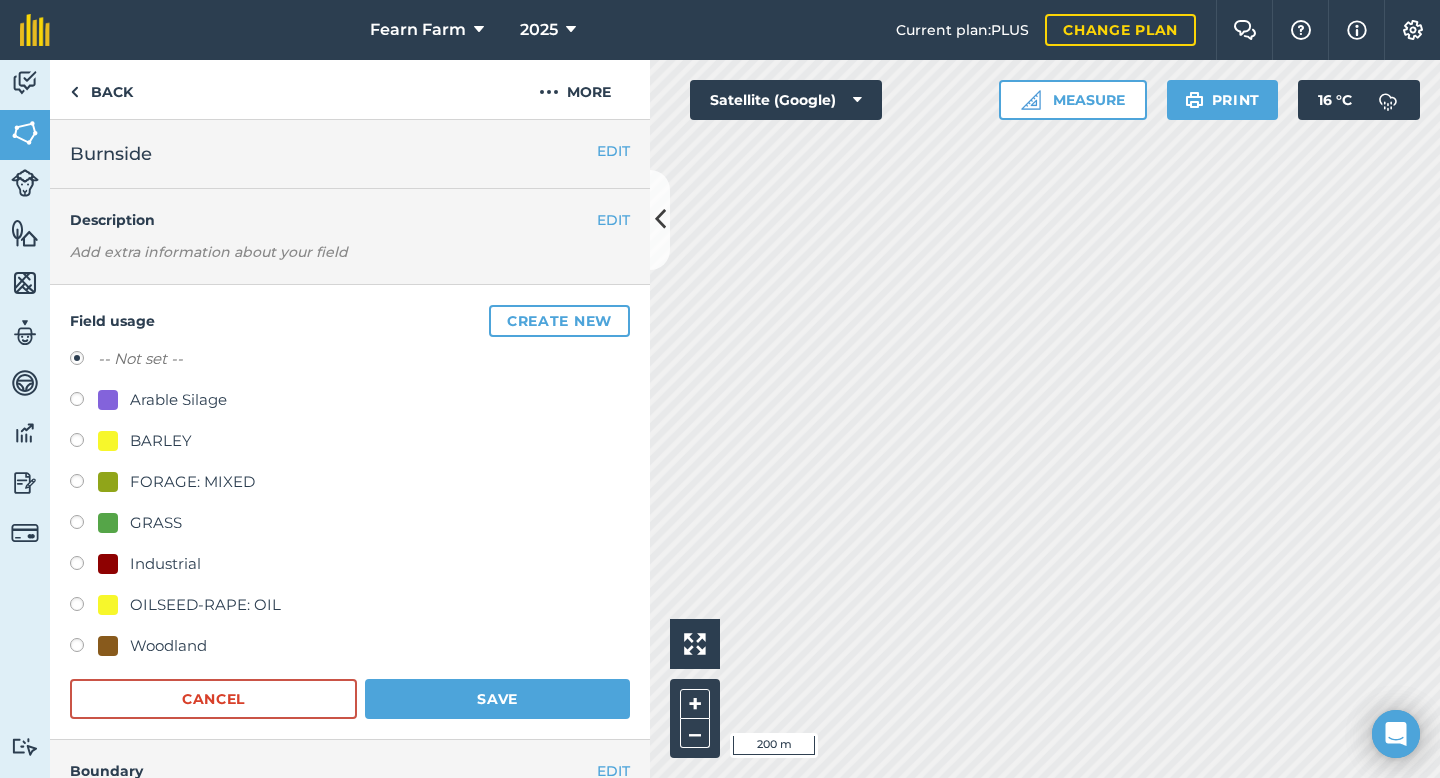 click at bounding box center (84, 443) 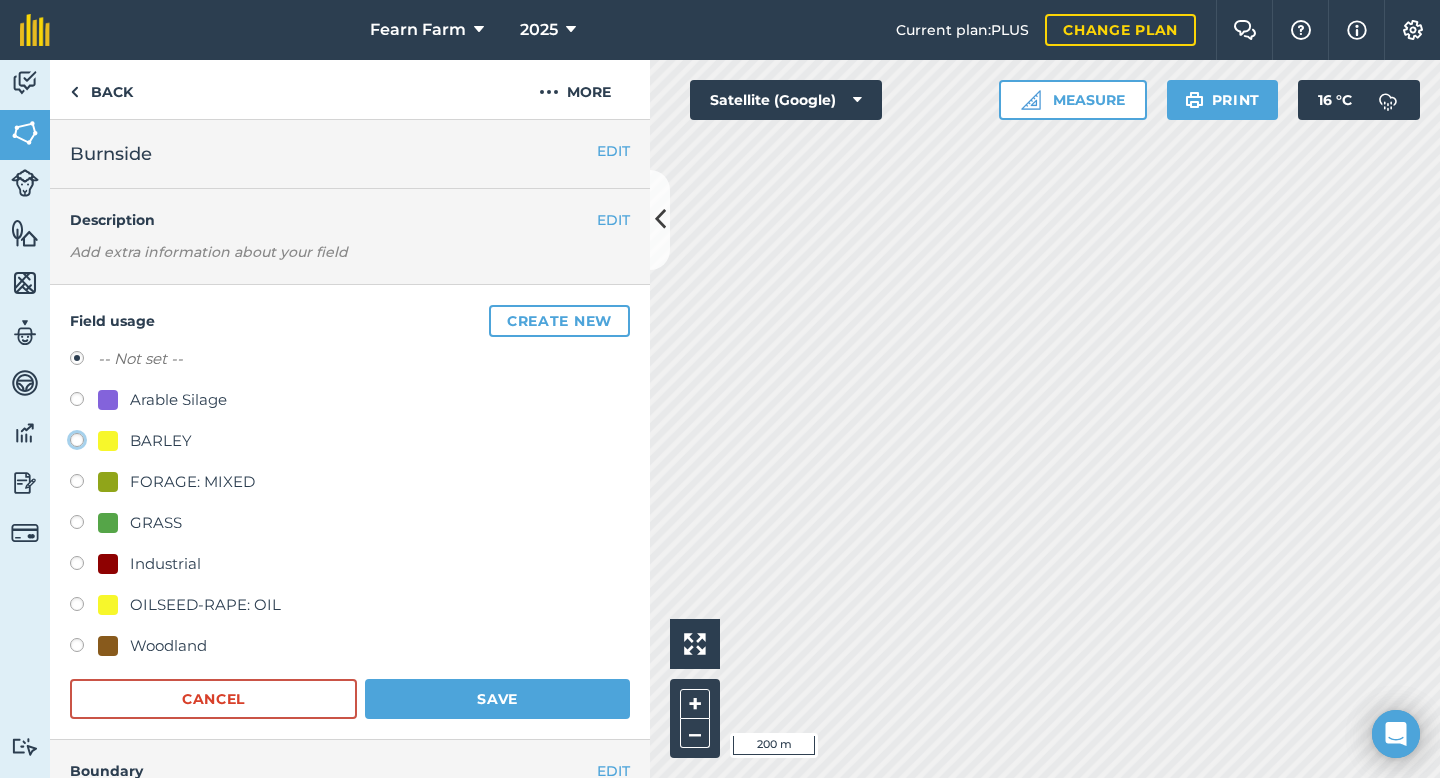 click on "BARLEY" at bounding box center (-9923, 439) 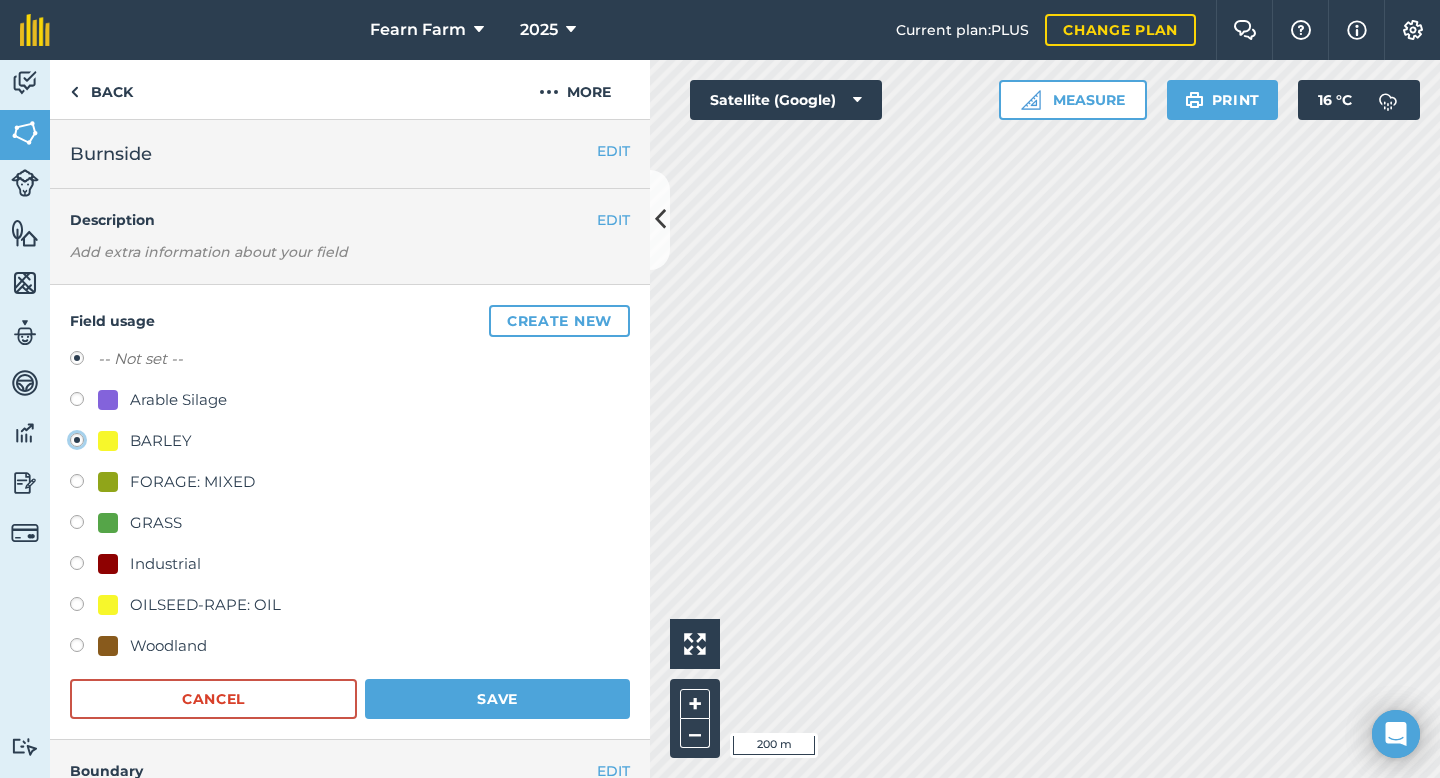 radio on "true" 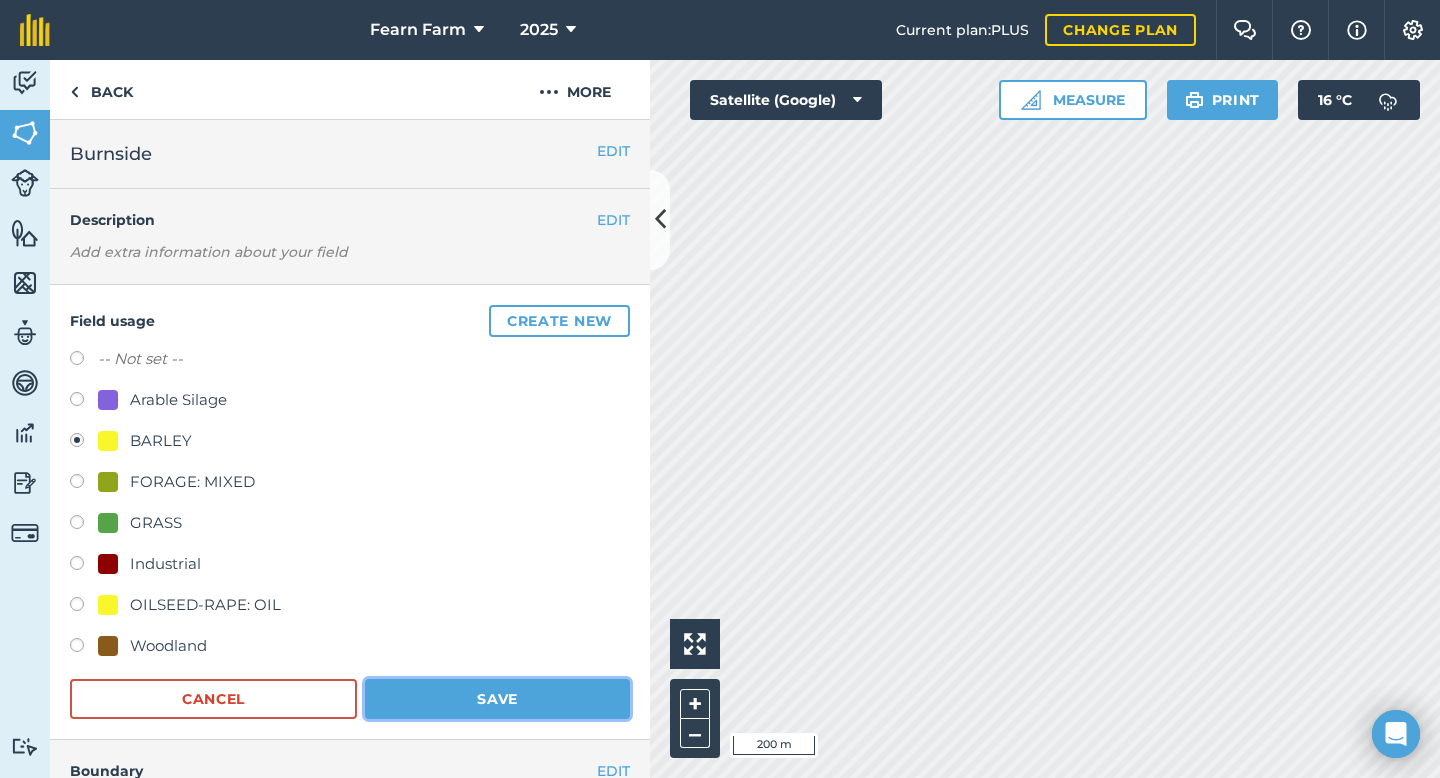 click on "Save" at bounding box center (497, 699) 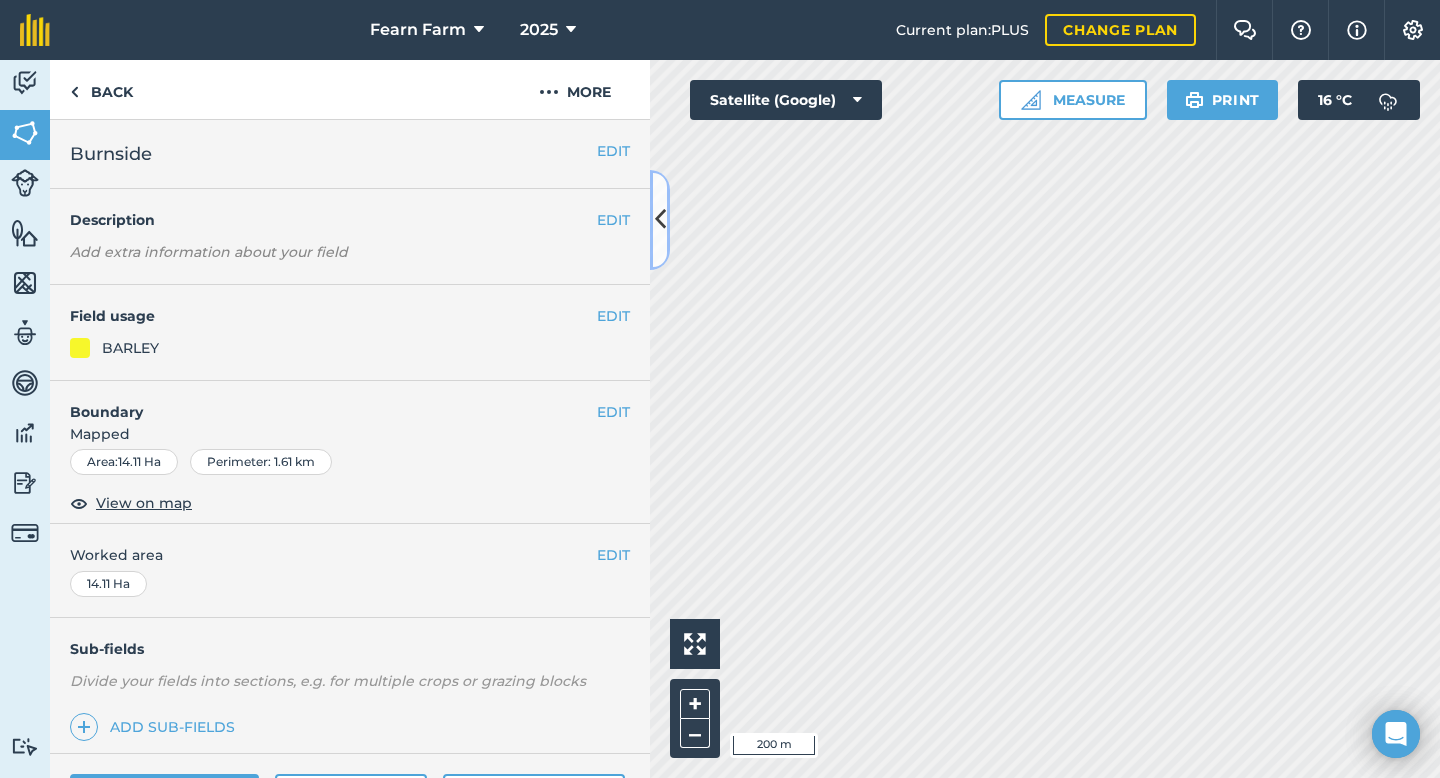 click at bounding box center [660, 220] 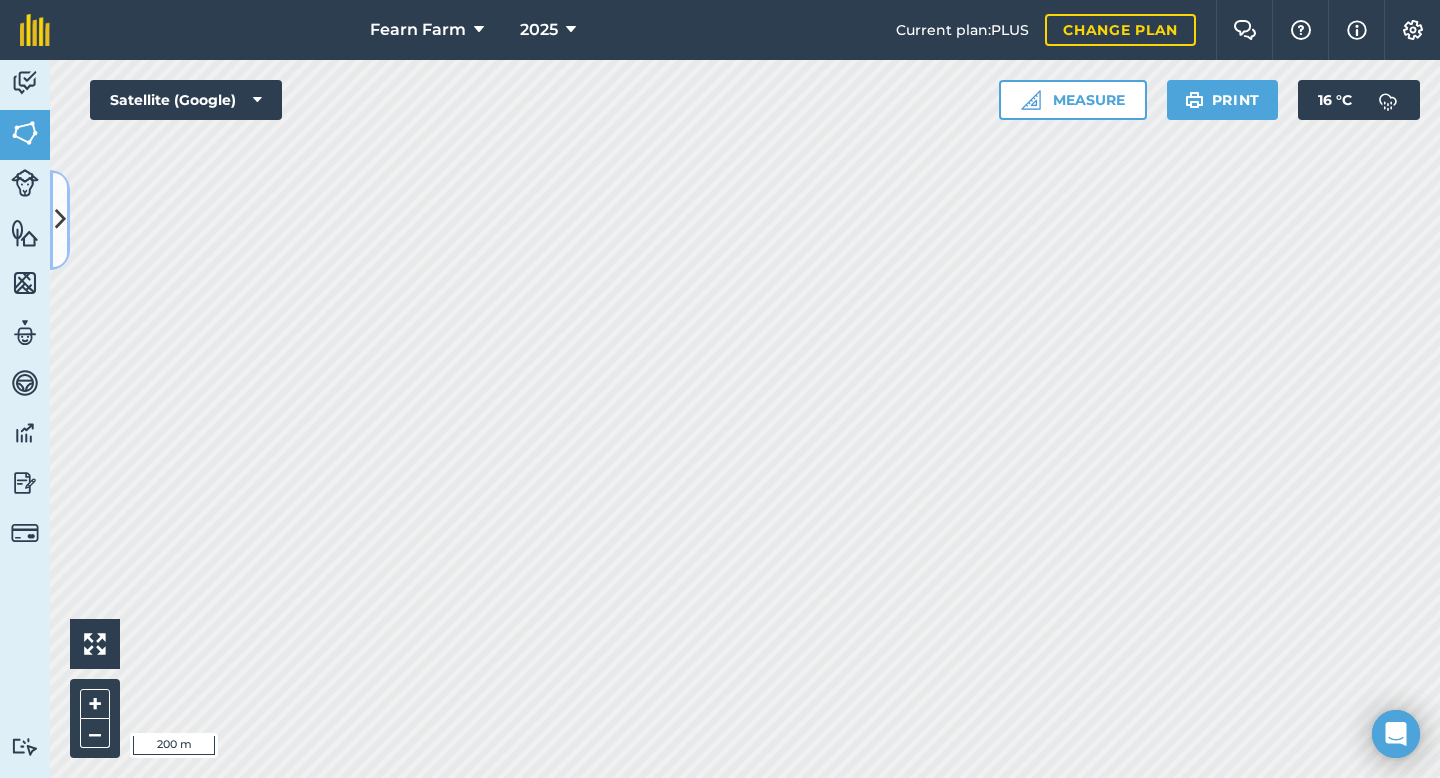 click at bounding box center (60, 220) 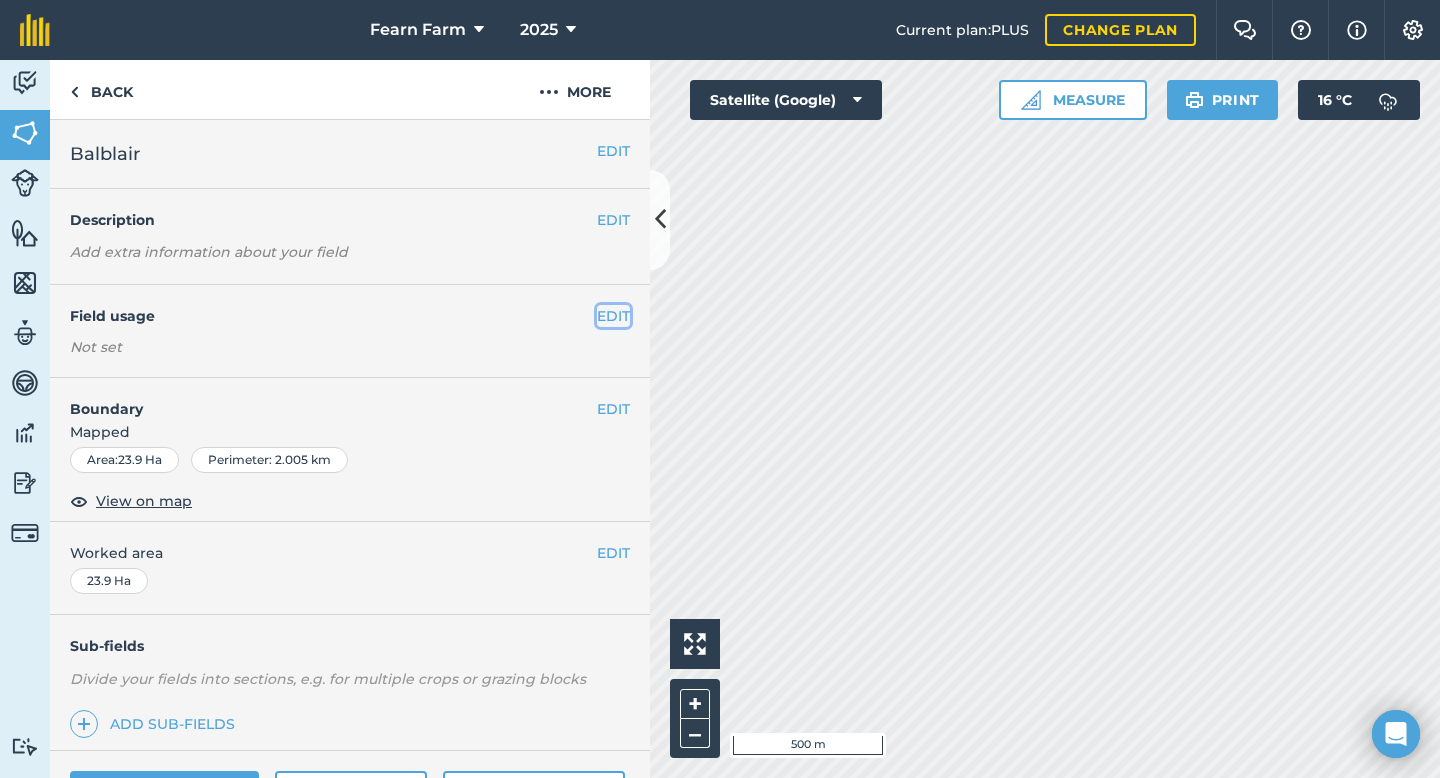 click on "EDIT" at bounding box center (613, 316) 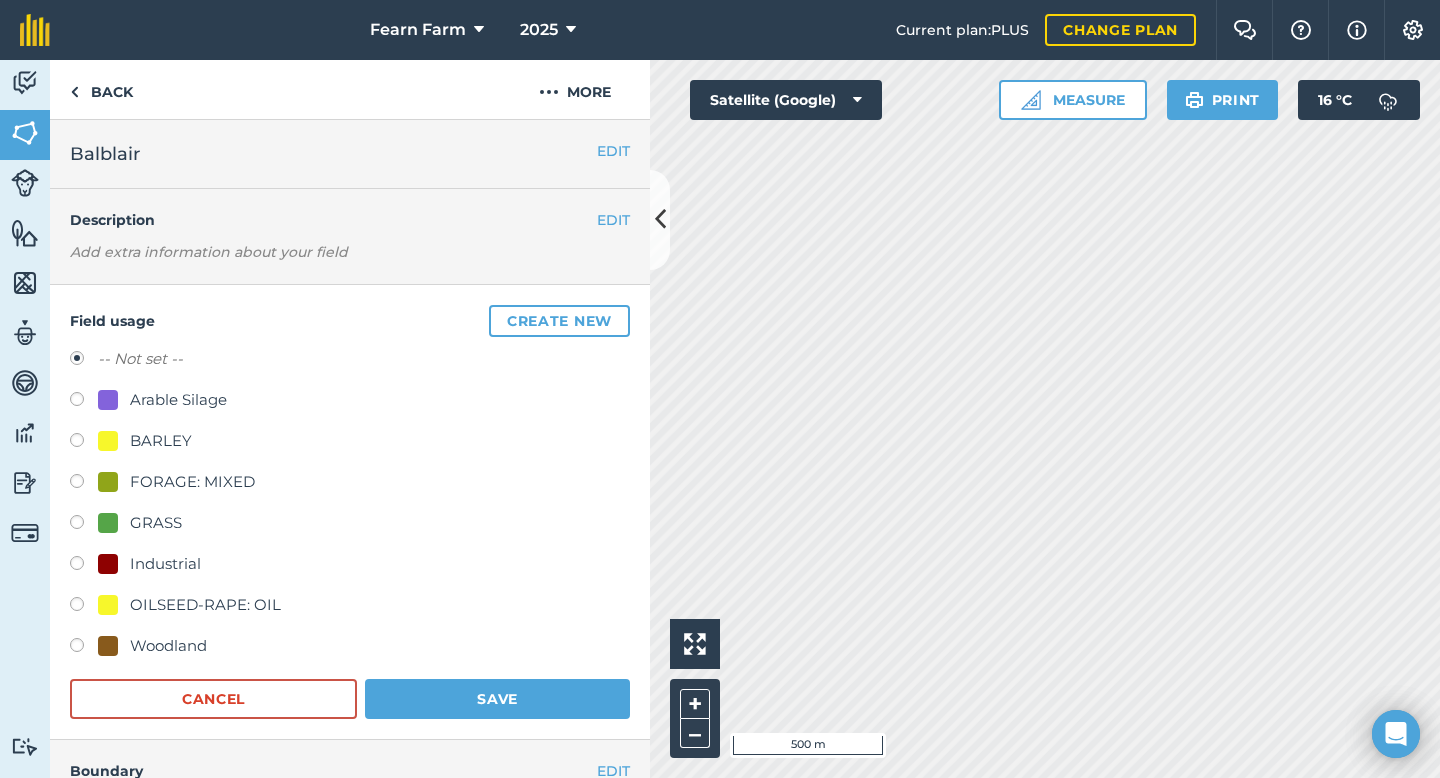 click at bounding box center [84, 443] 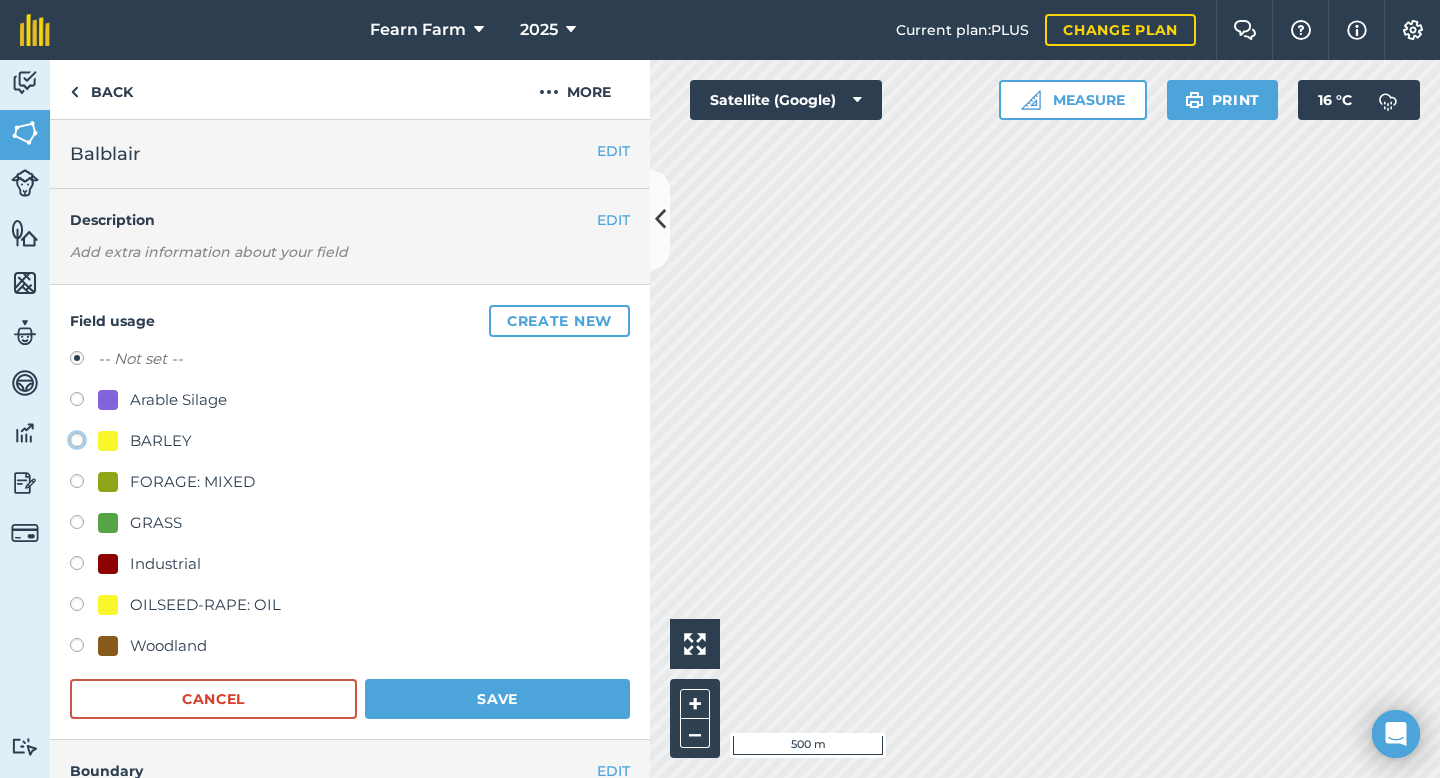 click on "BARLEY" at bounding box center [-9923, 439] 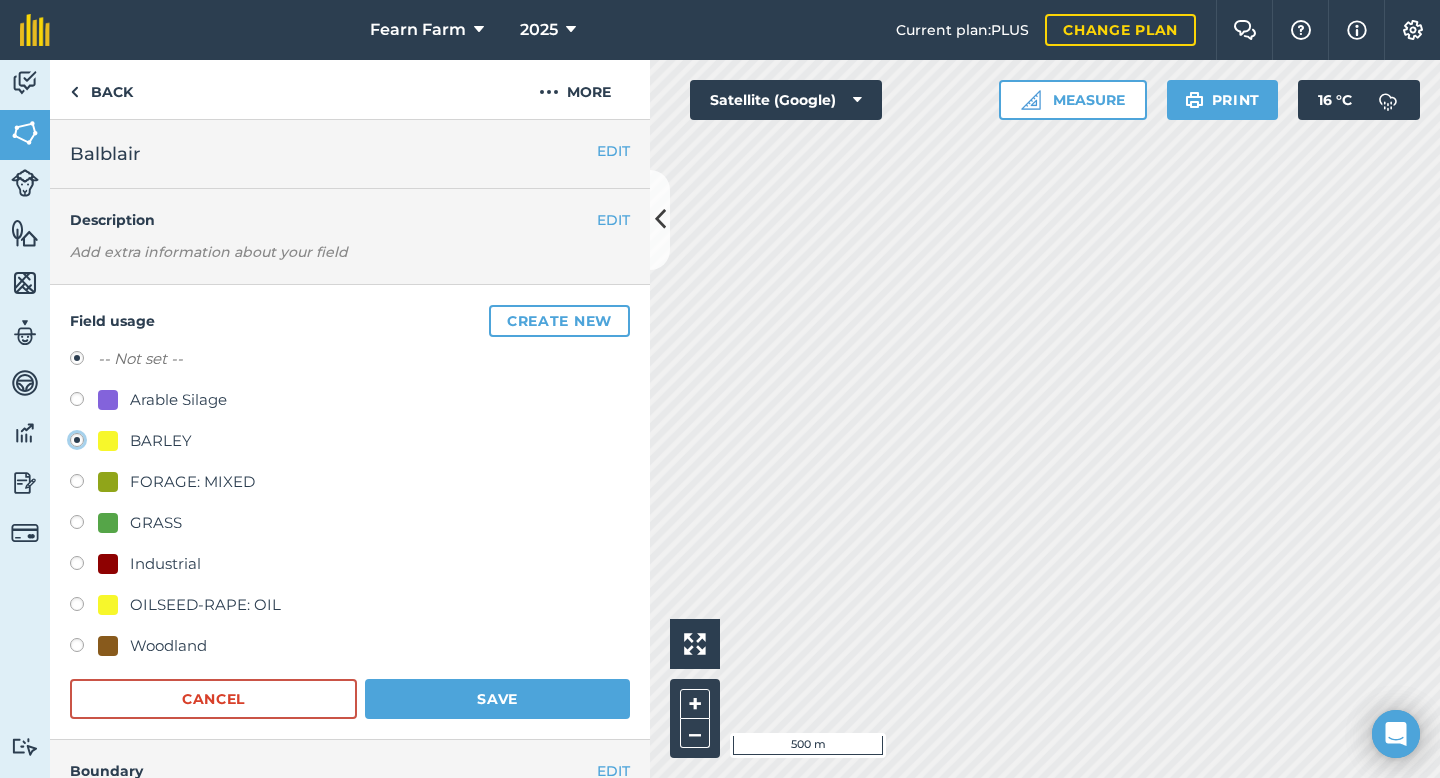 radio on "true" 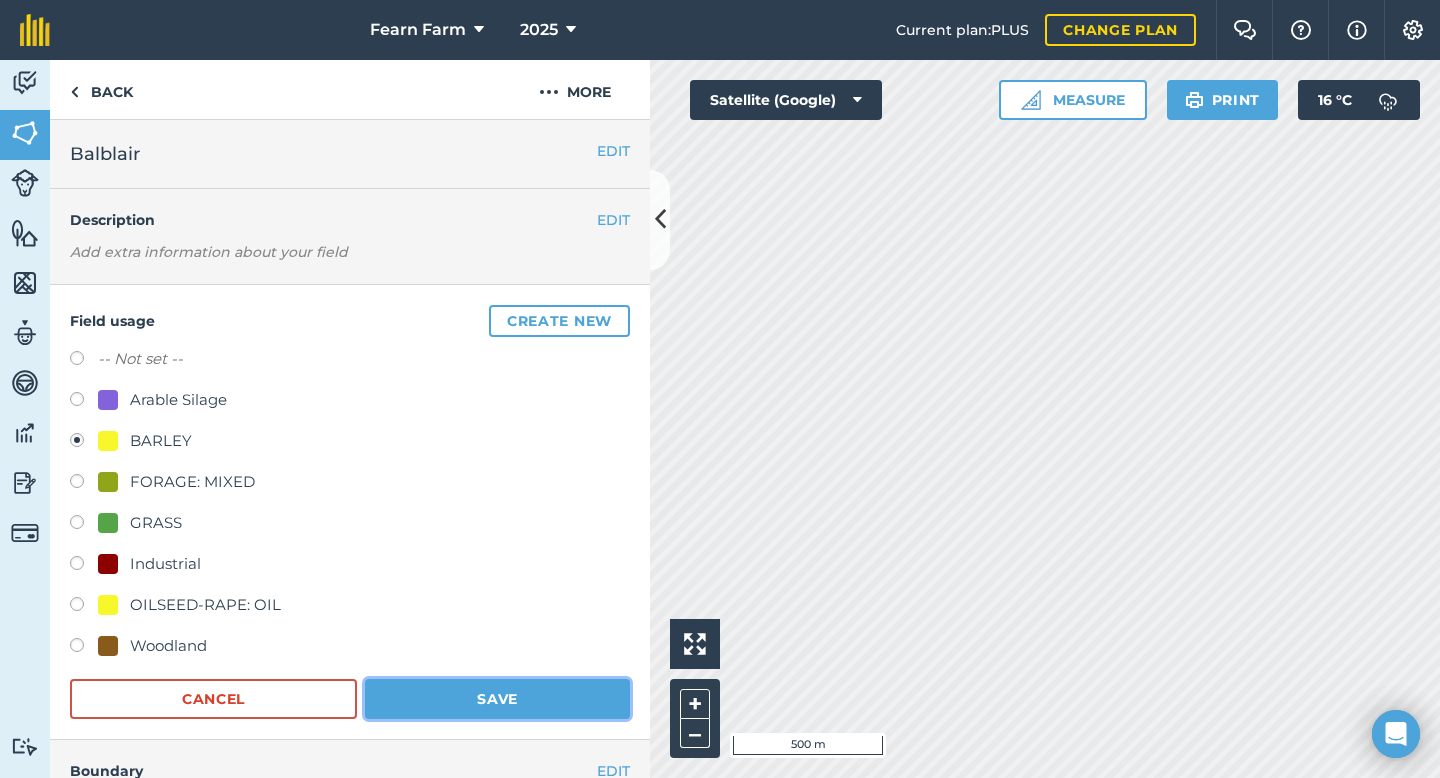 click on "Save" at bounding box center [497, 699] 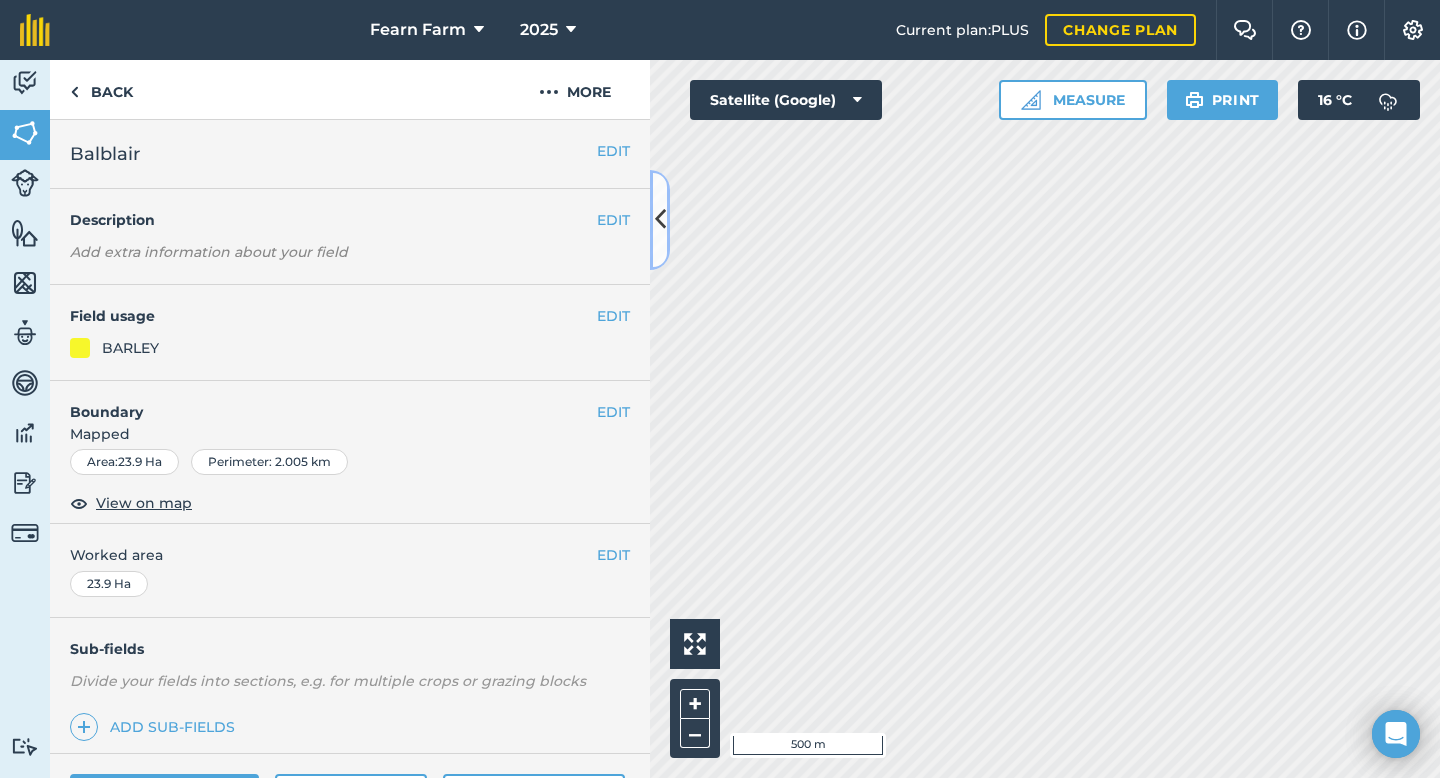click at bounding box center [660, 220] 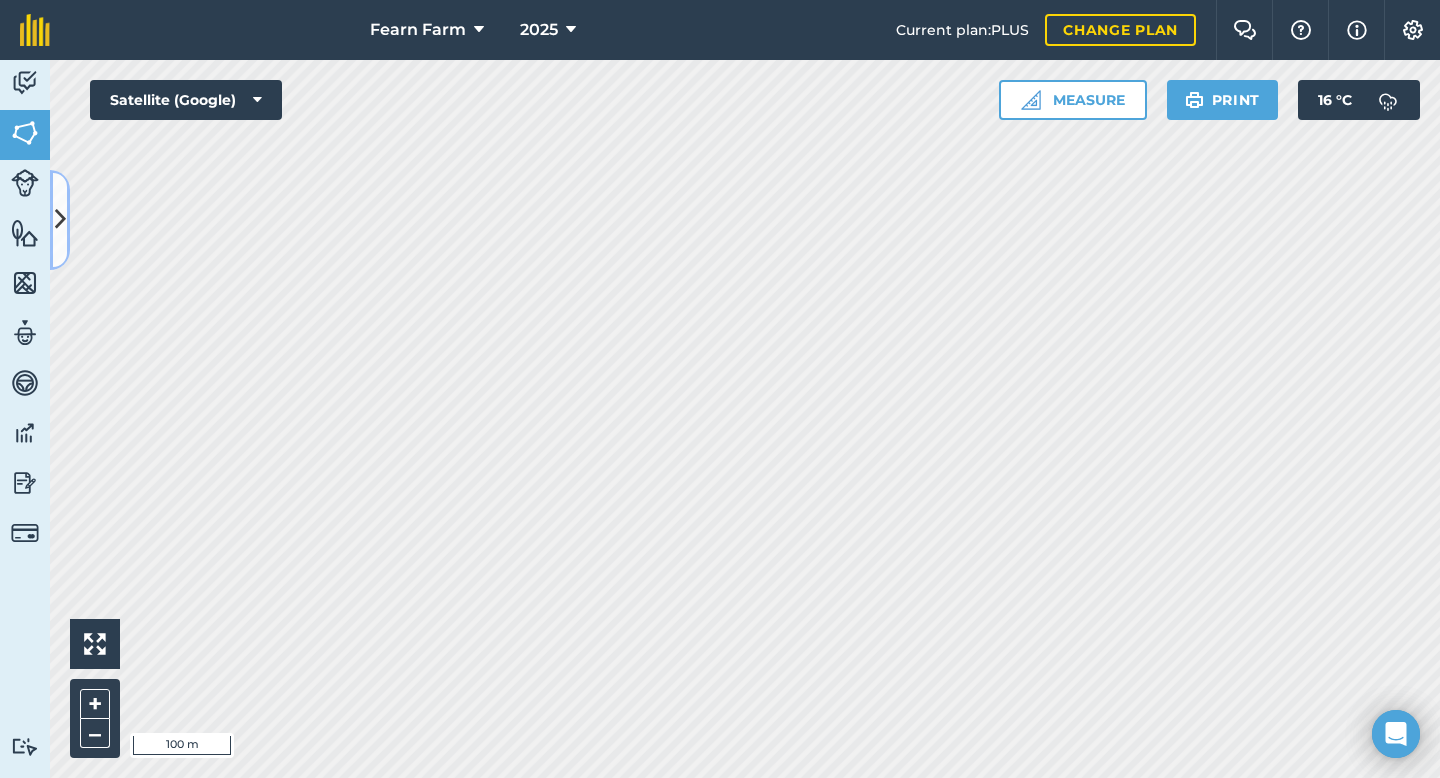 click at bounding box center (60, 220) 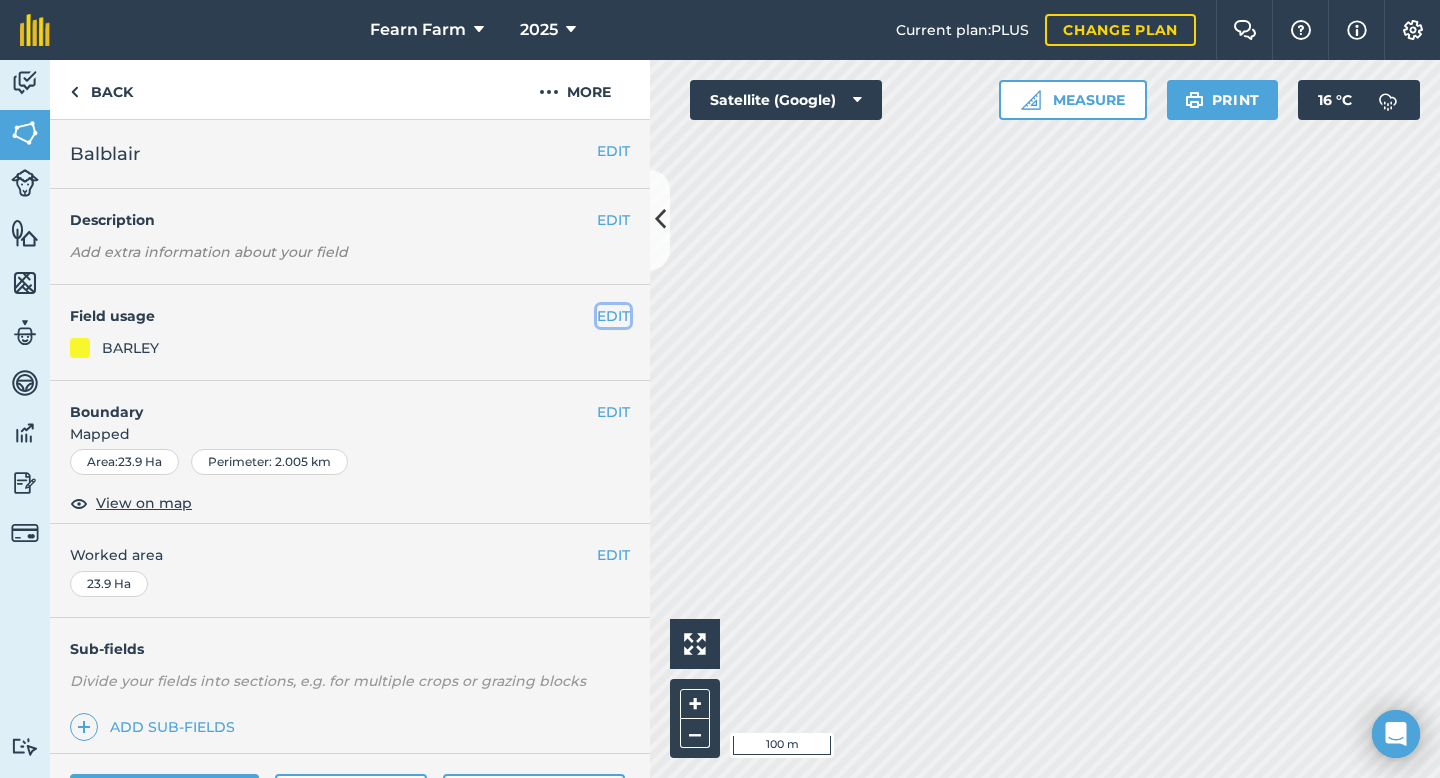 click on "EDIT" at bounding box center [613, 316] 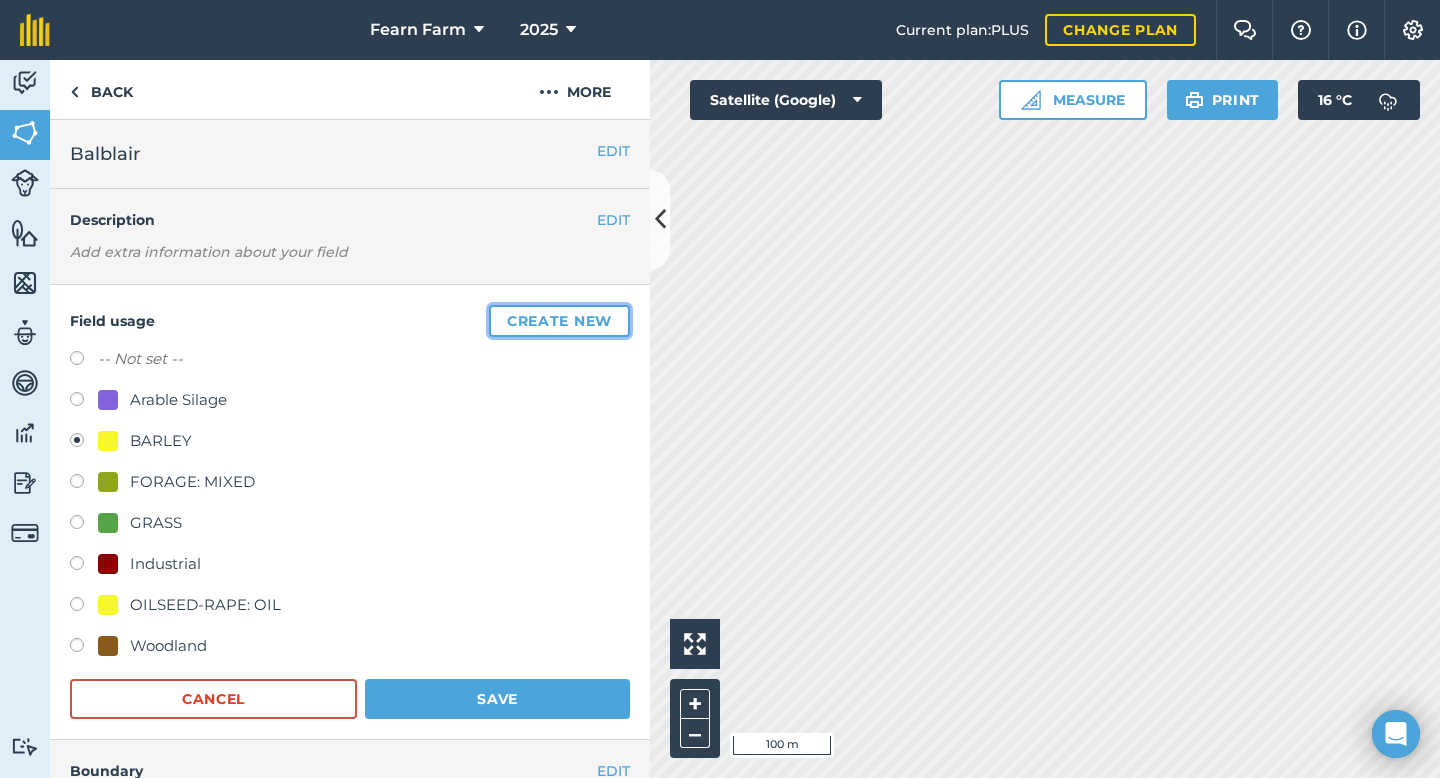 click on "Create new" at bounding box center (559, 321) 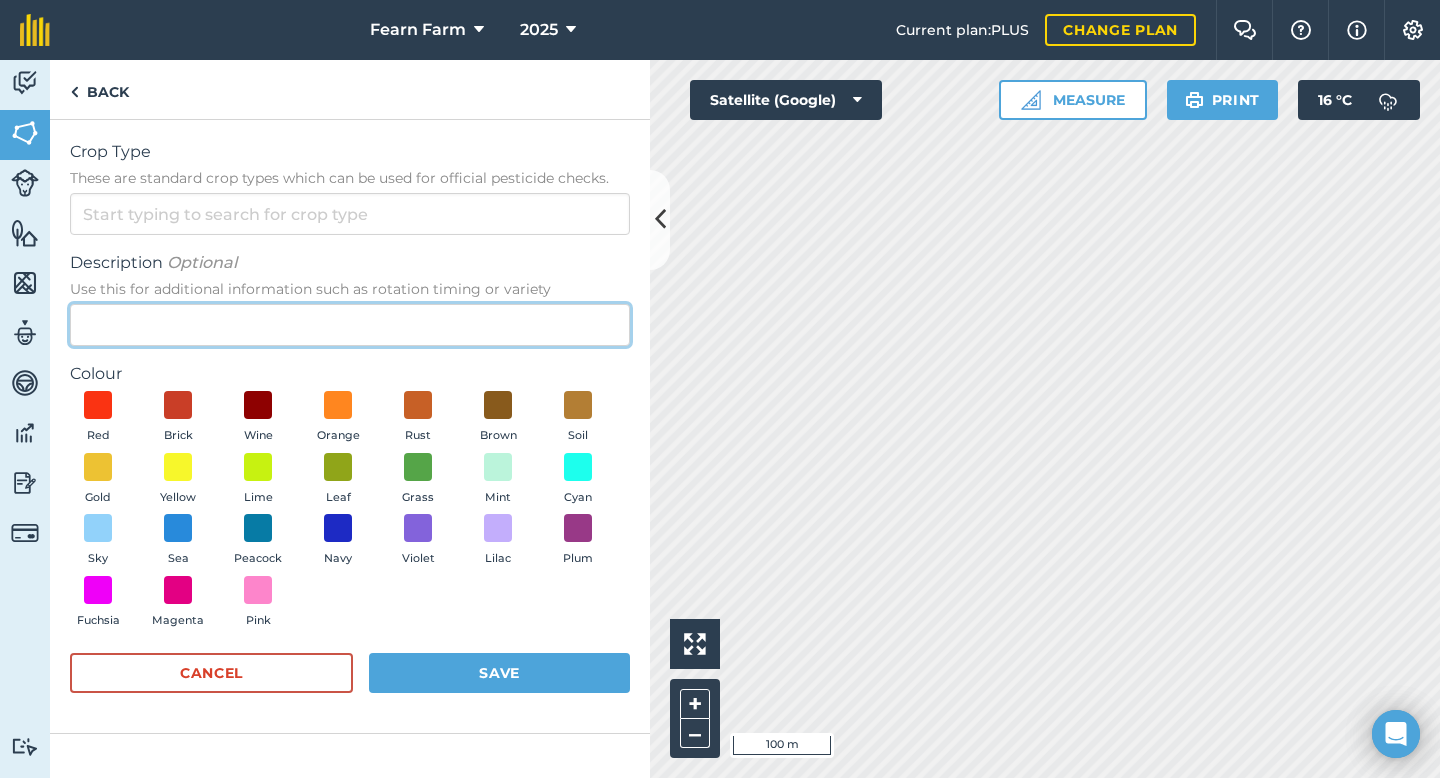 click on "Description   Optional Use this for additional information such as rotation timing or variety" at bounding box center [350, 325] 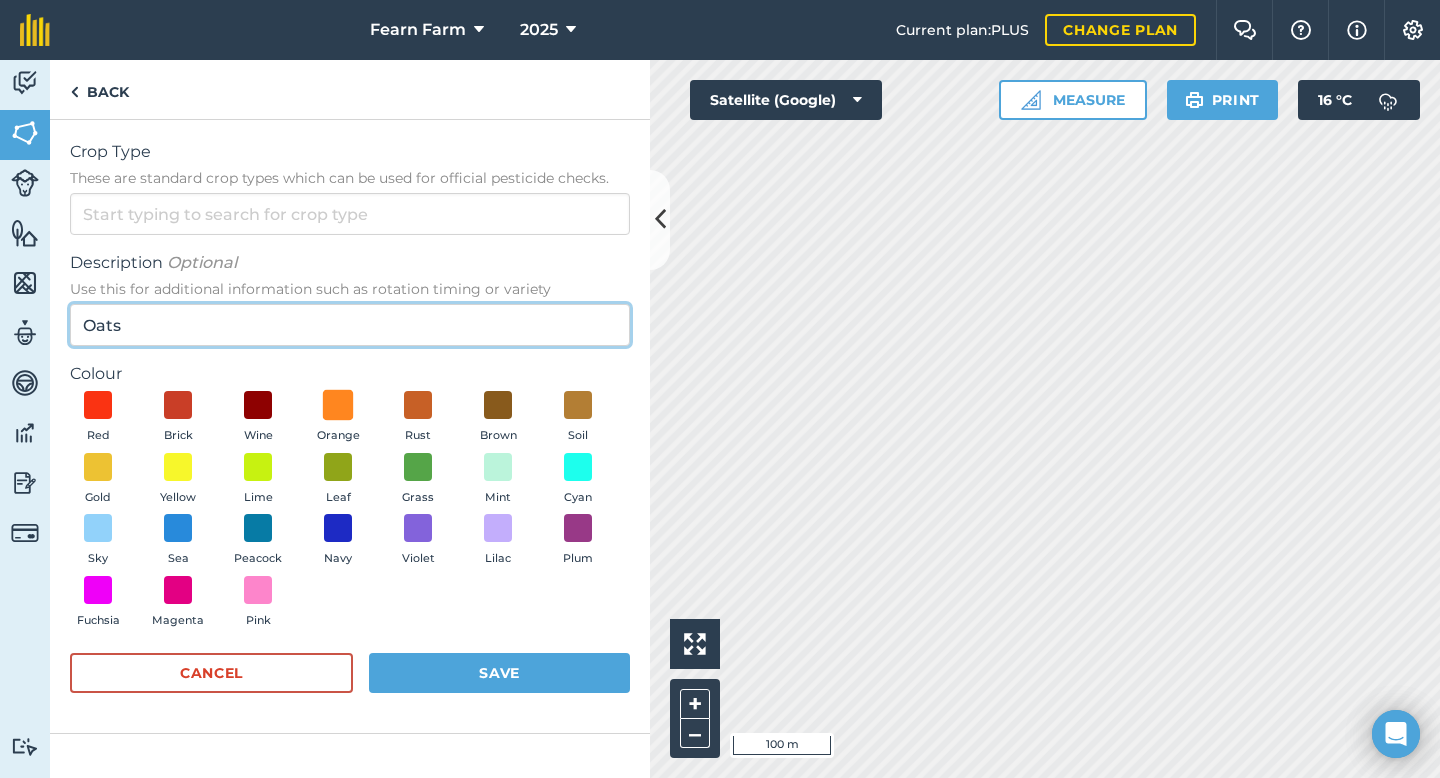 type on "Oats" 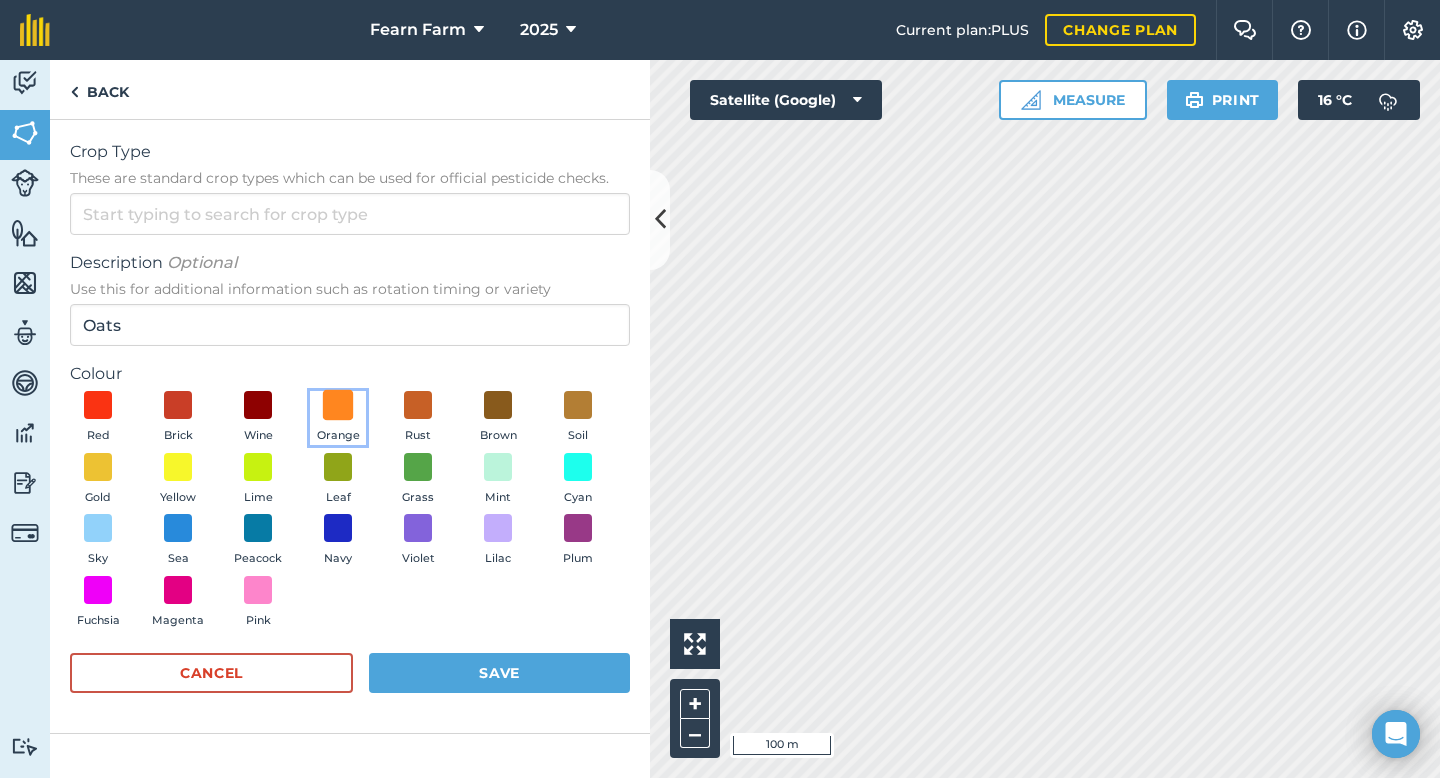 click at bounding box center [338, 405] 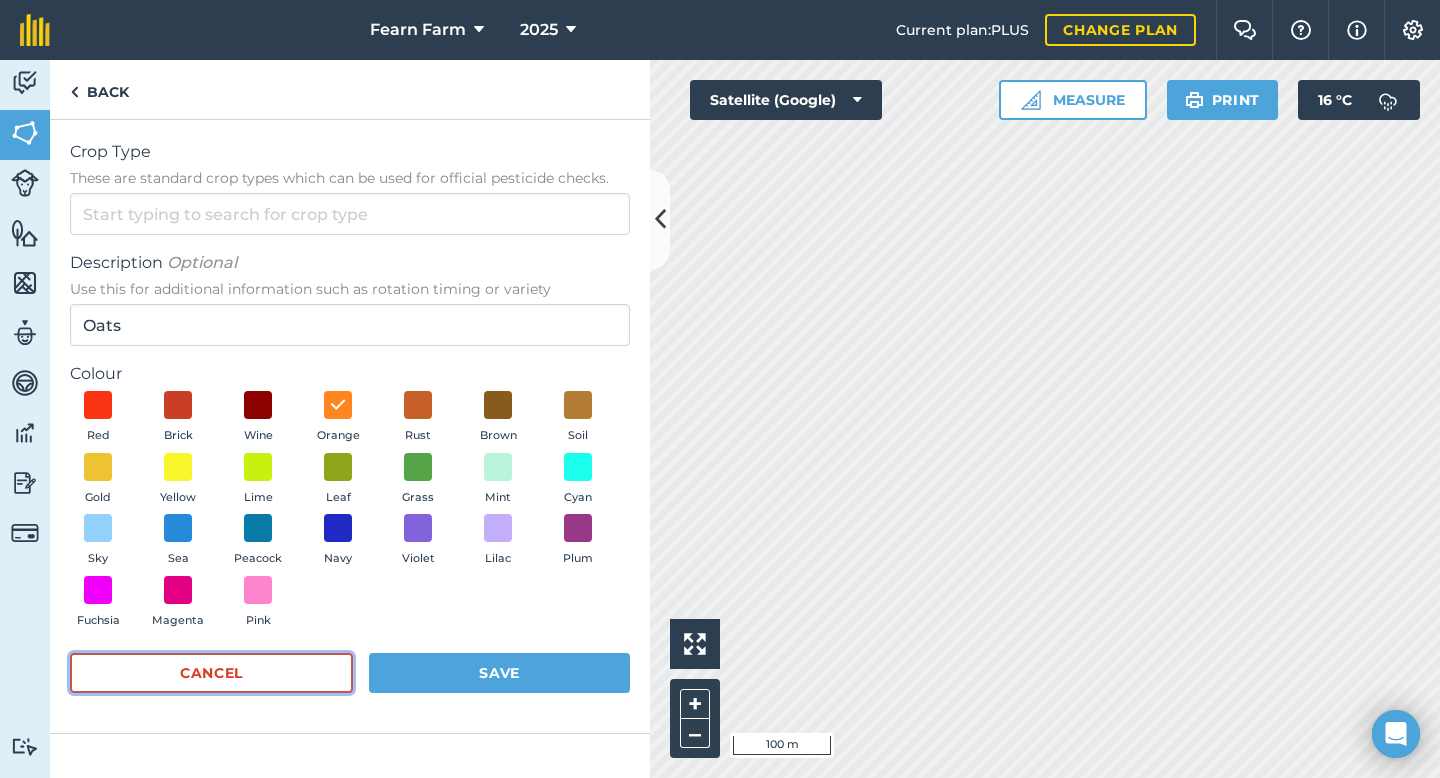 click on "Cancel" at bounding box center [211, 673] 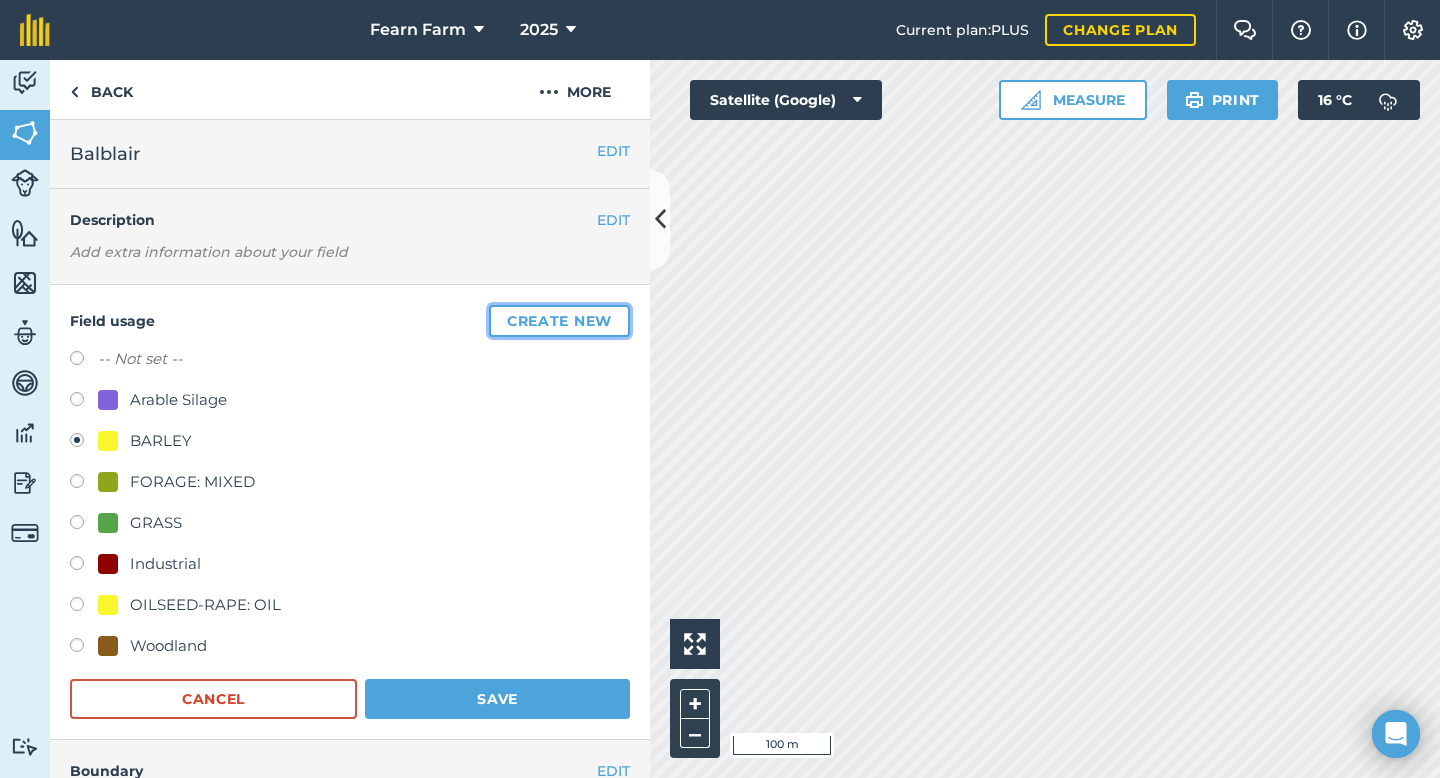 click on "Create new" at bounding box center (559, 321) 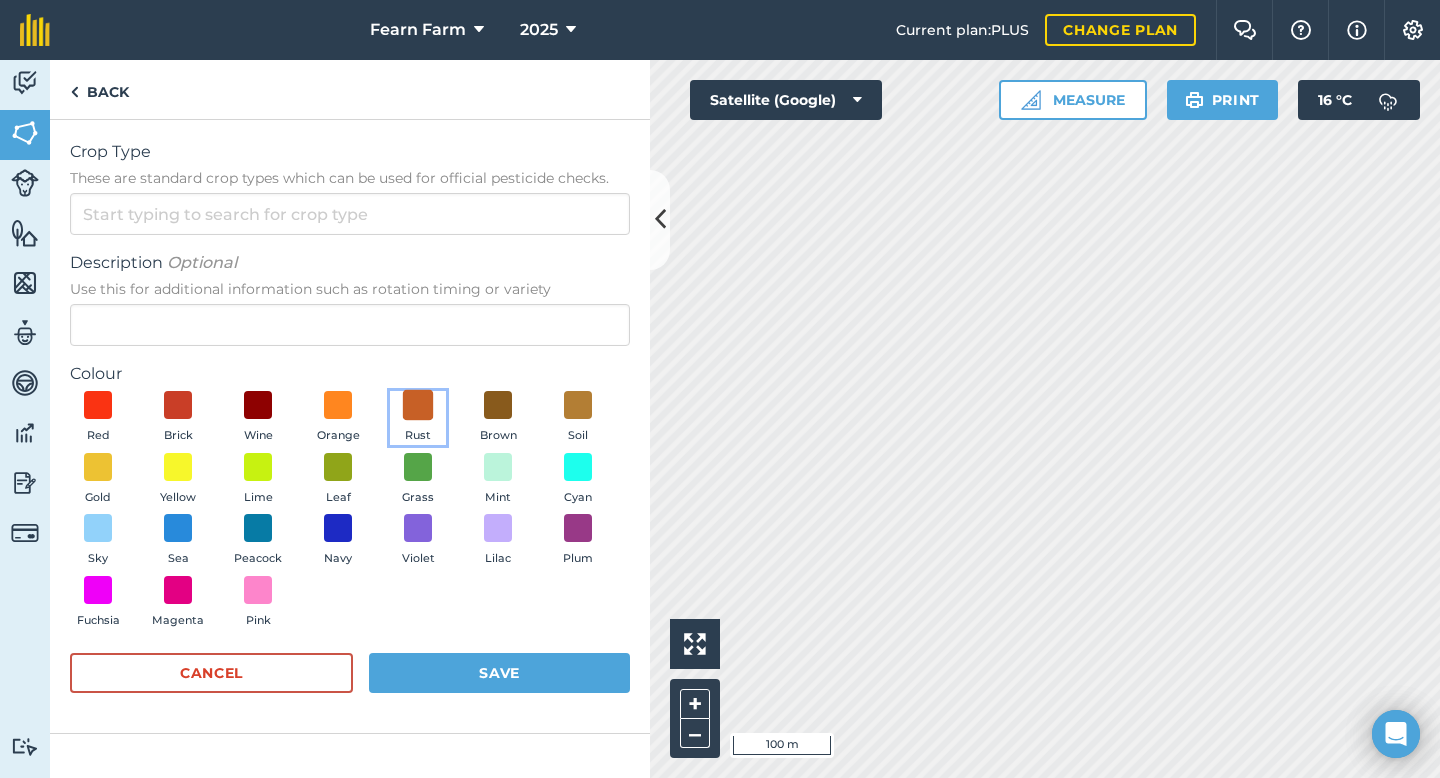 click at bounding box center [418, 405] 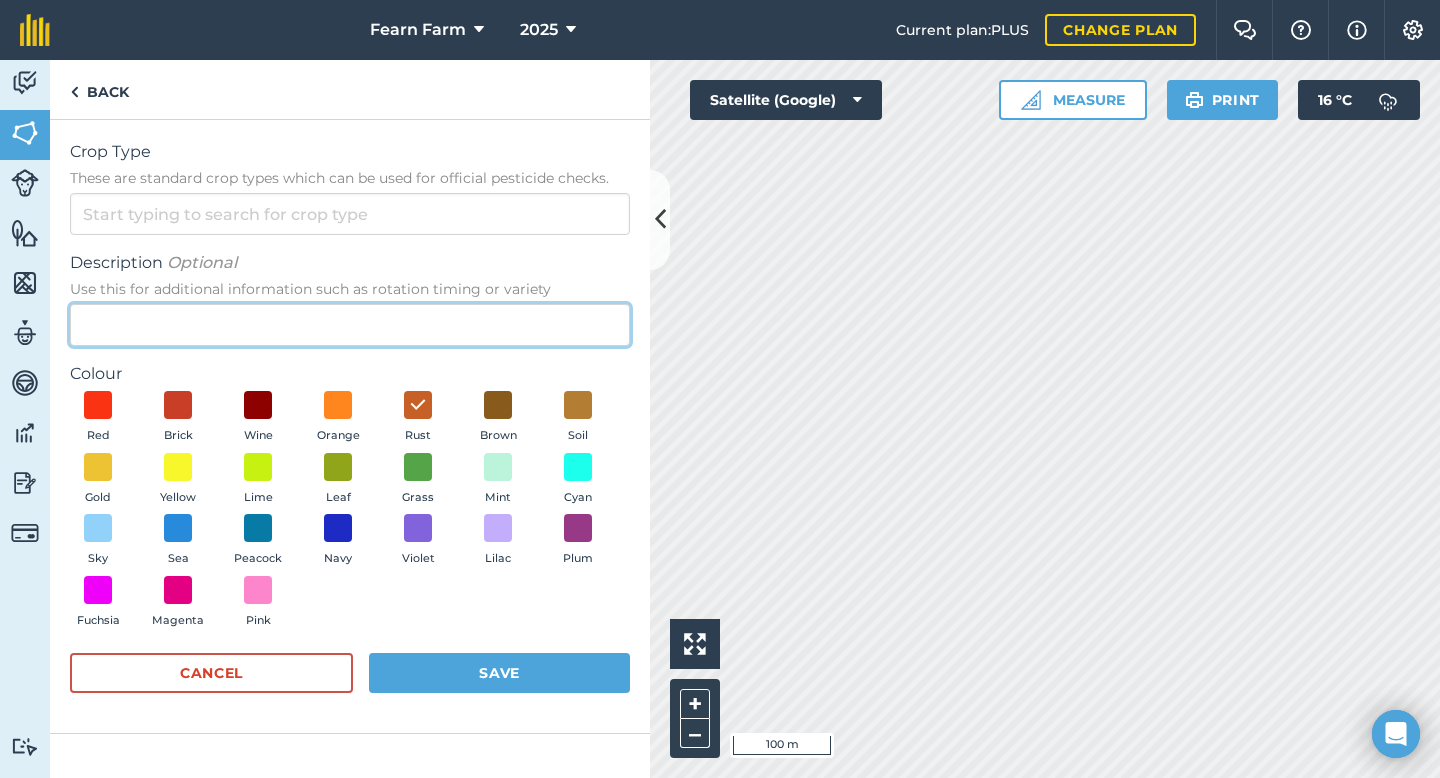 click on "Description   Optional Use this for additional information such as rotation timing or variety" at bounding box center [350, 325] 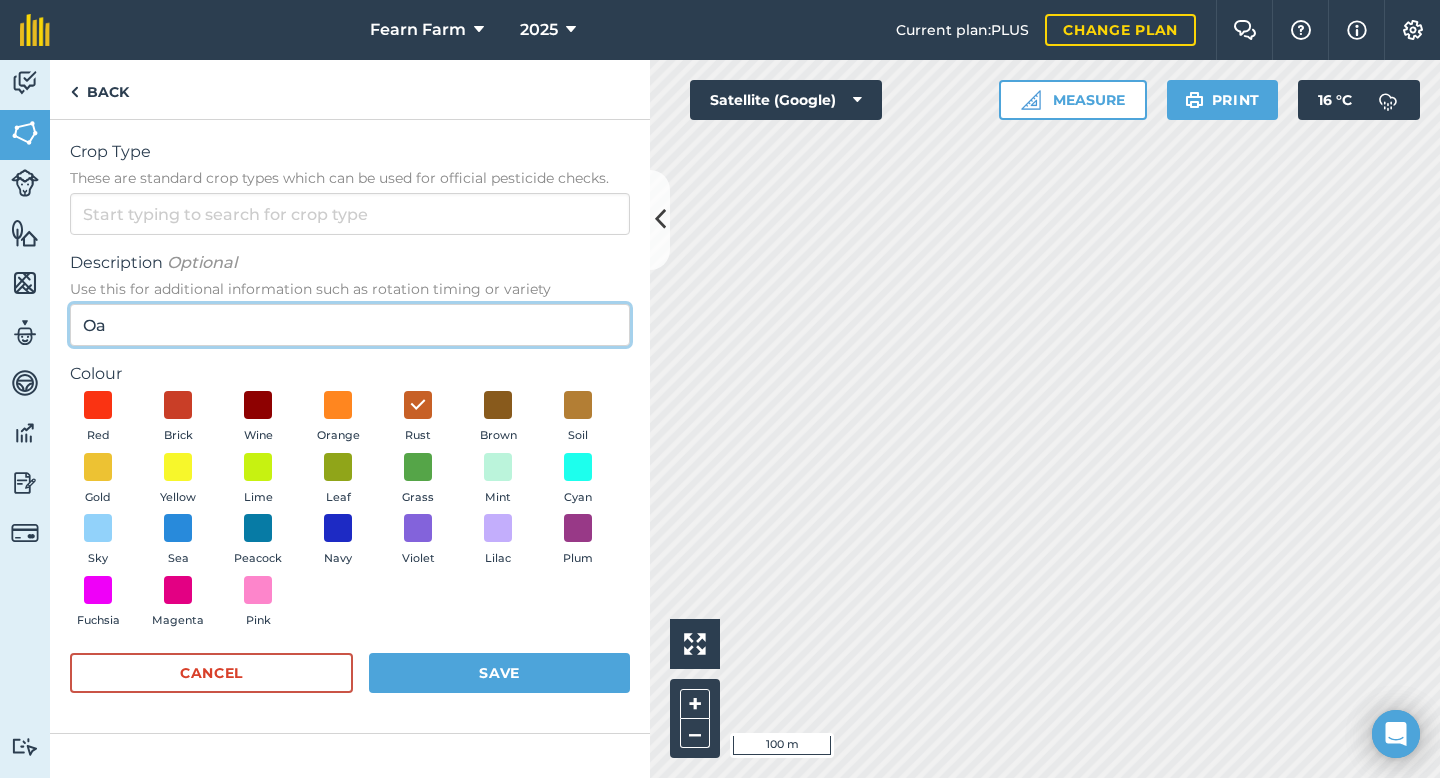 type on "O" 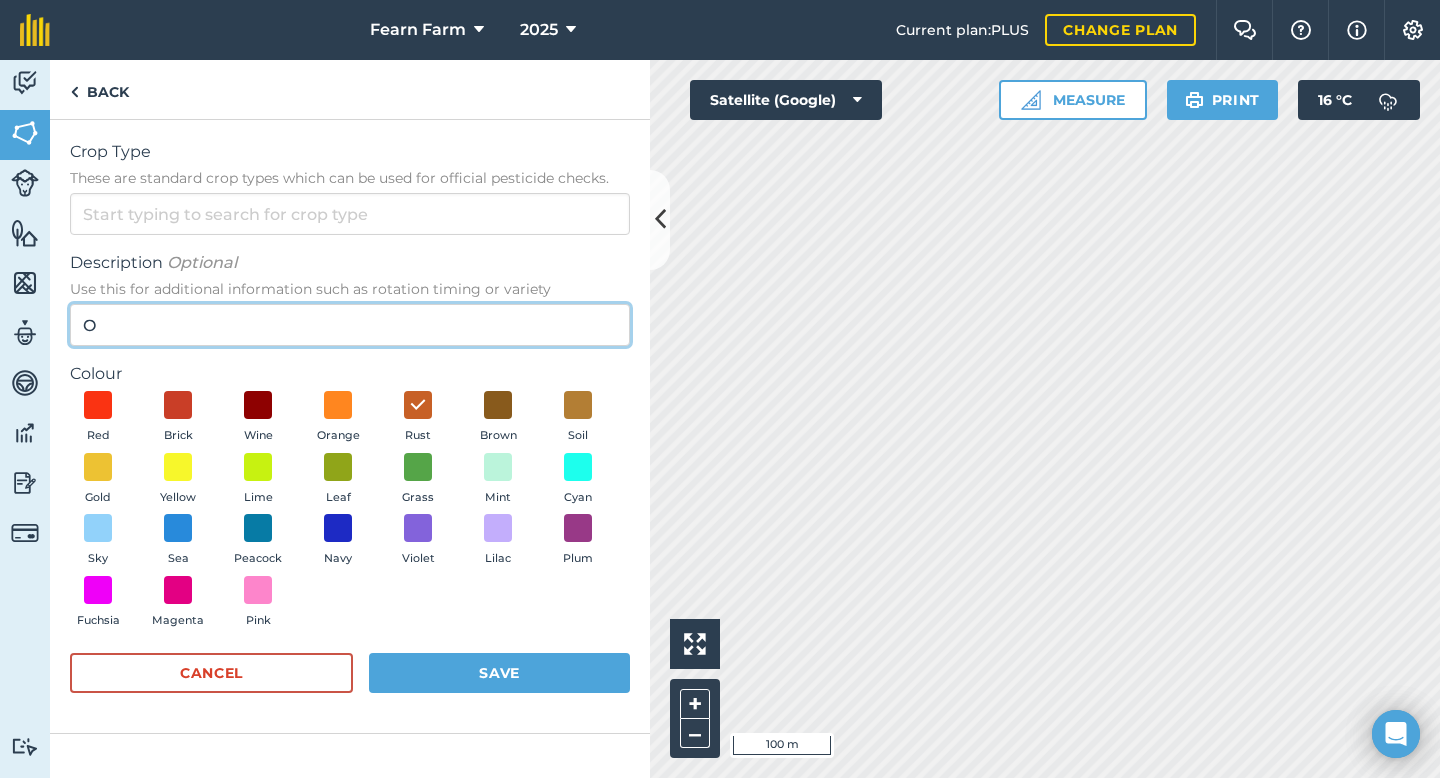 type 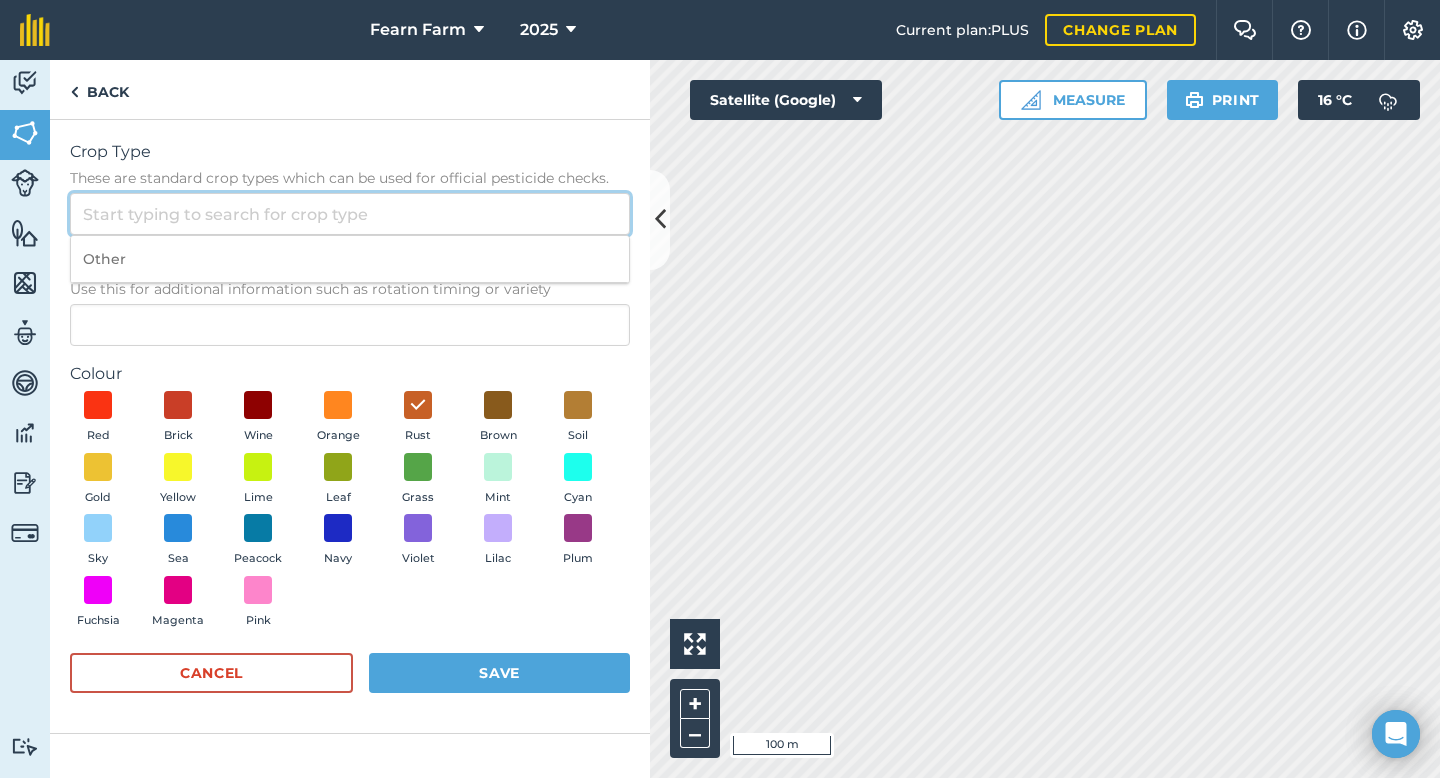 click on "Crop Type These are standard crop types which can be used for official pesticide checks." at bounding box center [350, 214] 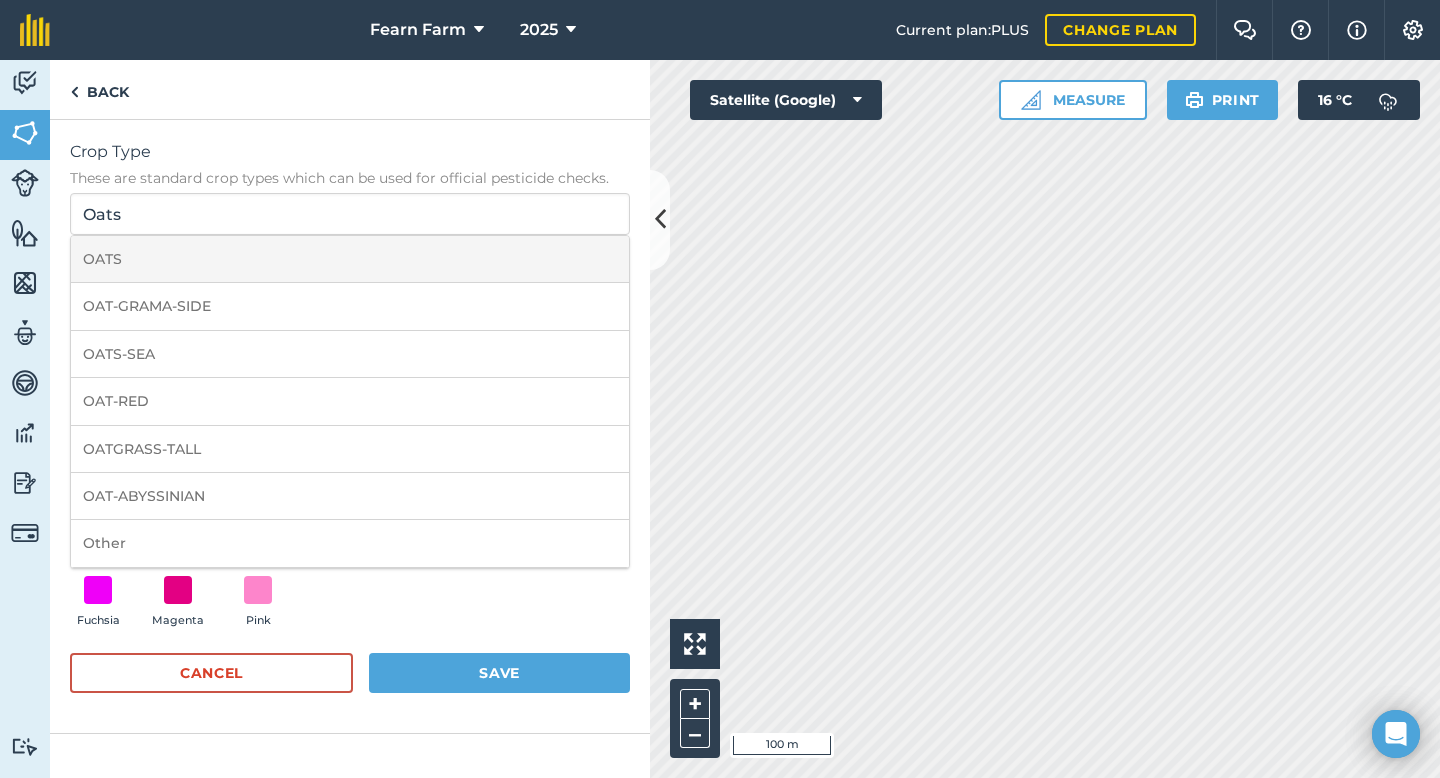 click on "OATS" at bounding box center [350, 259] 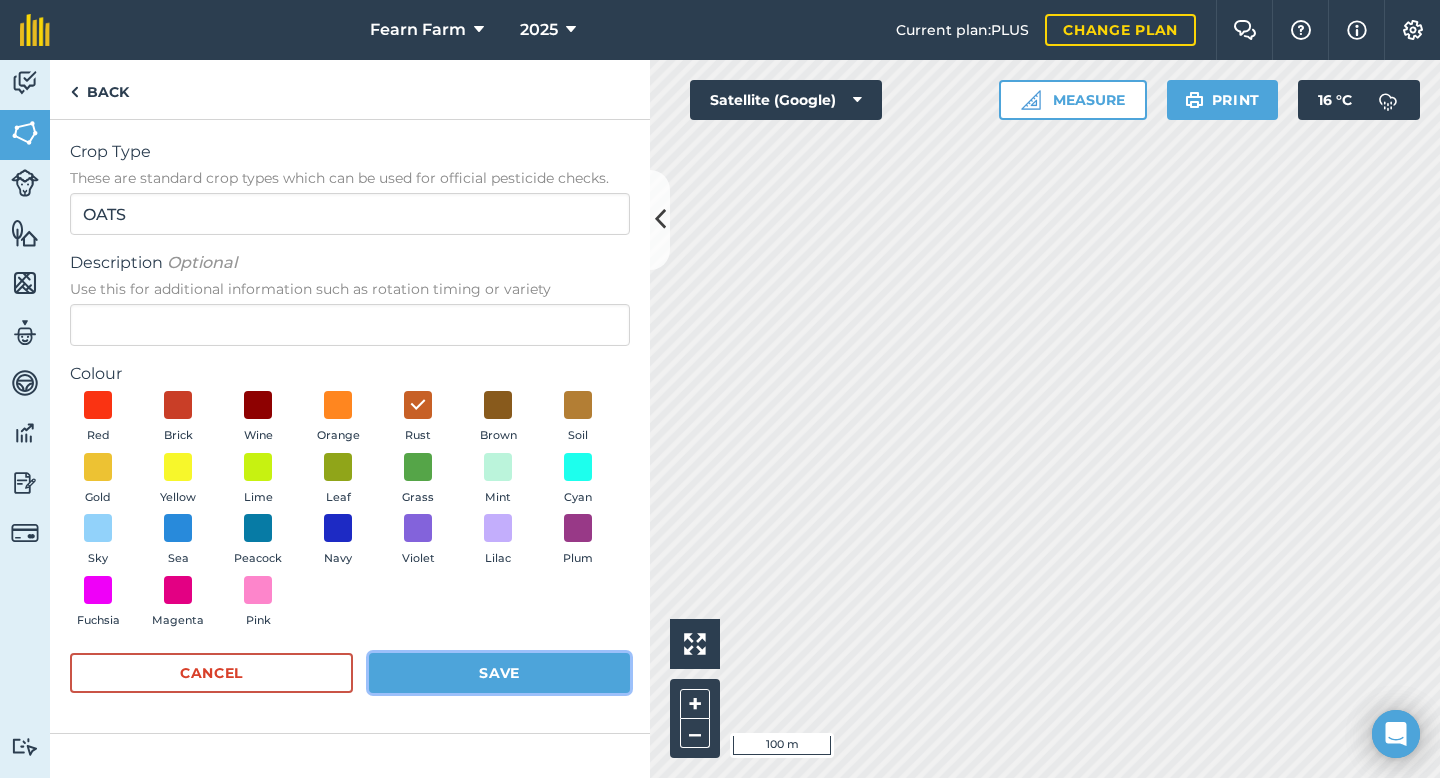 click on "Save" at bounding box center (499, 673) 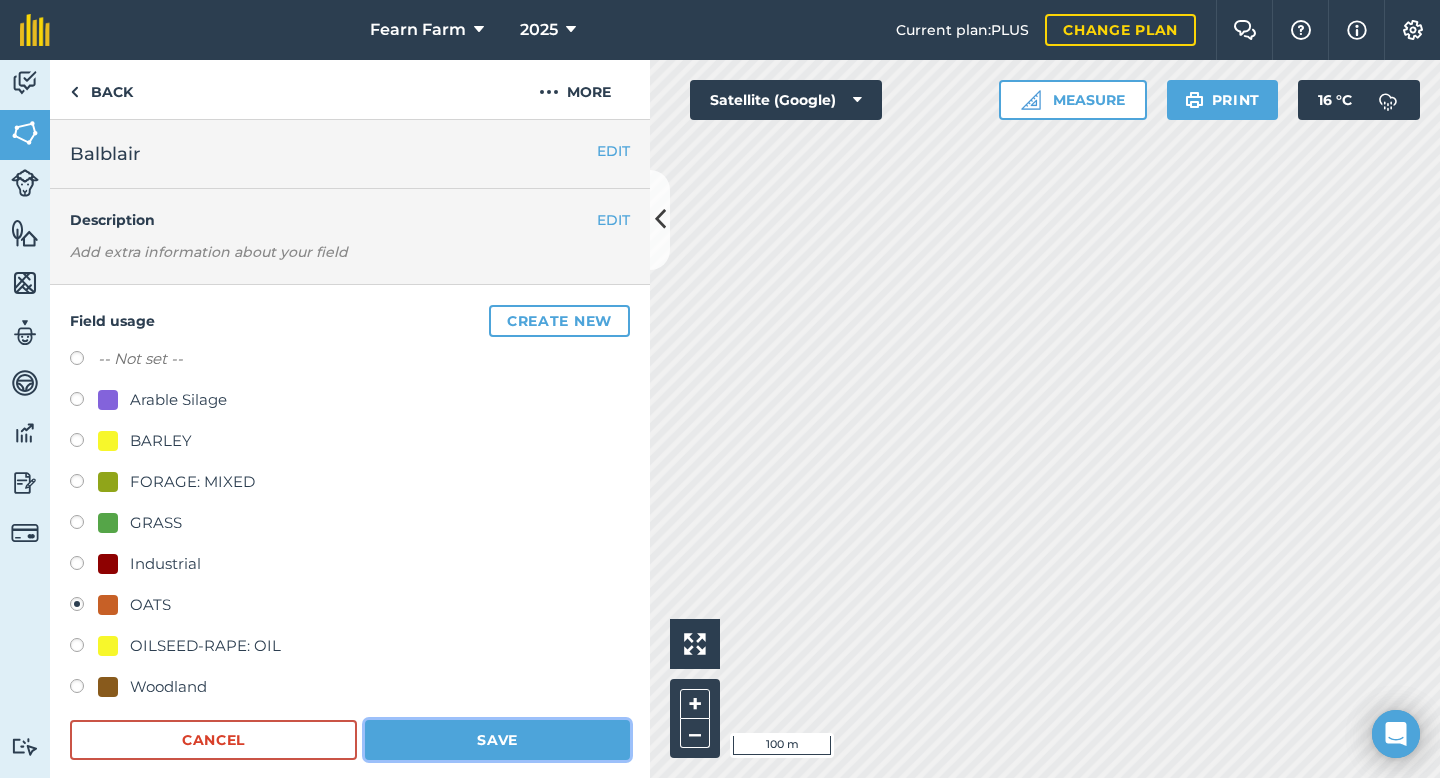 click on "Save" at bounding box center [497, 740] 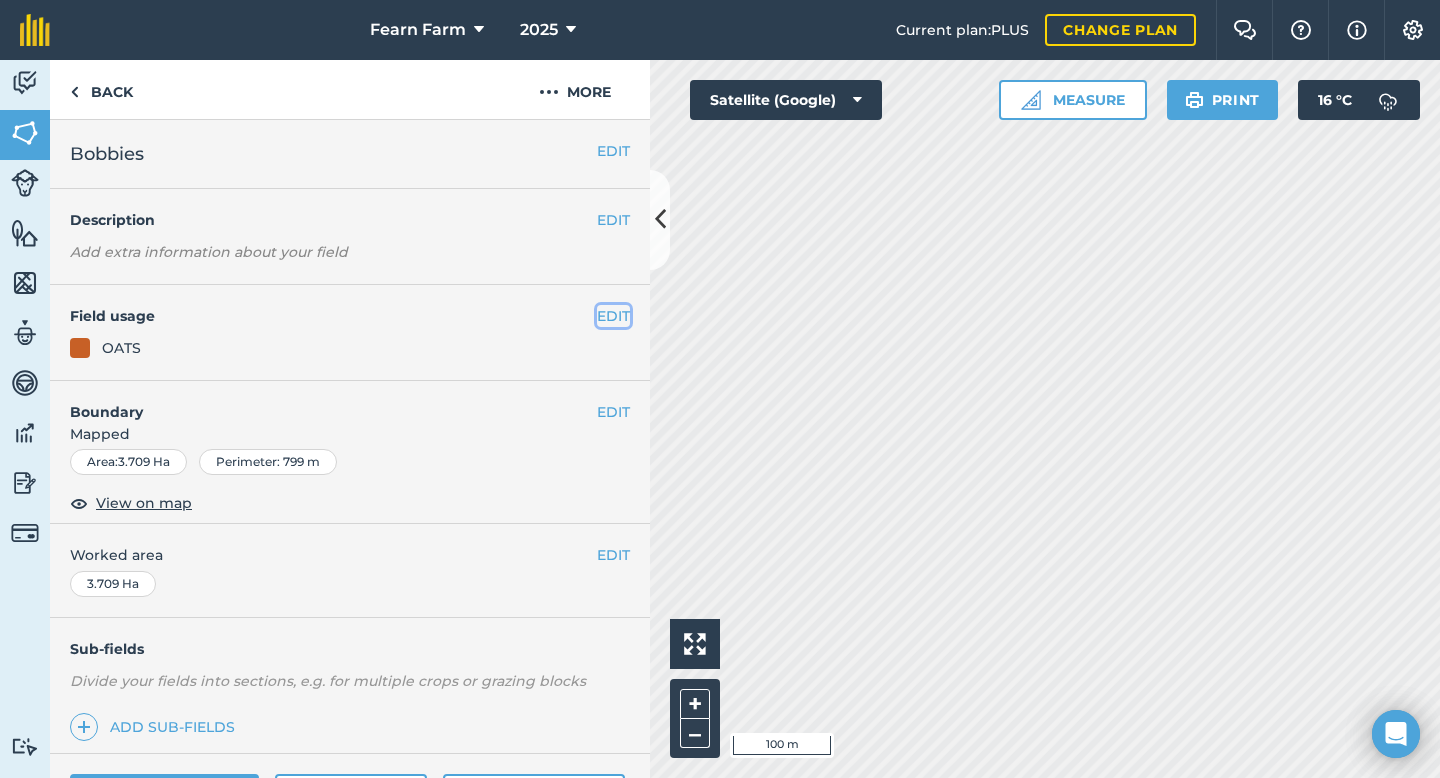 click on "EDIT" at bounding box center [613, 316] 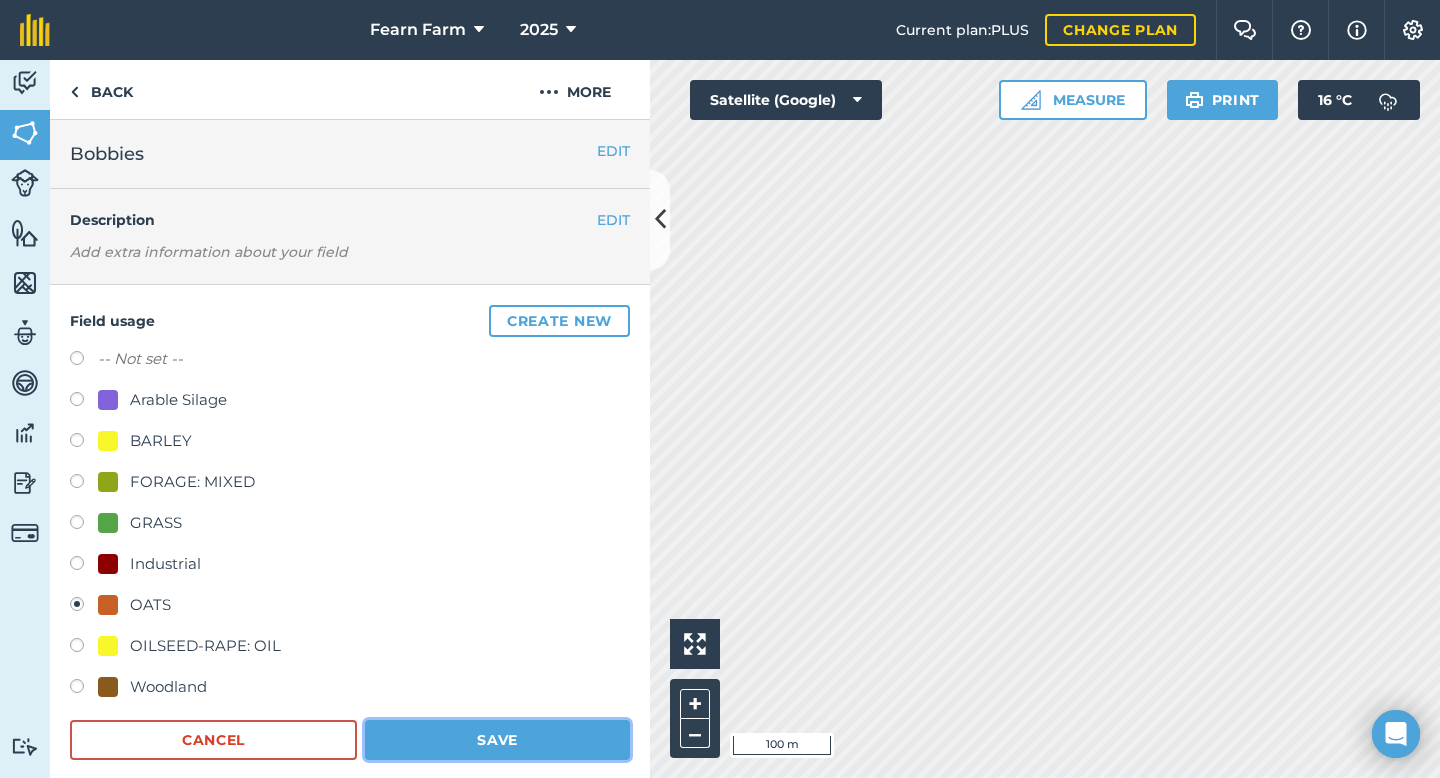 click on "Save" at bounding box center [497, 740] 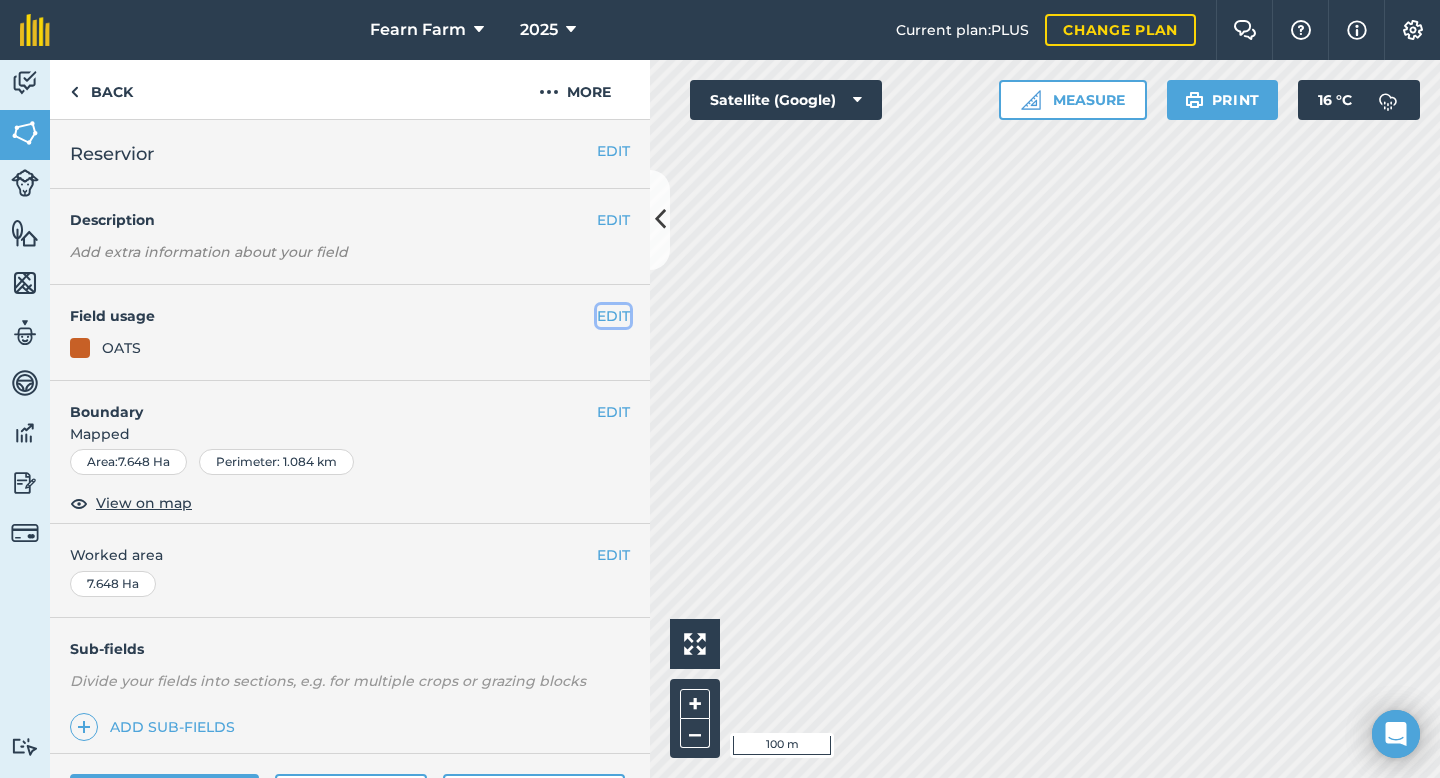 click on "EDIT" at bounding box center [613, 316] 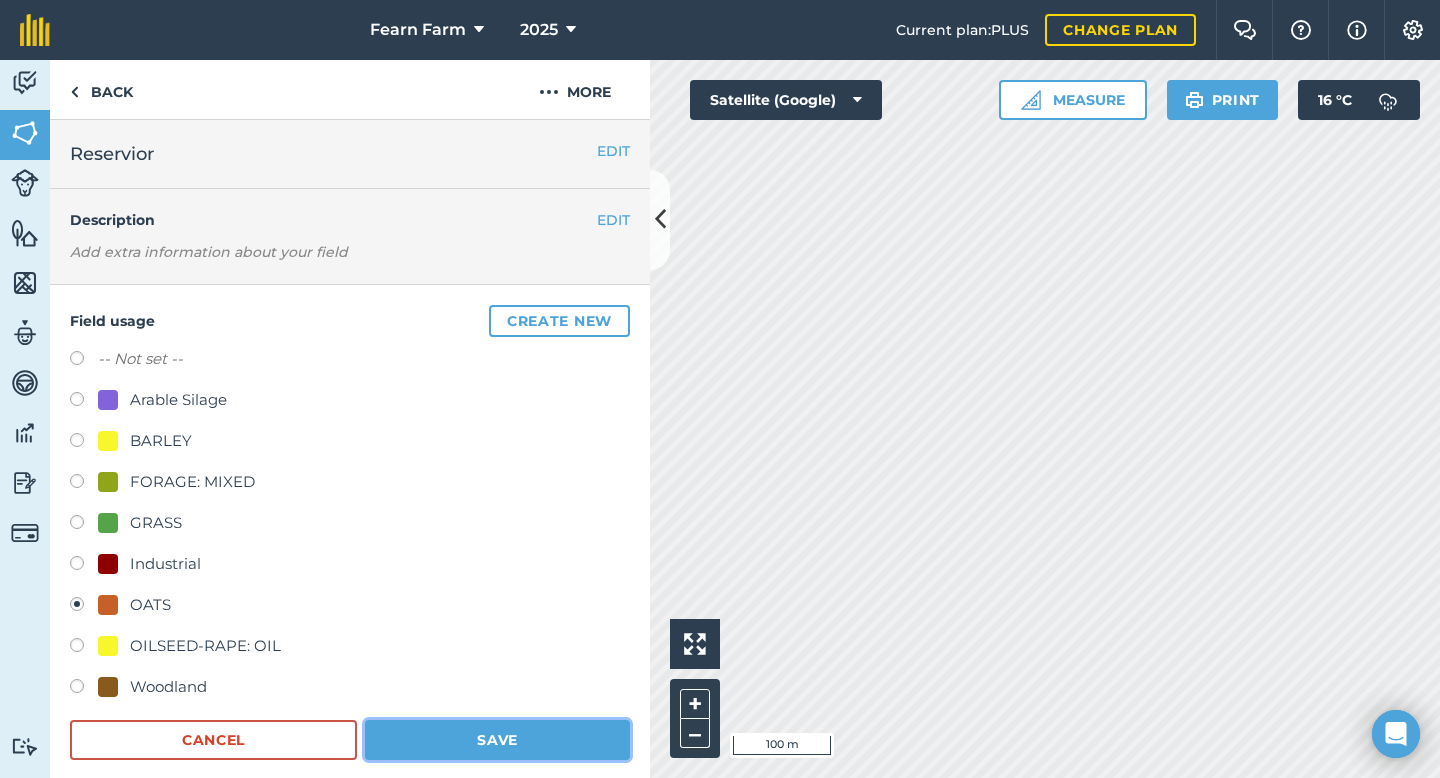 click on "Save" at bounding box center [497, 740] 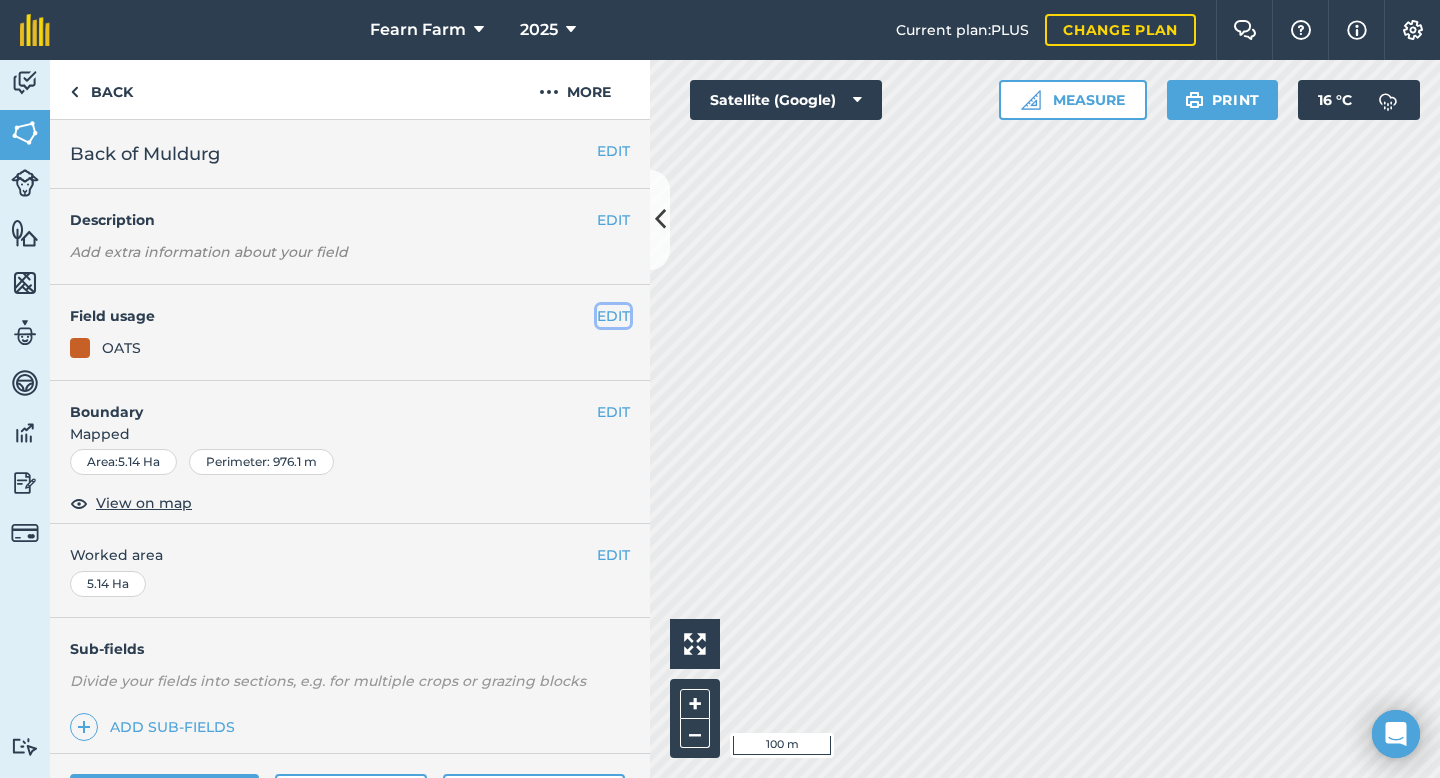 click on "EDIT" at bounding box center [613, 316] 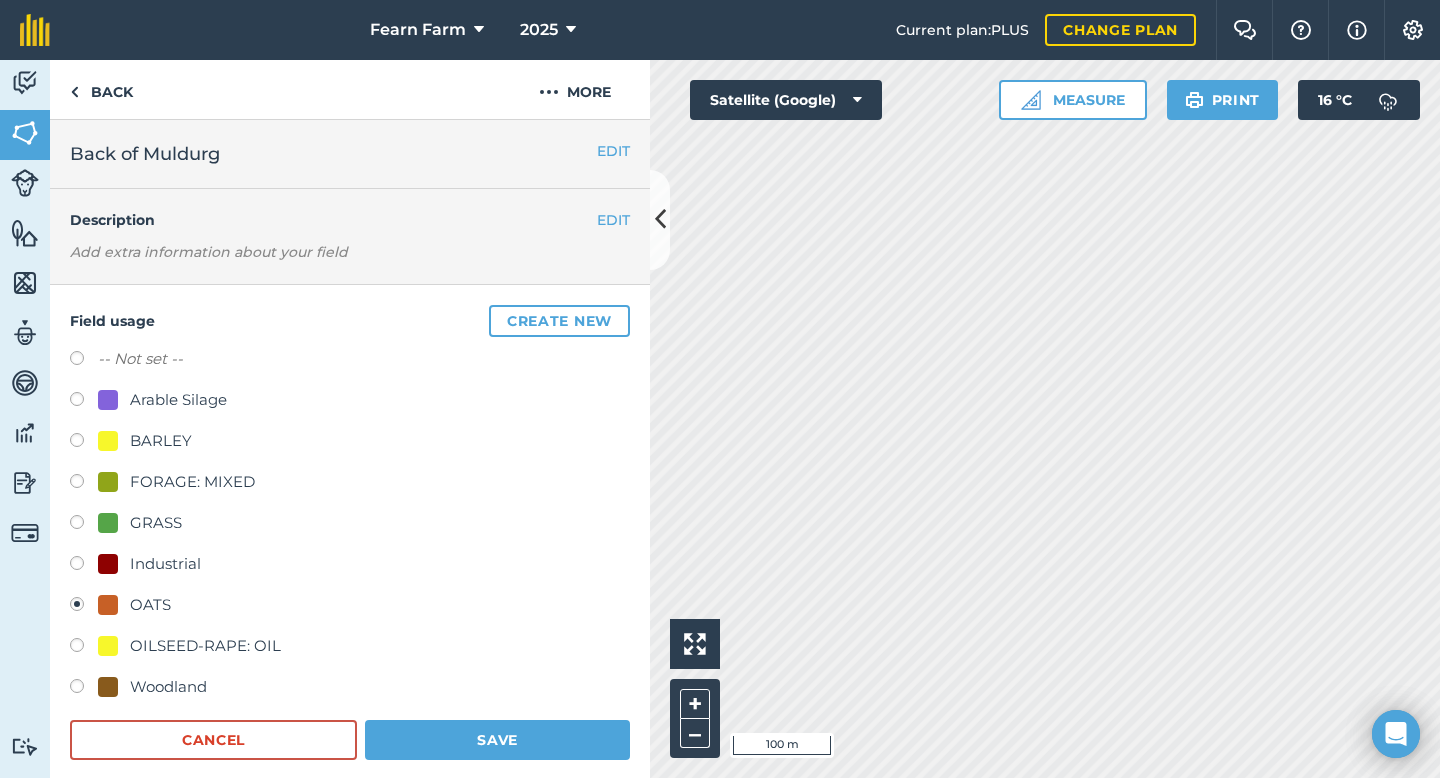 click on "BARLEY" at bounding box center (350, 443) 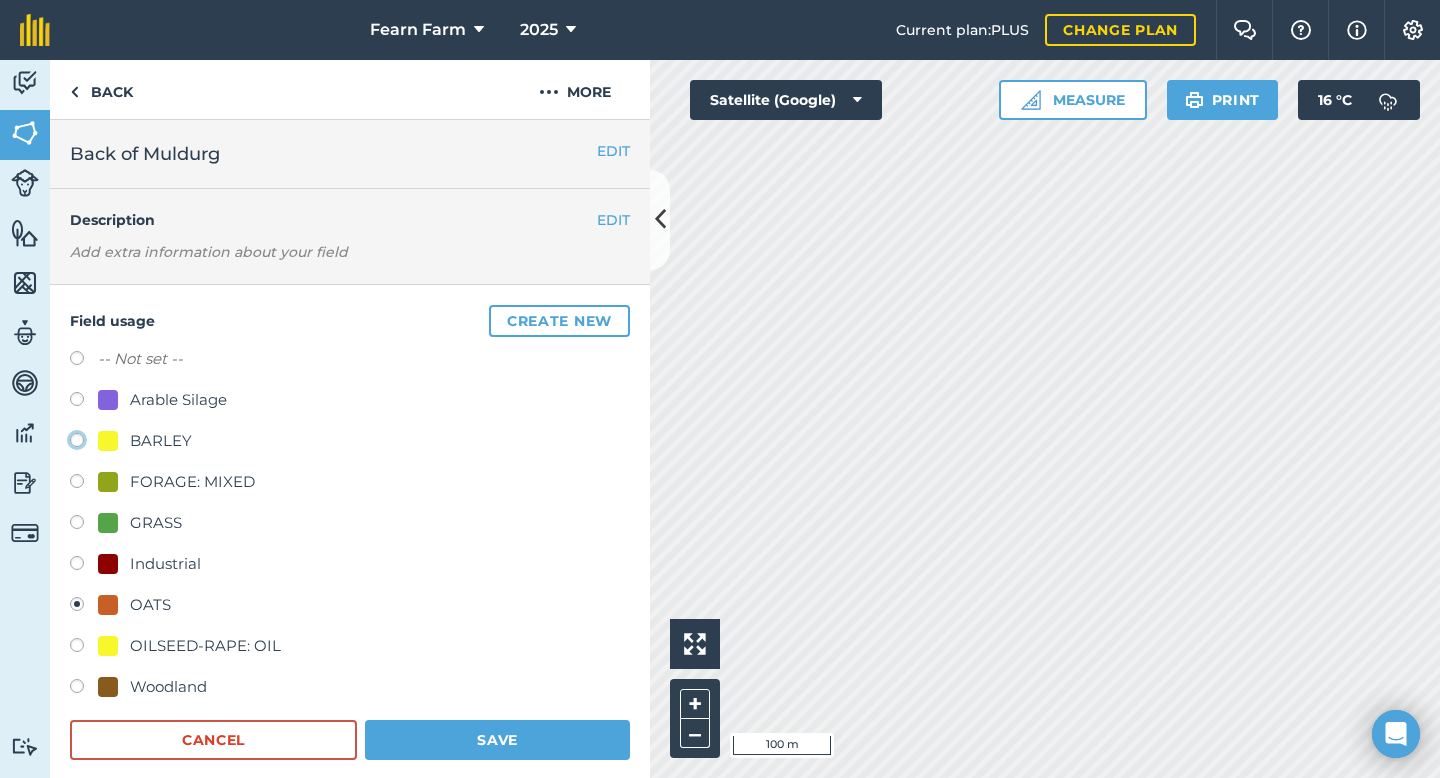 click on "BARLEY" at bounding box center [-9923, 439] 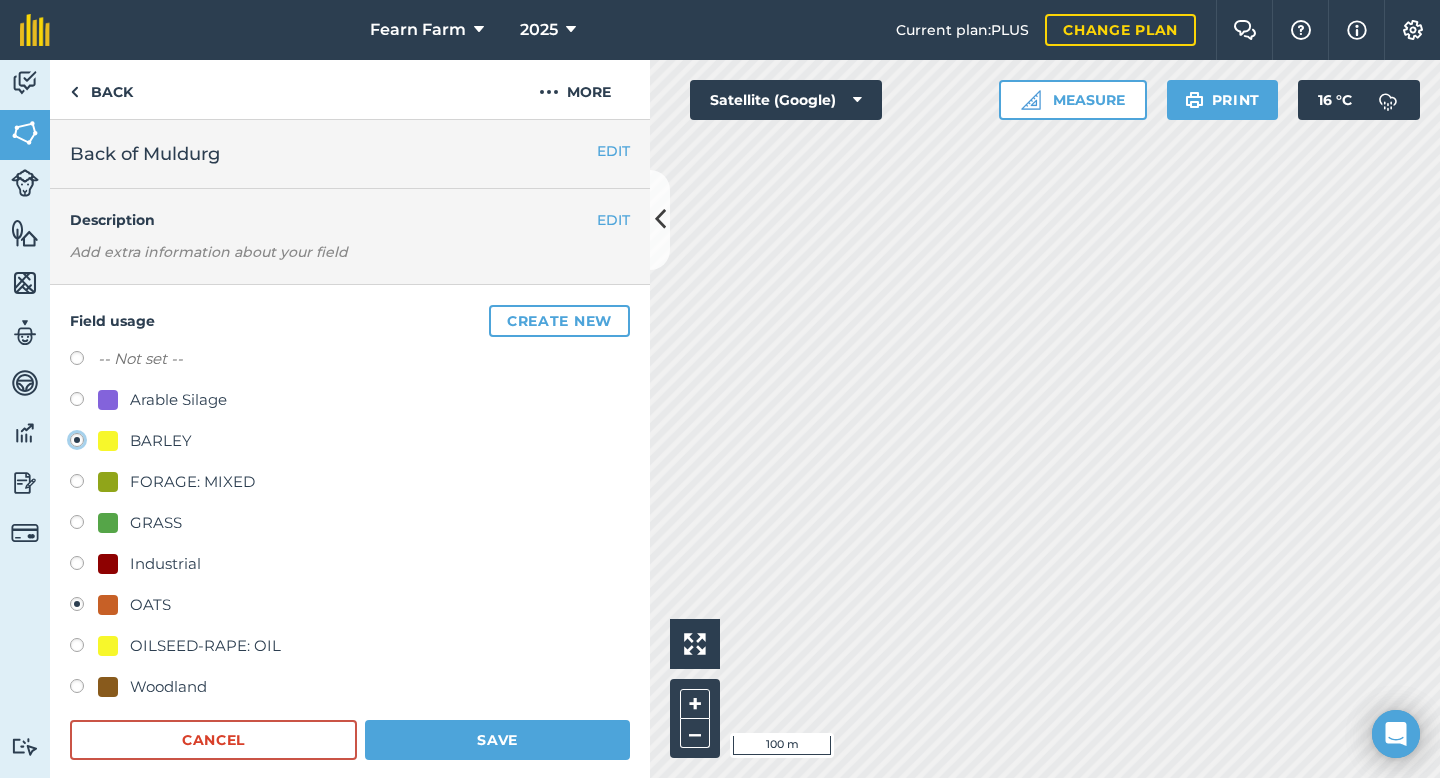 radio on "true" 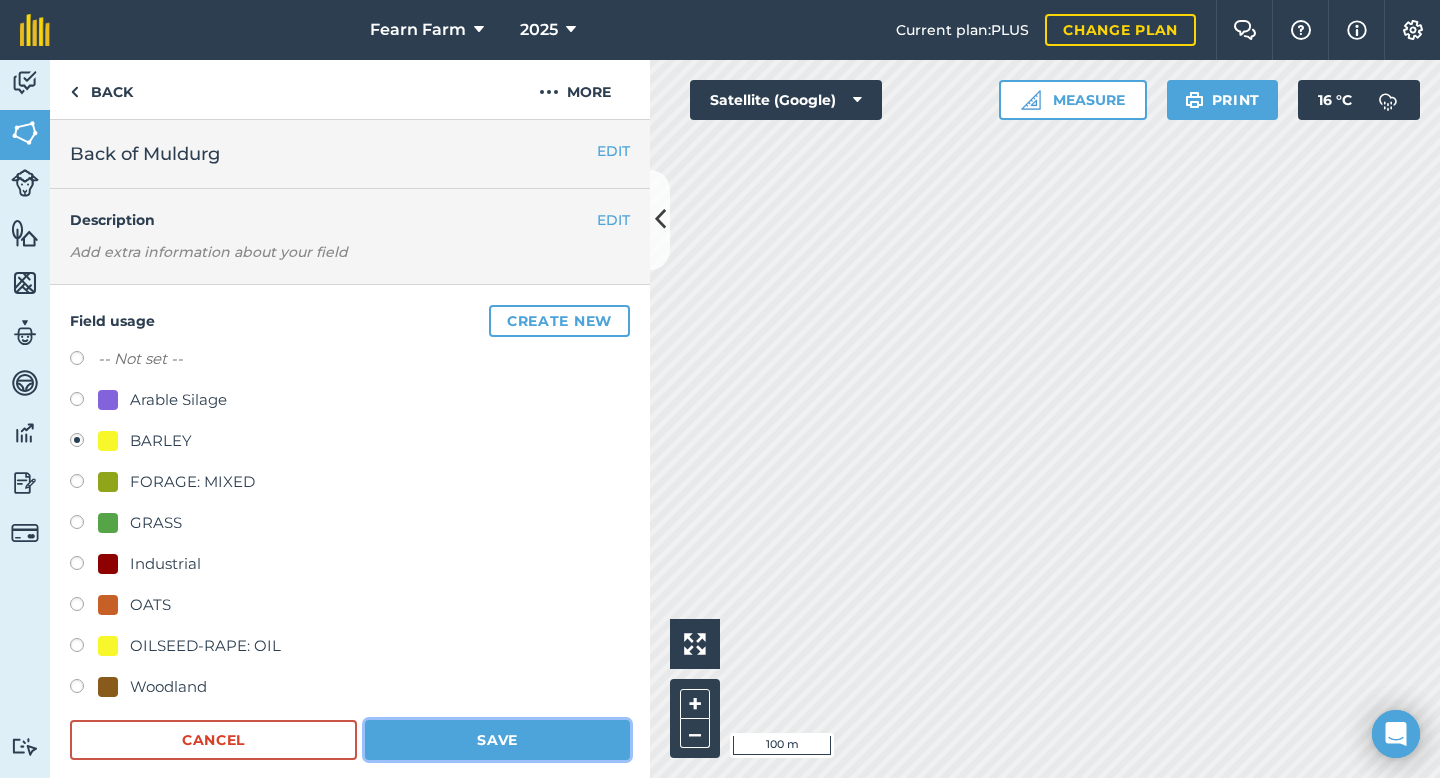 click on "Save" at bounding box center [497, 740] 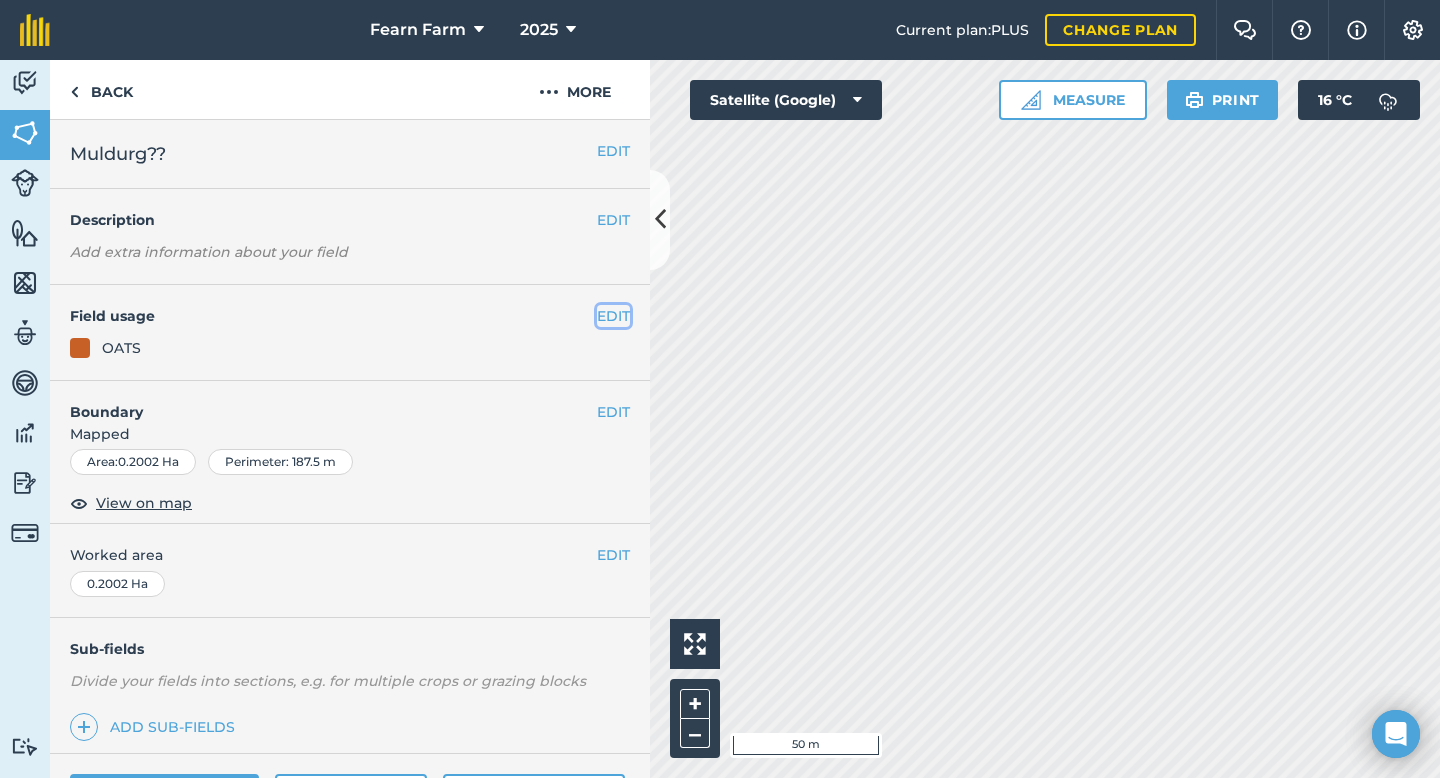 click on "EDIT" at bounding box center (613, 316) 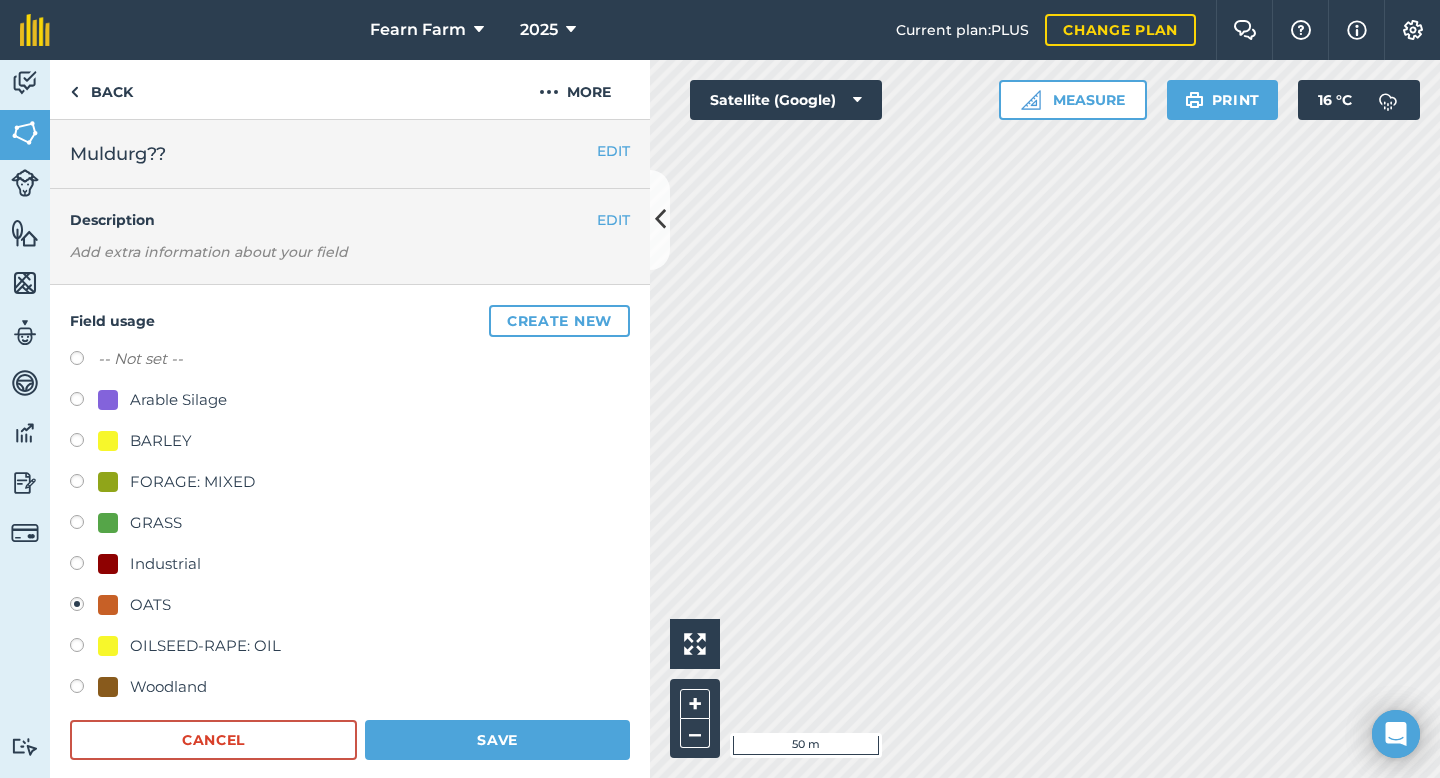 click at bounding box center [84, 525] 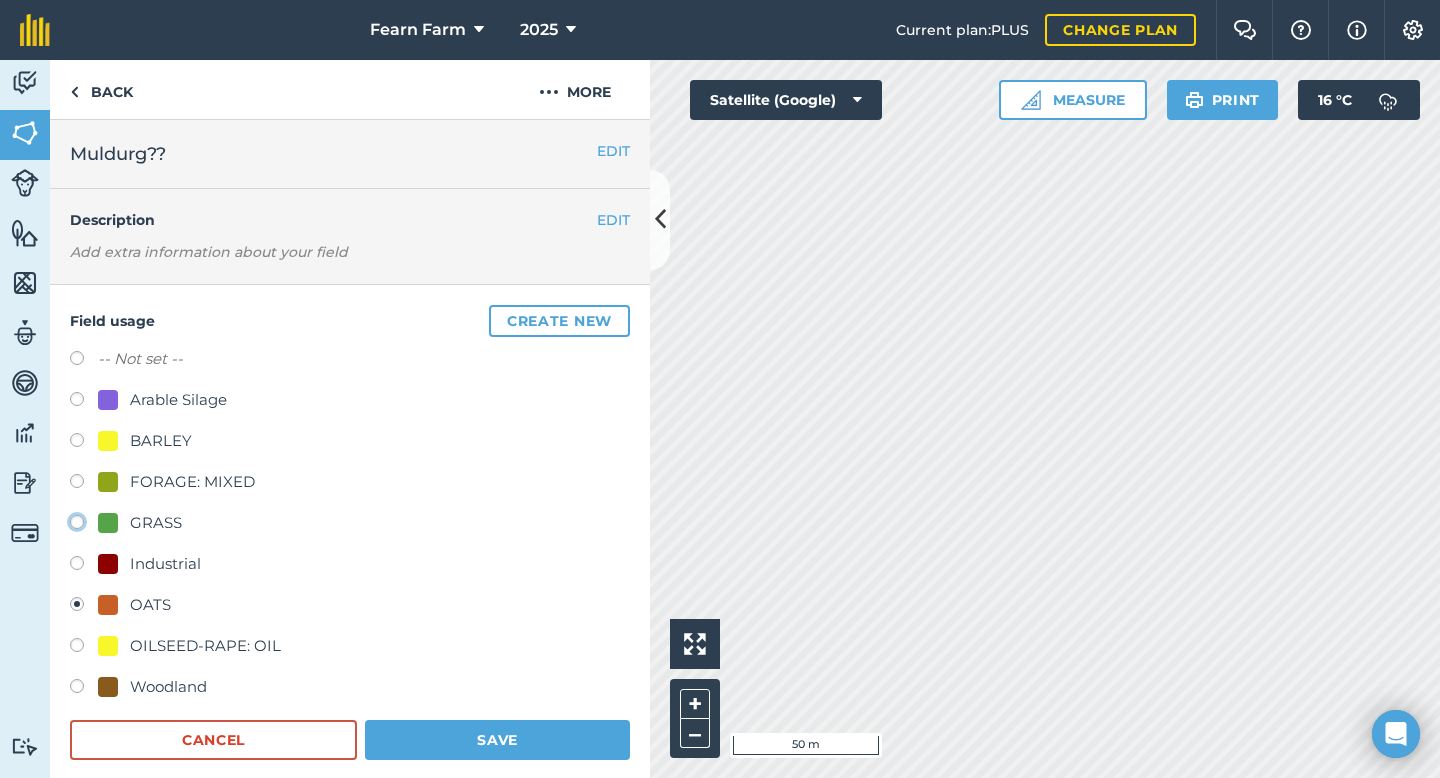click on "GRASS" at bounding box center (-9923, 521) 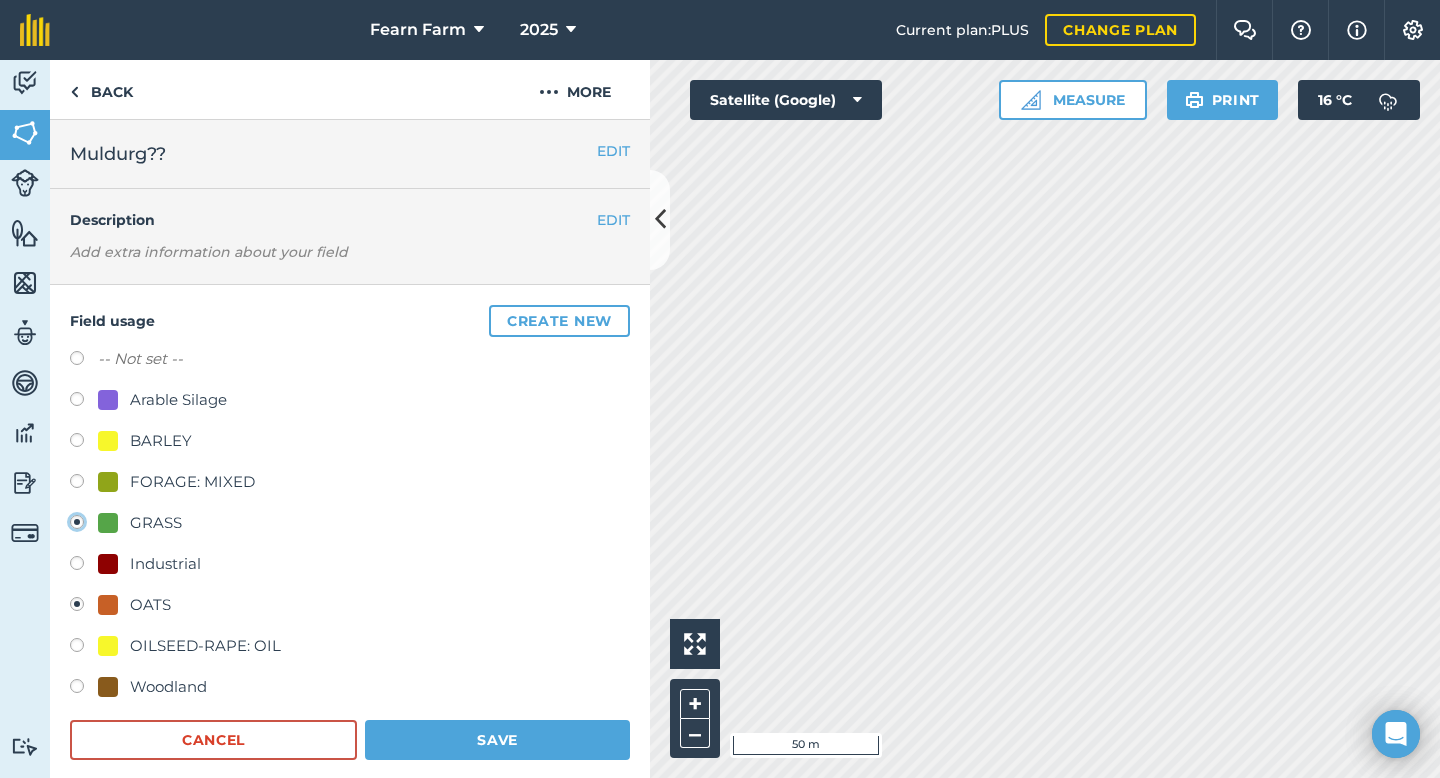 radio on "true" 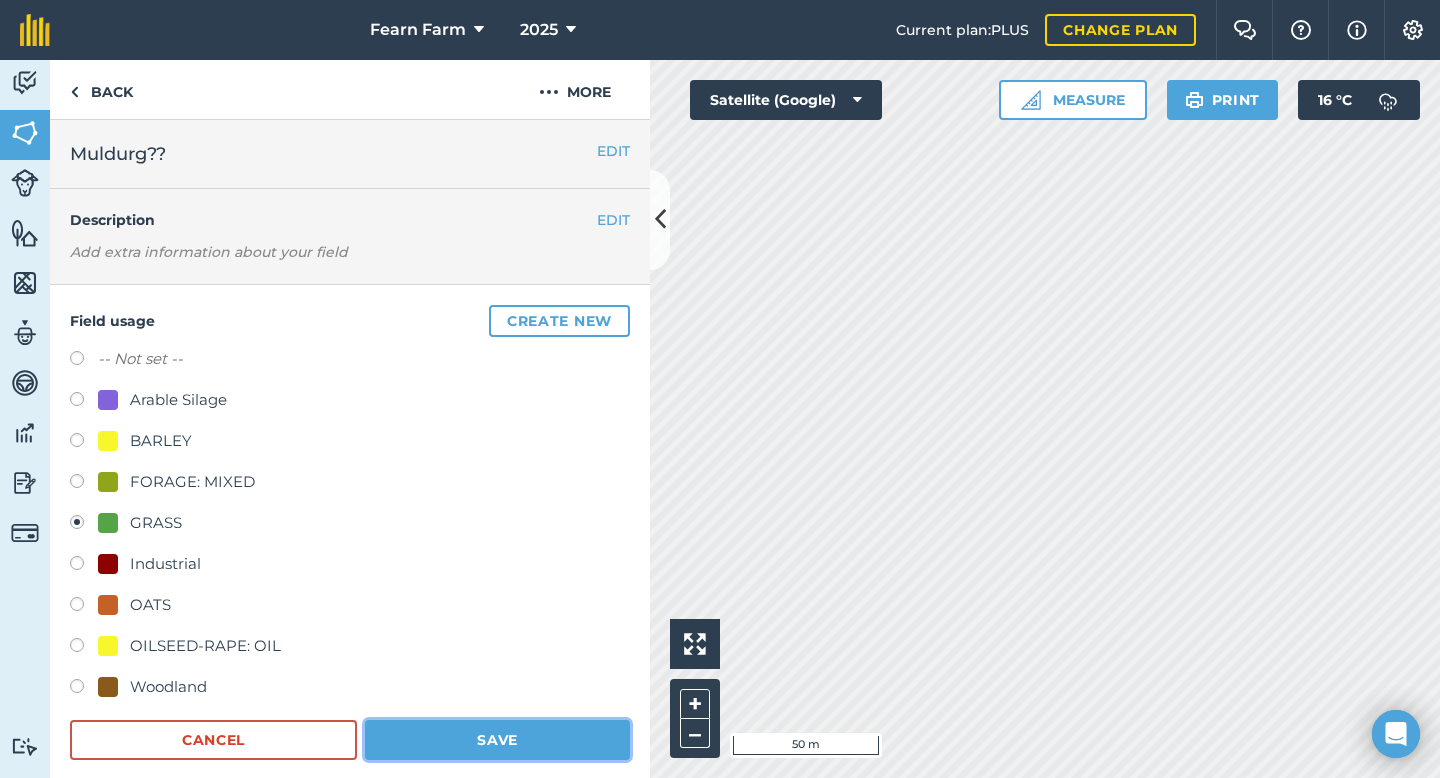 click on "Save" at bounding box center (497, 740) 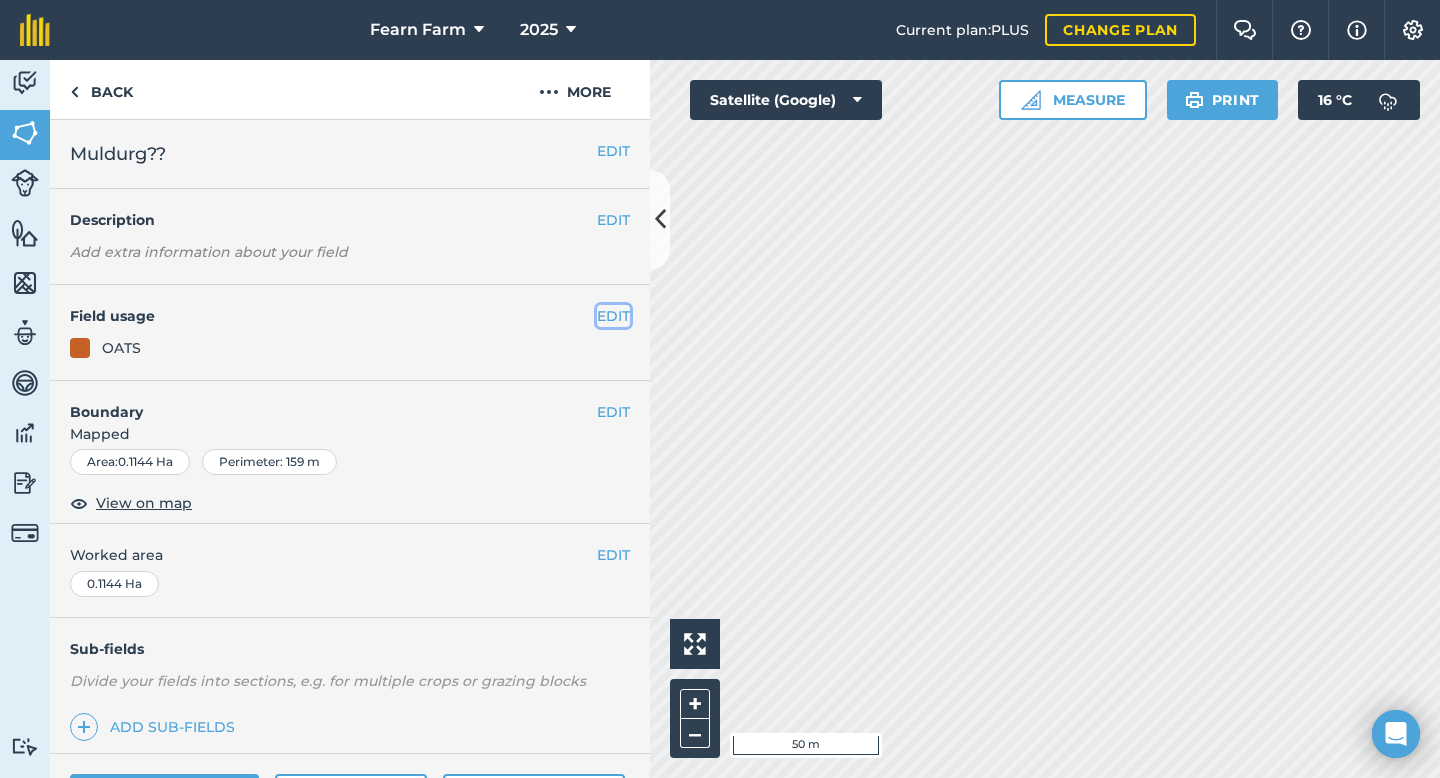 click on "EDIT" at bounding box center (613, 316) 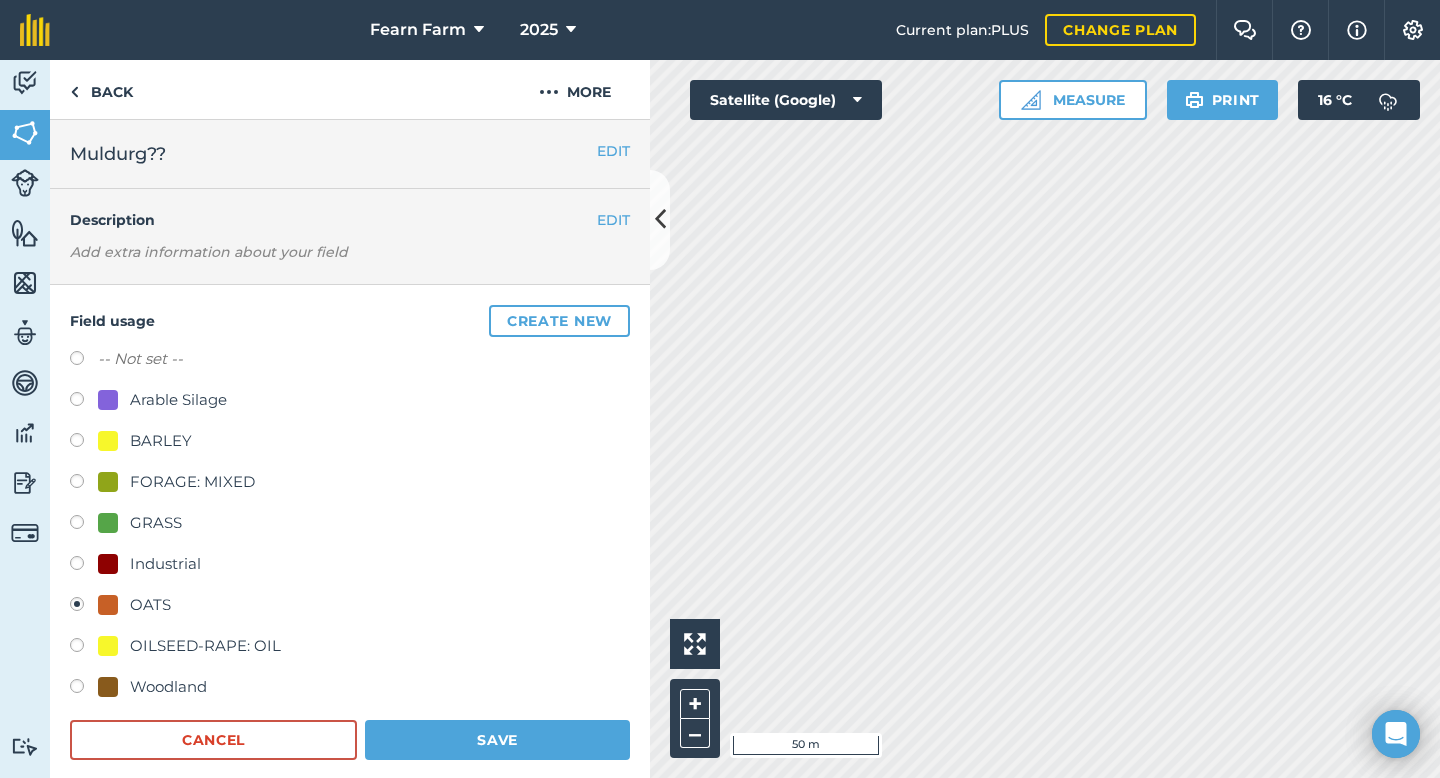 click at bounding box center (84, 525) 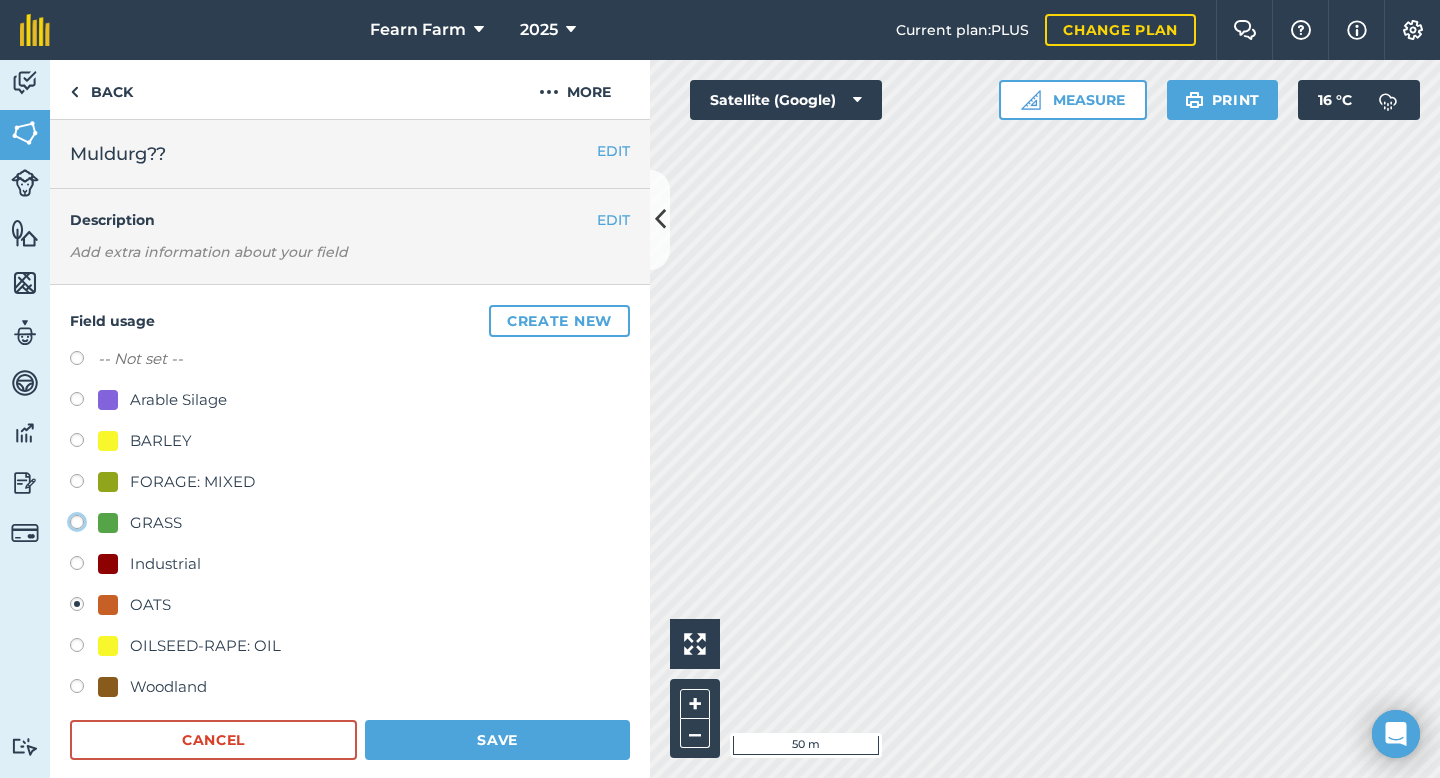 click on "GRASS" at bounding box center (-9923, 521) 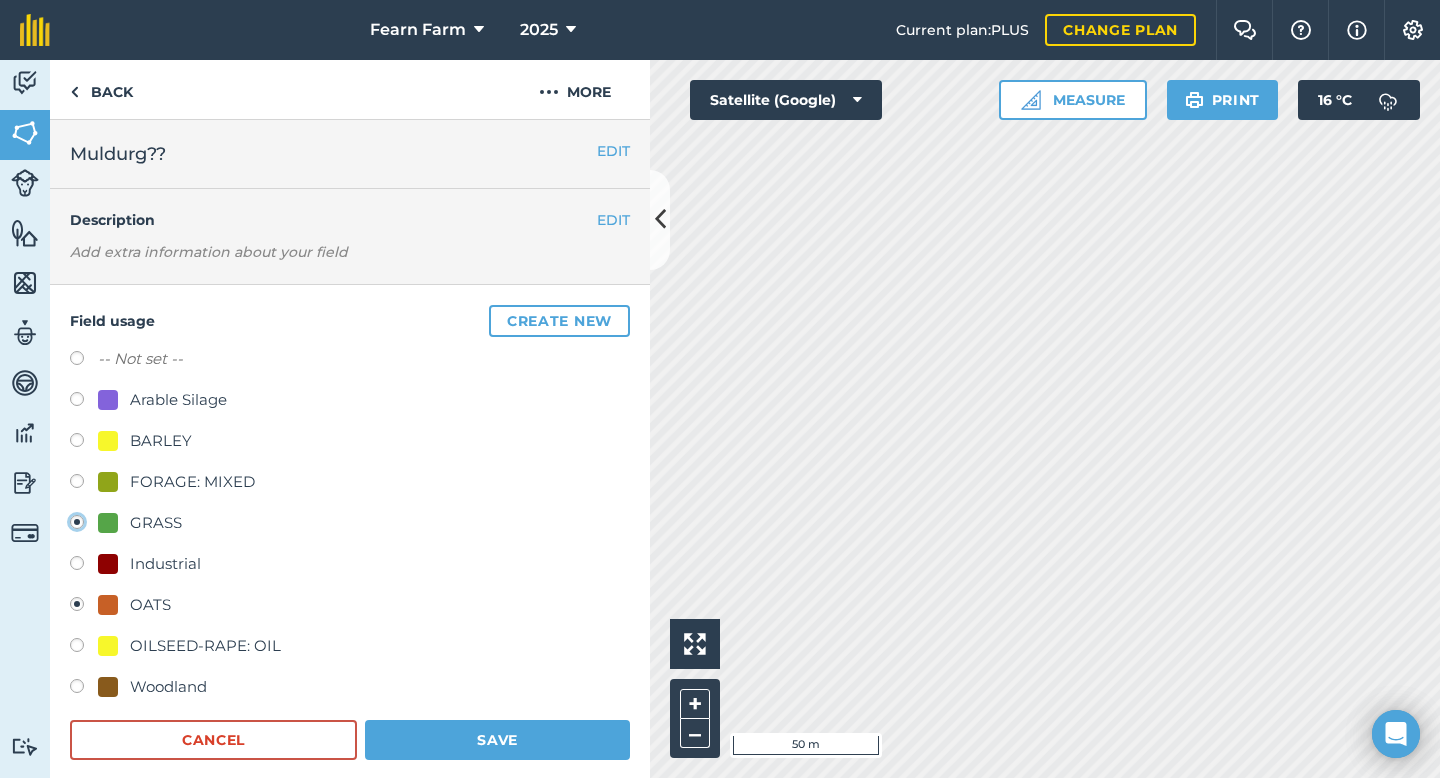 radio on "true" 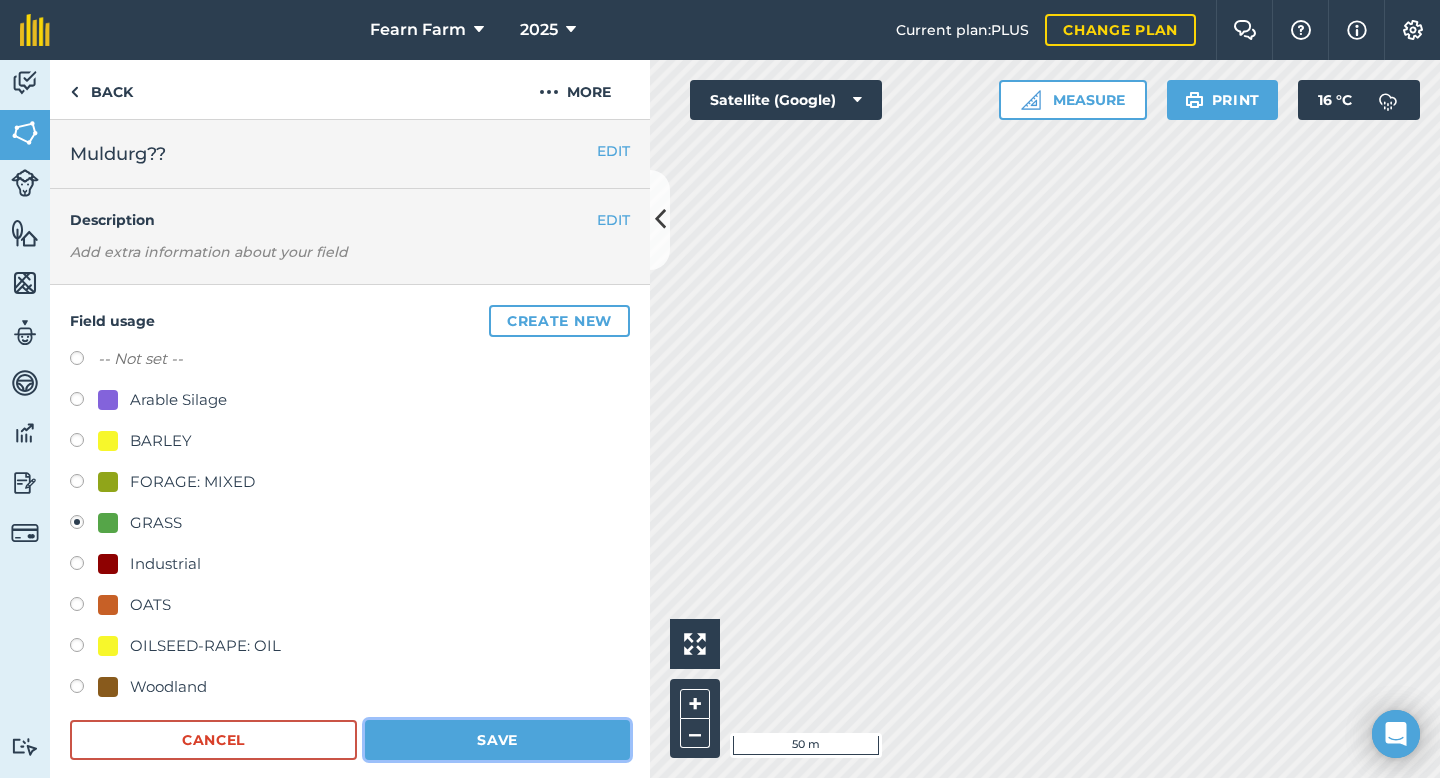 click on "Save" at bounding box center [497, 740] 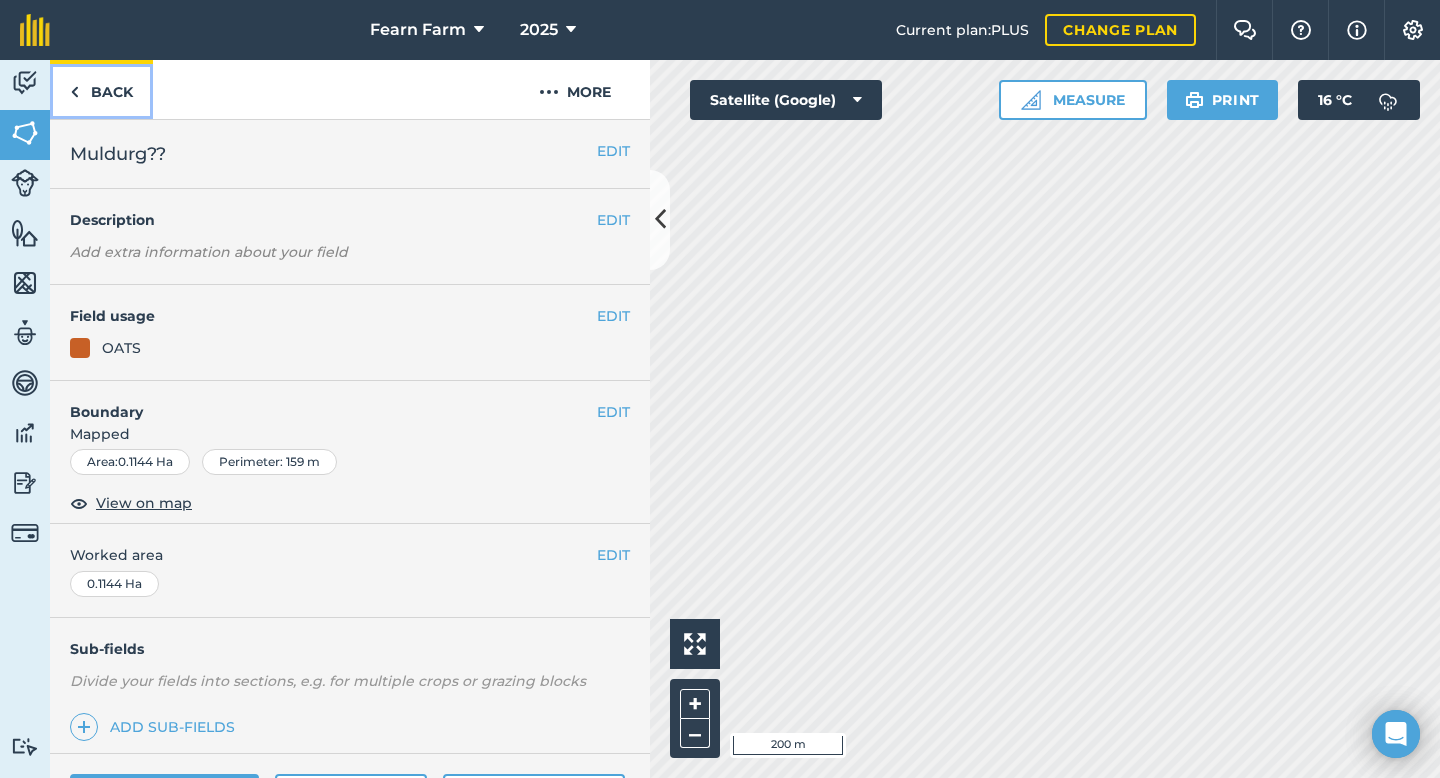 click on "Back" at bounding box center (101, 89) 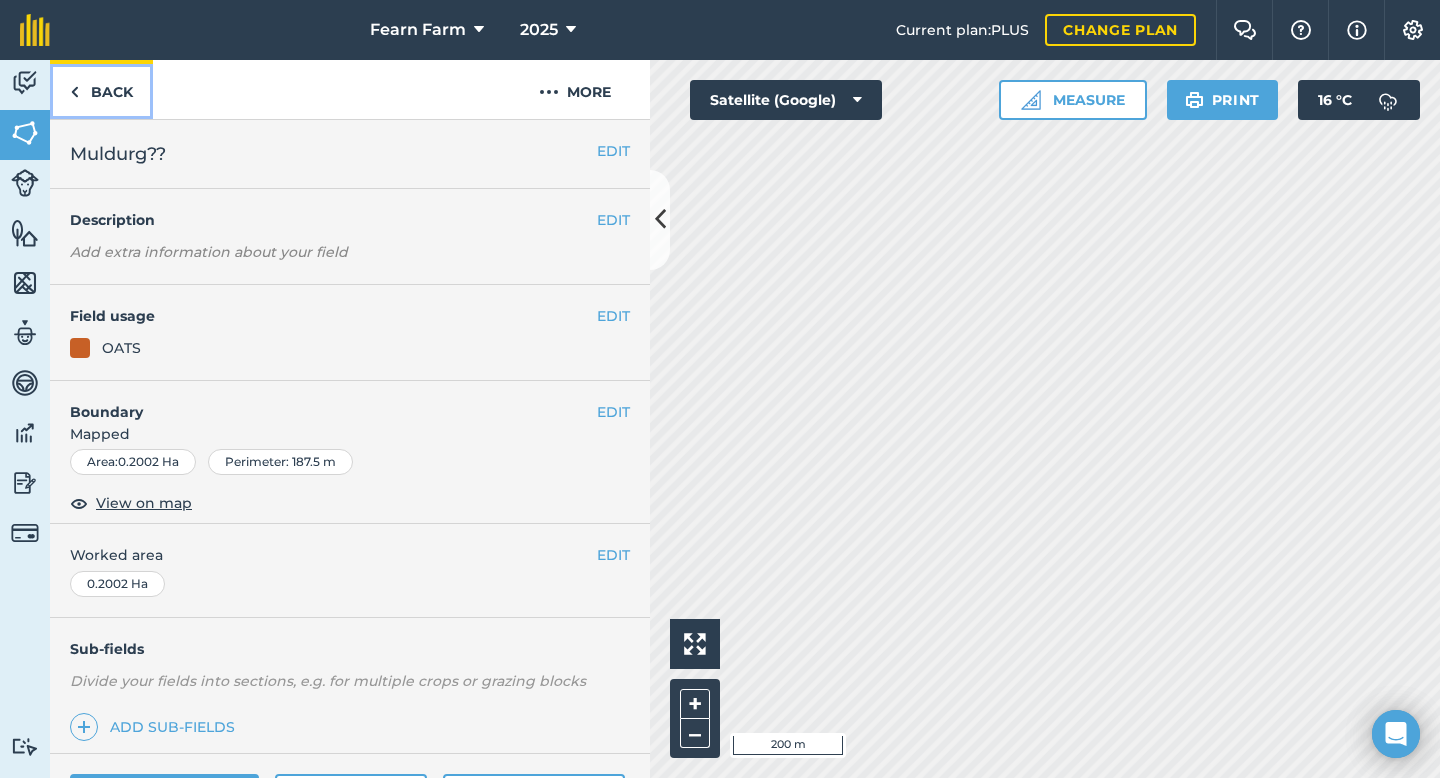 click on "Back" at bounding box center (101, 89) 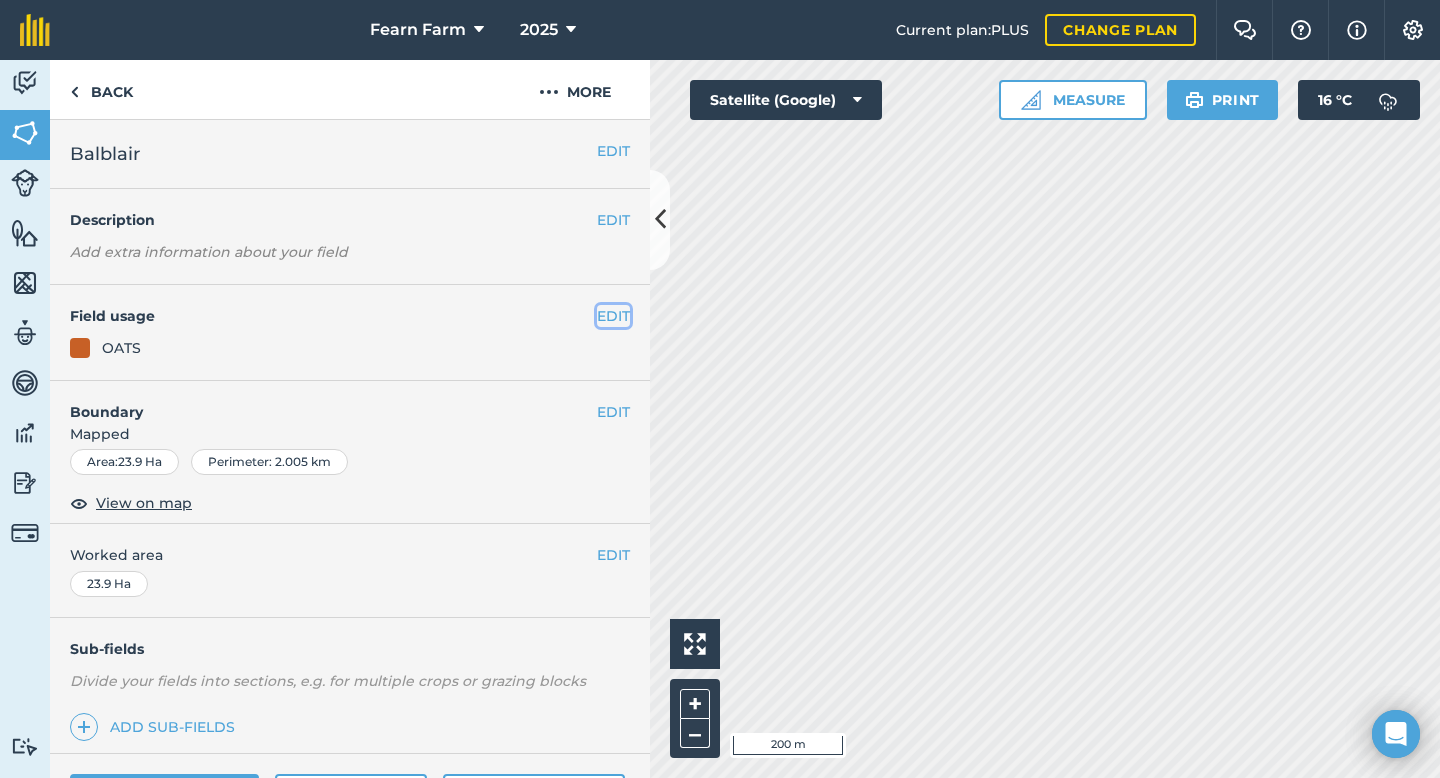 click on "EDIT" at bounding box center (613, 316) 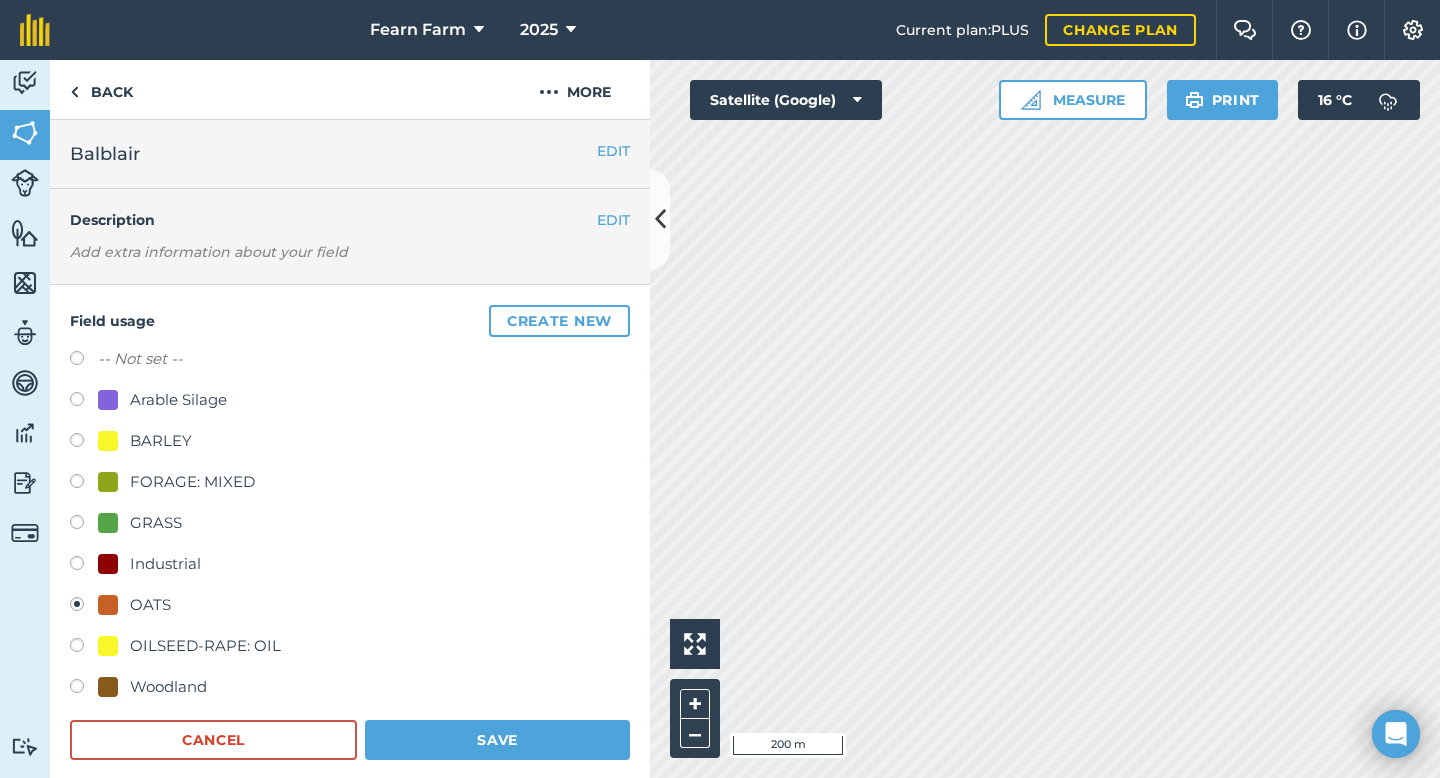 click at bounding box center [84, 443] 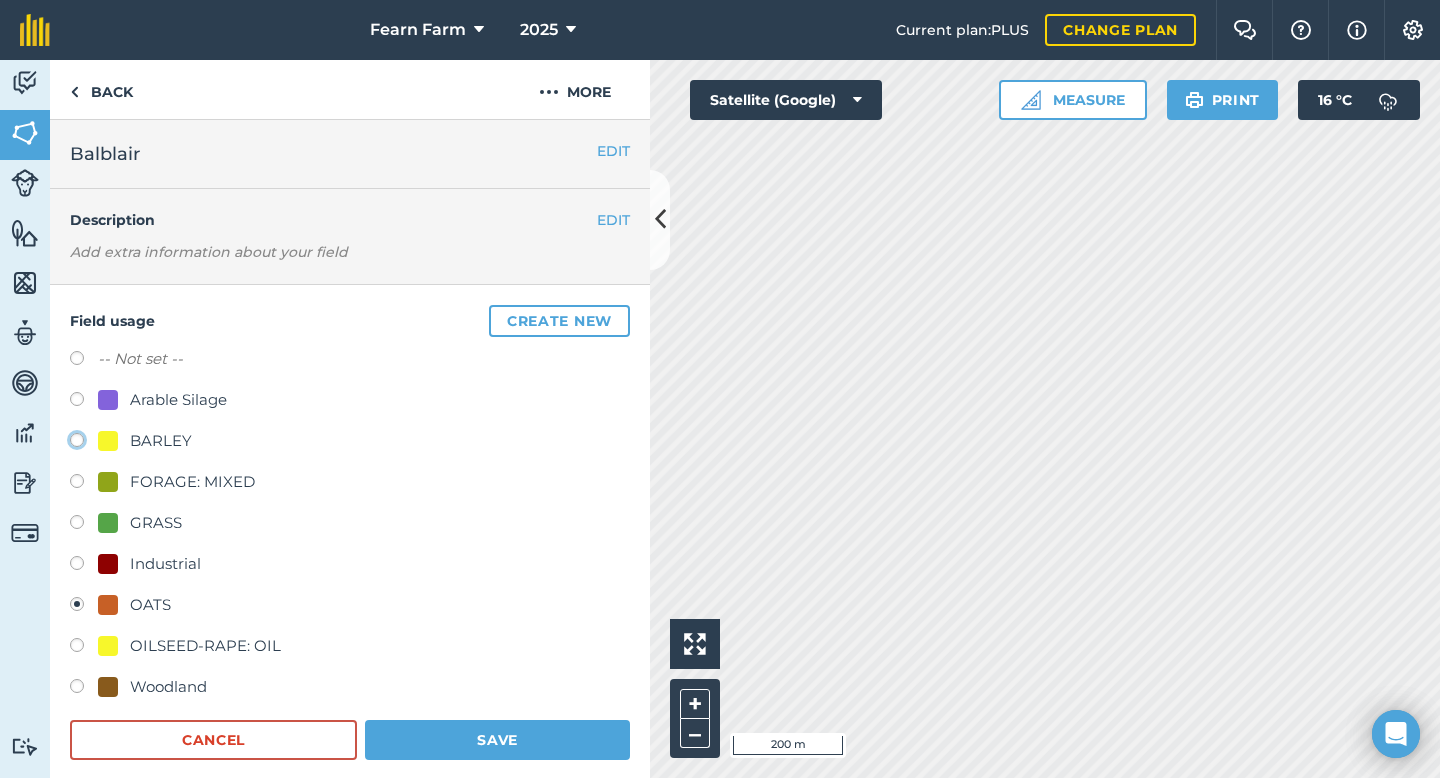 click on "BARLEY" at bounding box center (-9923, 439) 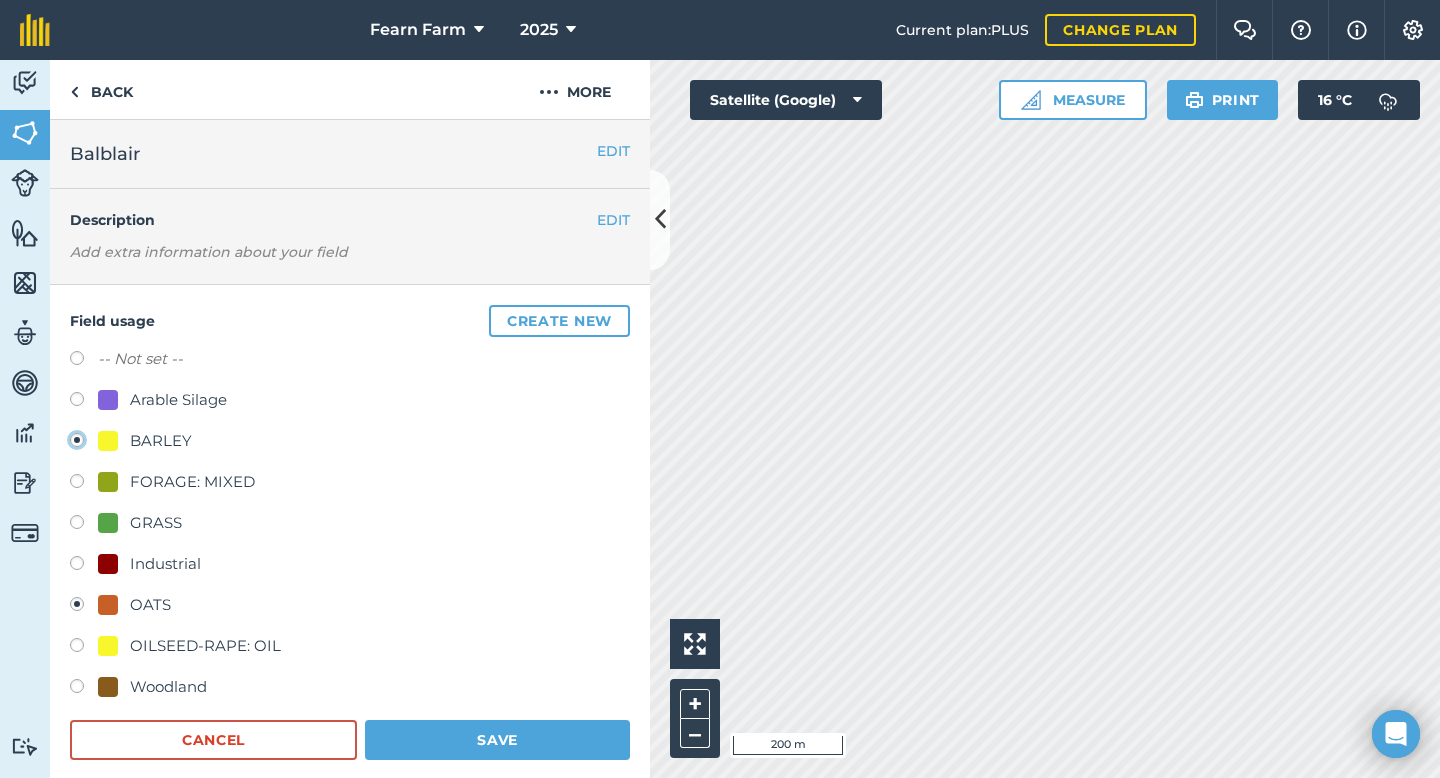 radio on "true" 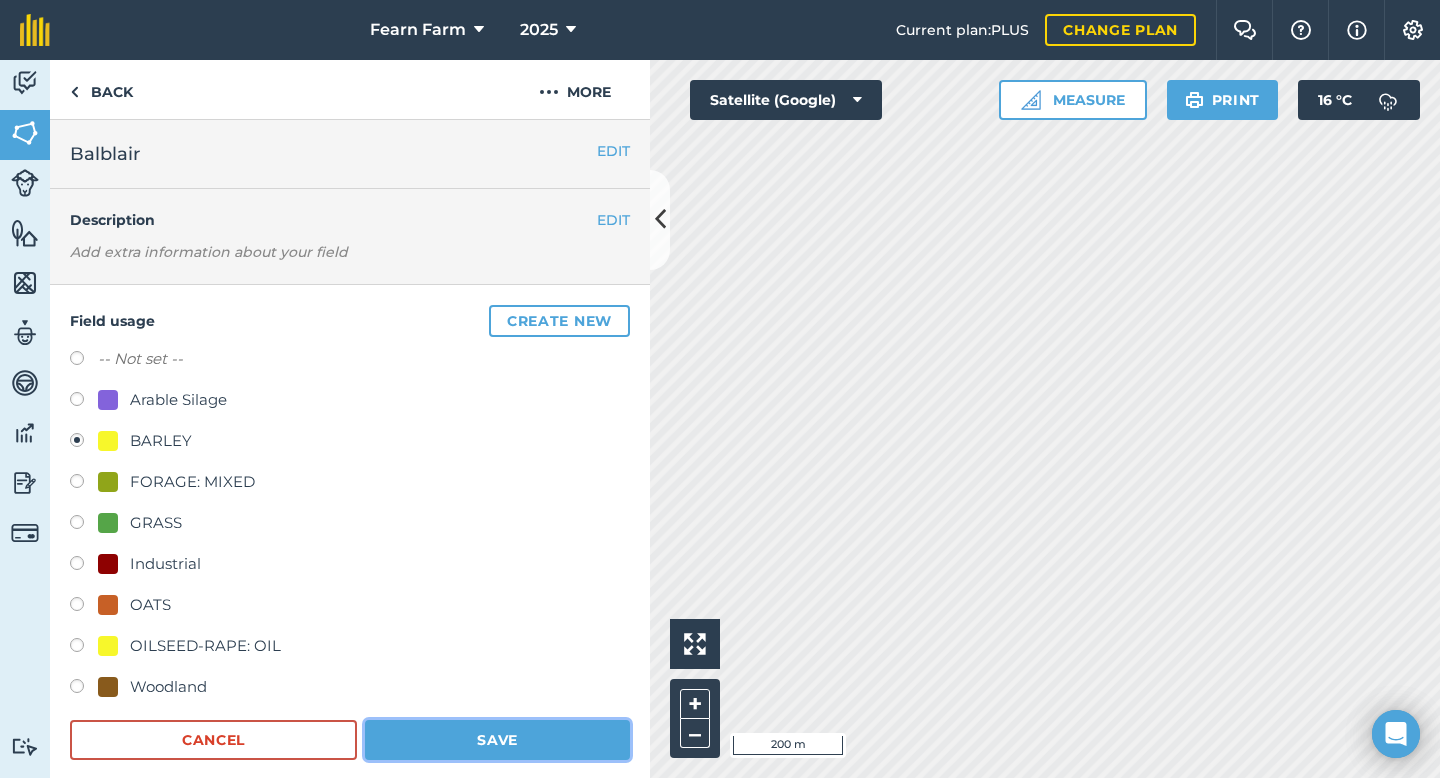click on "Save" at bounding box center [497, 740] 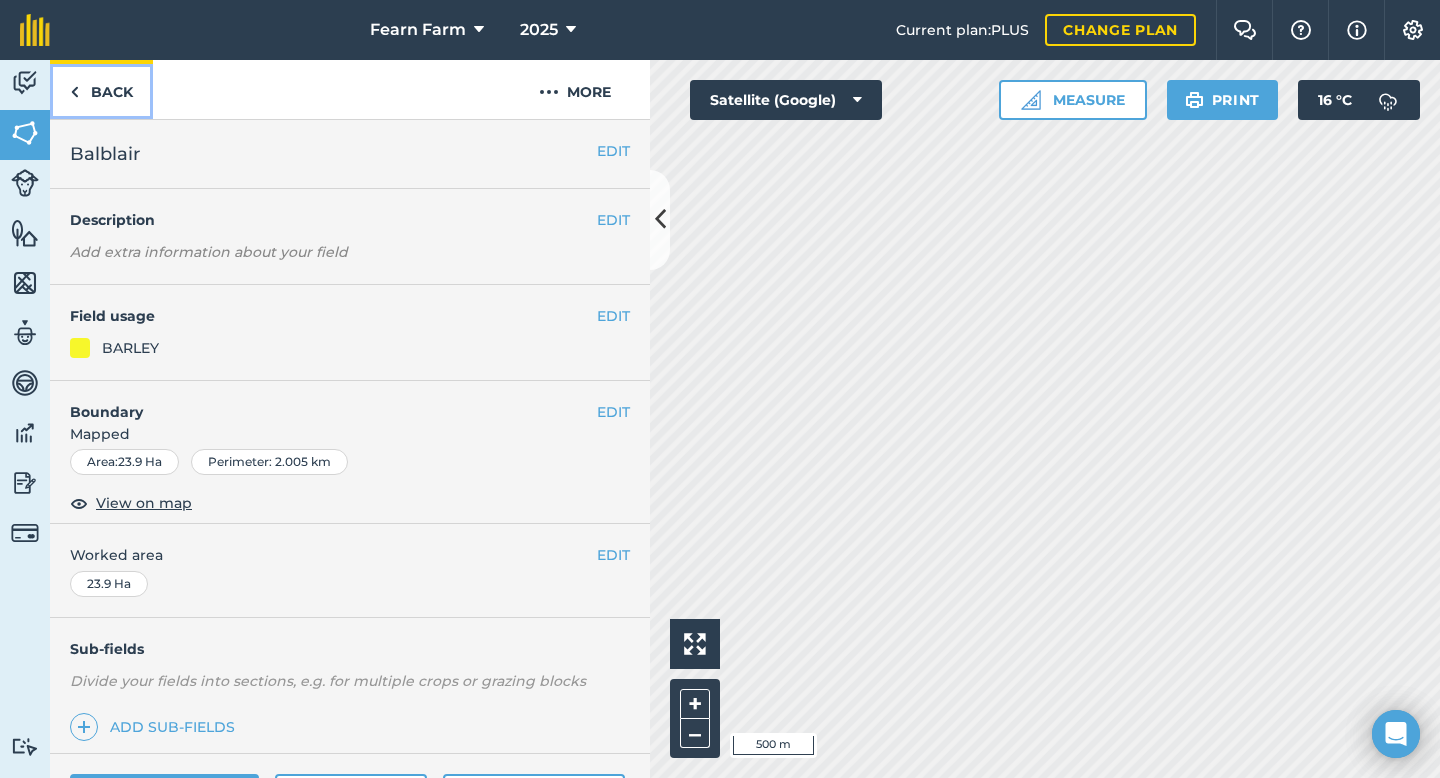 click on "Back" at bounding box center (101, 89) 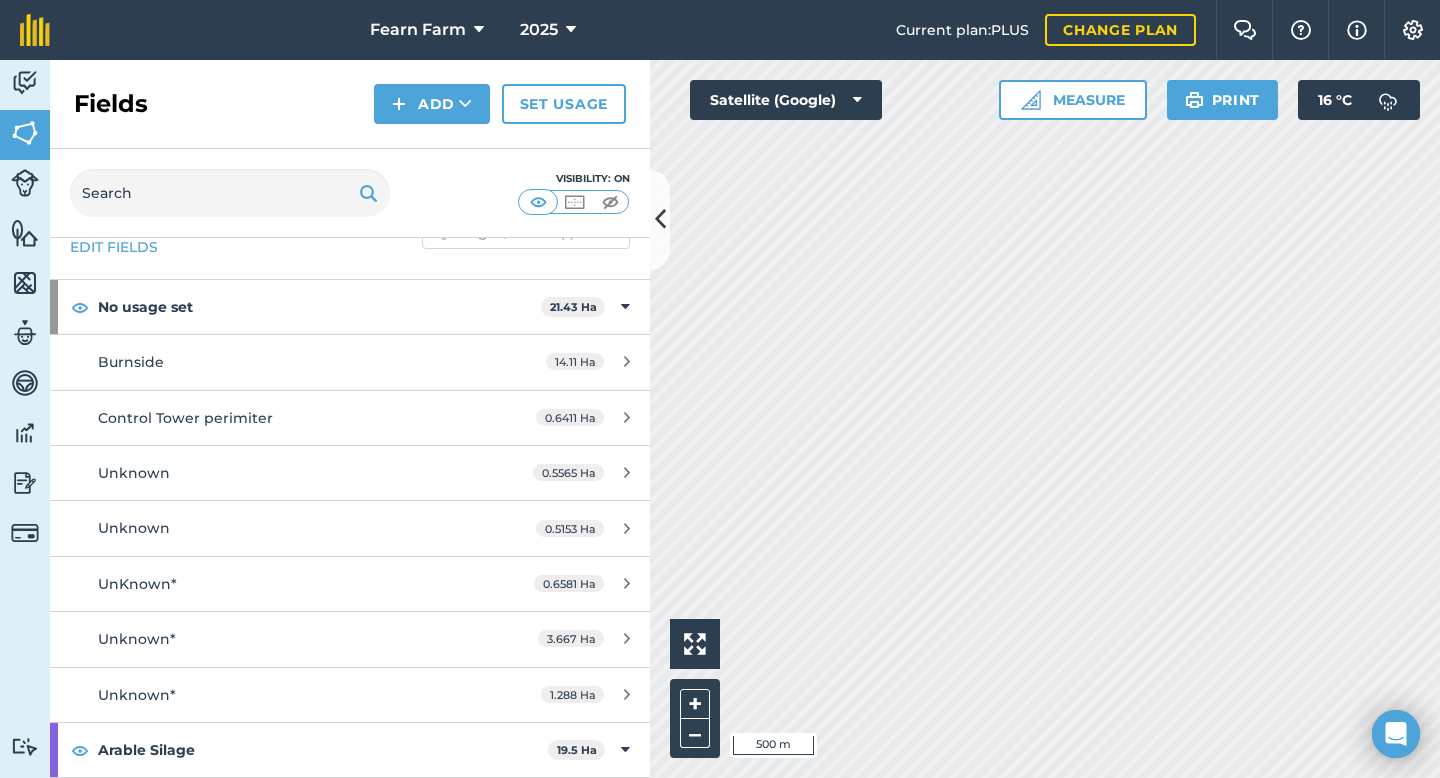 scroll, scrollTop: 55, scrollLeft: 0, axis: vertical 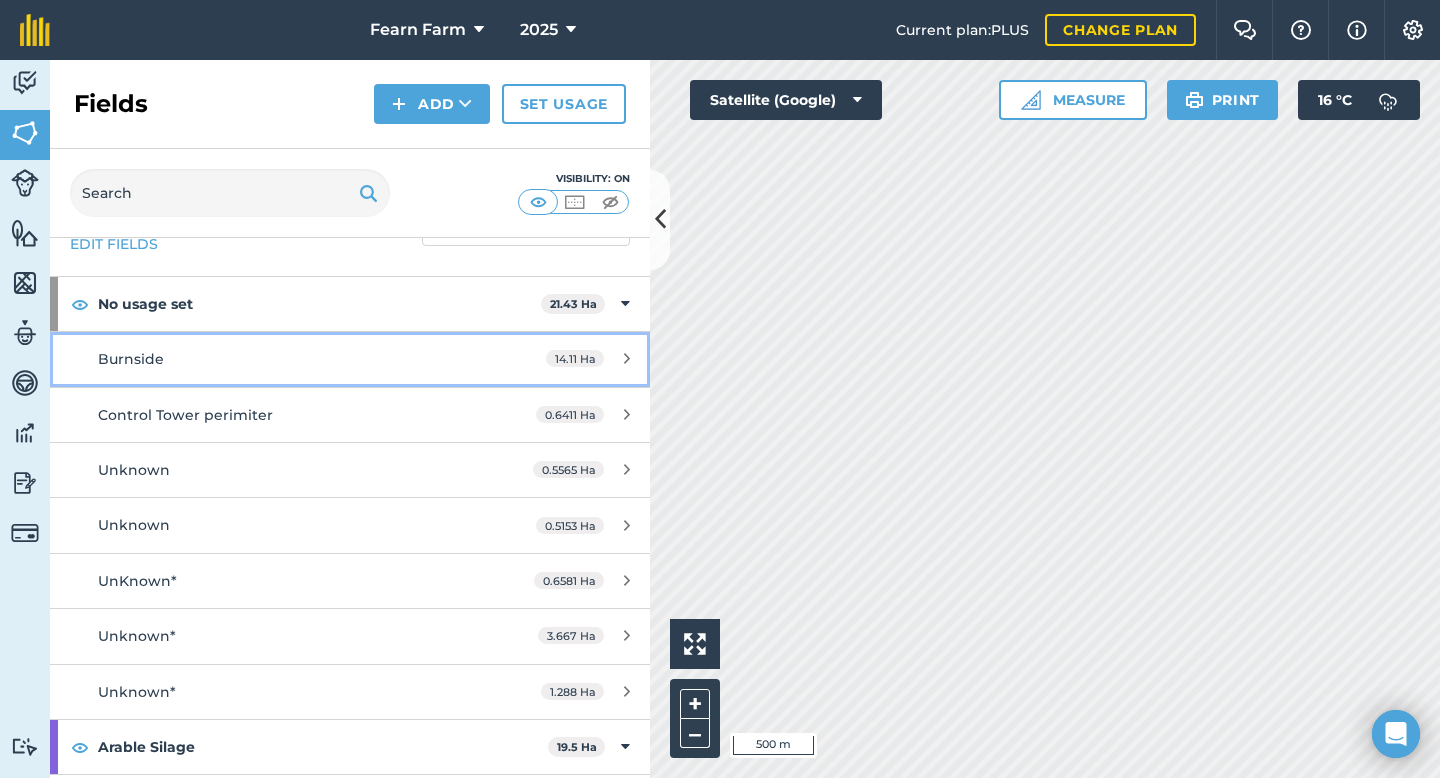 click on "[FIELD_NAME] [AREA]" at bounding box center [350, 359] 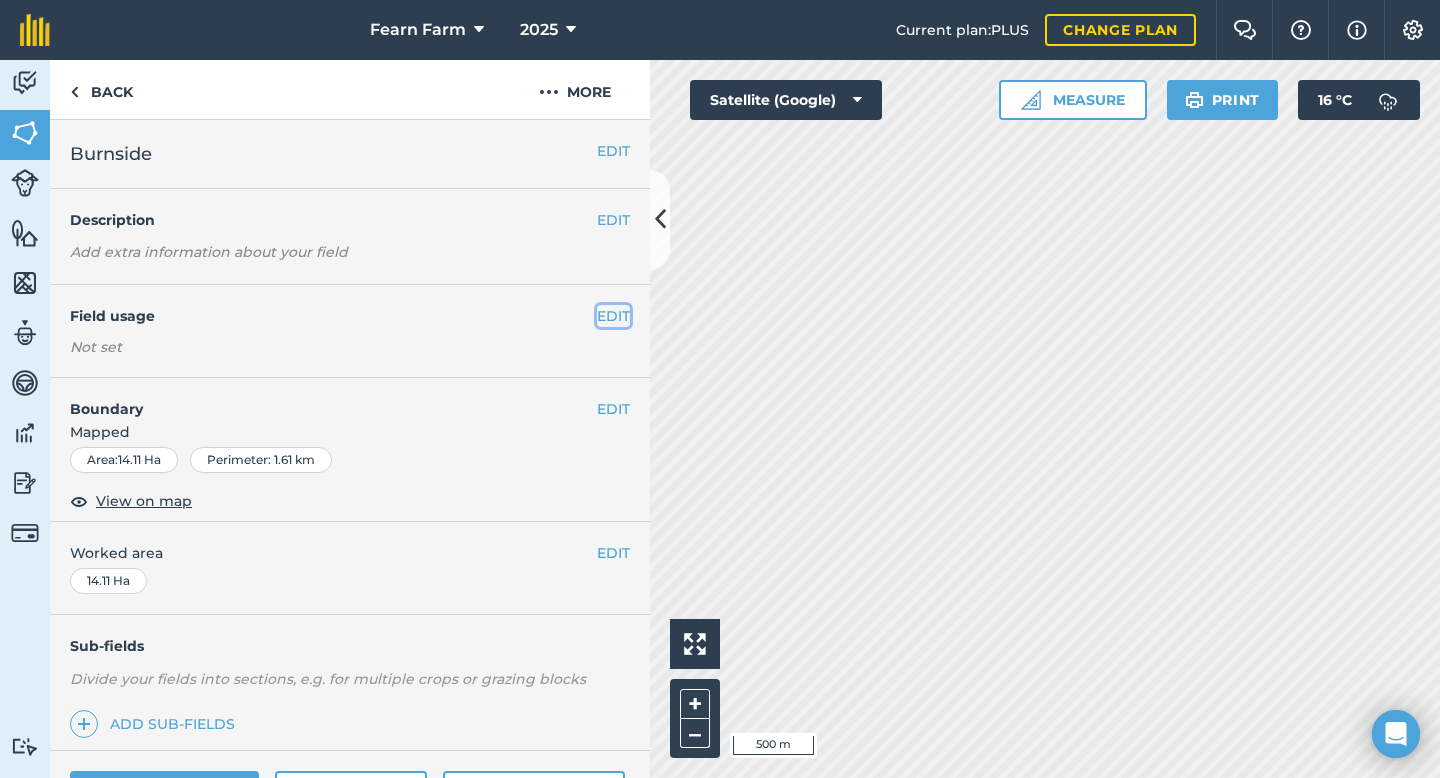 click on "EDIT" at bounding box center (613, 316) 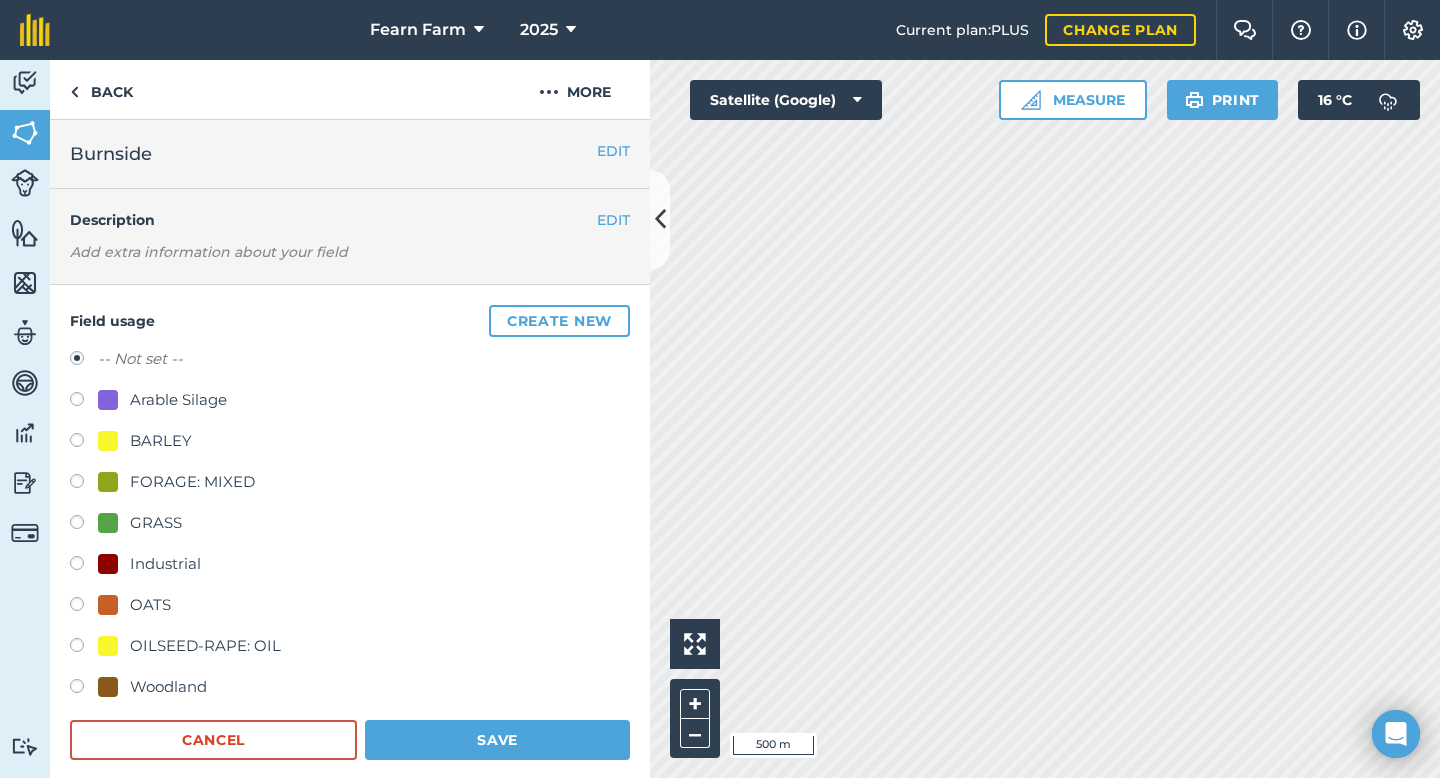 click at bounding box center [84, 443] 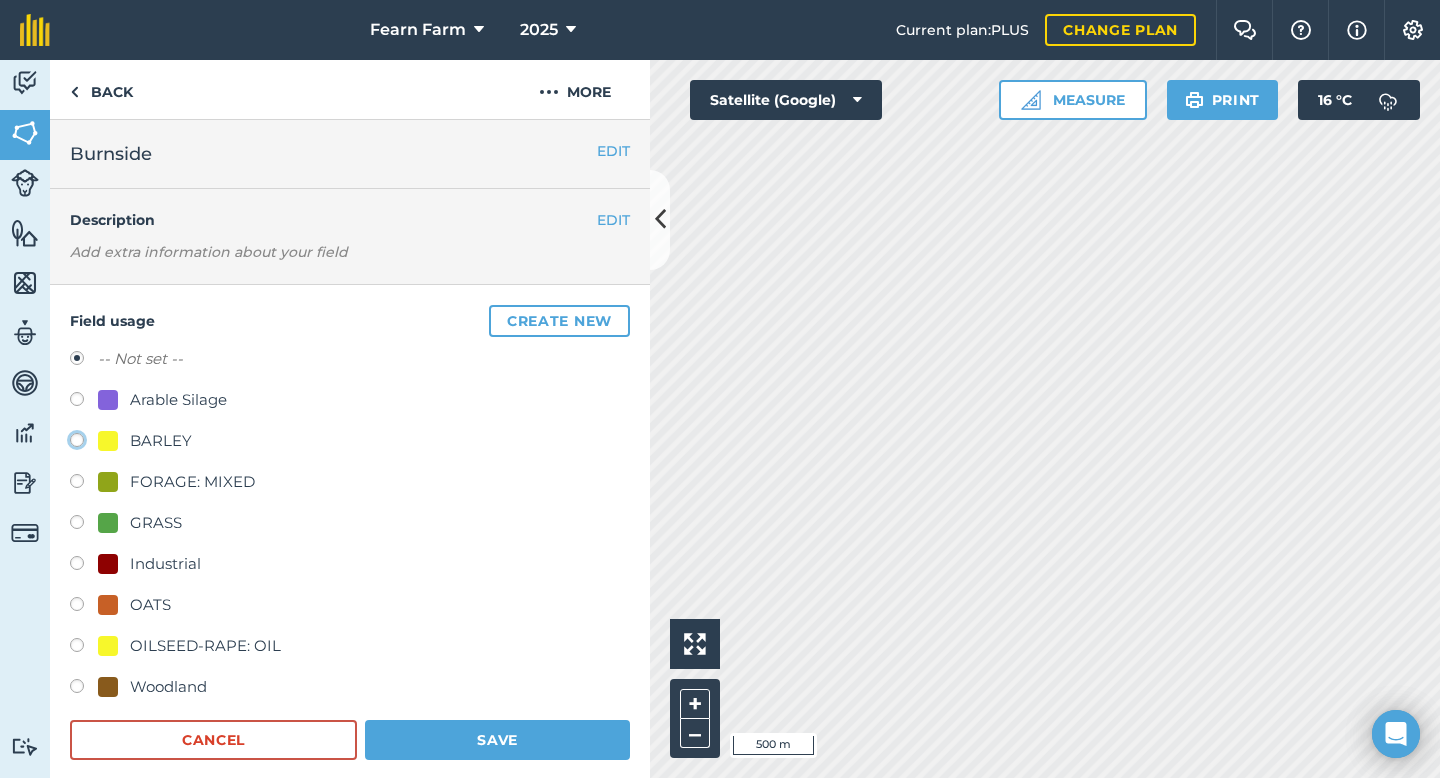 click on "BARLEY" at bounding box center (-9923, 439) 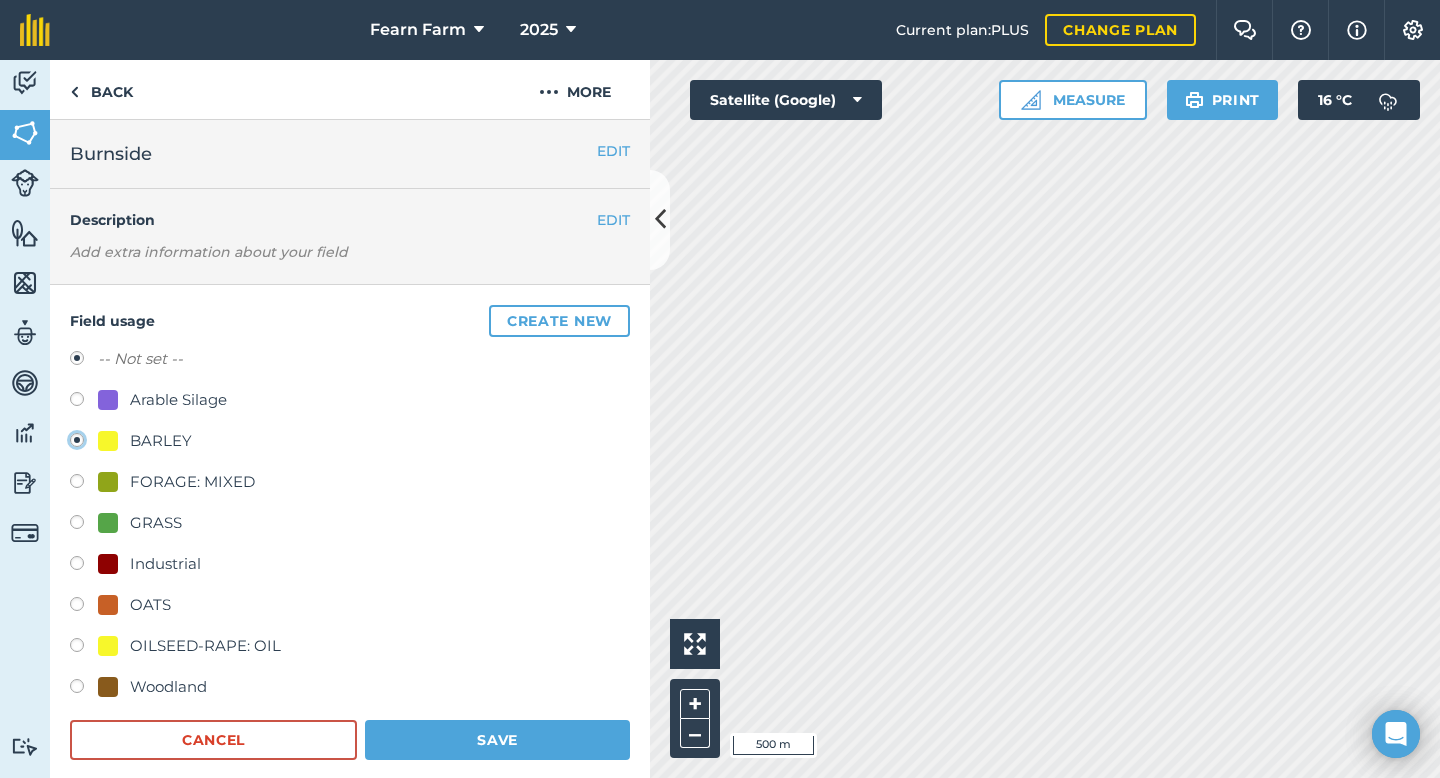 radio on "true" 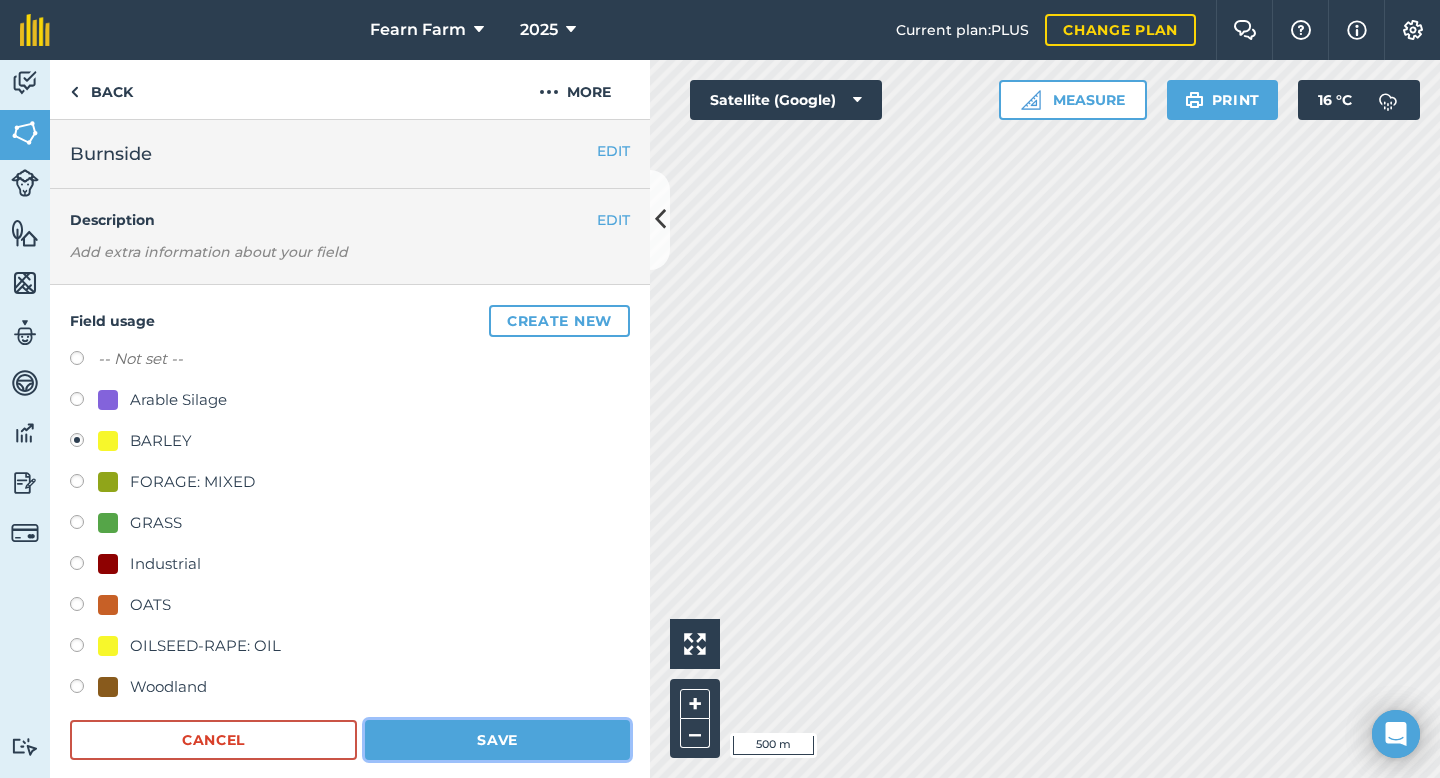 click on "Save" at bounding box center [497, 740] 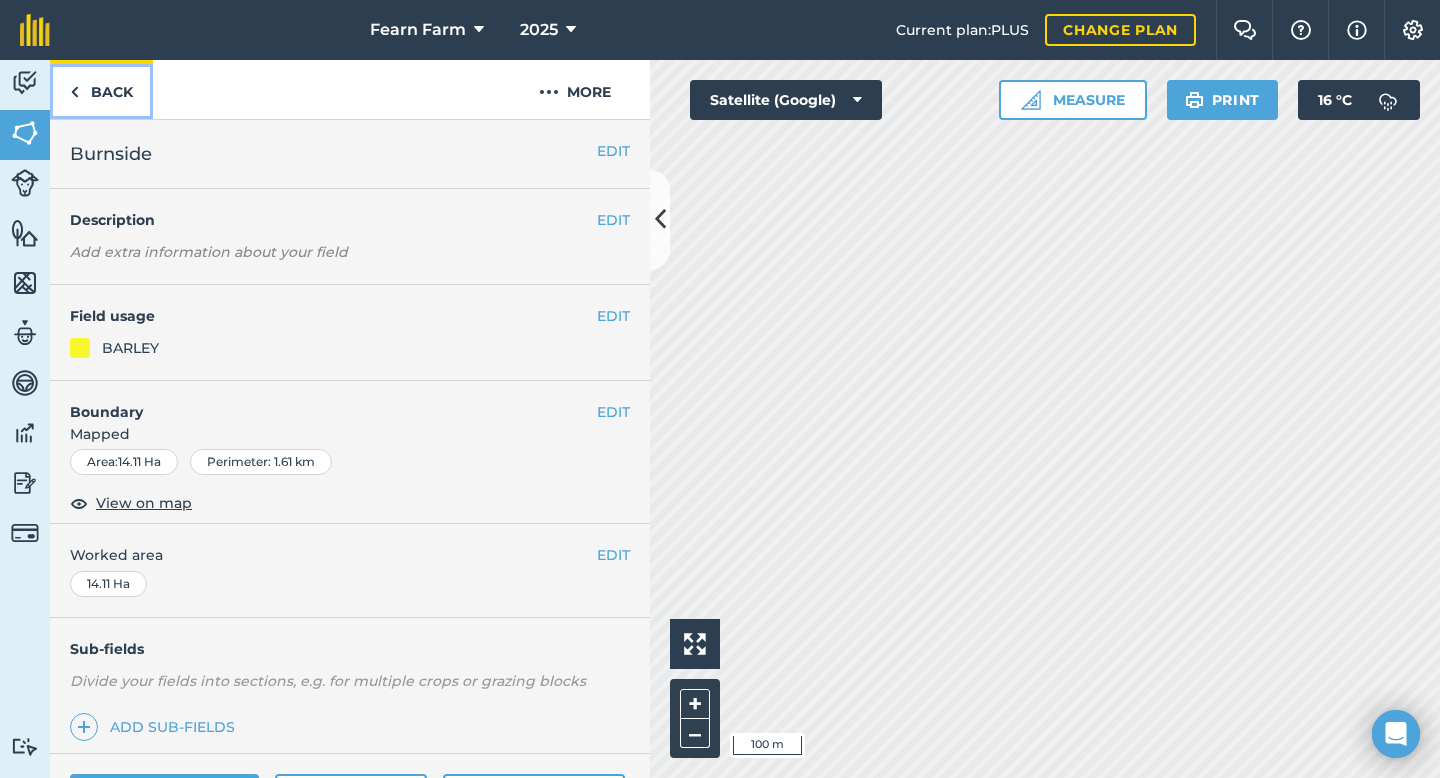 click on "Back" at bounding box center [101, 89] 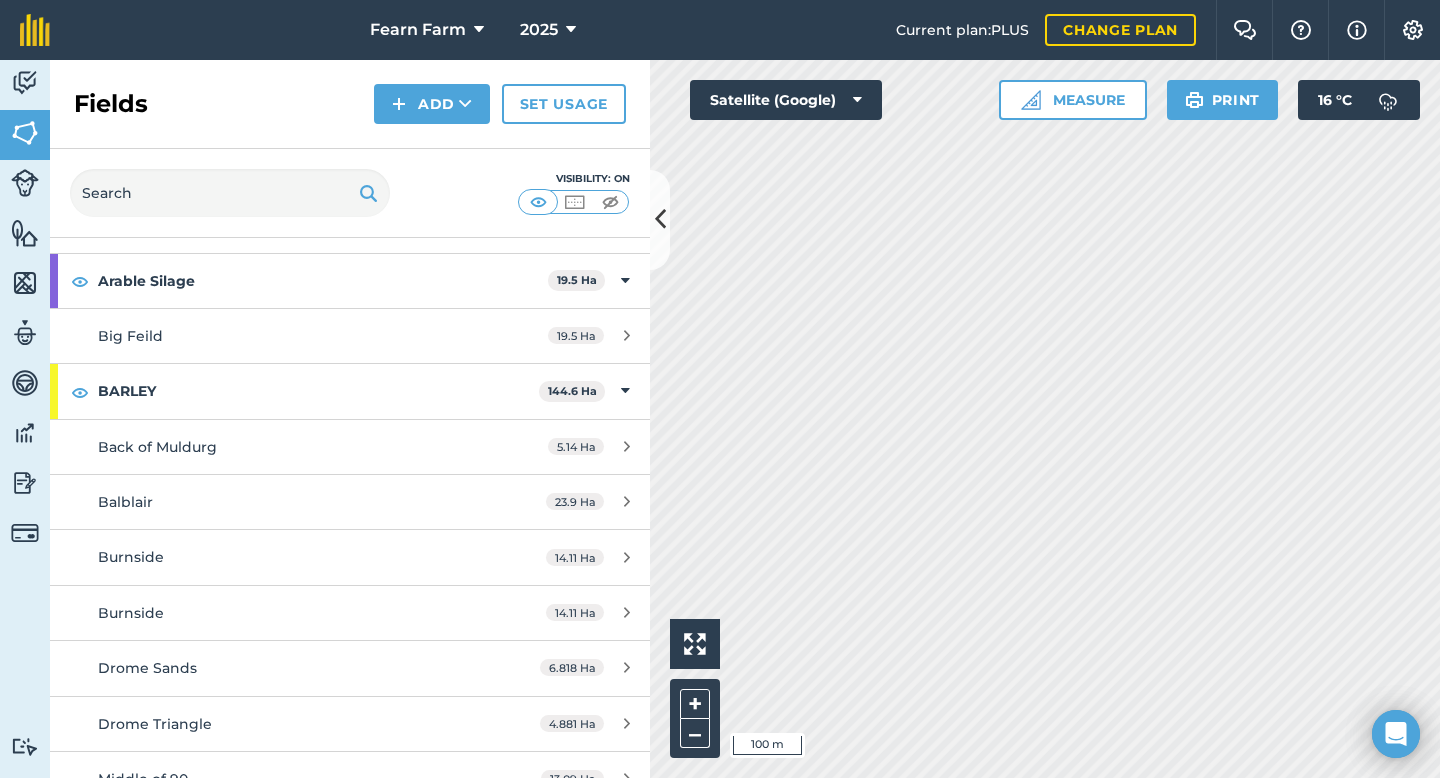 scroll, scrollTop: 467, scrollLeft: 0, axis: vertical 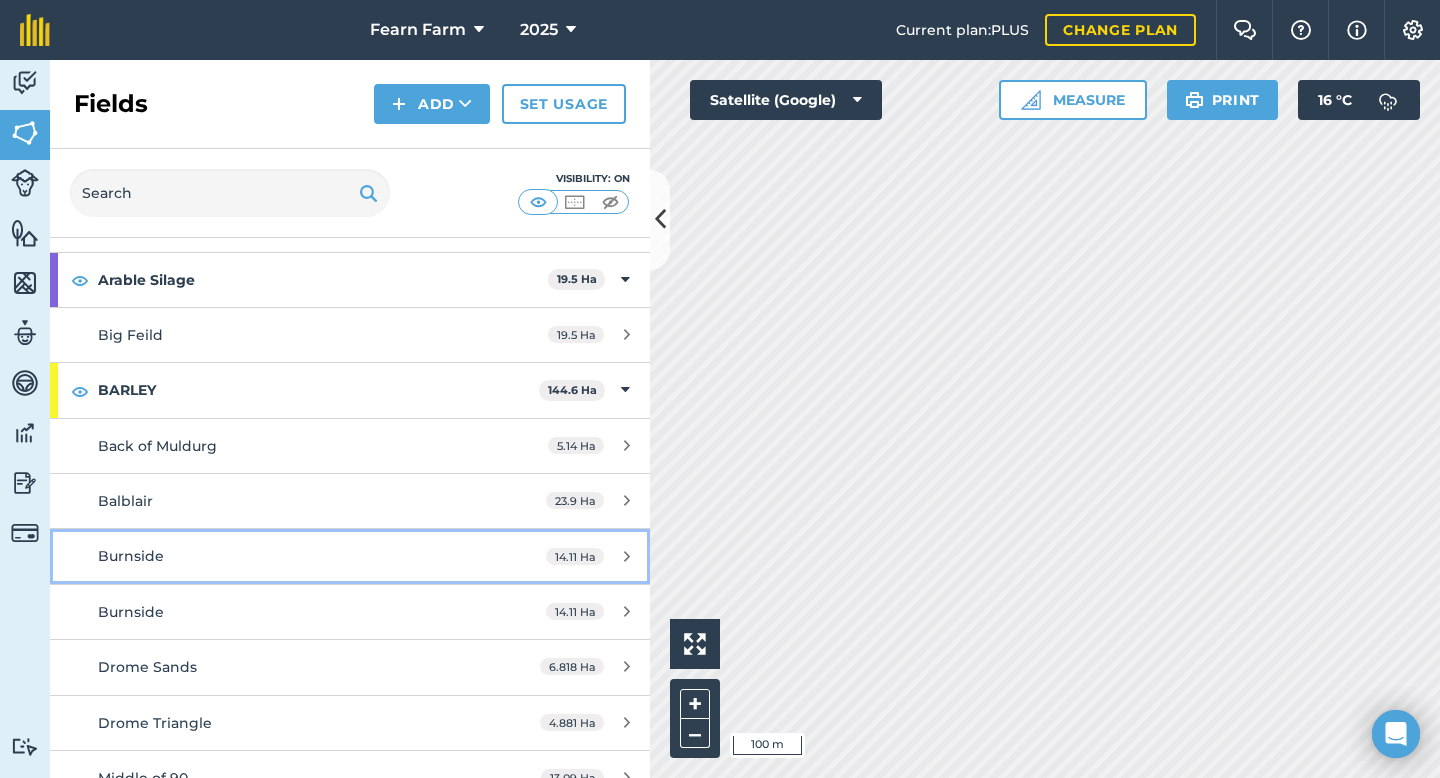 click on "Burnside" at bounding box center (286, 556) 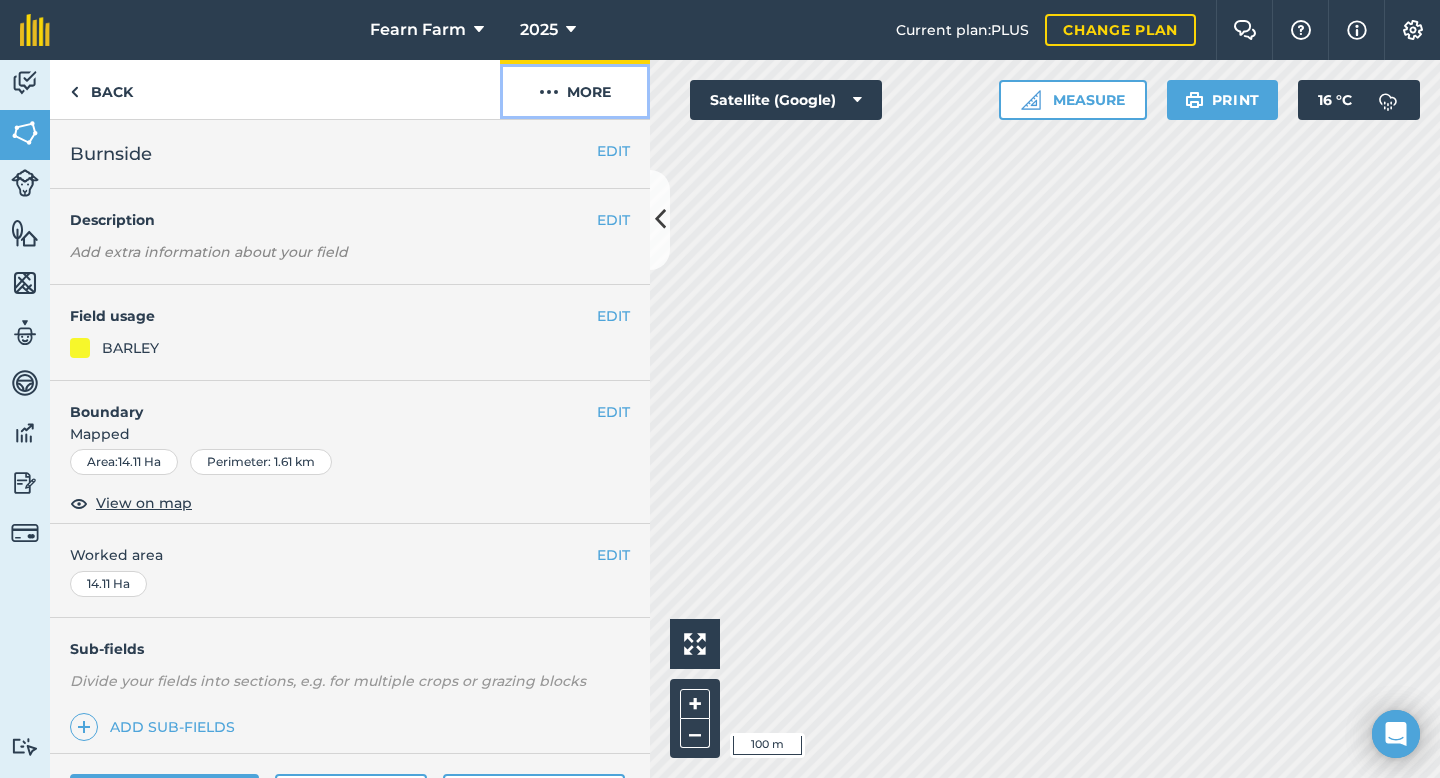 click on "More" at bounding box center (575, 89) 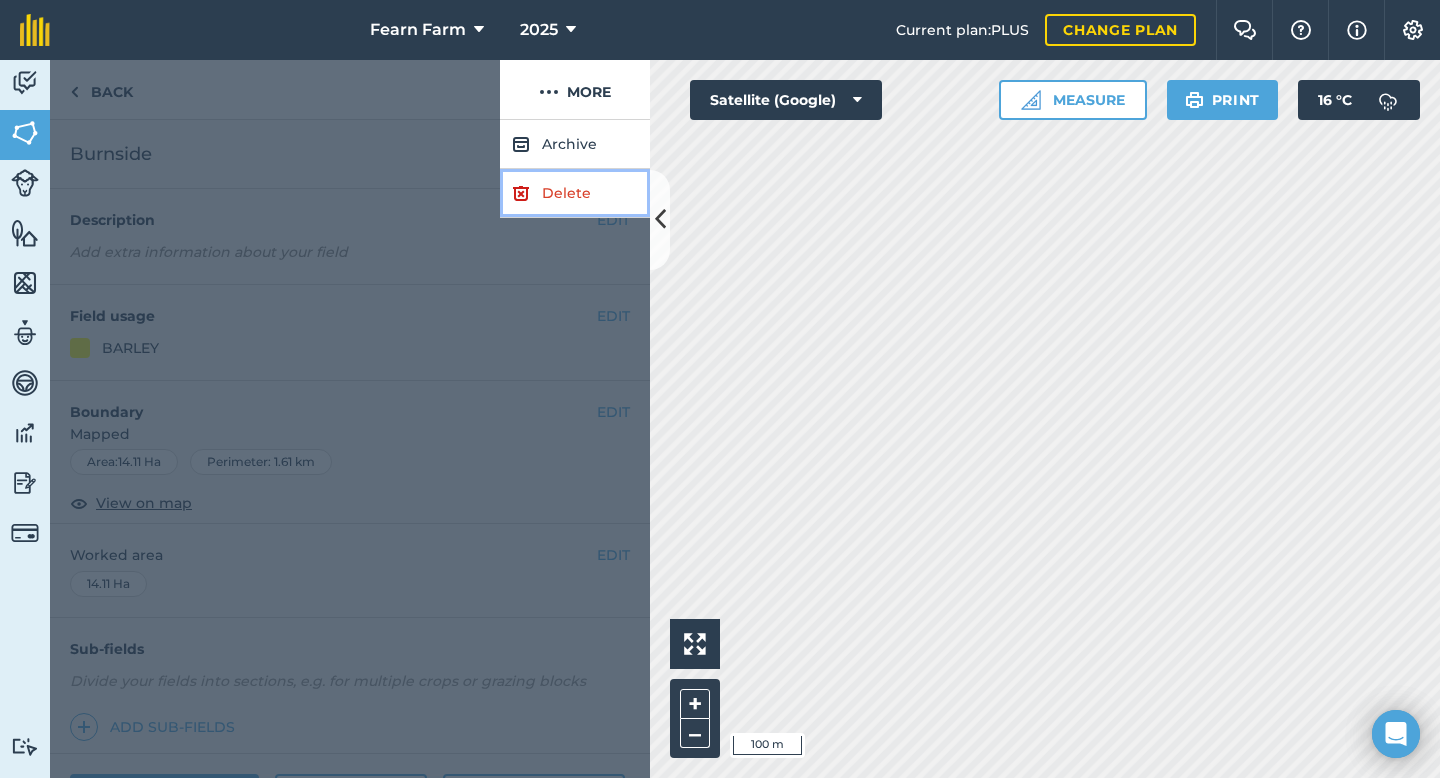 click on "Delete" at bounding box center [575, 193] 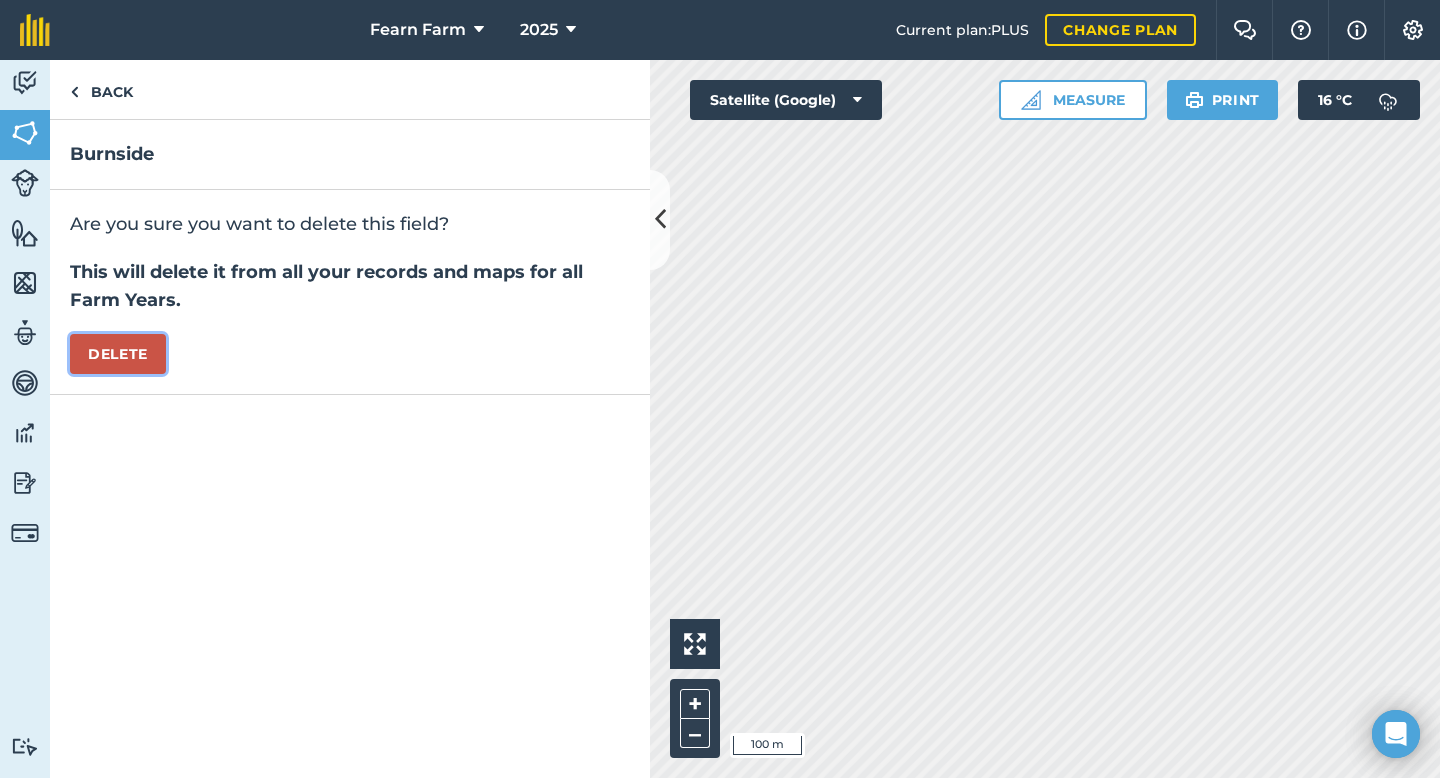 click on "Delete" at bounding box center [118, 354] 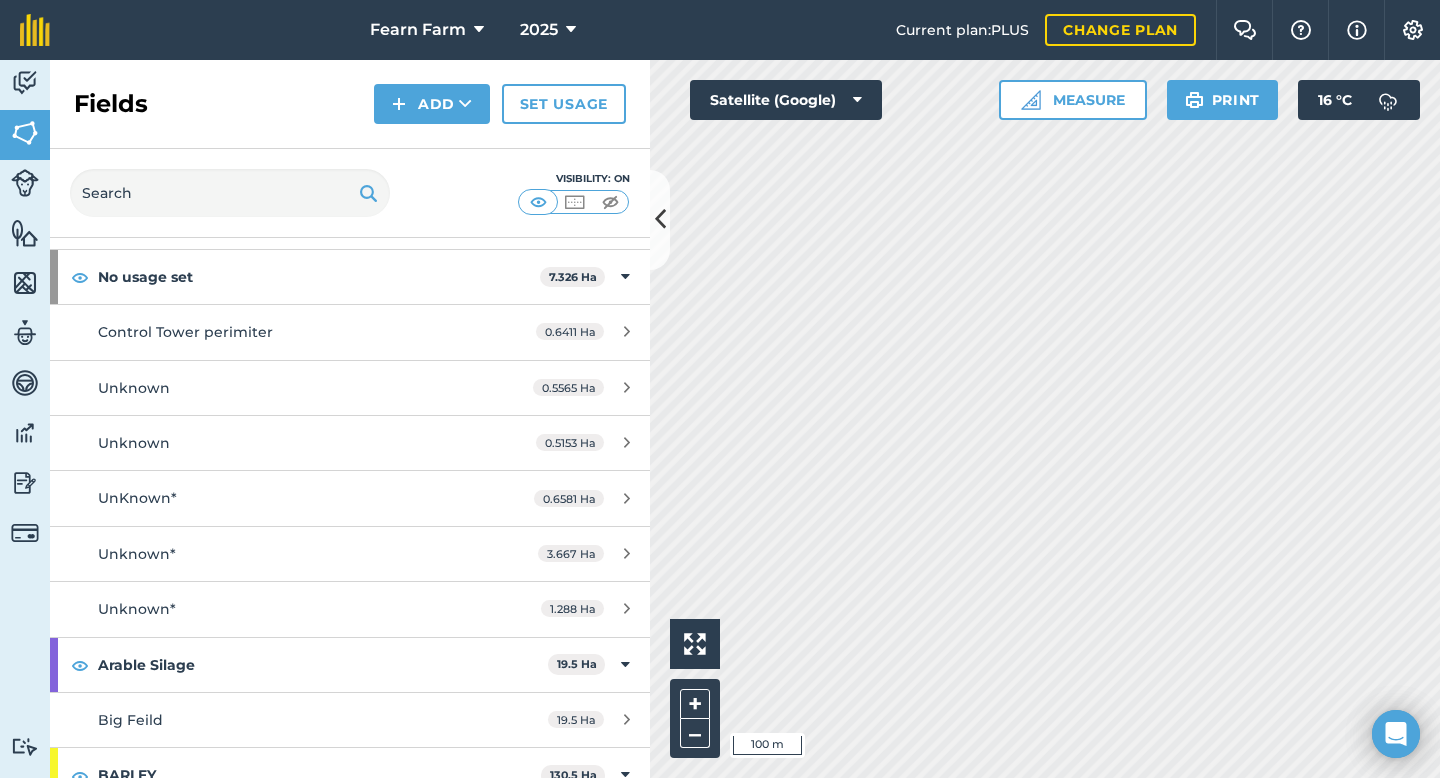 scroll, scrollTop: 0, scrollLeft: 0, axis: both 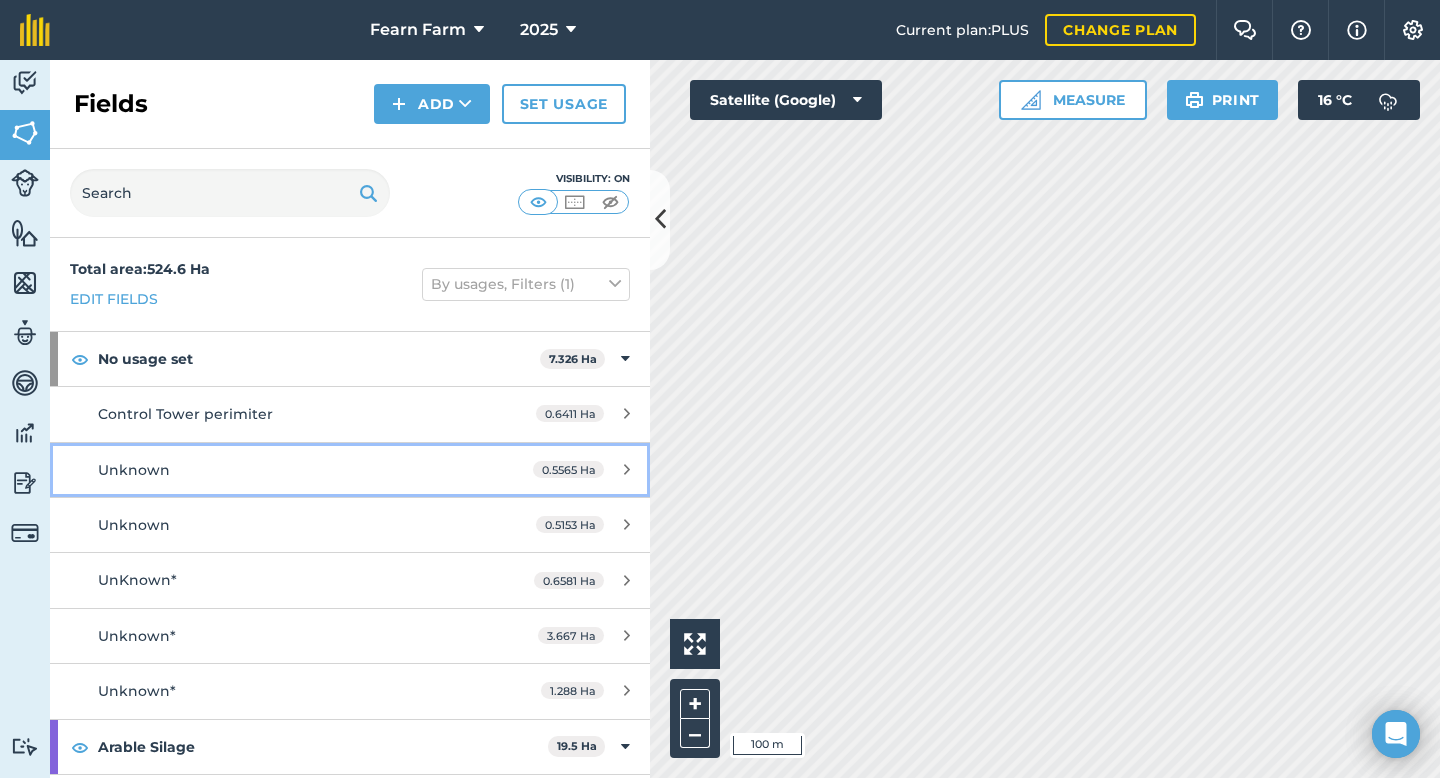 click on "Unknown" at bounding box center (286, 470) 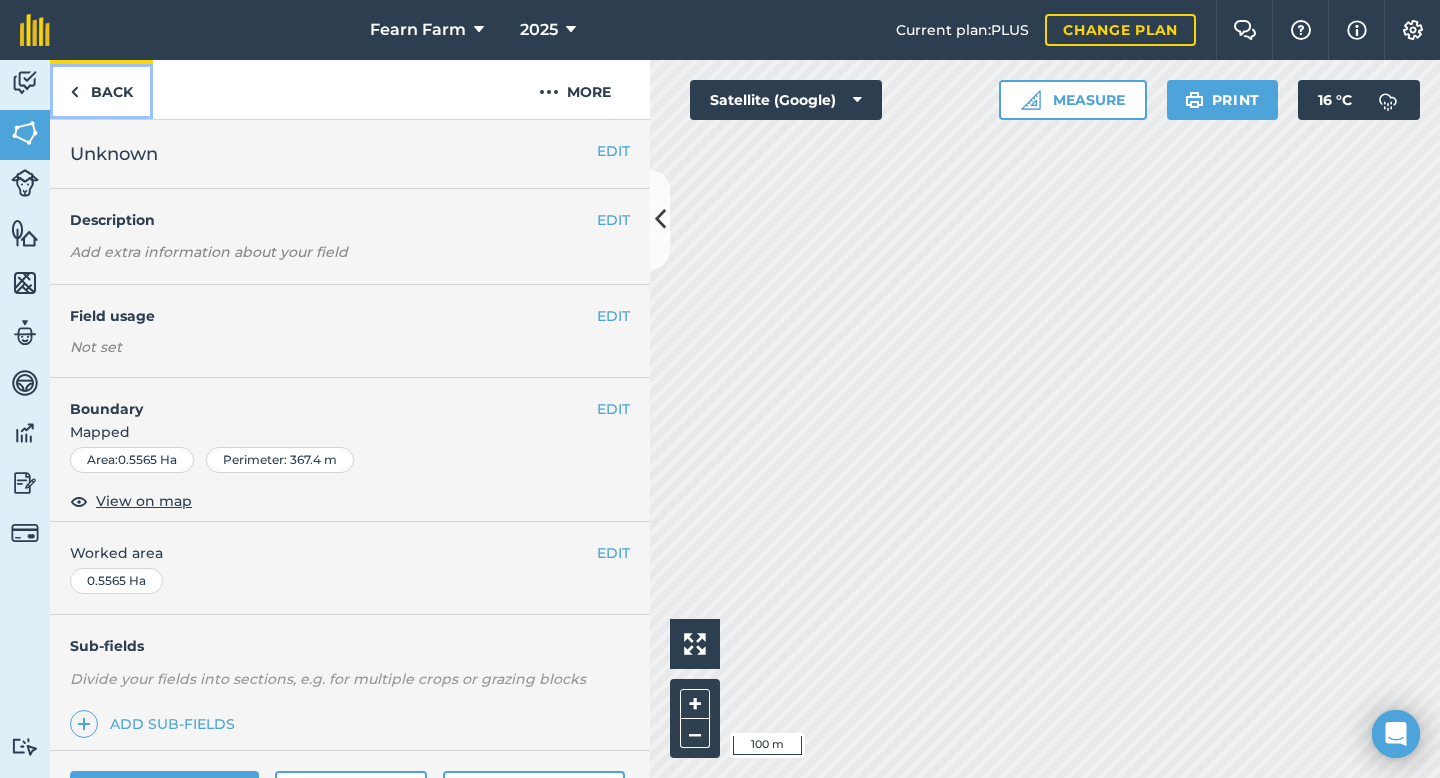 click on "Back" at bounding box center [101, 89] 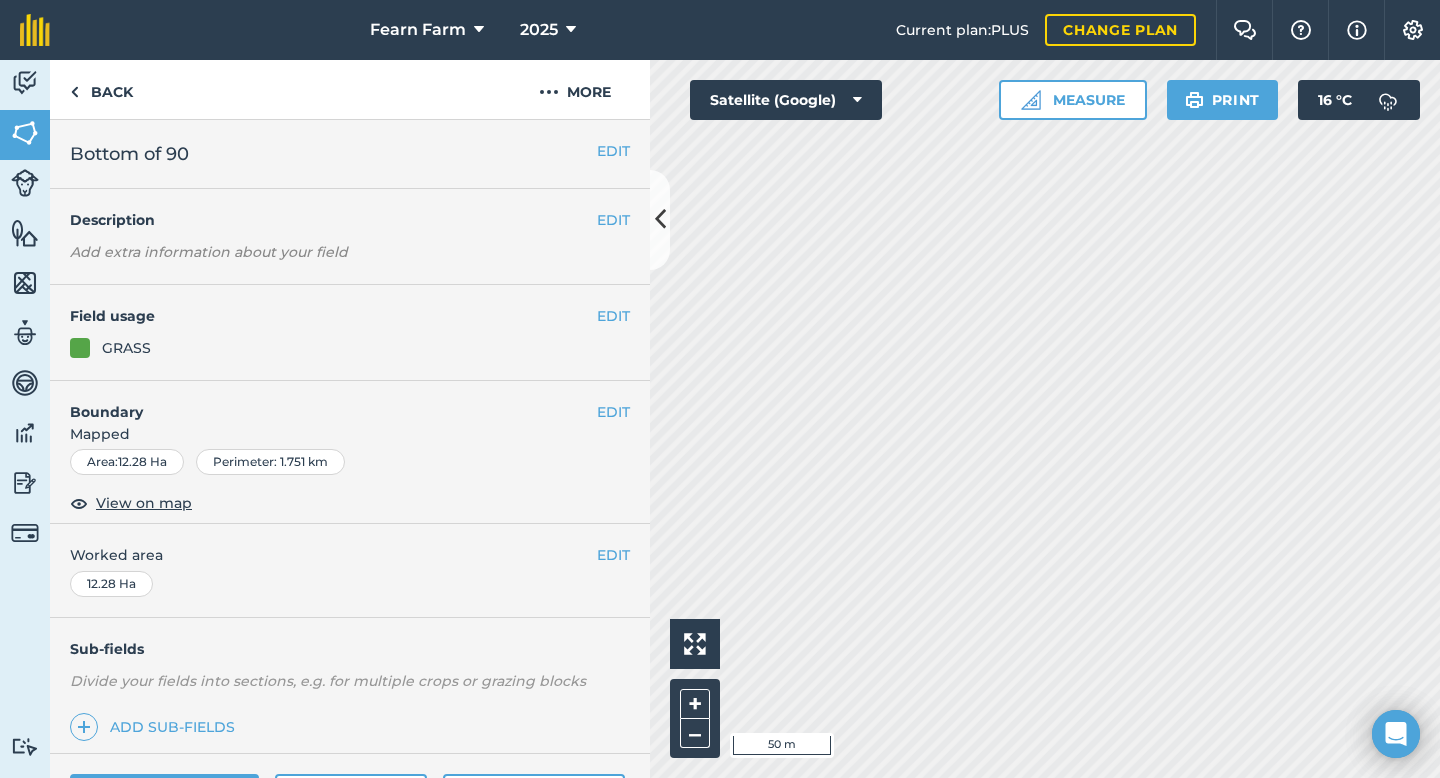 scroll, scrollTop: 163, scrollLeft: 0, axis: vertical 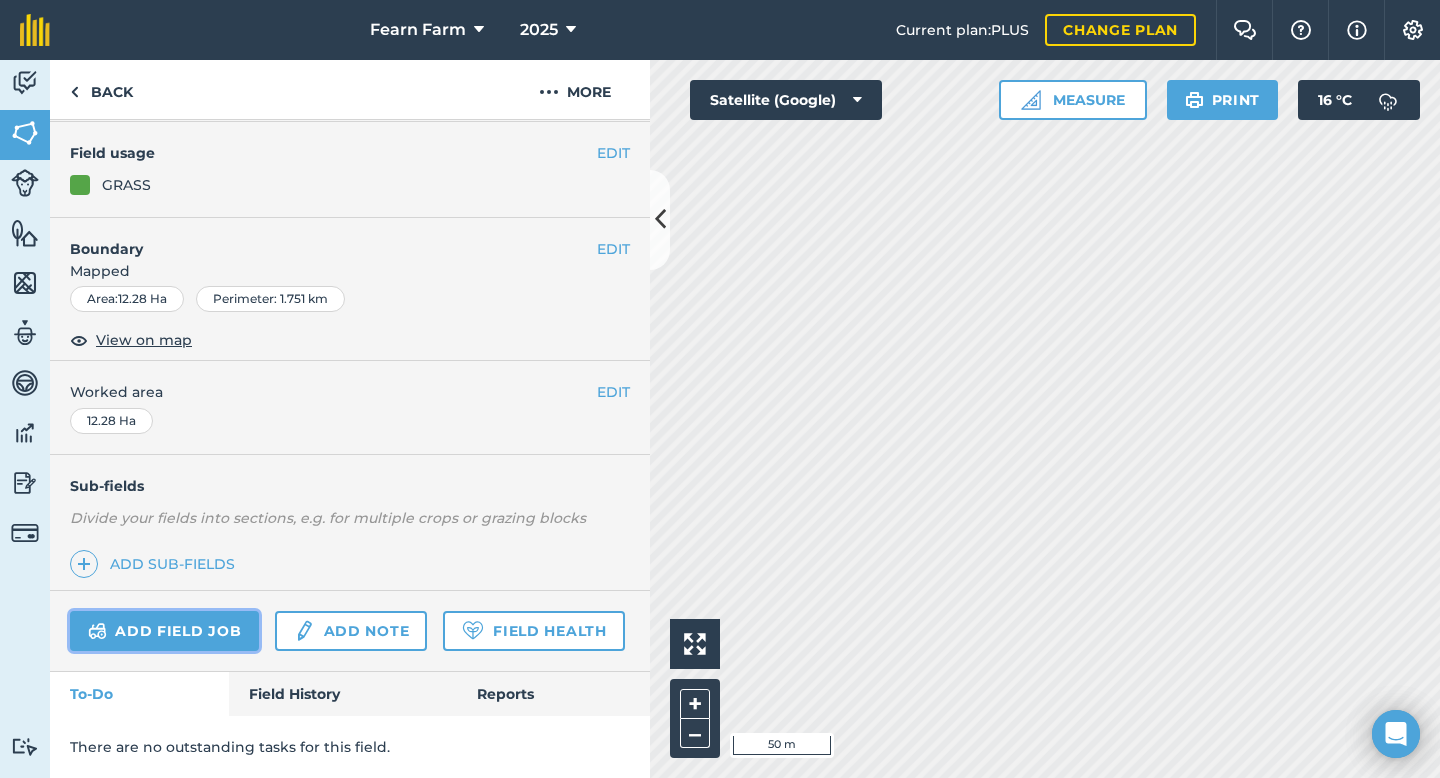 click on "Add field job" at bounding box center [164, 631] 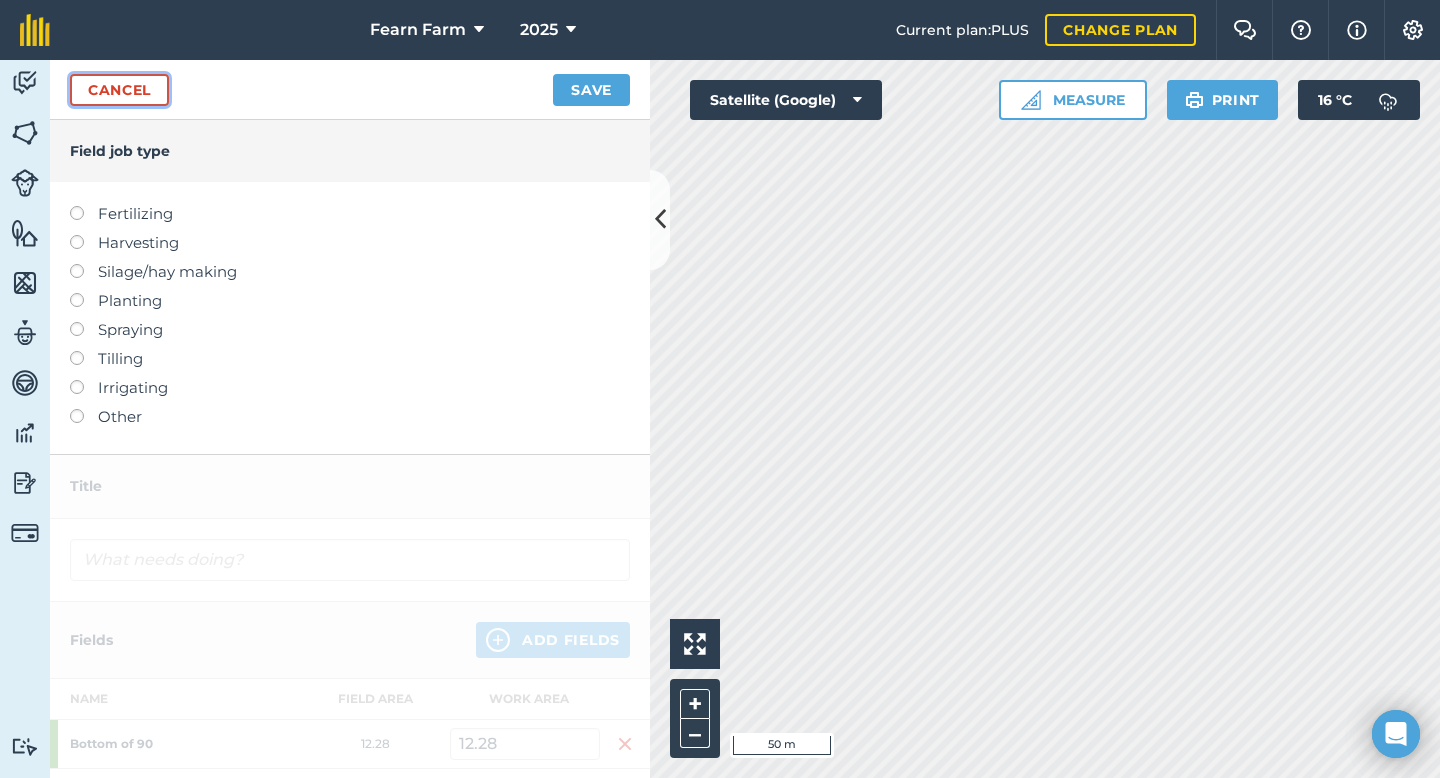 click on "Cancel" at bounding box center (119, 90) 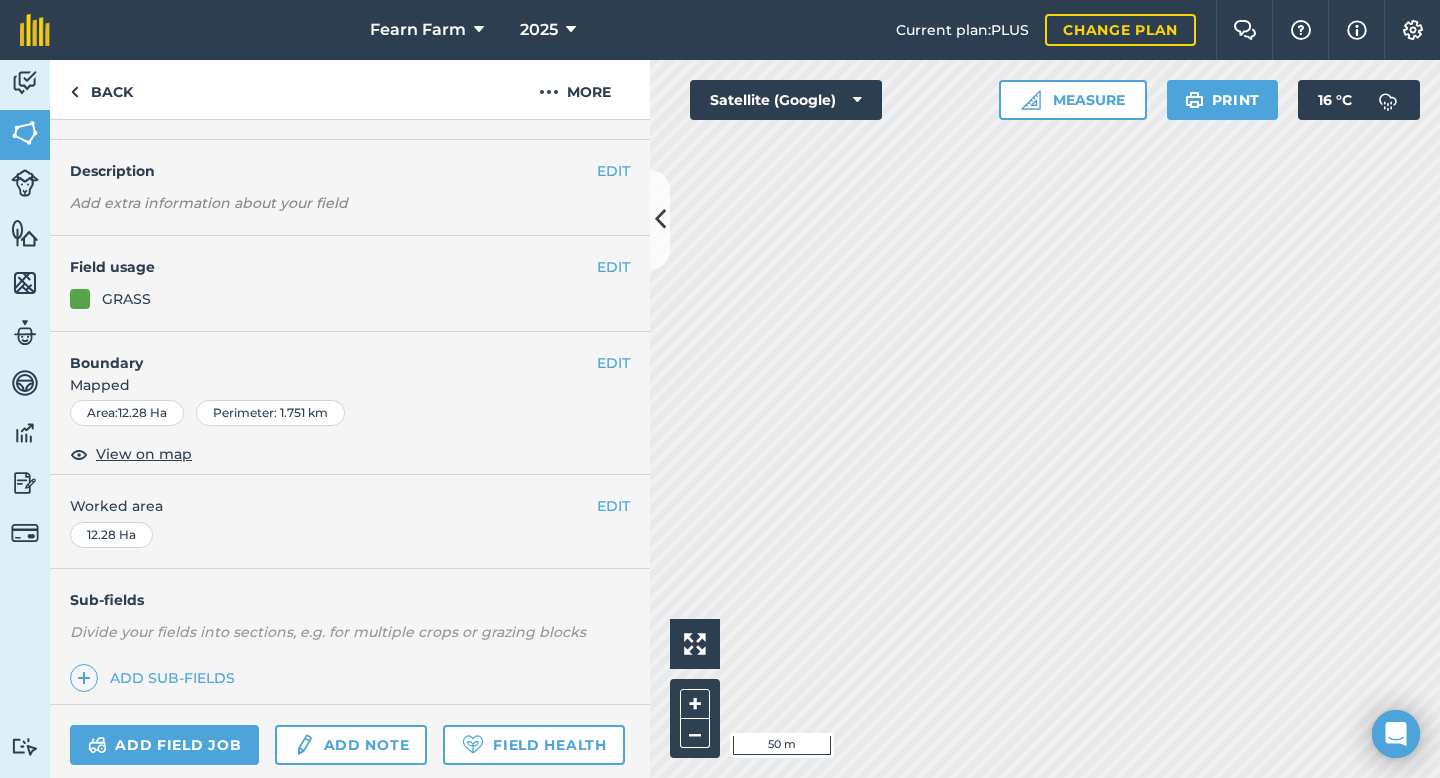 scroll, scrollTop: 72, scrollLeft: 0, axis: vertical 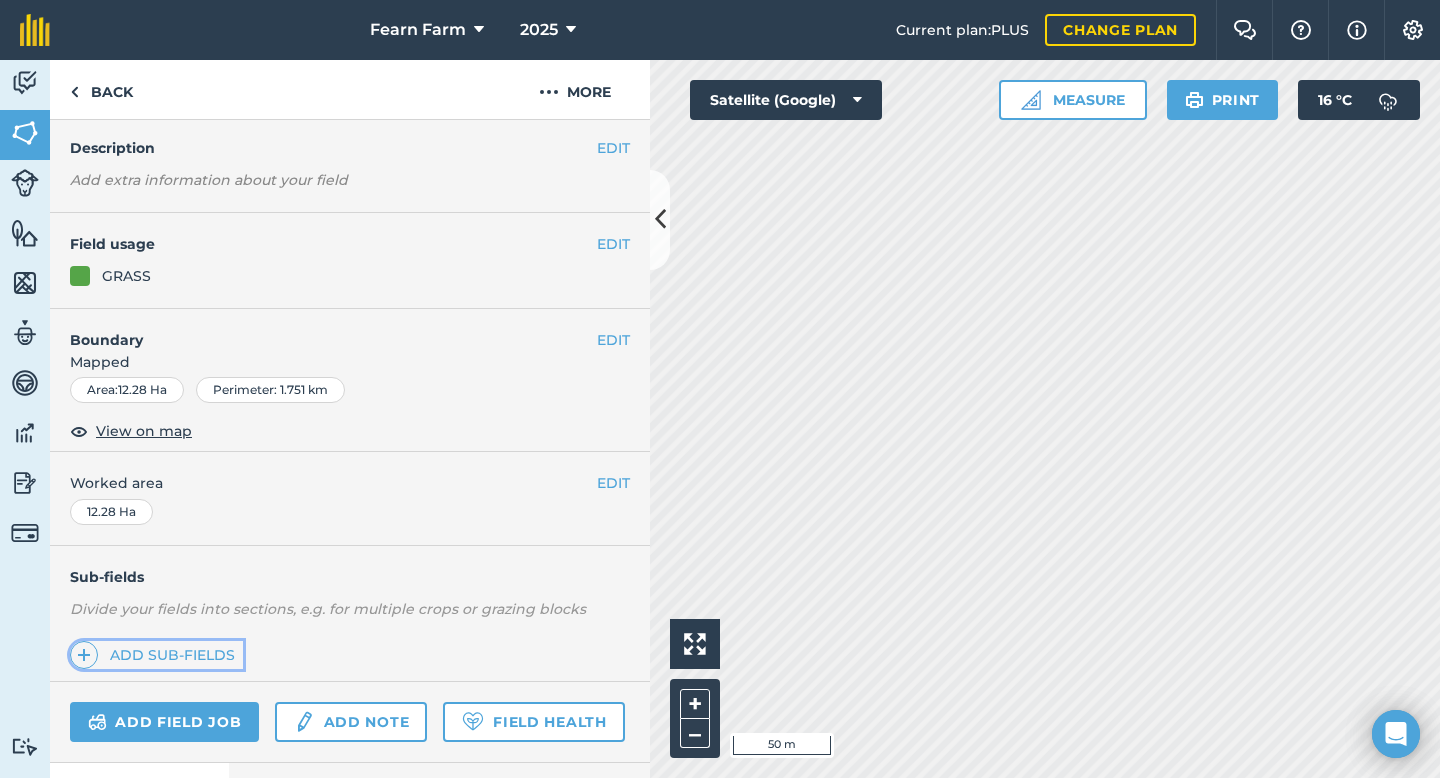 click on "Add sub-fields" at bounding box center [156, 655] 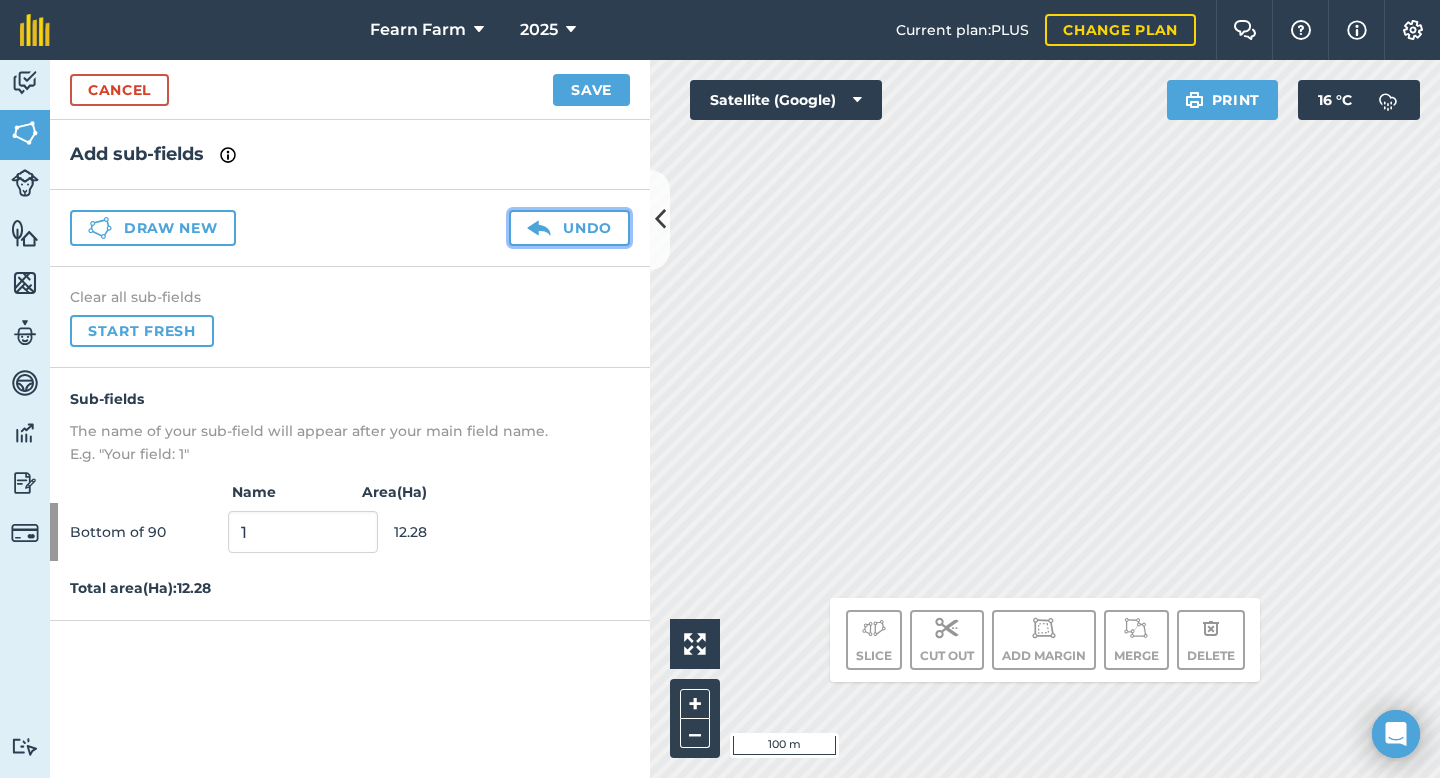 click on "Undo" at bounding box center [569, 228] 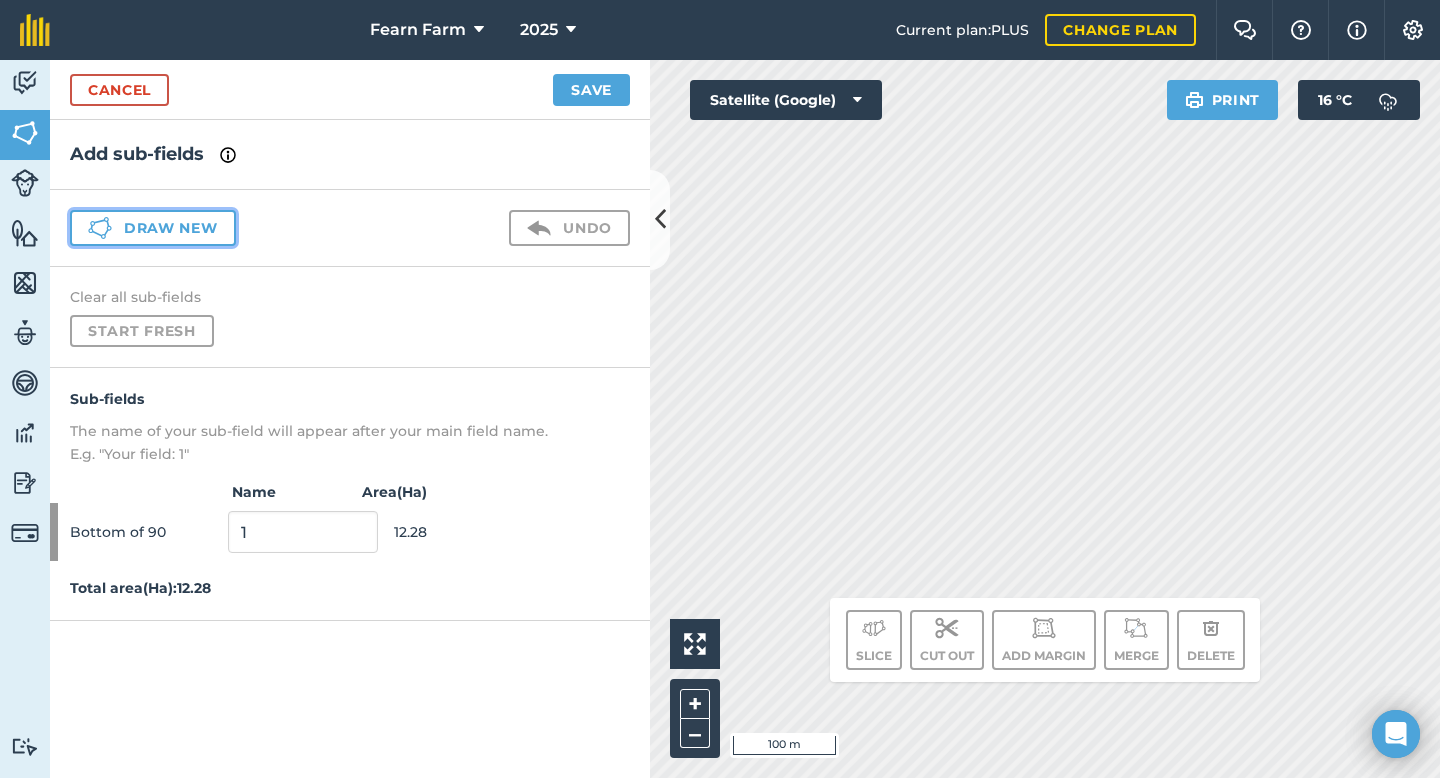 click on "Draw new" at bounding box center (153, 228) 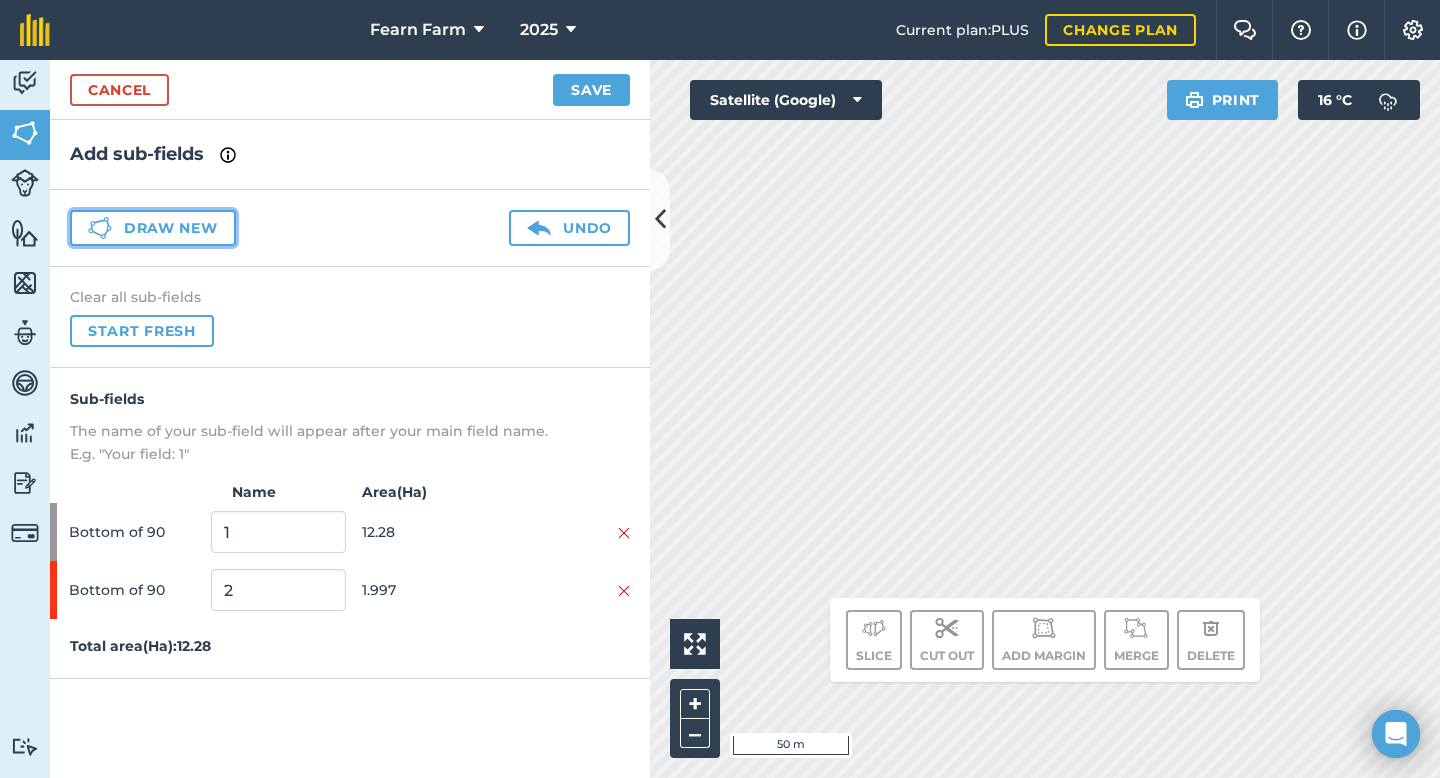 click on "Draw new" at bounding box center (153, 228) 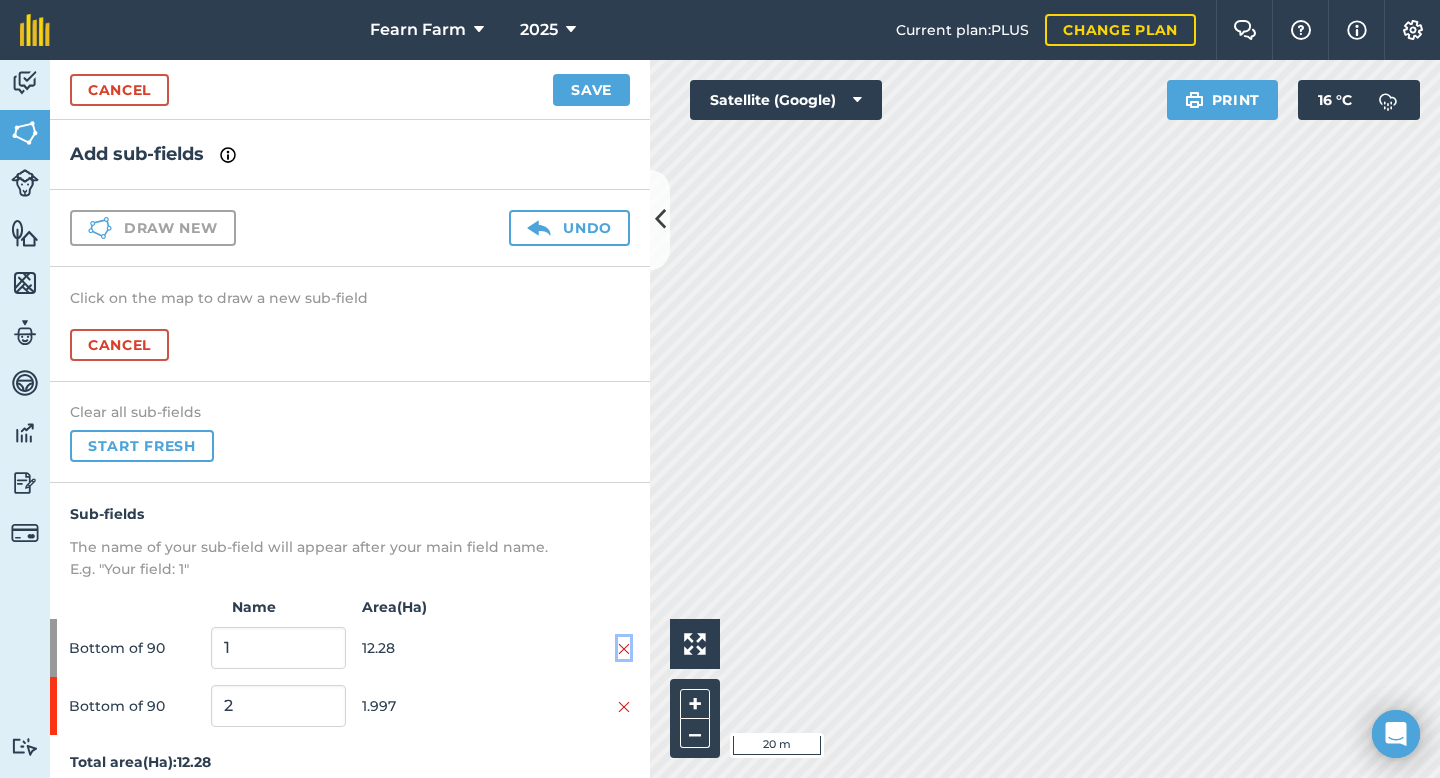 click at bounding box center (624, 649) 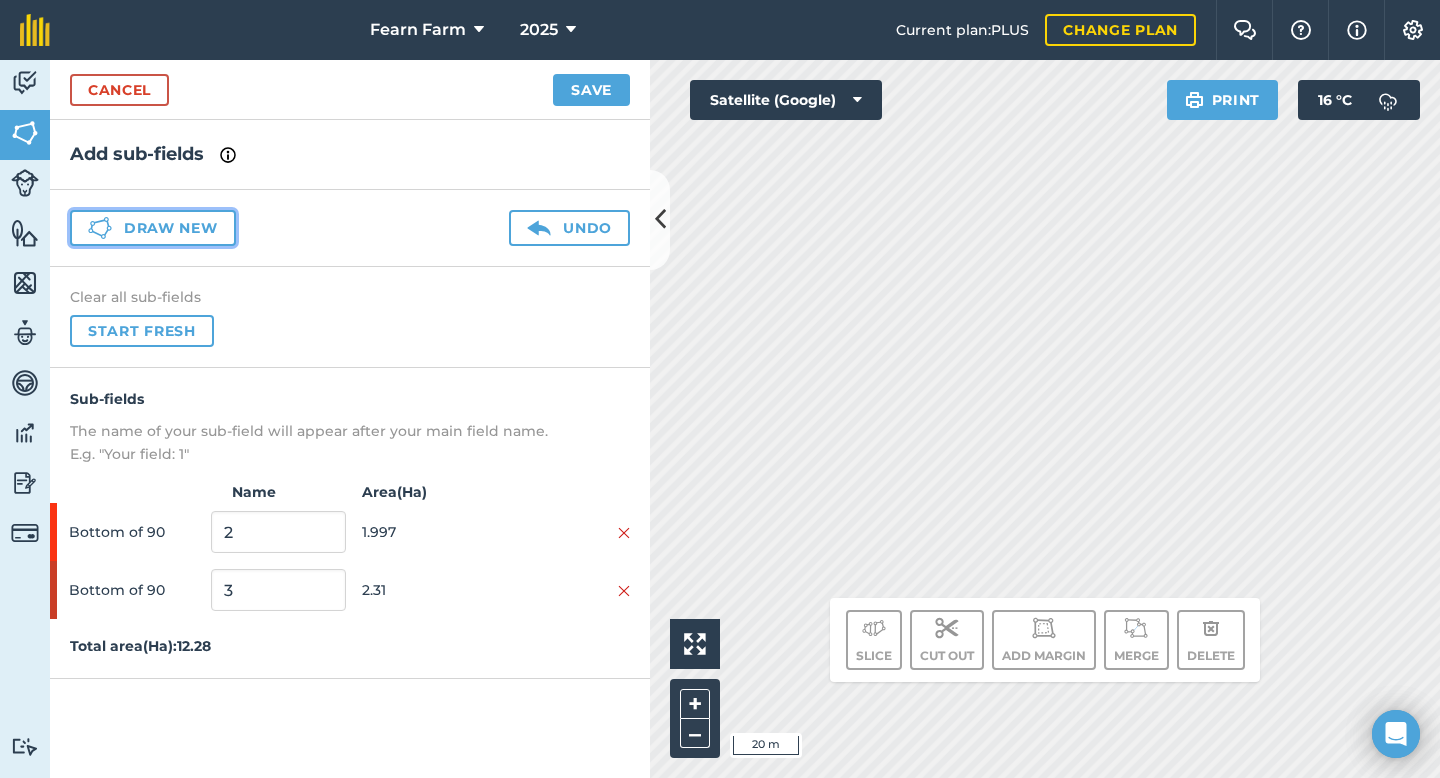 click on "Draw new" at bounding box center (153, 228) 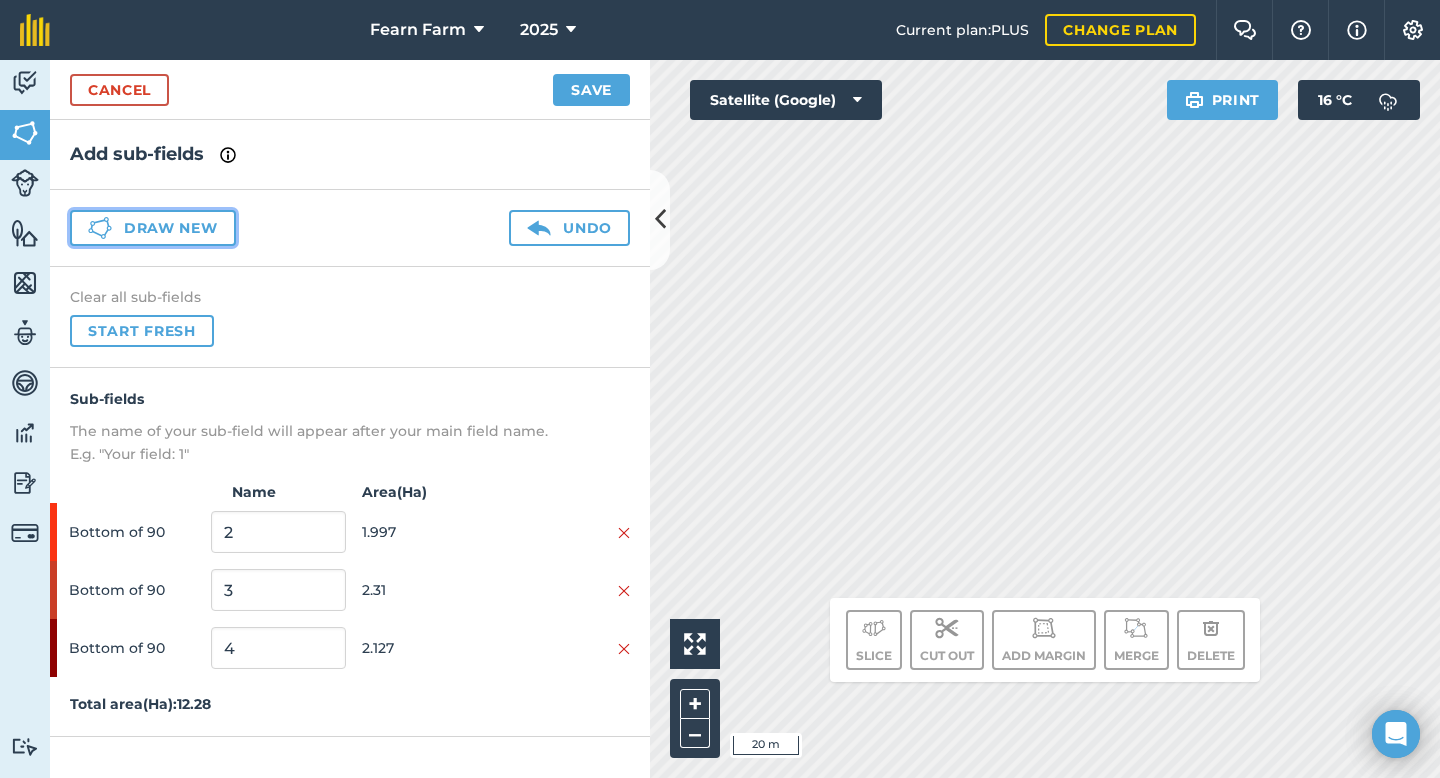 click on "Draw new" at bounding box center (153, 228) 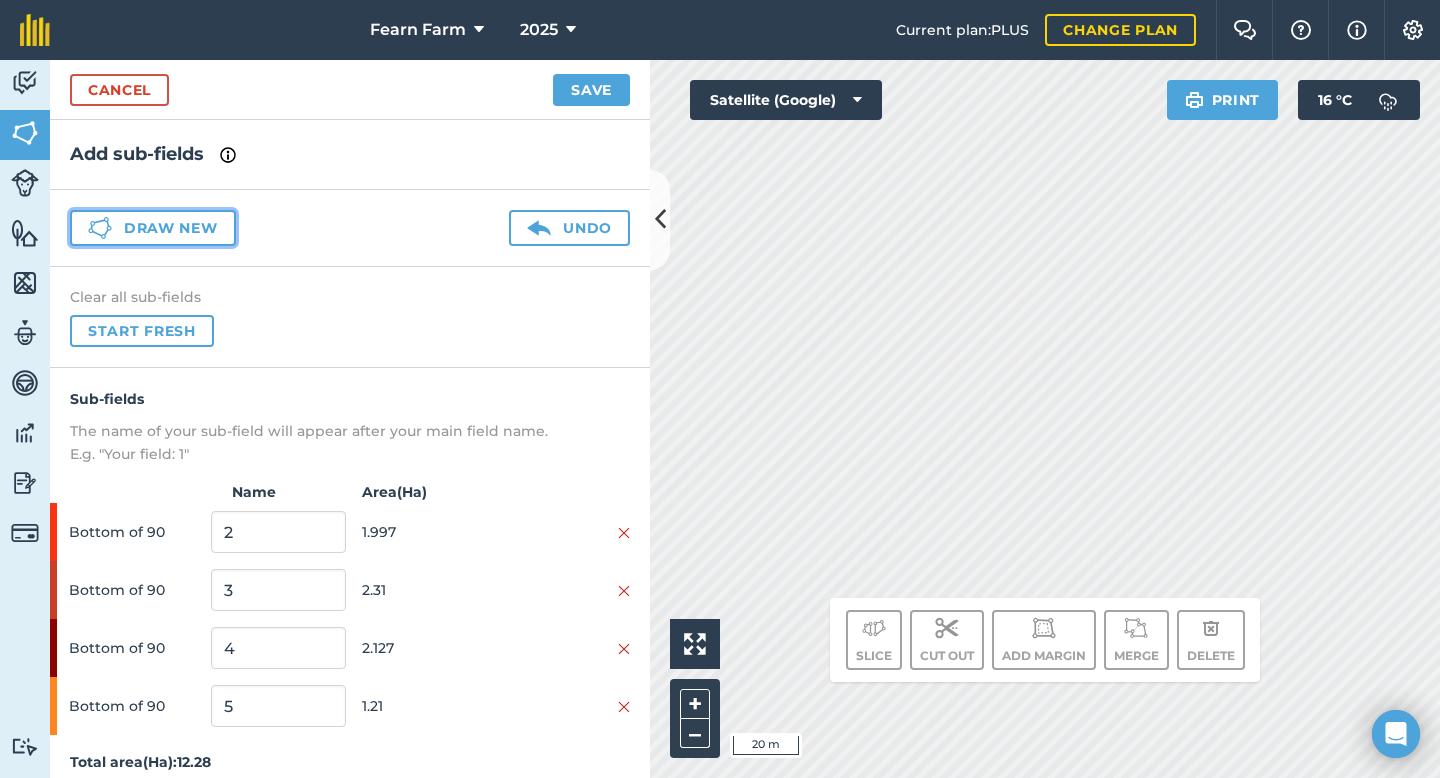 click on "Draw new" at bounding box center (153, 228) 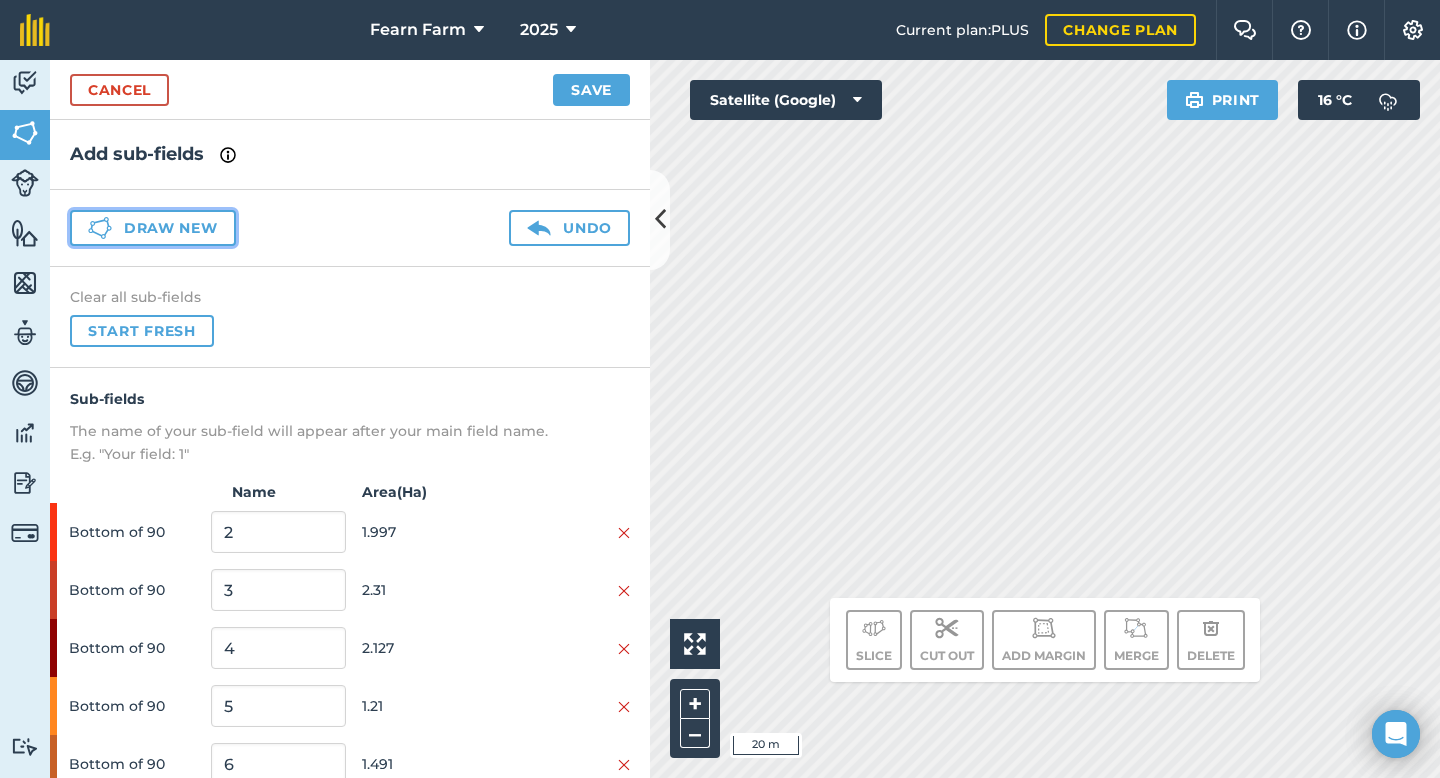 click on "Draw new" at bounding box center (153, 228) 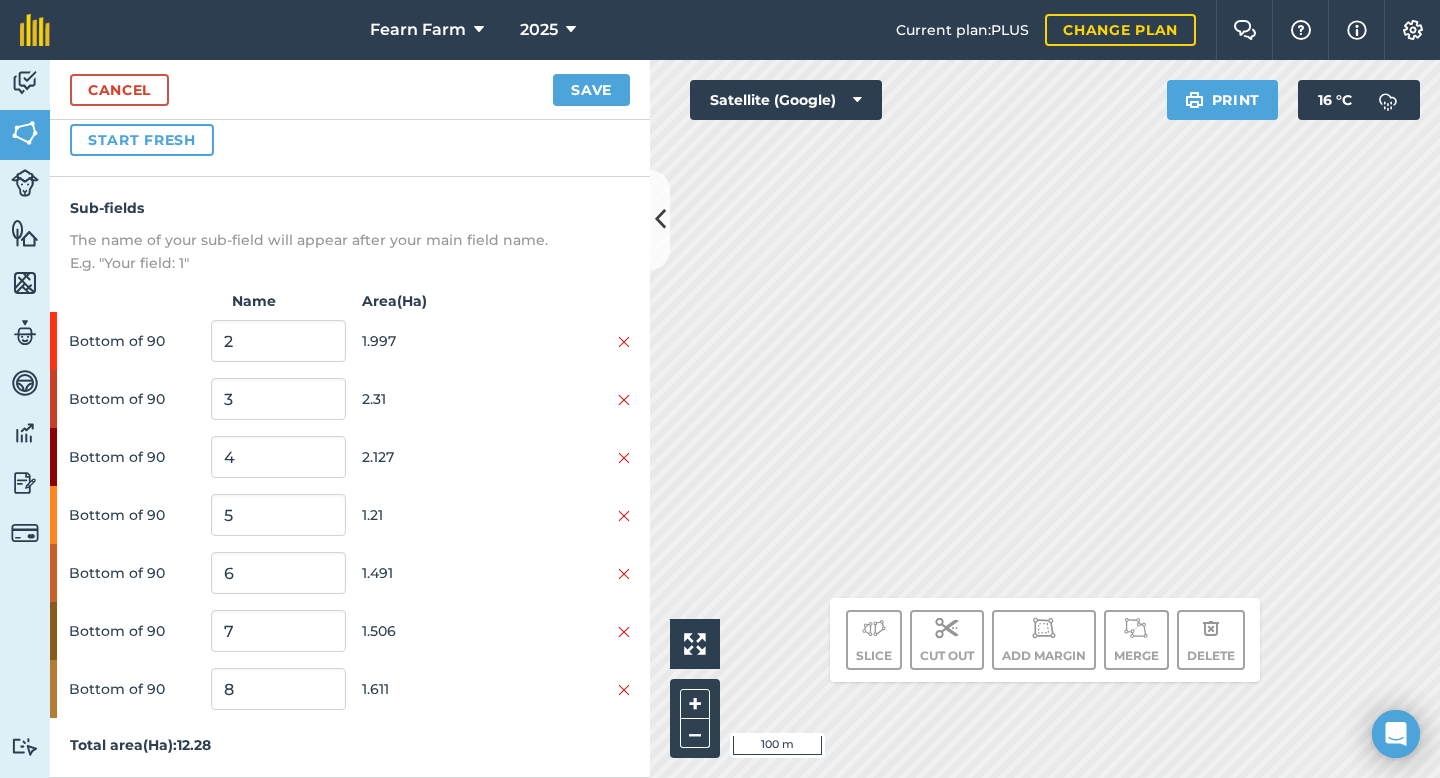 scroll, scrollTop: 0, scrollLeft: 0, axis: both 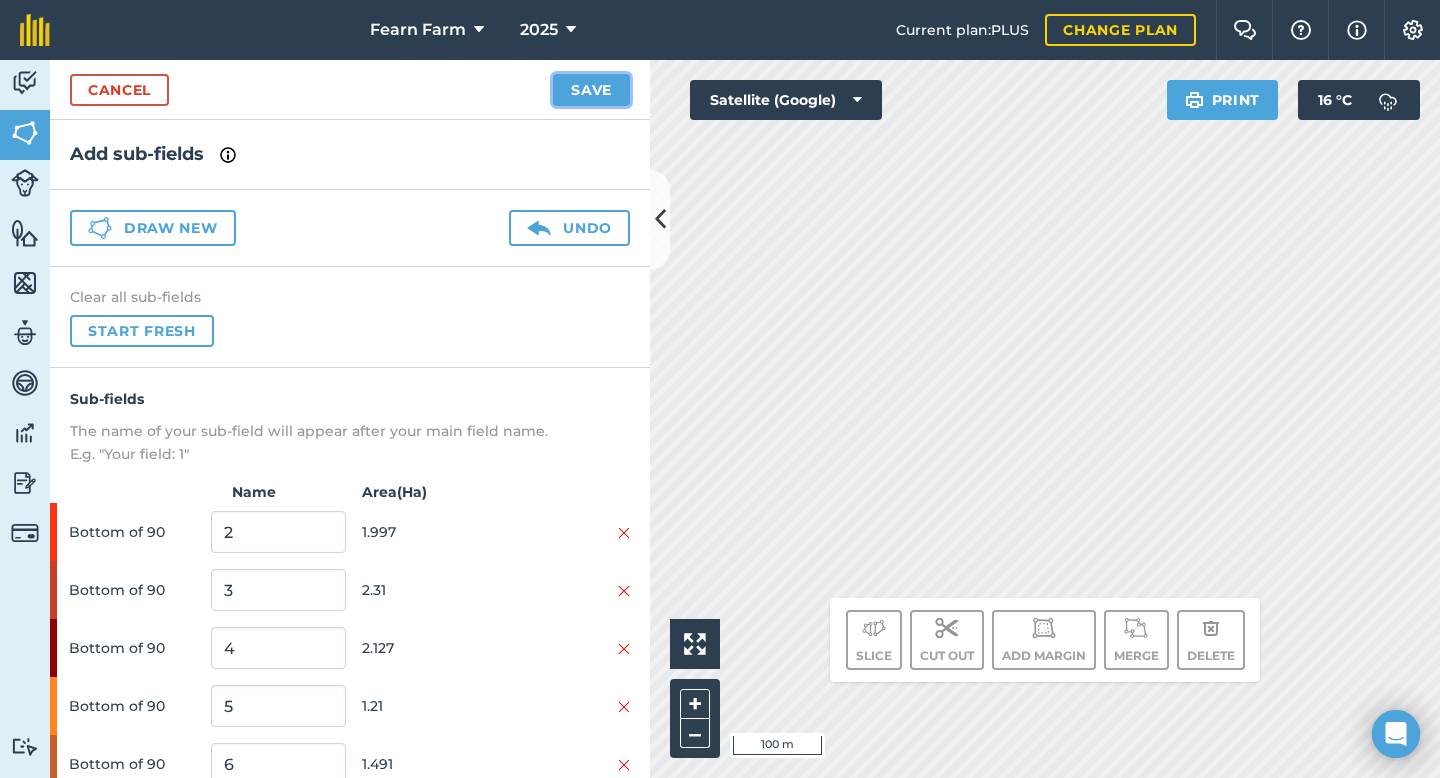 click on "Save" at bounding box center (591, 90) 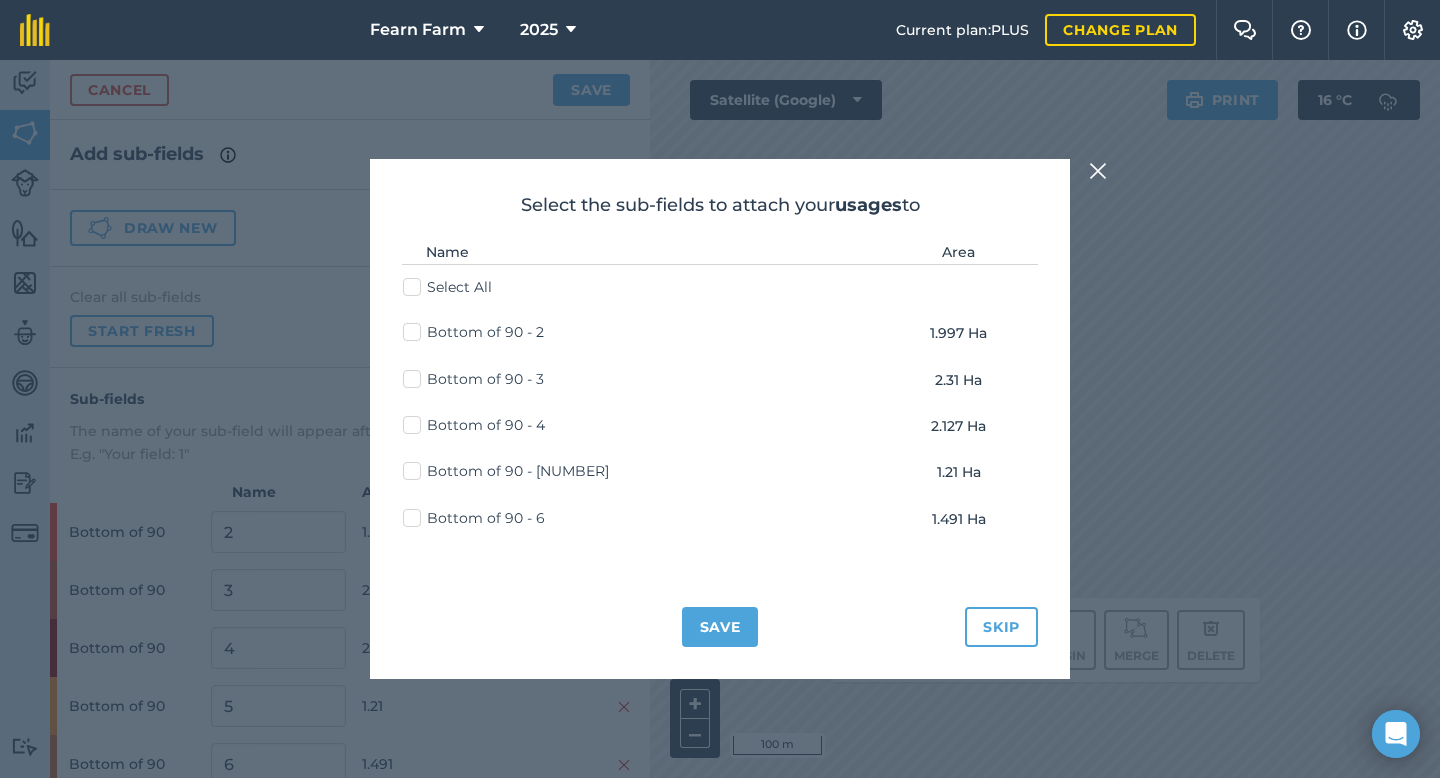 click on "Select All" at bounding box center [447, 287] 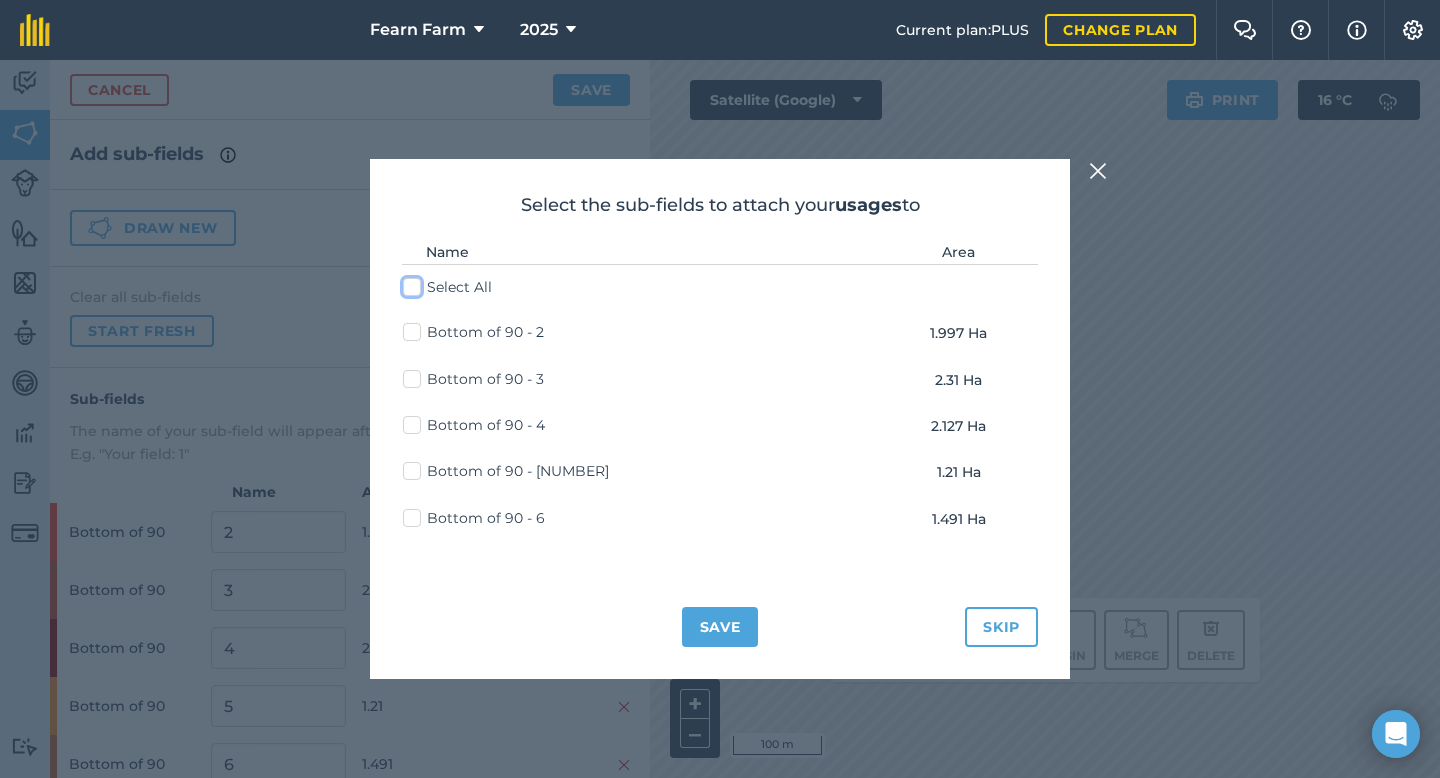 click on "Select All" at bounding box center (409, 283) 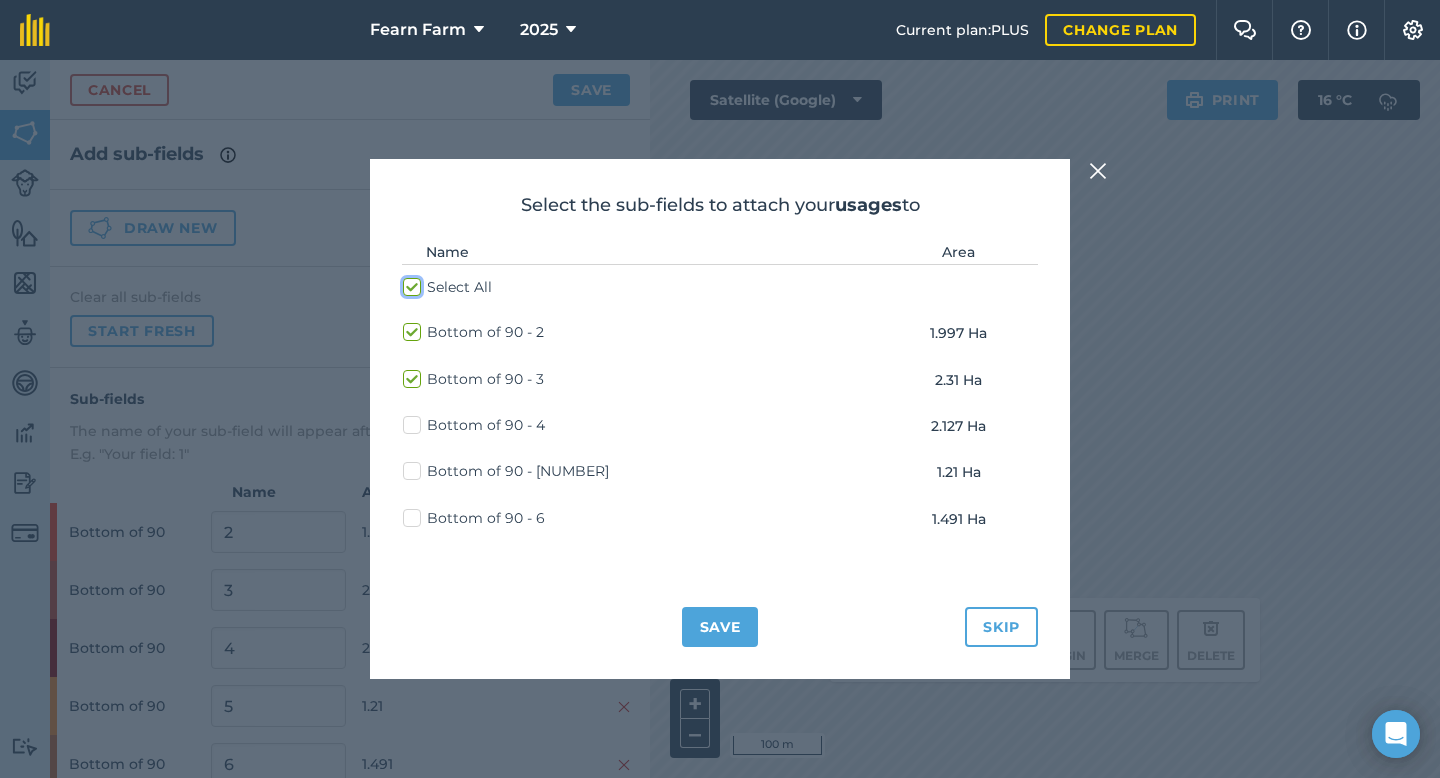 checkbox on "true" 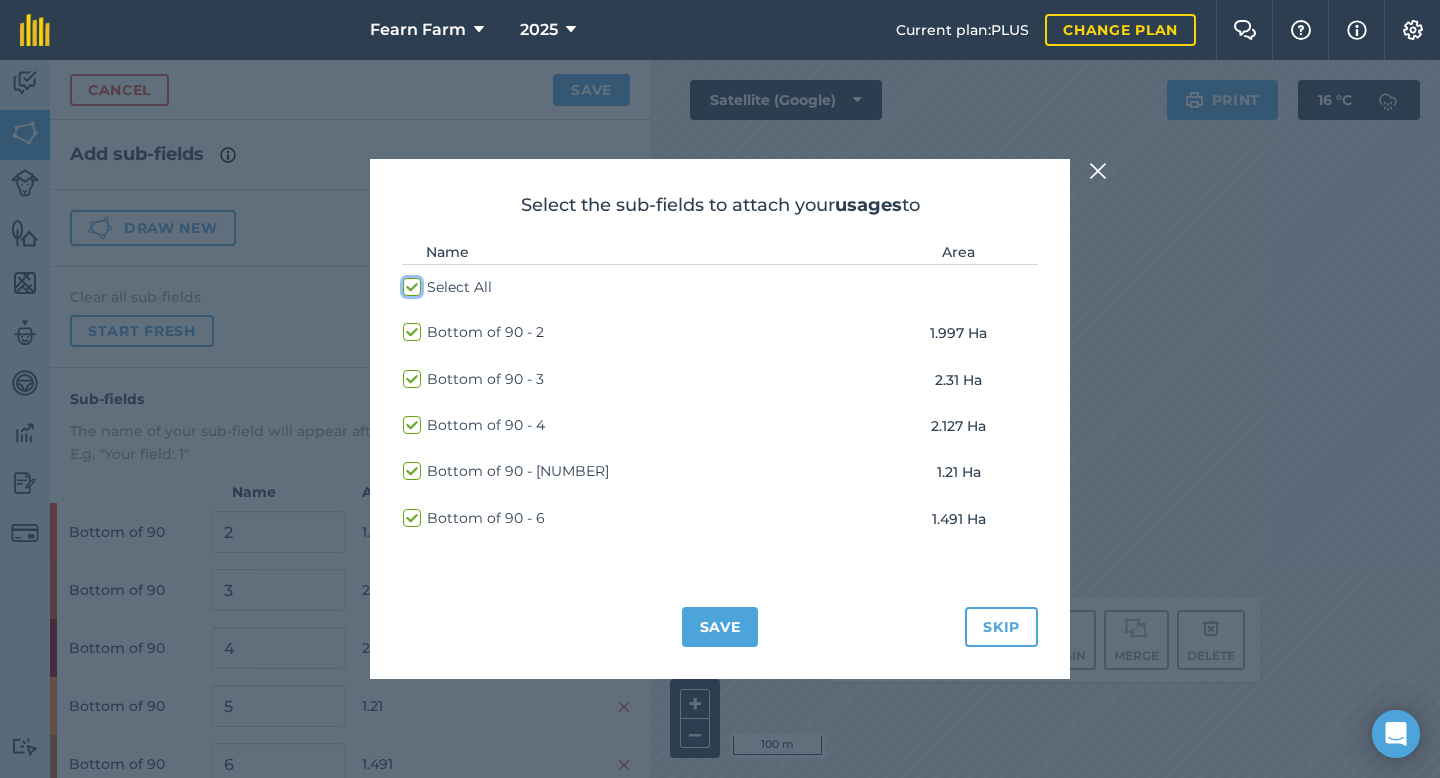 checkbox on "true" 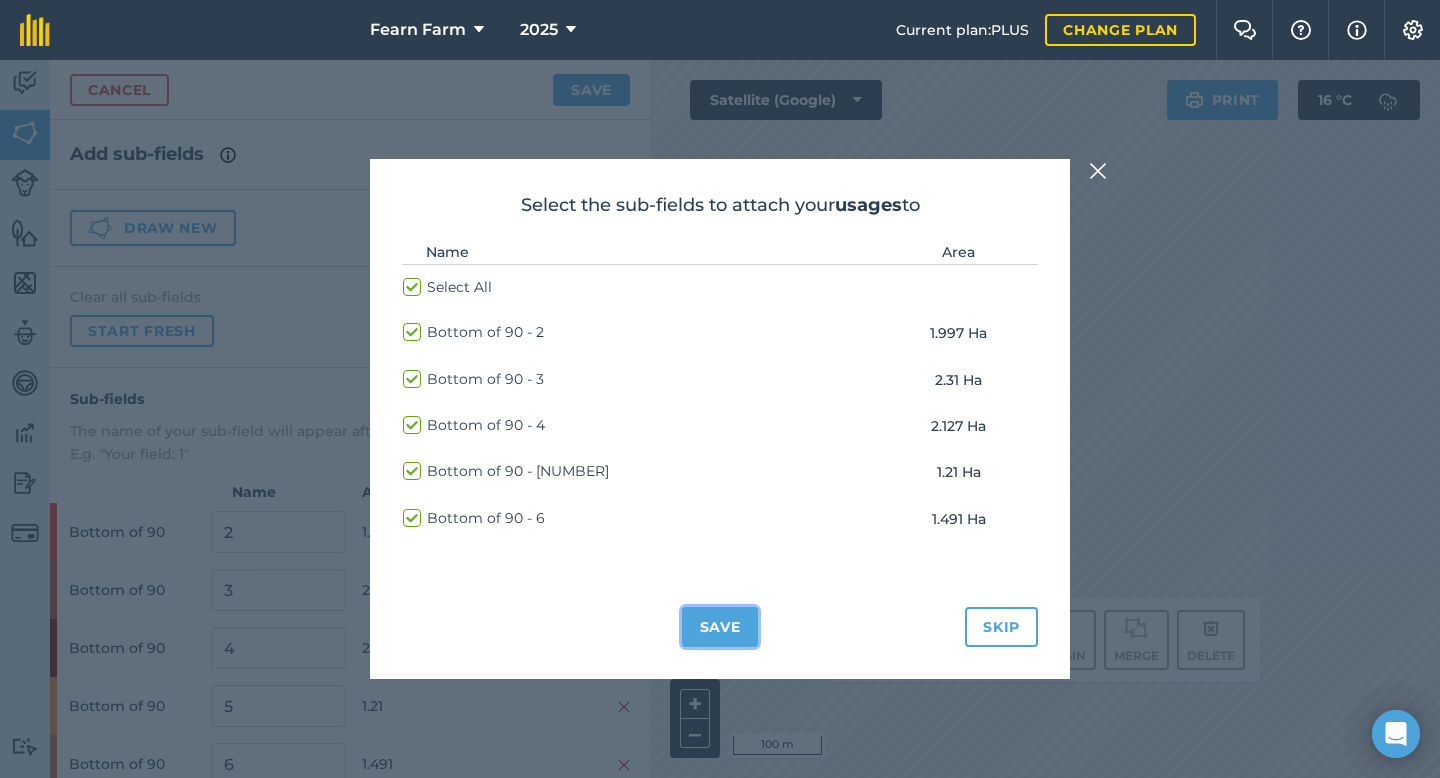click on "Save" at bounding box center (720, 627) 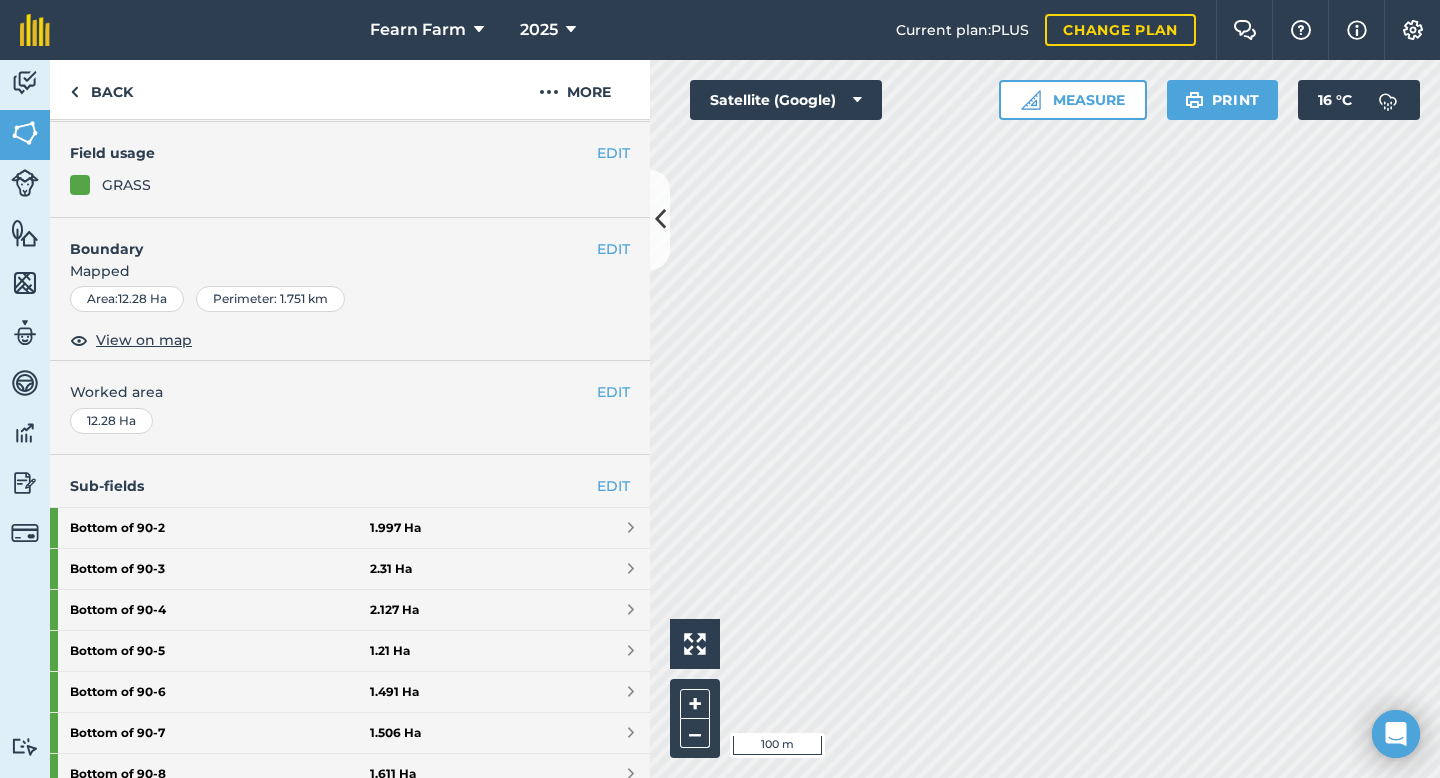 scroll, scrollTop: 188, scrollLeft: 0, axis: vertical 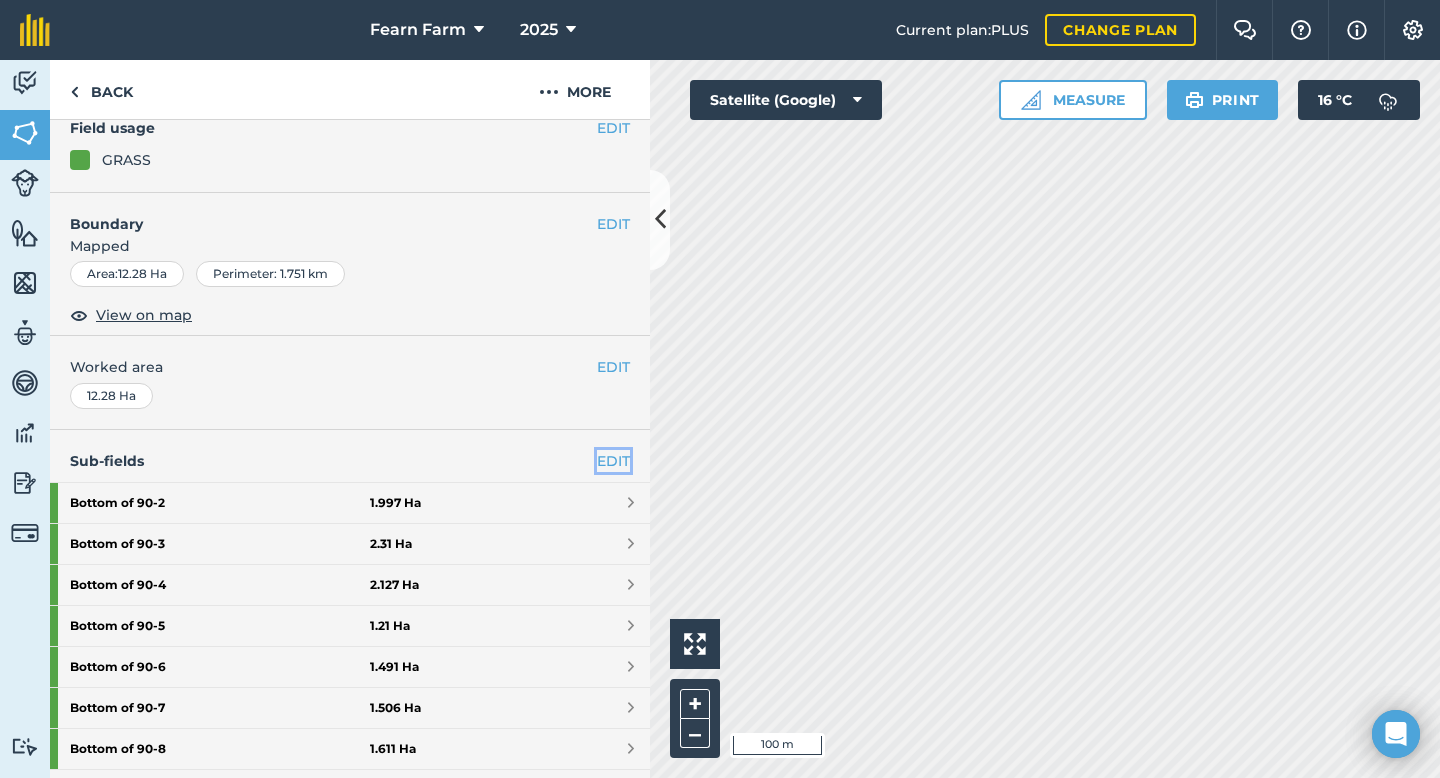 click on "EDIT" at bounding box center (613, 461) 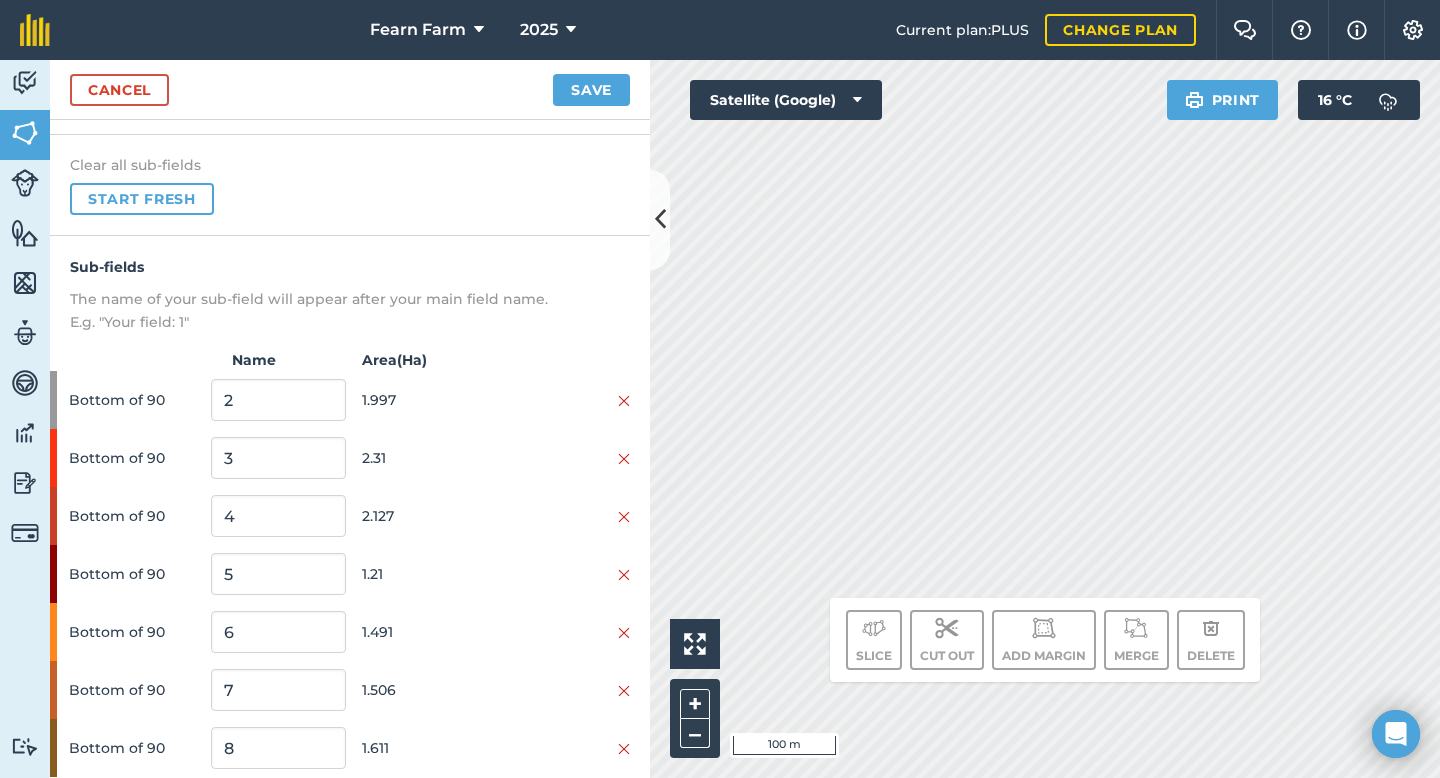 scroll, scrollTop: 154, scrollLeft: 0, axis: vertical 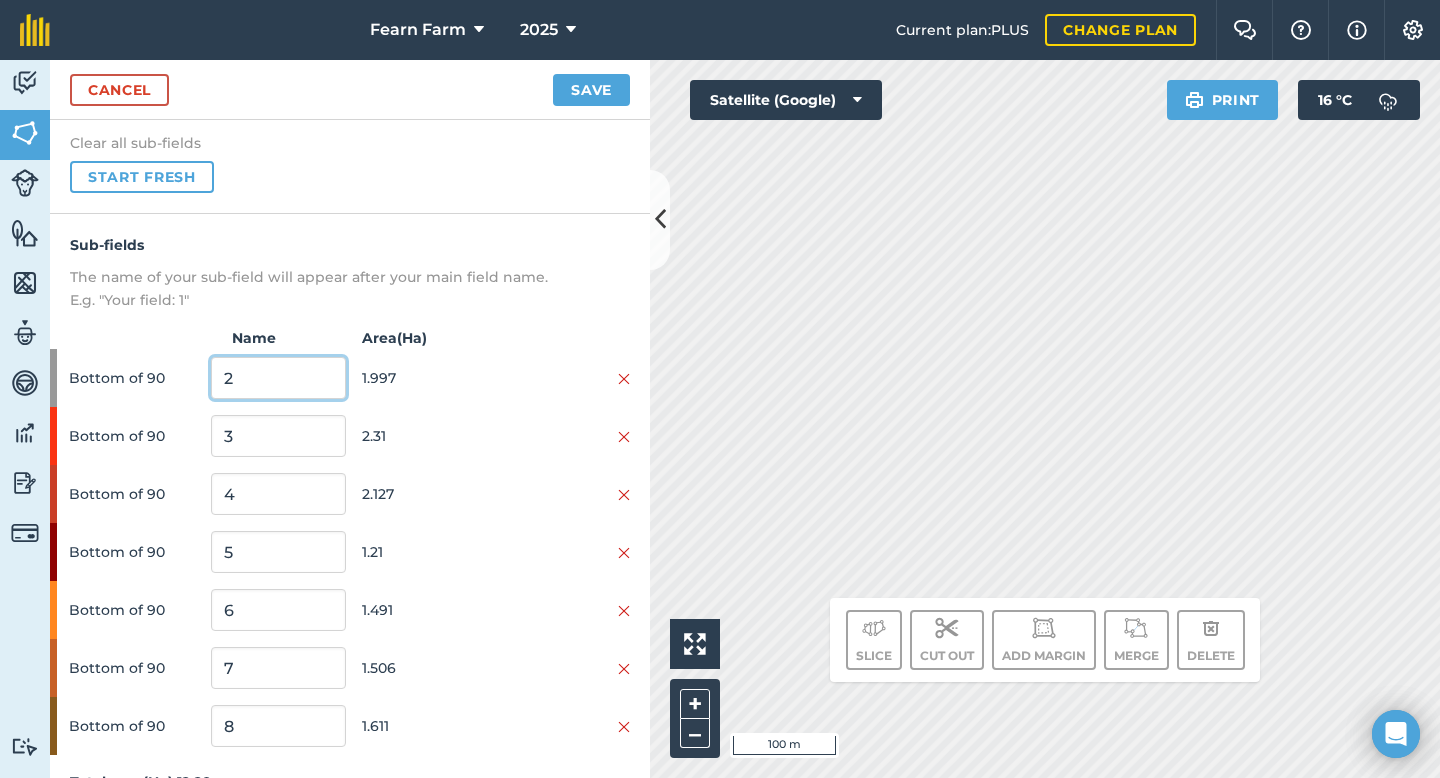 click on "2" at bounding box center (278, 378) 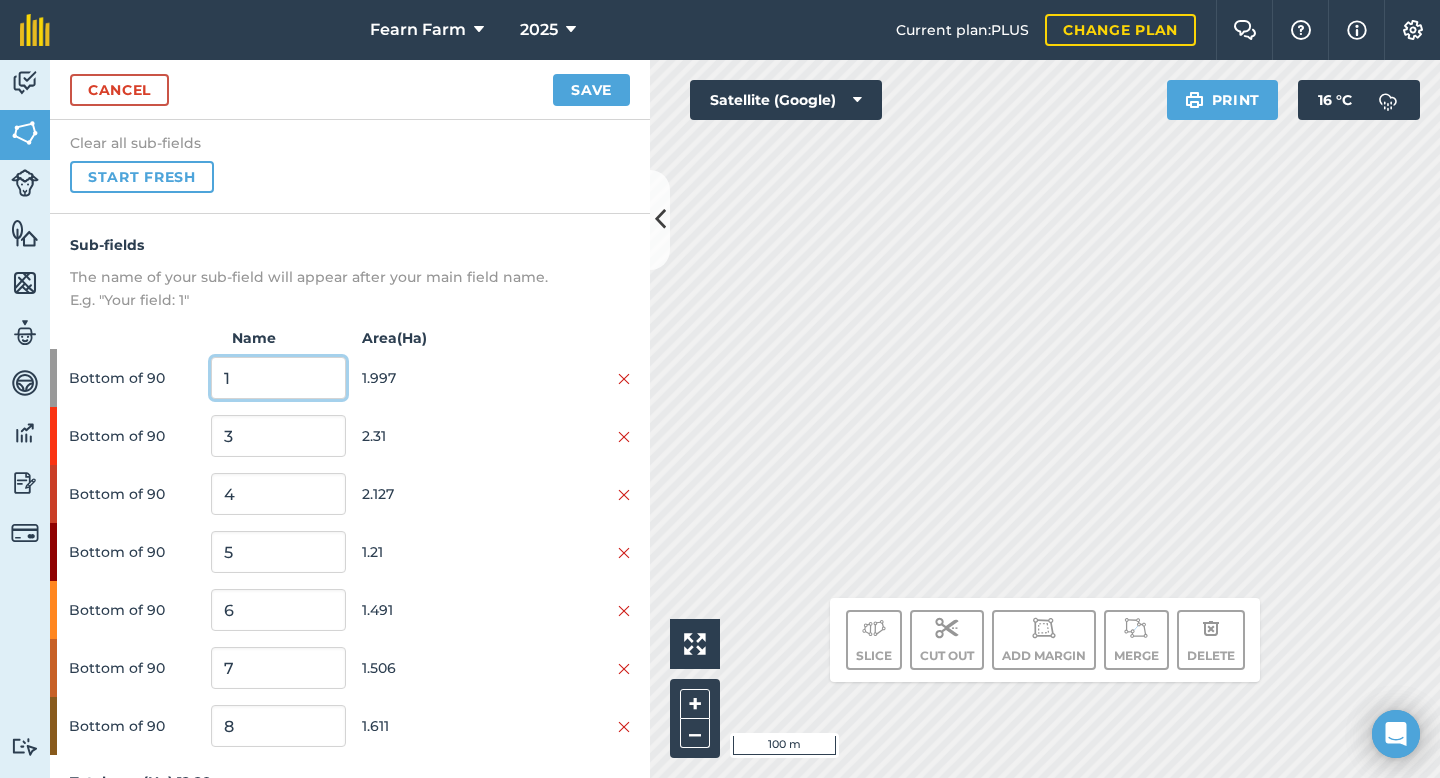 type on "1" 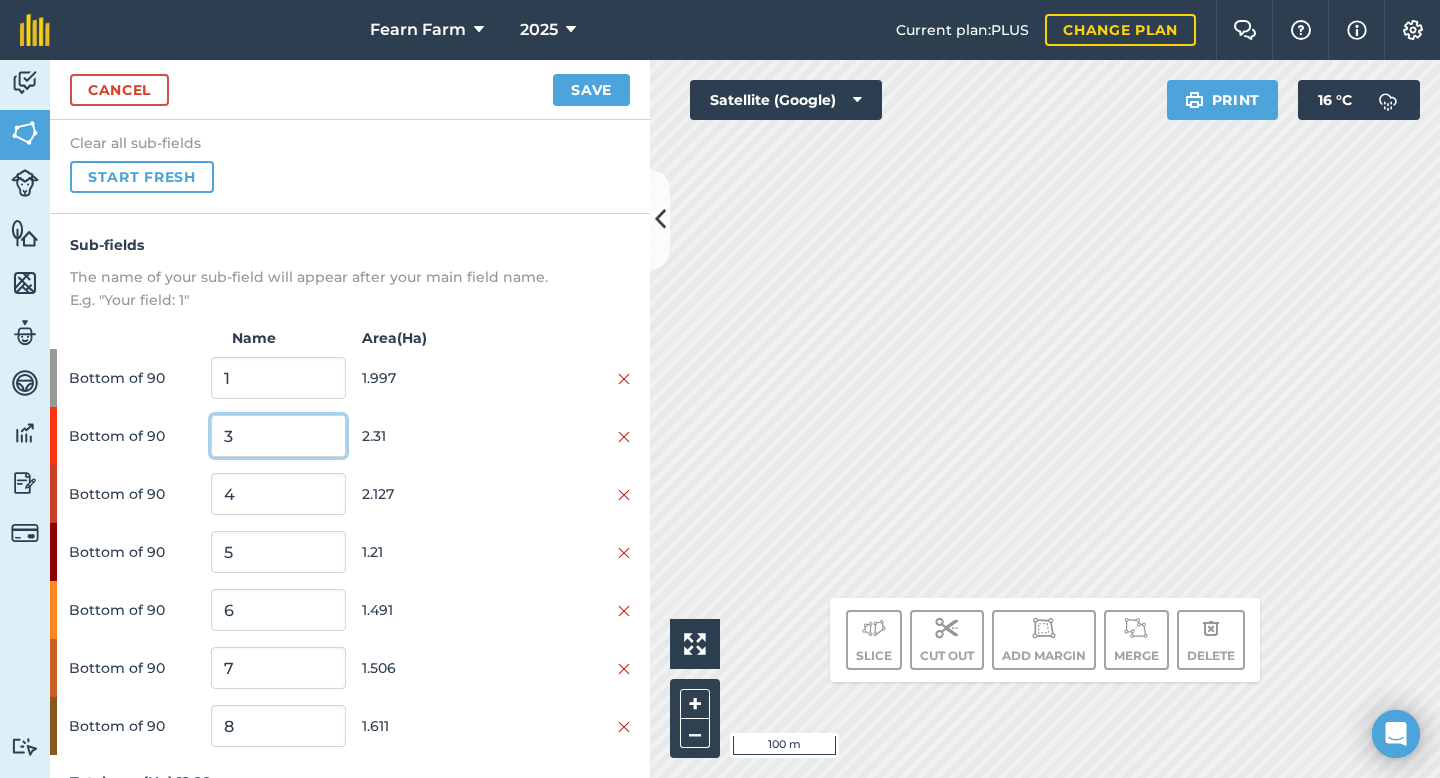 click on "3" at bounding box center (278, 436) 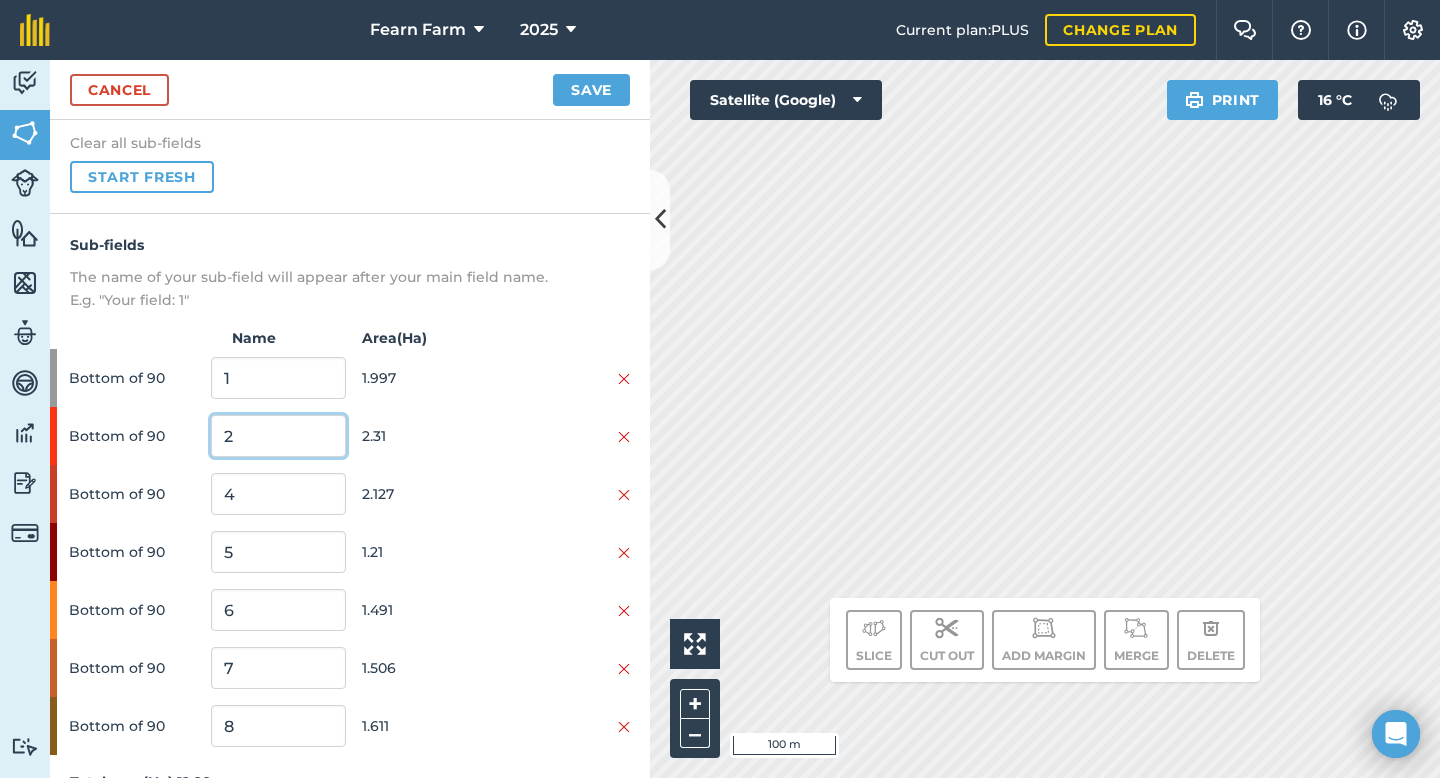 type on "2" 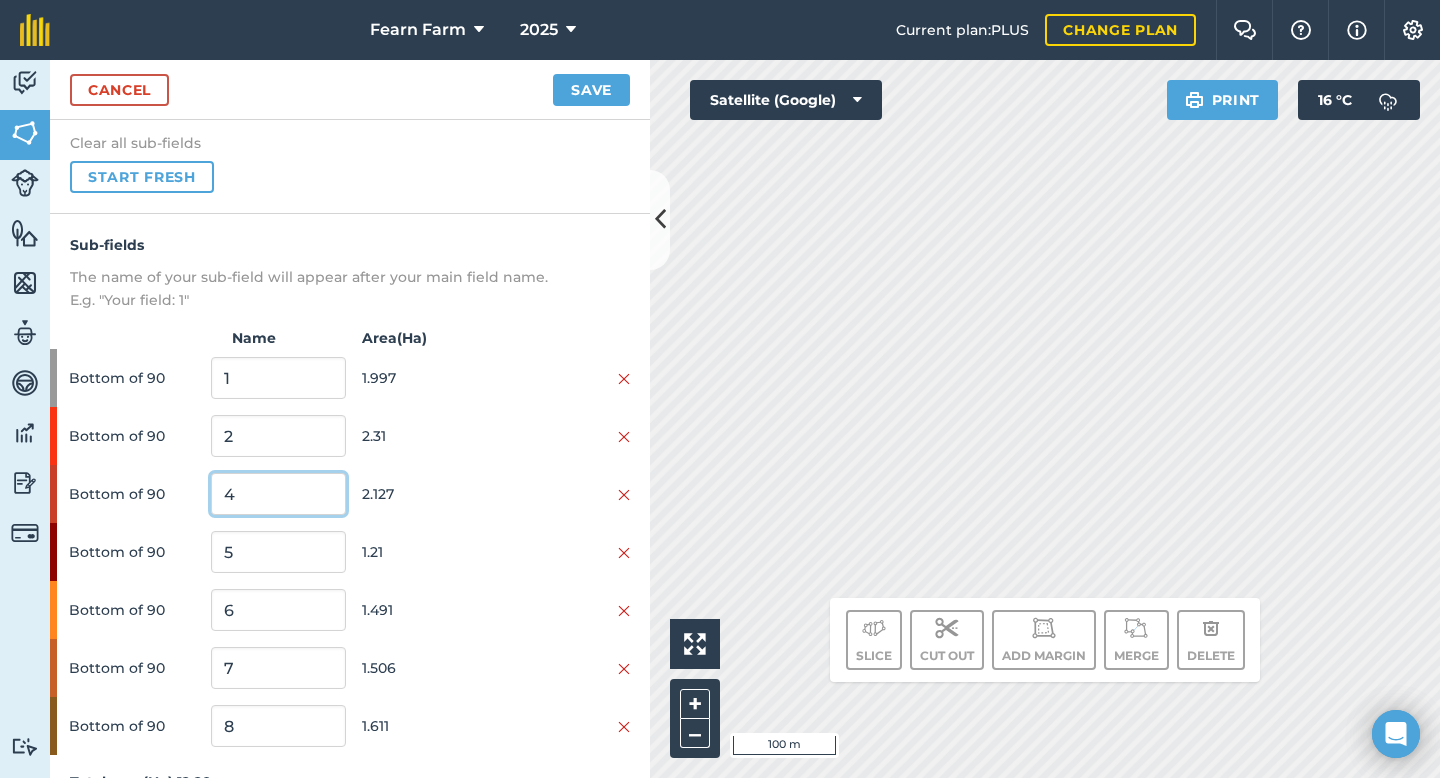 click on "4" at bounding box center [278, 494] 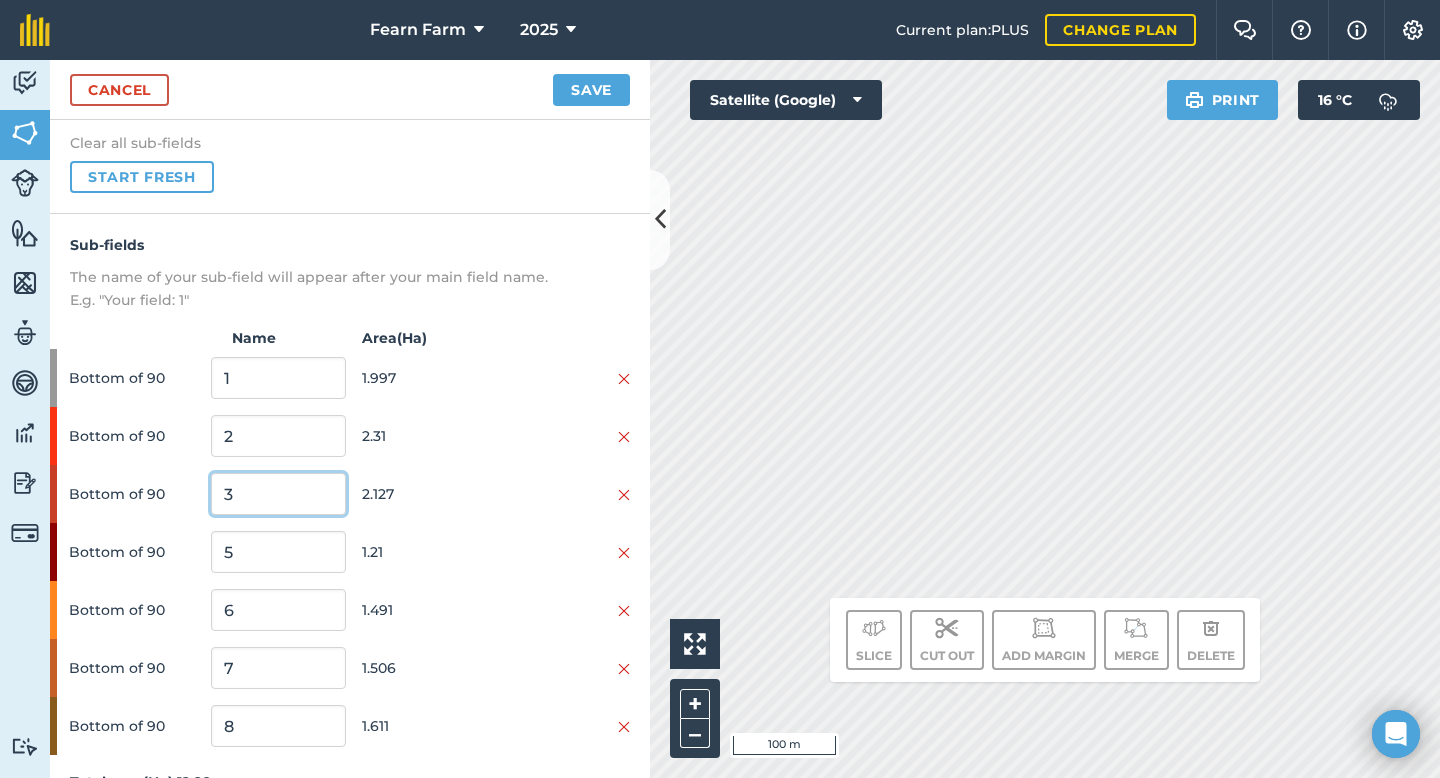 type on "3" 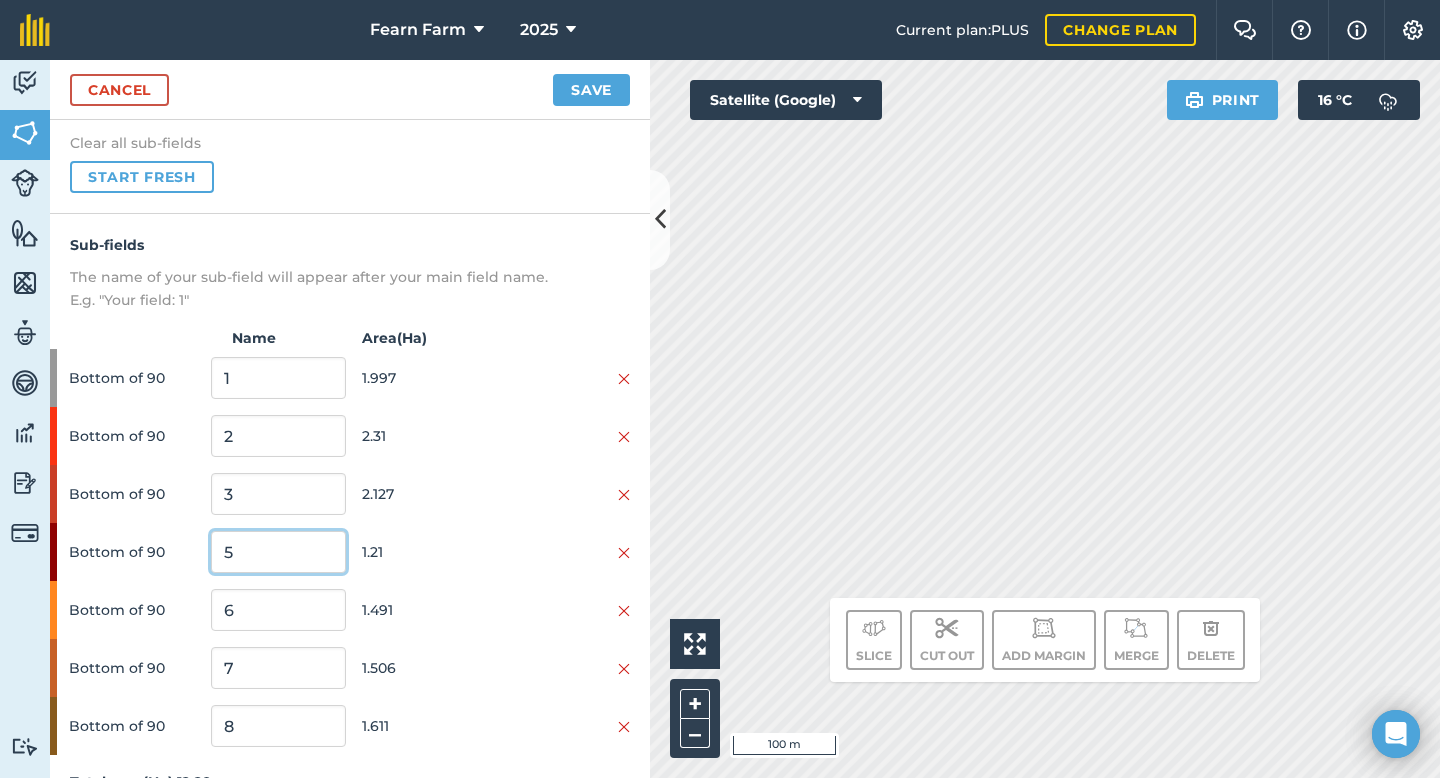 click on "5" at bounding box center [278, 552] 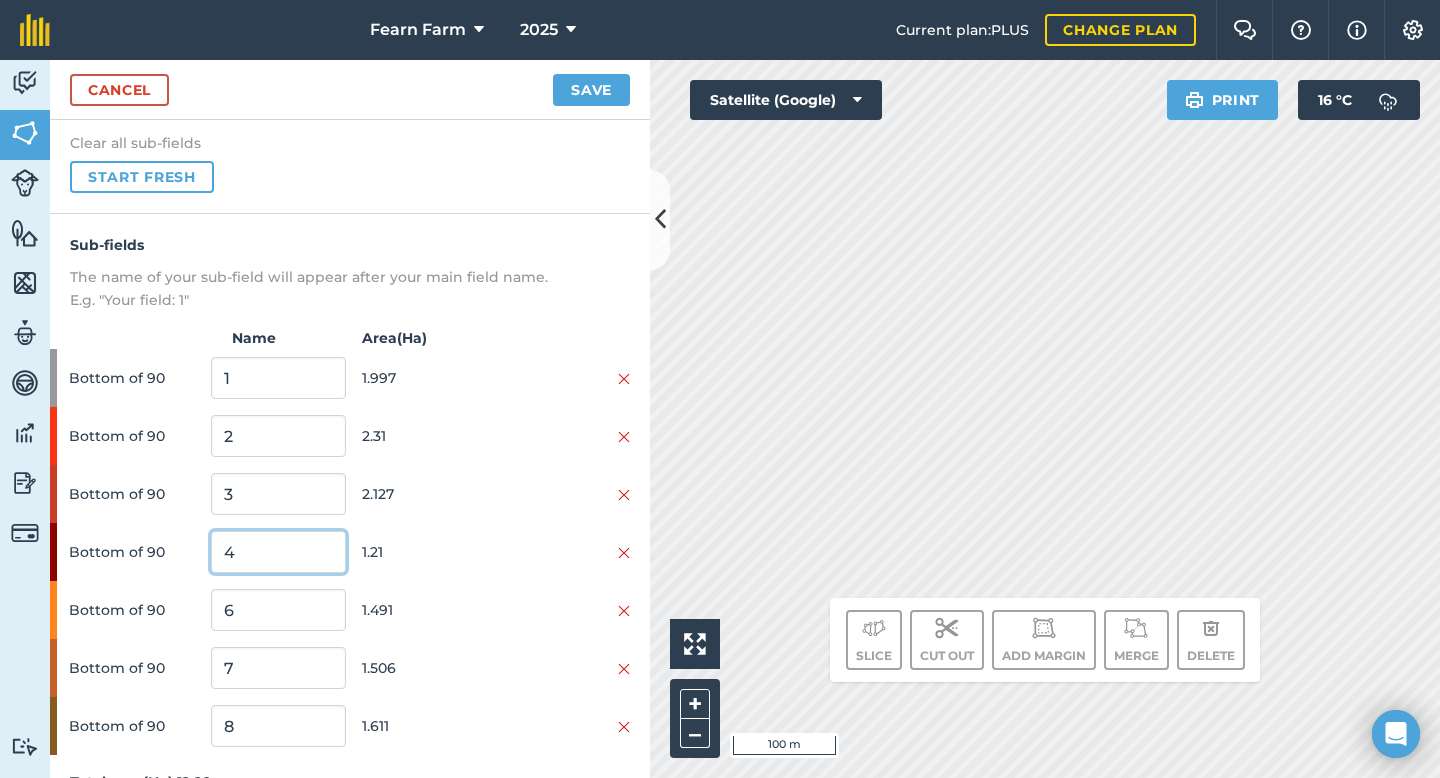 type on "4" 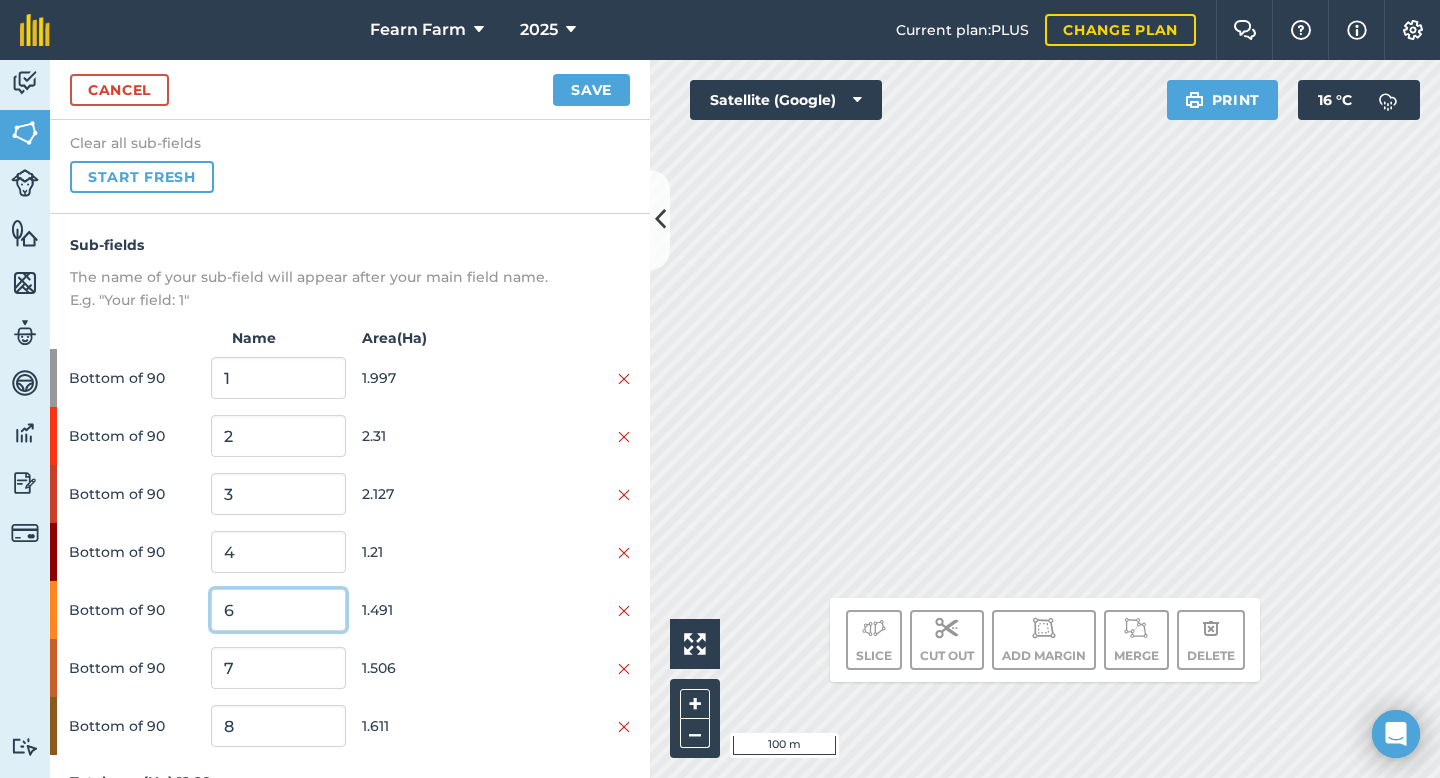 click on "6" at bounding box center (278, 610) 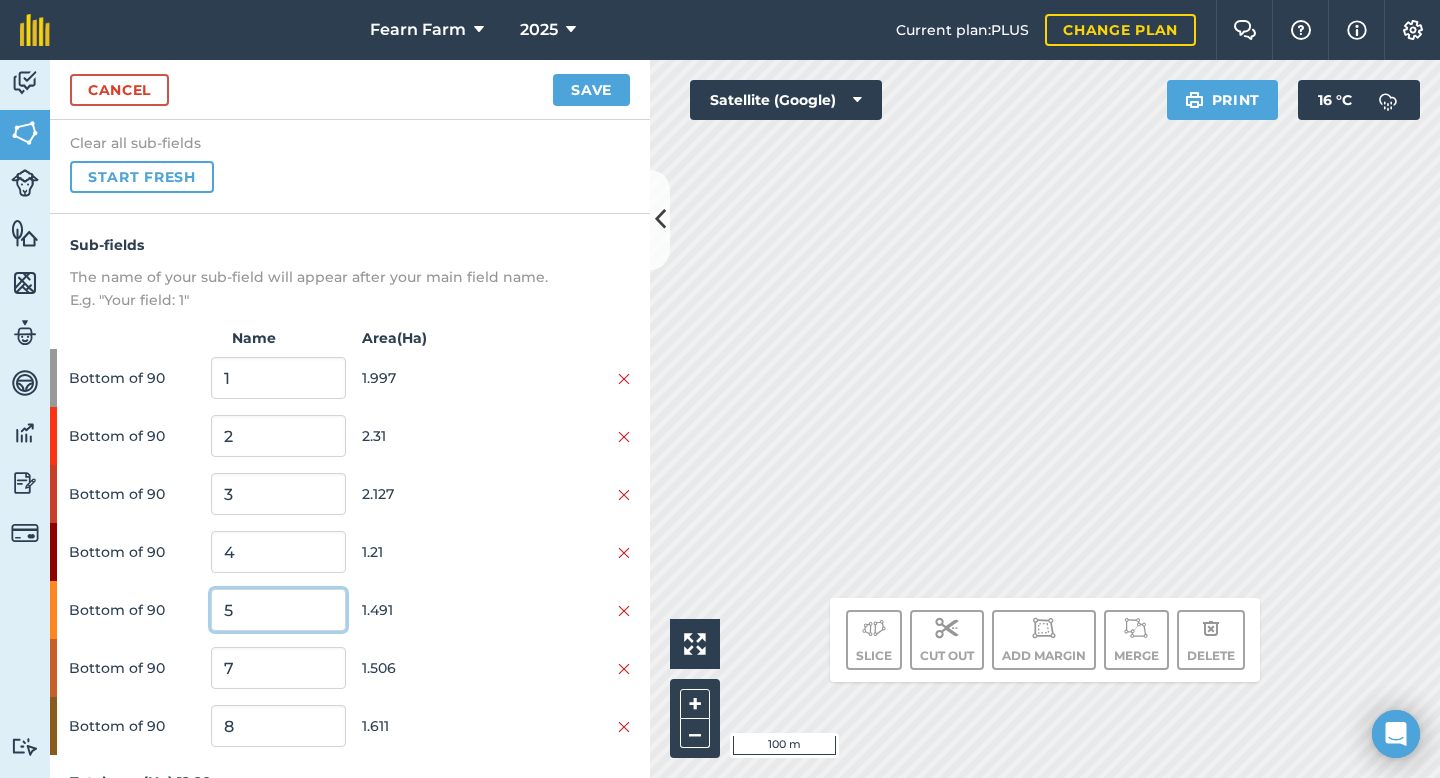 type on "5" 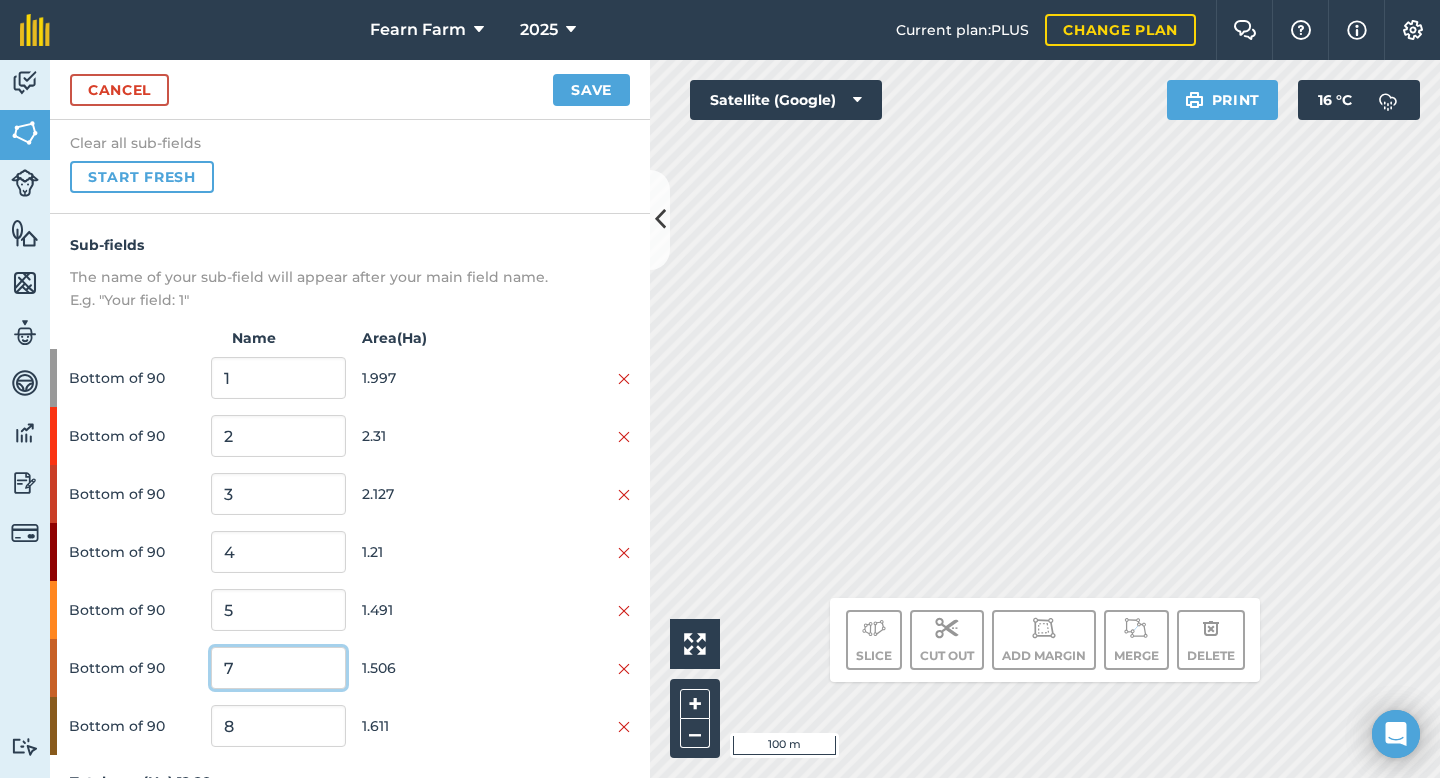 click on "7" at bounding box center [278, 668] 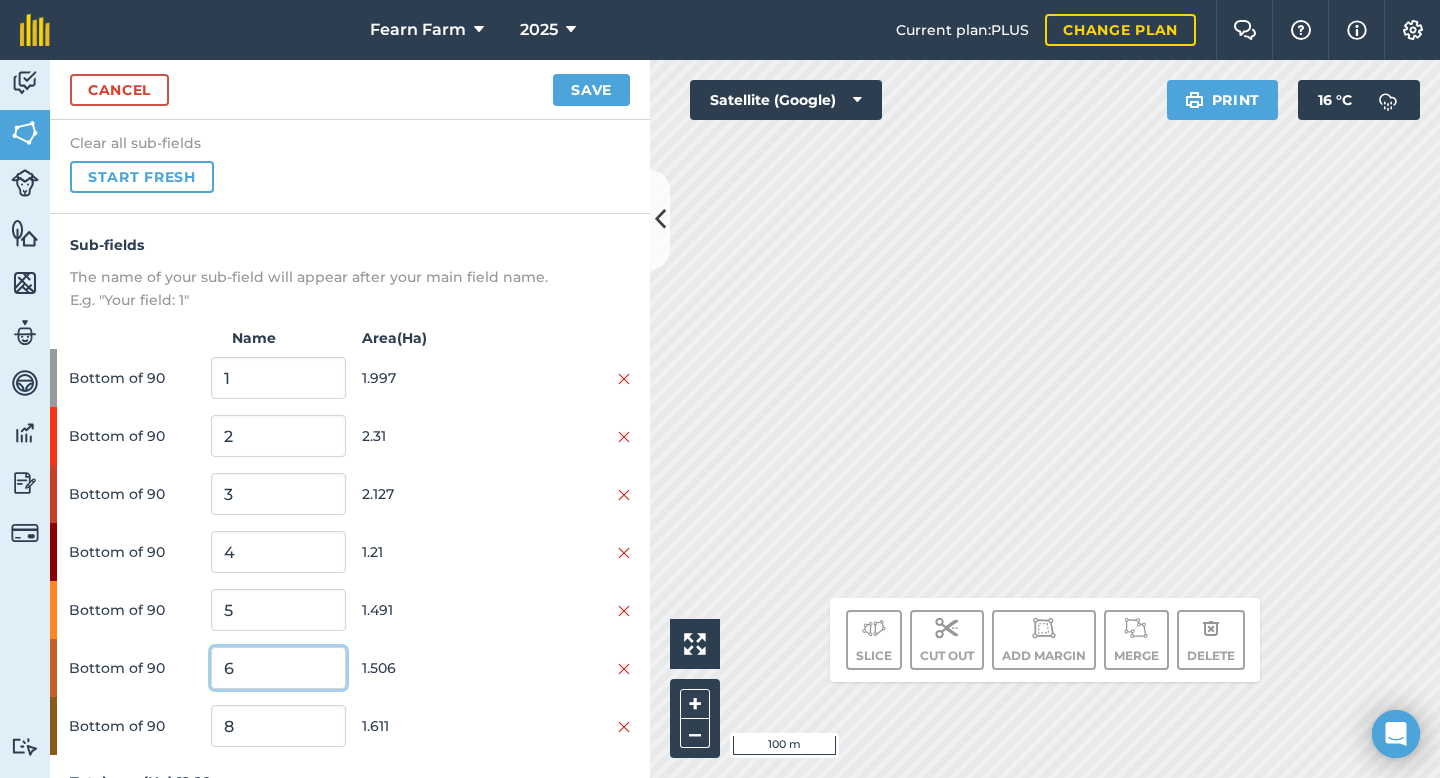 type on "6" 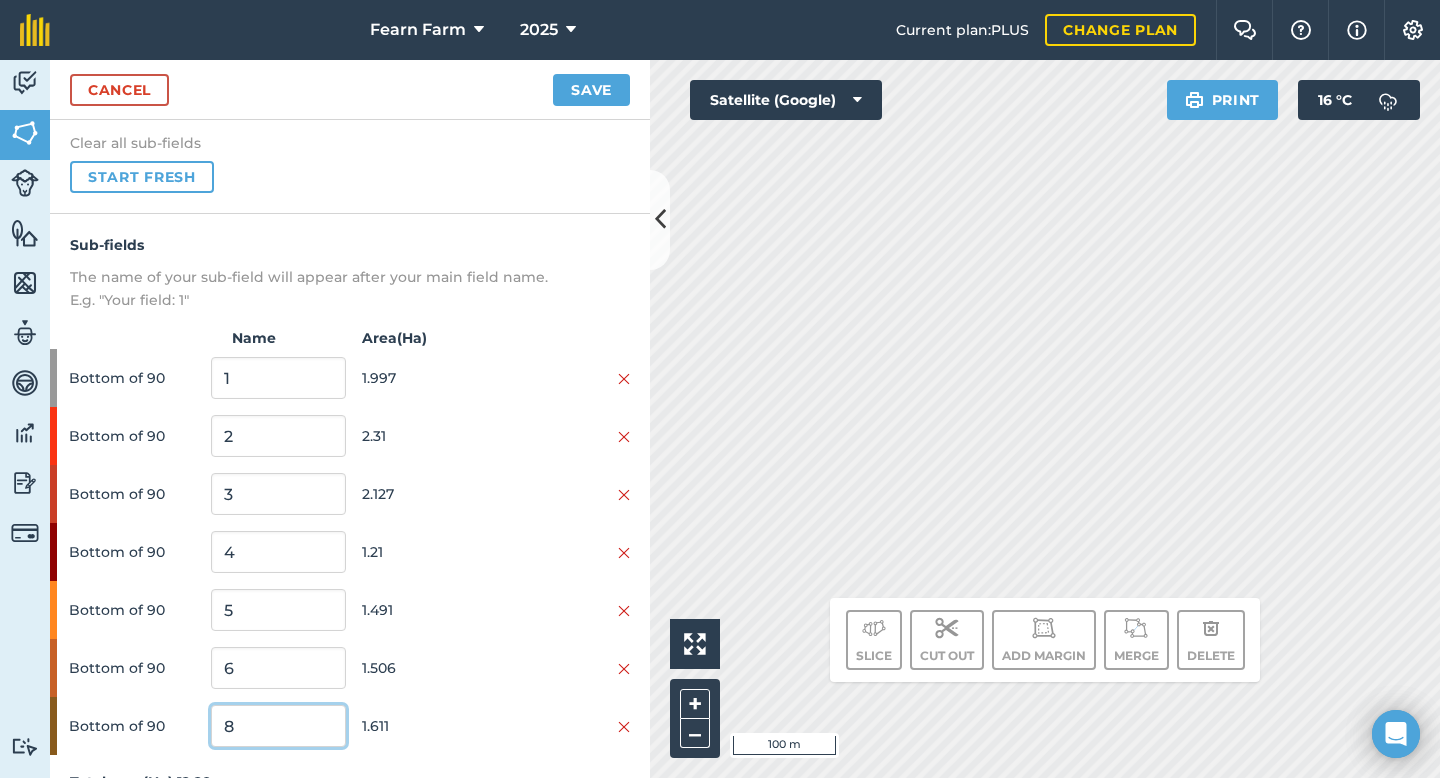 click on "8" at bounding box center (278, 726) 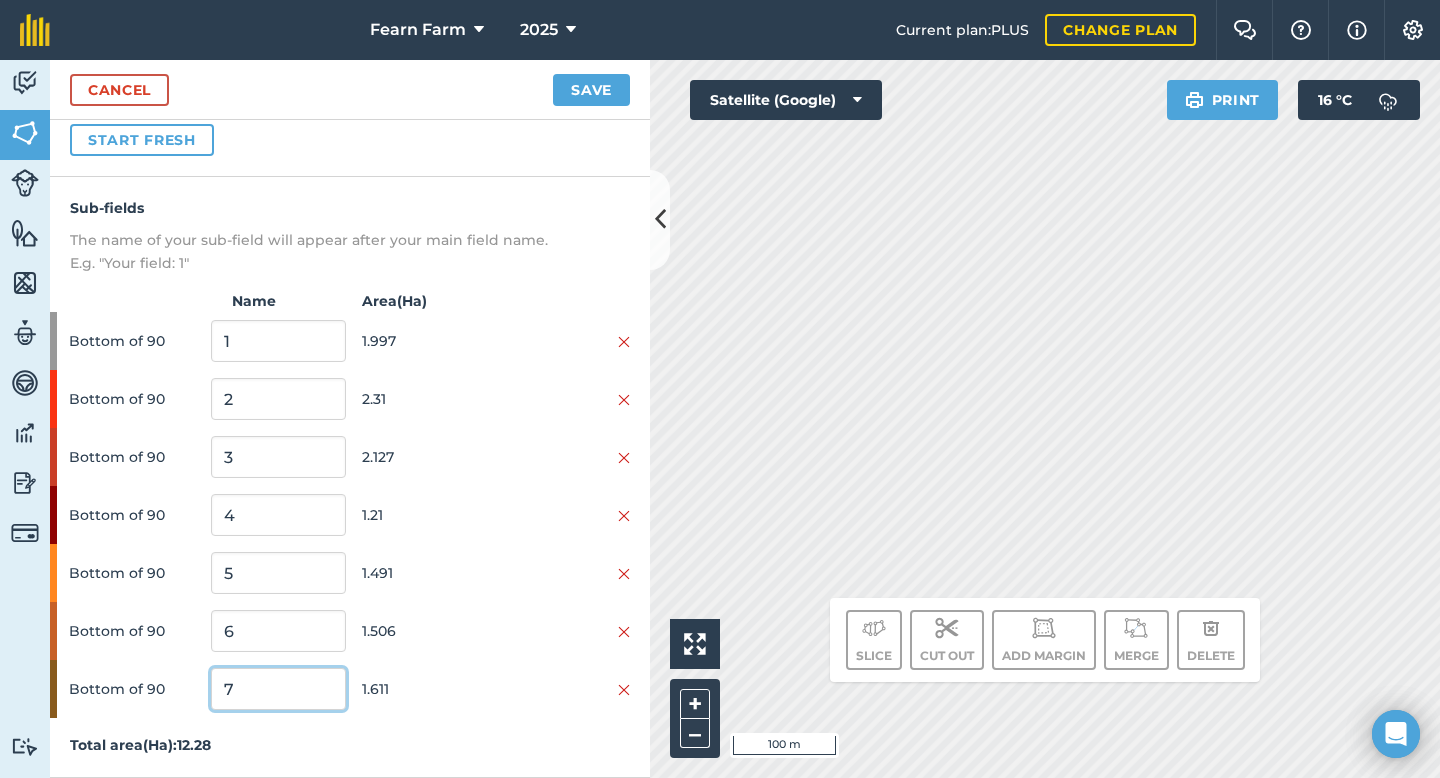 type on "7" 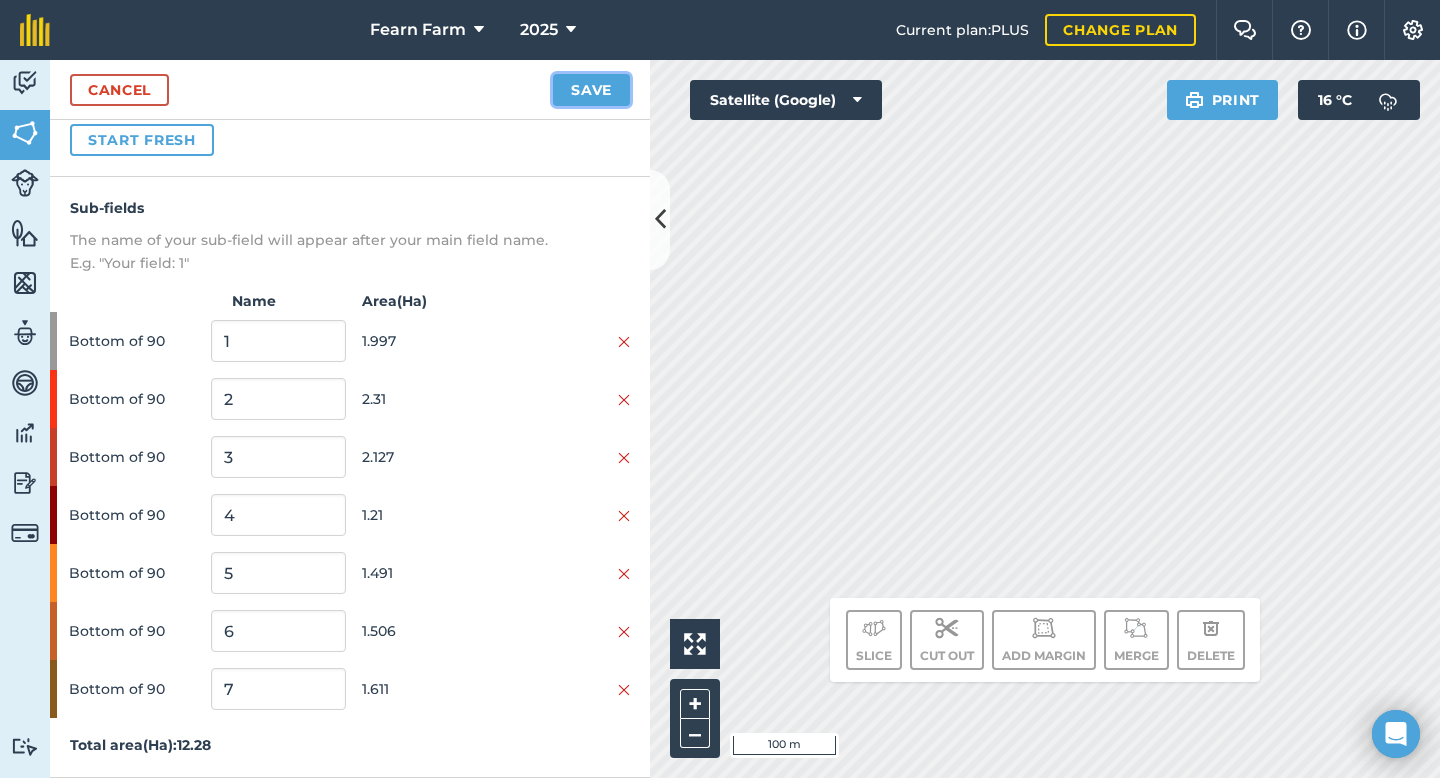 click on "Save" at bounding box center [591, 90] 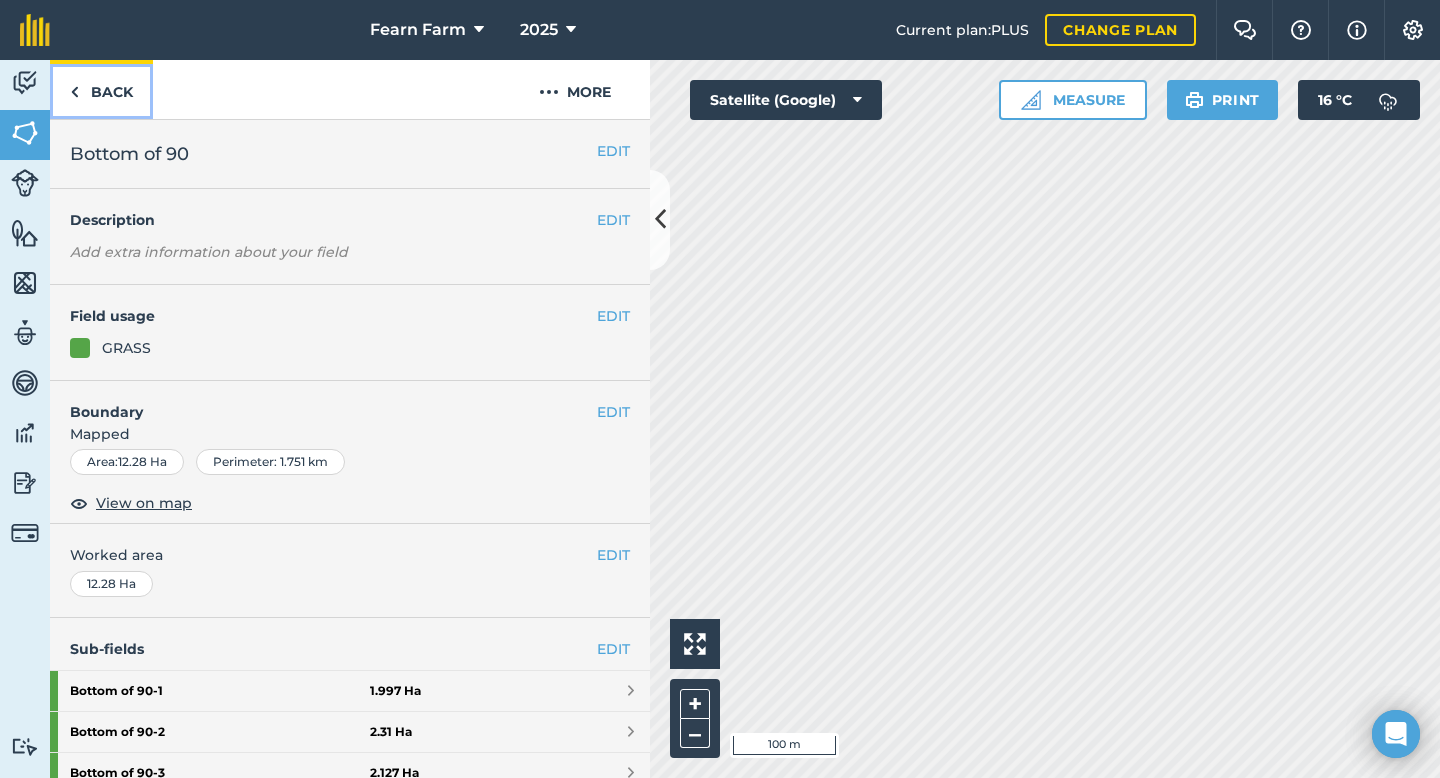 click on "Back" at bounding box center [101, 89] 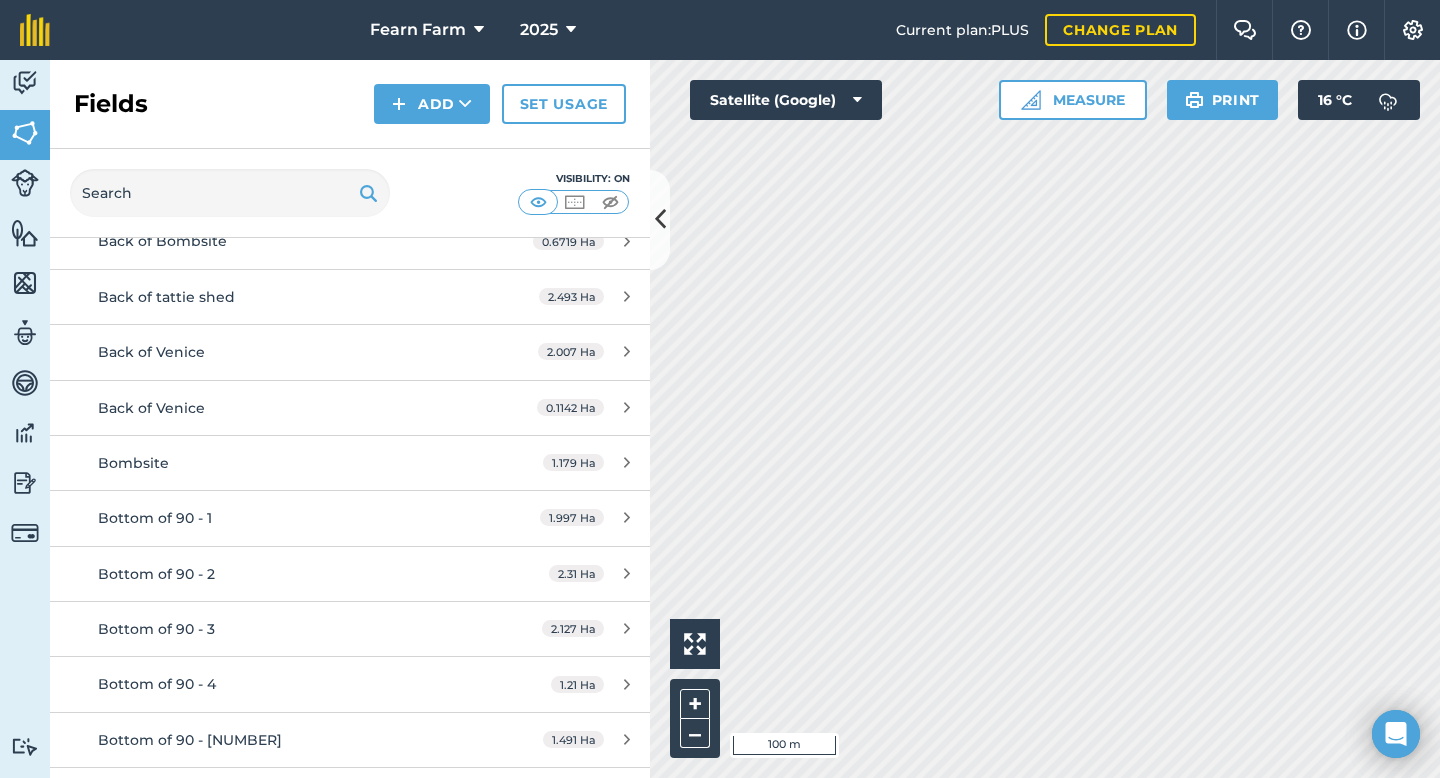 scroll, scrollTop: 1618, scrollLeft: 0, axis: vertical 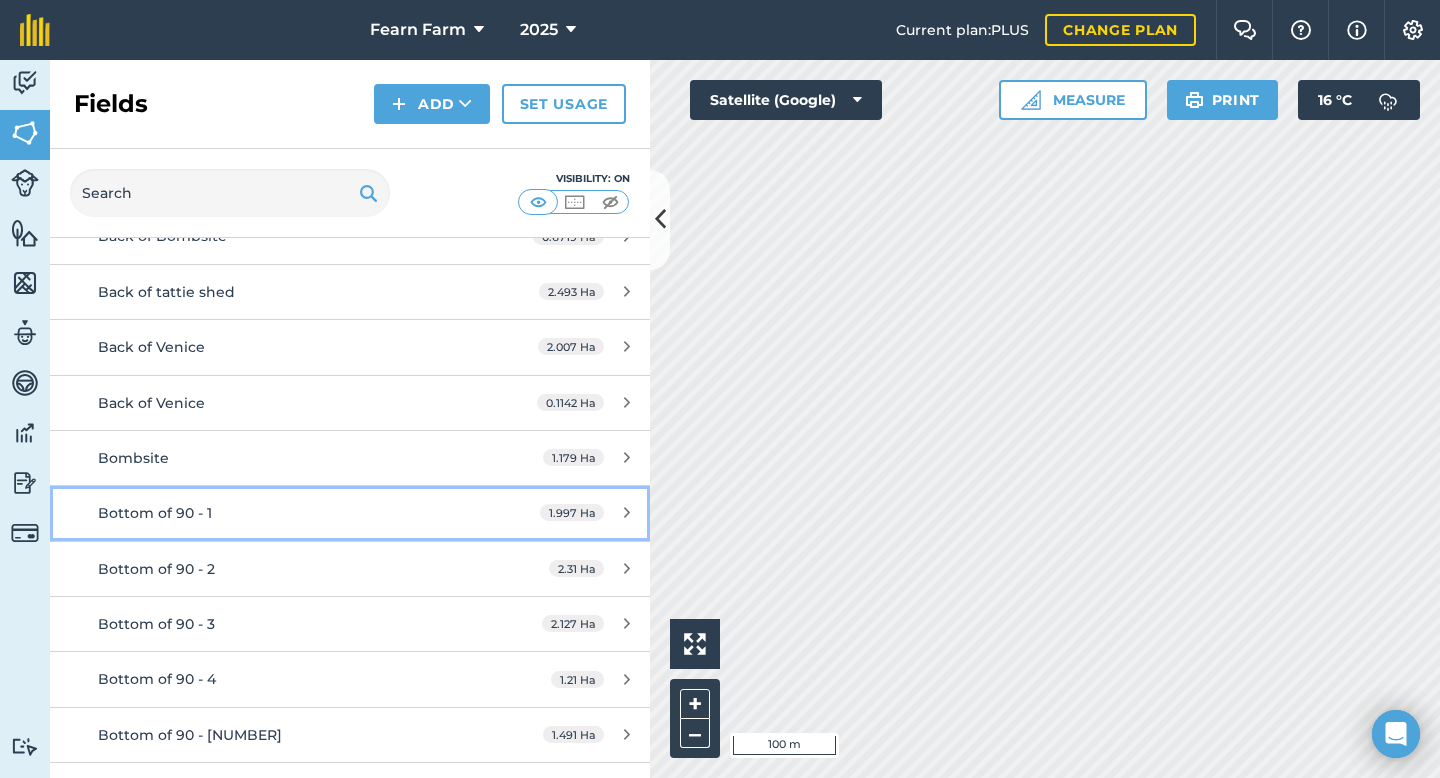 click on "Bottom of 90 - 1" at bounding box center (286, 513) 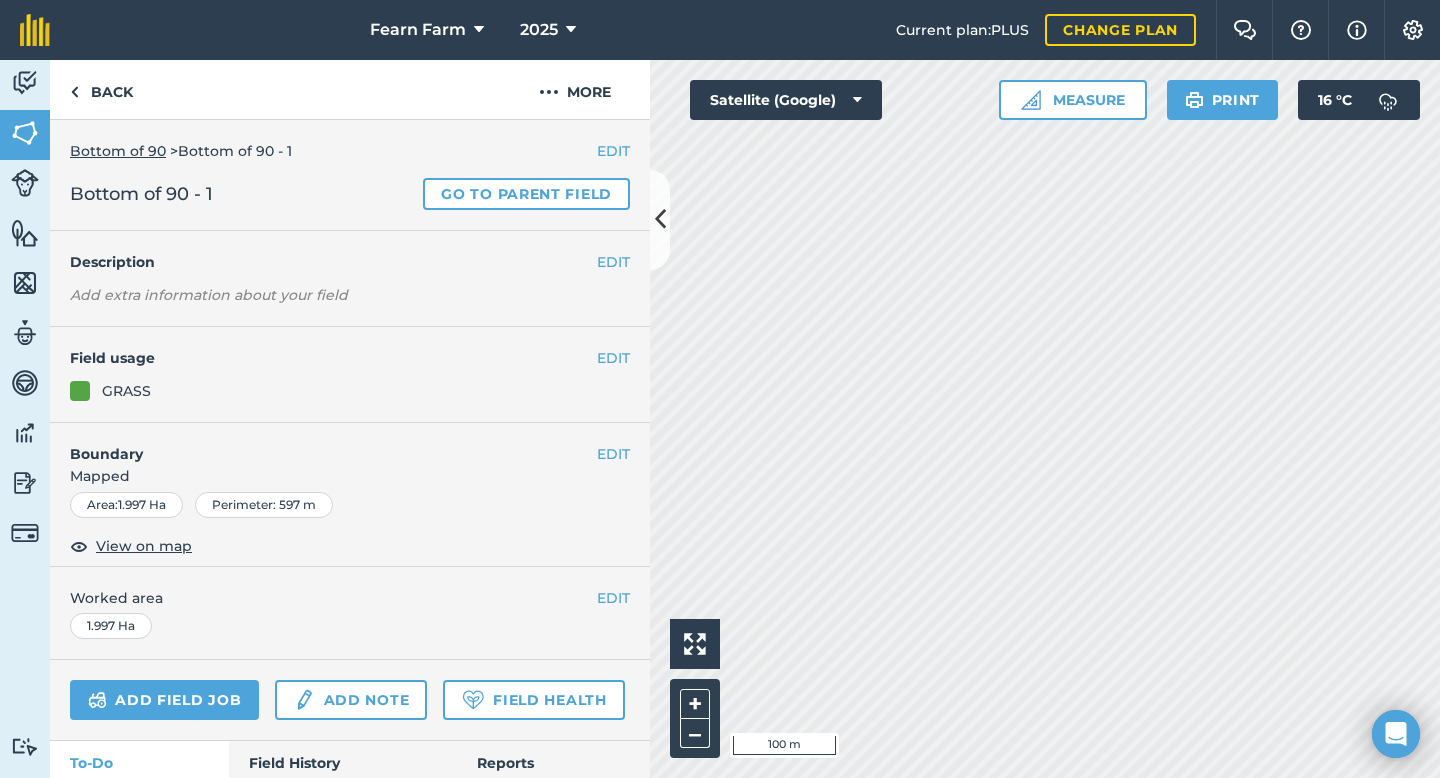 scroll, scrollTop: 69, scrollLeft: 0, axis: vertical 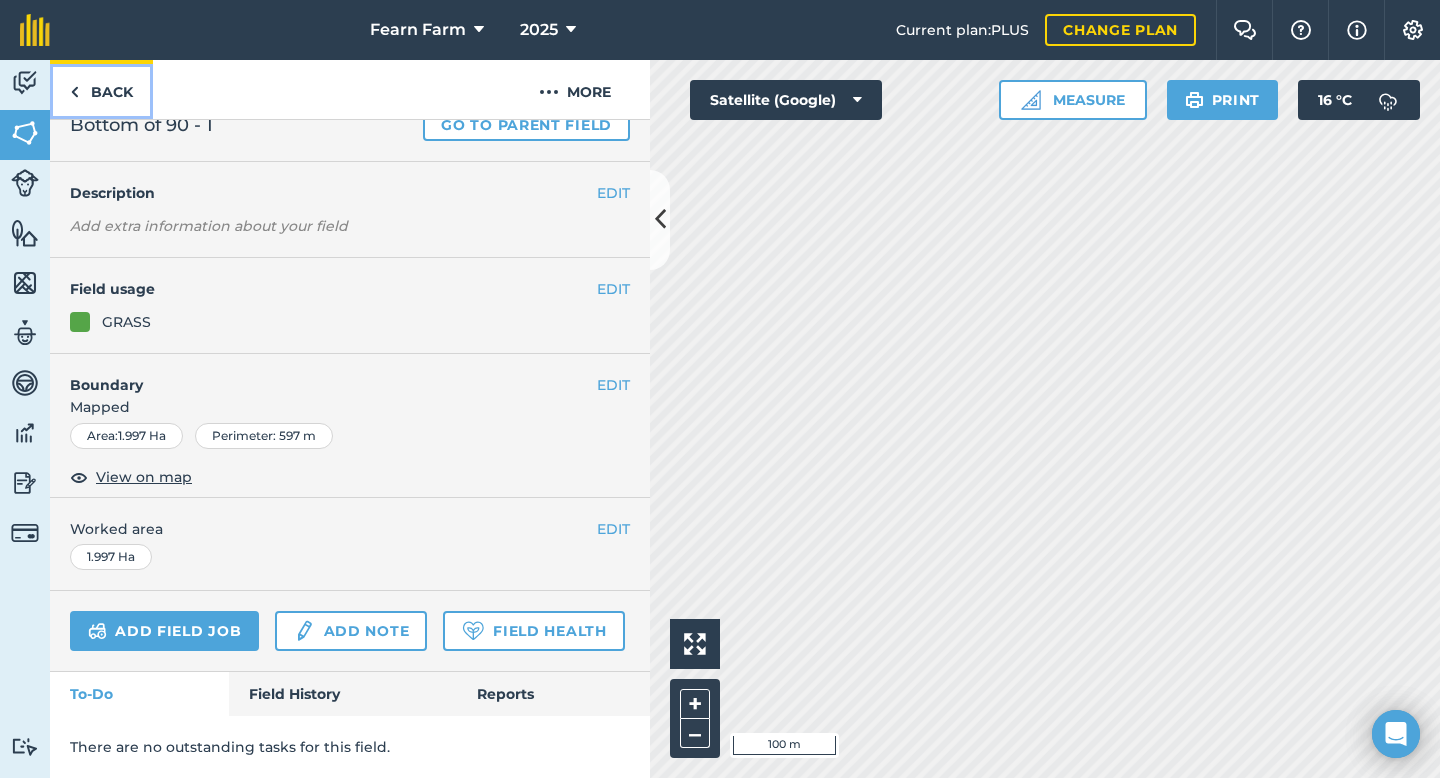 click on "Back" at bounding box center (101, 89) 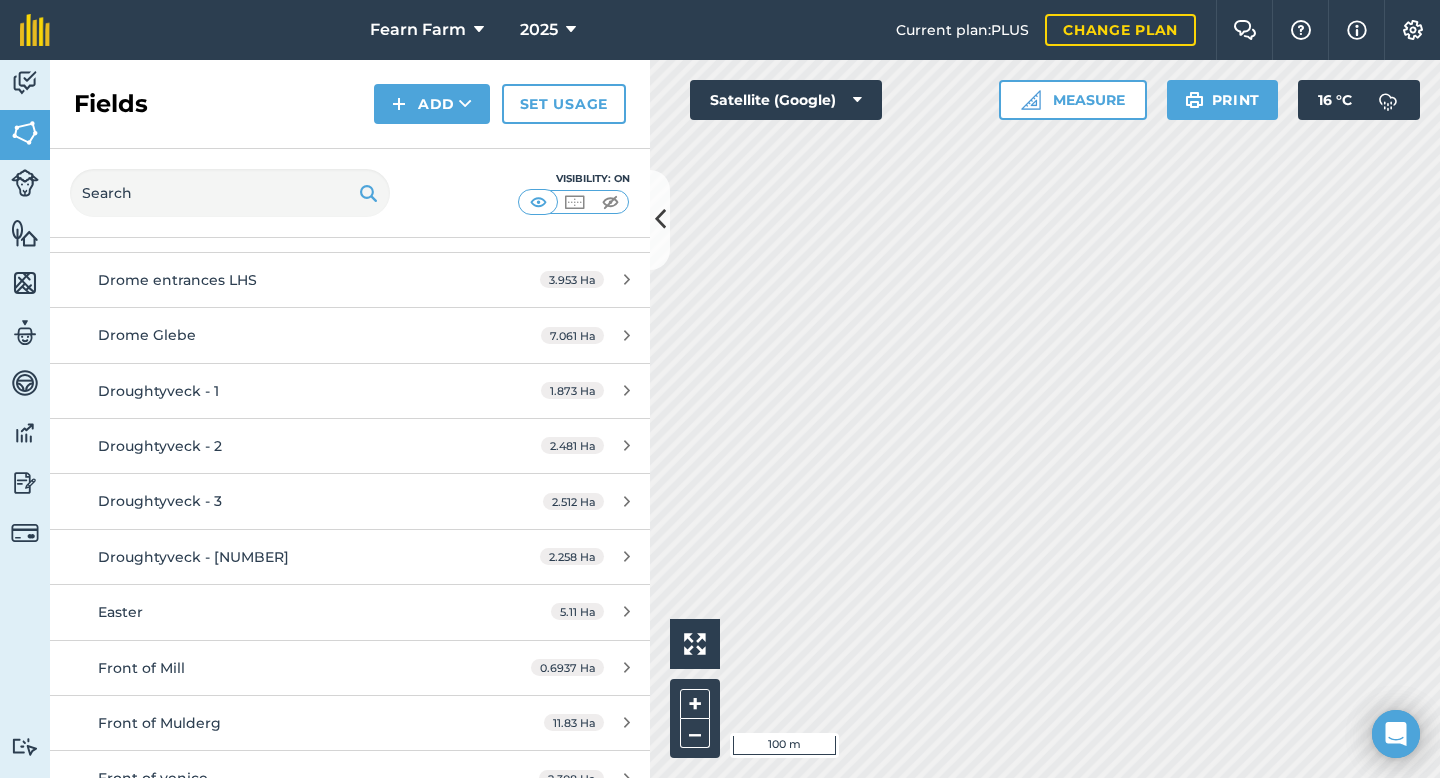 scroll, scrollTop: 2832, scrollLeft: 0, axis: vertical 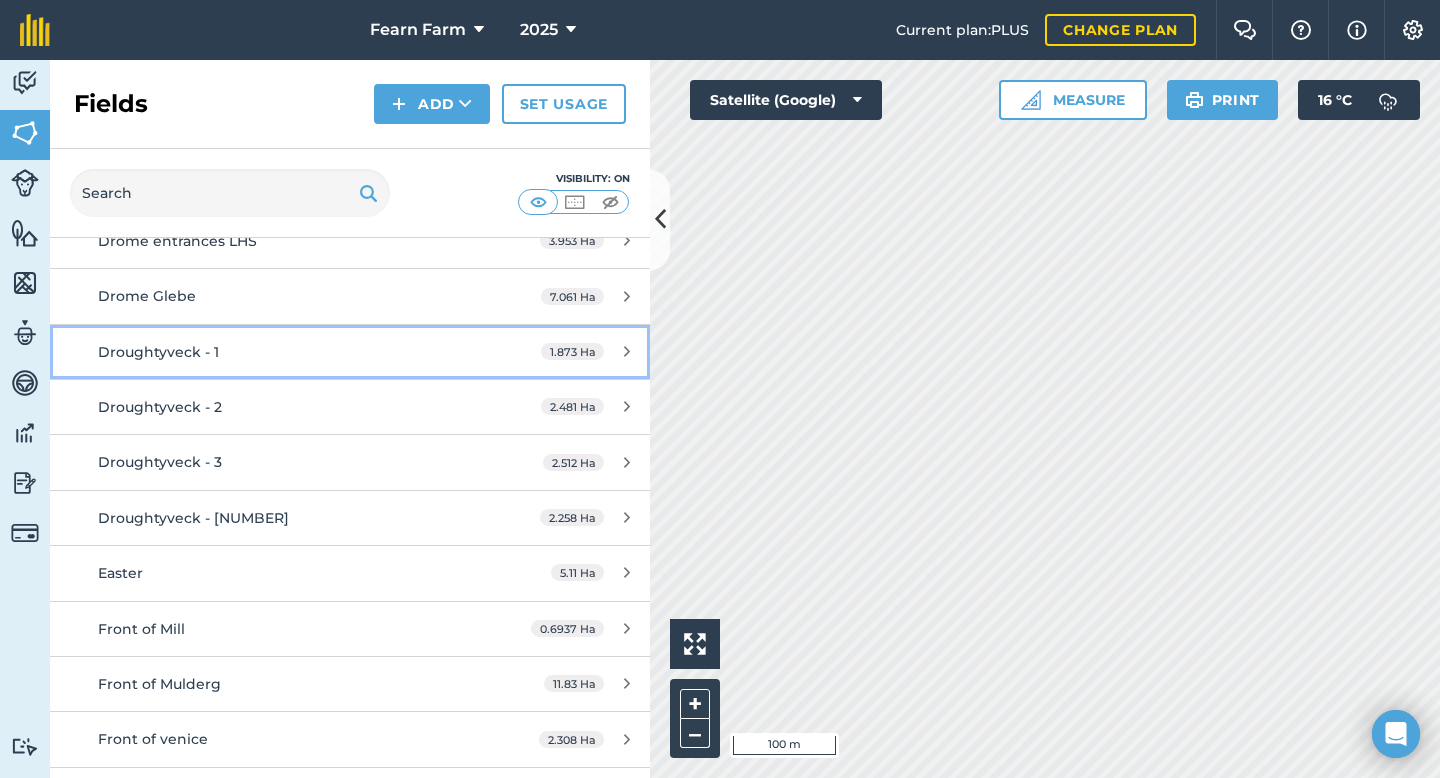 click on "Droughtyveck - 1" at bounding box center [286, 352] 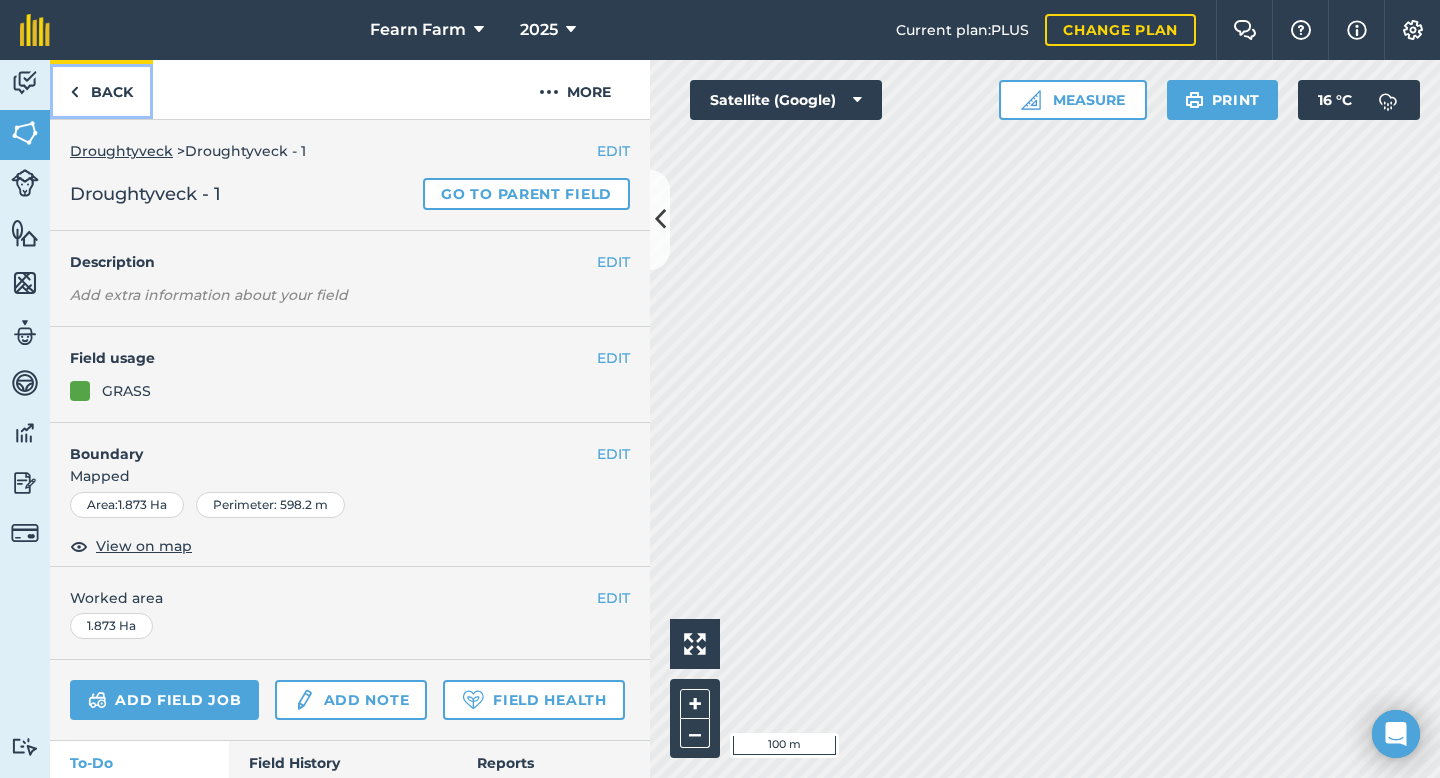 click on "Back" at bounding box center [101, 89] 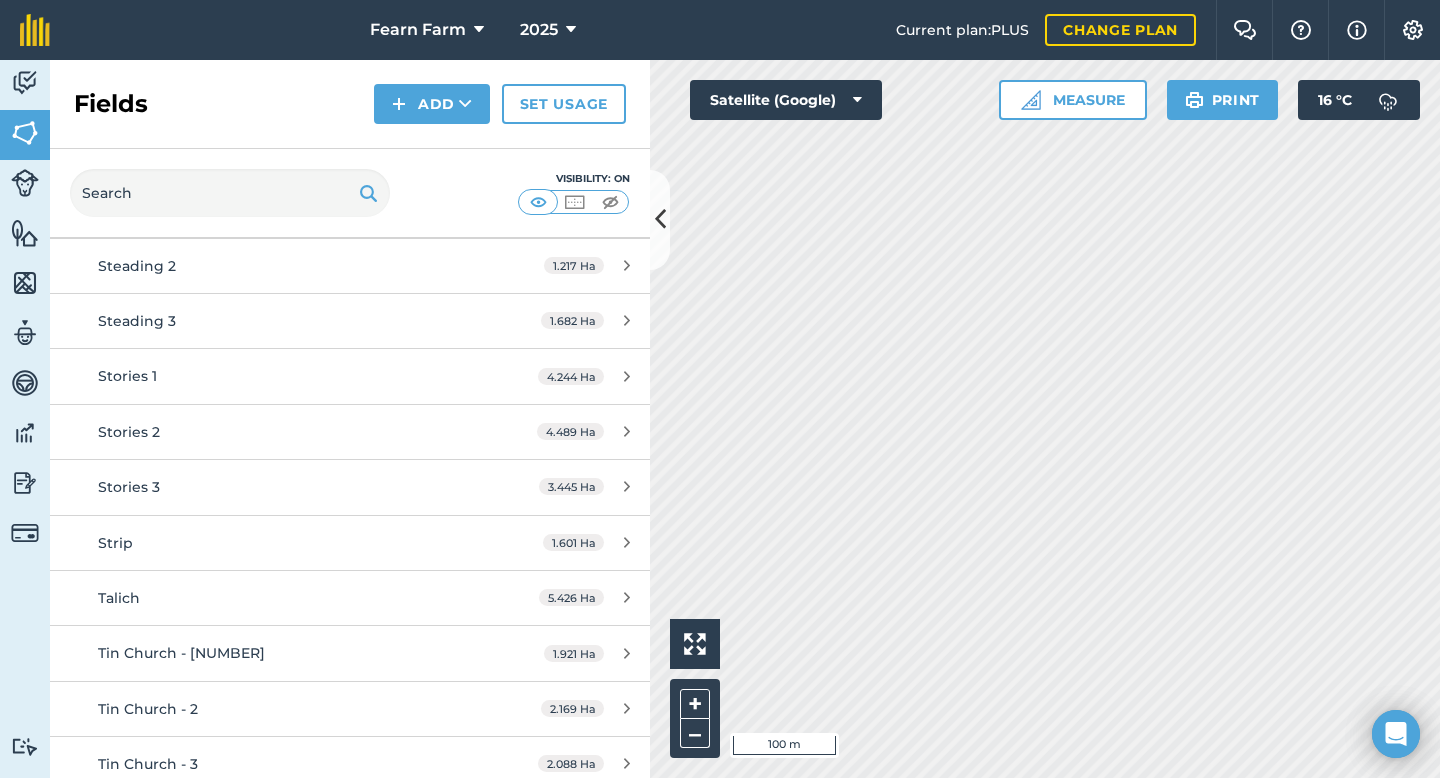 scroll, scrollTop: 4465, scrollLeft: 0, axis: vertical 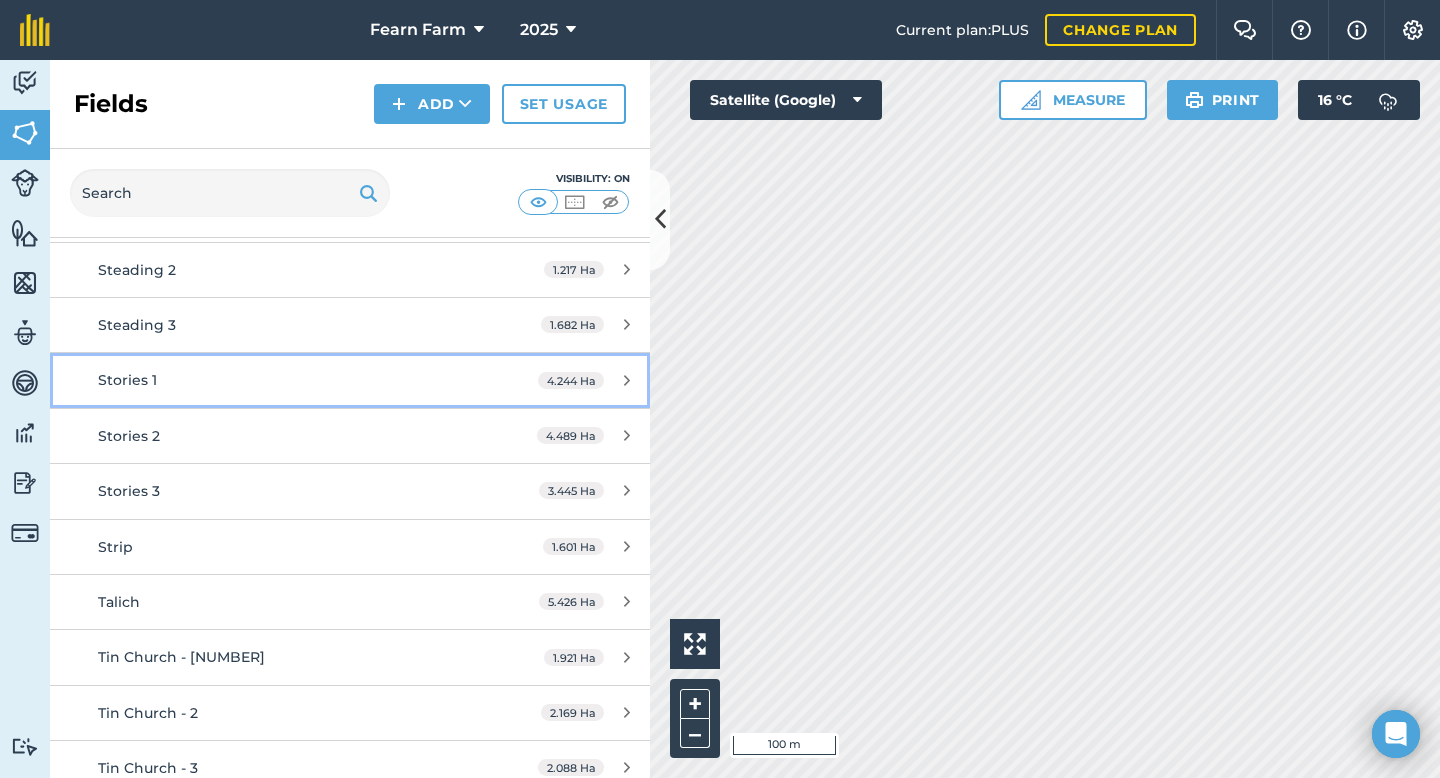 click on "Stories 1" at bounding box center (286, 380) 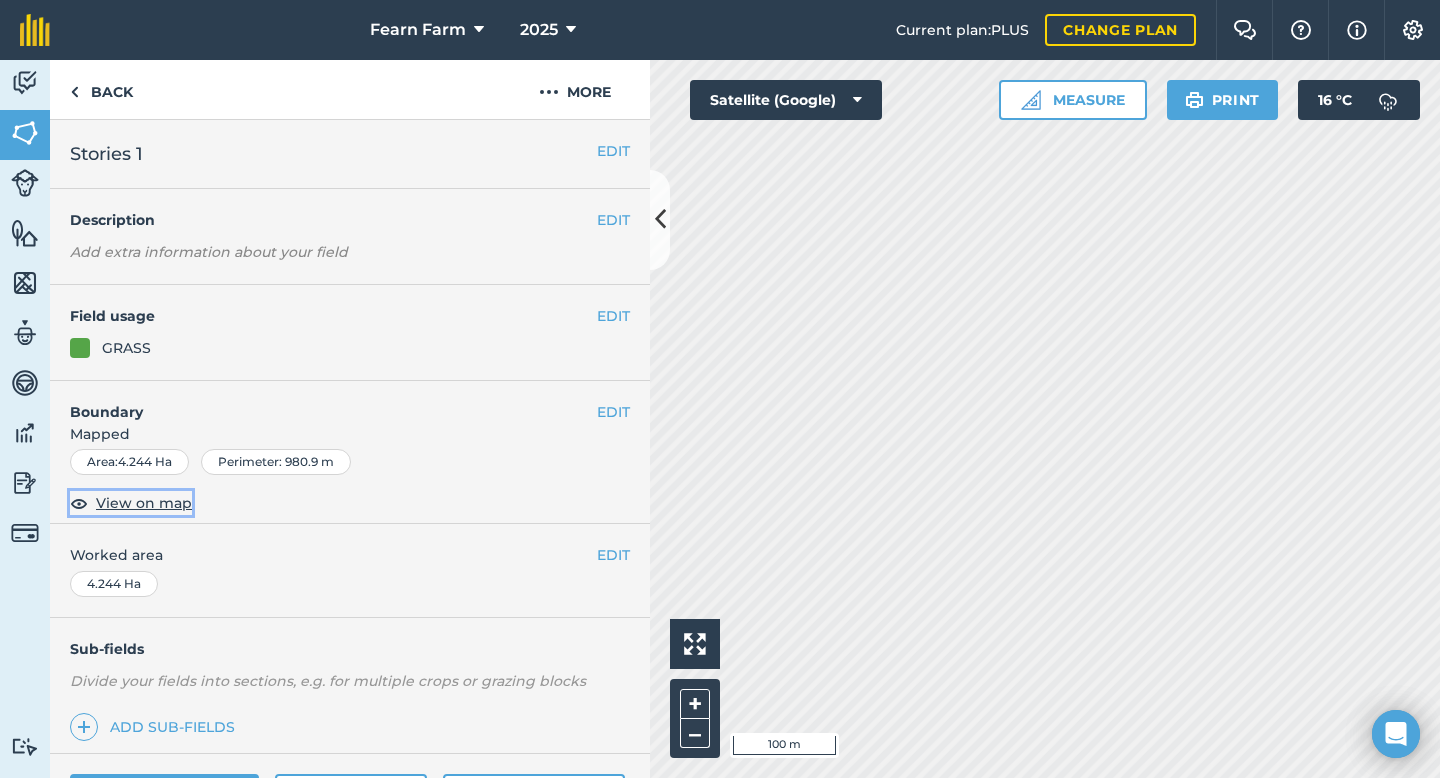 click on "View on map" at bounding box center (144, 503) 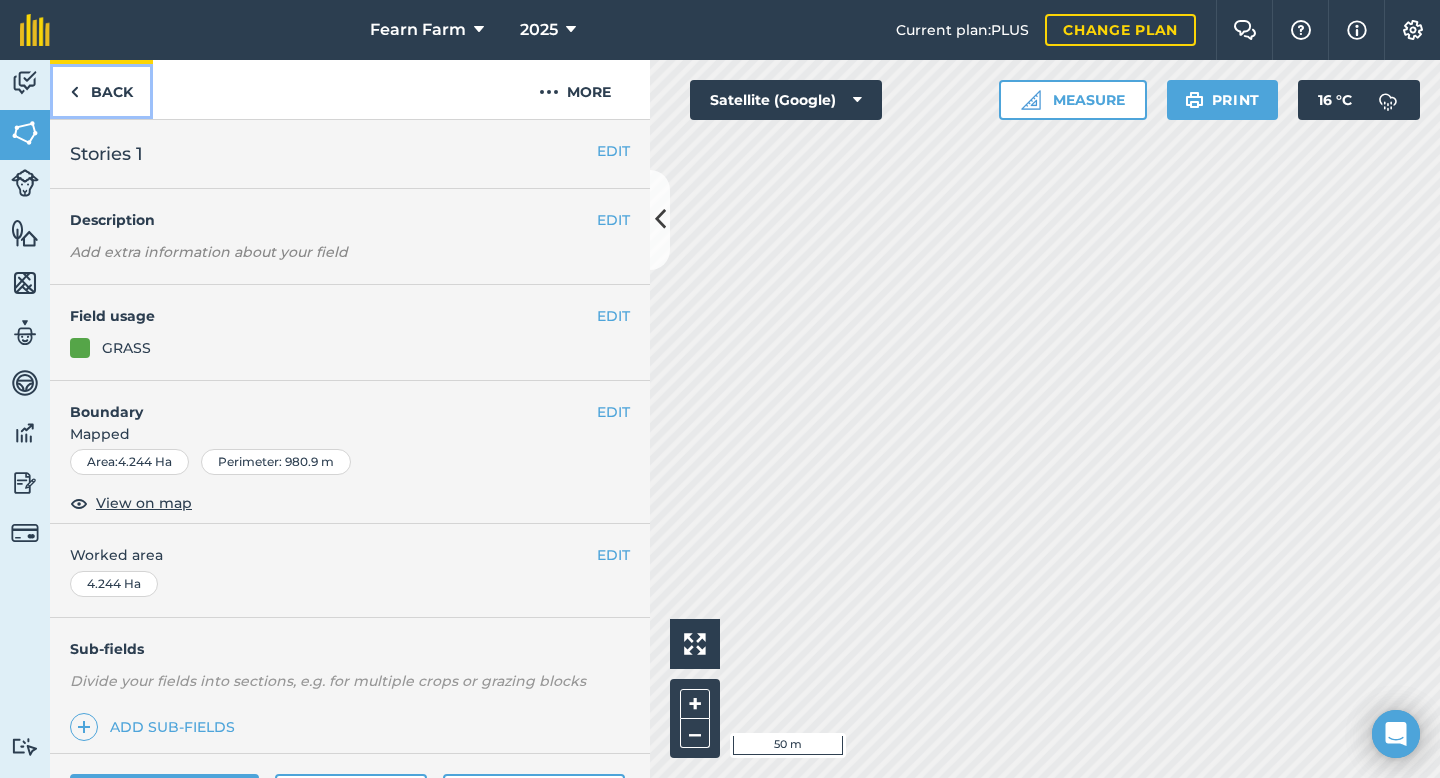 click on "Back" at bounding box center (101, 89) 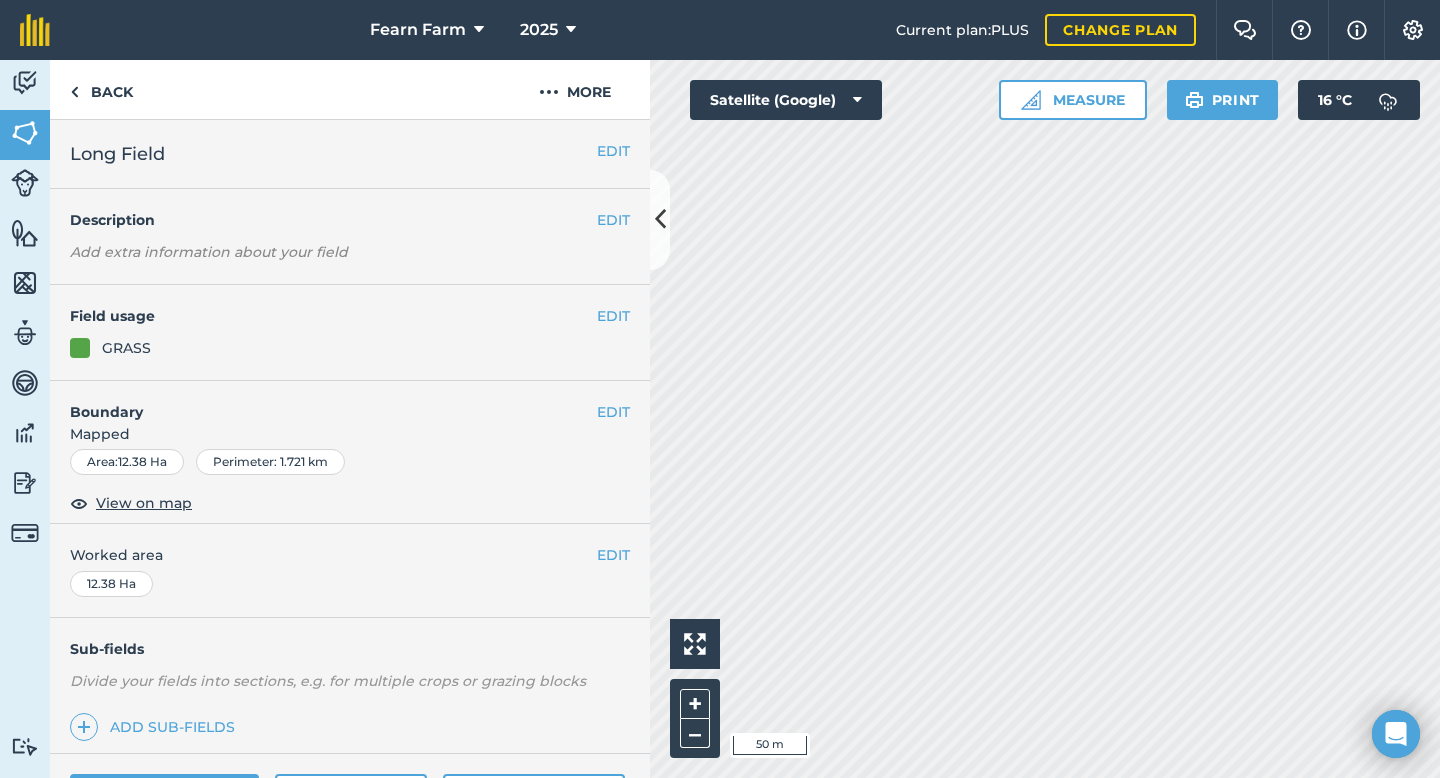 scroll, scrollTop: 163, scrollLeft: 0, axis: vertical 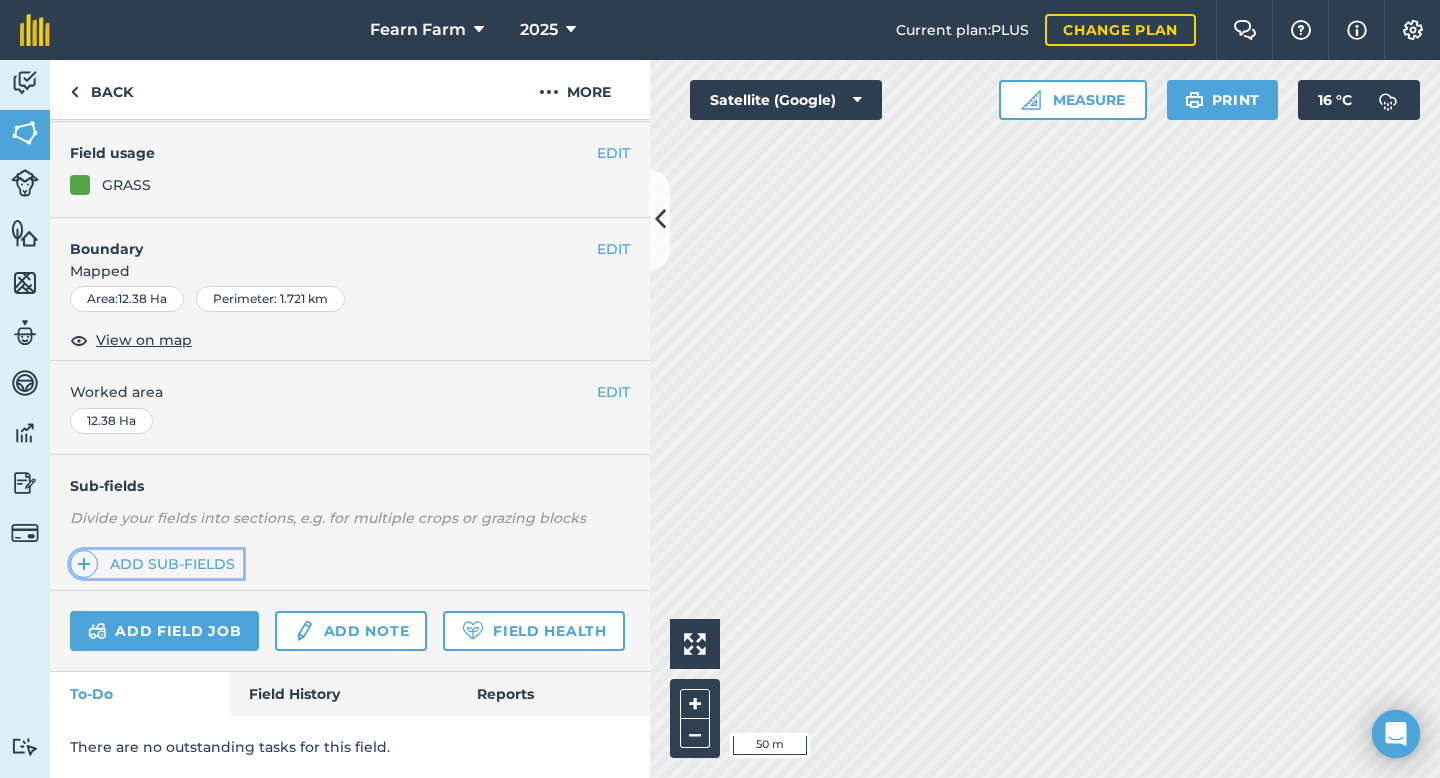 click on "Add sub-fields" at bounding box center [156, 564] 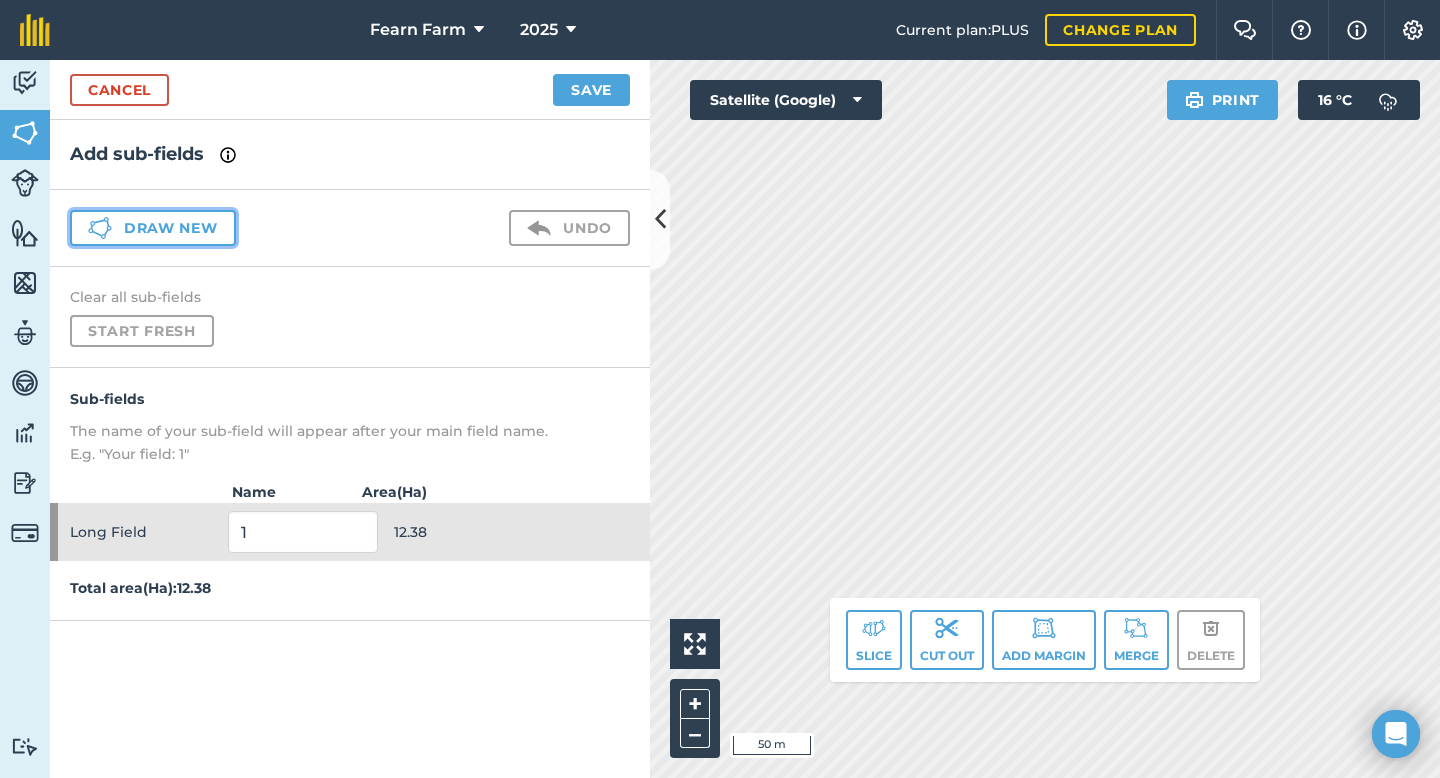 click on "Draw new" at bounding box center [153, 228] 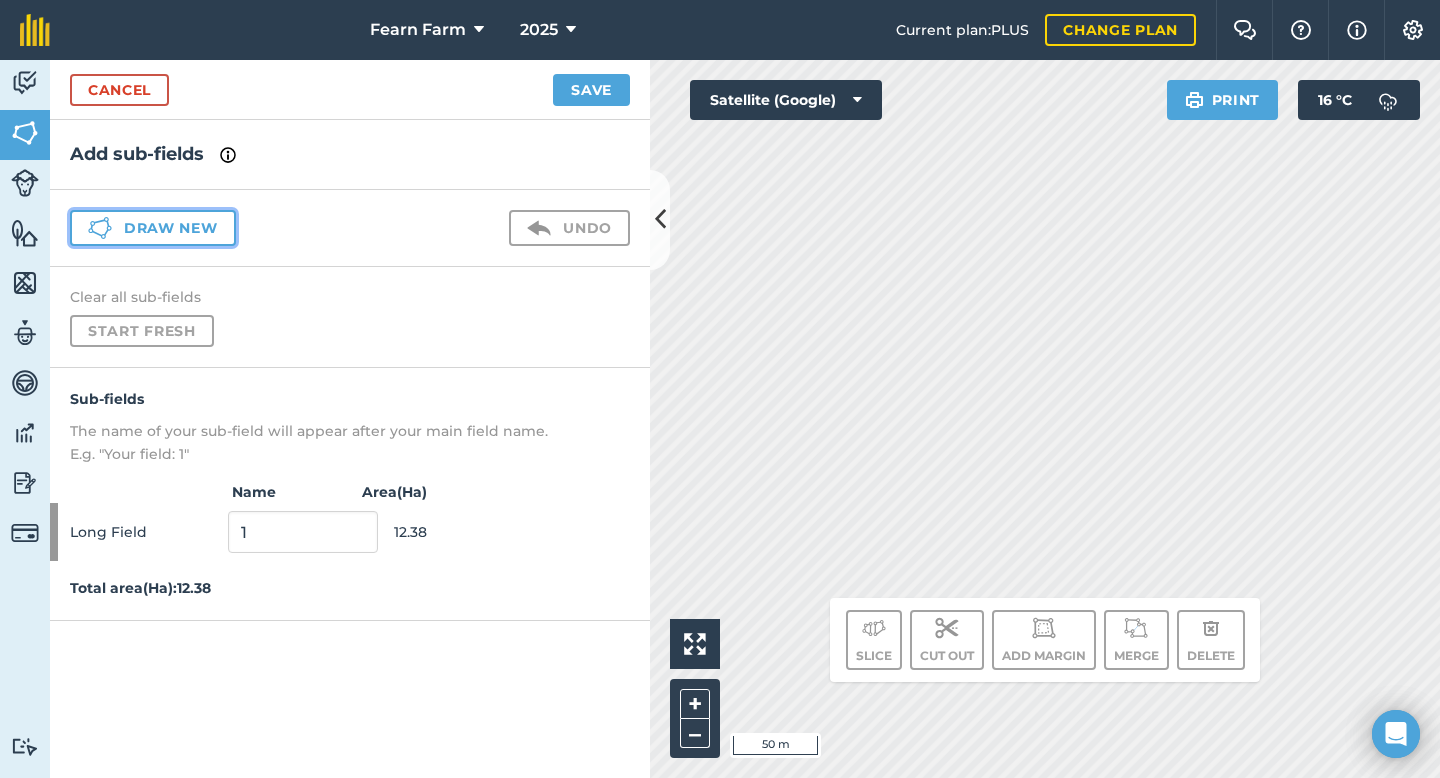 click on "Draw new" at bounding box center [153, 228] 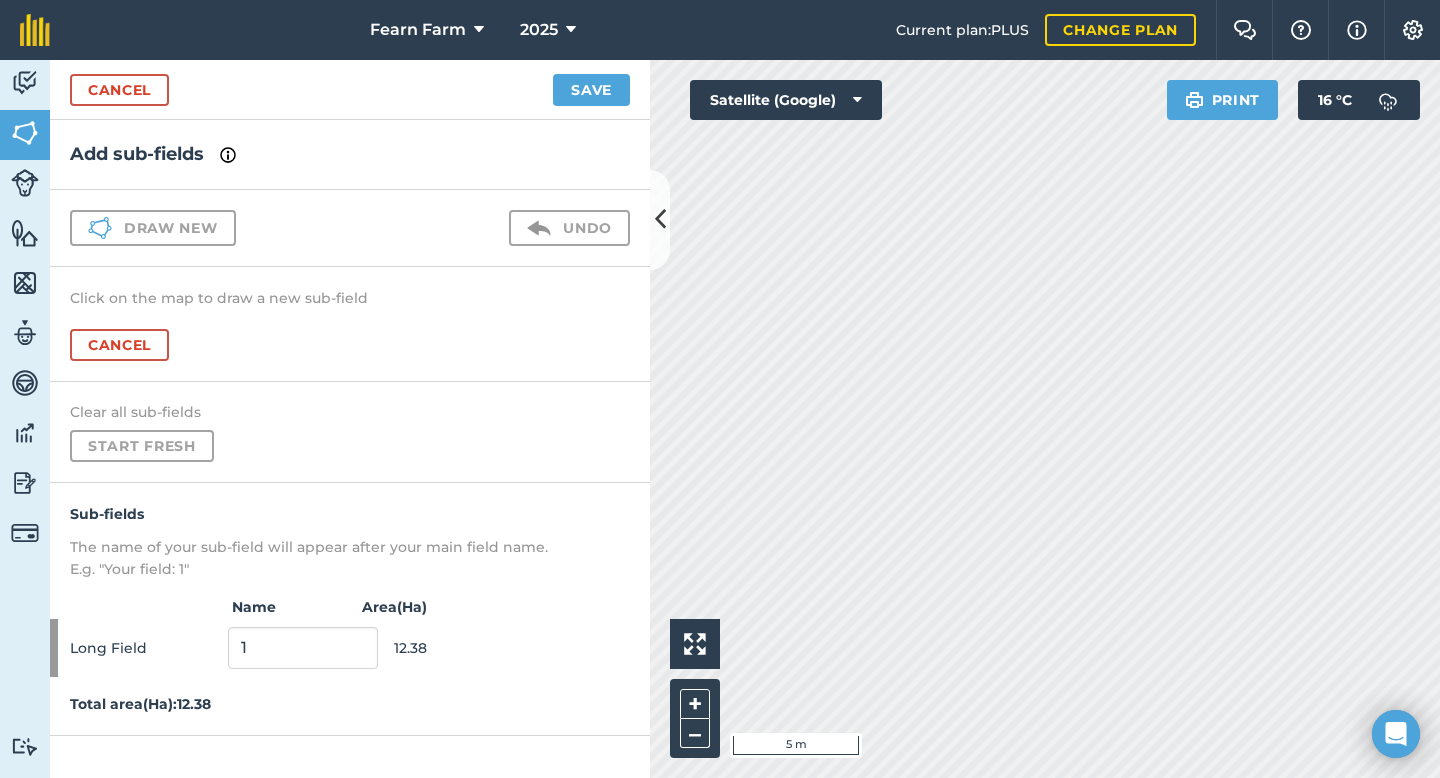 click on "Fearn Farm 2025 Current plan : PLUS Change plan Farm Chat Help Info Settings Fearn Farm - 2025 Printed on 04/08/2025 Field usages No usage set Arable Silage BARLEY FORAGE: MIXED GRASS Industrial OATS OILSEED-RAPE: OIL Woodland Feature types Water trough Activity Fields Livestock Features Maps Team Vehicles Data Reporting Billing Tutorials Tutorials Cancel Save Add sub-fields Draw new Undo Click on the map to draw a new sub-field Cancel Clear all sub-fields Start fresh Sub-fields The name of your sub-field will appear after your main field name. E.g. "Your field: 1" Name Area ( Ha ) Long Field 1 12.38 Total area ( Ha ): 12.38 Click to start drawing i 5 m + – Satellite (Google) Print 16 ° C" at bounding box center (720, 389) 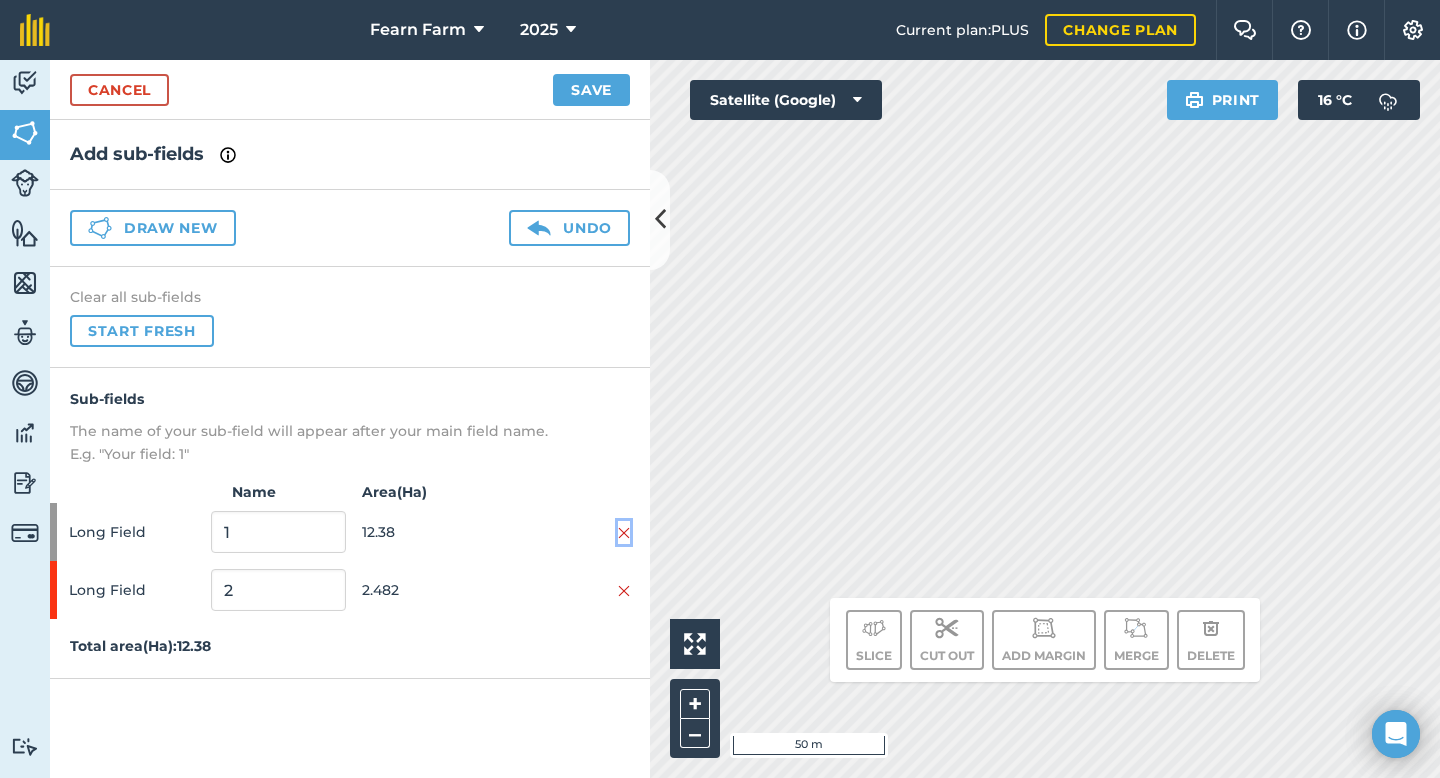 click at bounding box center [624, 533] 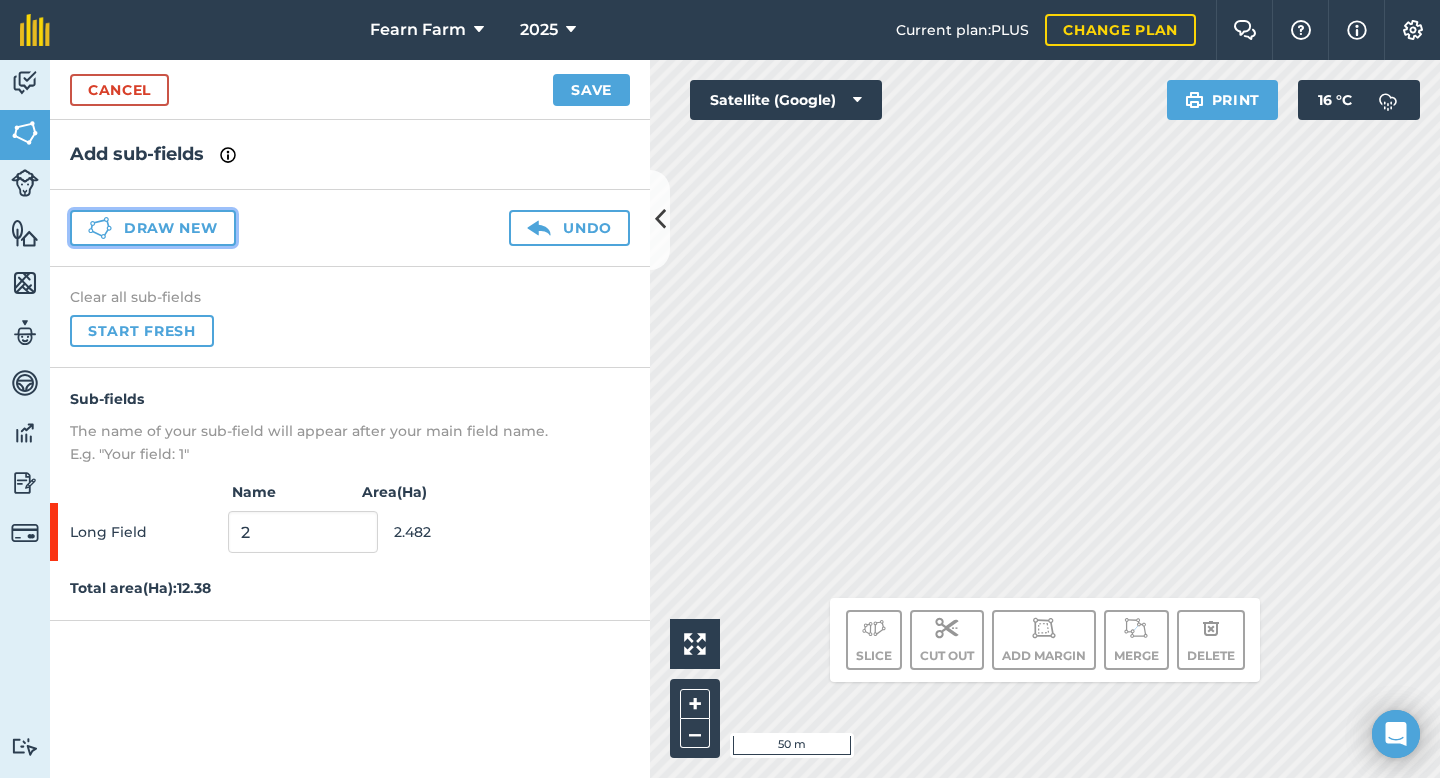 click on "Draw new" at bounding box center [153, 228] 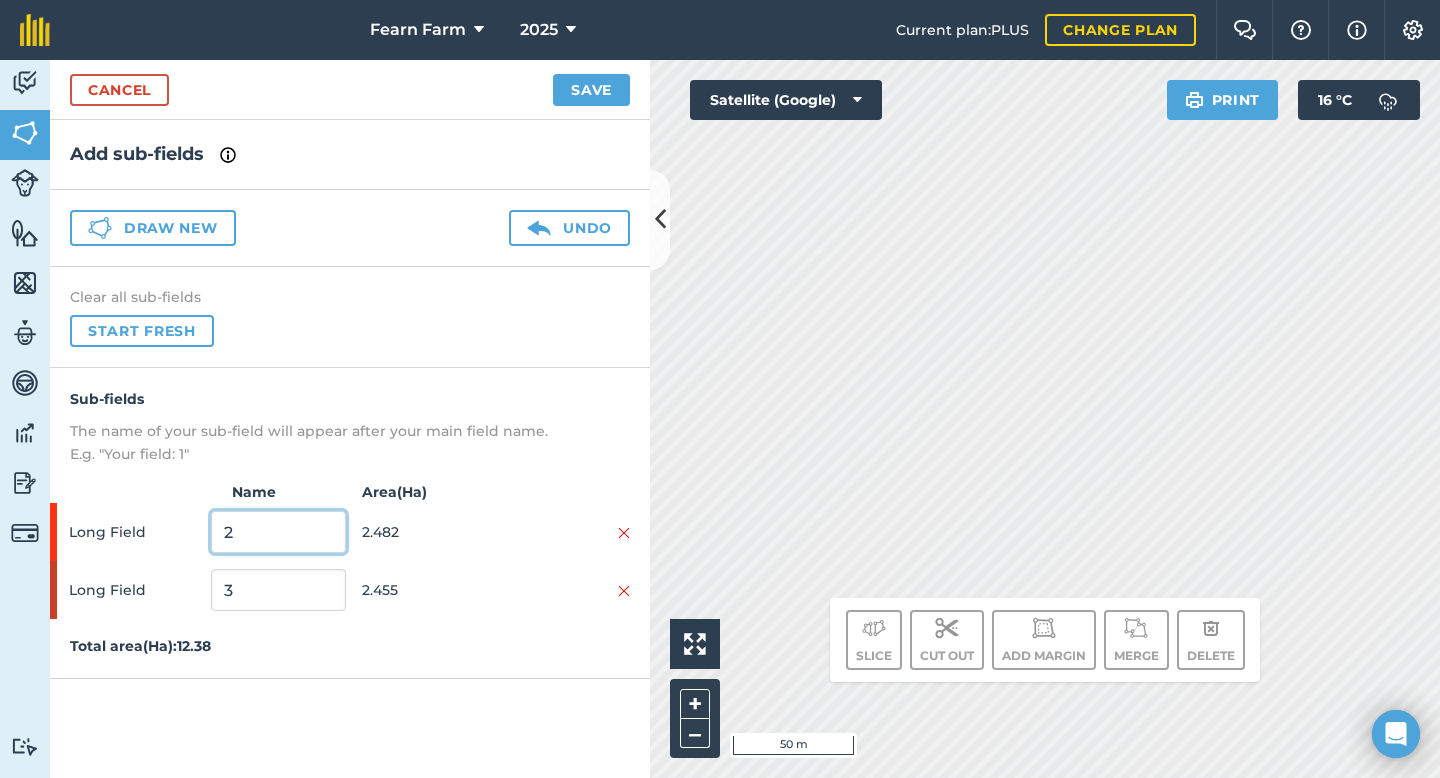 click on "2" at bounding box center (278, 532) 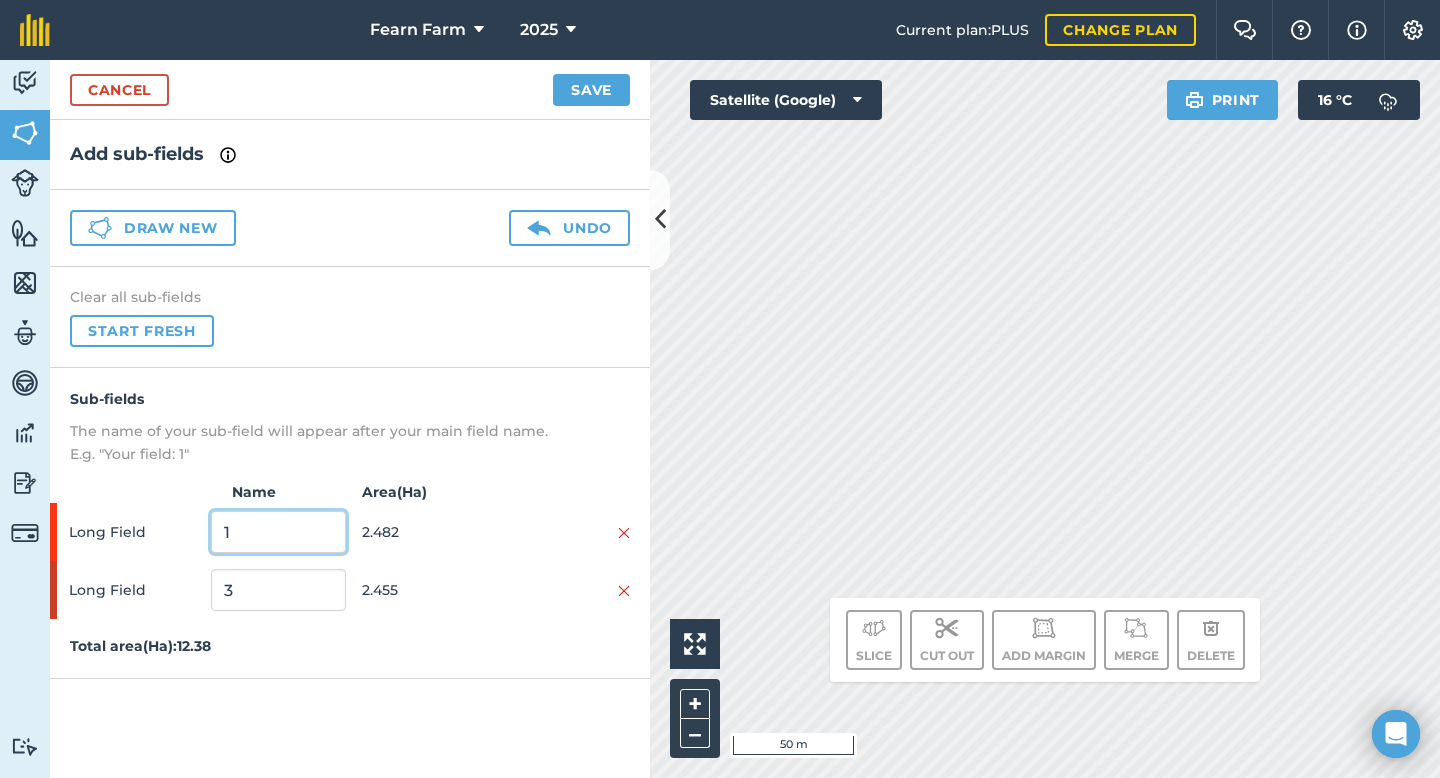 type on "1" 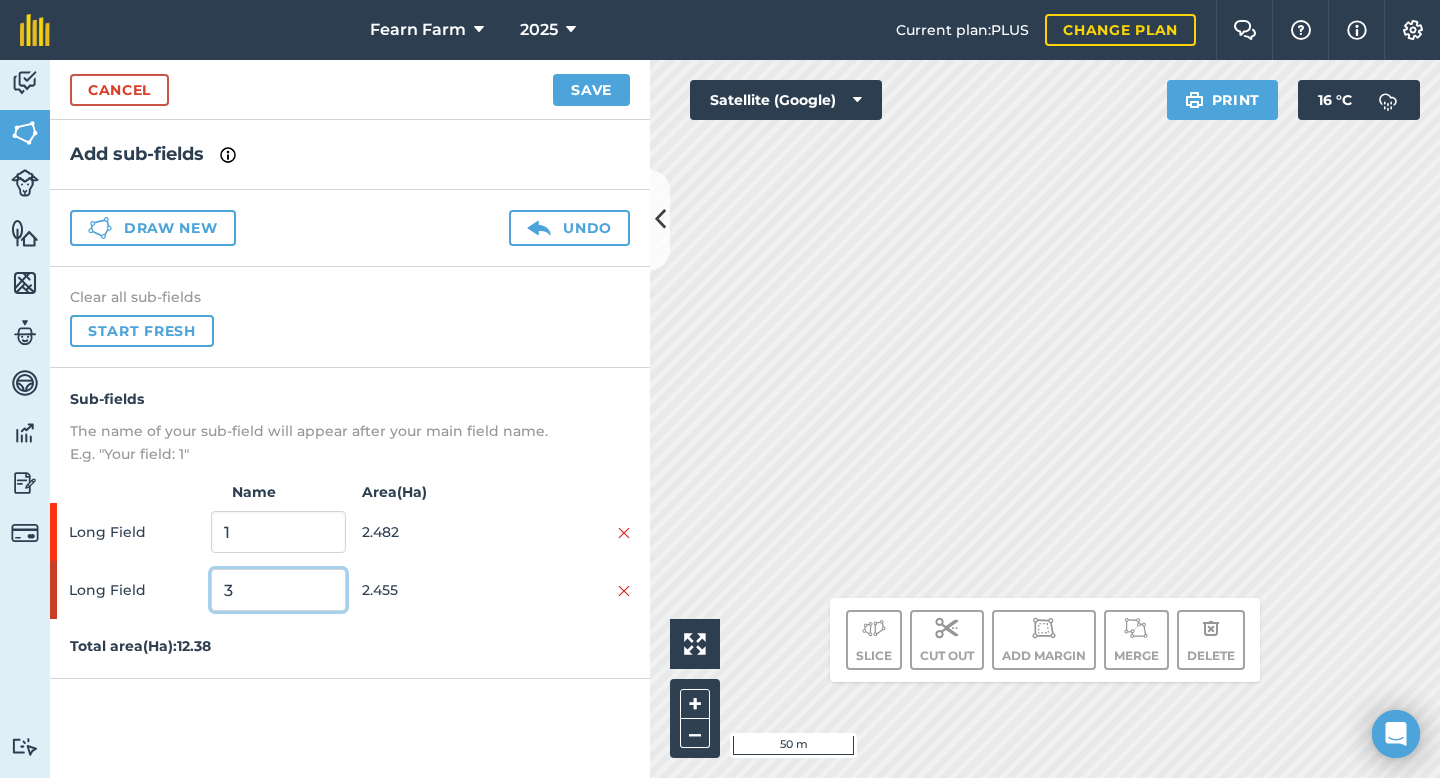 click on "3" at bounding box center [278, 590] 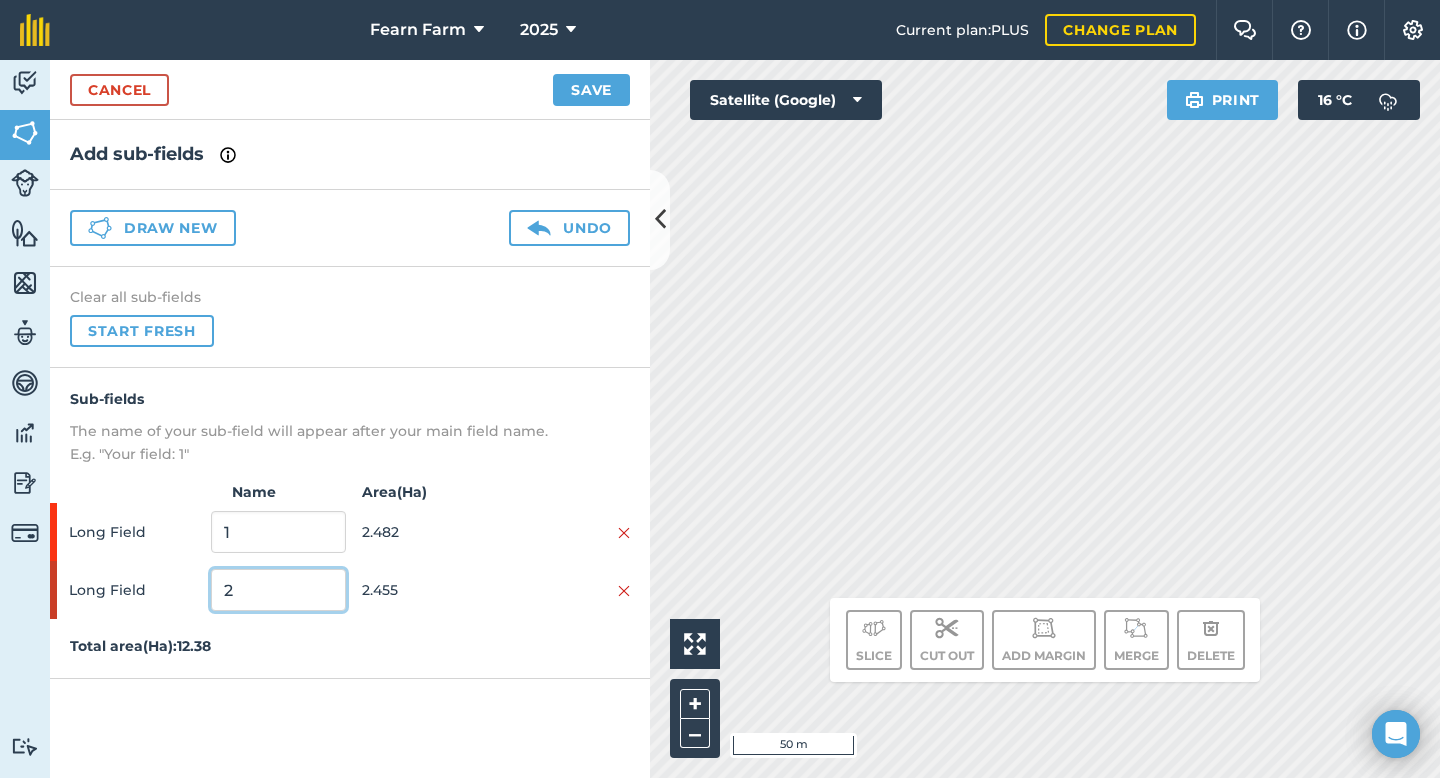 type on "2" 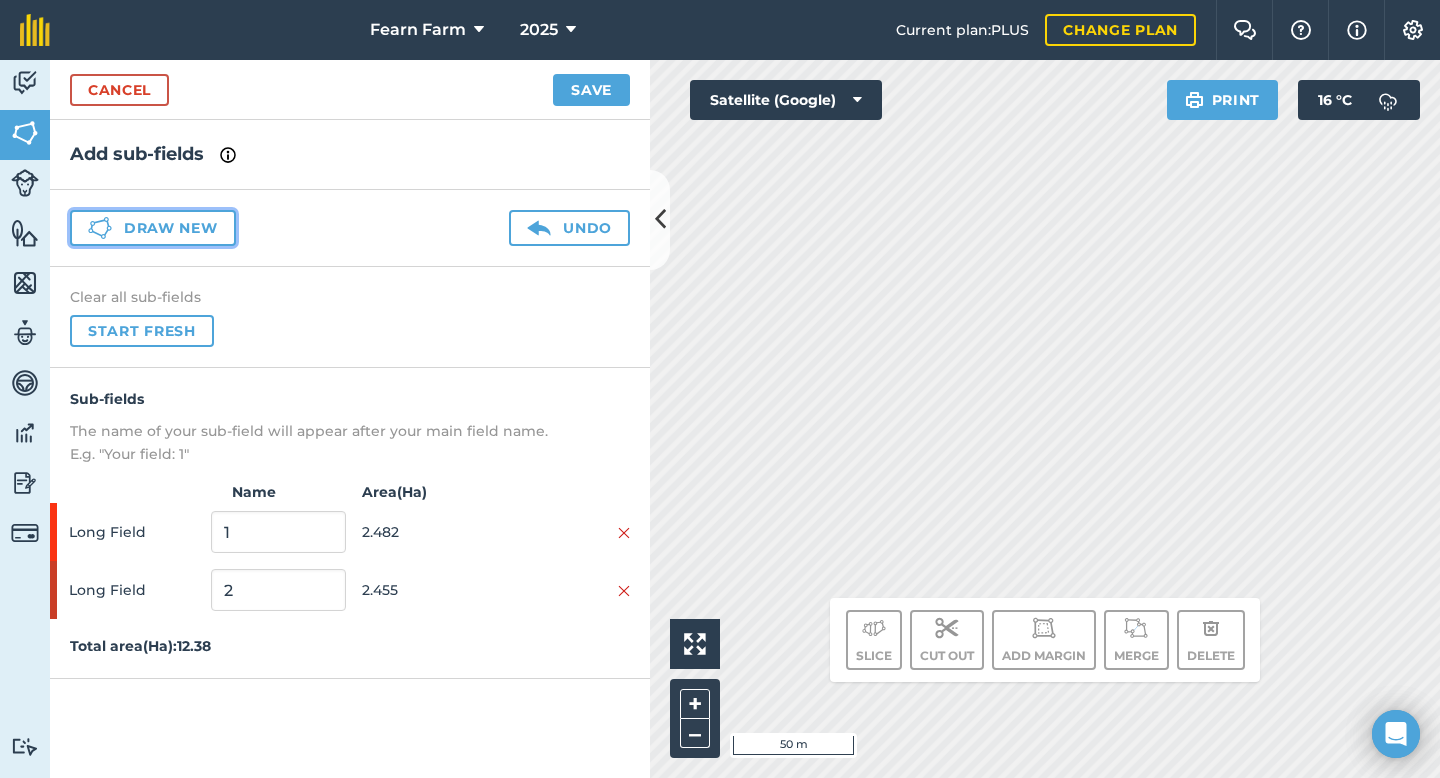 click on "Draw new" at bounding box center [153, 228] 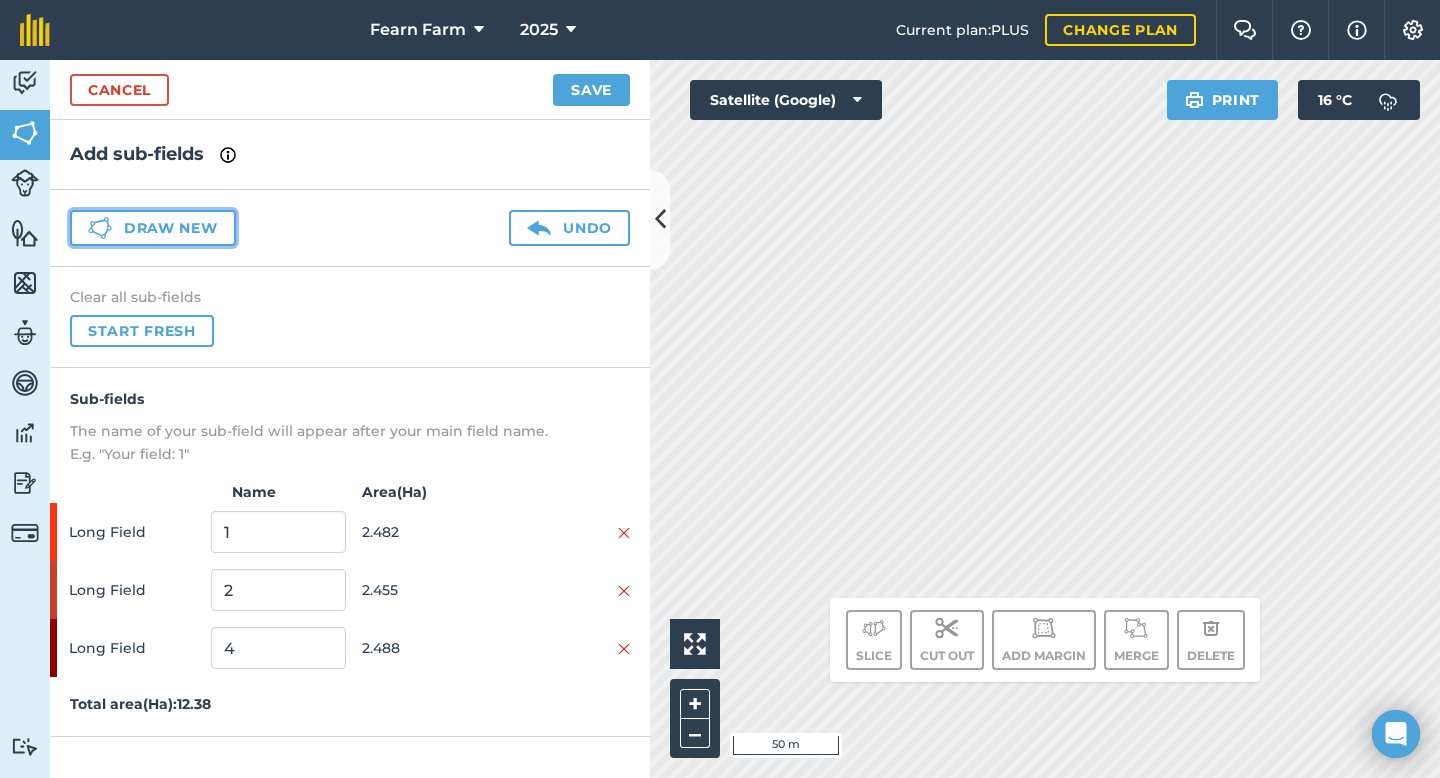 click on "Draw new" at bounding box center (153, 228) 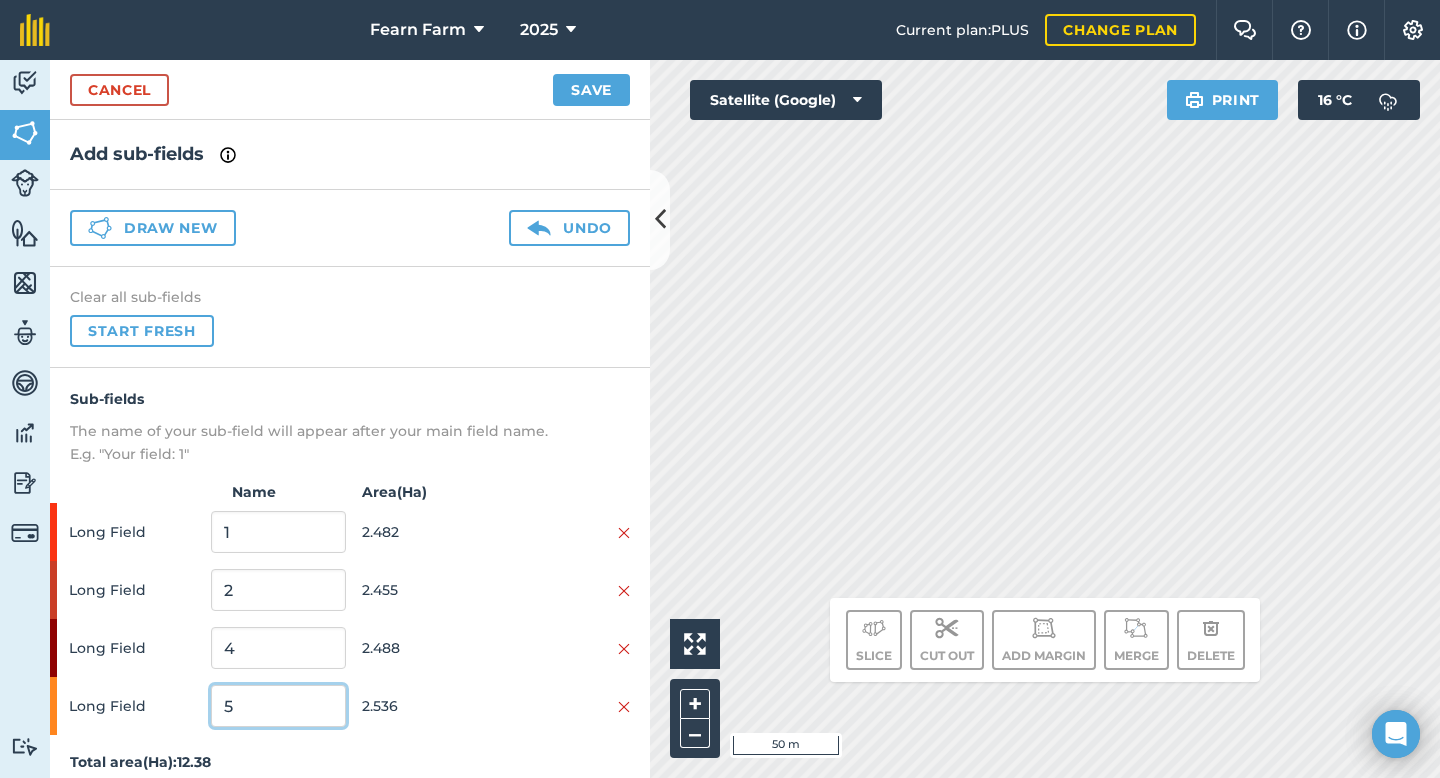 click on "5" at bounding box center [278, 706] 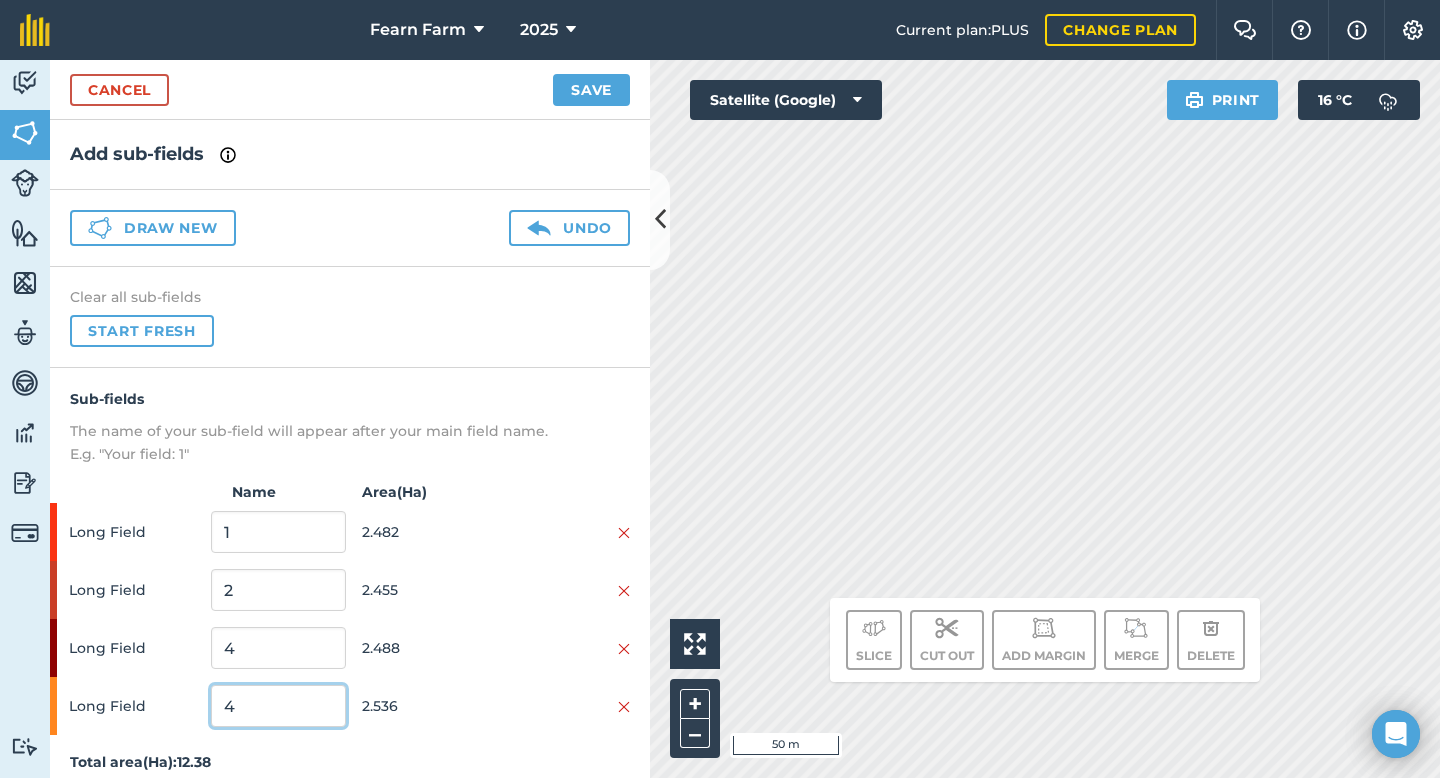 type on "4" 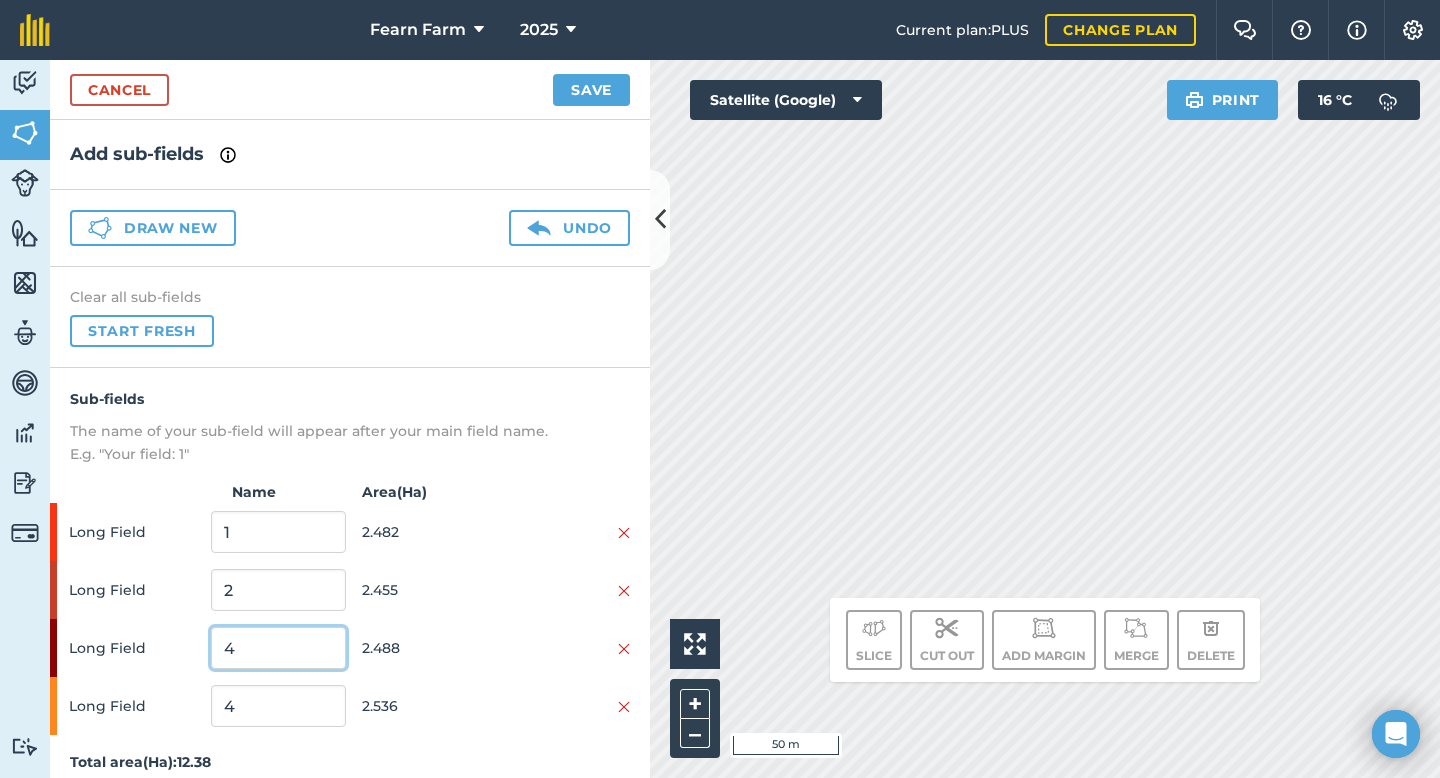 click on "4" at bounding box center [278, 648] 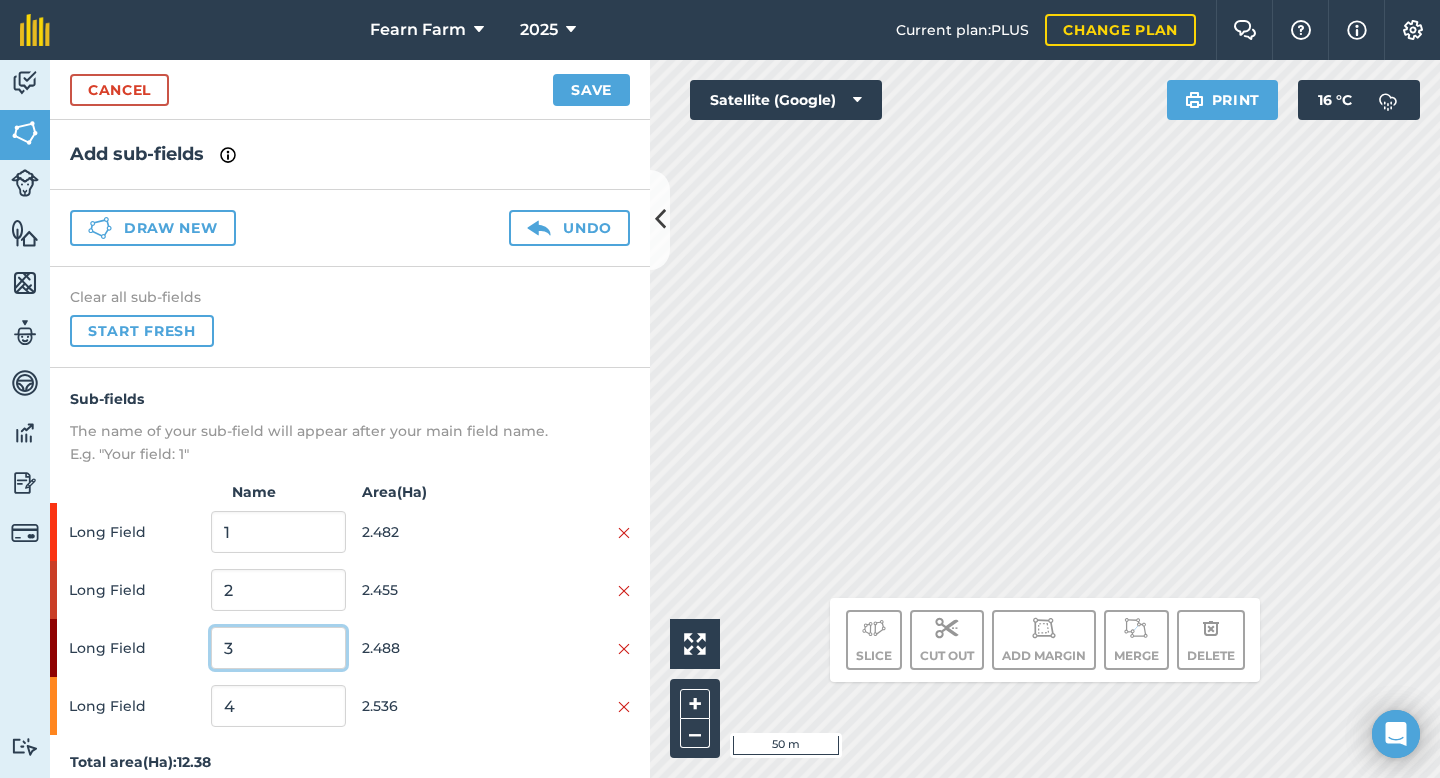 scroll, scrollTop: 17, scrollLeft: 0, axis: vertical 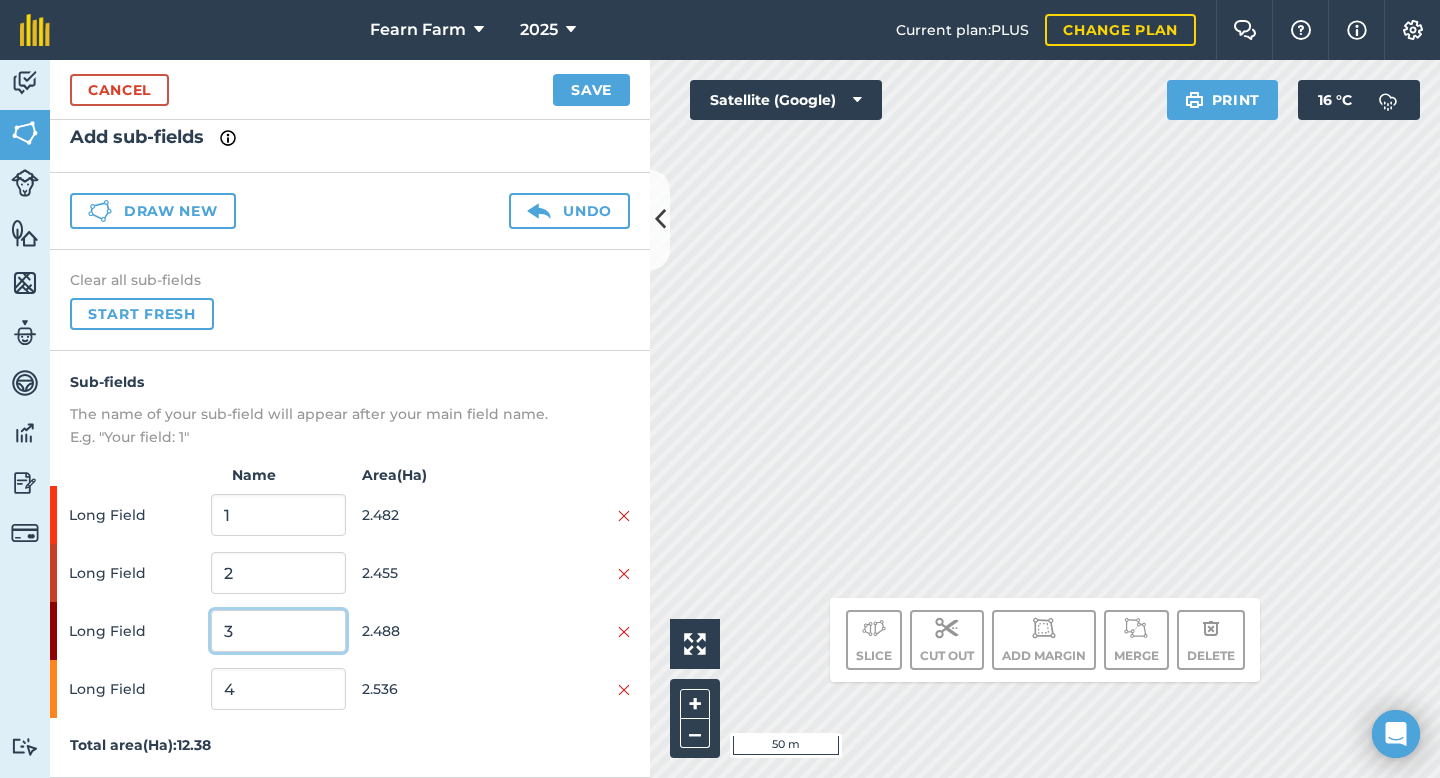 type on "3" 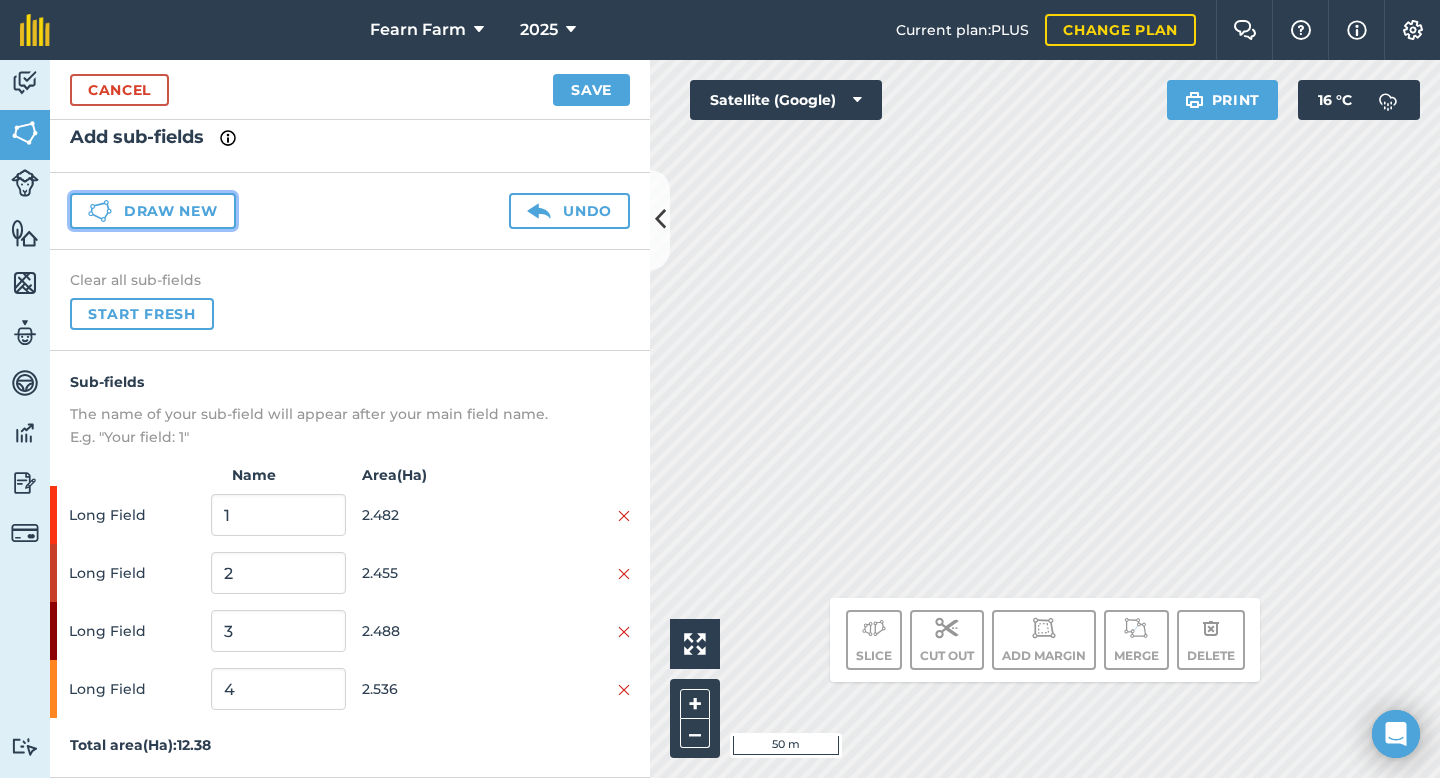 click on "Draw new" at bounding box center [153, 211] 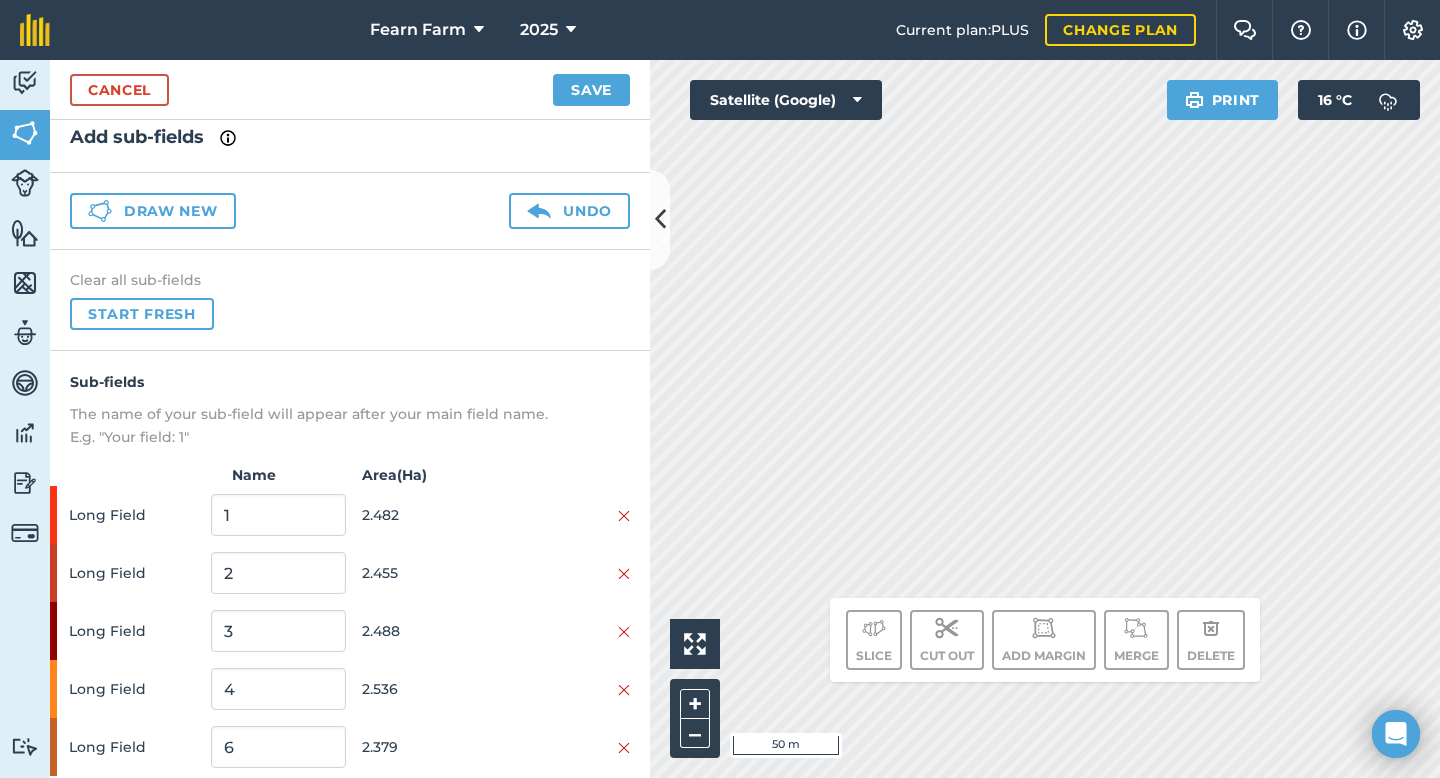 scroll, scrollTop: 75, scrollLeft: 0, axis: vertical 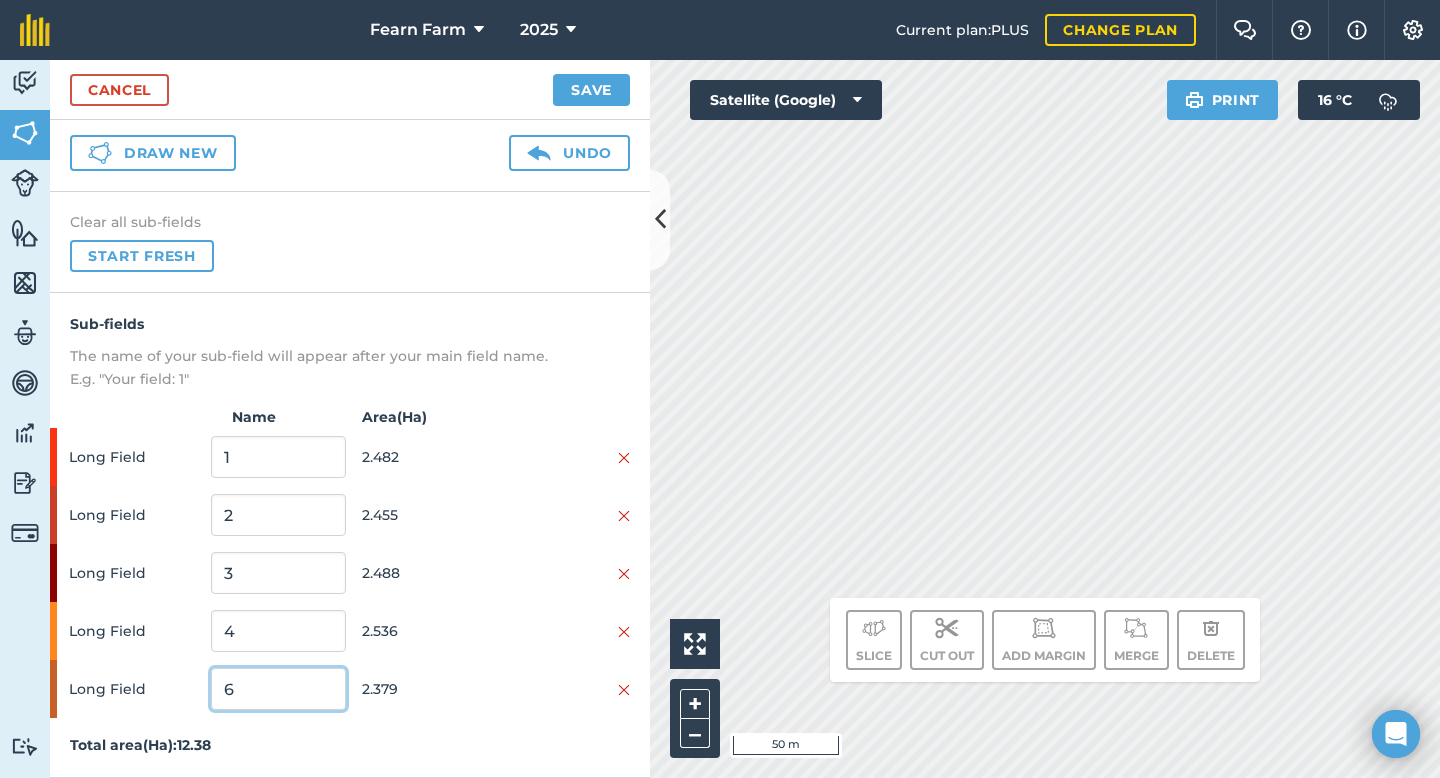 click on "6" at bounding box center [278, 689] 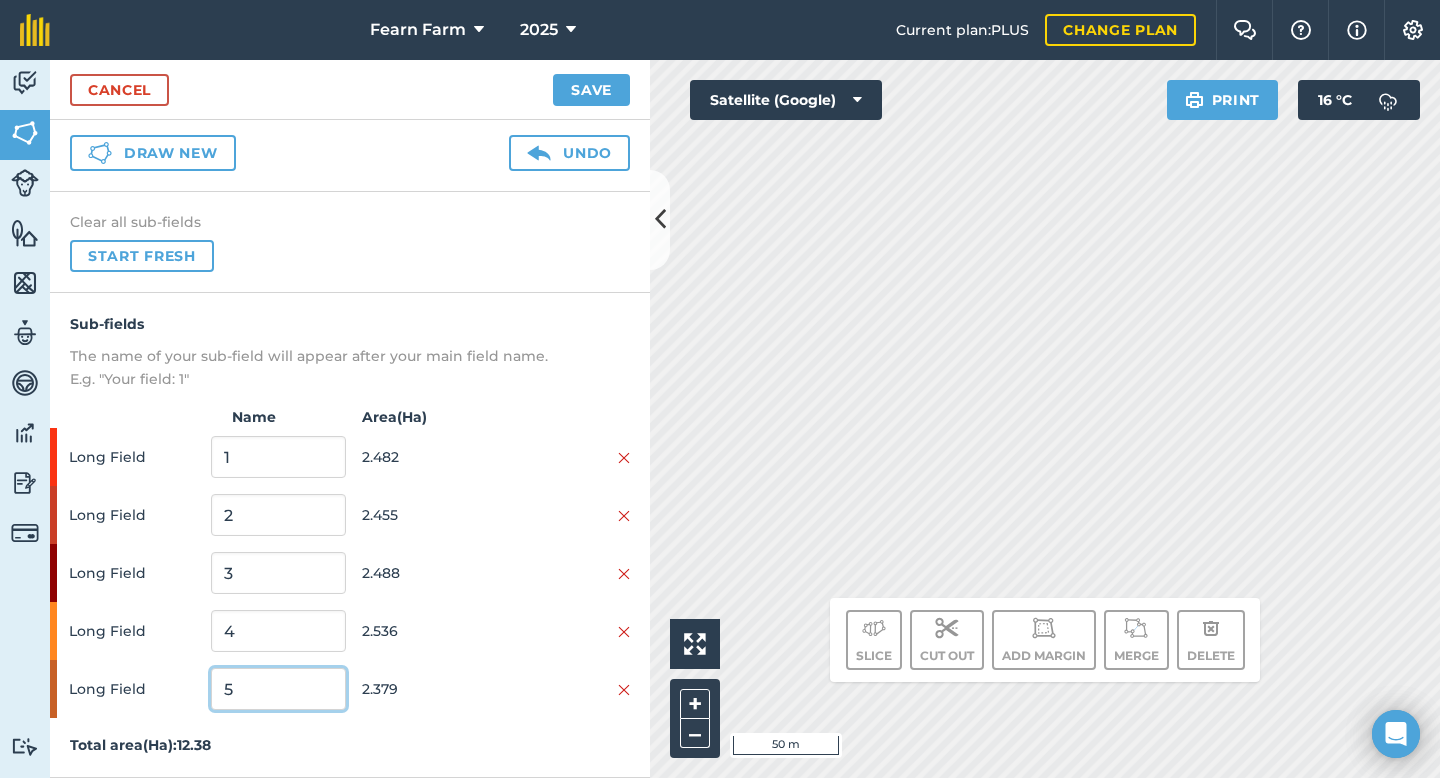 type on "5" 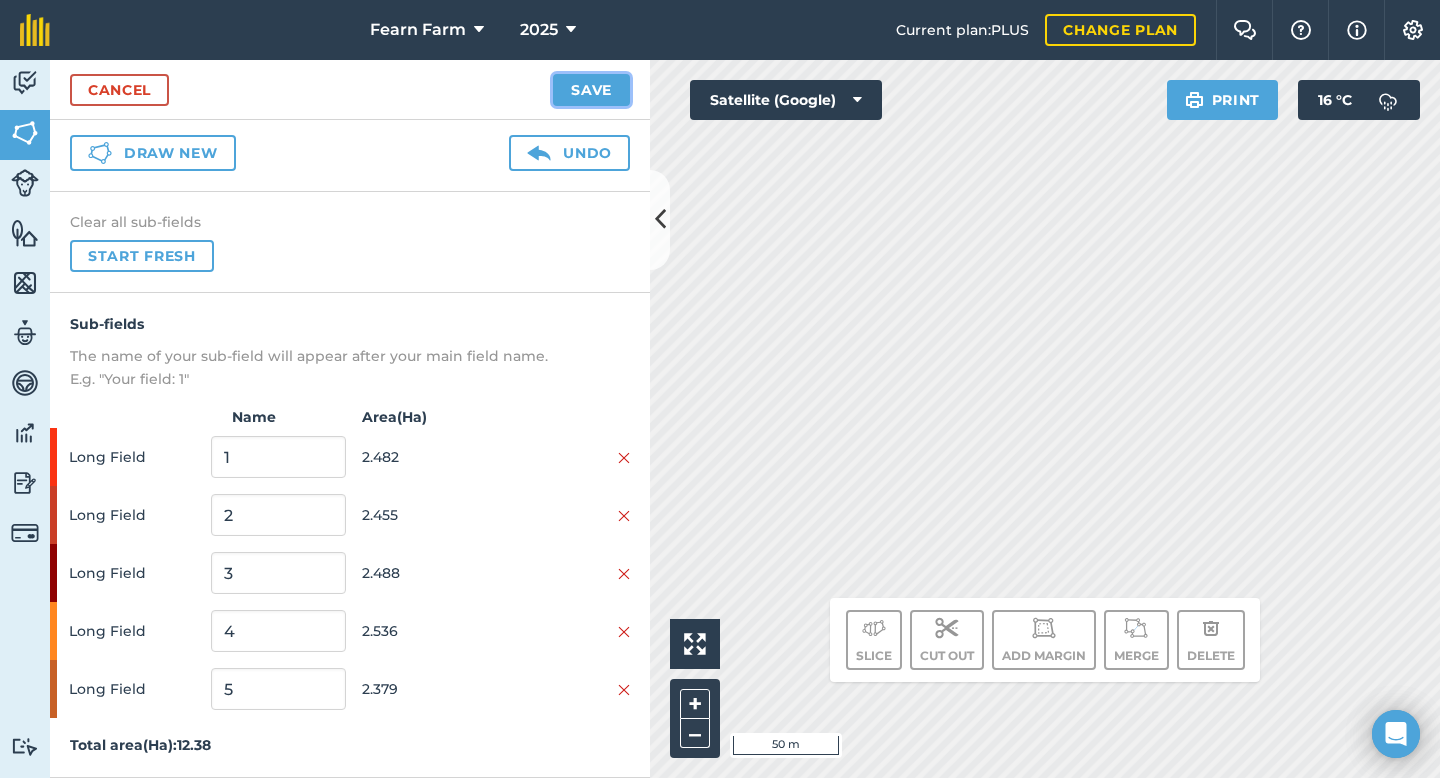 click on "Save" at bounding box center (591, 90) 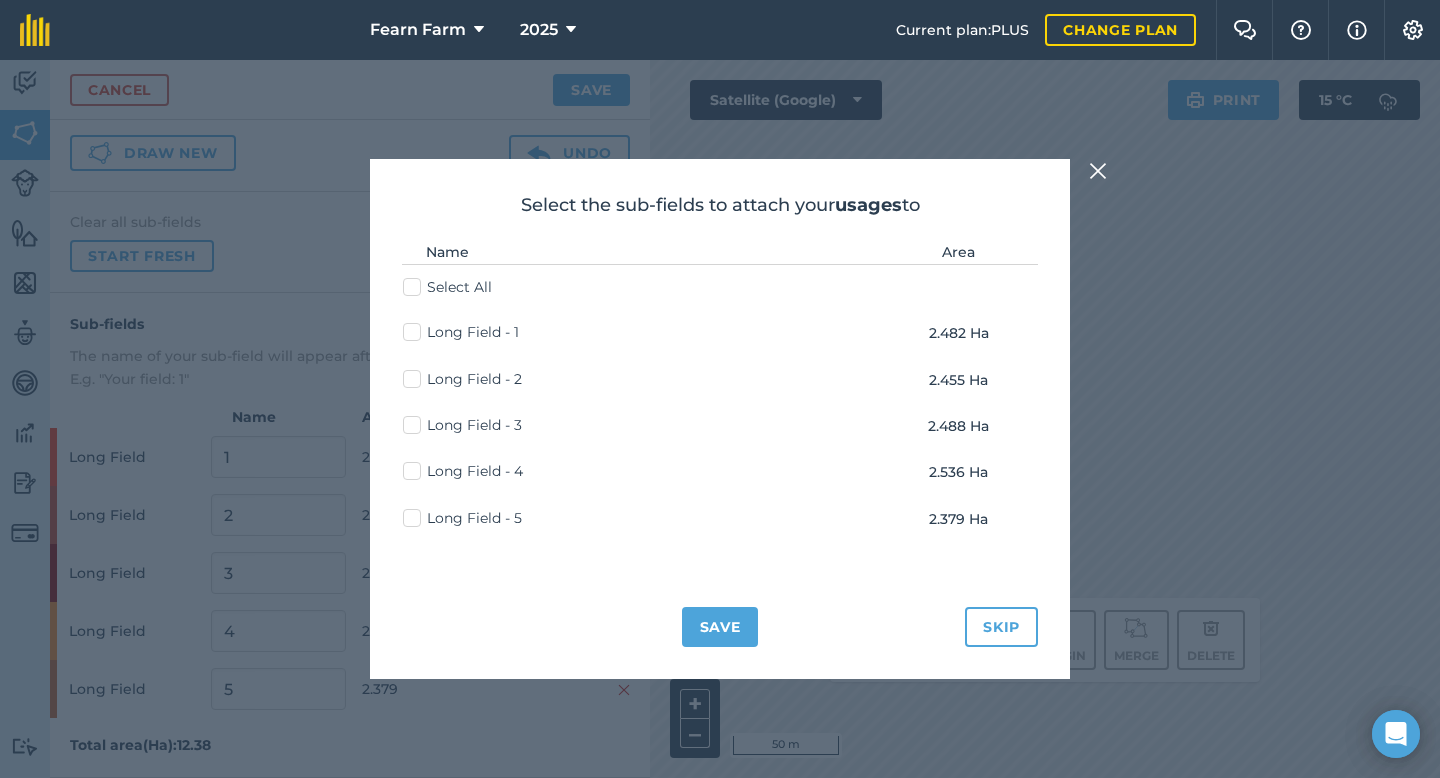 click on "Select All" at bounding box center [720, 287] 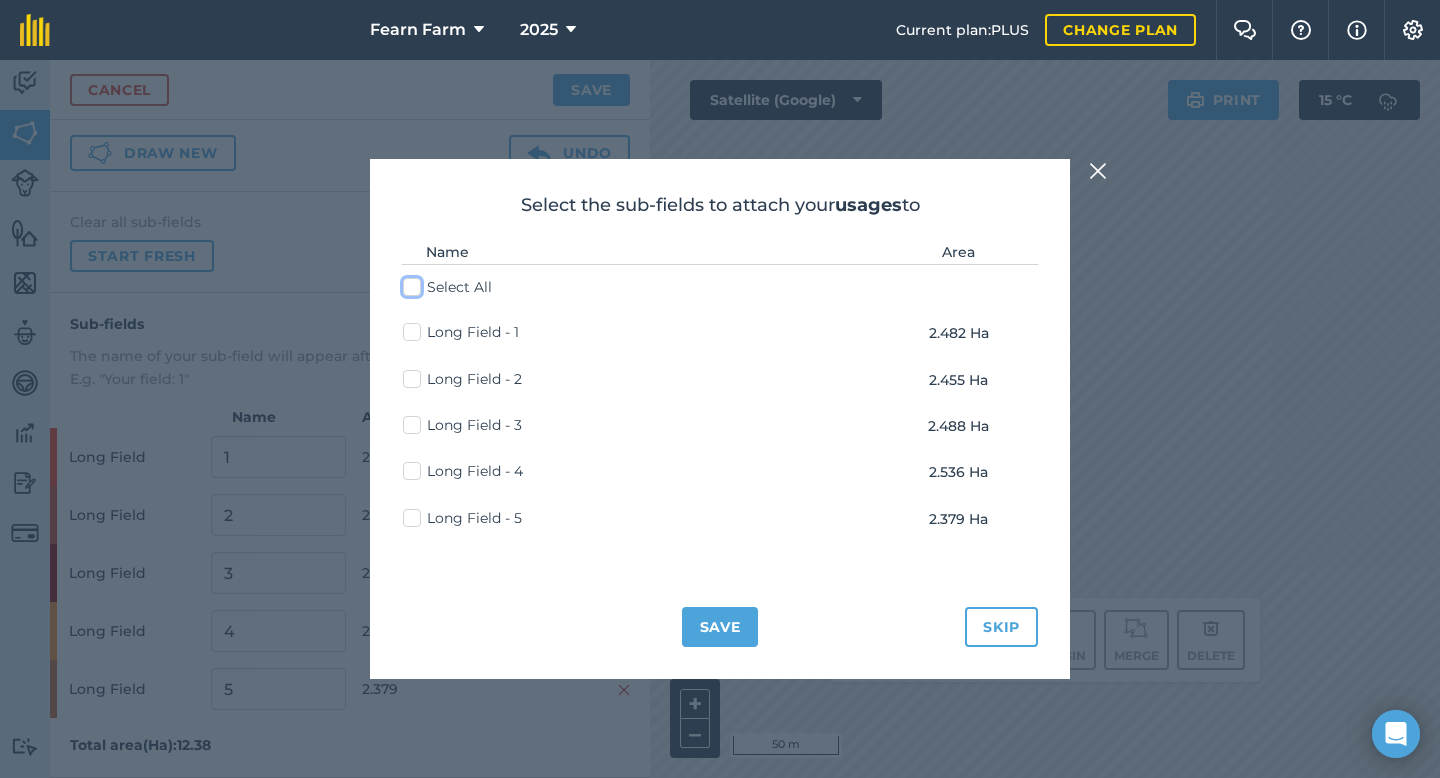 click on "Select All" at bounding box center (409, 283) 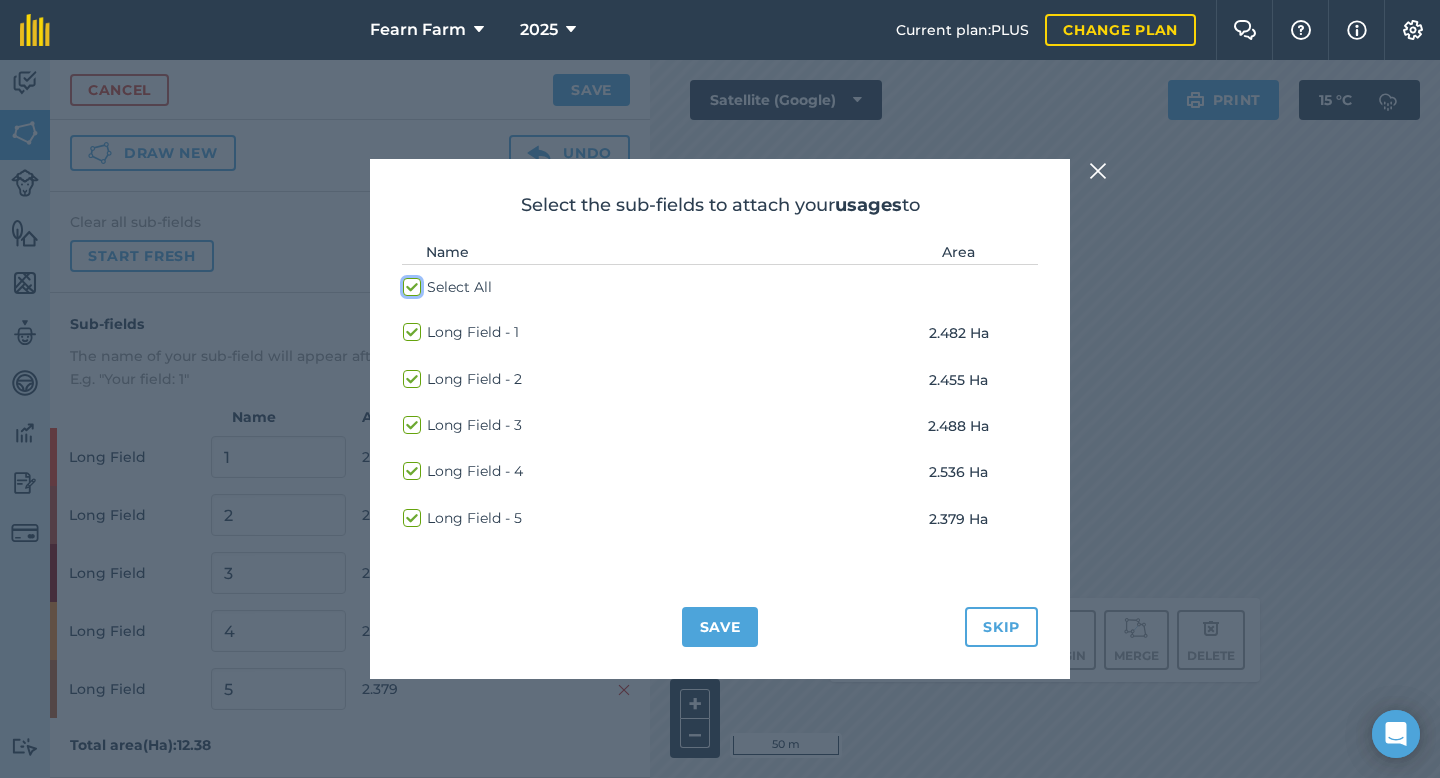checkbox on "true" 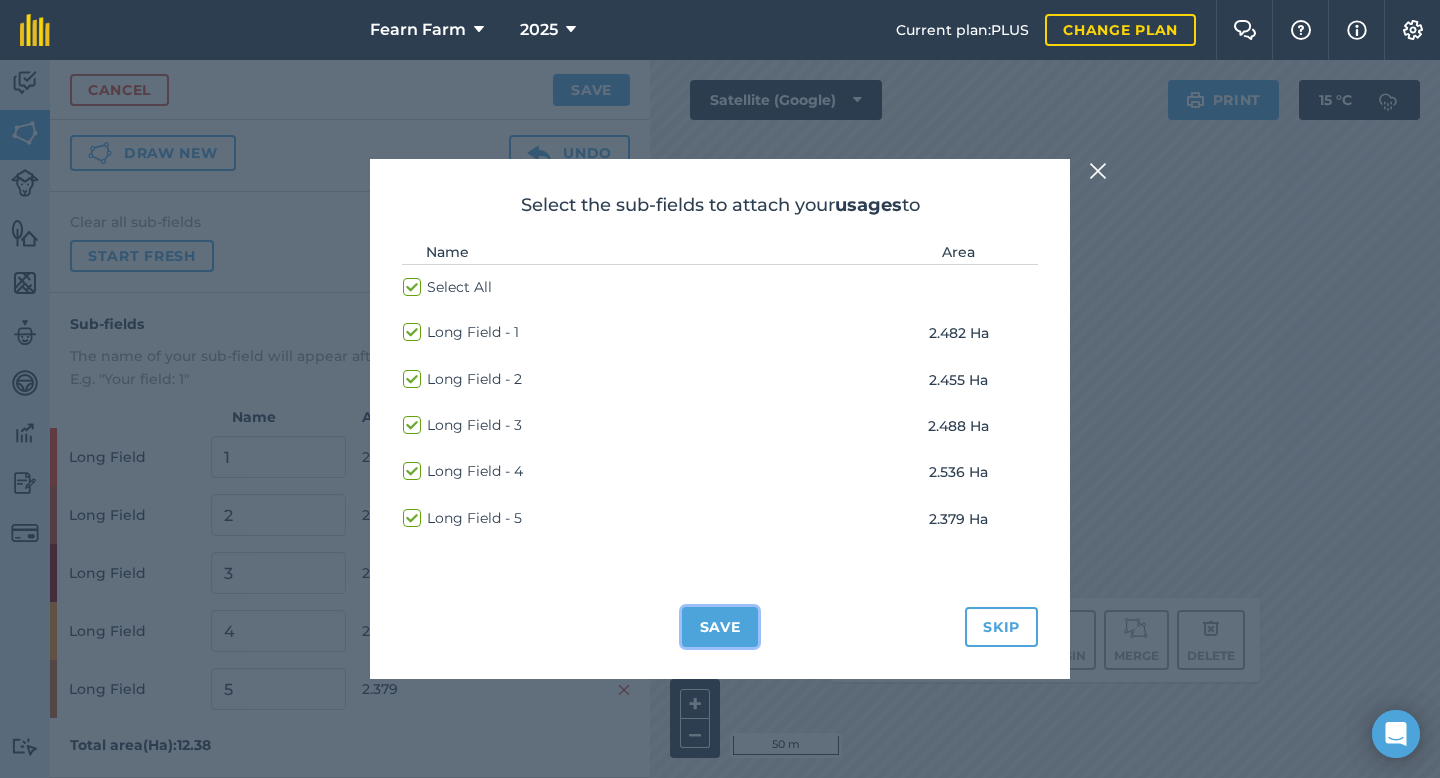 click on "Save" at bounding box center [720, 627] 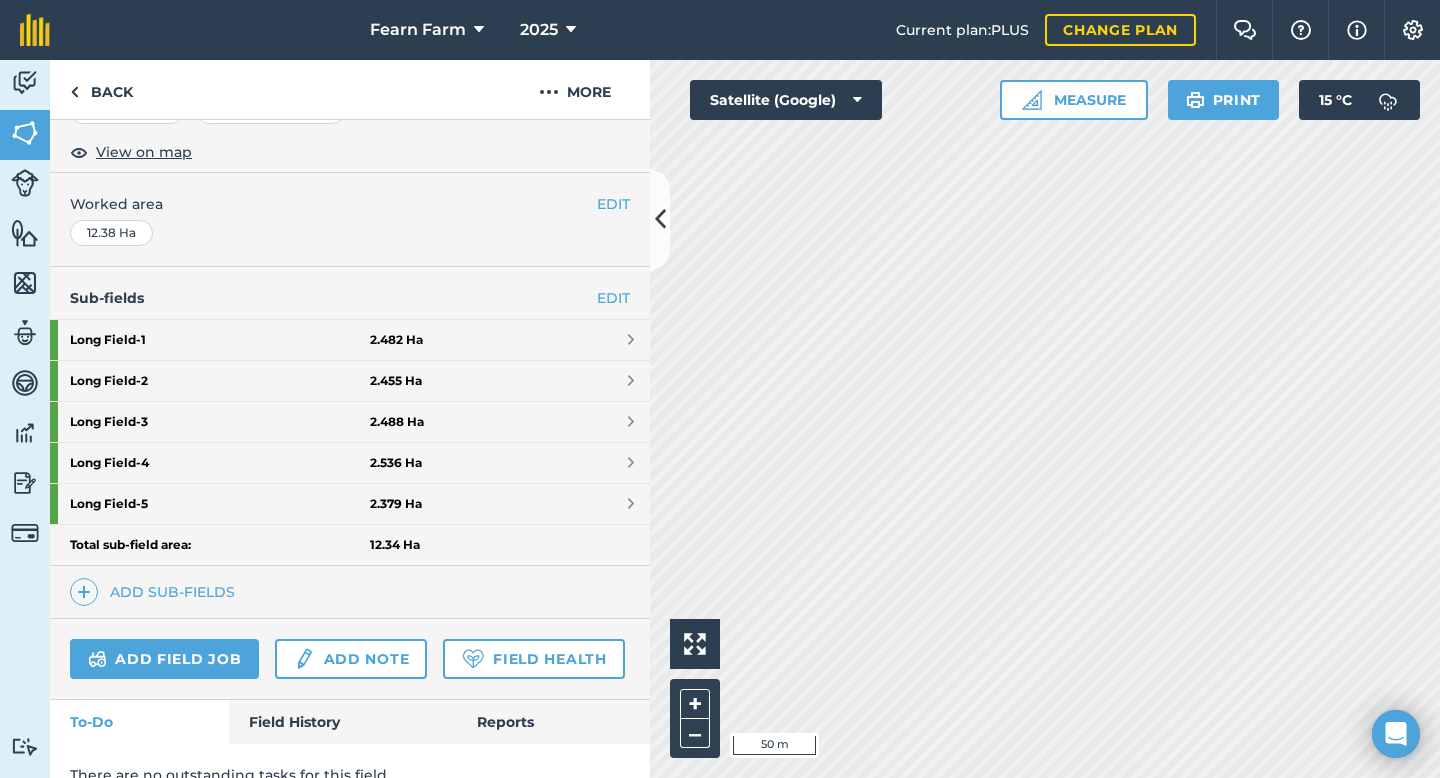 scroll, scrollTop: 379, scrollLeft: 0, axis: vertical 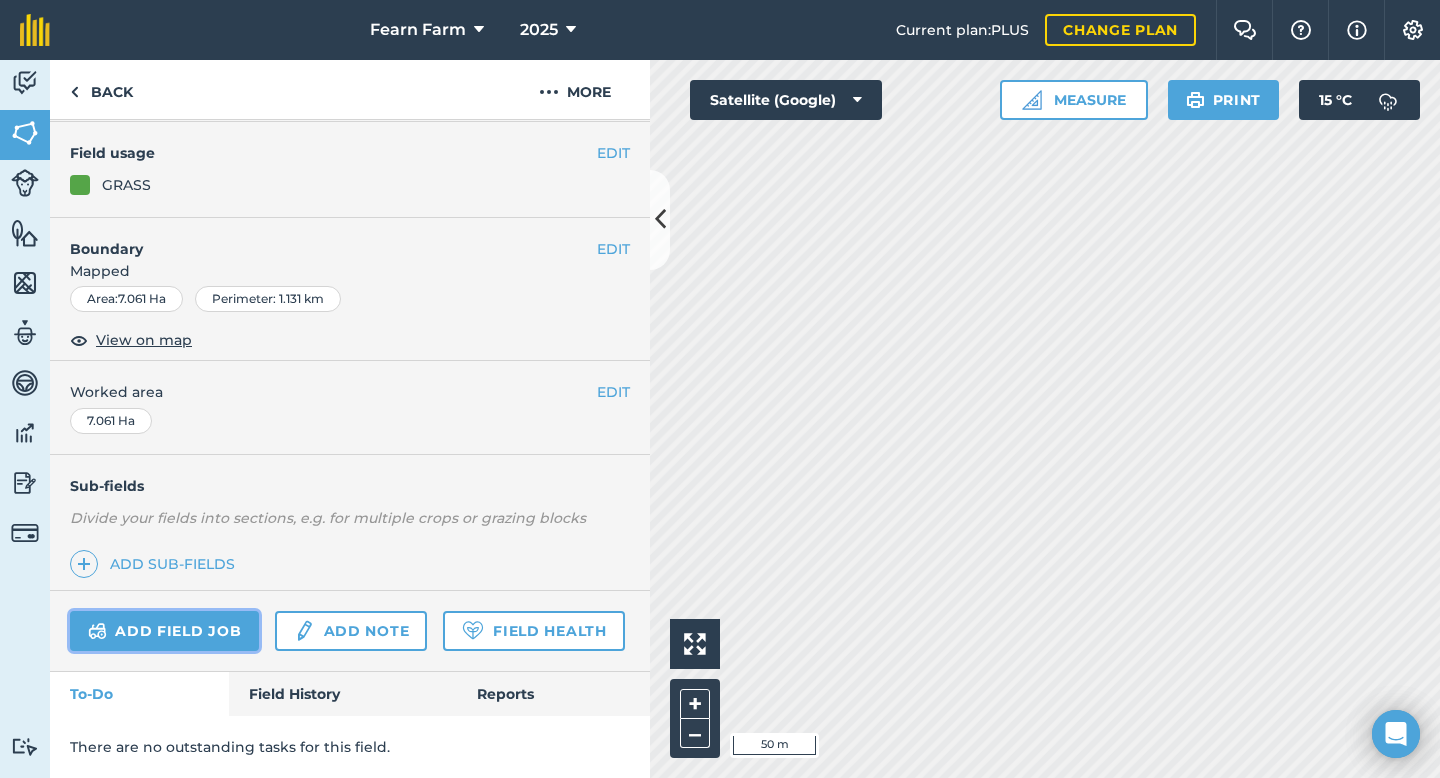 click on "Add field job" at bounding box center (164, 631) 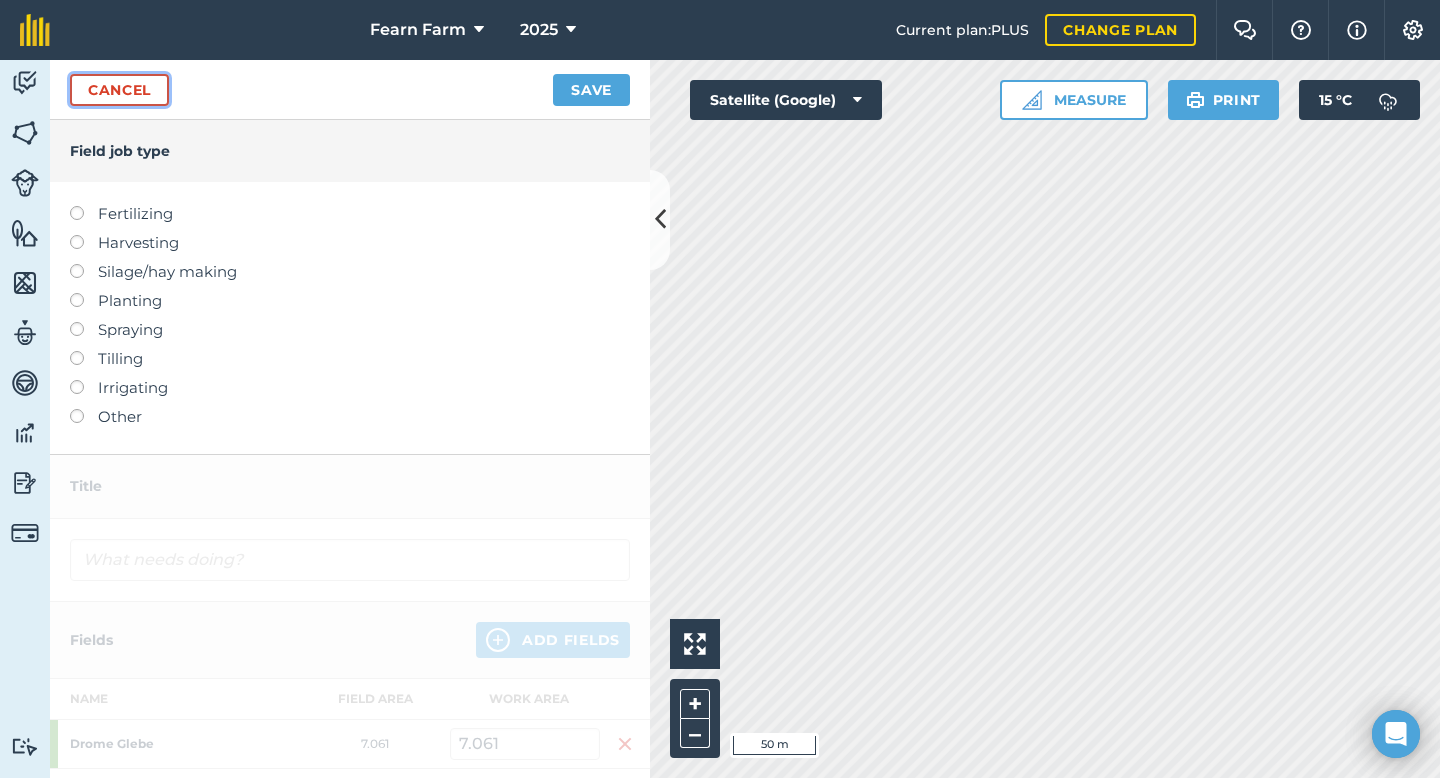 click on "Cancel" at bounding box center (119, 90) 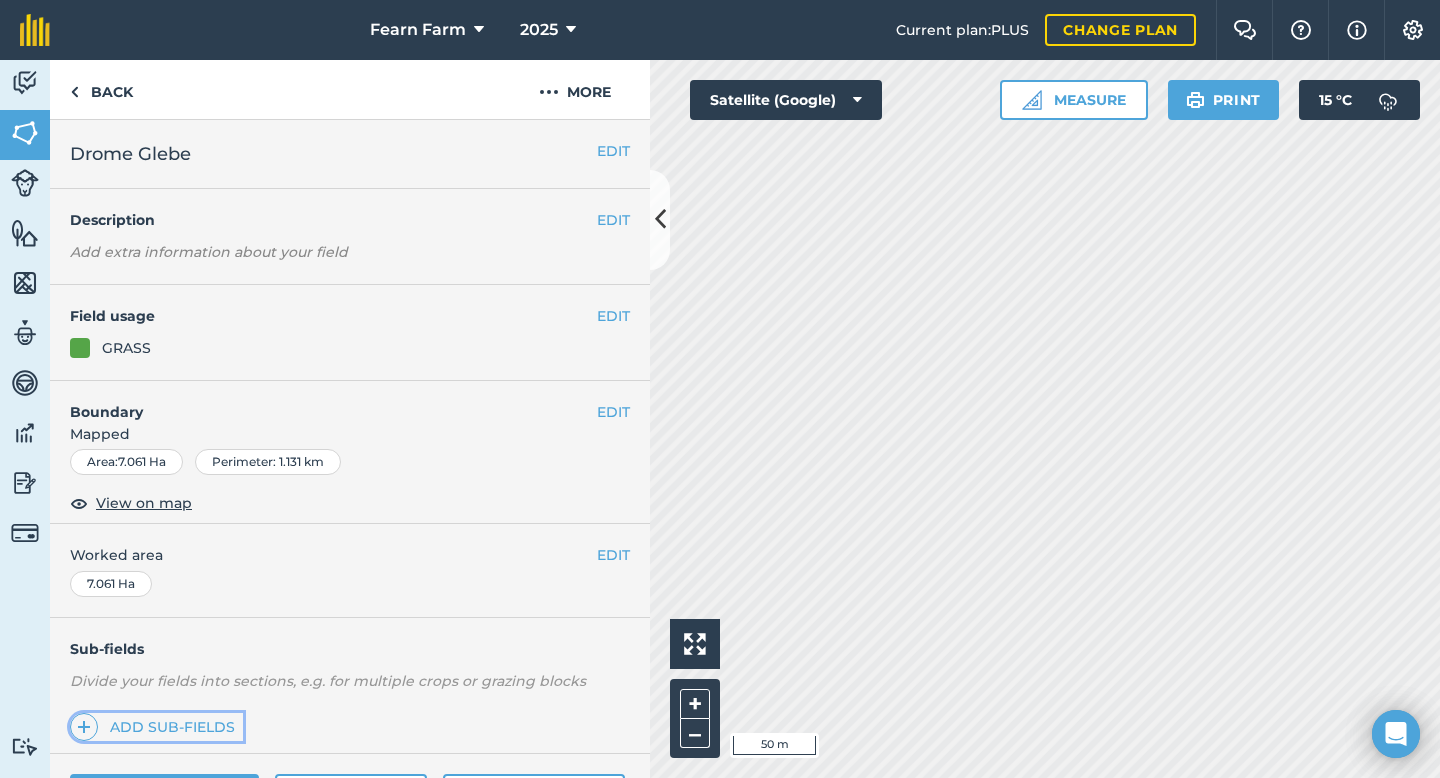 click on "Add sub-fields" at bounding box center [156, 727] 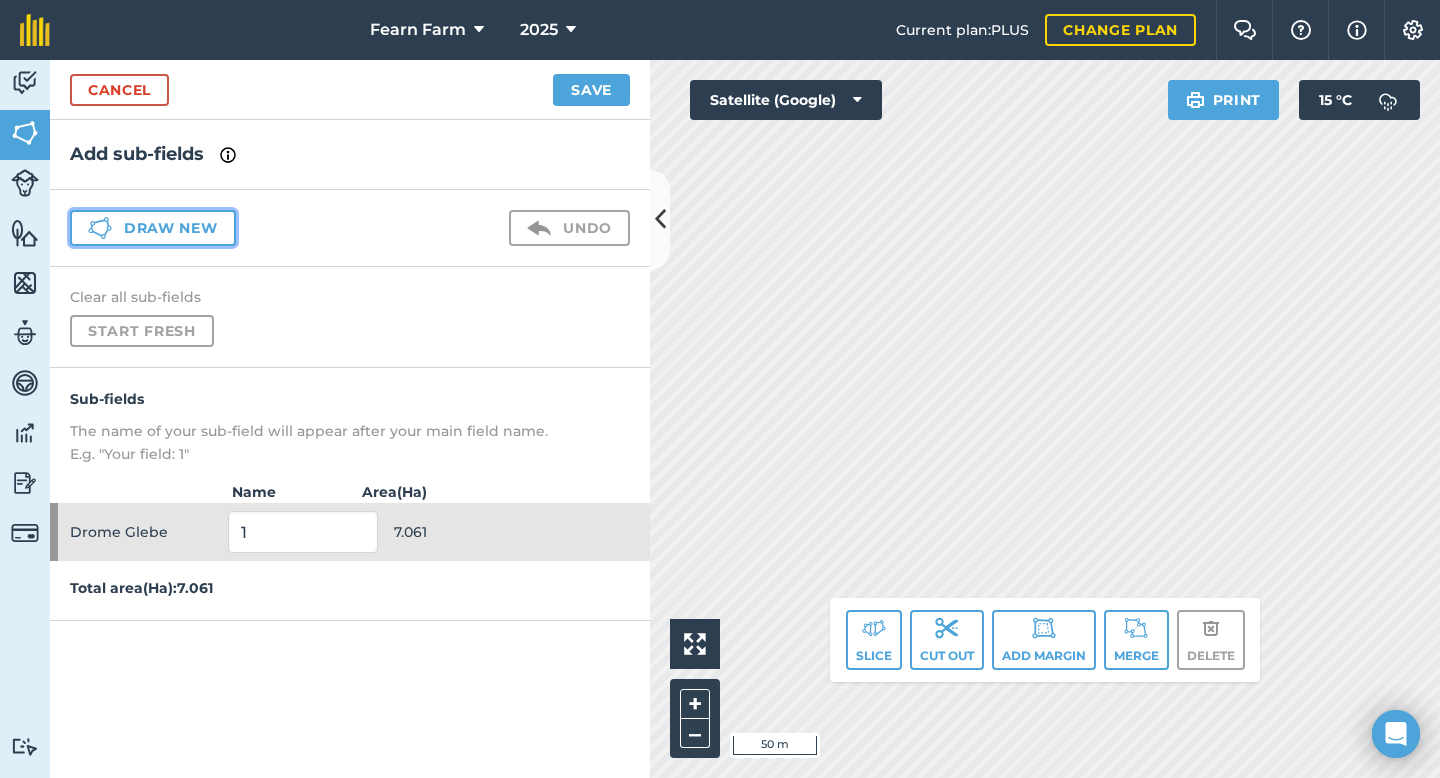 click on "Draw new" at bounding box center [153, 228] 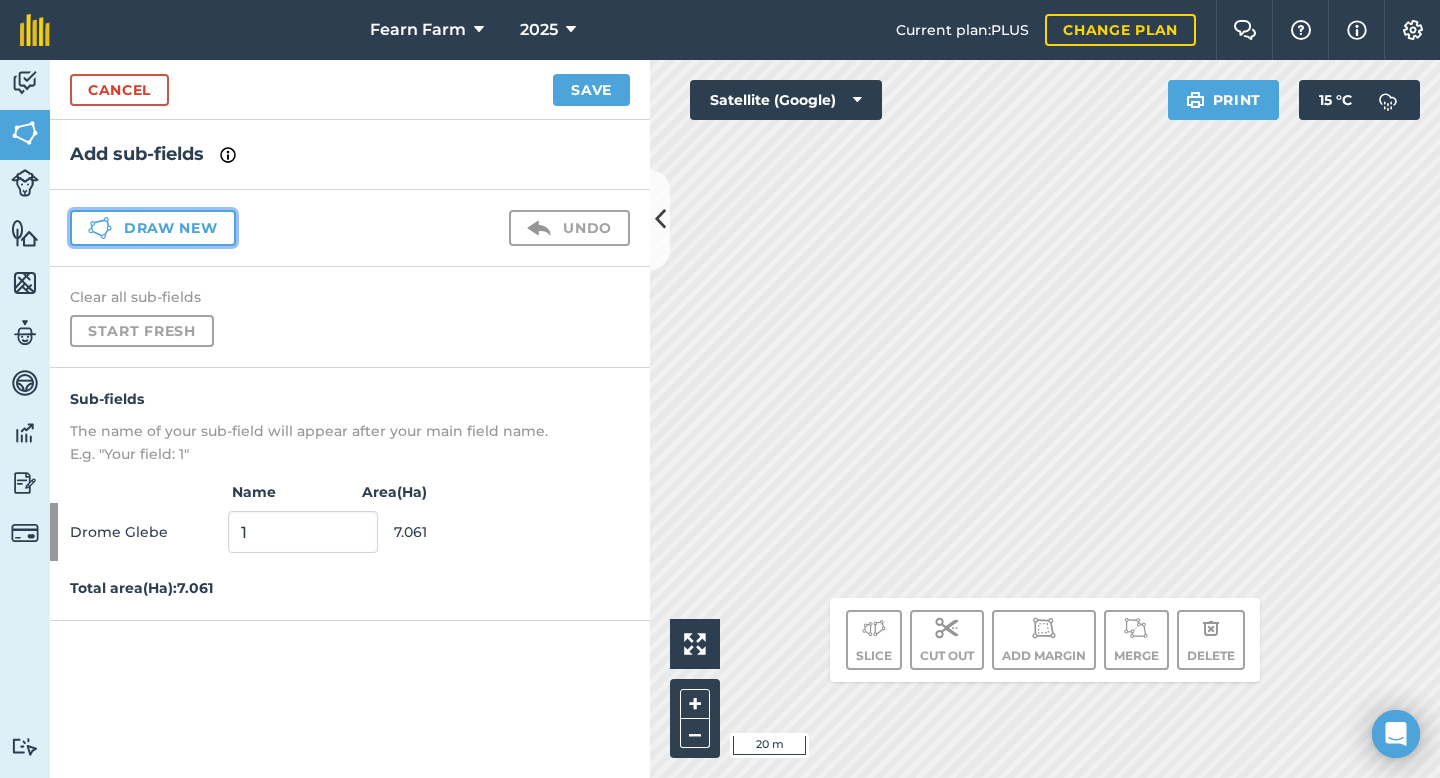 click on "Draw new" at bounding box center [153, 228] 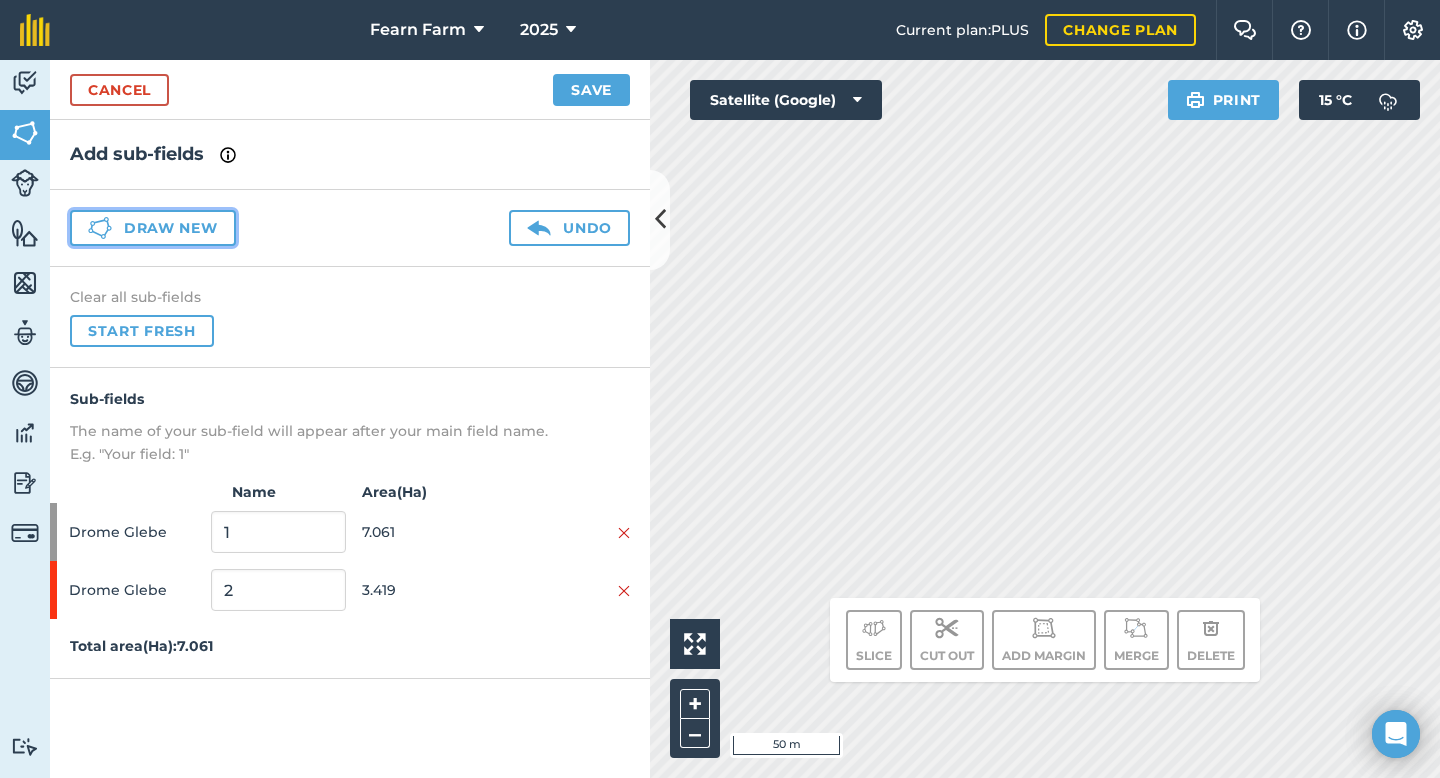click on "Draw new" at bounding box center (153, 228) 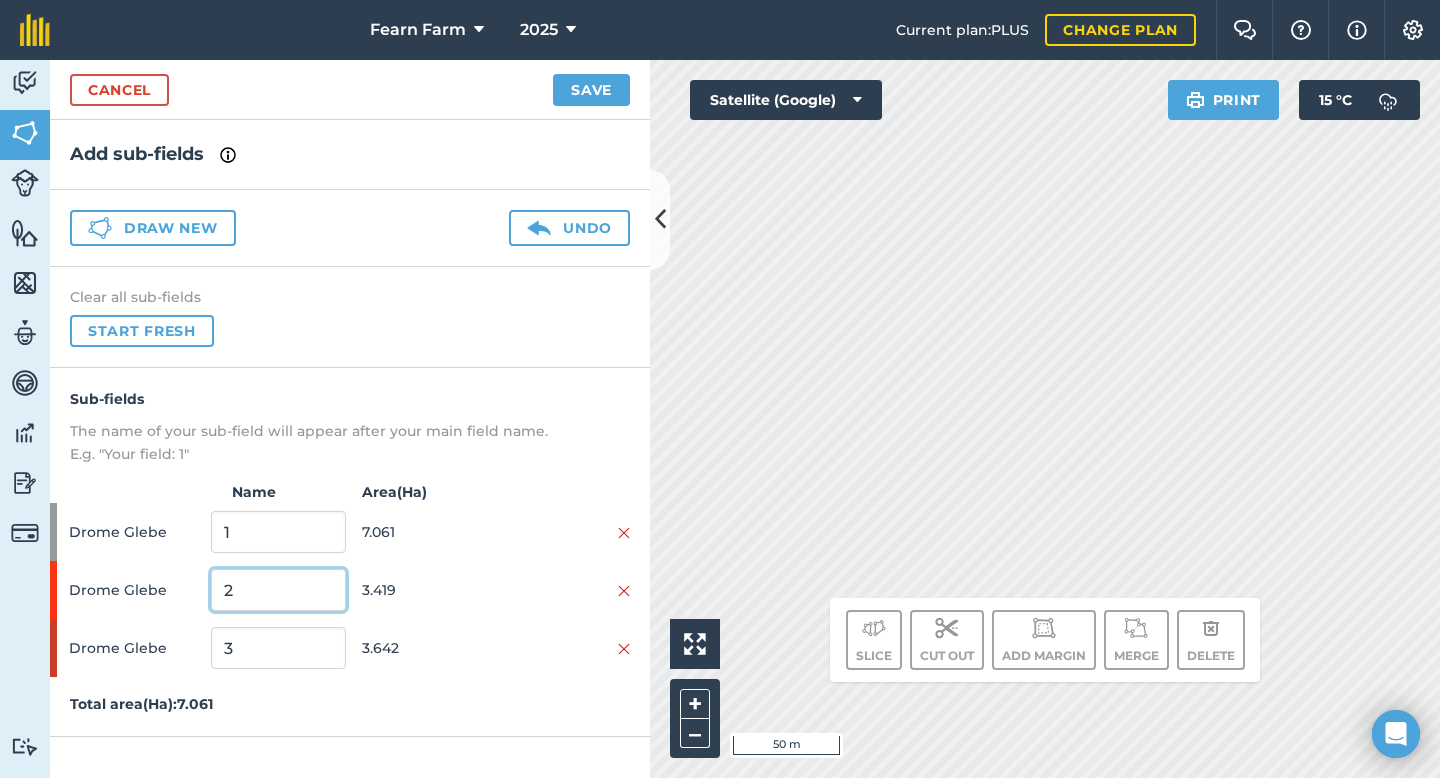 click on "2" at bounding box center [278, 590] 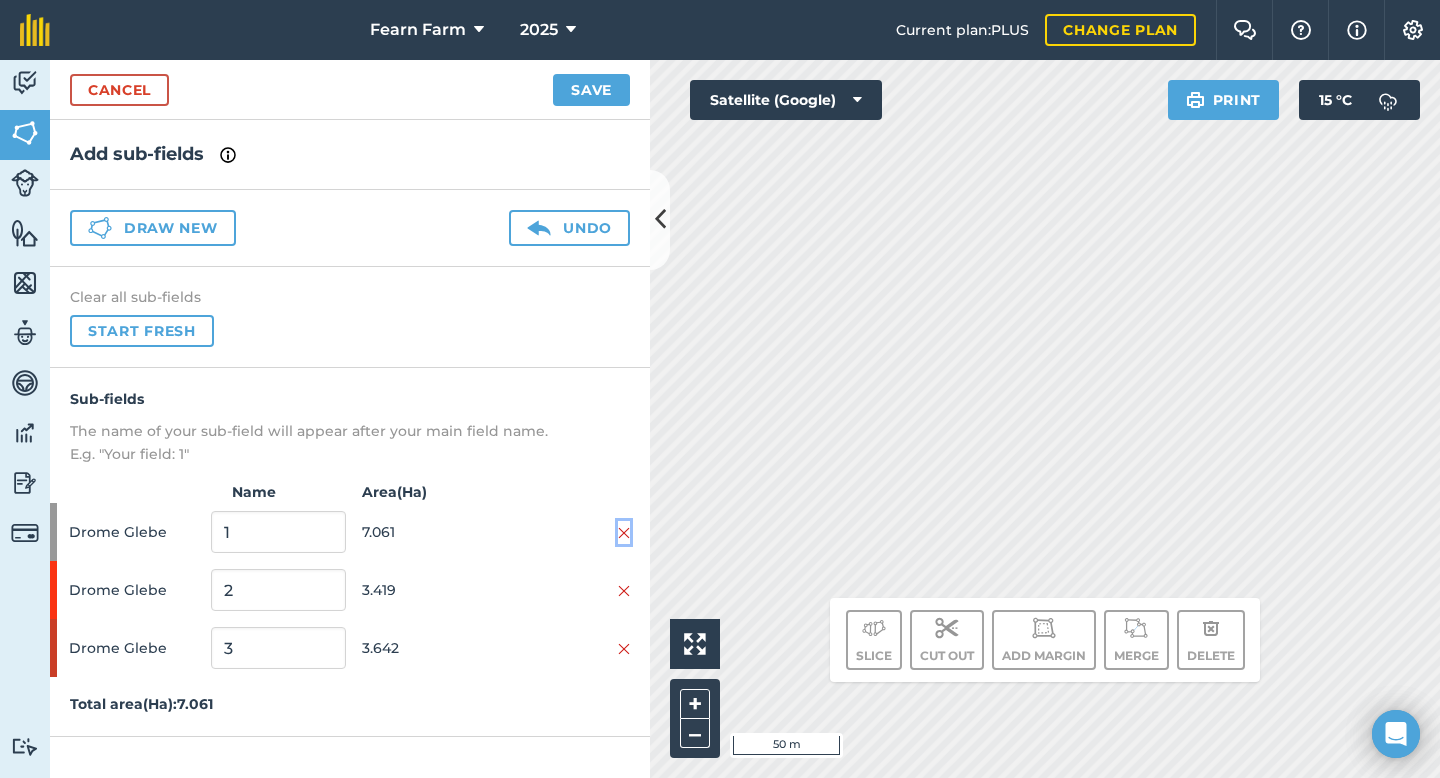 click at bounding box center (624, 533) 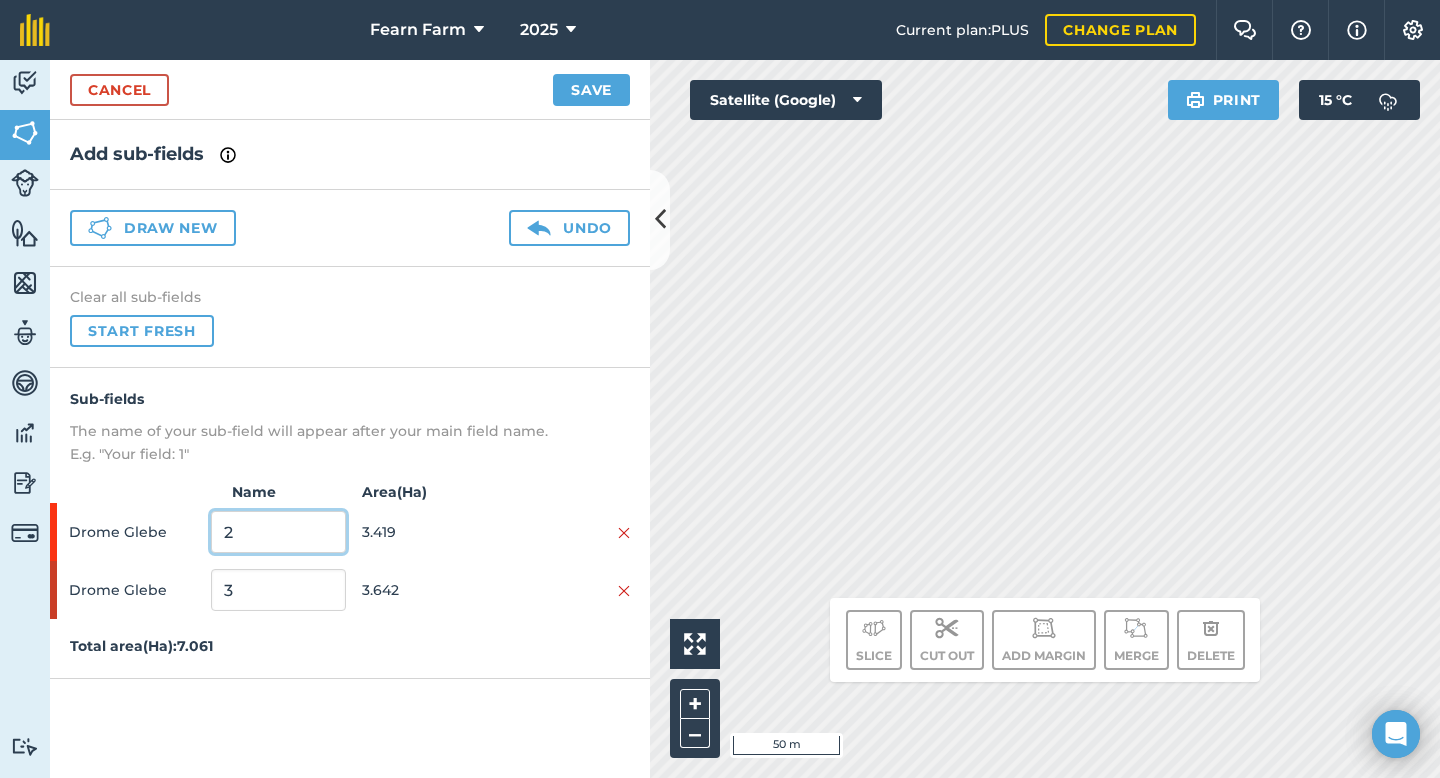 click on "2" at bounding box center (278, 532) 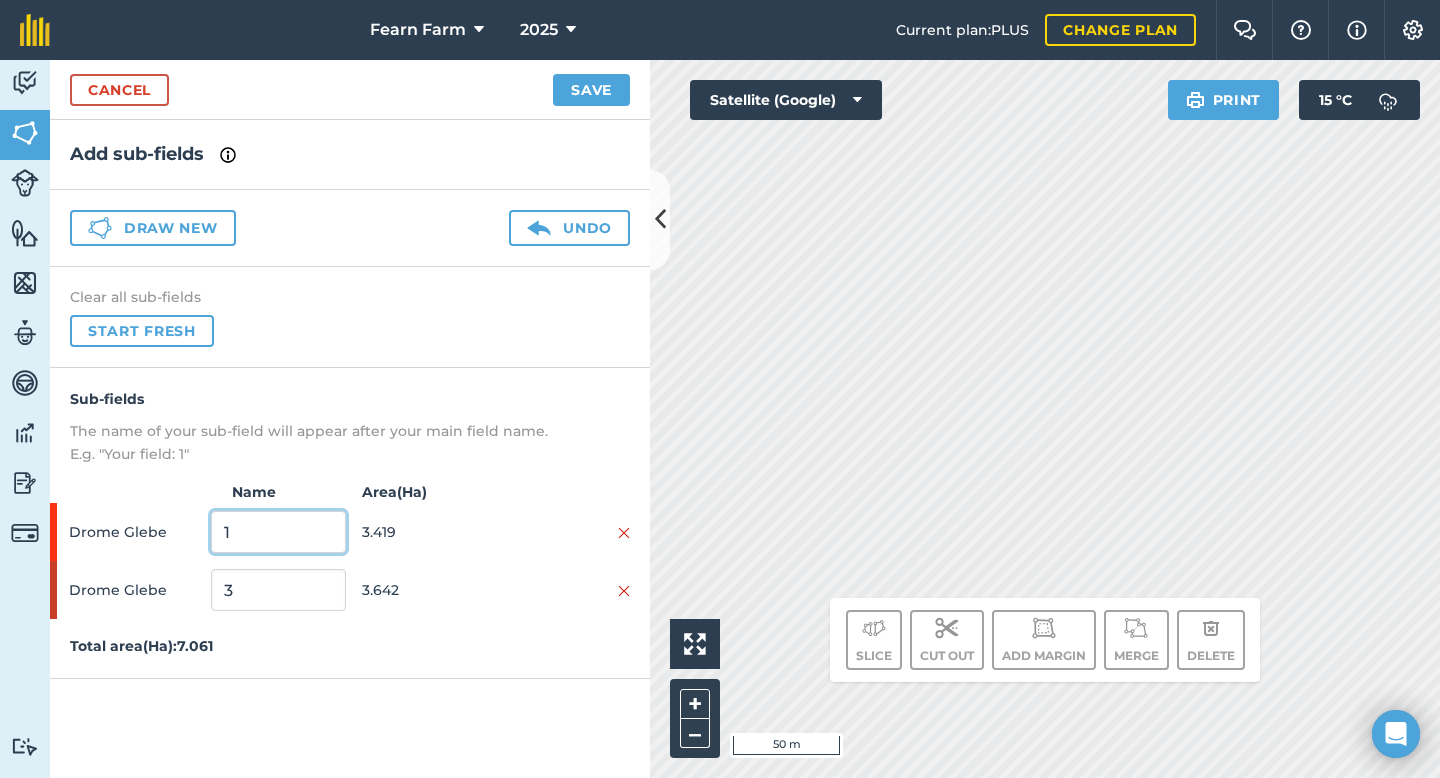 type on "1" 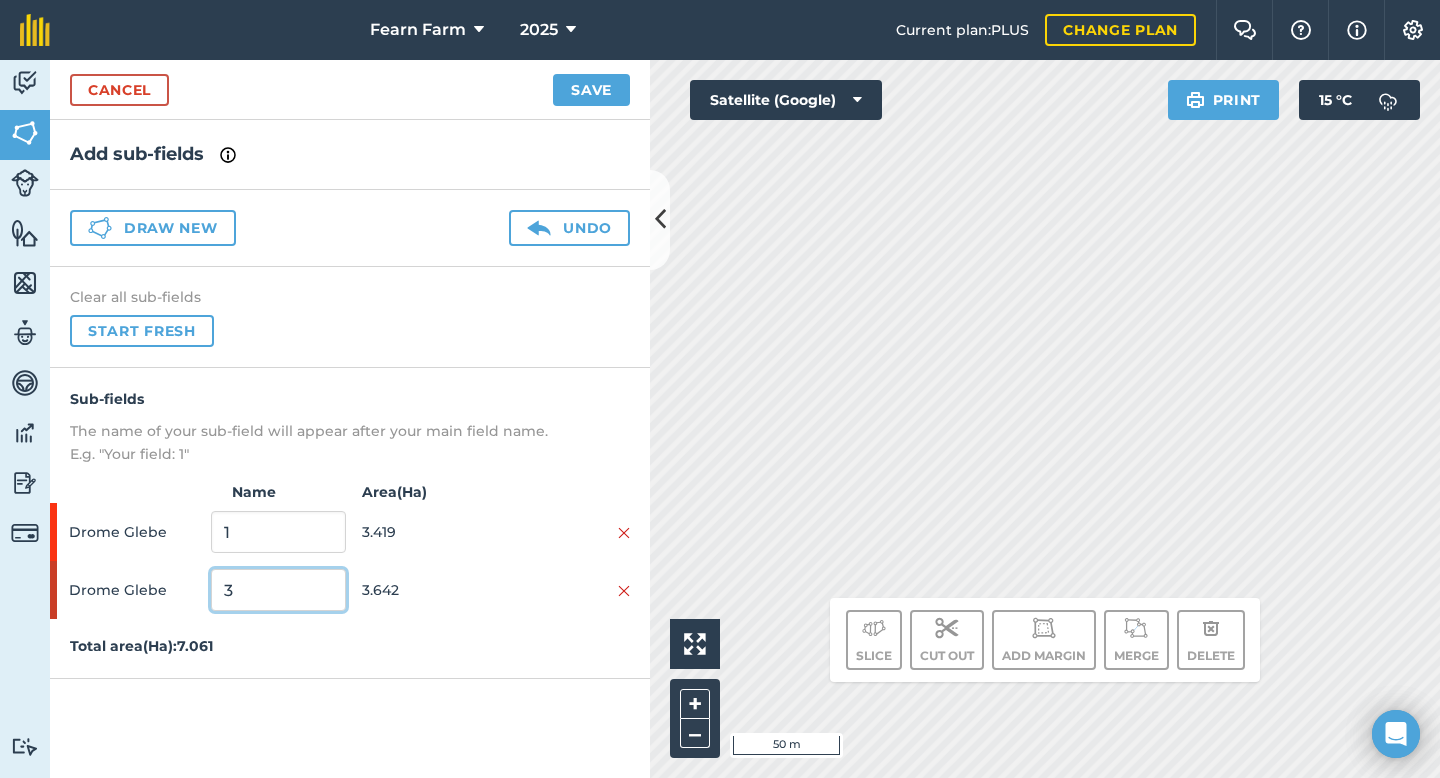 click on "3" at bounding box center [278, 590] 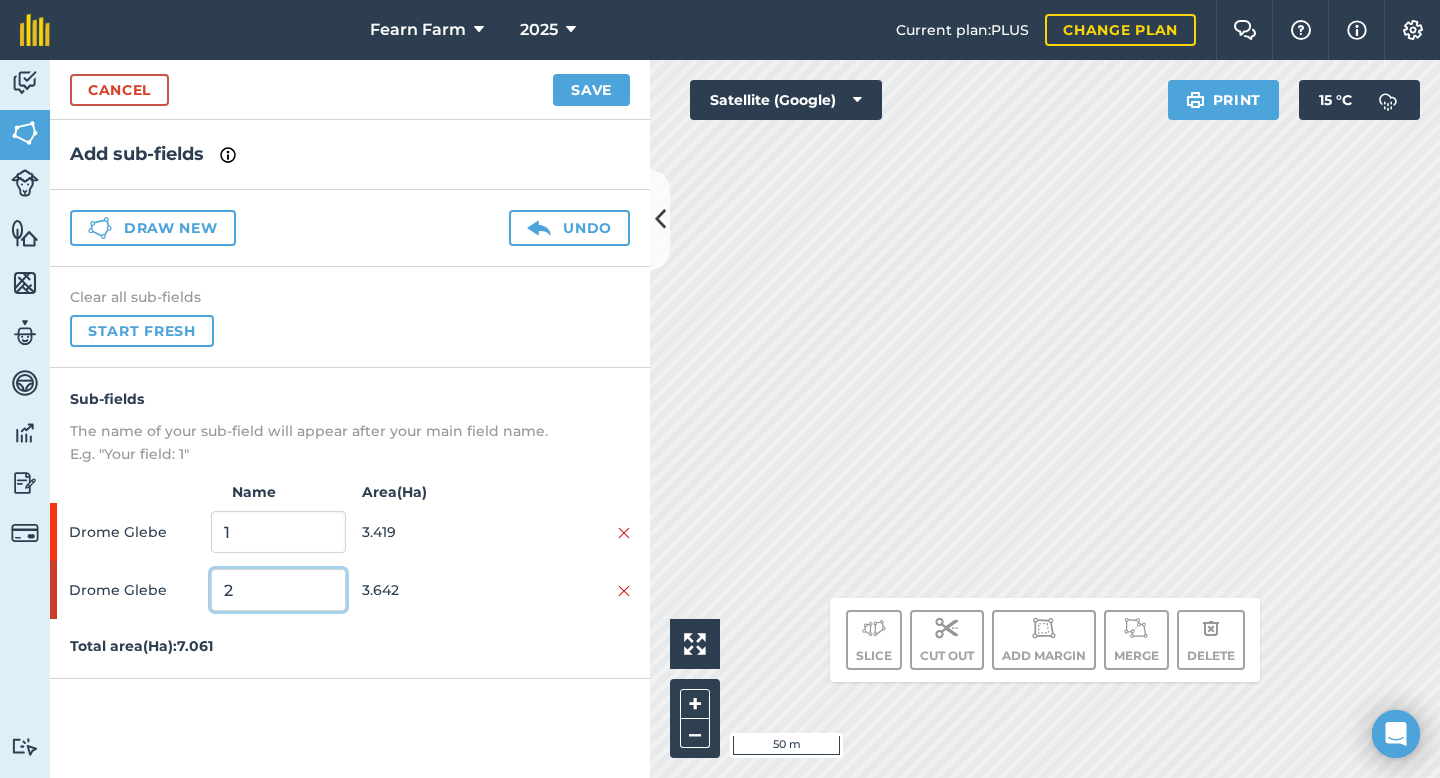 type on "2" 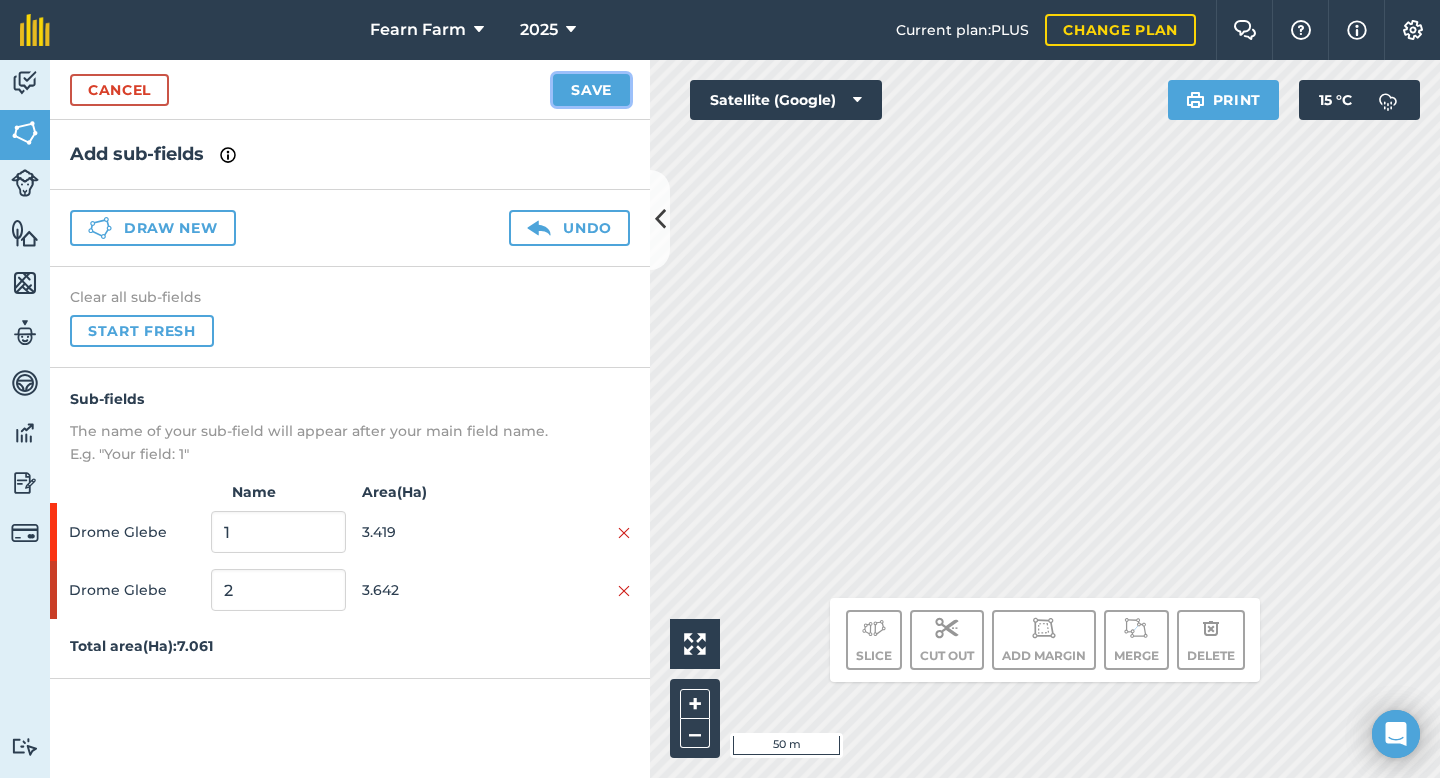 click on "Save" at bounding box center [591, 90] 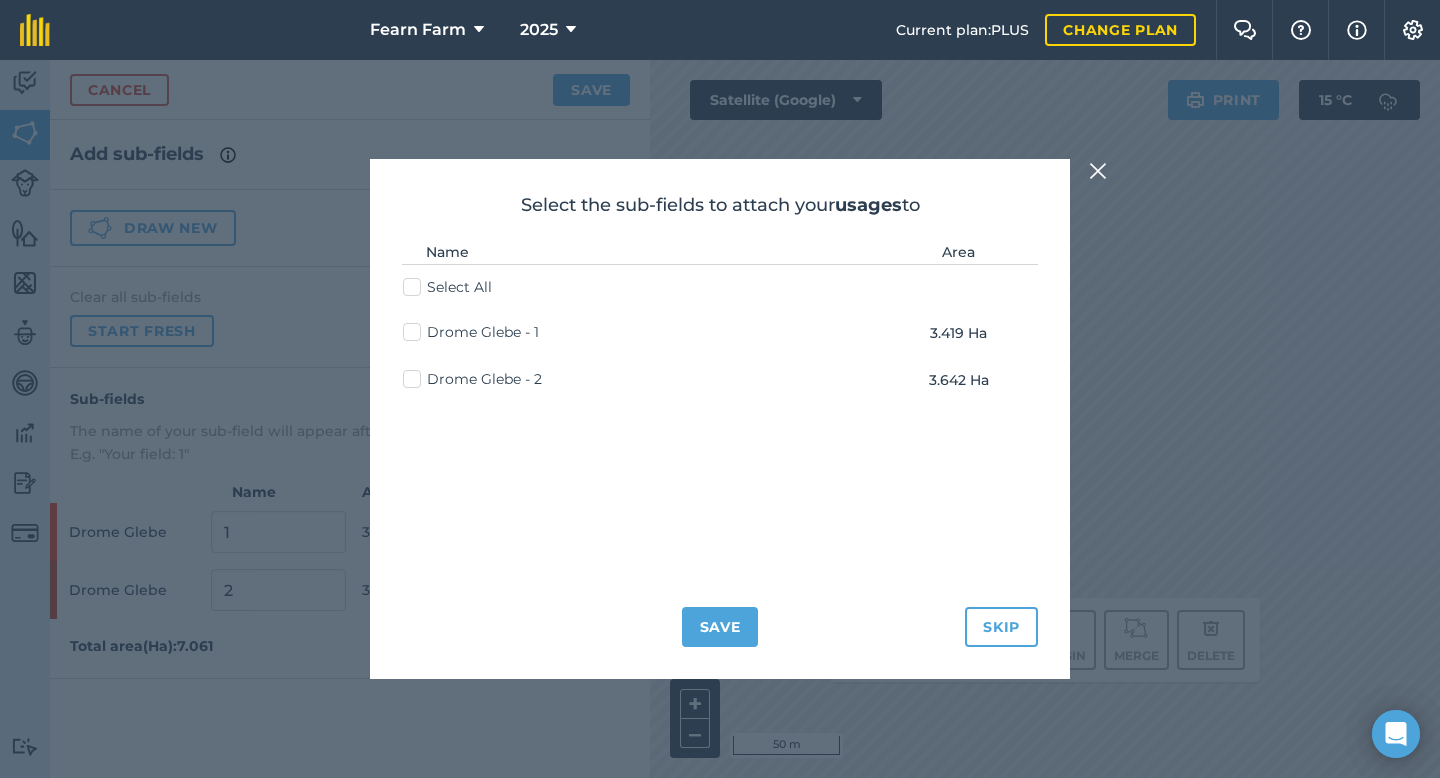 click on "Select All" at bounding box center [447, 287] 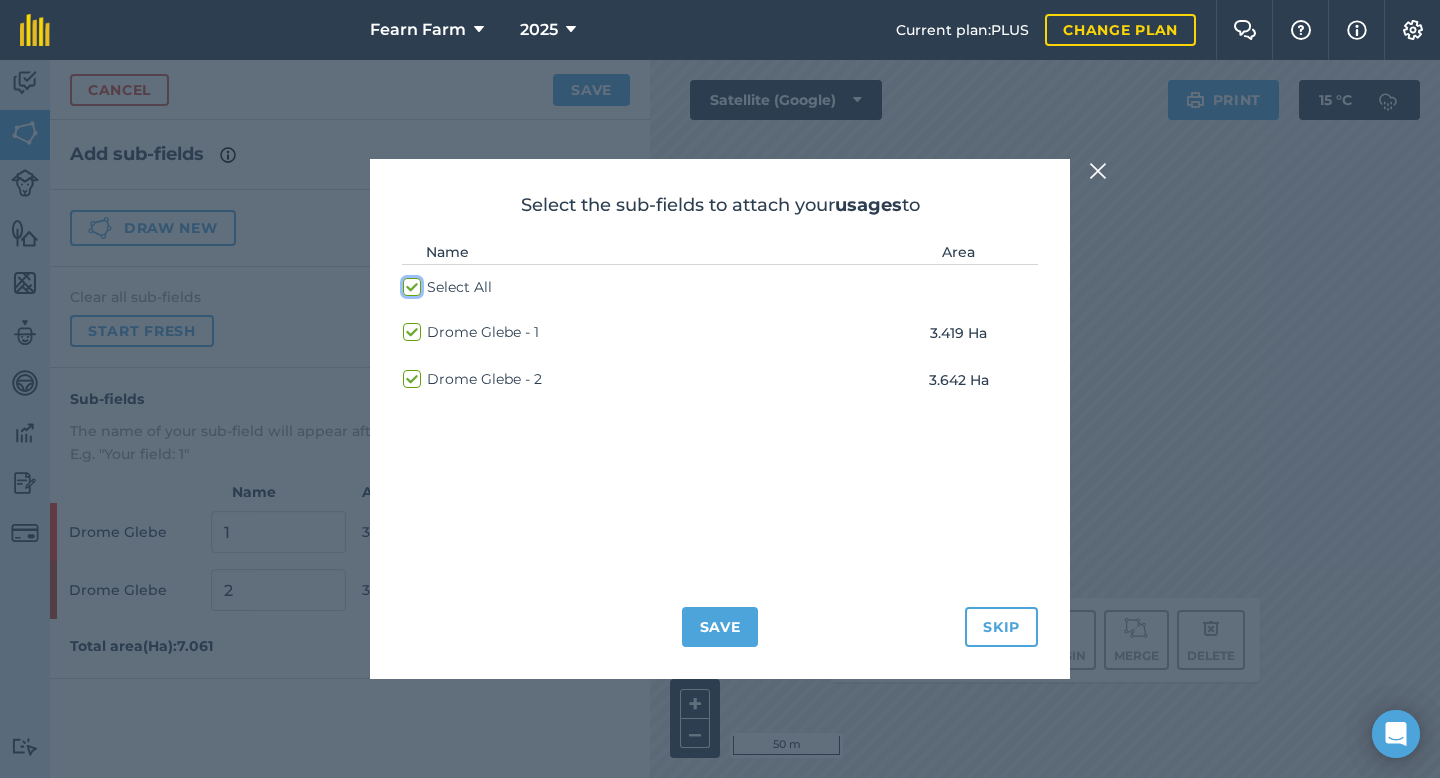checkbox on "true" 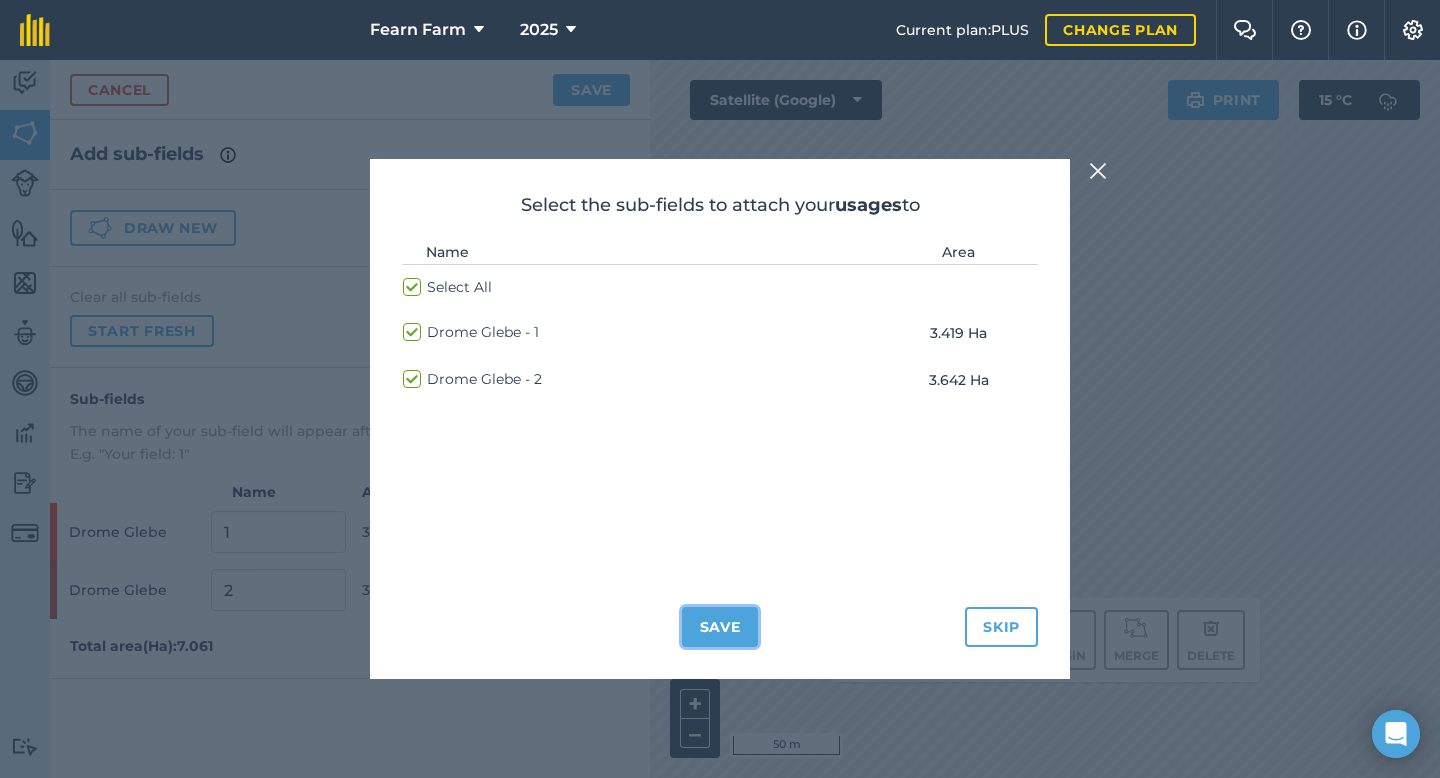 click on "Save" at bounding box center (720, 627) 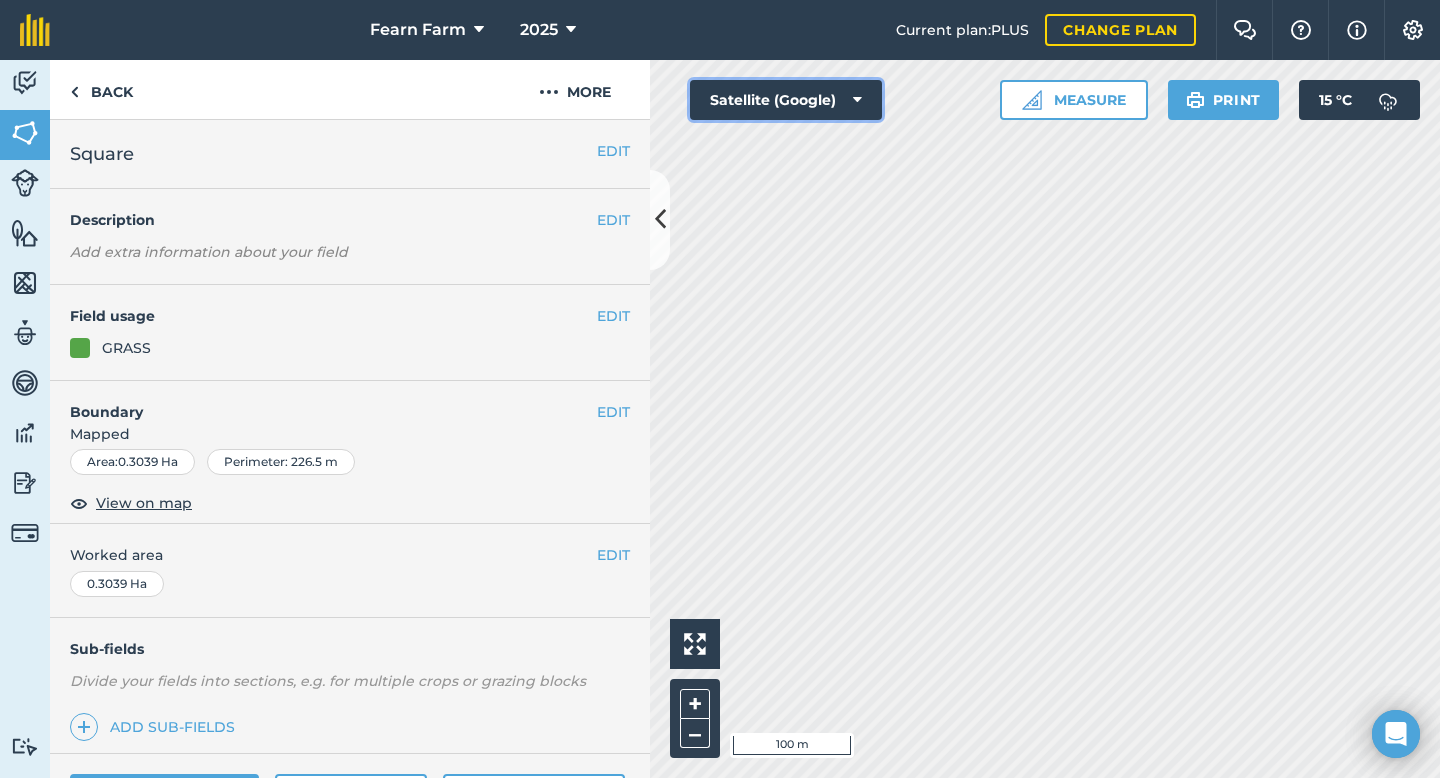 click on "Satellite (Google)" at bounding box center (786, 100) 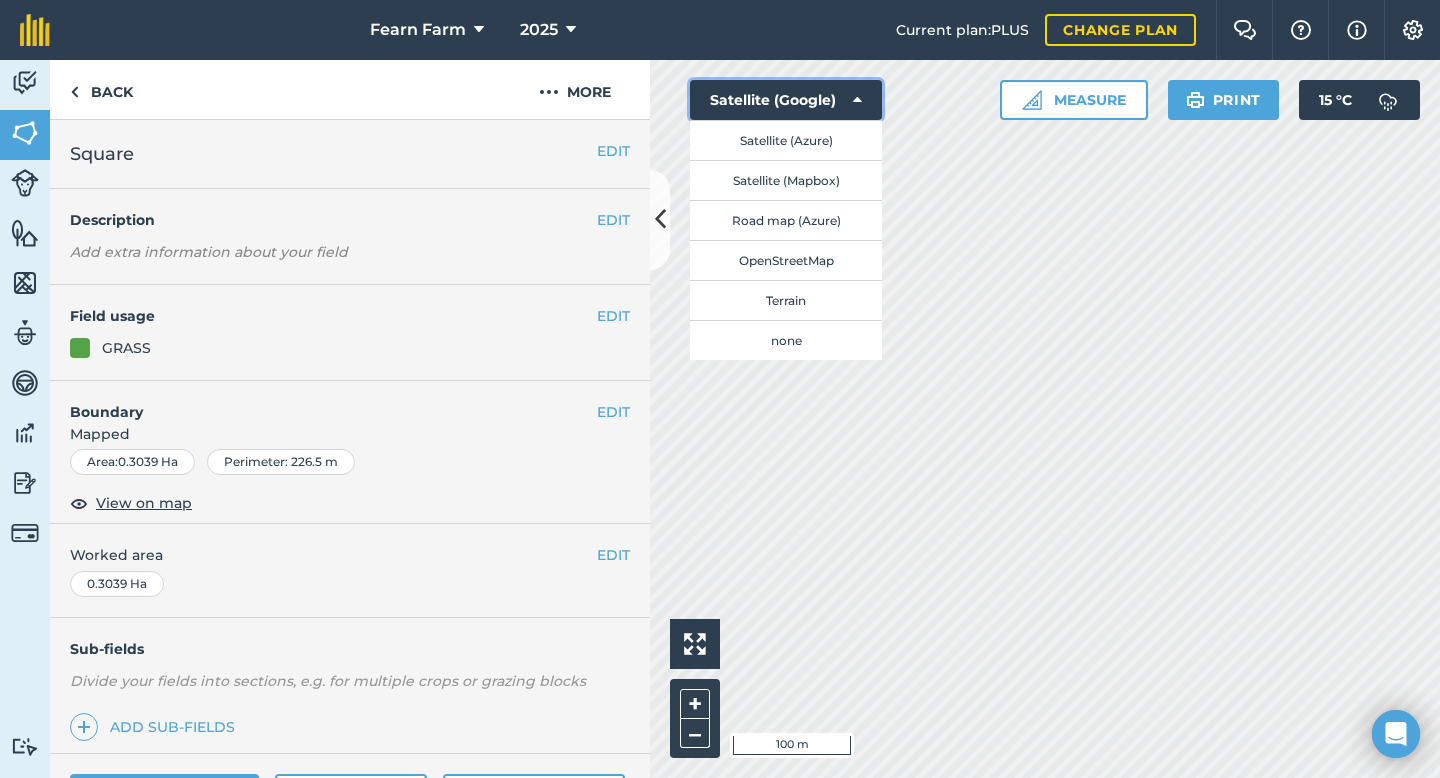 click at bounding box center (857, 100) 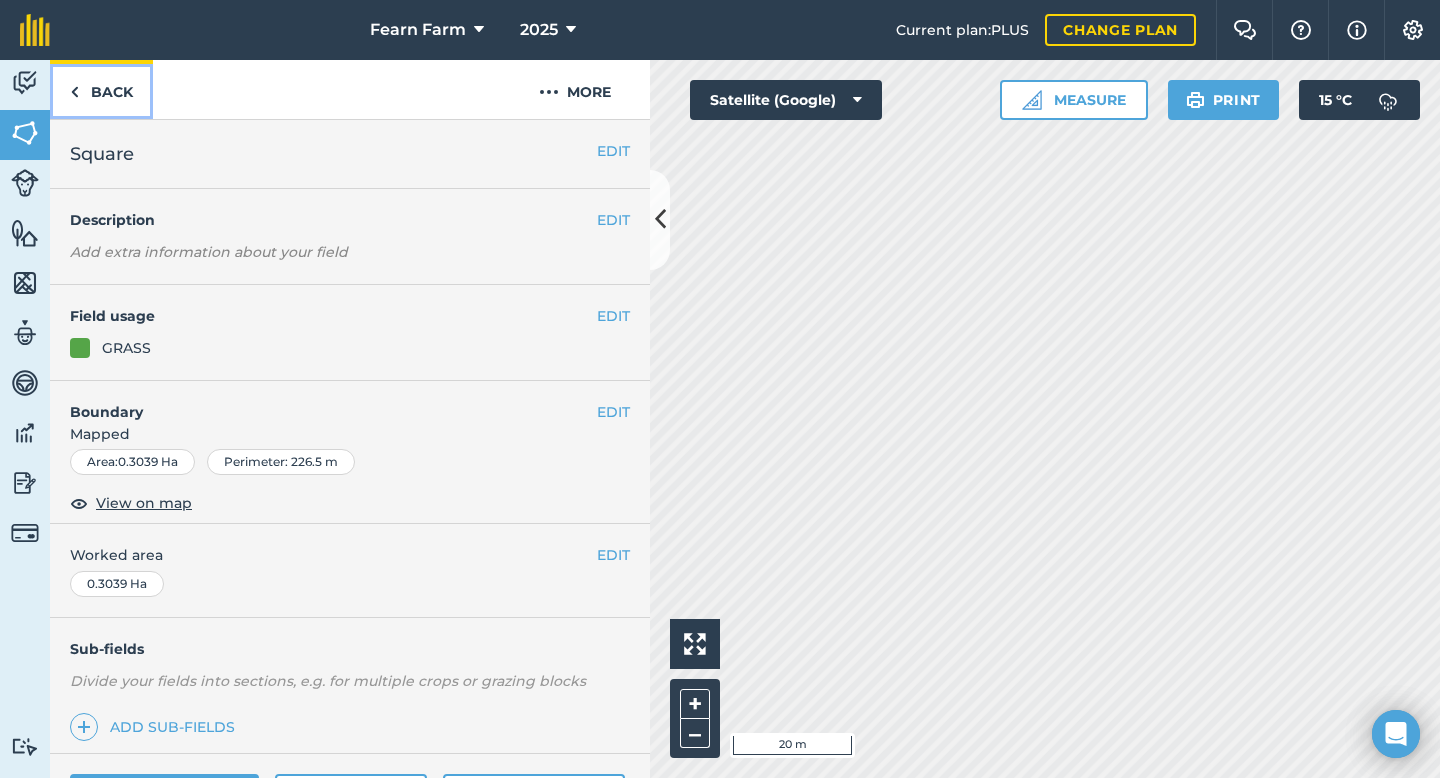 click on "Back" at bounding box center (101, 89) 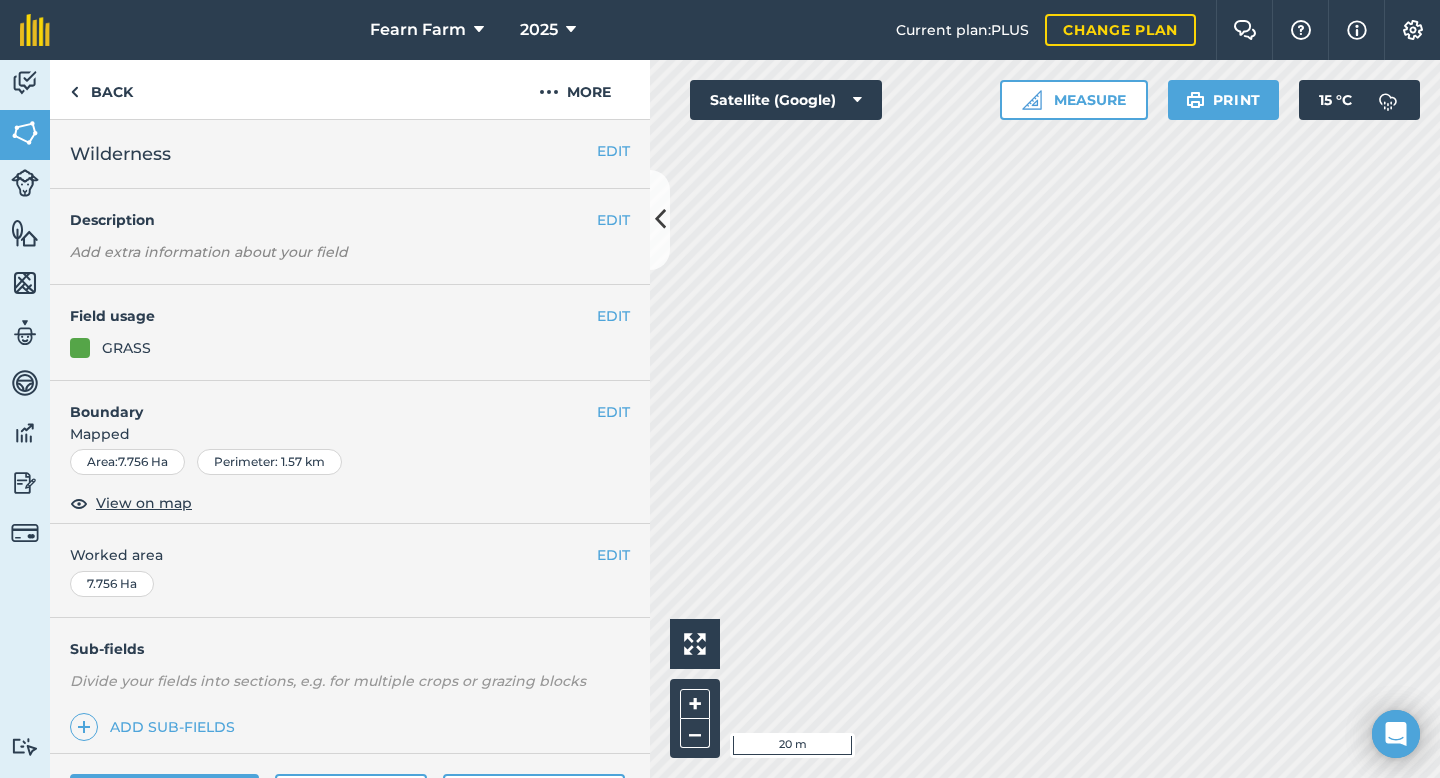 scroll, scrollTop: 163, scrollLeft: 0, axis: vertical 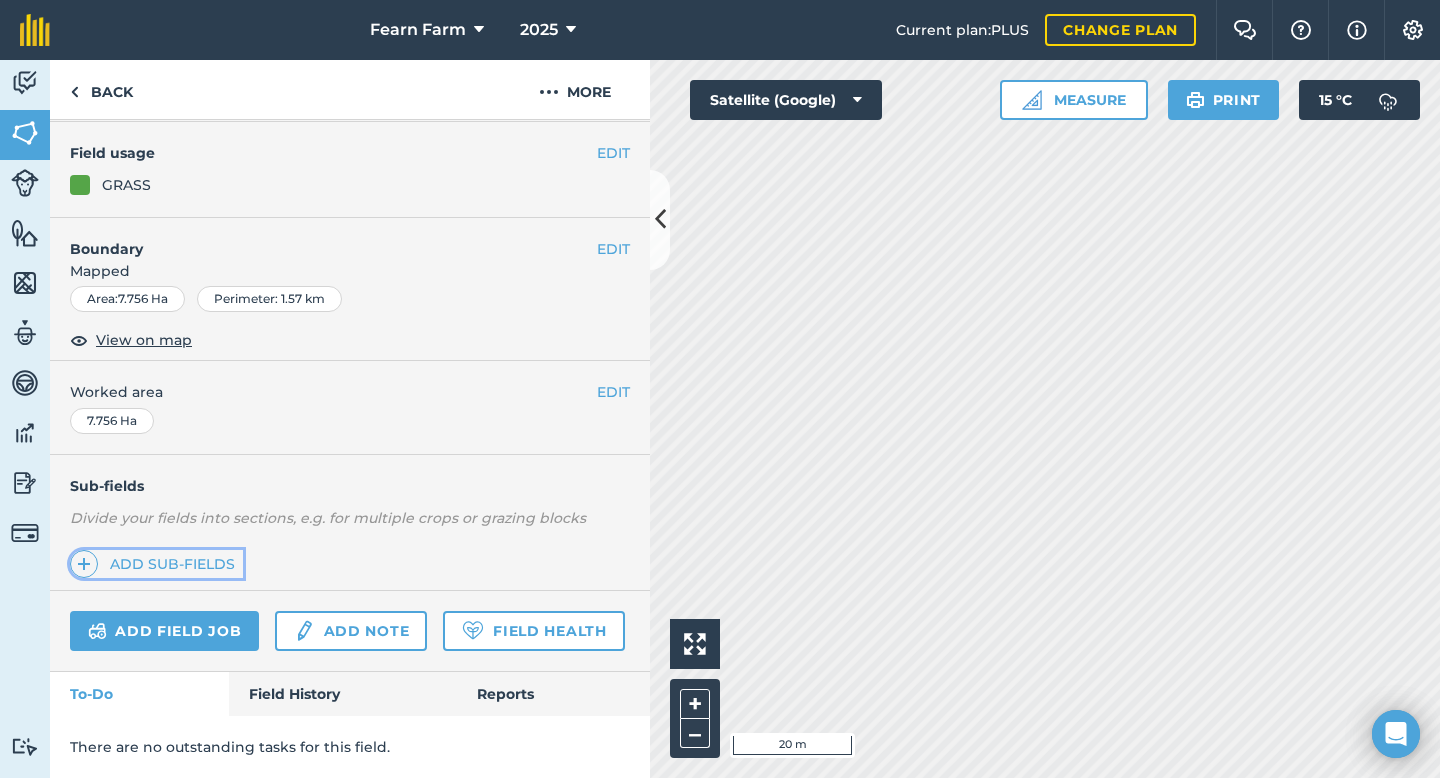 click on "Add sub-fields" at bounding box center (156, 564) 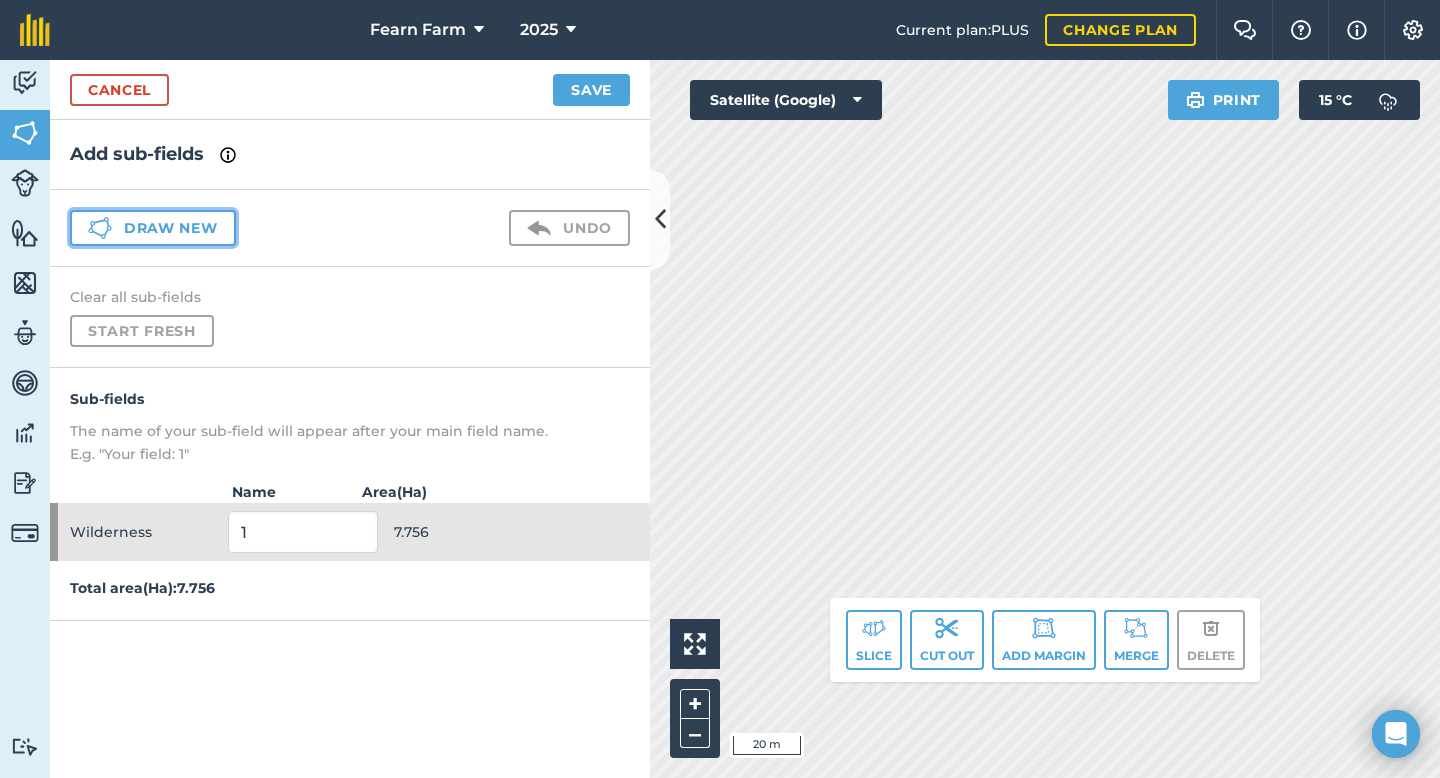 click on "Draw new" at bounding box center [153, 228] 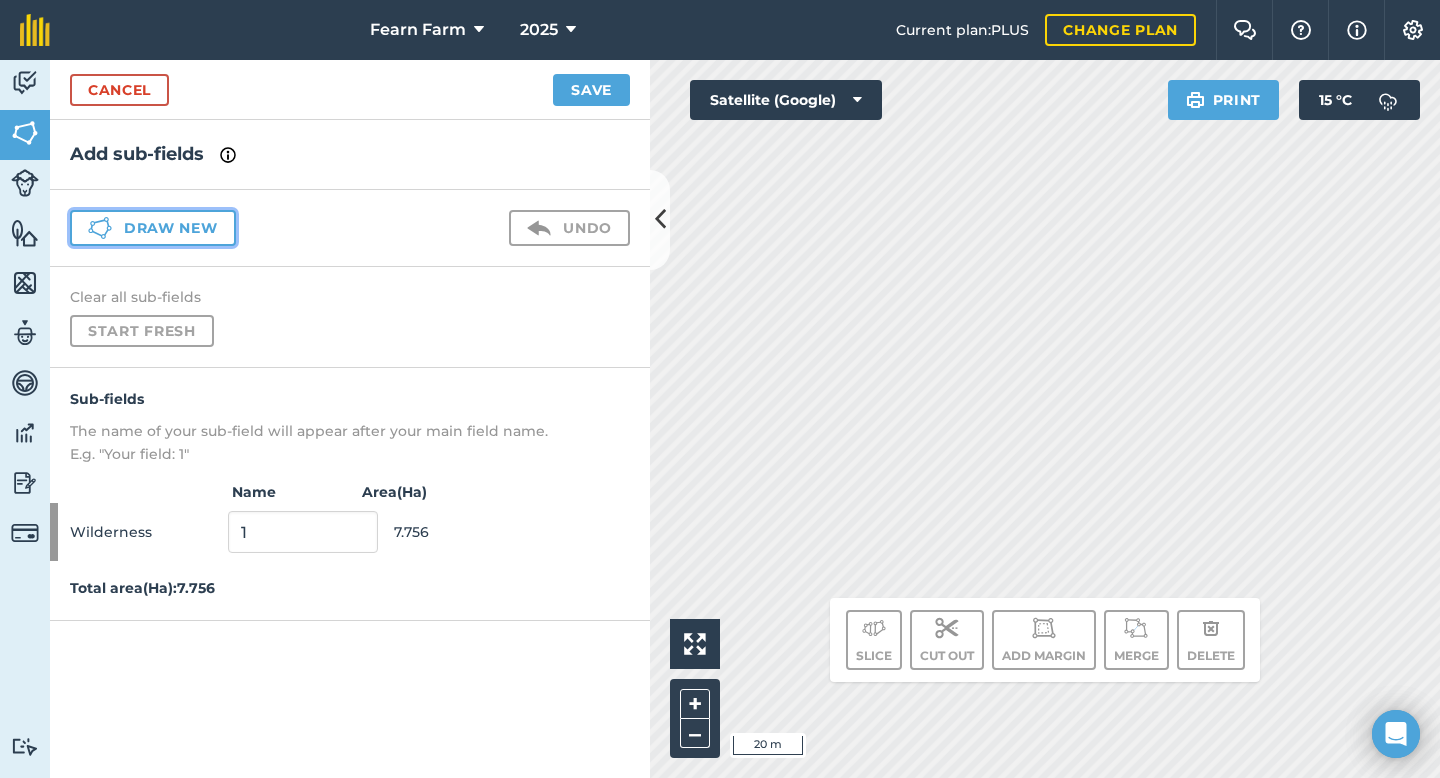 click on "Draw new" at bounding box center [153, 228] 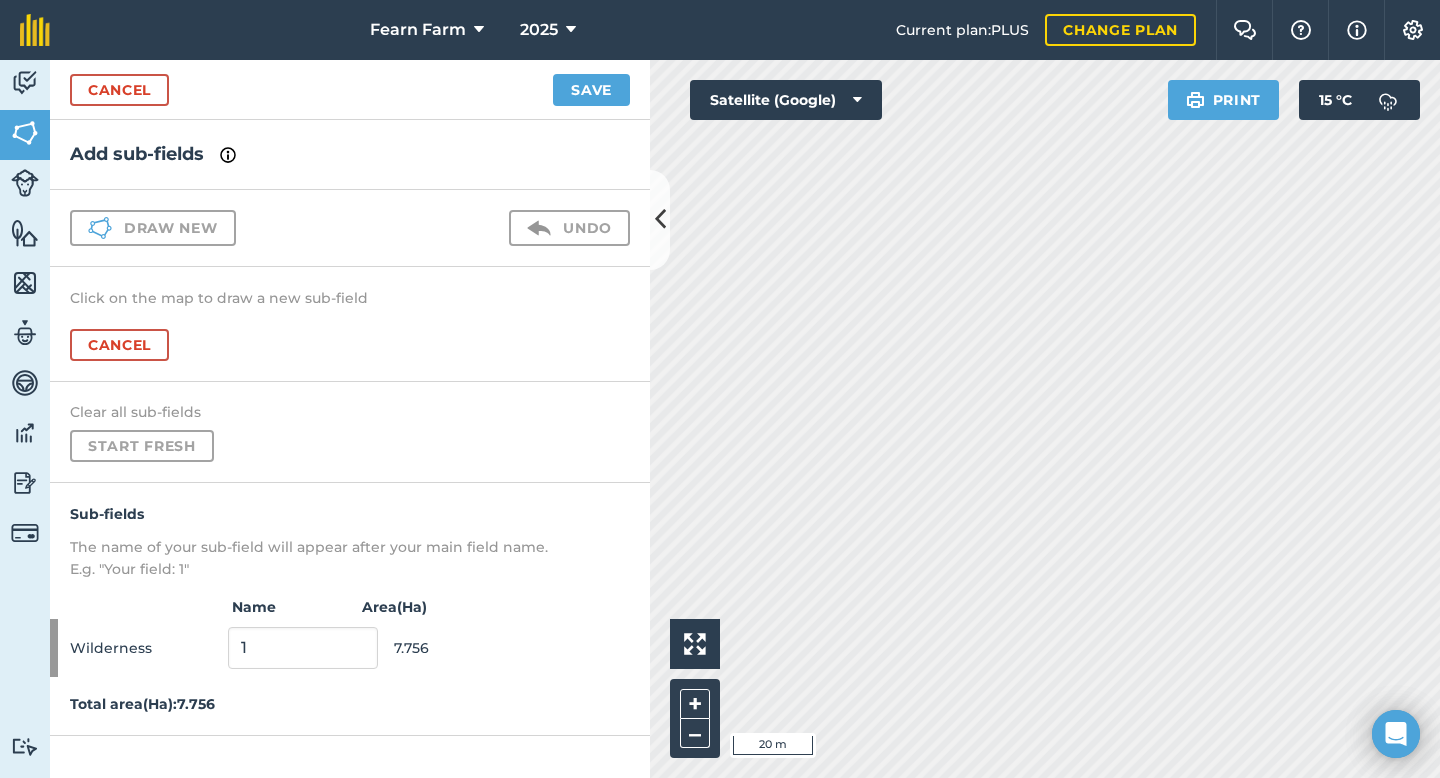click on "Click to start drawing i 20 m + – Satellite (Google) Print 15   ° C" at bounding box center [1045, 419] 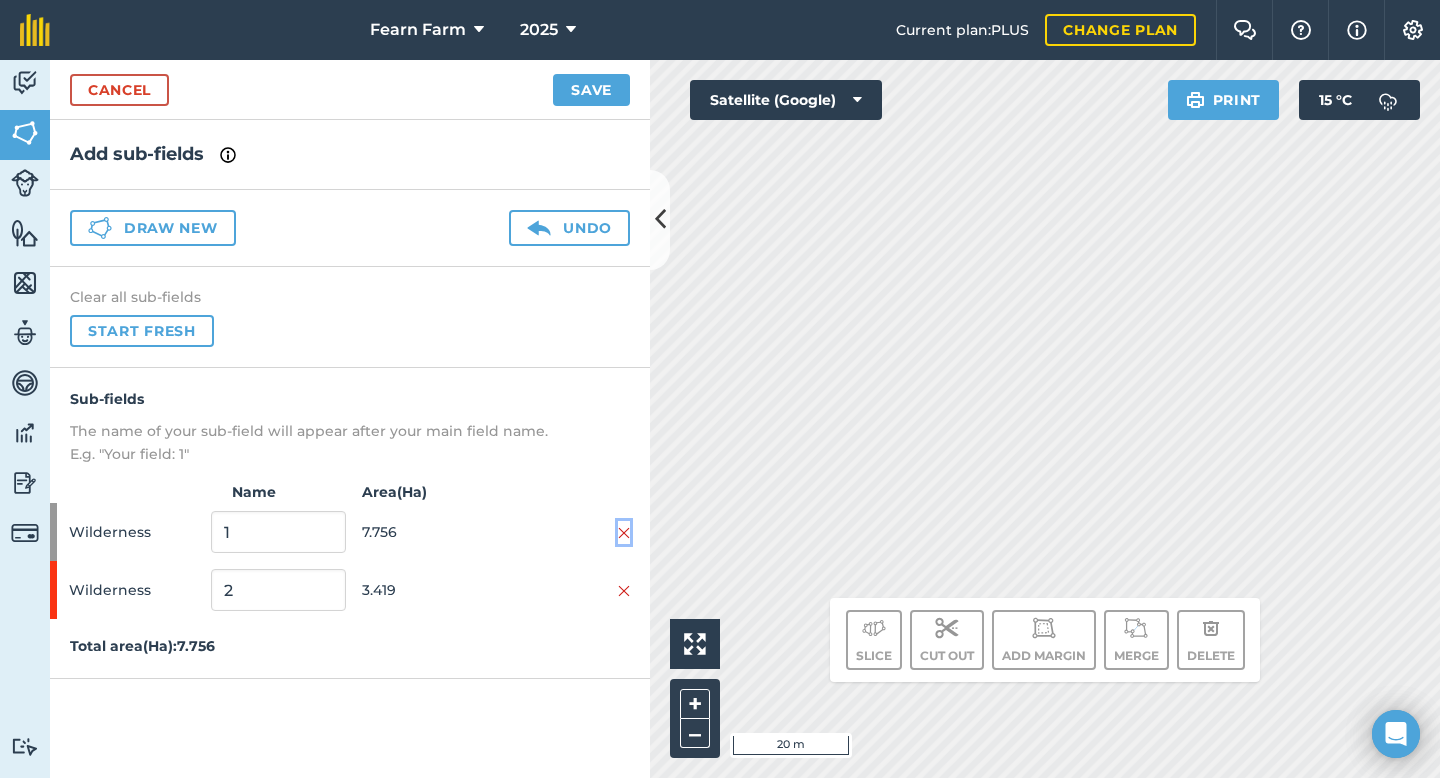 click at bounding box center (624, 533) 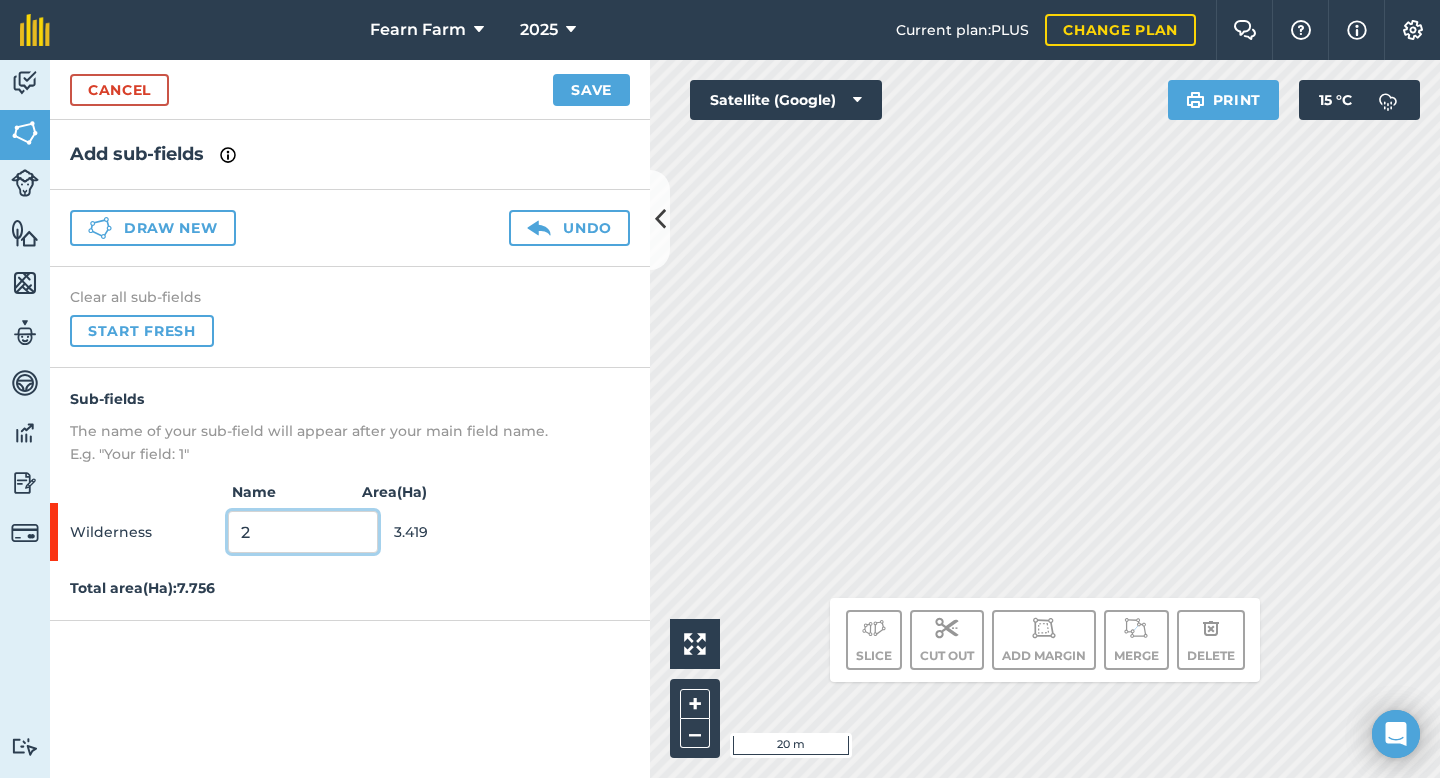 click on "2" at bounding box center [303, 532] 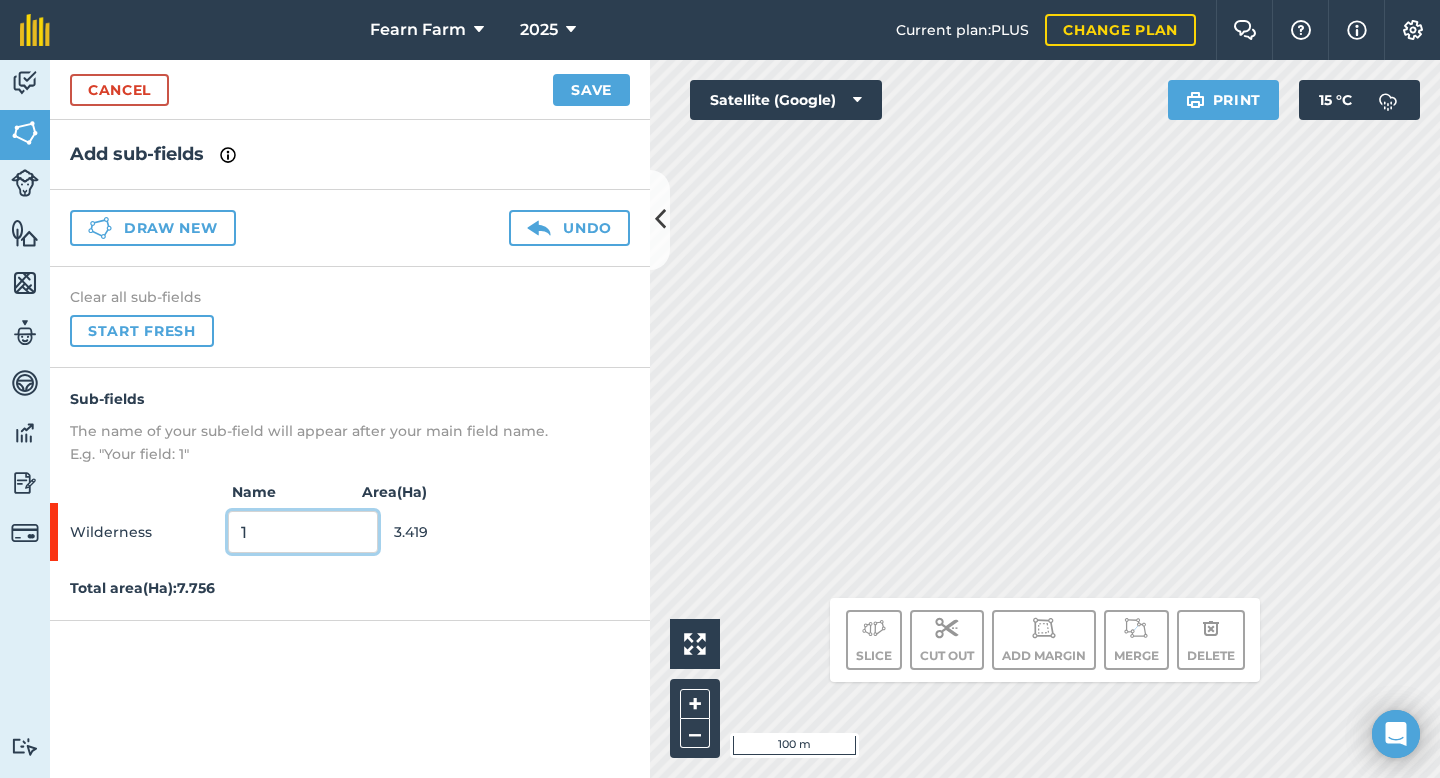 type on "1" 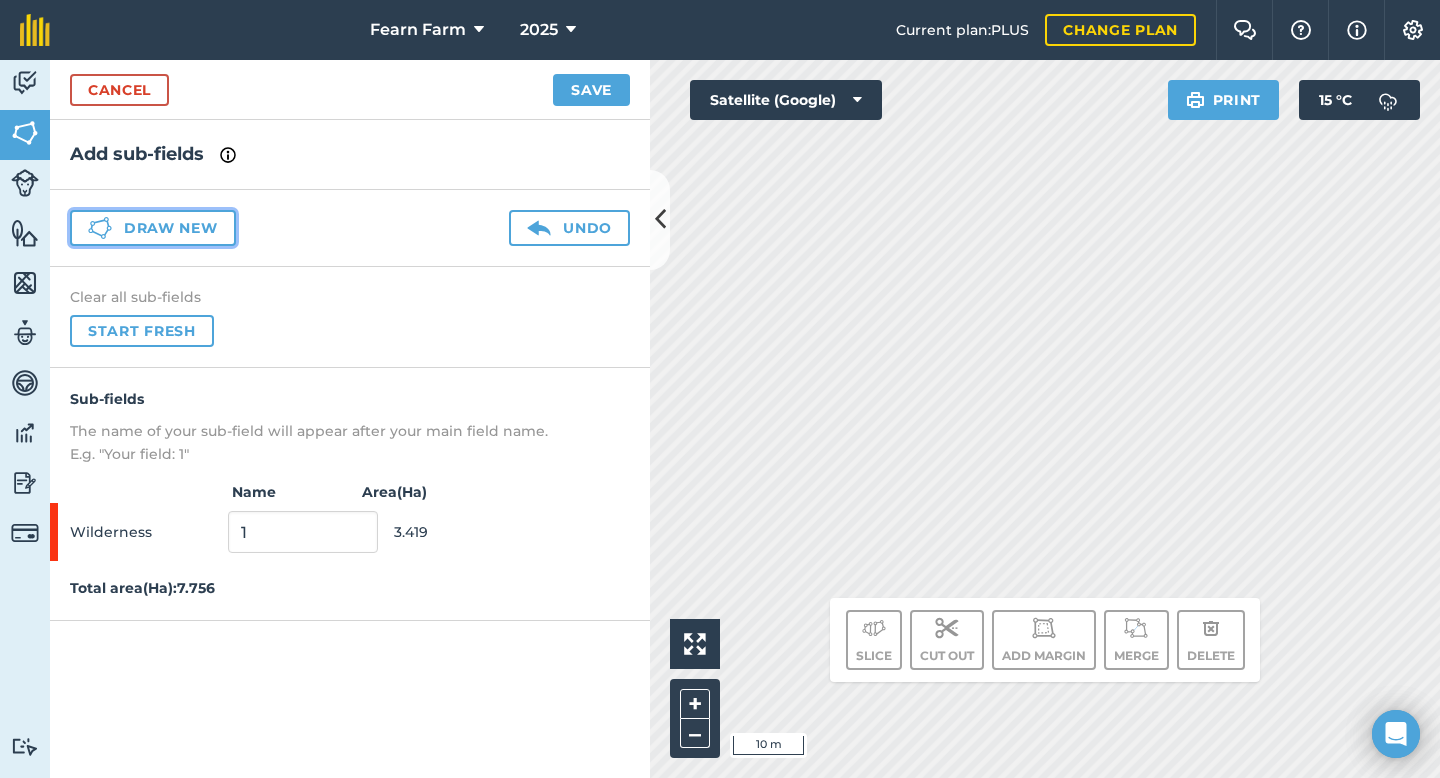 click on "Draw new" at bounding box center (153, 228) 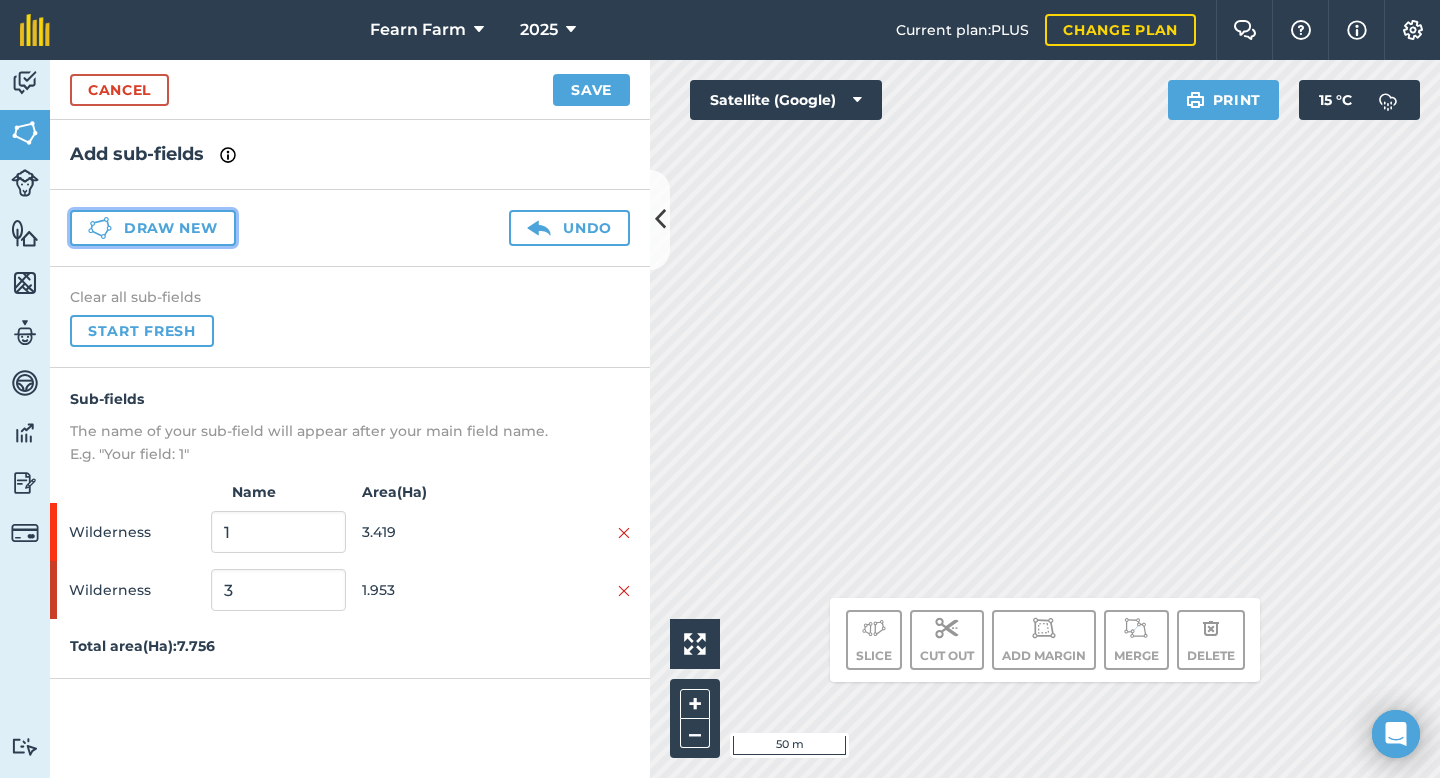 click on "Draw new" at bounding box center (153, 228) 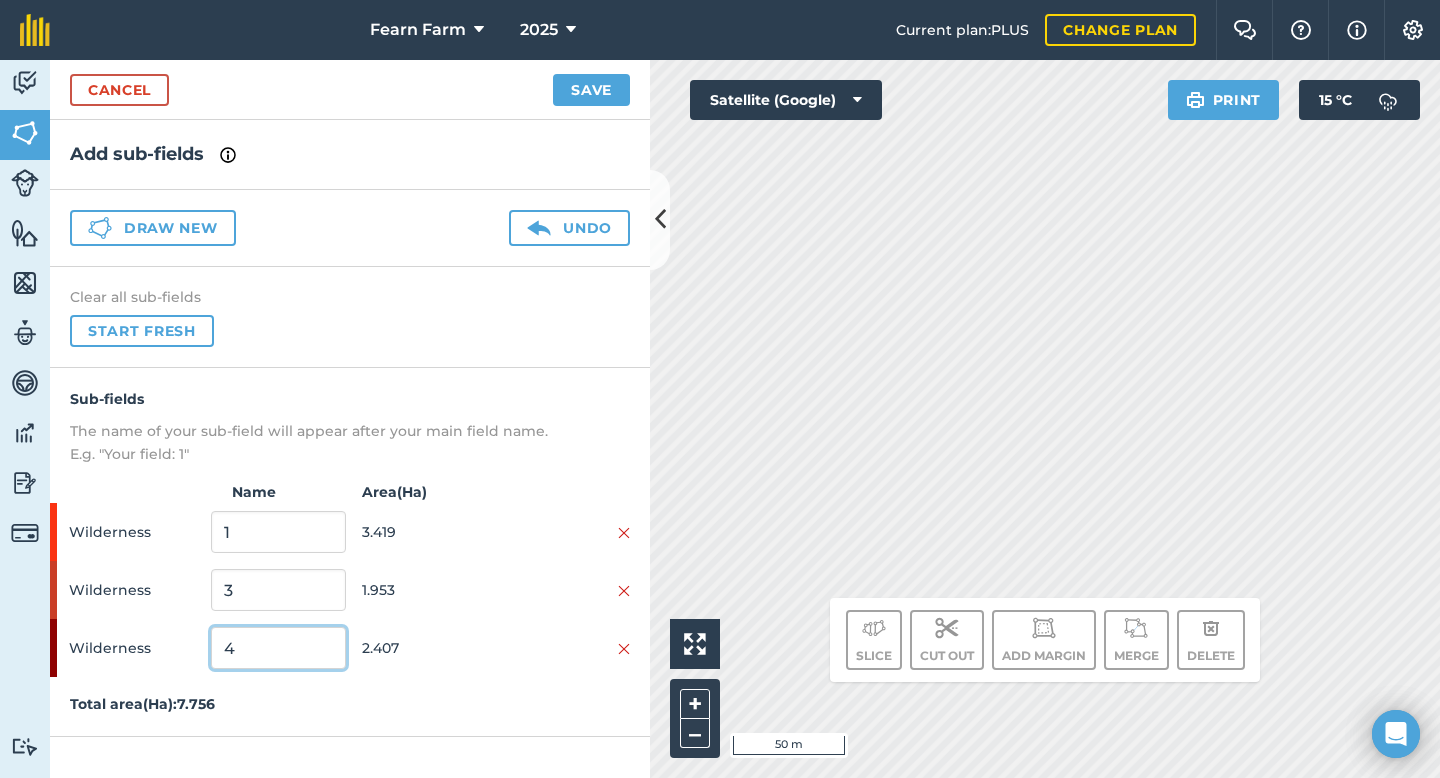 click on "4" at bounding box center [278, 648] 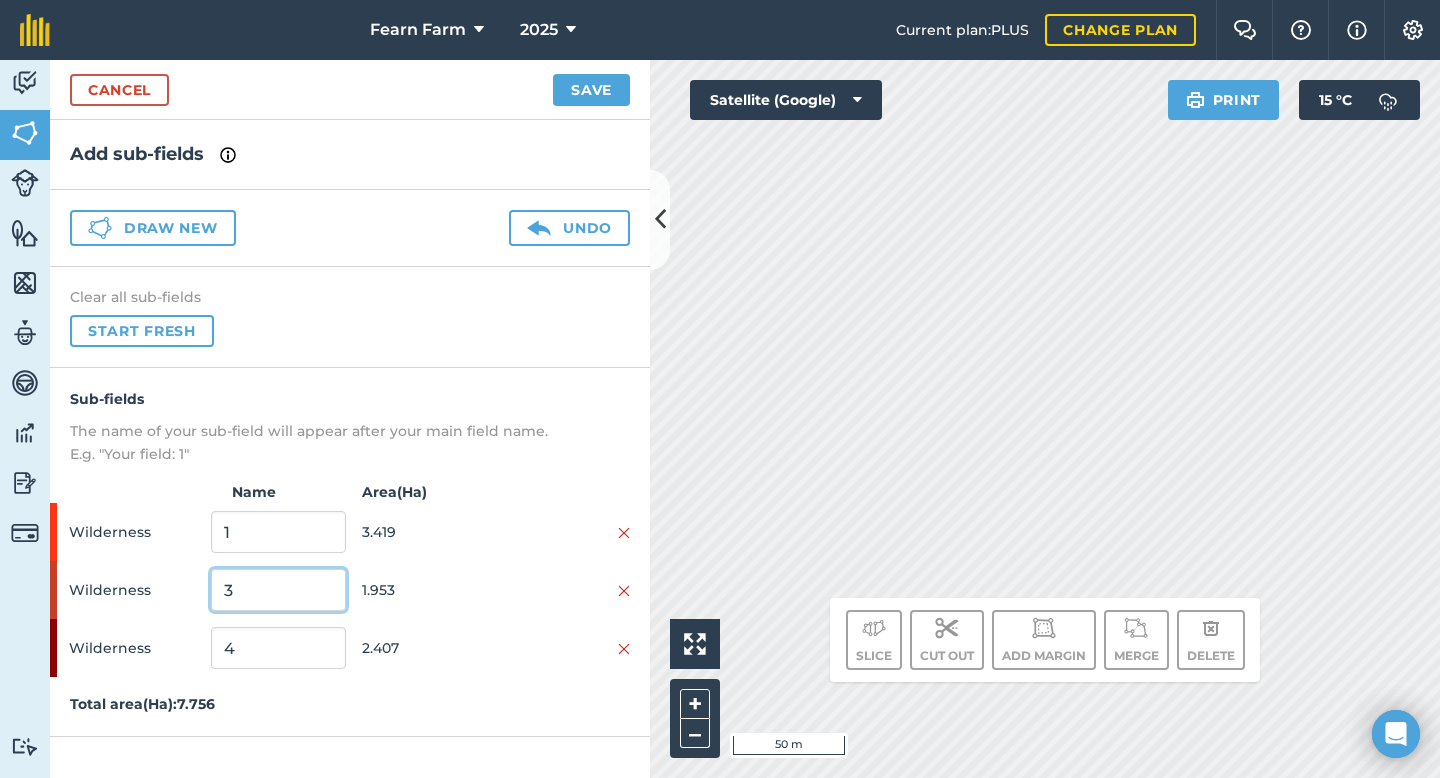 click on "3" at bounding box center [278, 590] 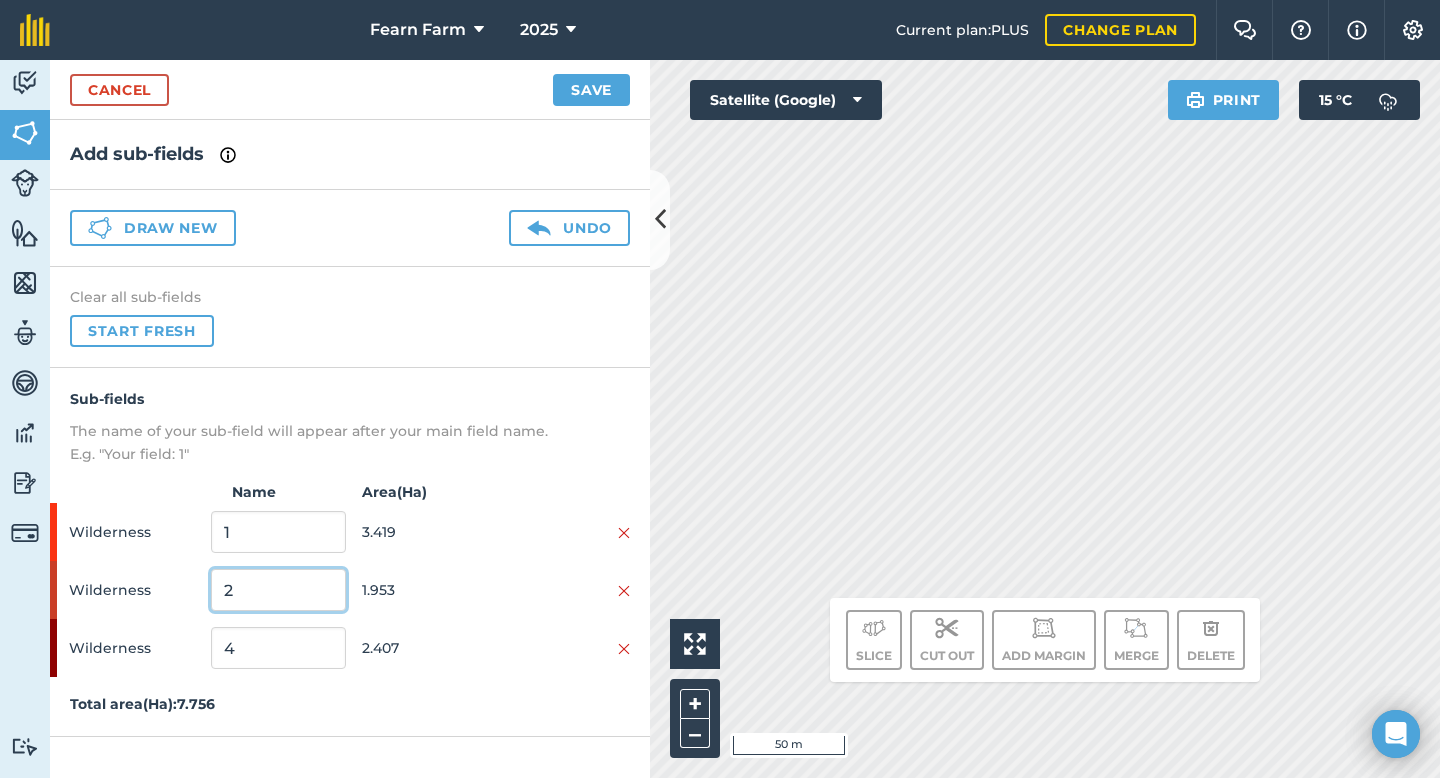 type on "2" 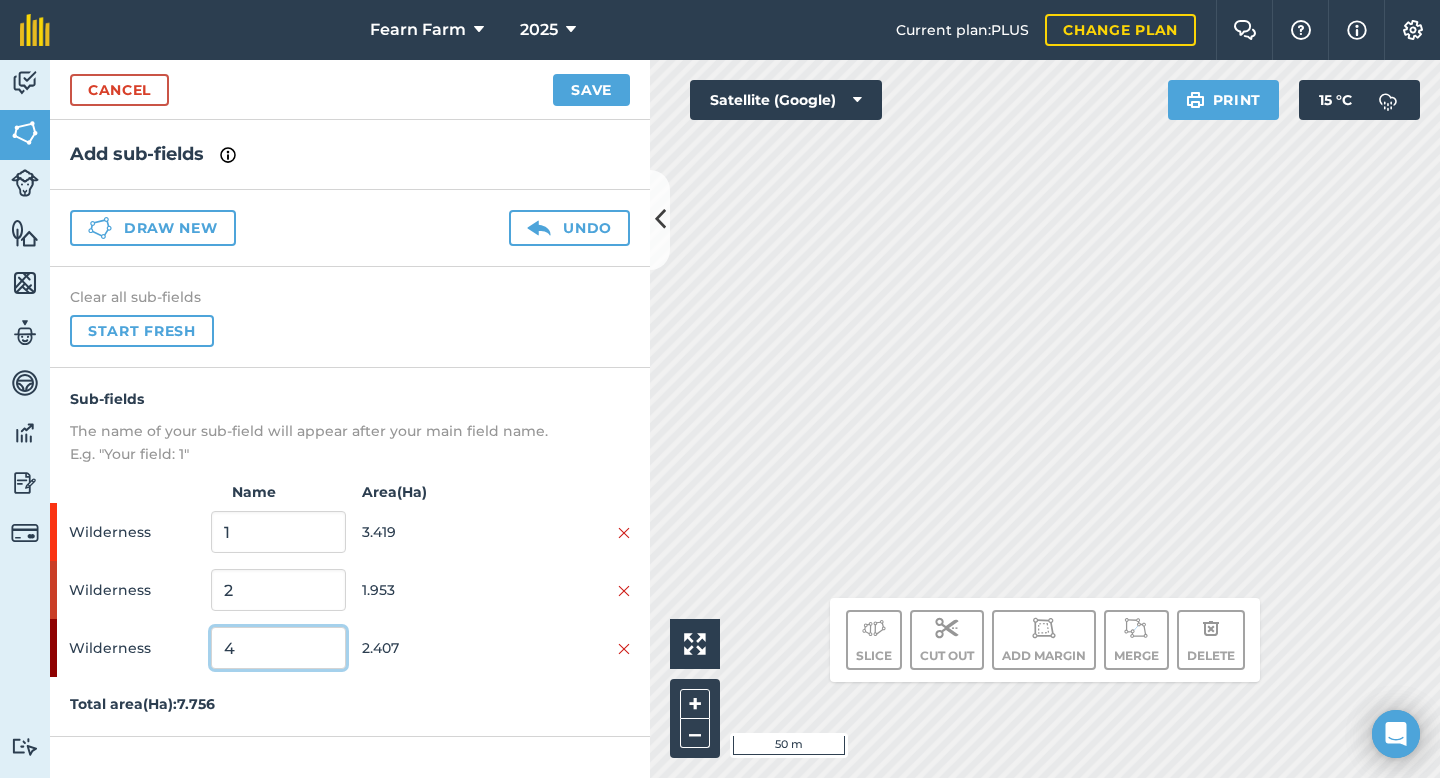click on "4" at bounding box center [278, 648] 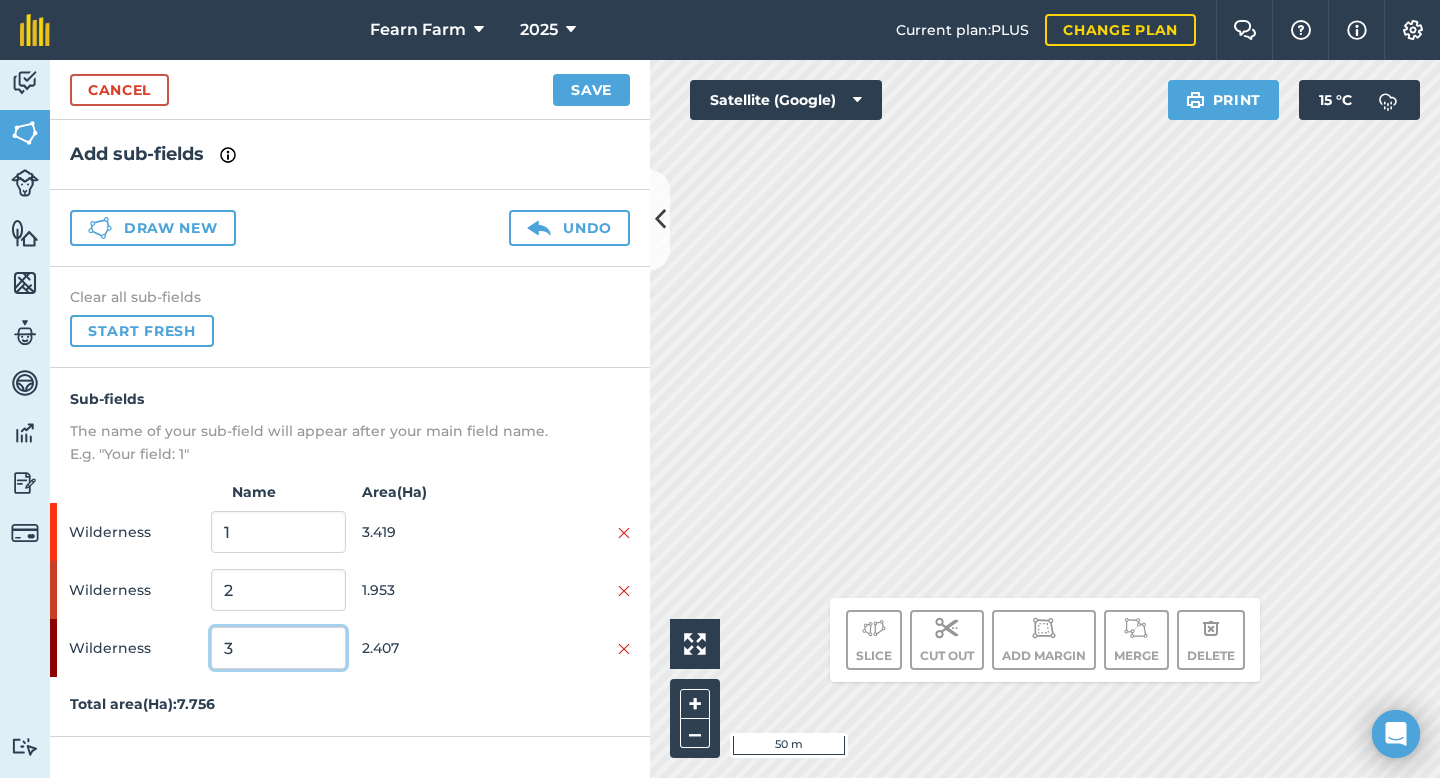 type on "3" 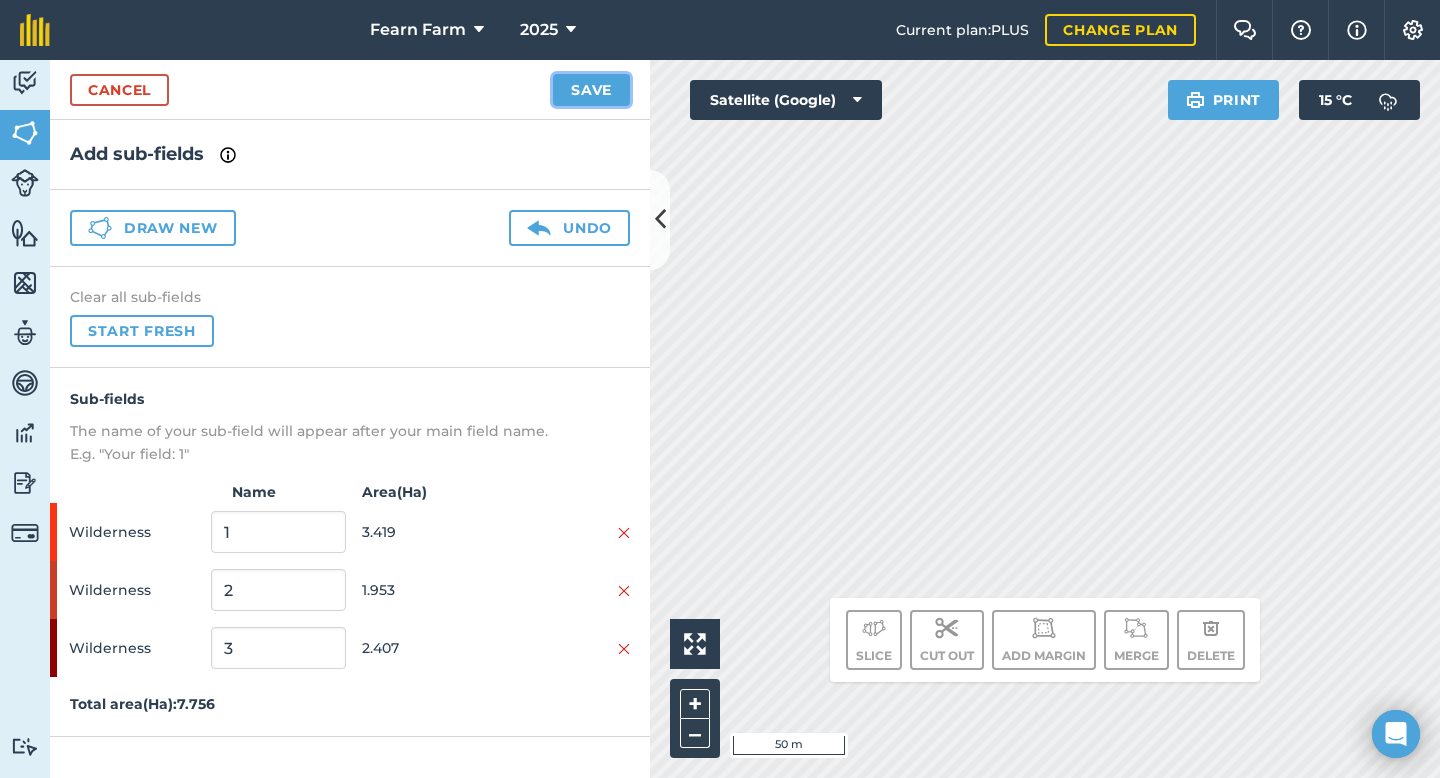 click on "Save" at bounding box center [591, 90] 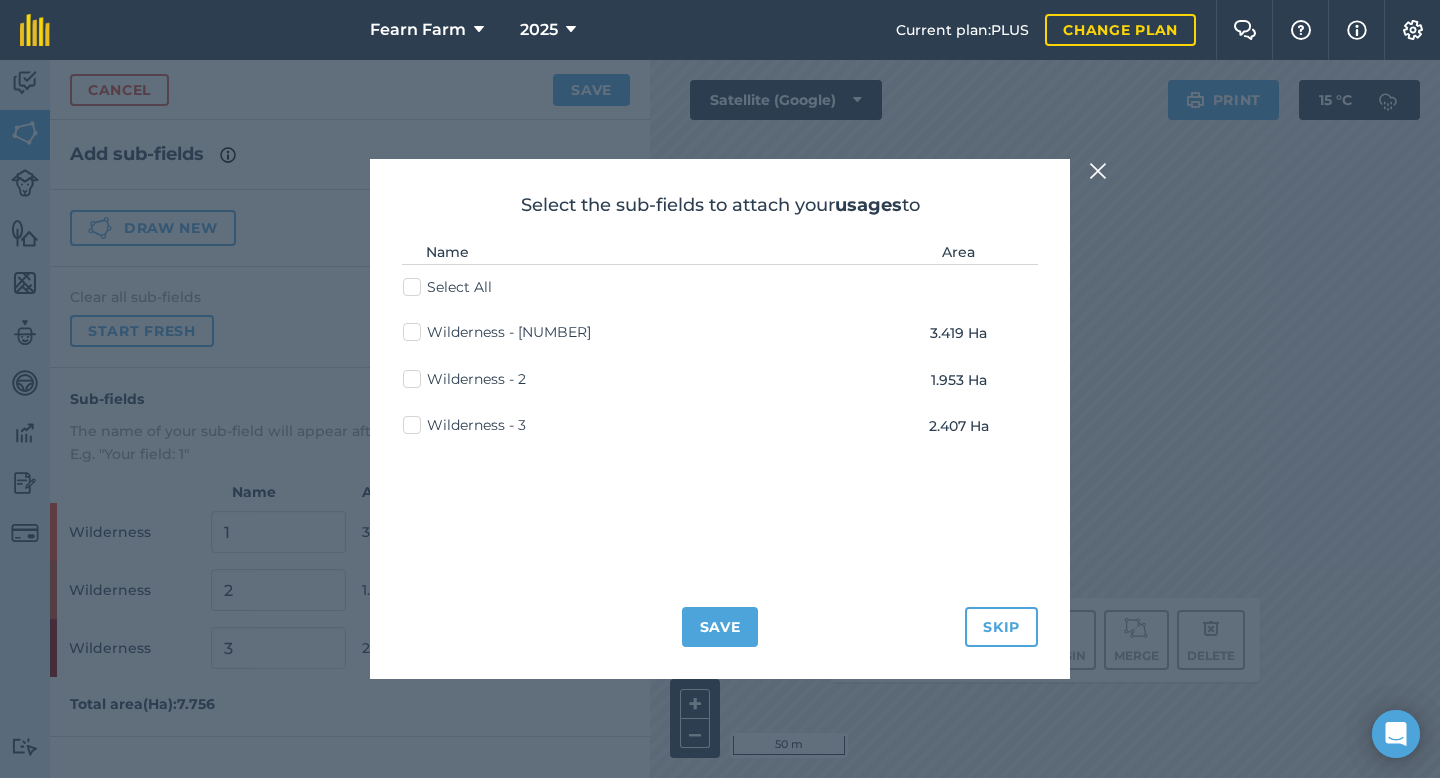 click on "Select All" at bounding box center [447, 287] 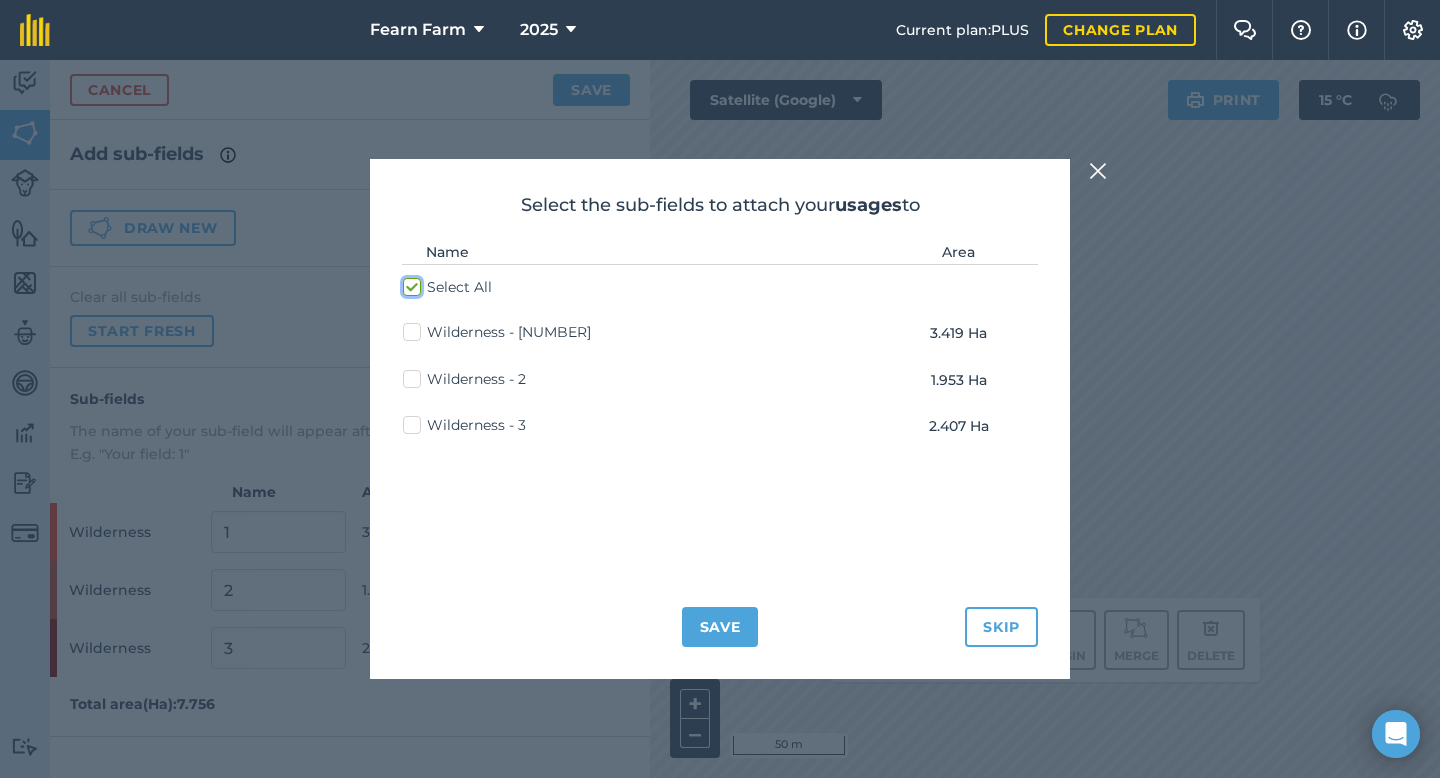checkbox on "true" 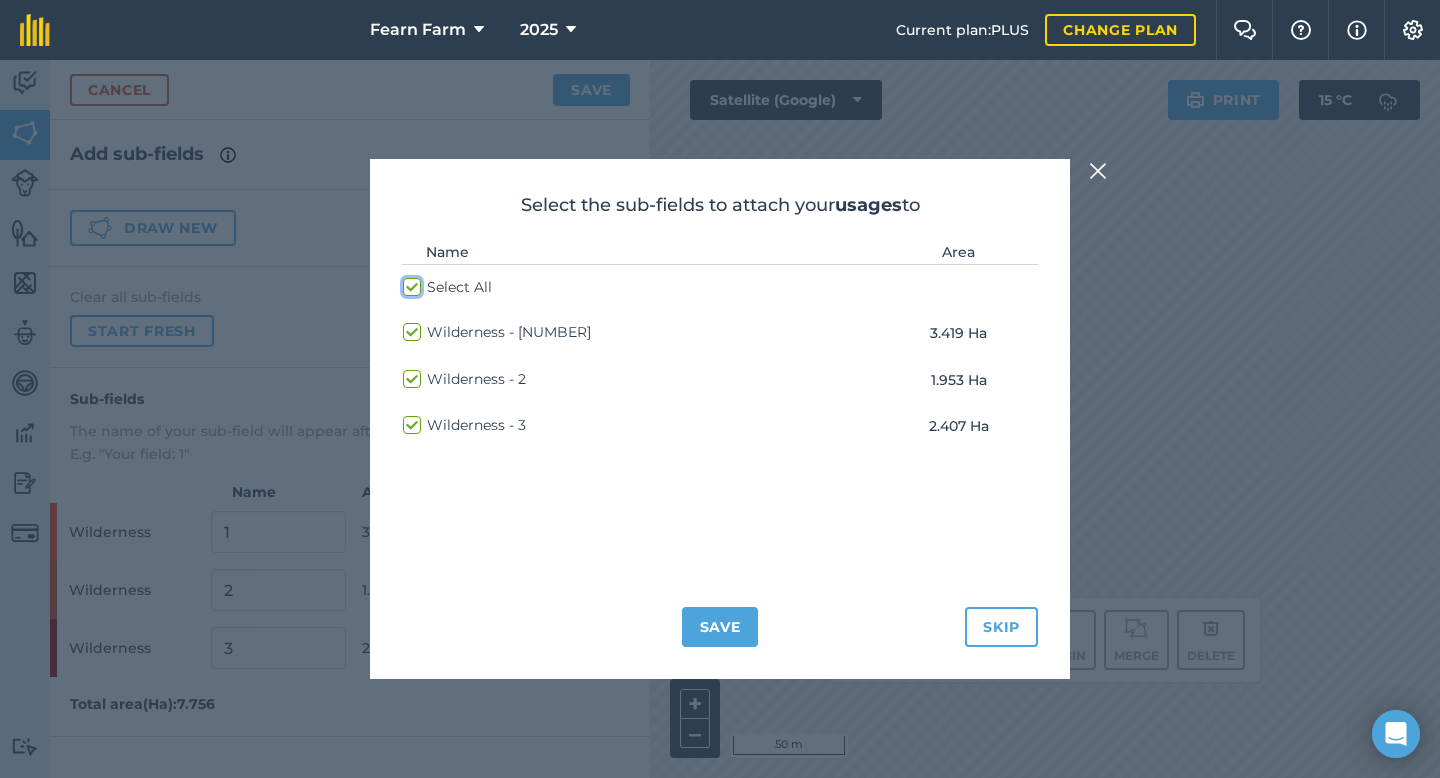 checkbox on "true" 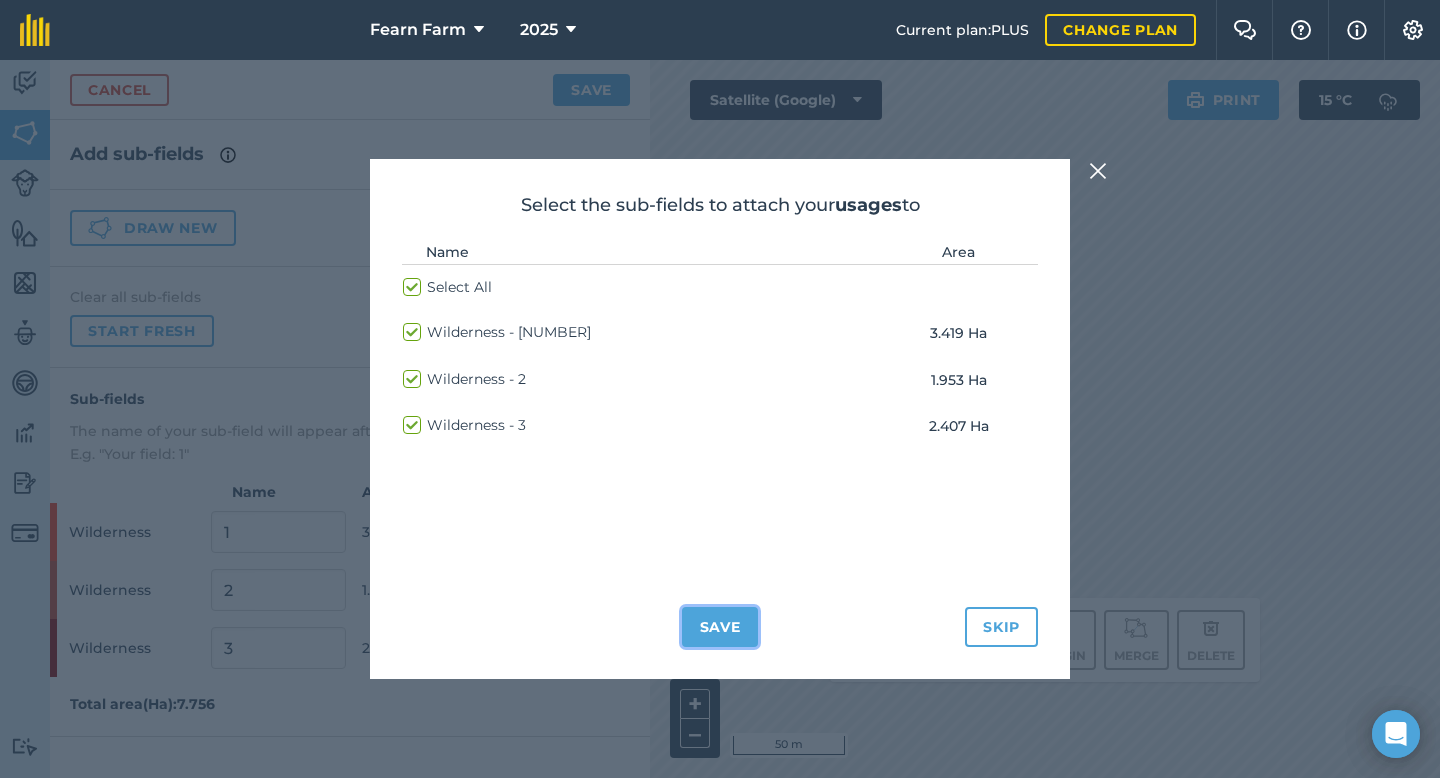 click on "Save" at bounding box center [720, 627] 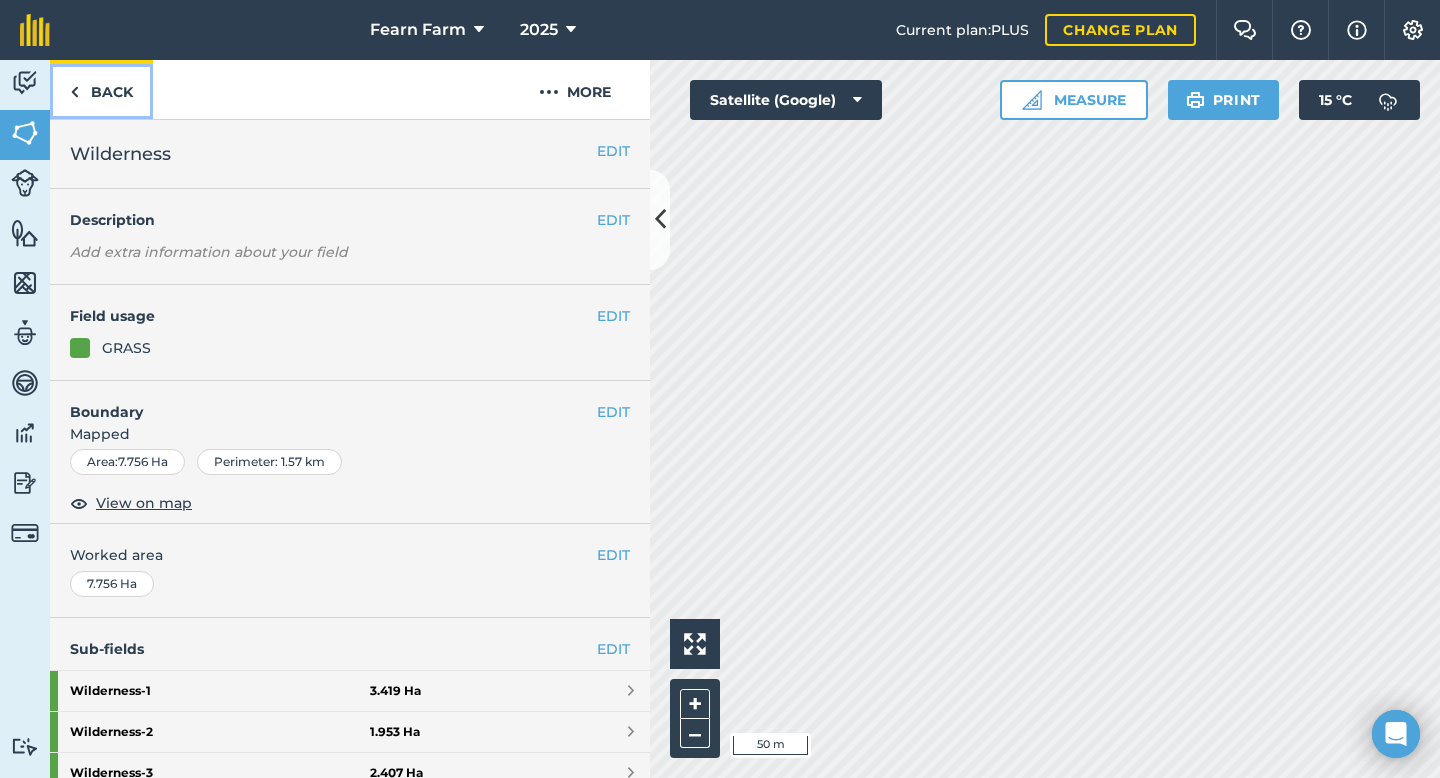 click on "Back" at bounding box center (101, 89) 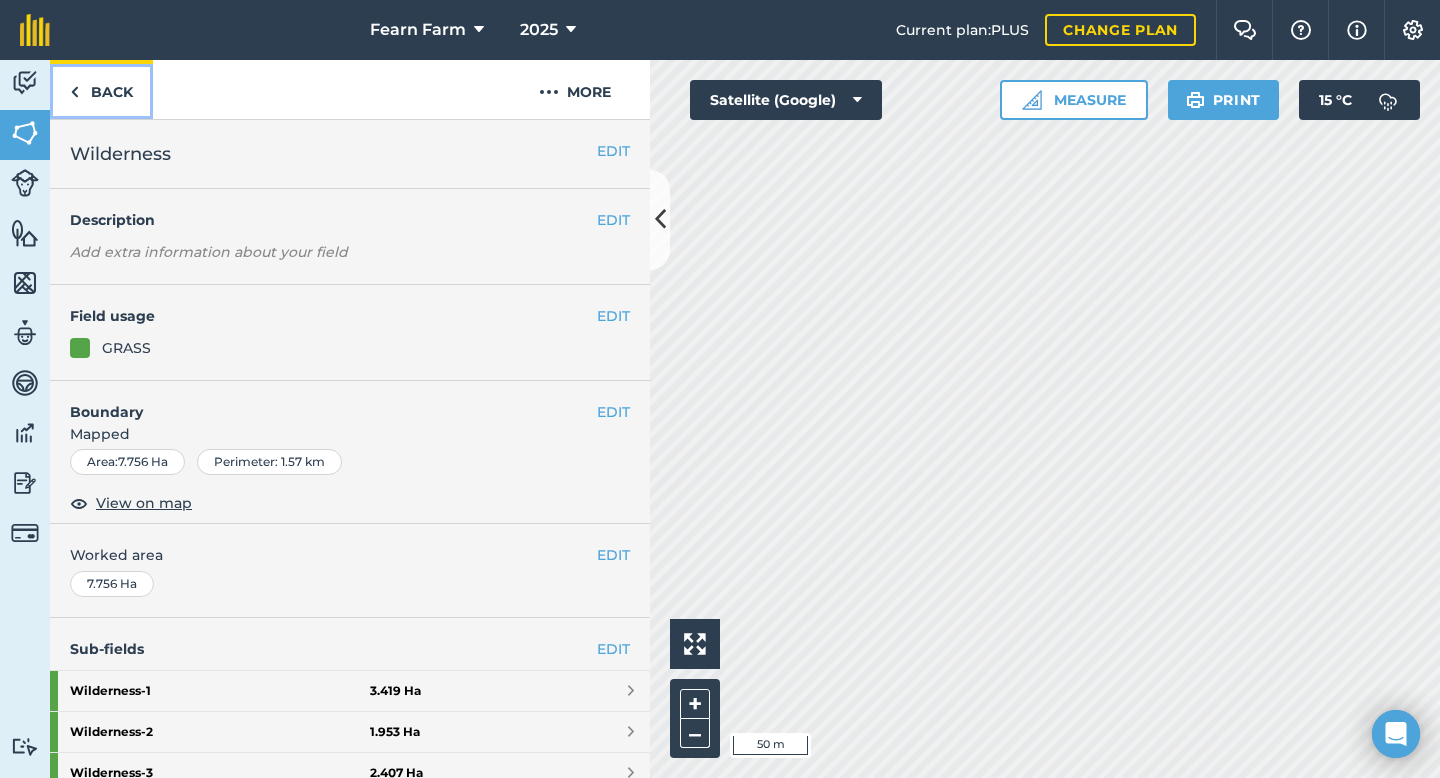 click on "Back" at bounding box center [101, 89] 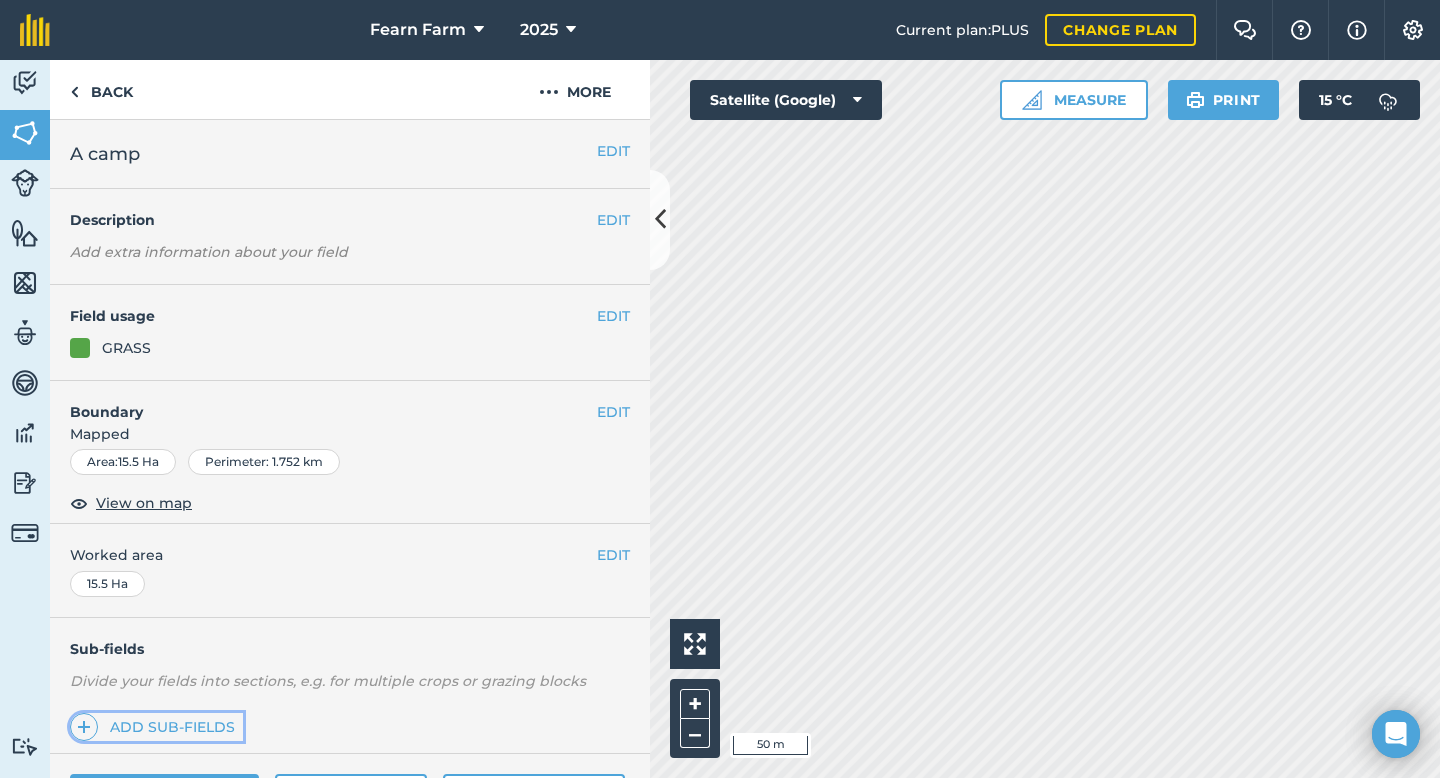 click on "Add sub-fields" at bounding box center [156, 727] 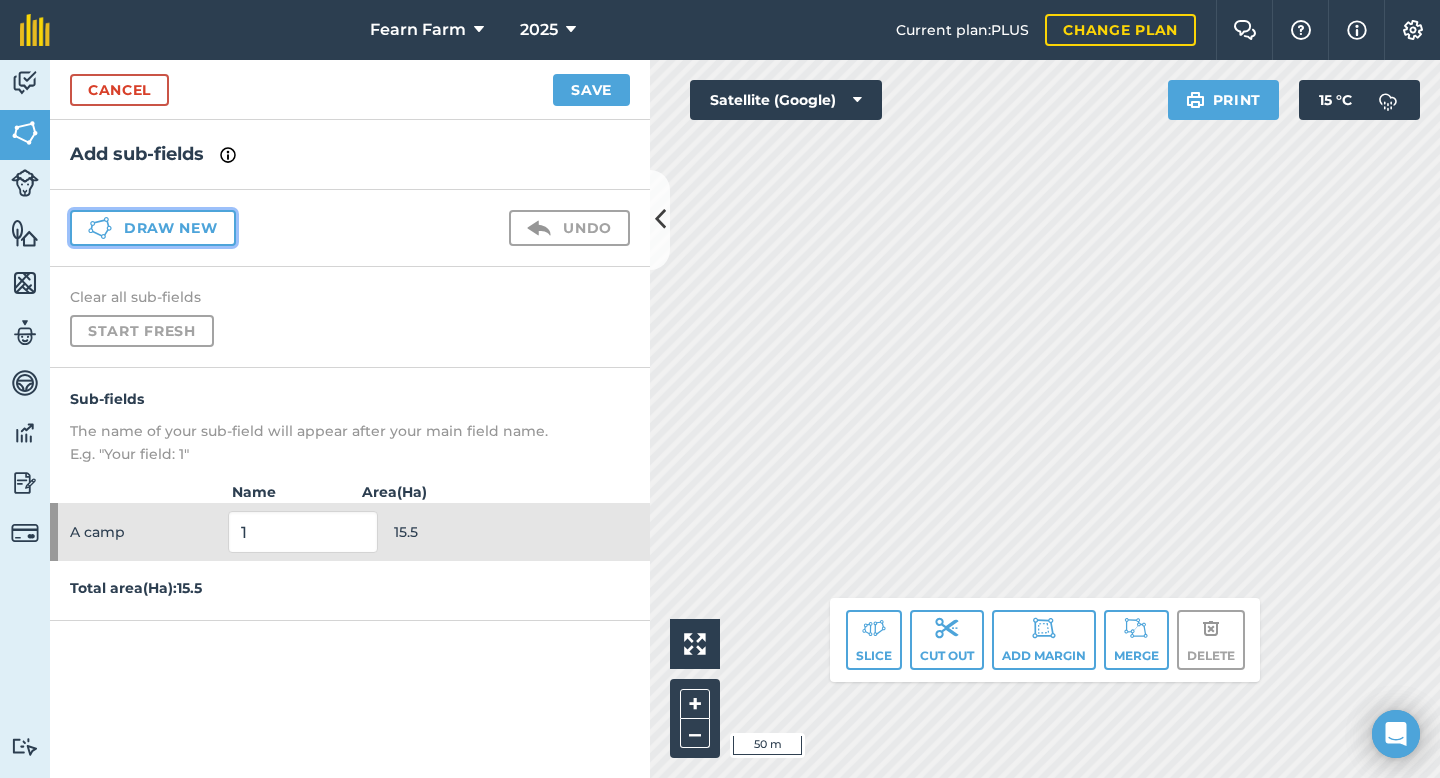 click on "Draw new" at bounding box center [153, 228] 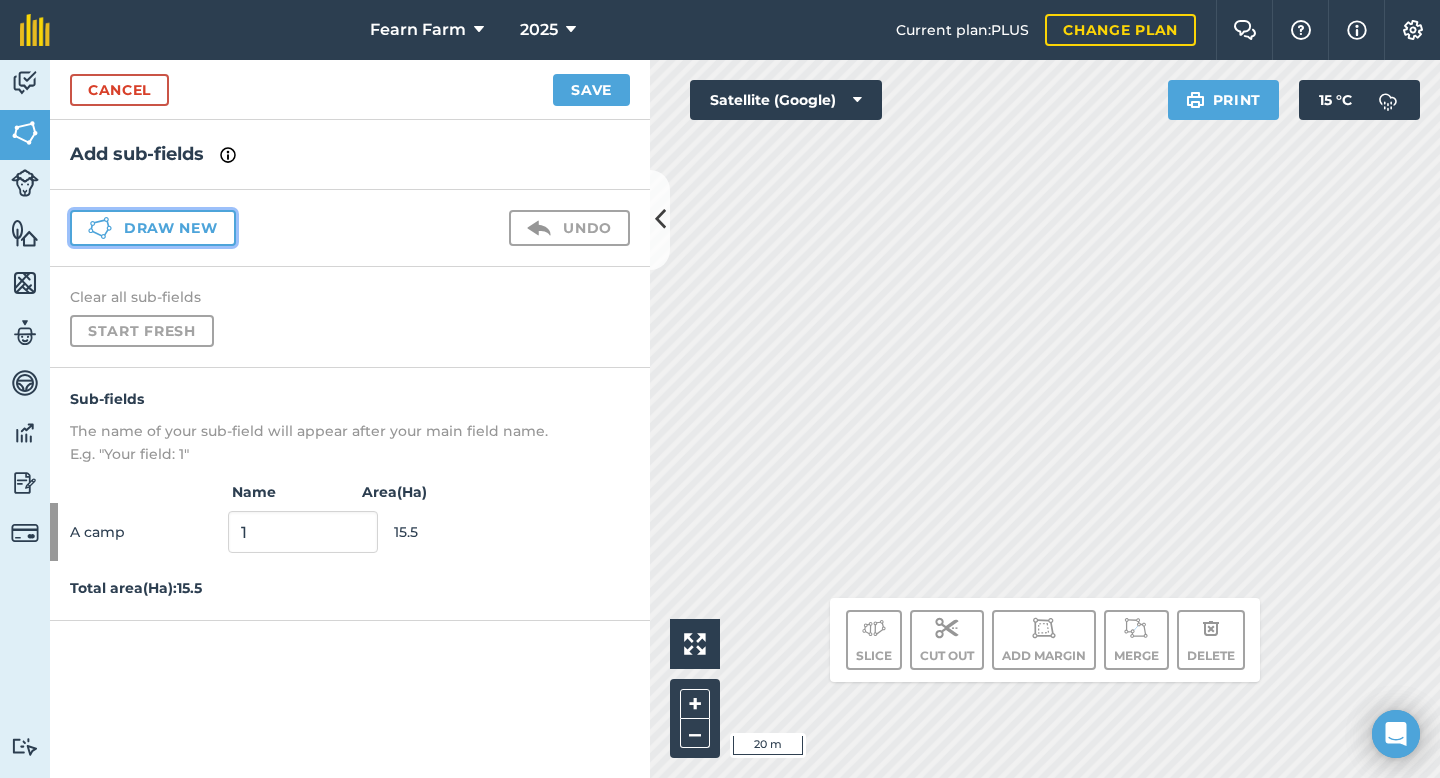 click on "Draw new" at bounding box center (153, 228) 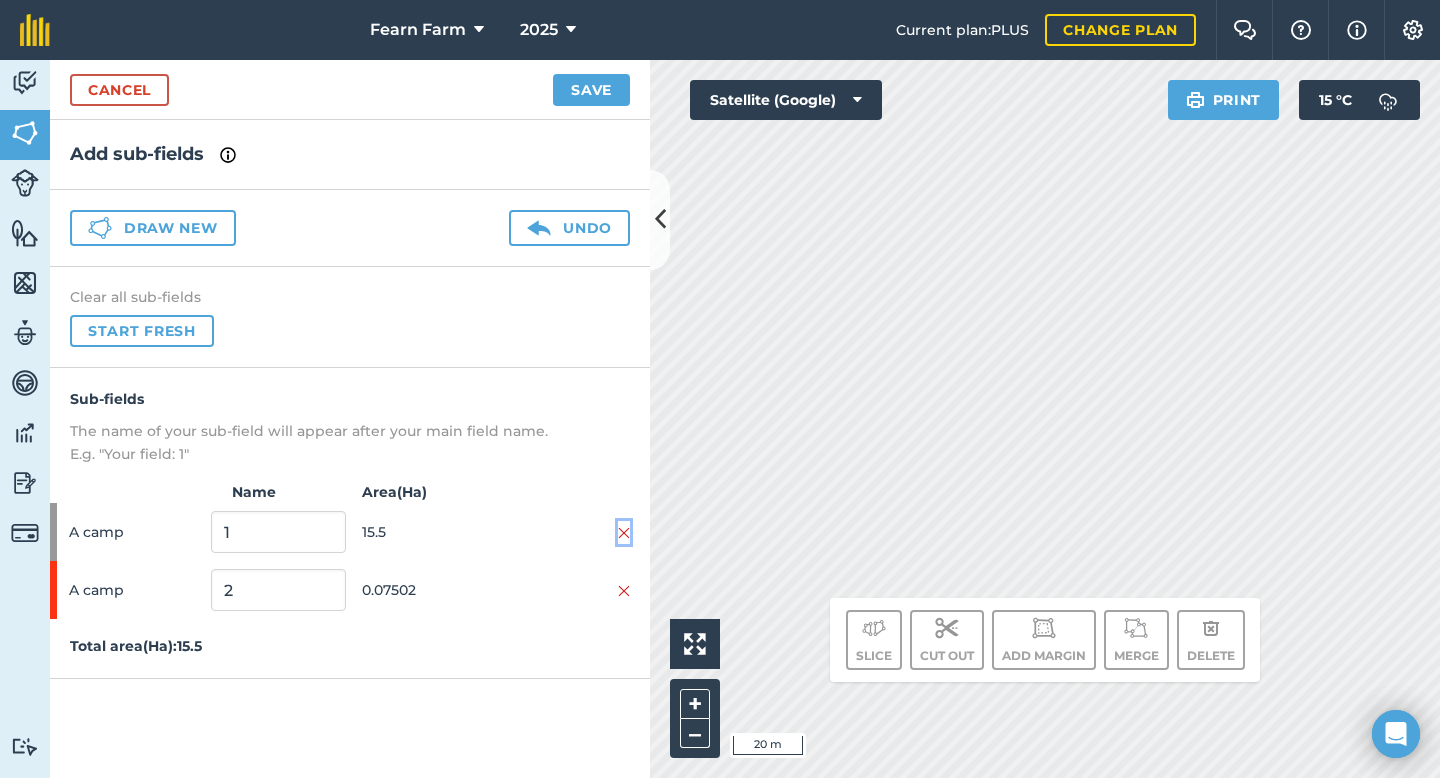 click at bounding box center (624, 533) 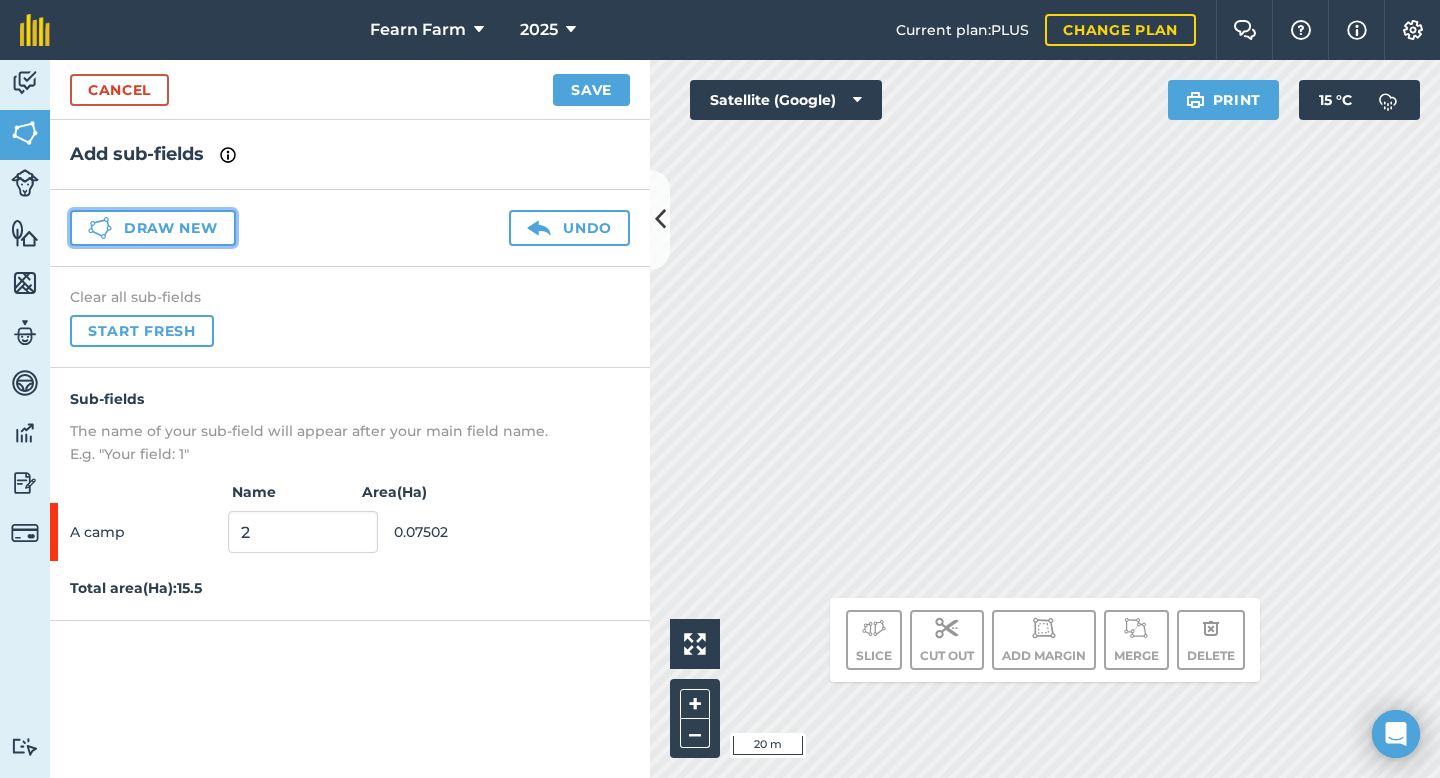 click on "Draw new" at bounding box center (153, 228) 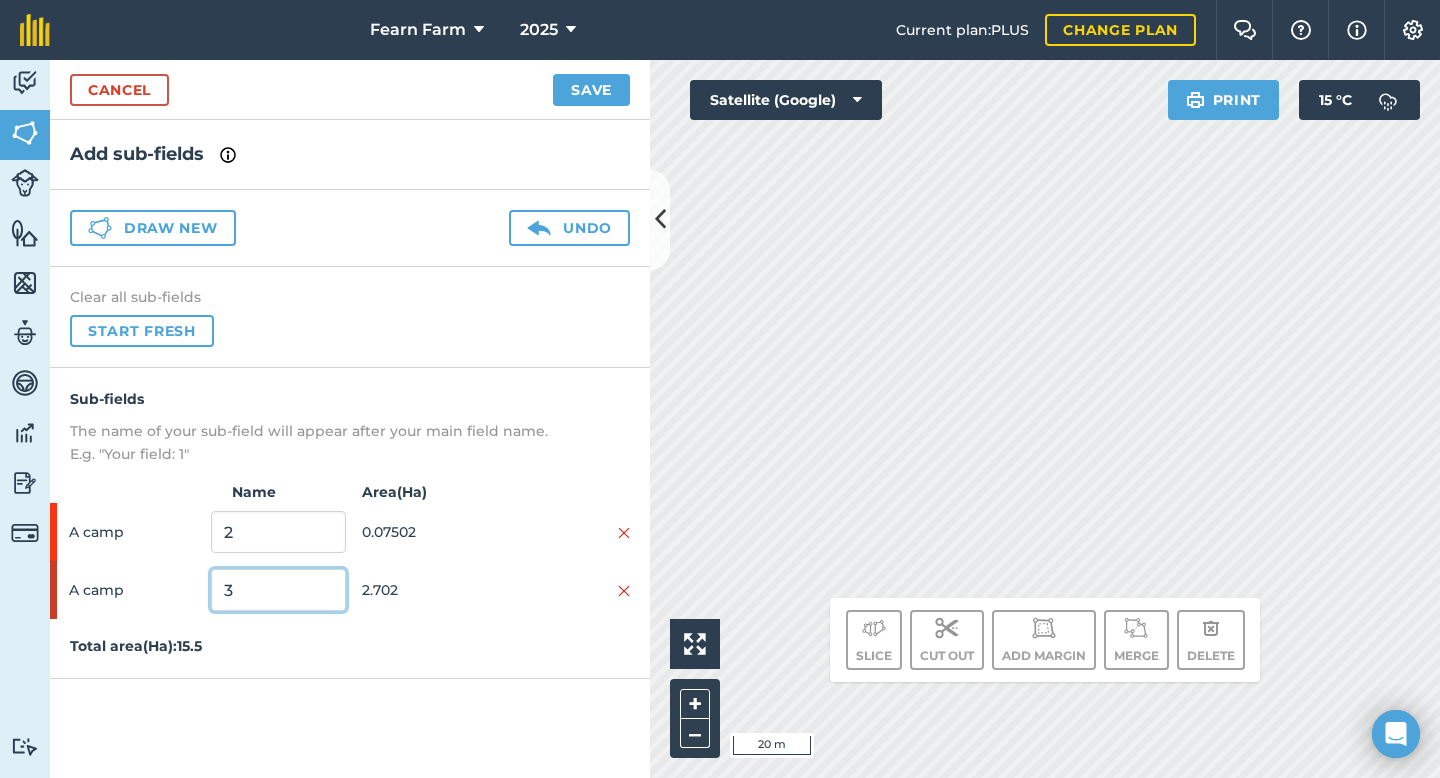 click on "3" at bounding box center [278, 590] 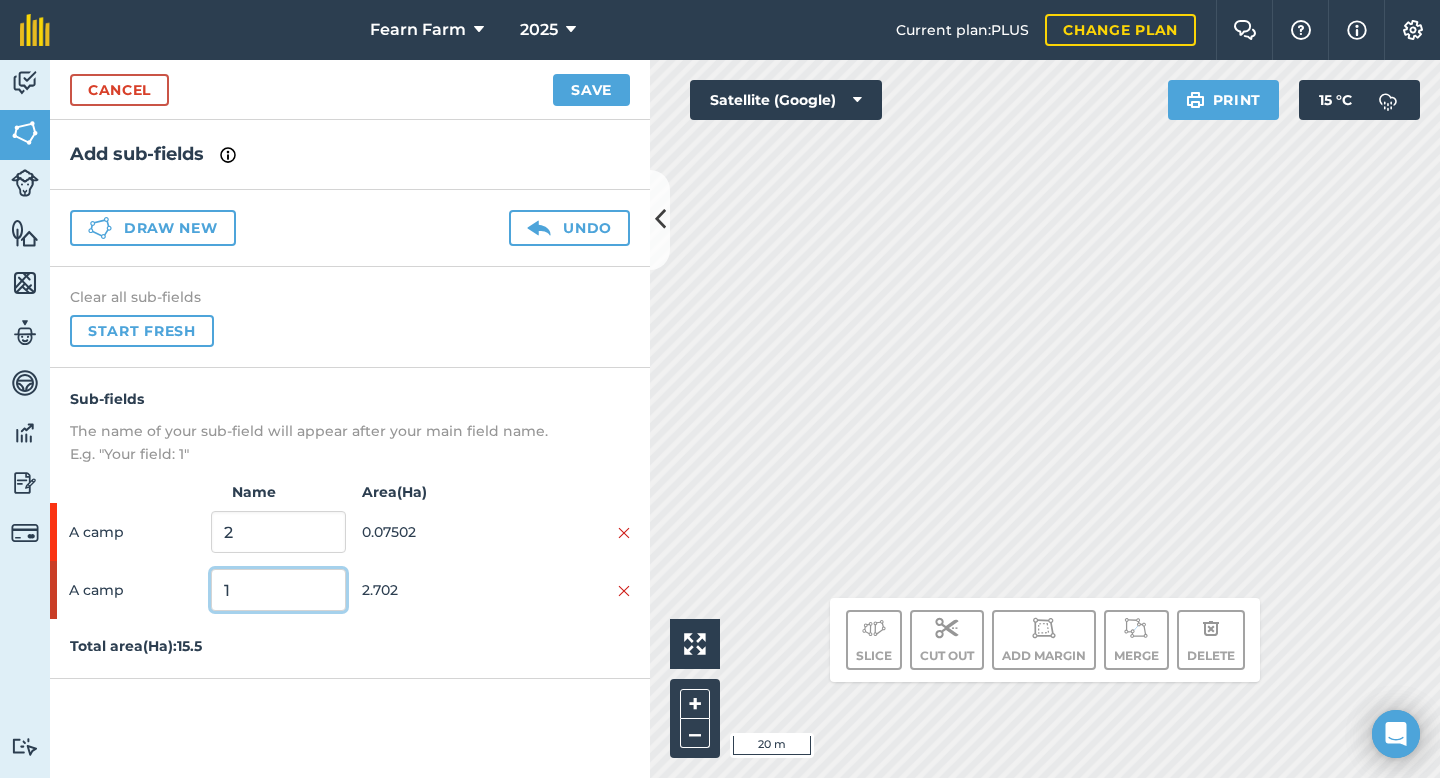 type on "1" 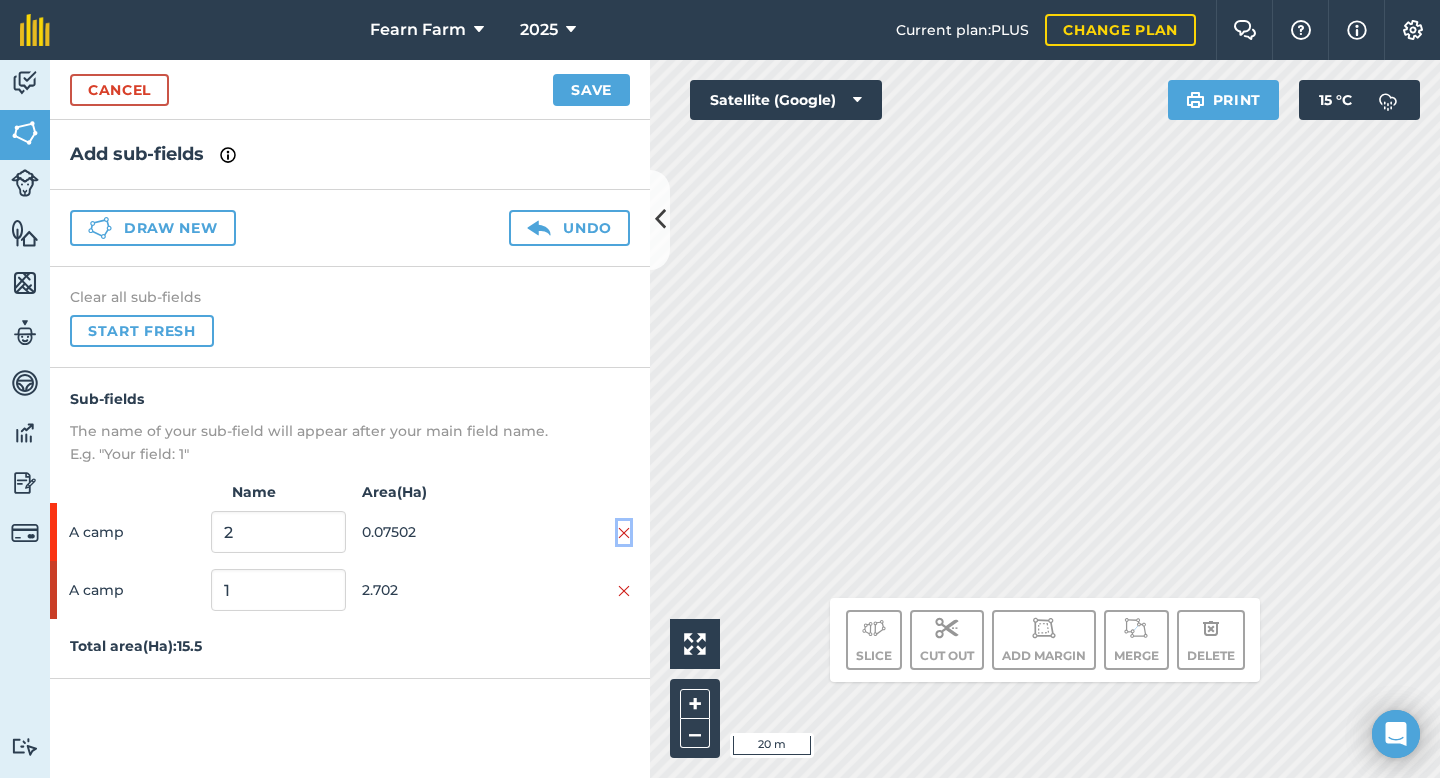 click at bounding box center [624, 533] 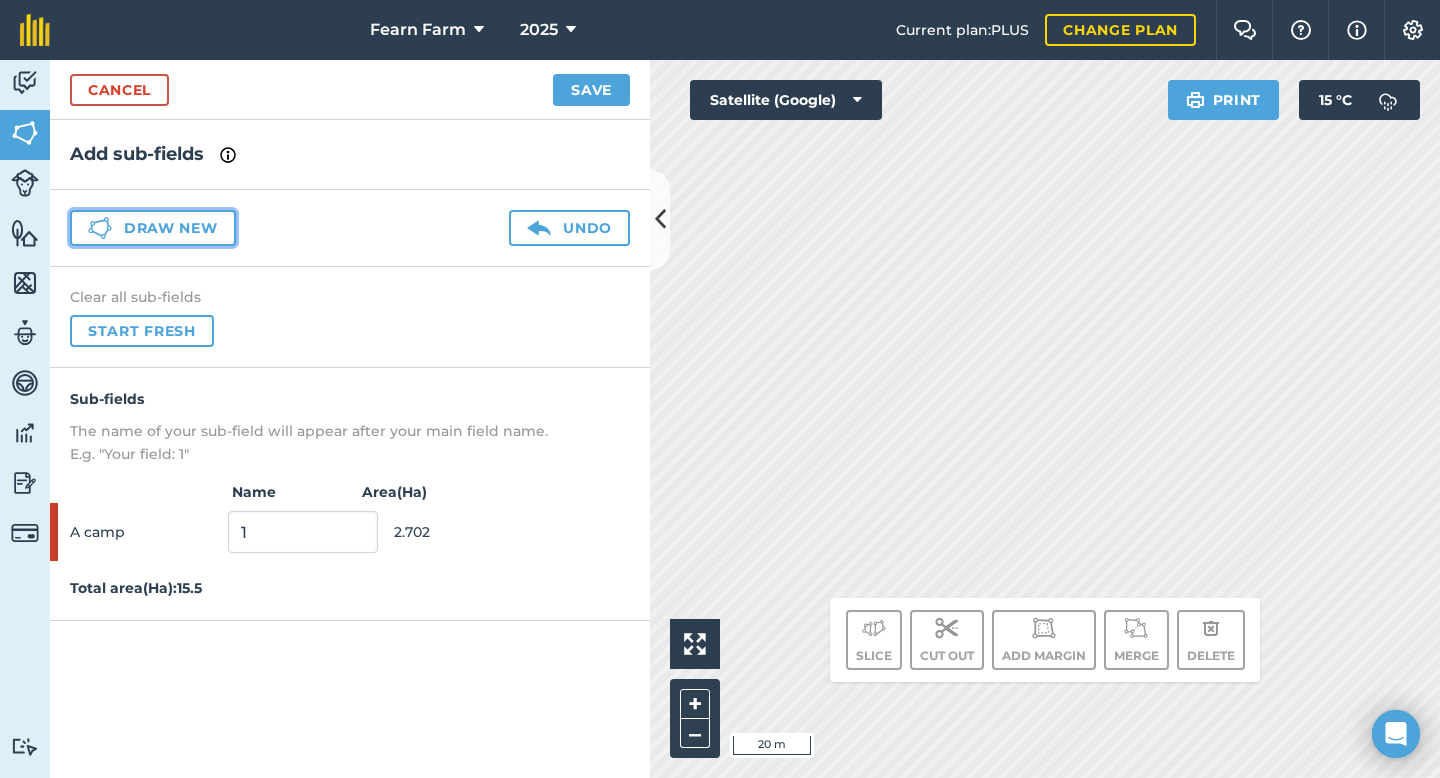 click on "Draw new" at bounding box center [153, 228] 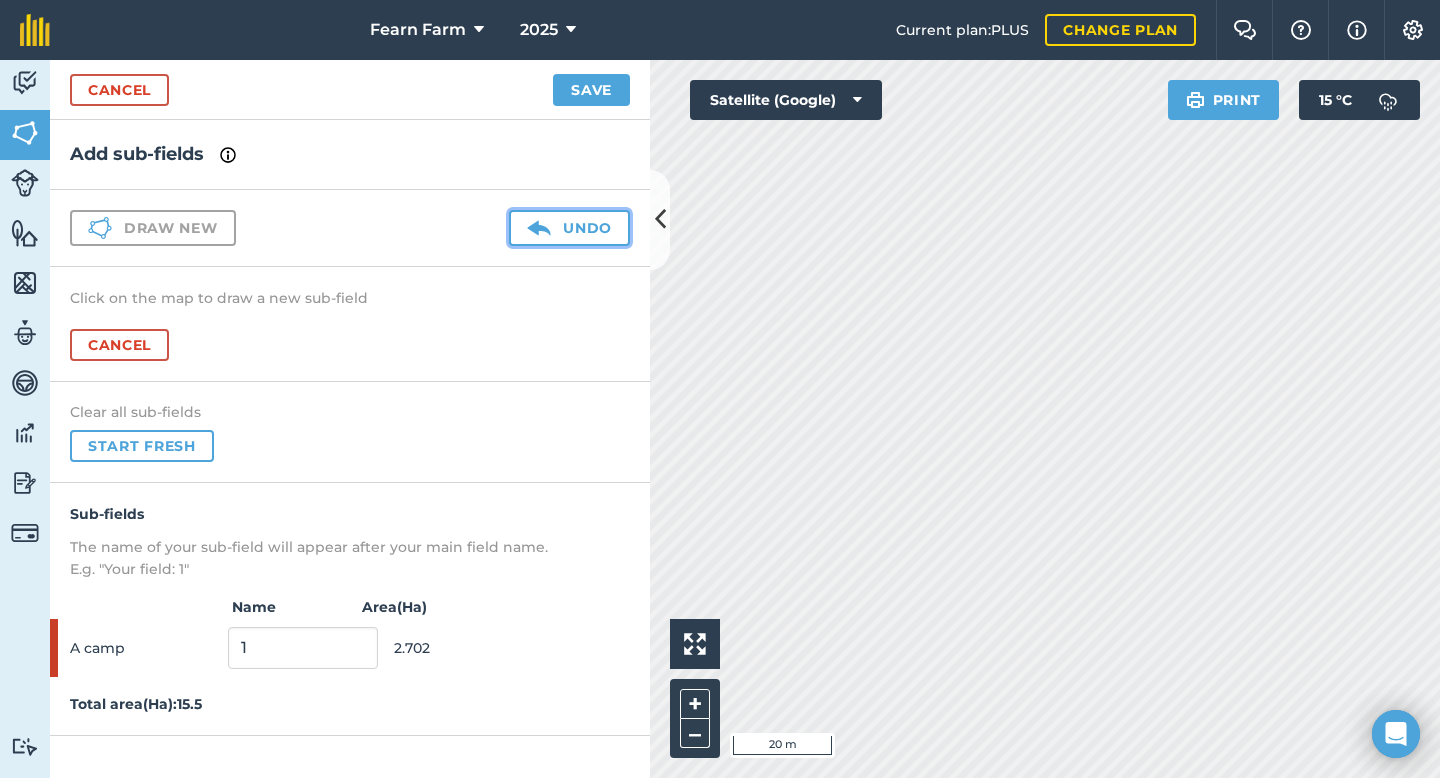 click at bounding box center (539, 228) 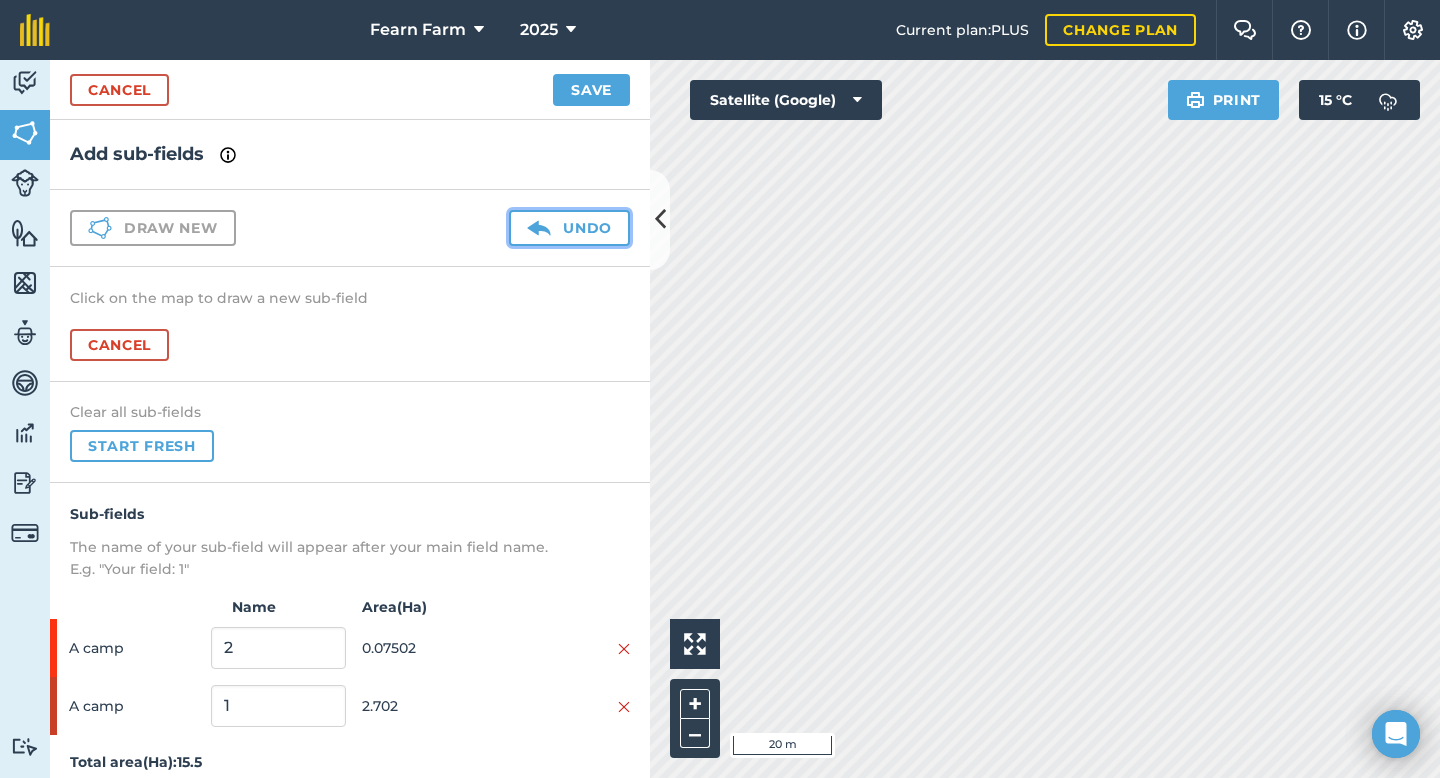 click on "Undo" at bounding box center (569, 228) 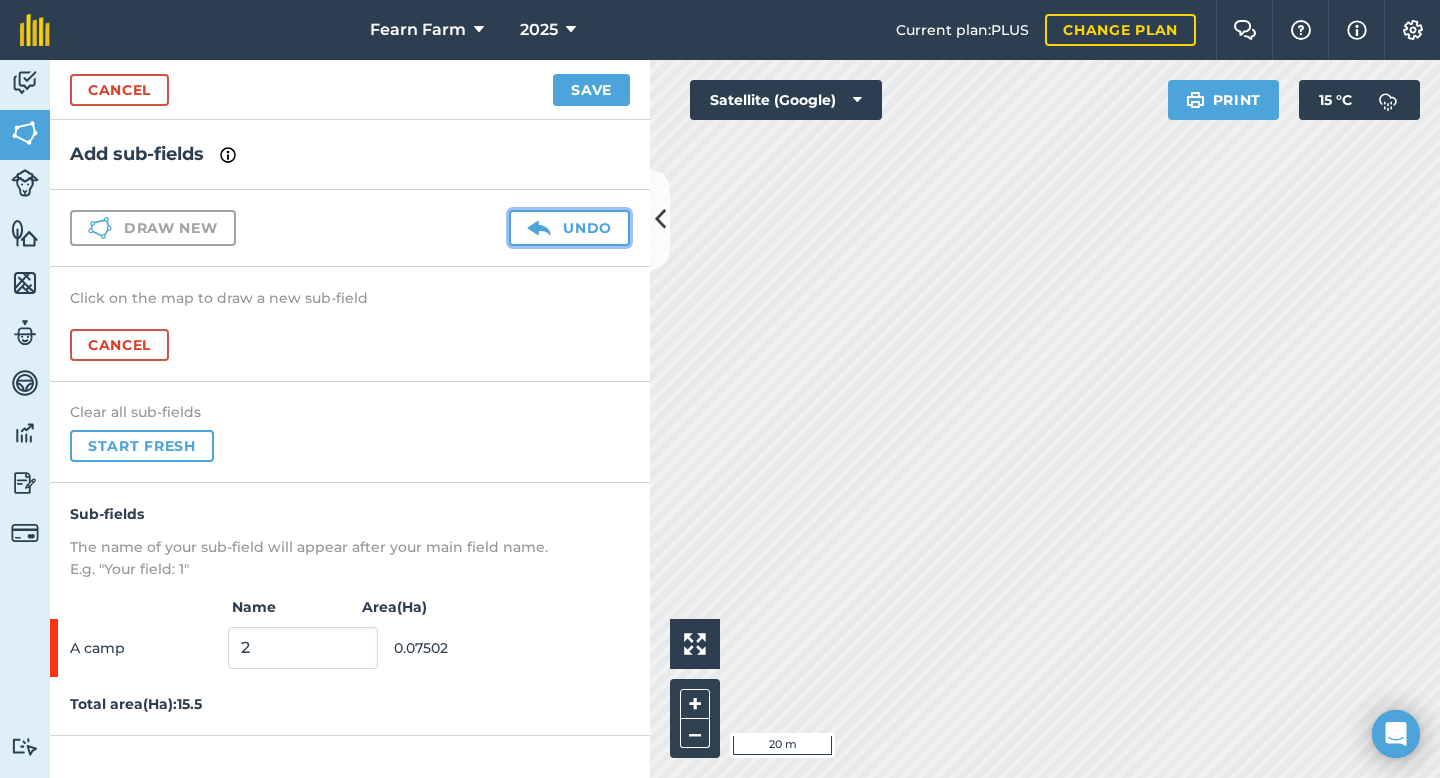 click on "Undo" at bounding box center (569, 228) 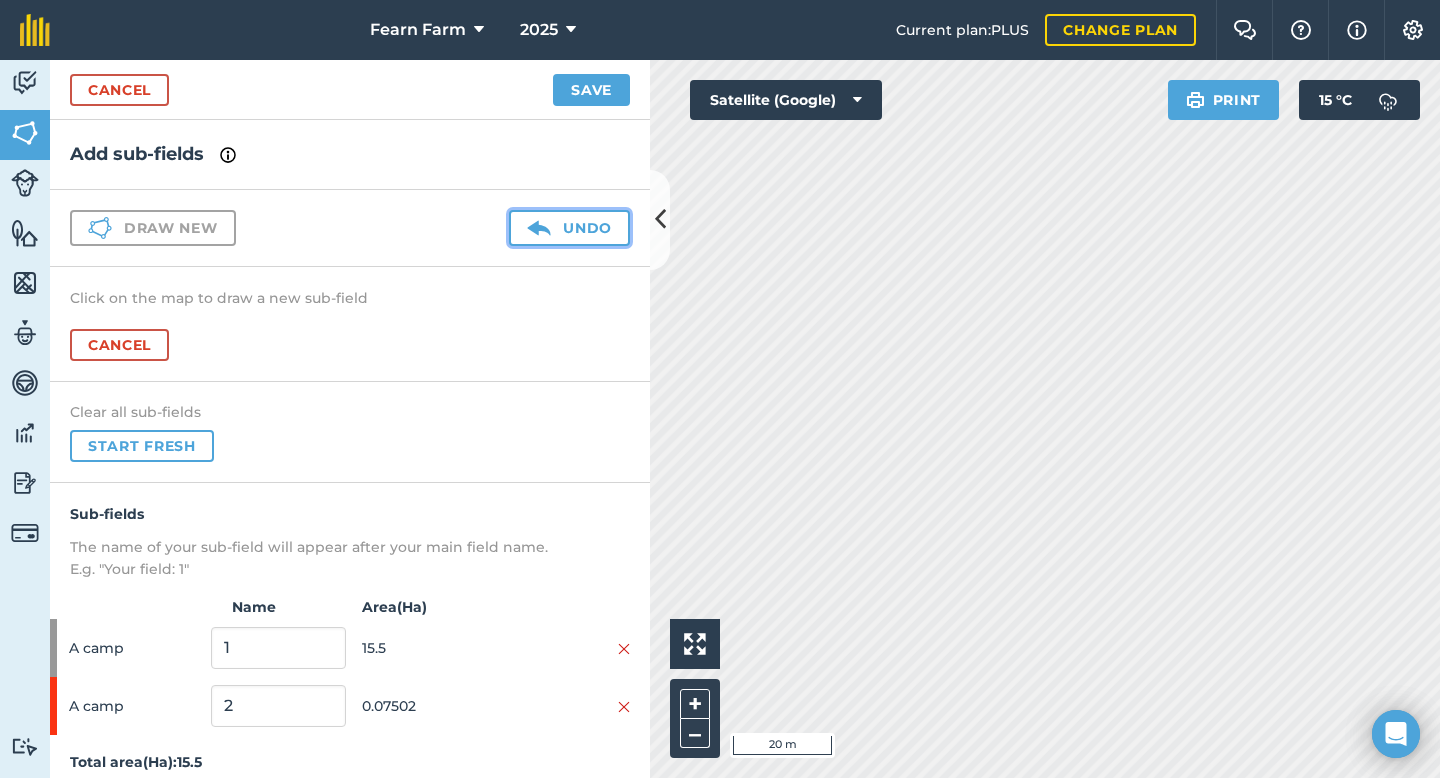 click on "Undo" at bounding box center (569, 228) 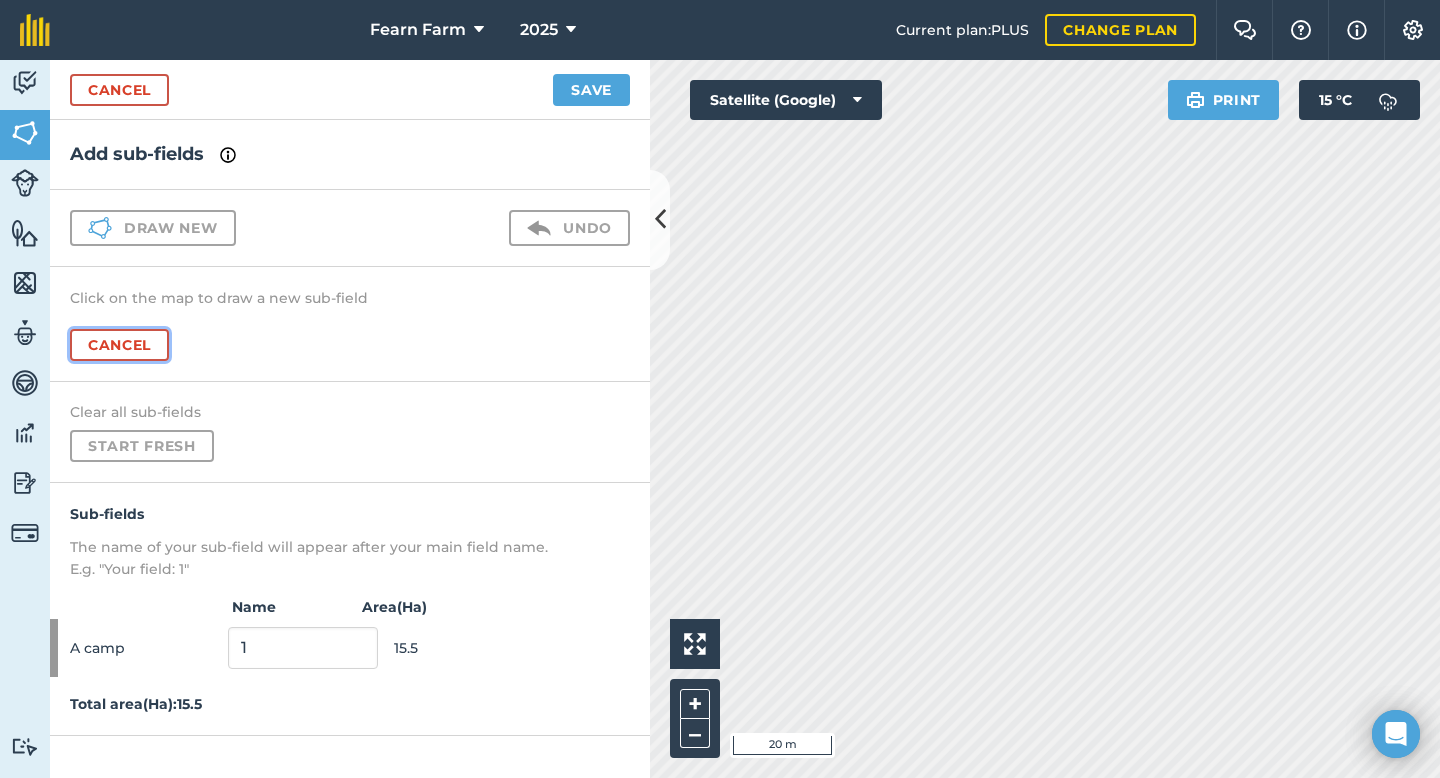 click on "Cancel" at bounding box center [119, 345] 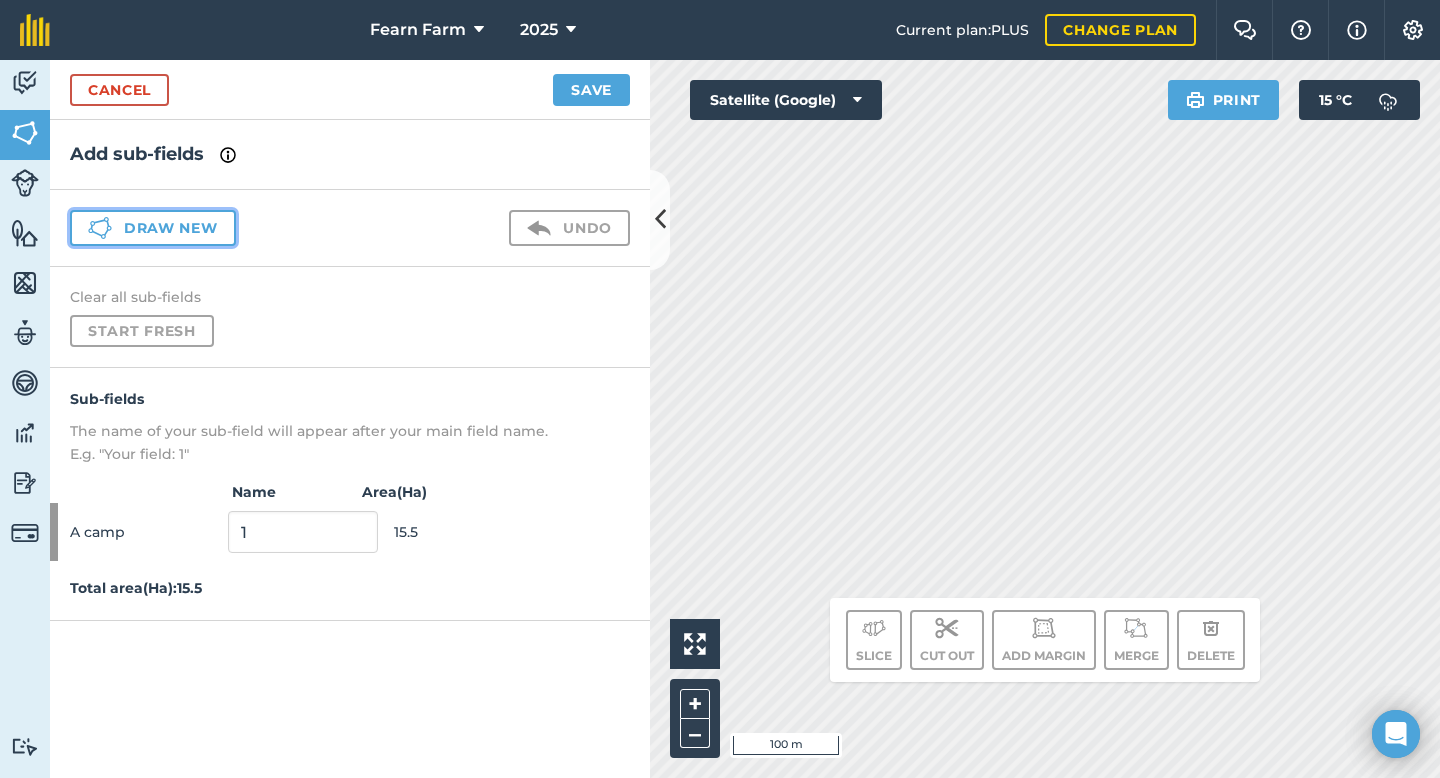 click on "Draw new" at bounding box center (153, 228) 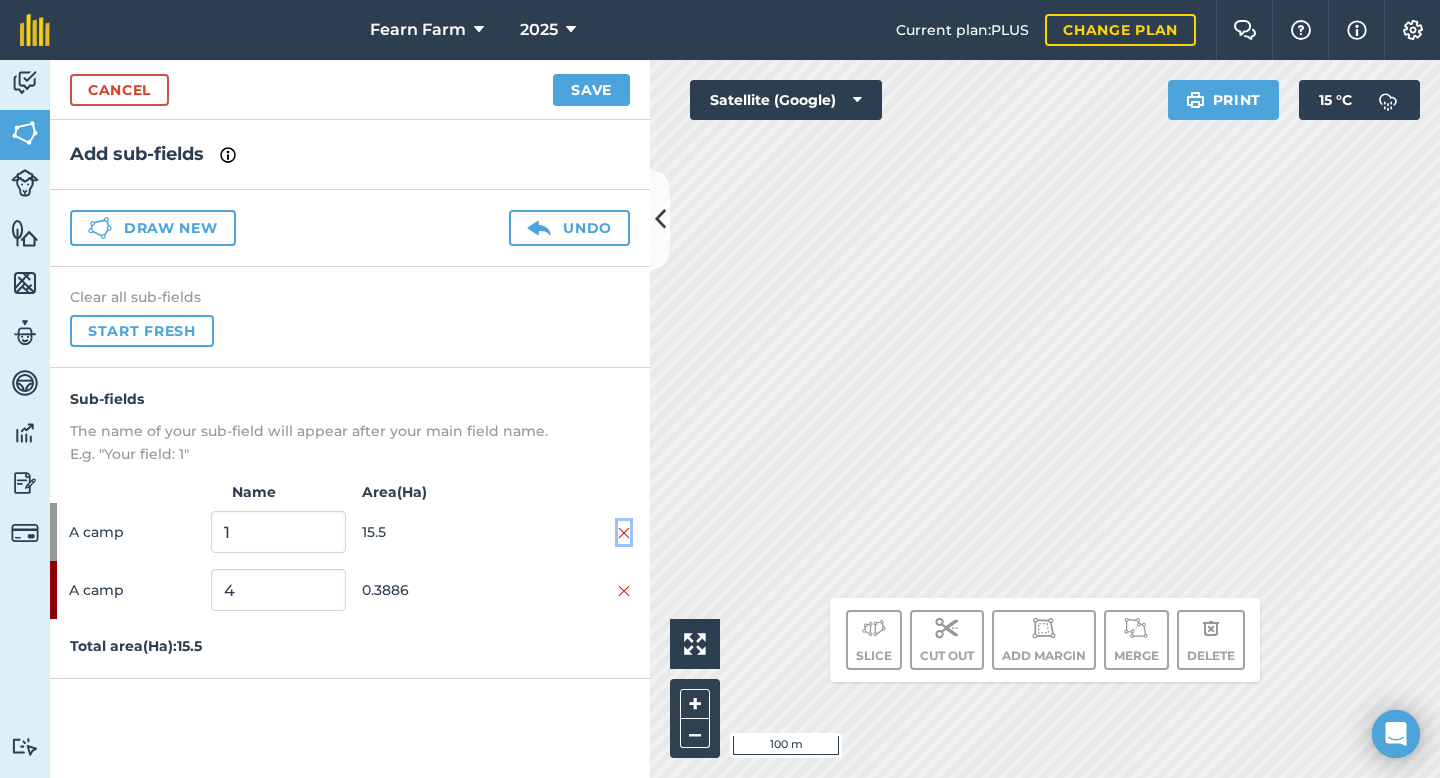 click at bounding box center [624, 533] 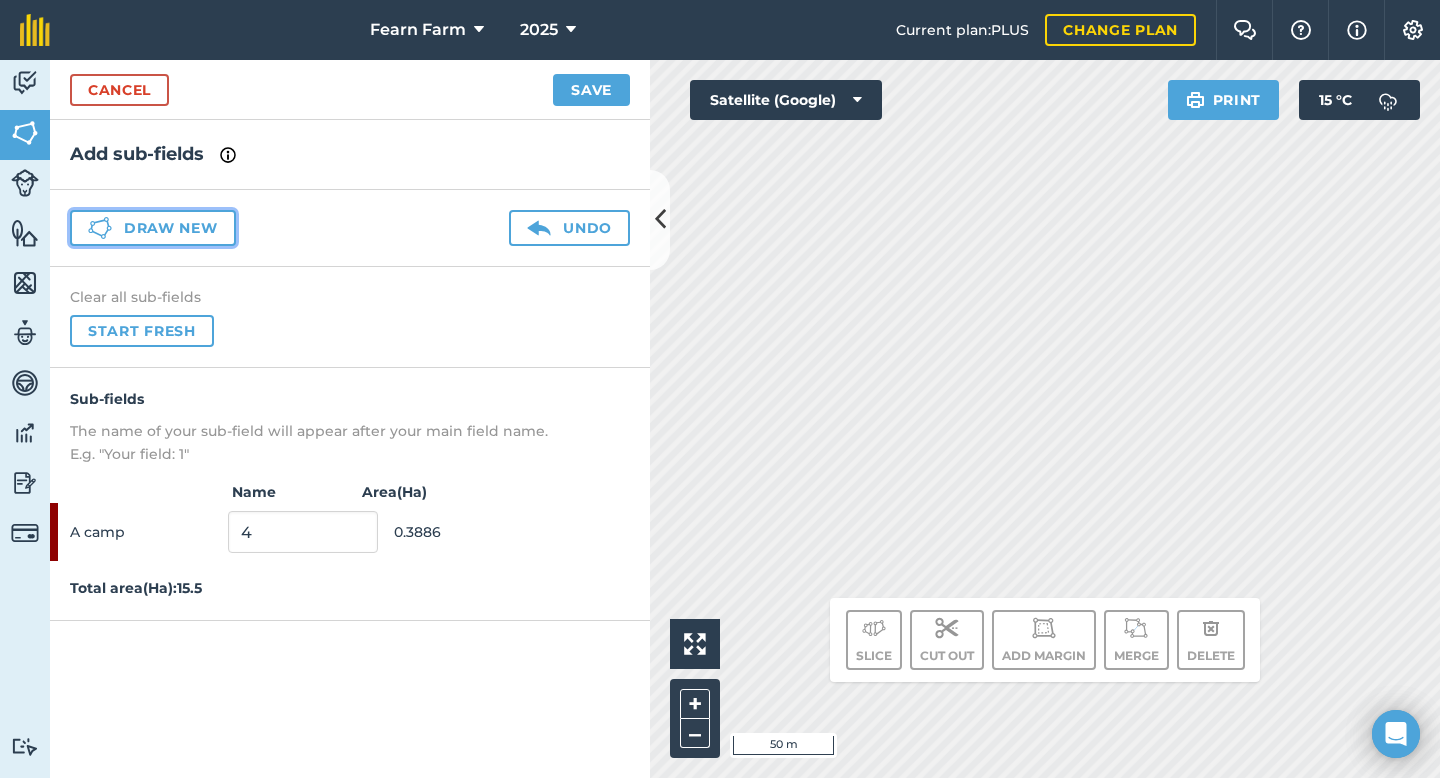 click on "Draw new" at bounding box center (153, 228) 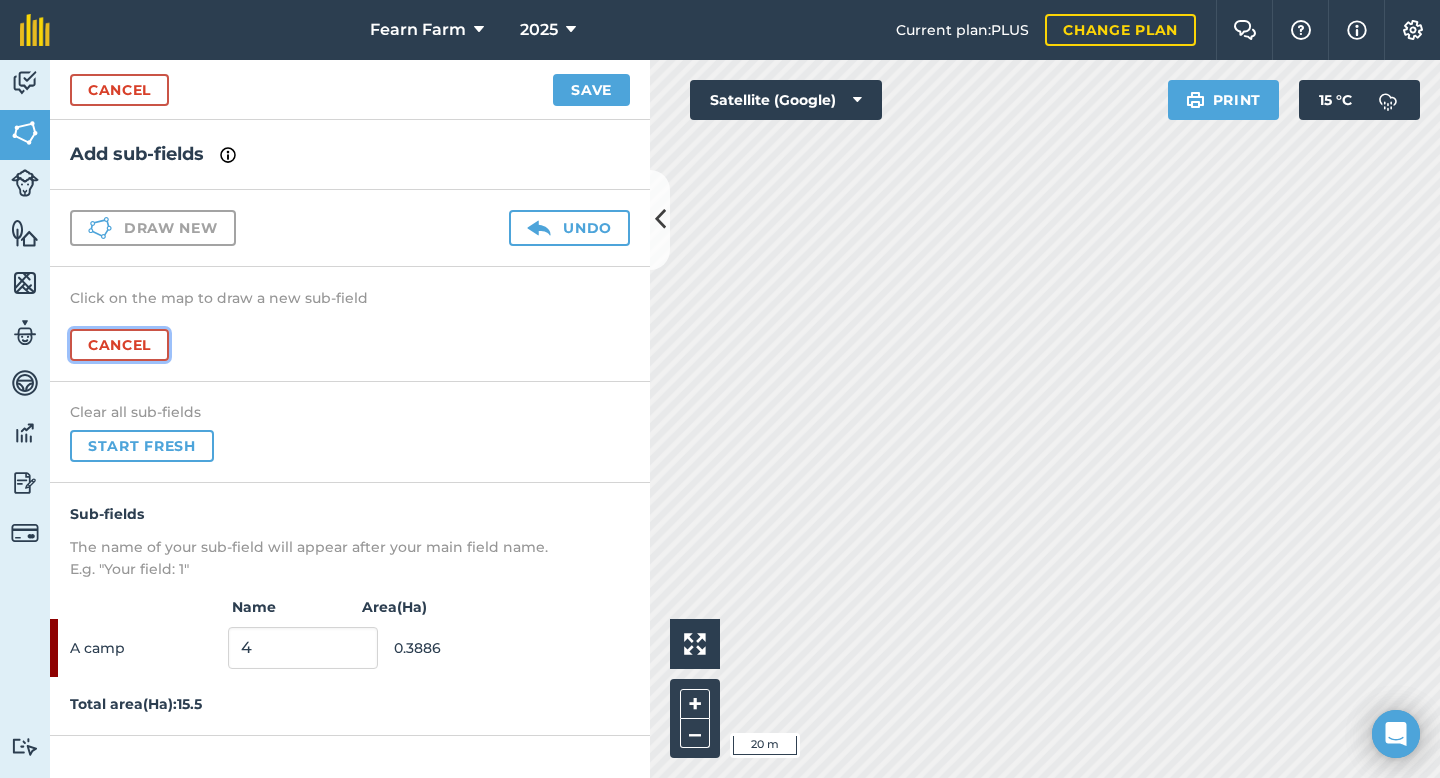 click on "Cancel" at bounding box center [119, 345] 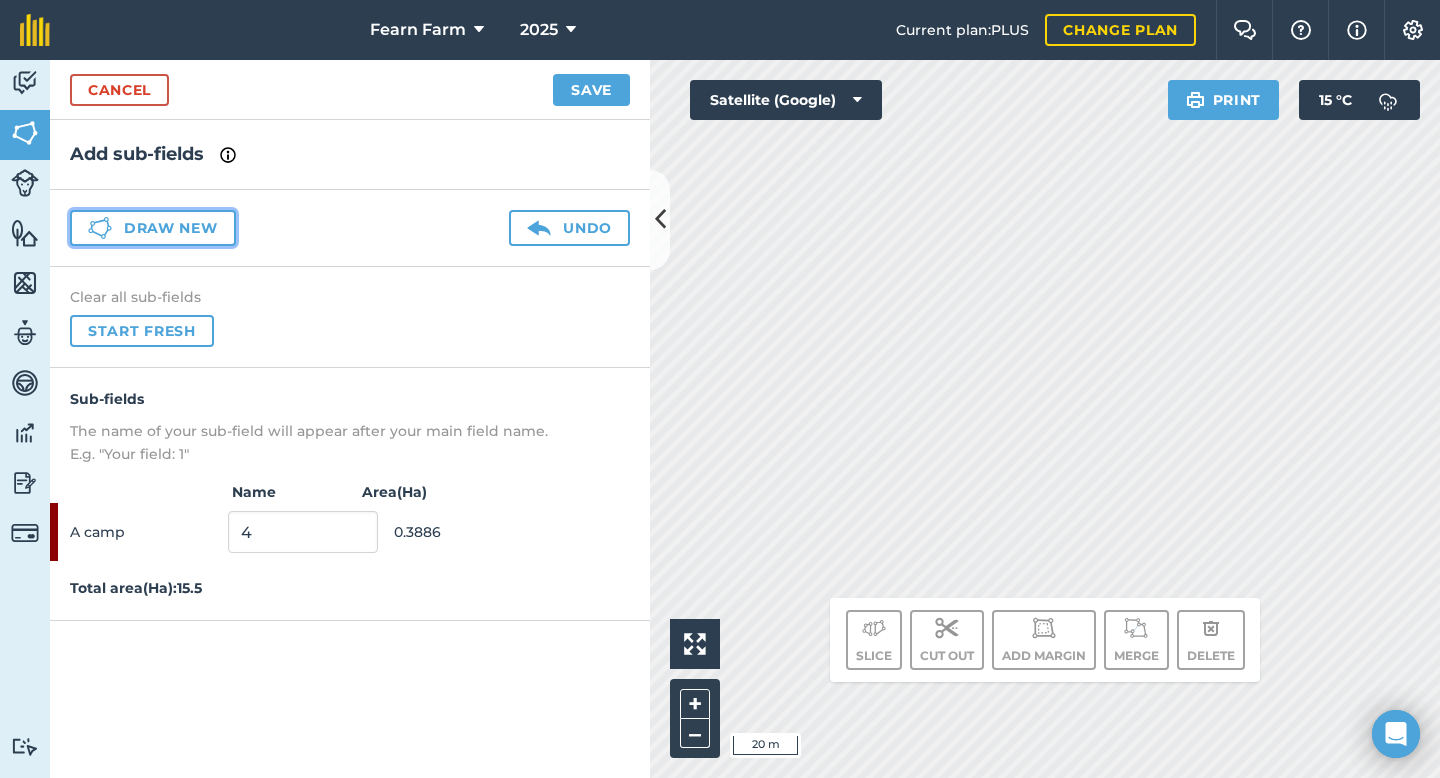 click on "Draw new" at bounding box center [153, 228] 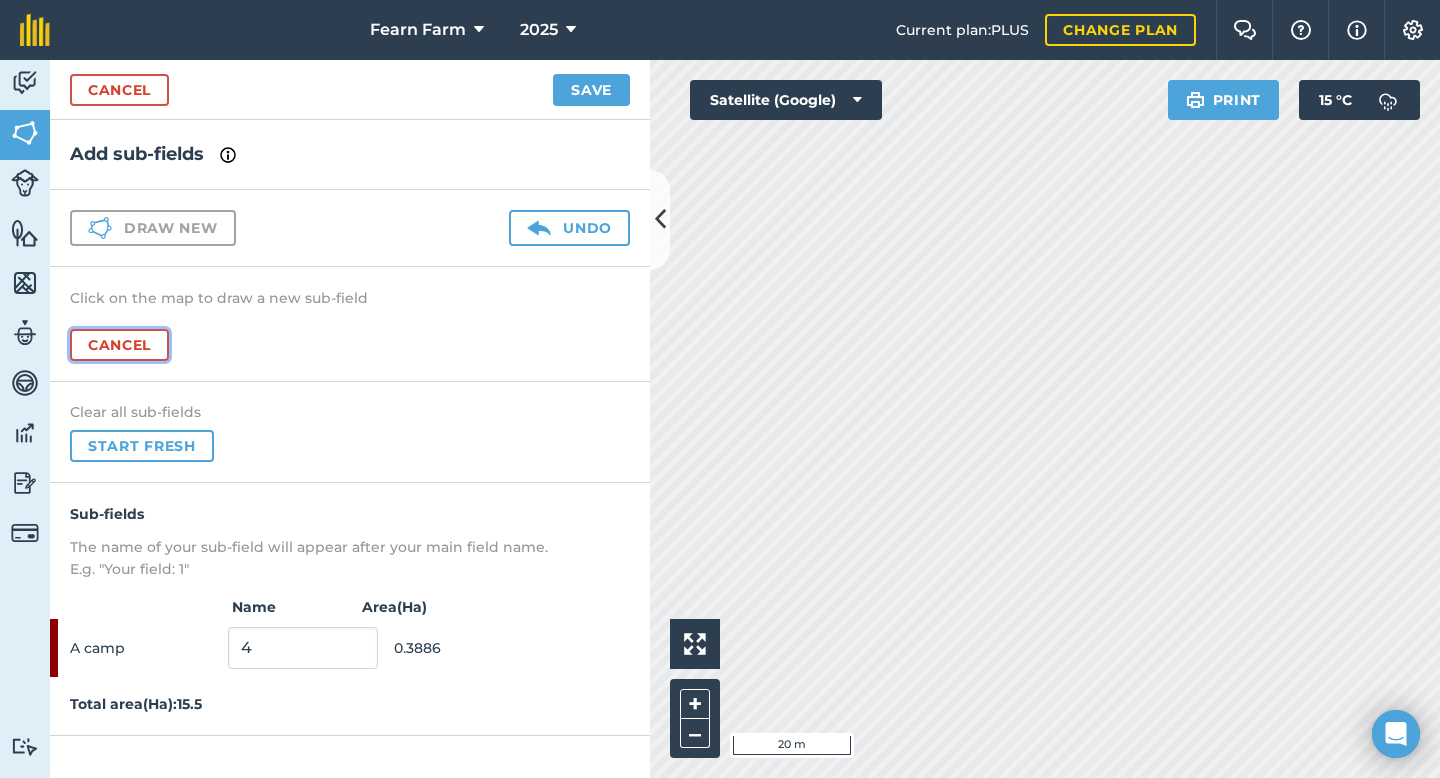 click on "Cancel" at bounding box center [119, 345] 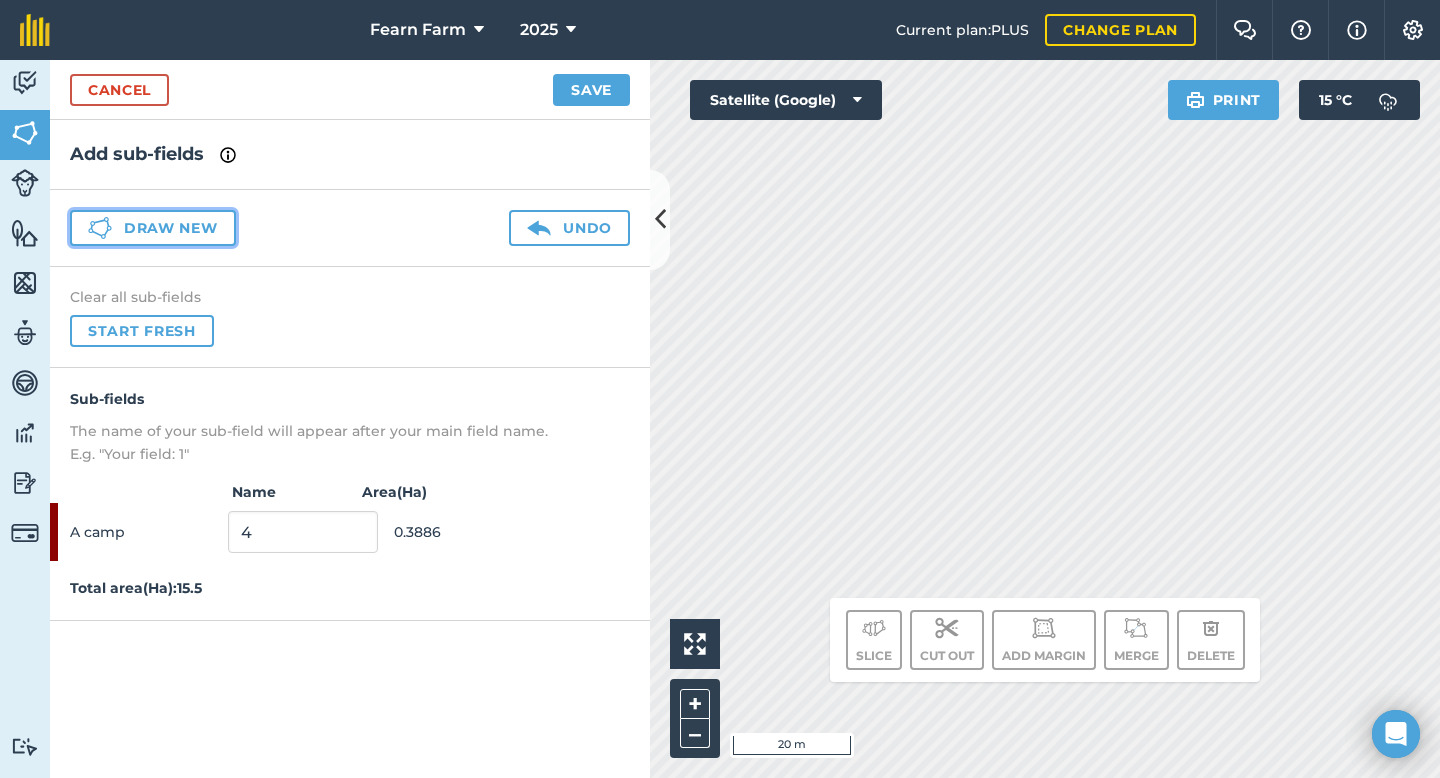 click on "Draw new" at bounding box center [153, 228] 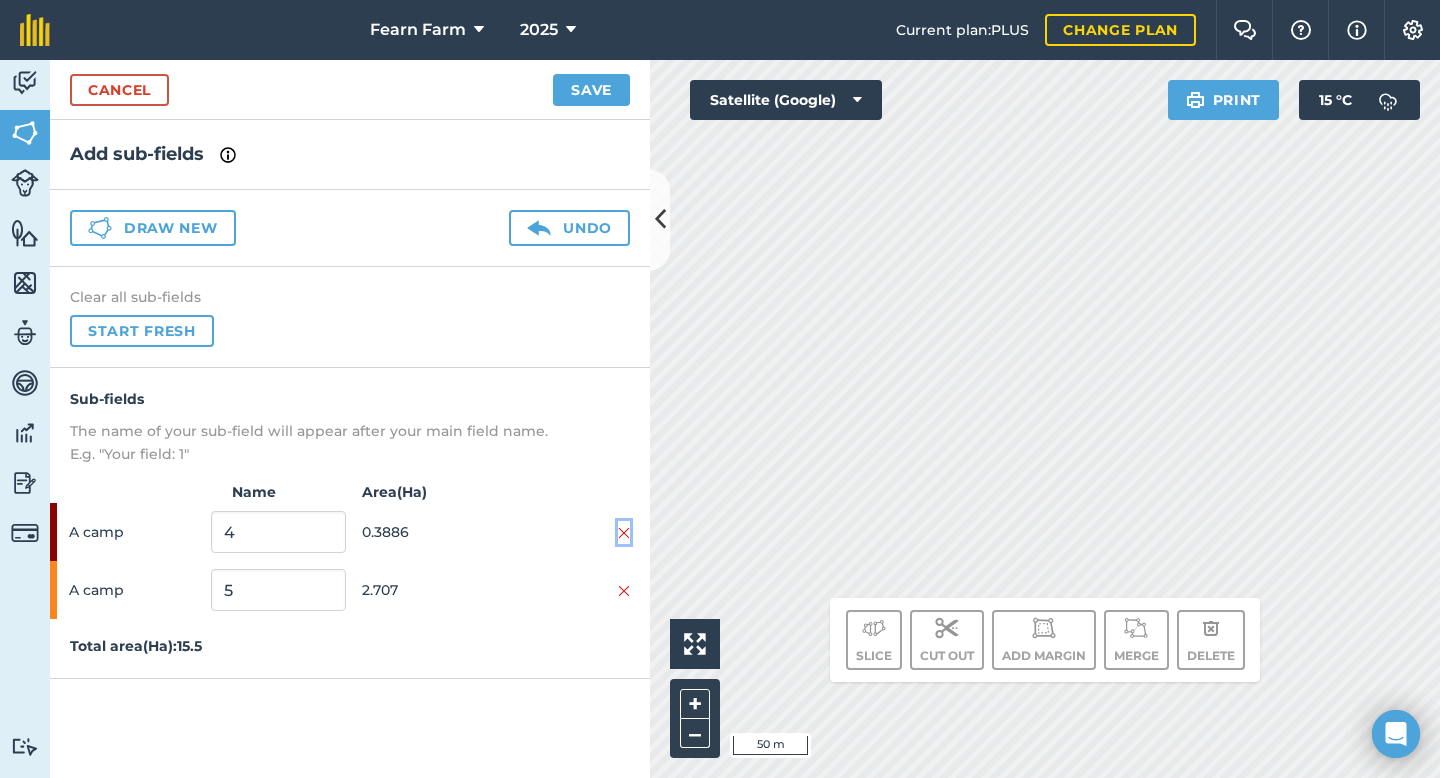 click at bounding box center (624, 533) 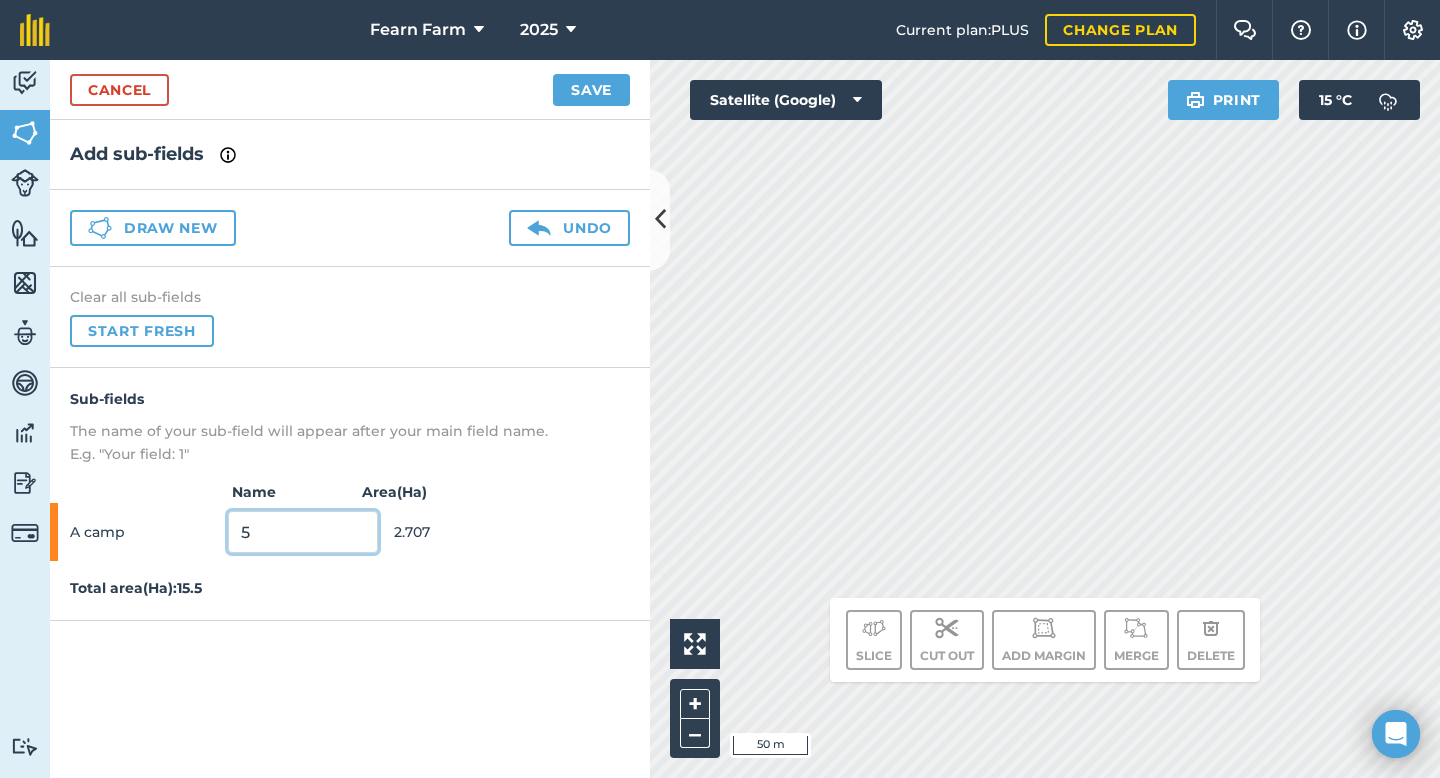click on "5" at bounding box center [303, 532] 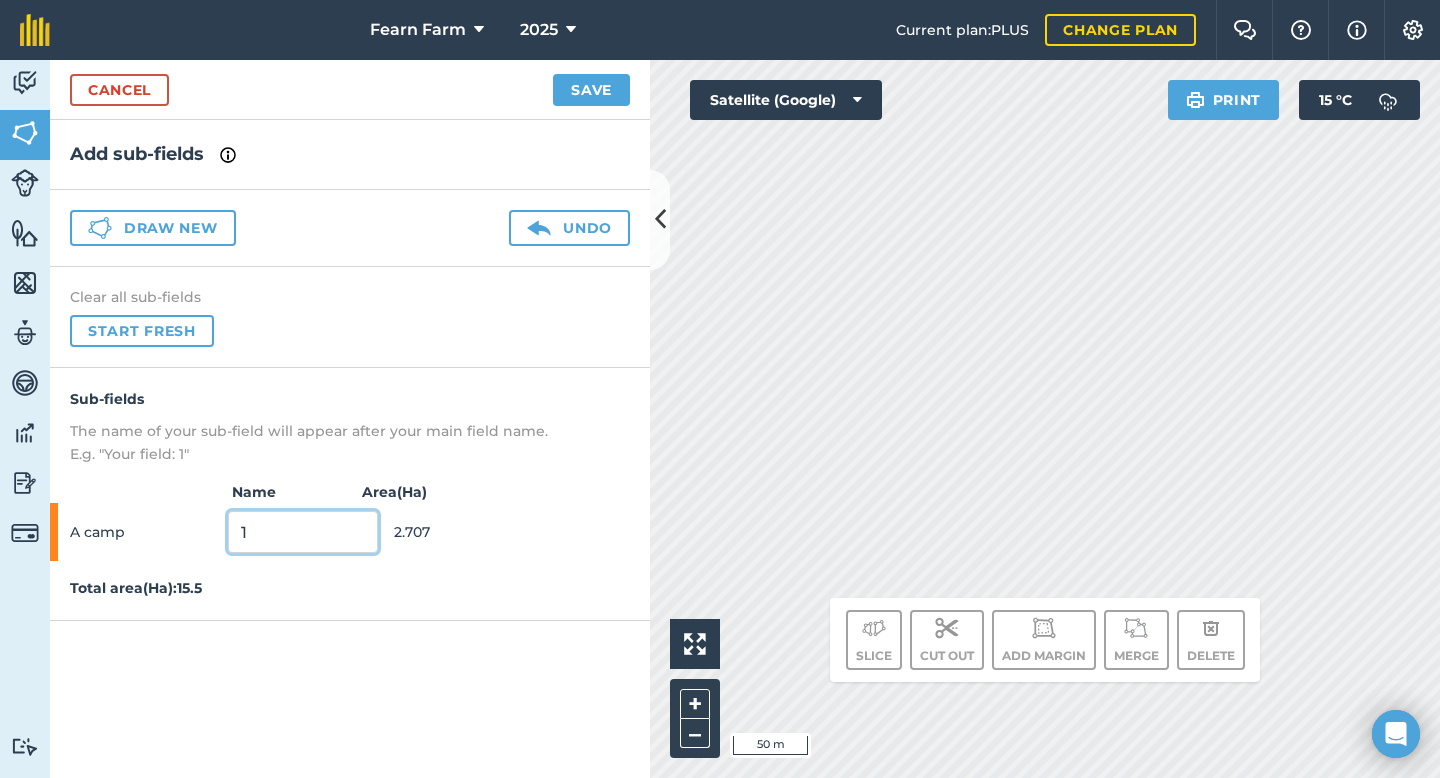type on "1" 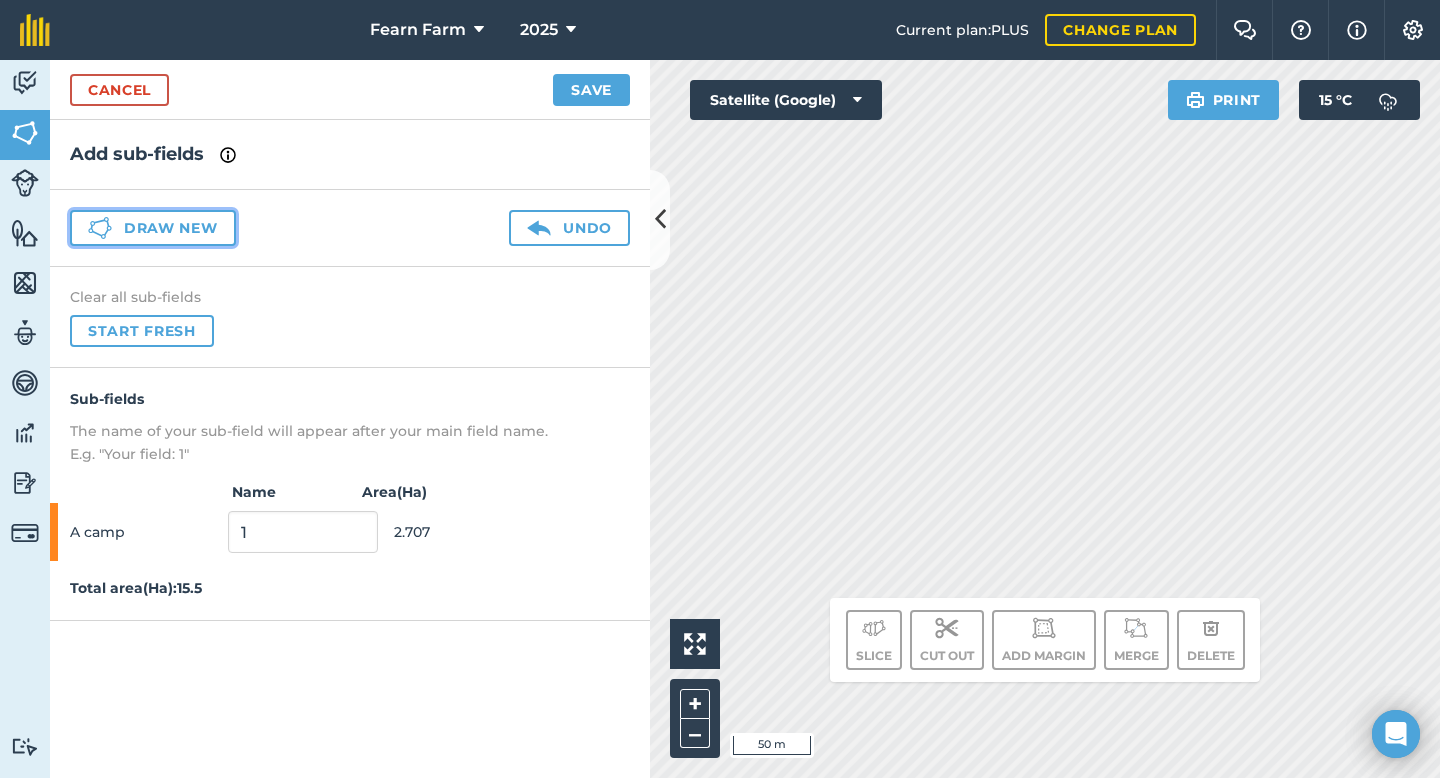 click on "Draw new" at bounding box center [153, 228] 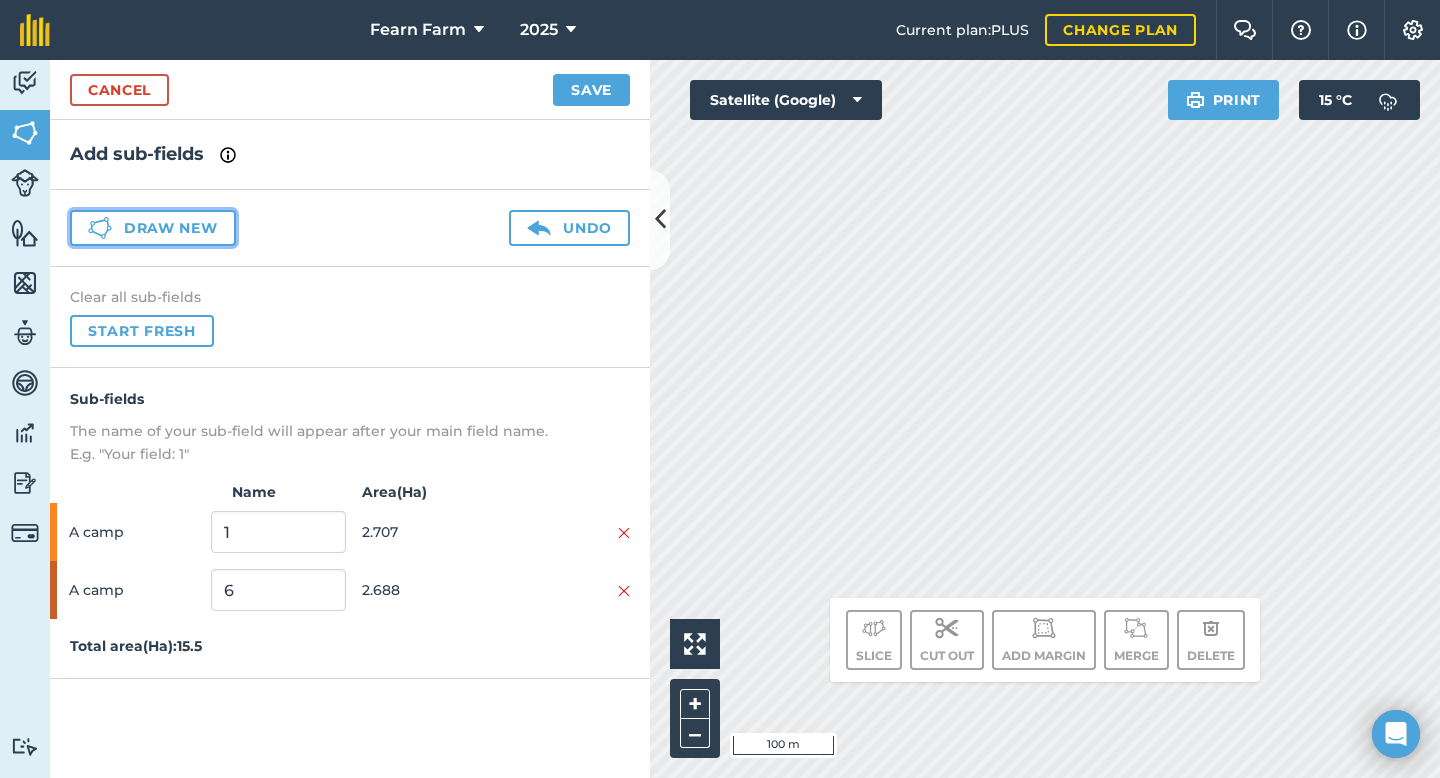 click on "Draw new" at bounding box center (153, 228) 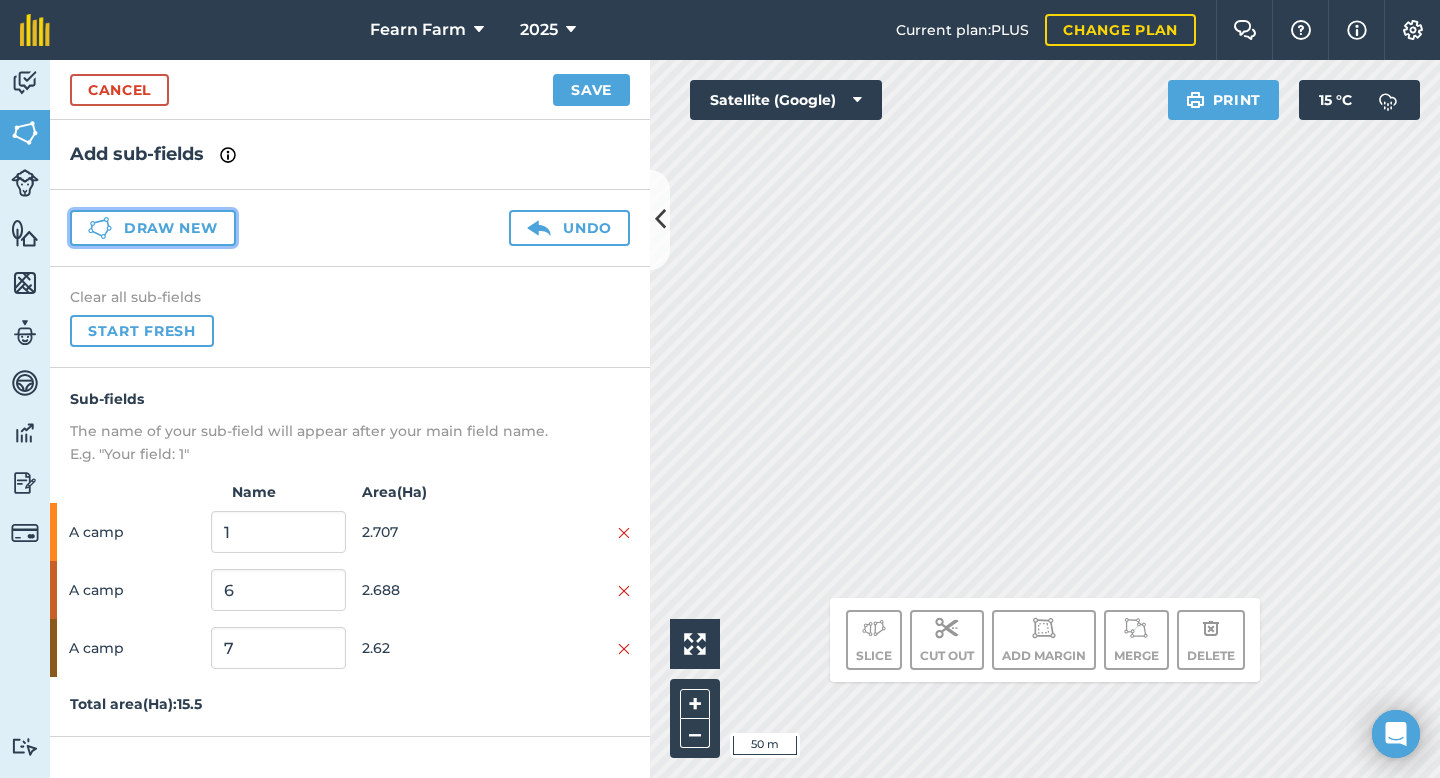 click on "Draw new" at bounding box center [153, 228] 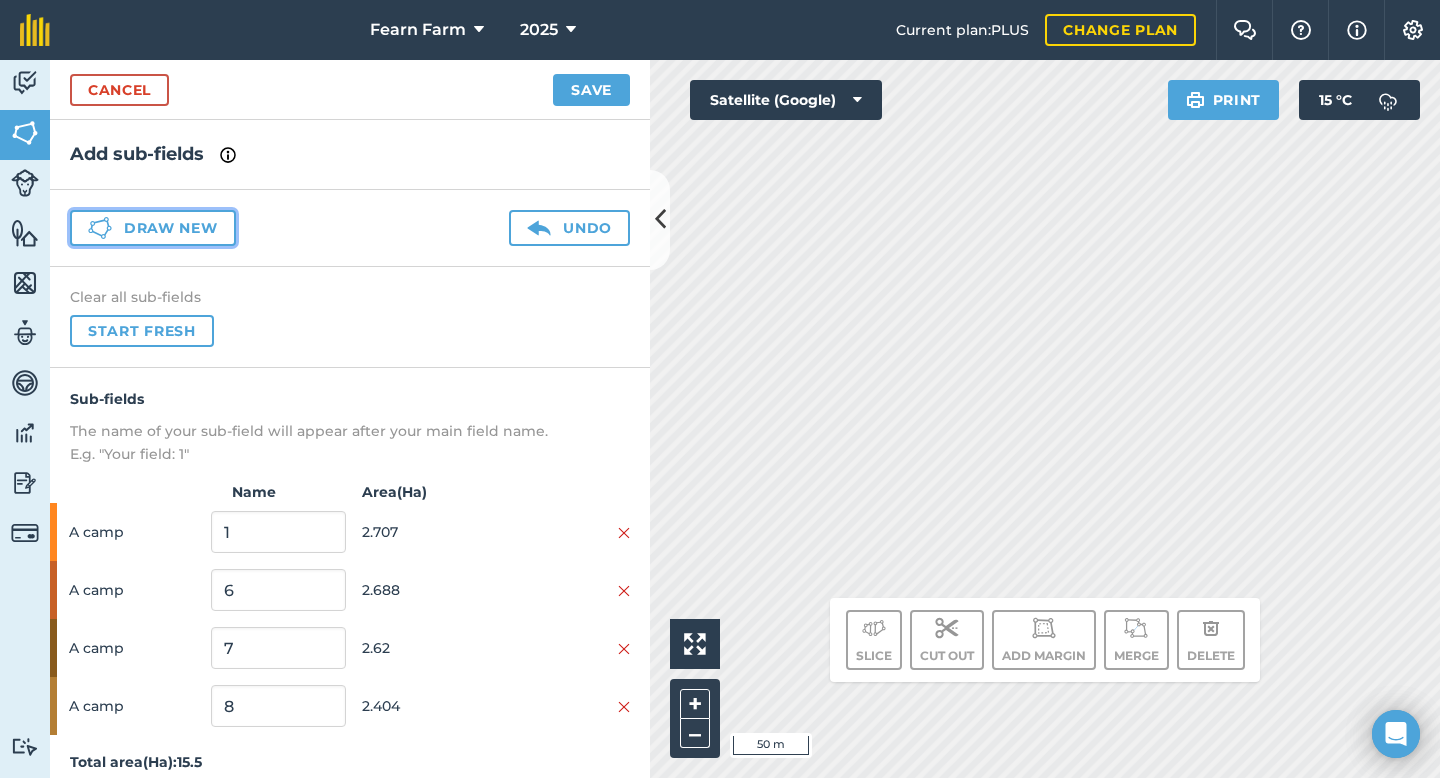 click on "Draw new" at bounding box center (153, 228) 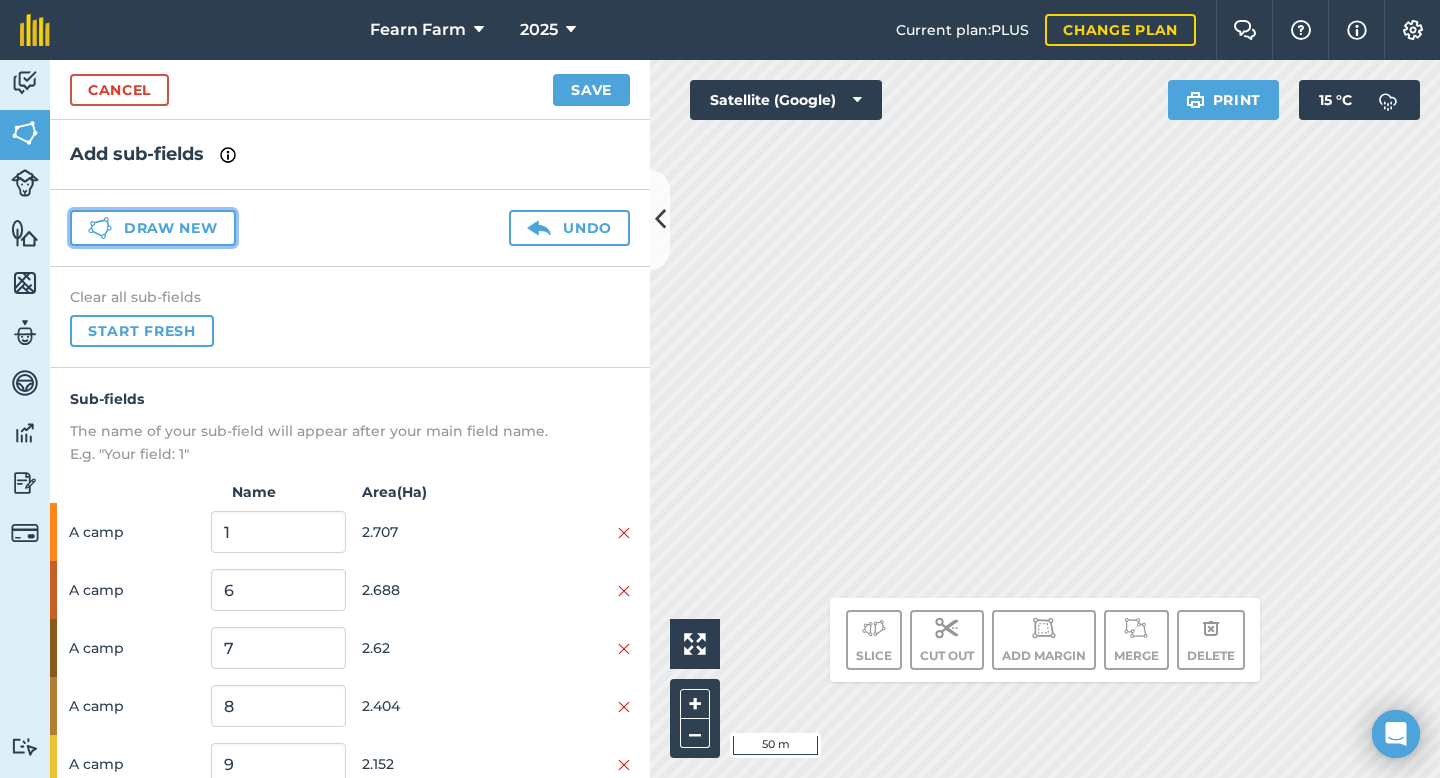 click on "Draw new" at bounding box center [153, 228] 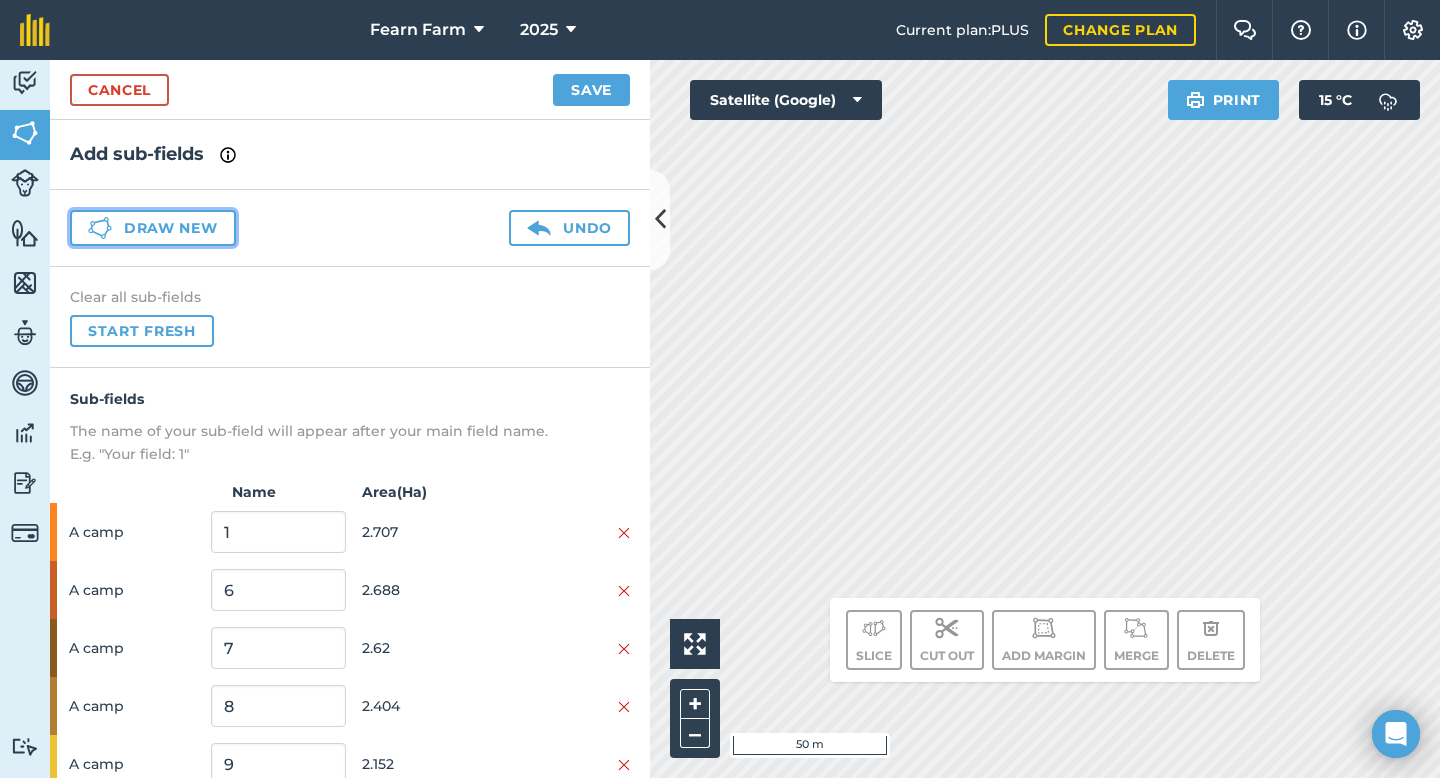 click on "Draw new" at bounding box center (153, 228) 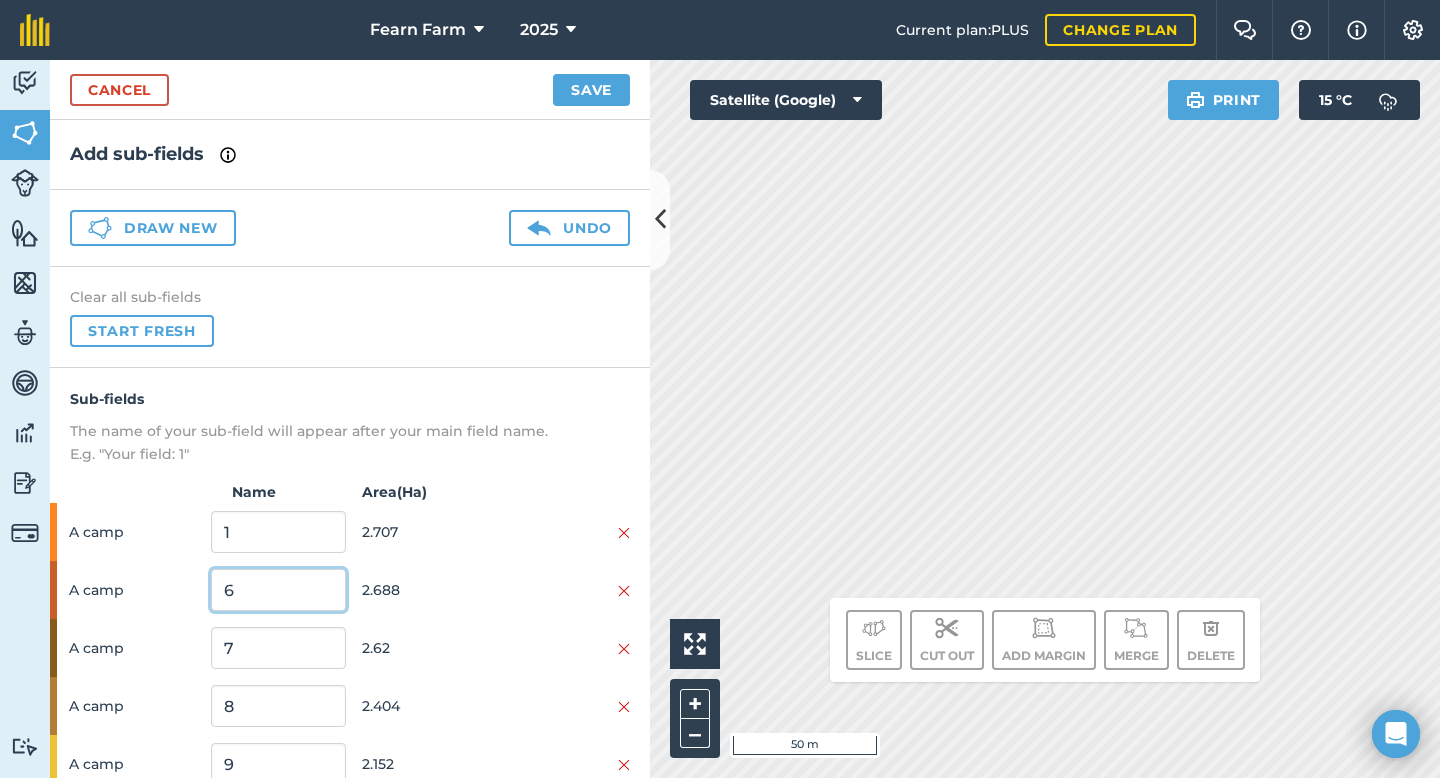 click on "6" at bounding box center (278, 590) 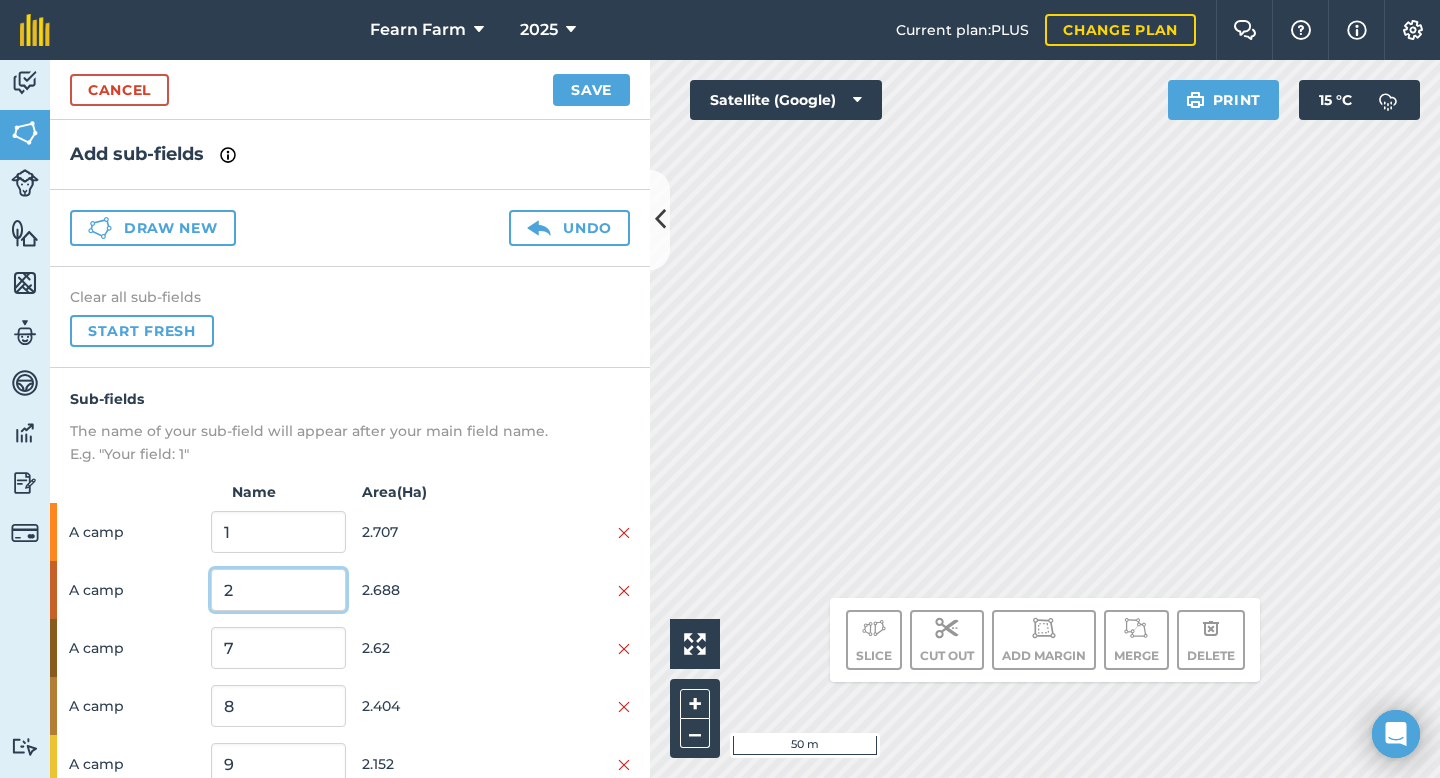type on "2" 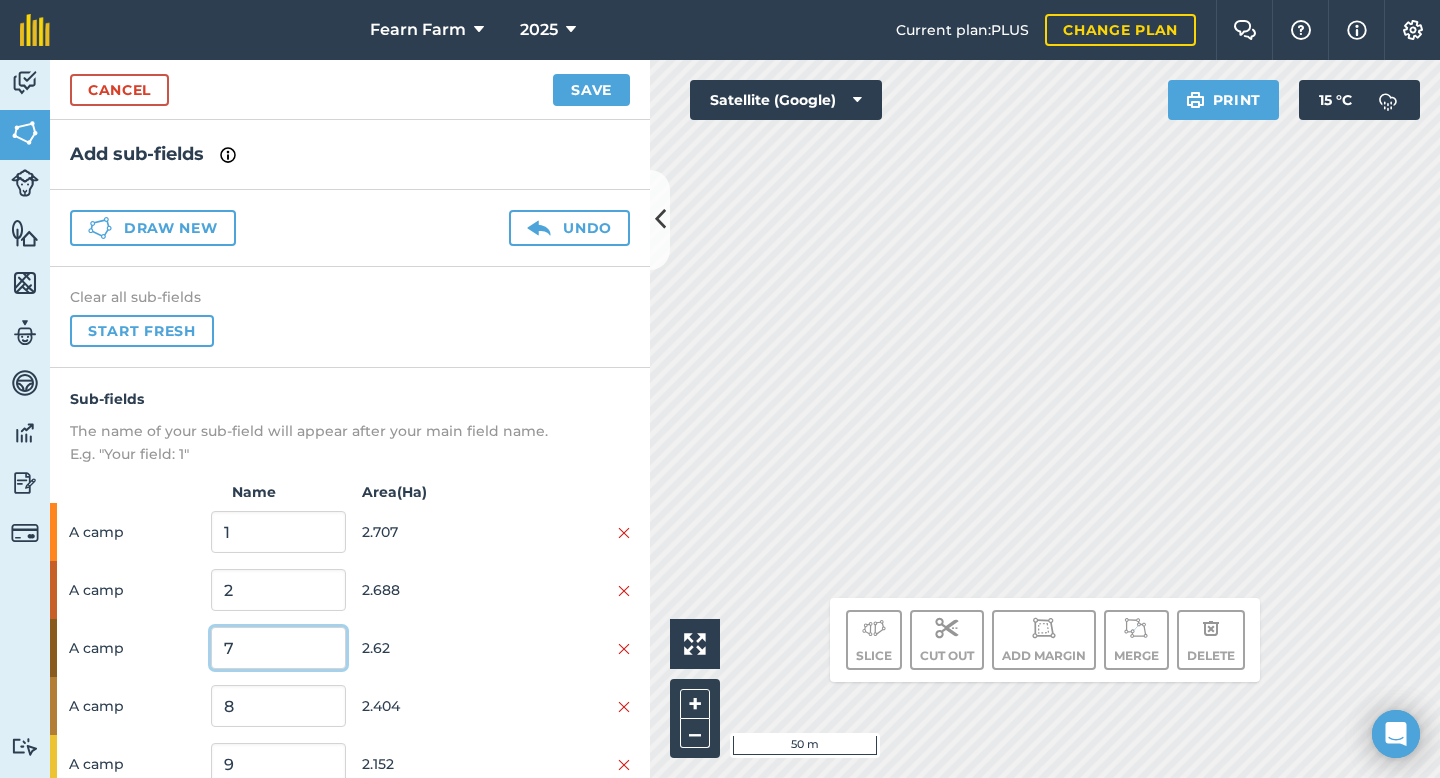 click on "7" at bounding box center [278, 648] 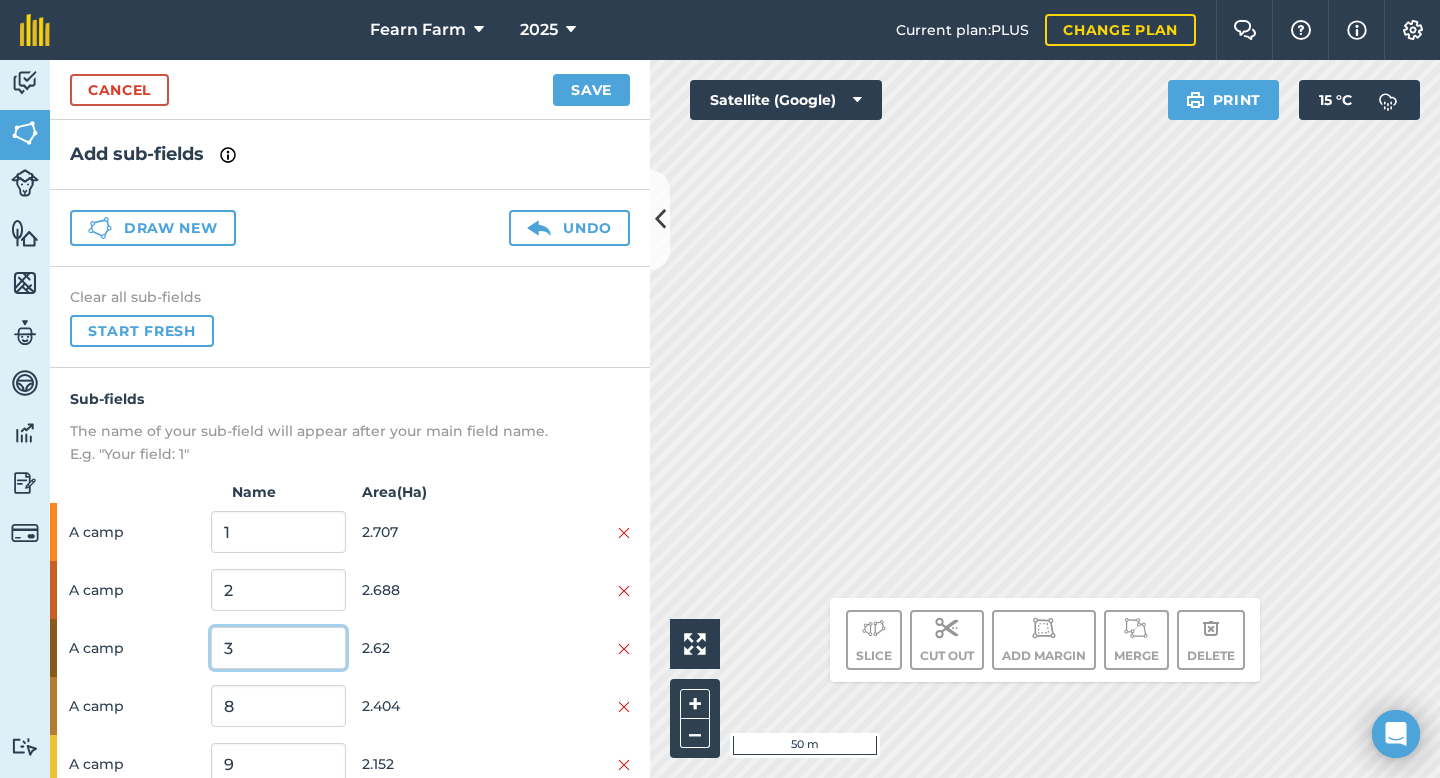 type on "3" 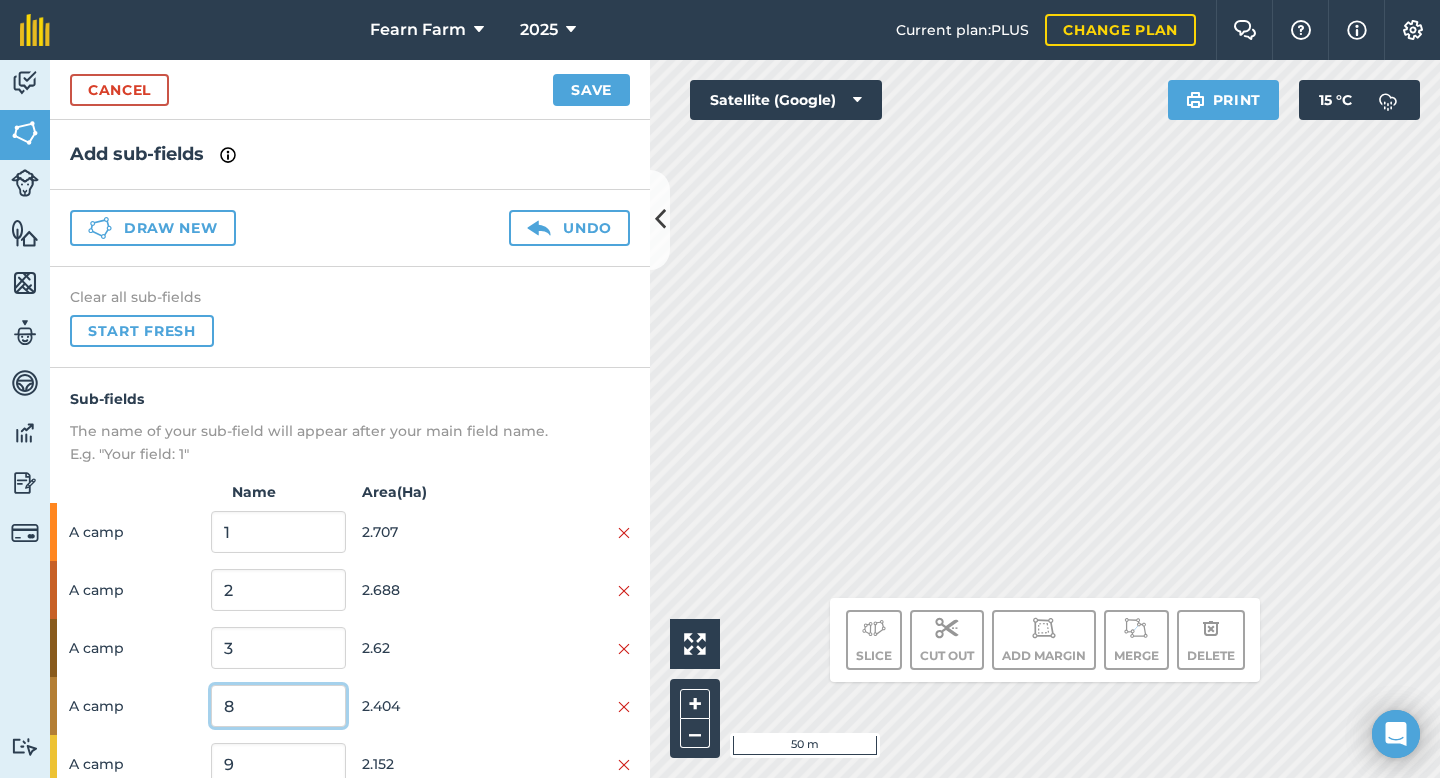 click on "8" at bounding box center (278, 706) 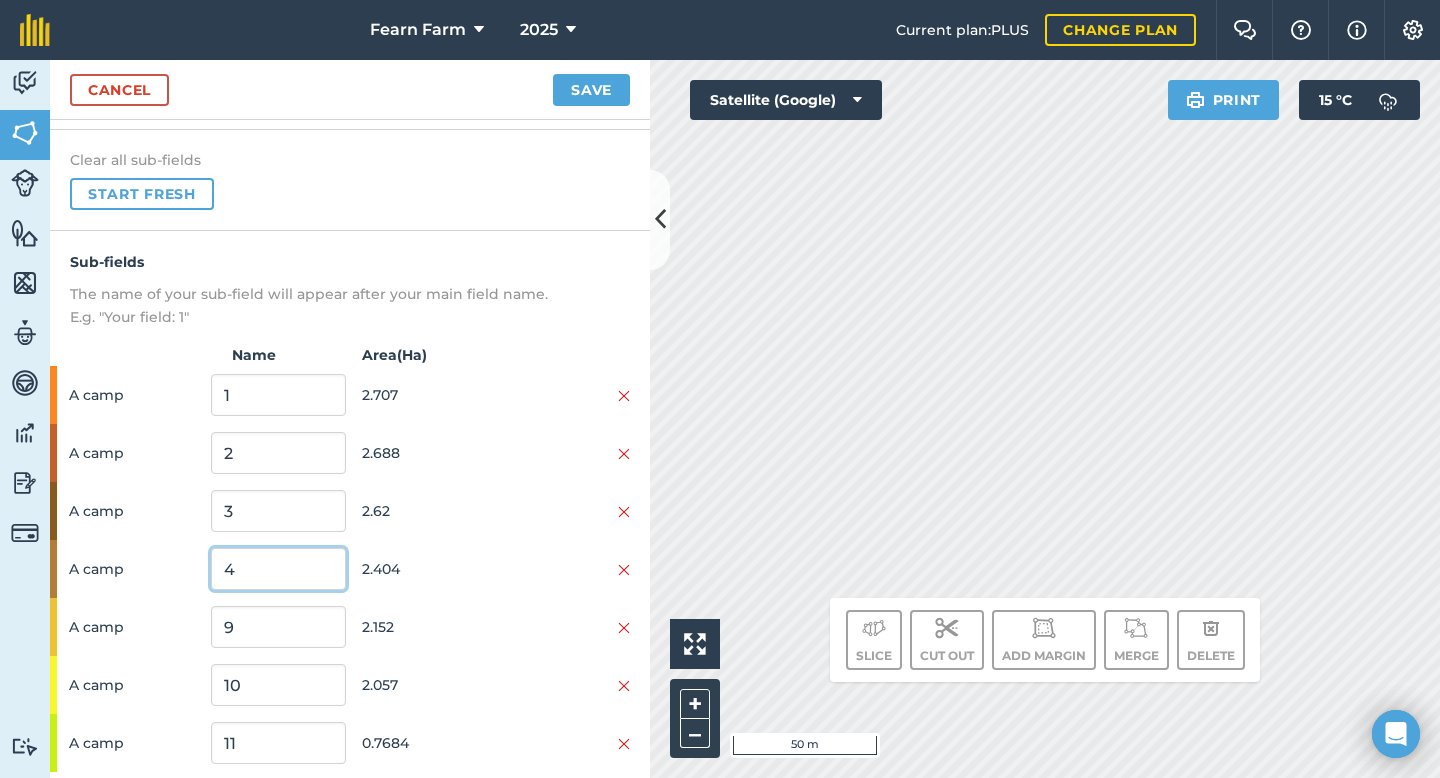 scroll, scrollTop: 149, scrollLeft: 0, axis: vertical 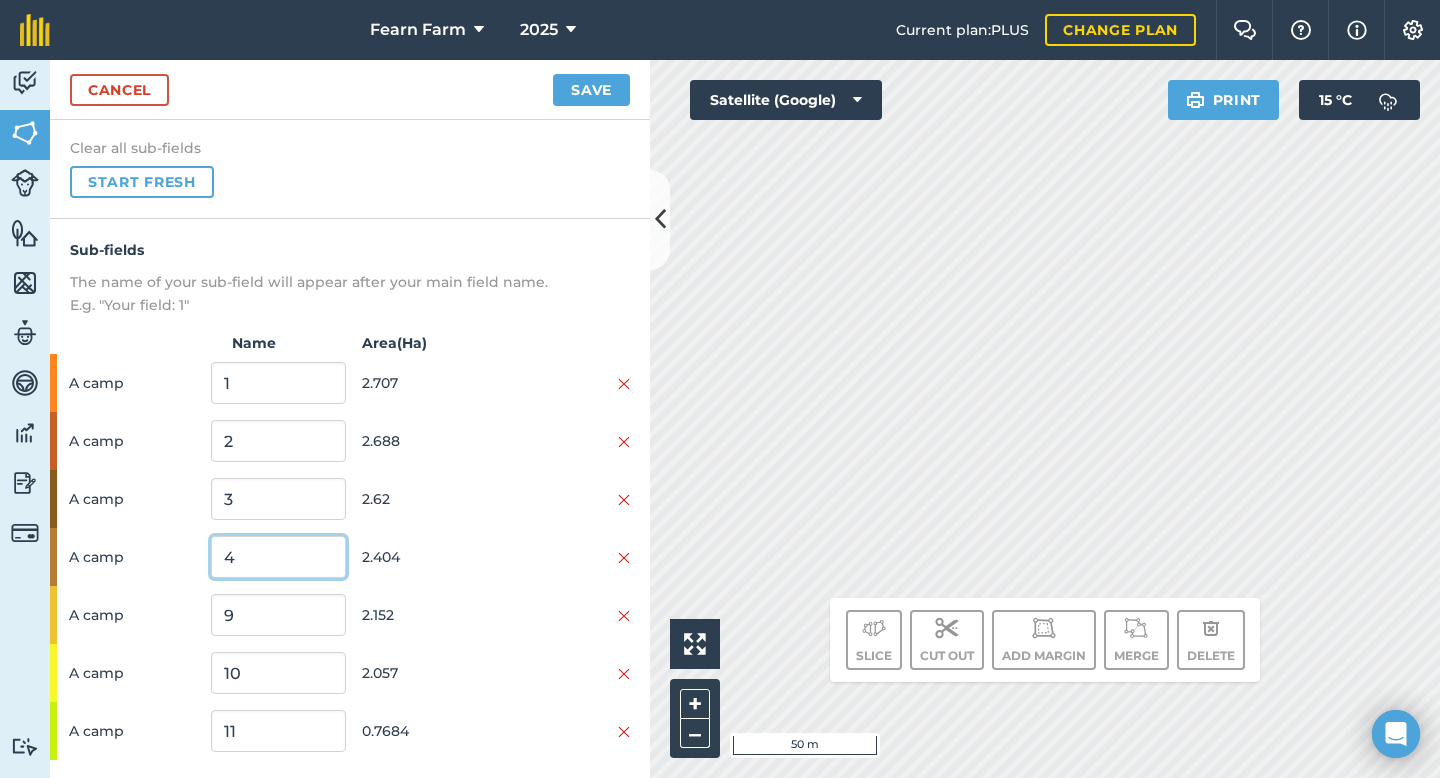 type on "4" 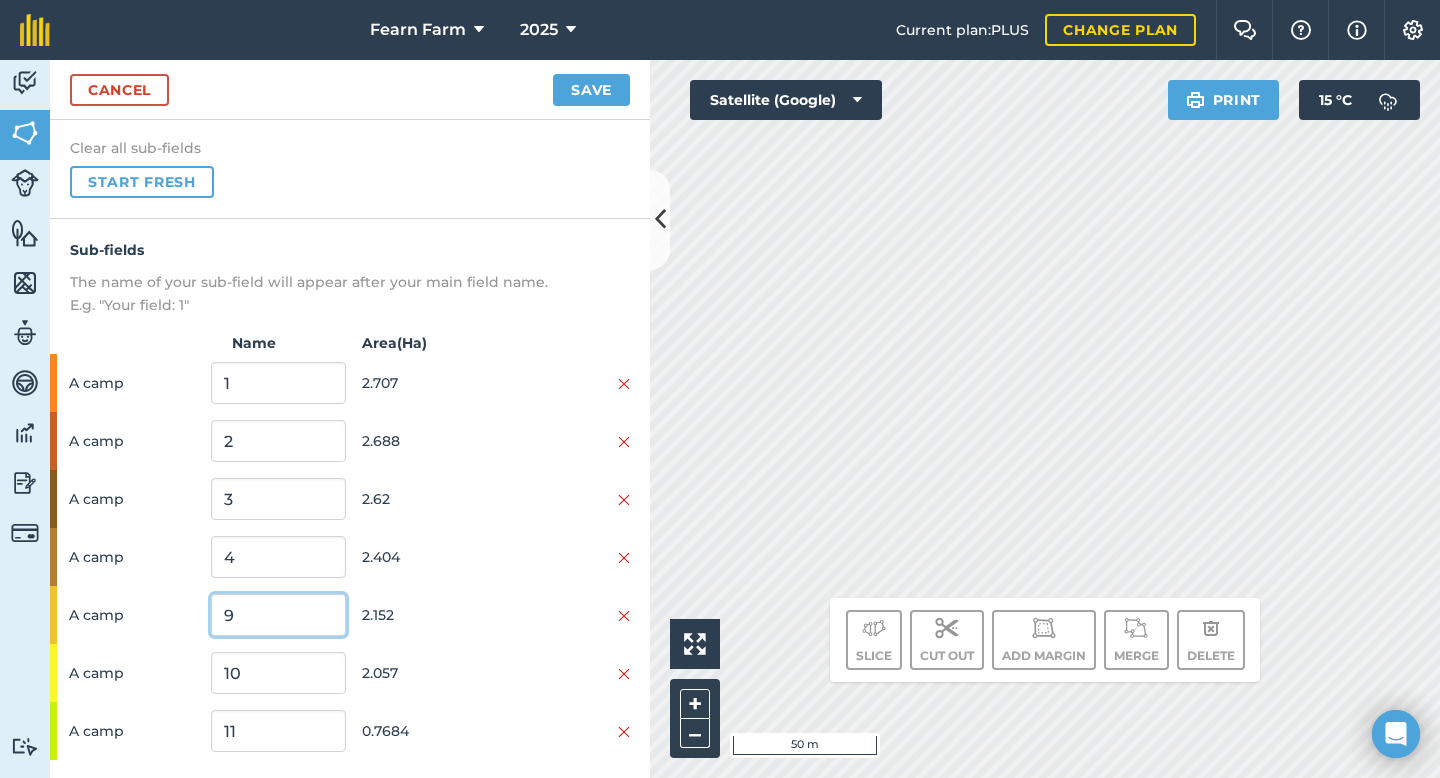 click on "9" at bounding box center [278, 615] 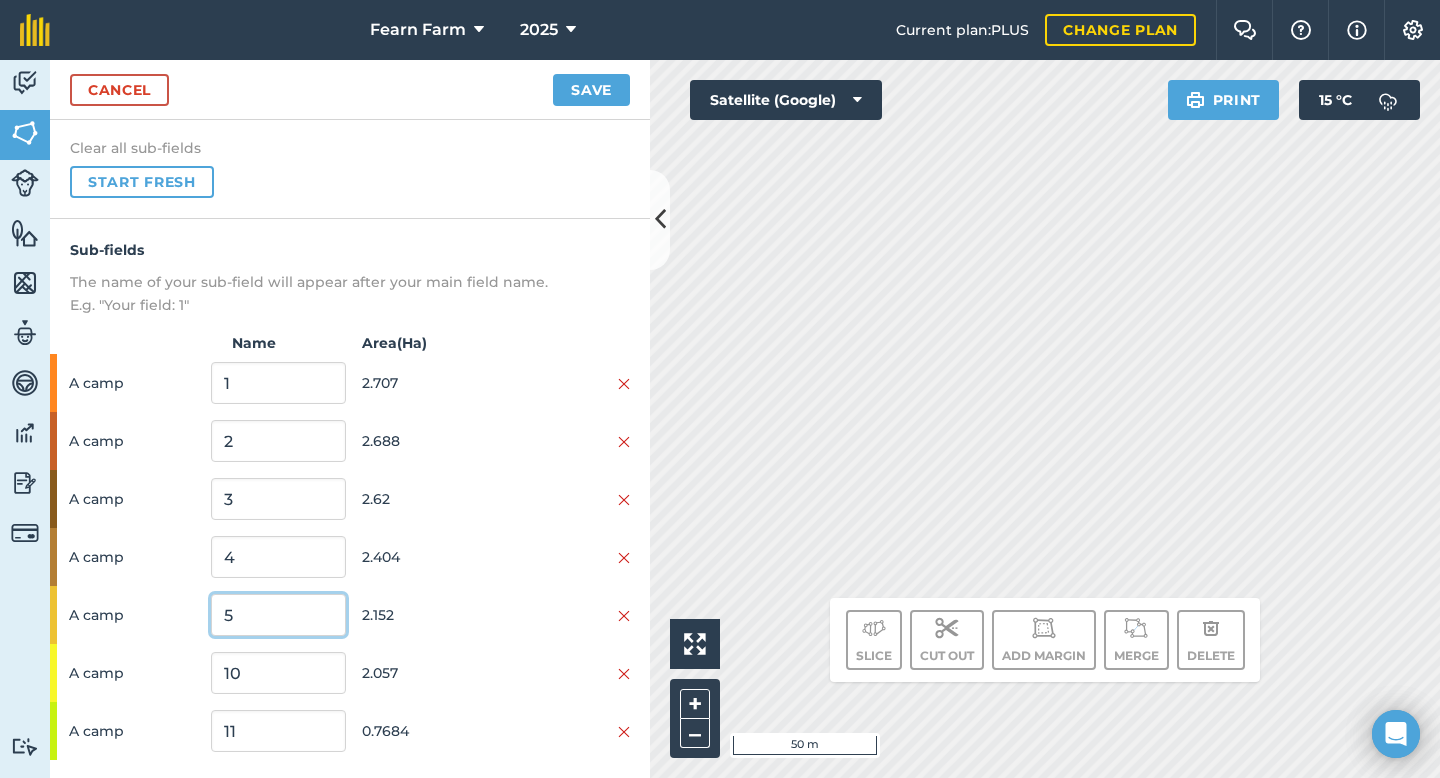 type on "5" 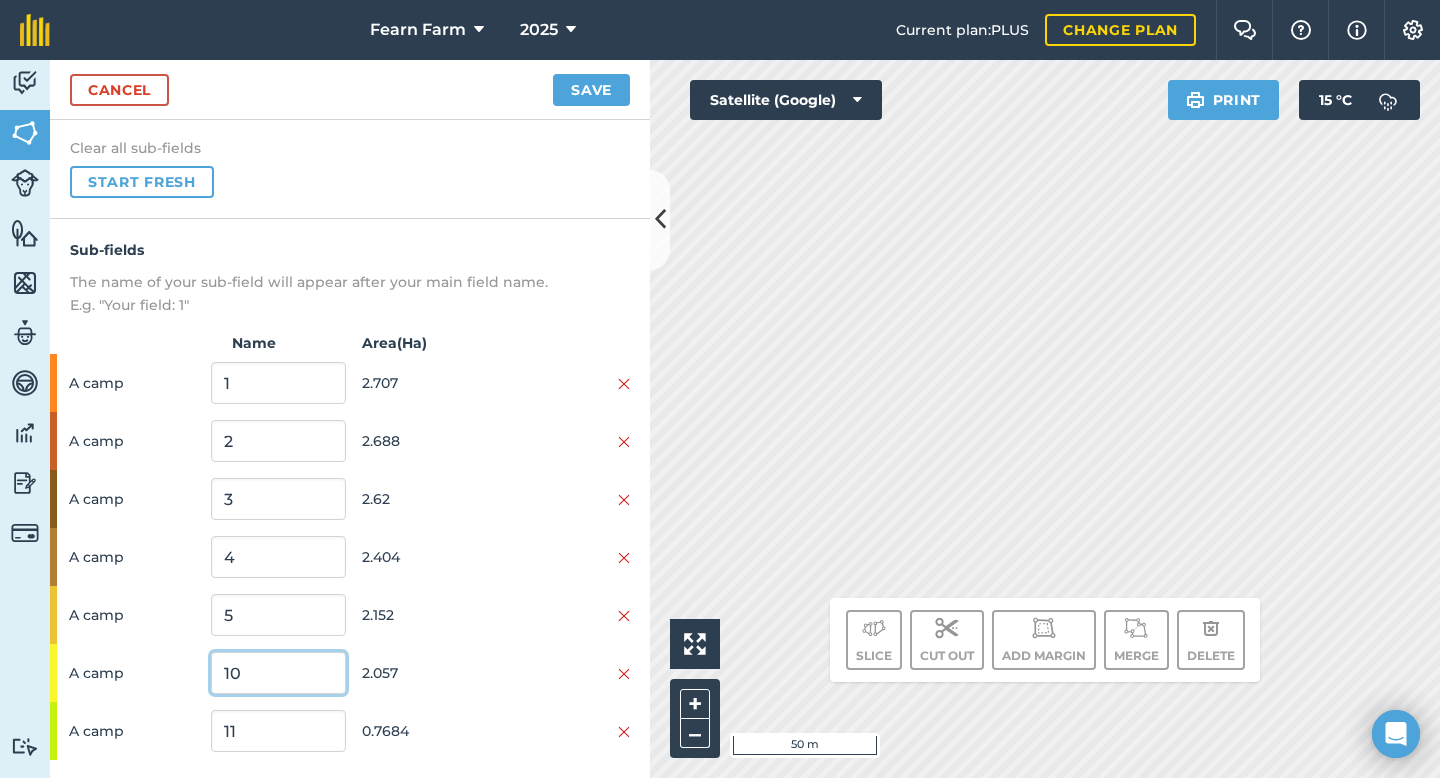 click on "10" at bounding box center (278, 673) 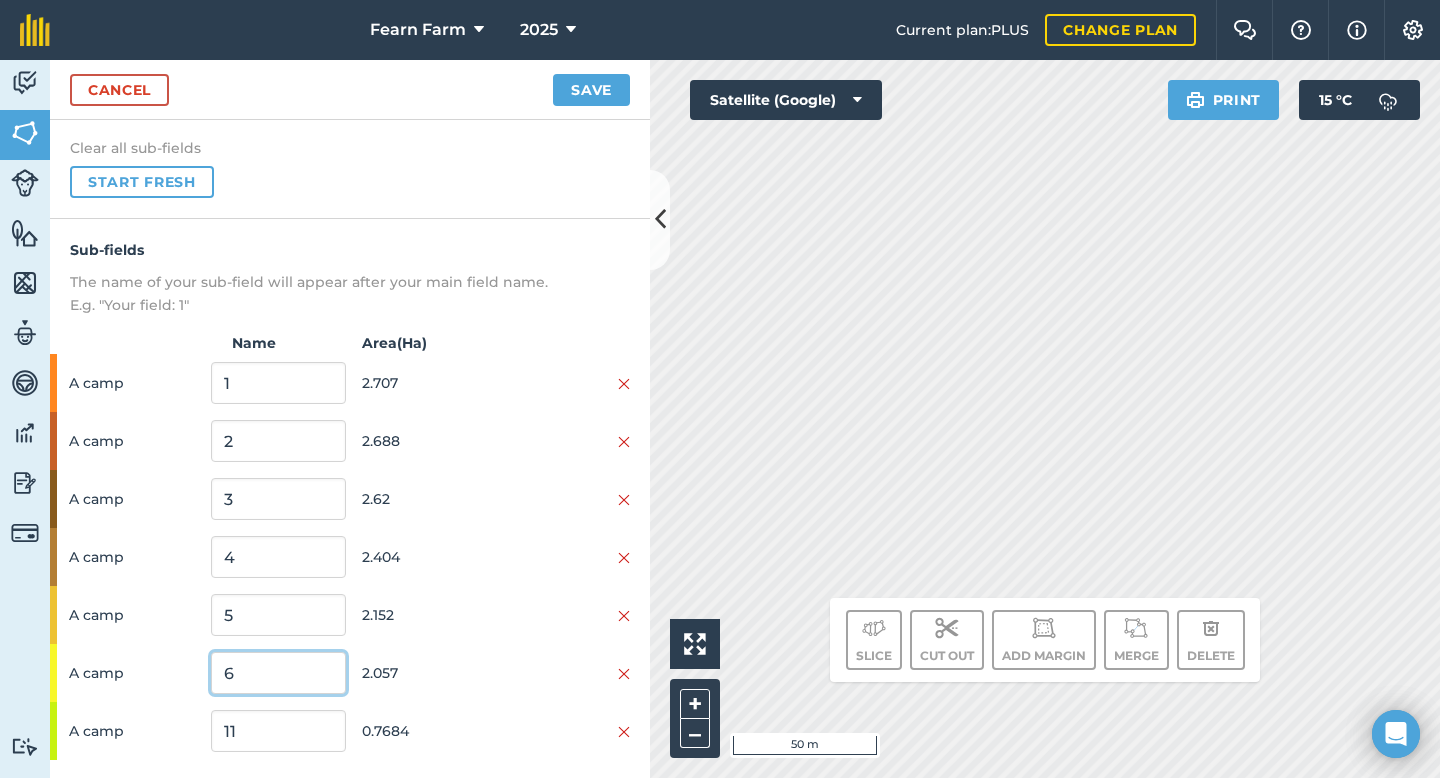 scroll, scrollTop: 191, scrollLeft: 0, axis: vertical 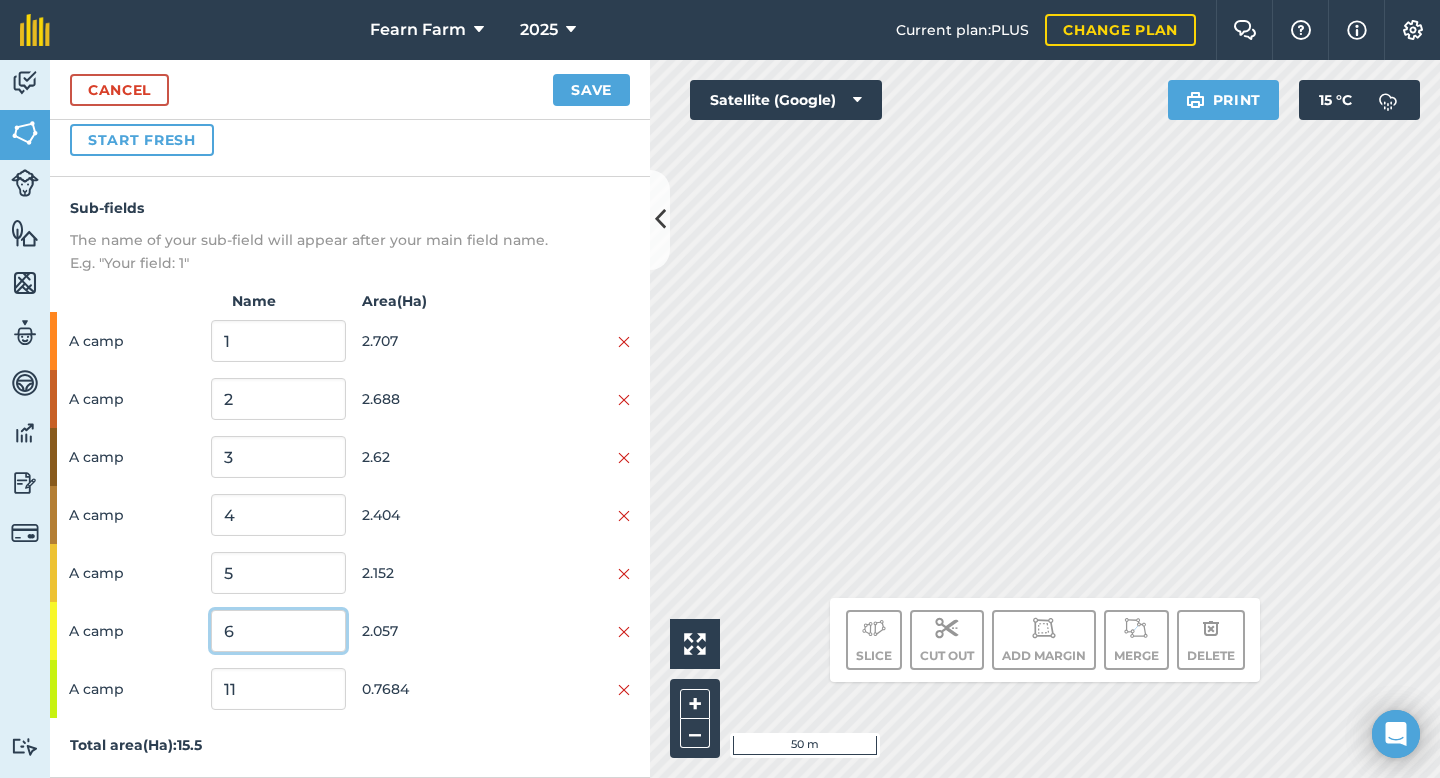 type on "6" 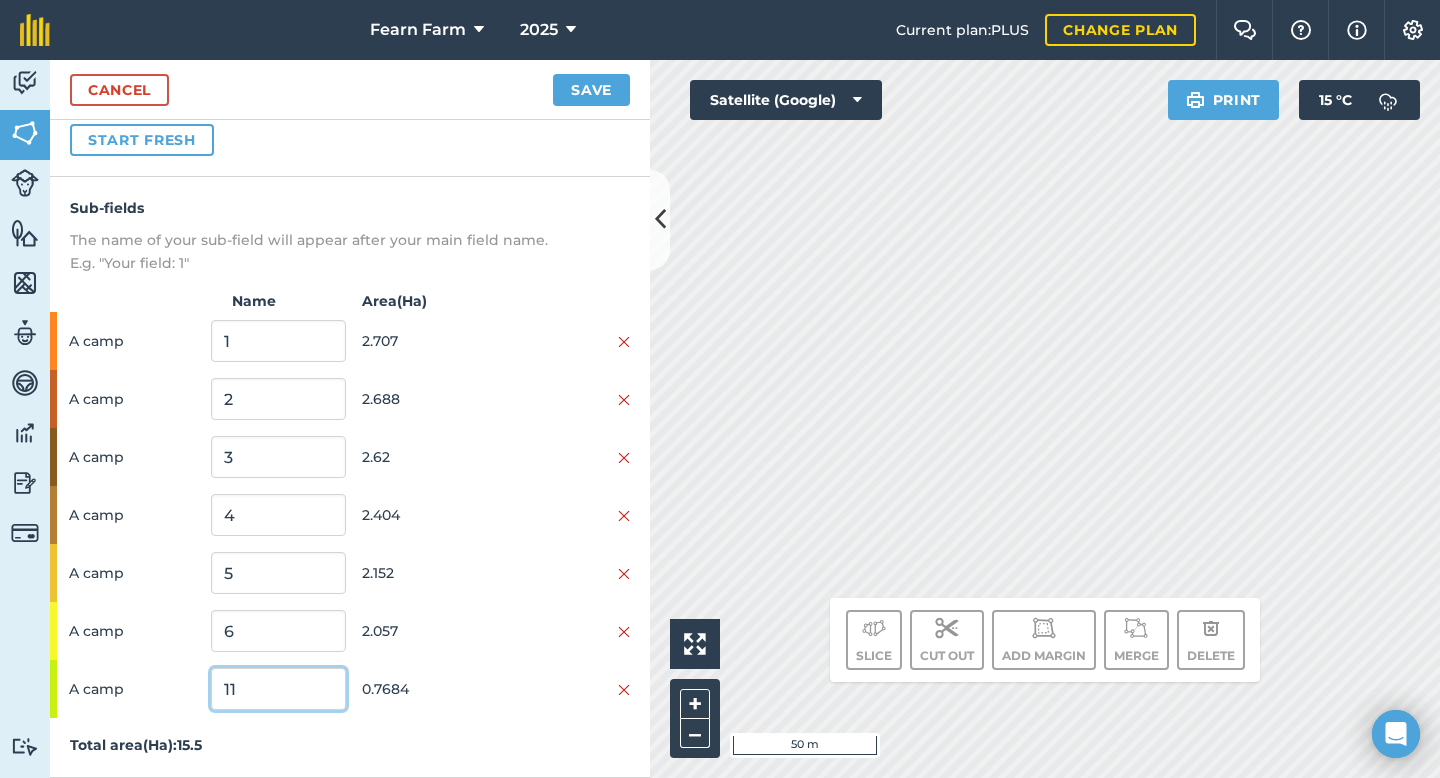 click on "11" at bounding box center (278, 689) 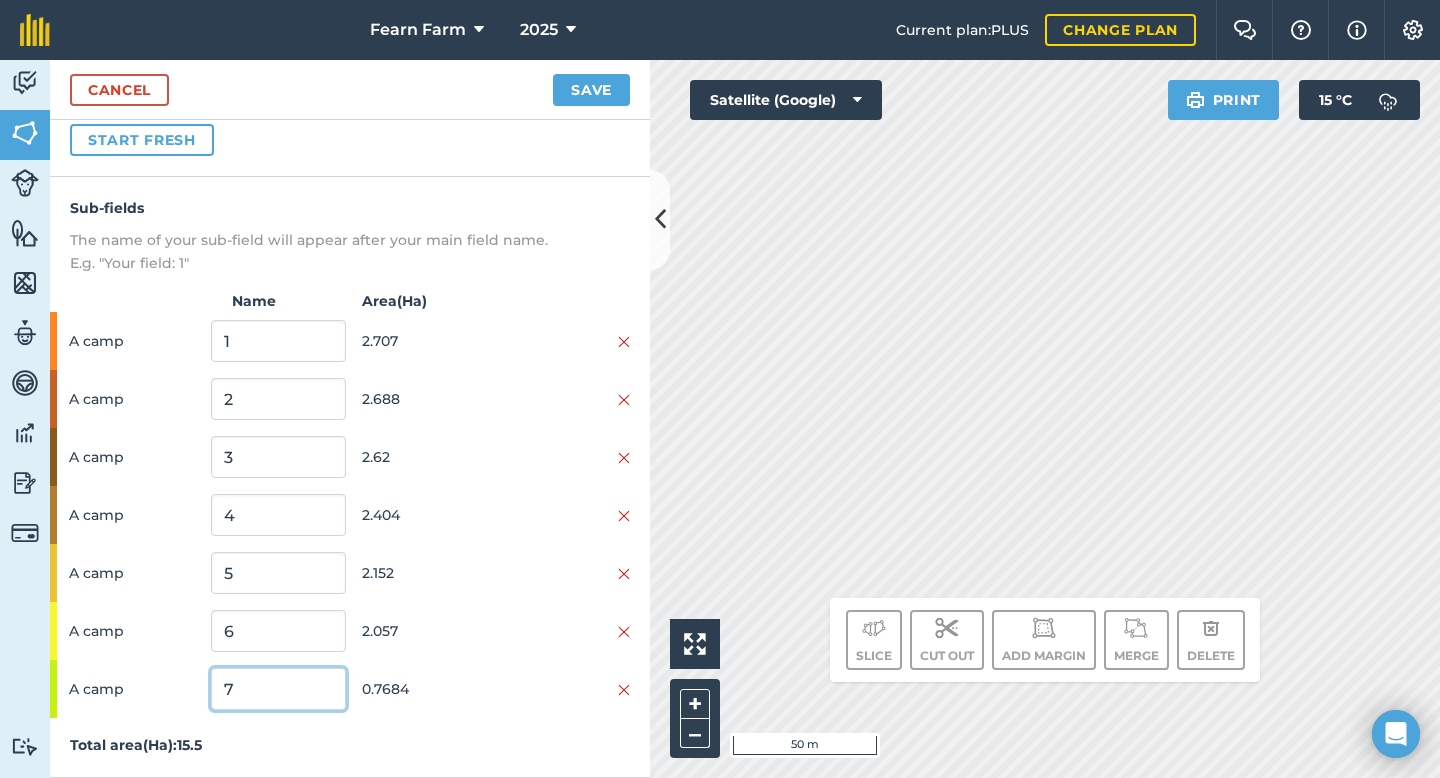 type on "7" 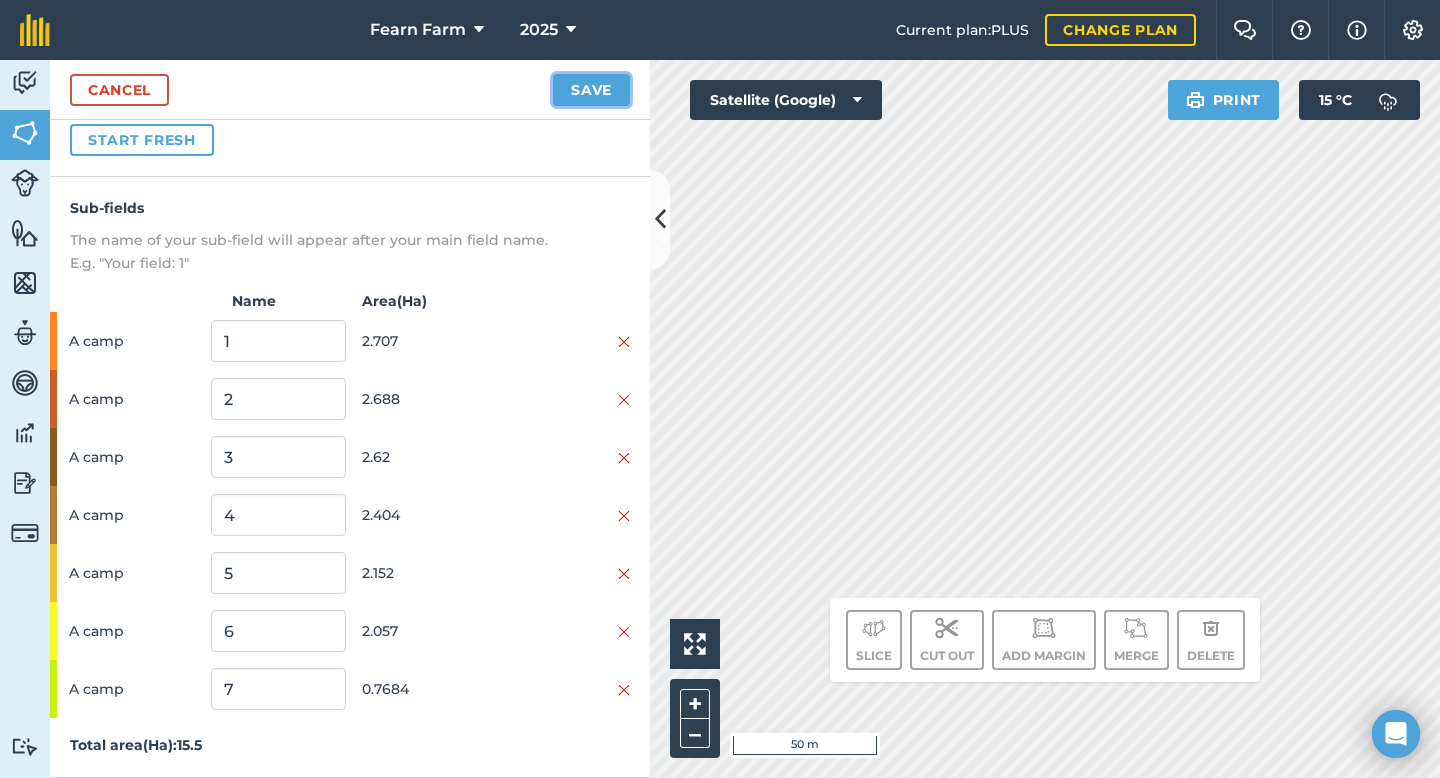 click on "Save" at bounding box center [591, 90] 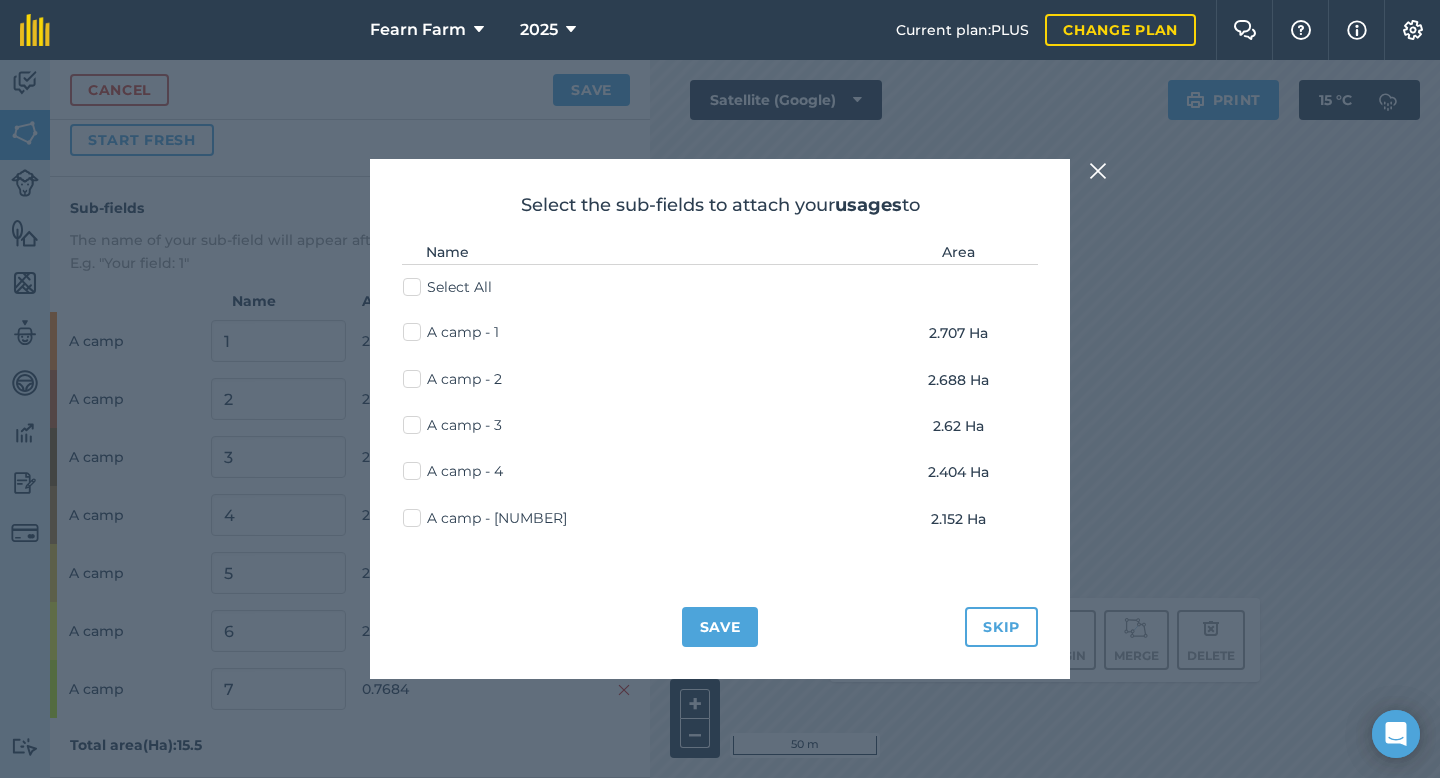 click on "Select All" at bounding box center (447, 287) 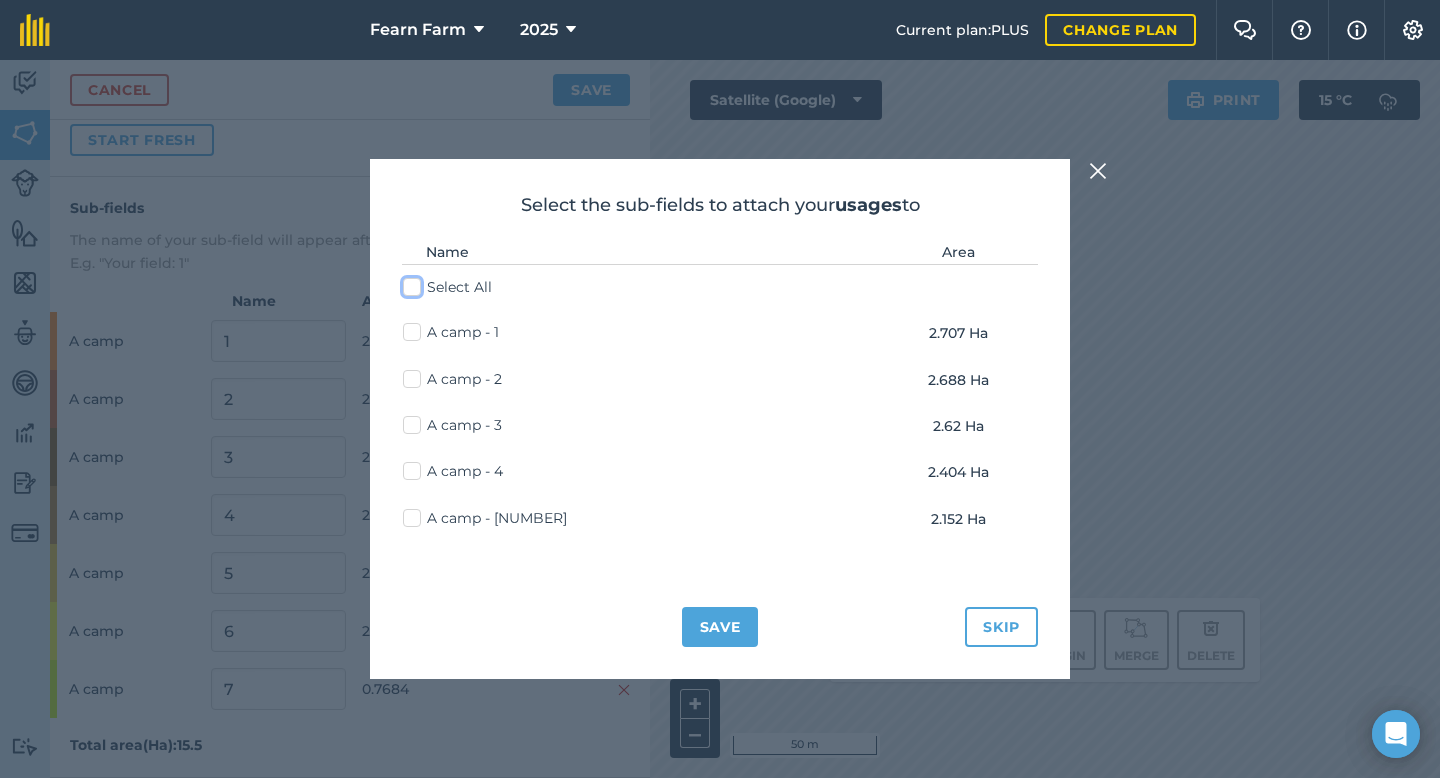 click on "Select All" at bounding box center (409, 283) 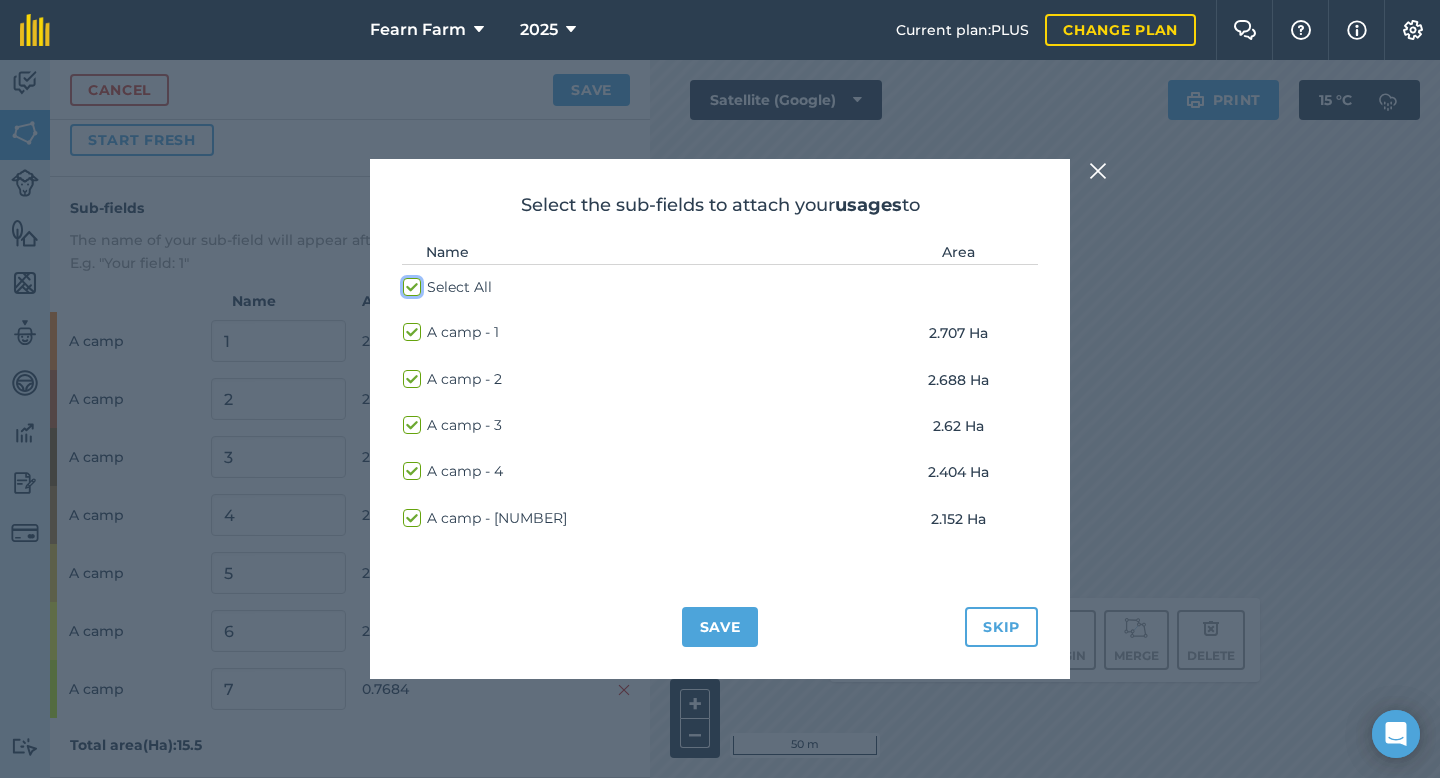 checkbox on "true" 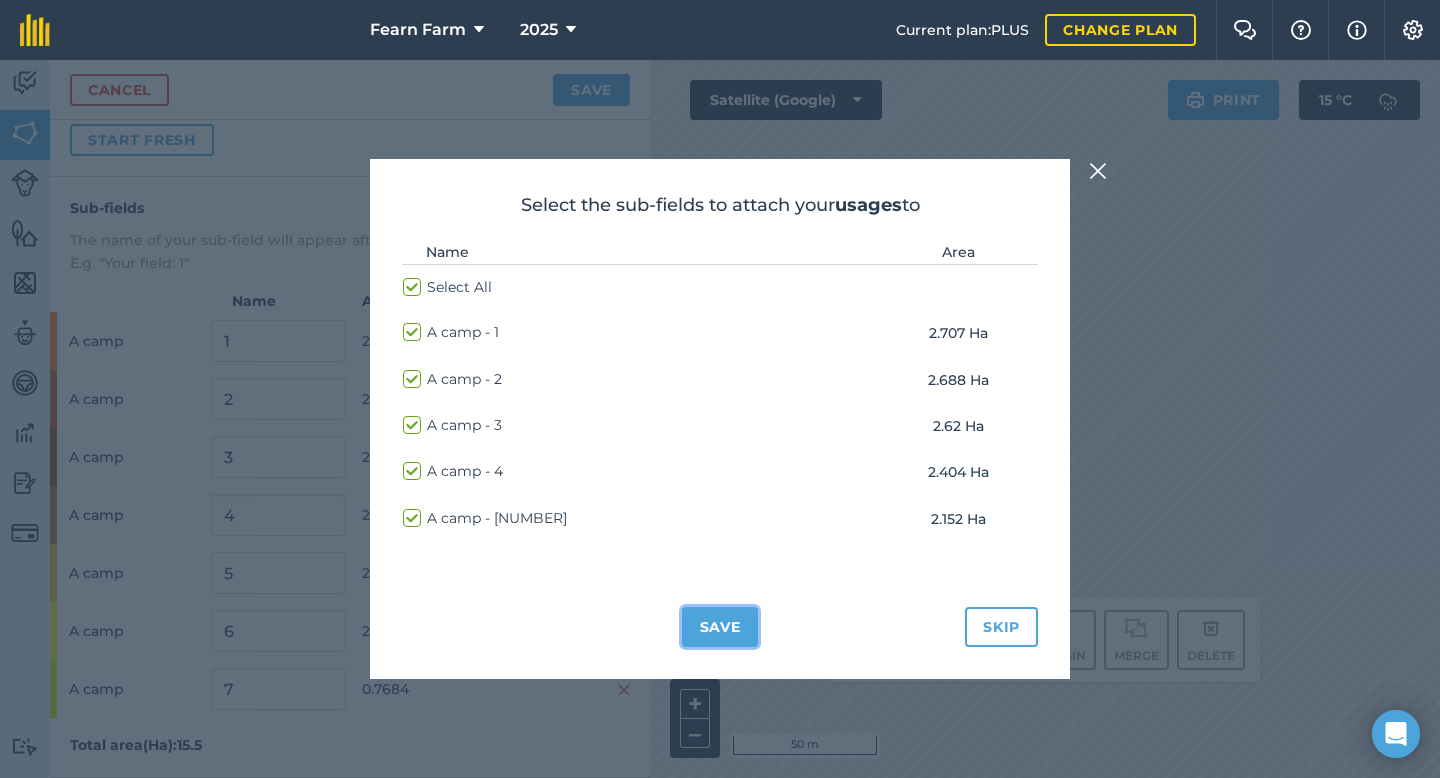 click on "Save" at bounding box center (720, 627) 